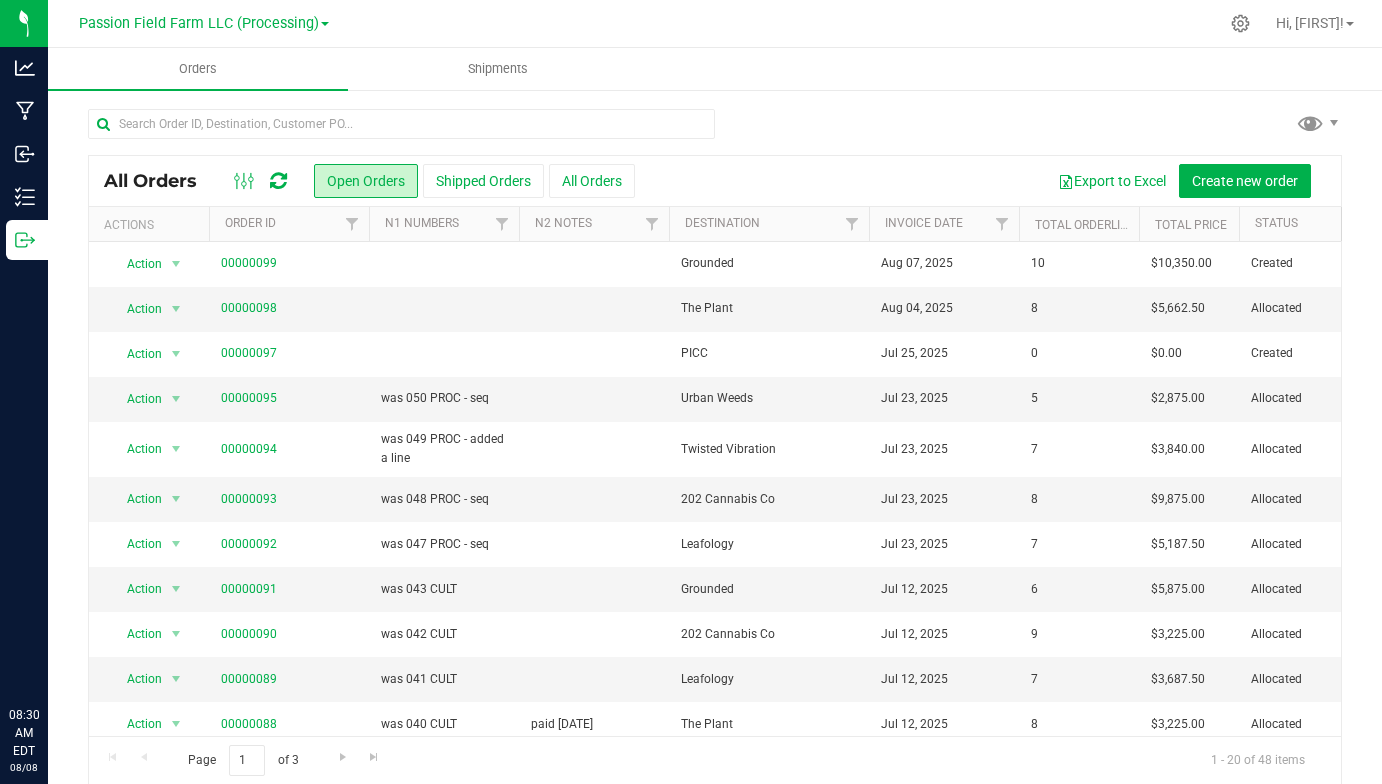 scroll, scrollTop: 0, scrollLeft: 0, axis: both 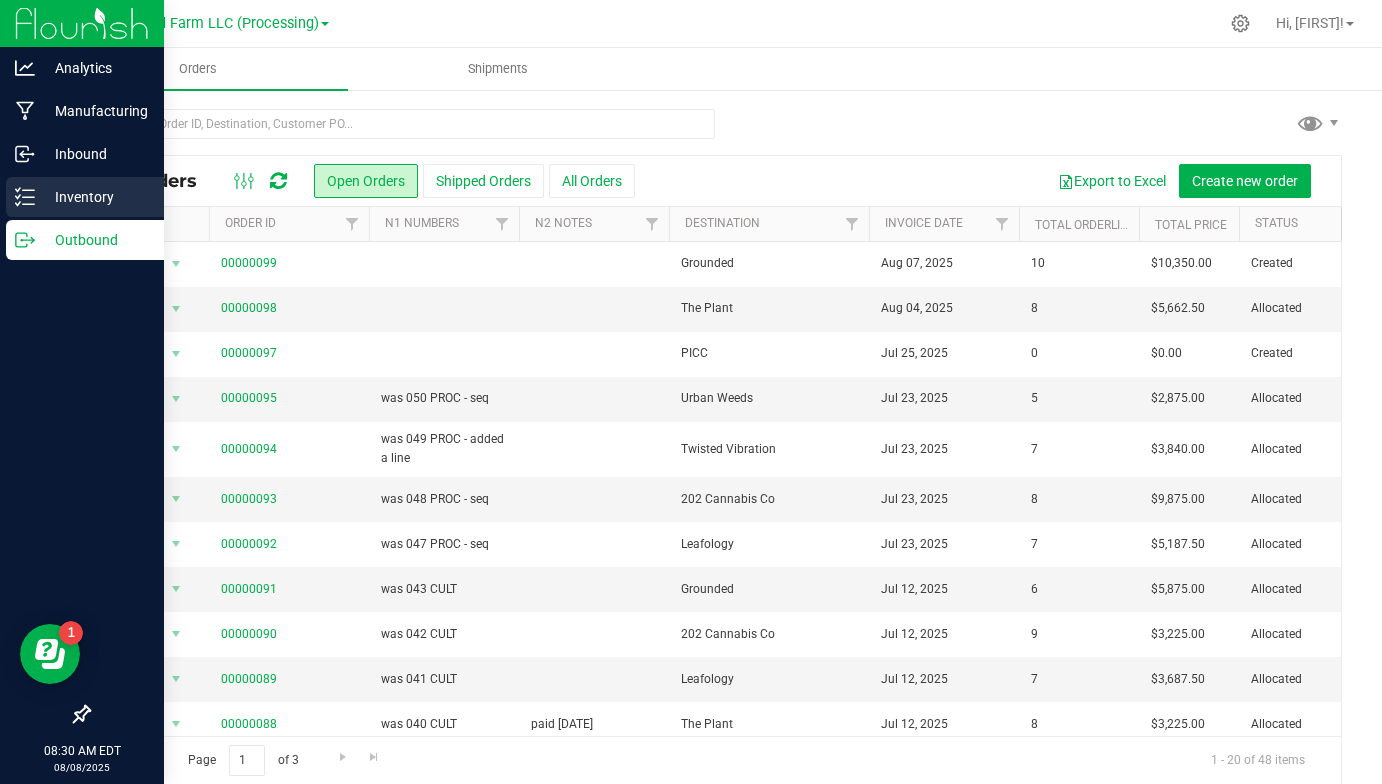 click 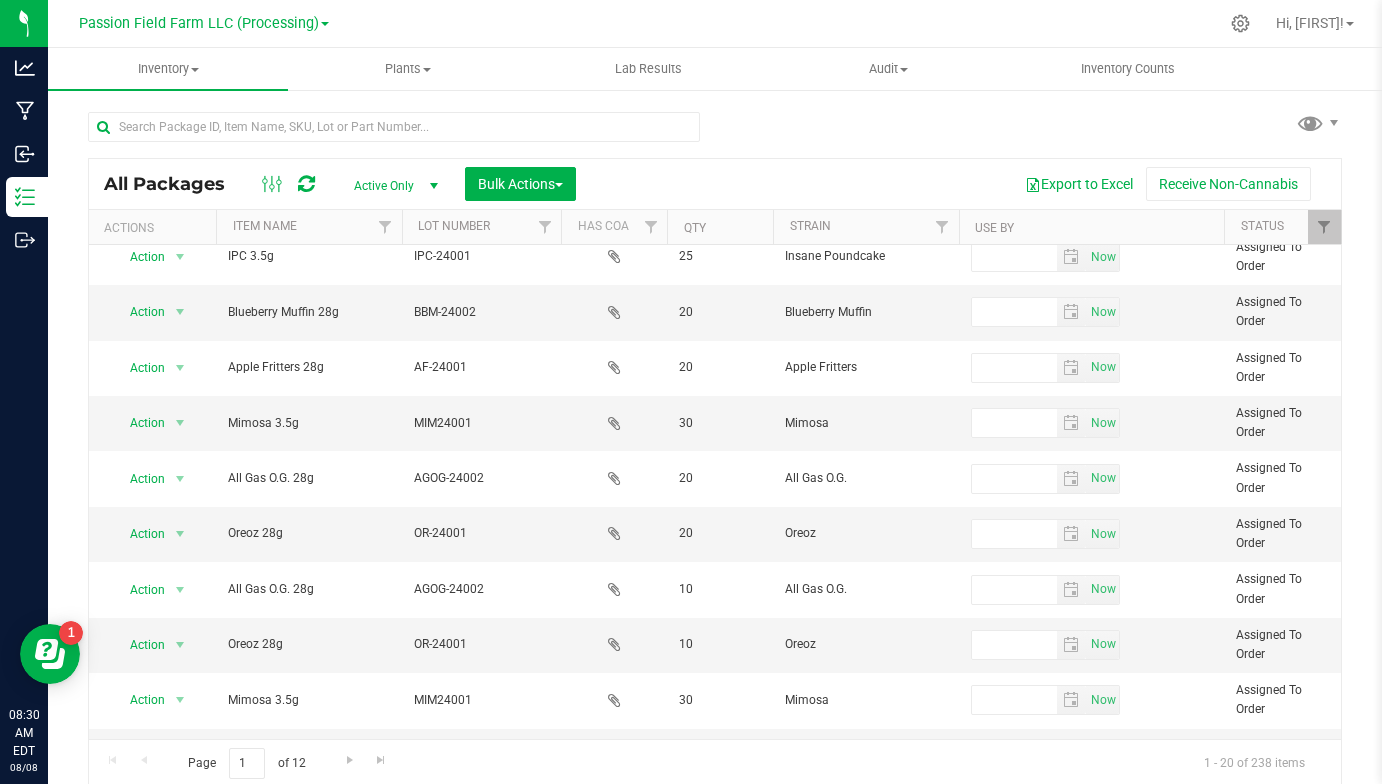 scroll, scrollTop: 453, scrollLeft: 0, axis: vertical 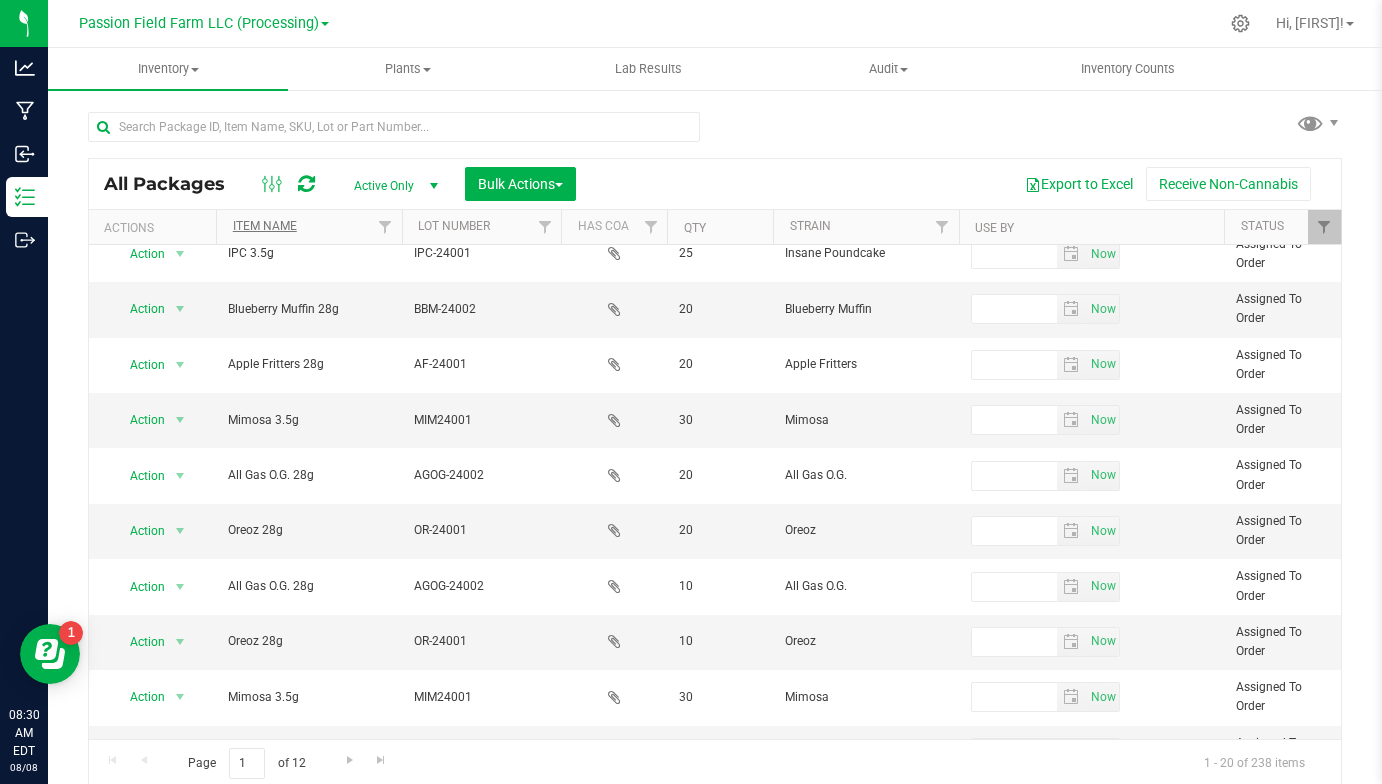click on "Item Name" at bounding box center [265, 226] 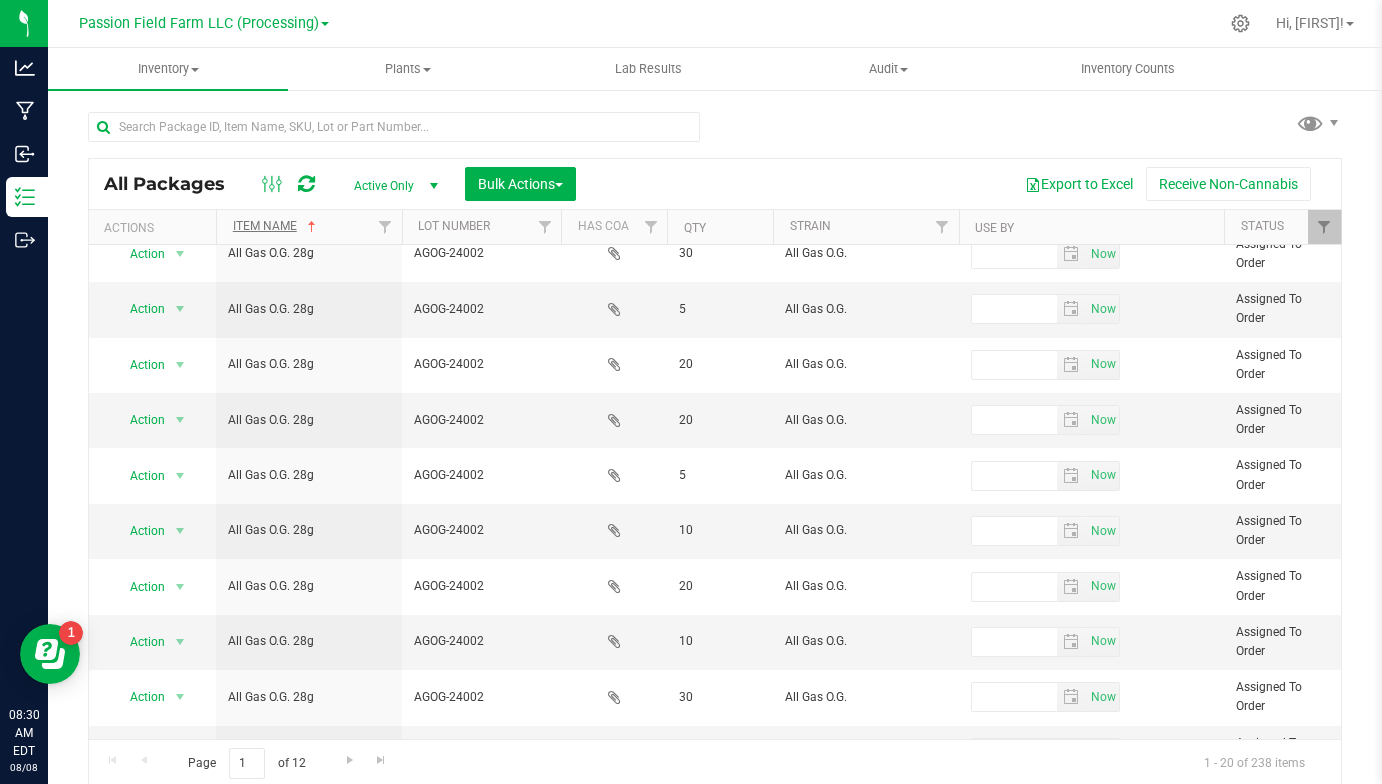 scroll, scrollTop: 0, scrollLeft: 0, axis: both 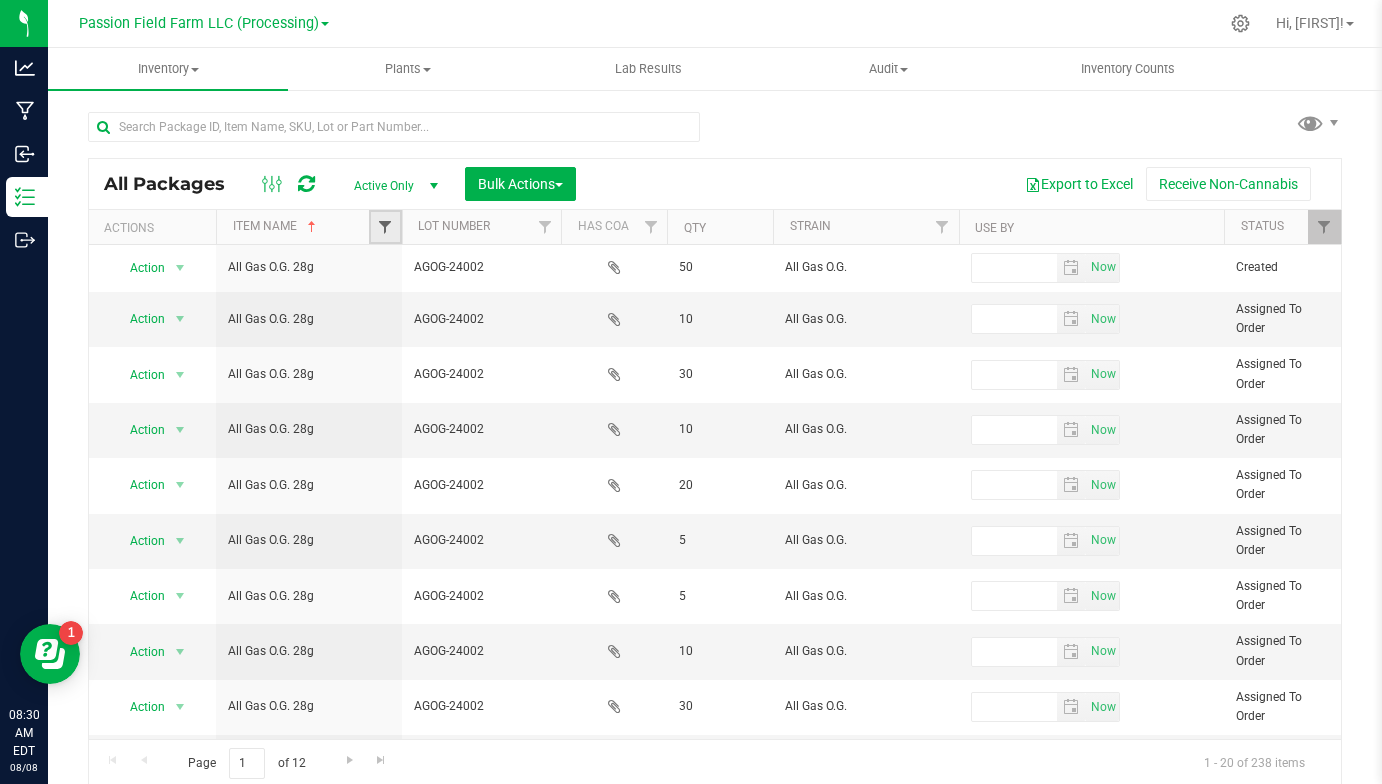 click at bounding box center [385, 227] 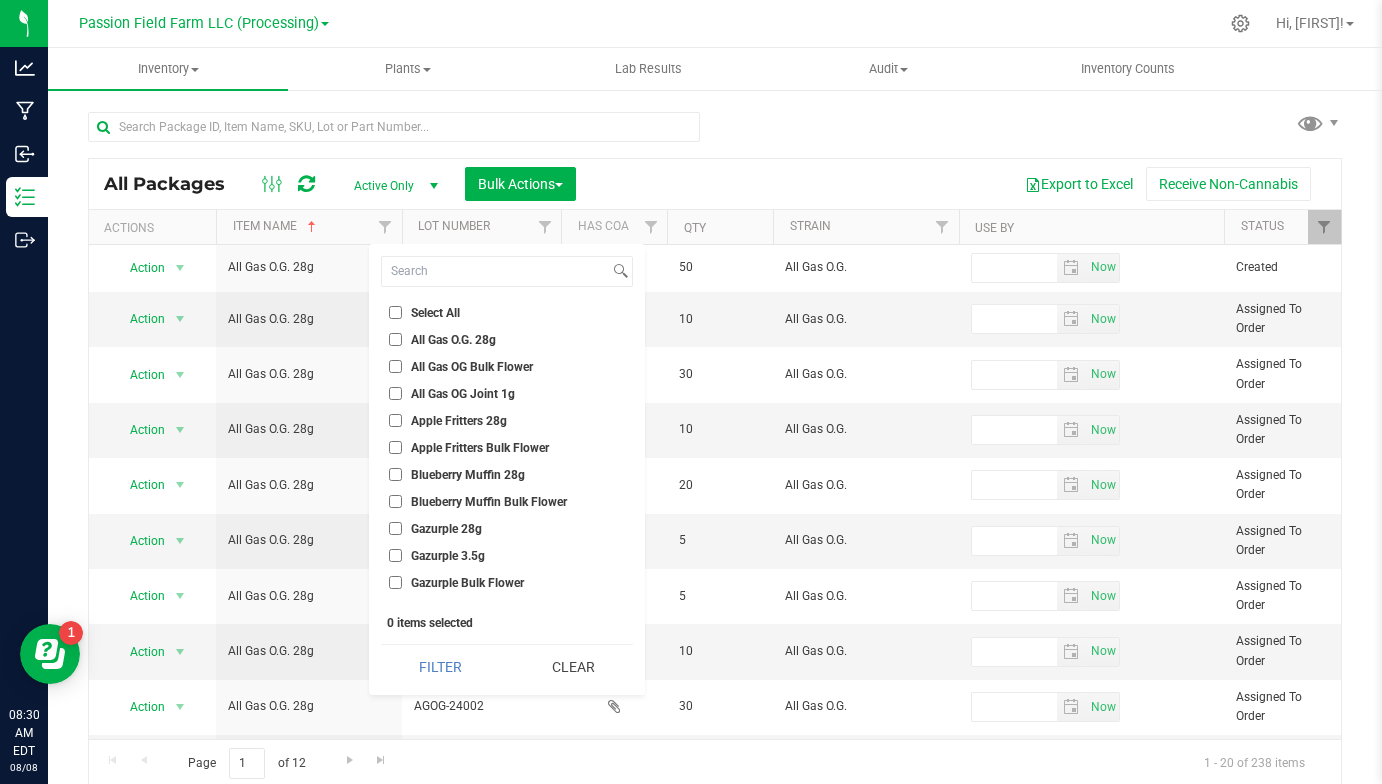 click on "All Gas OG Joint 1g" at bounding box center [463, 394] 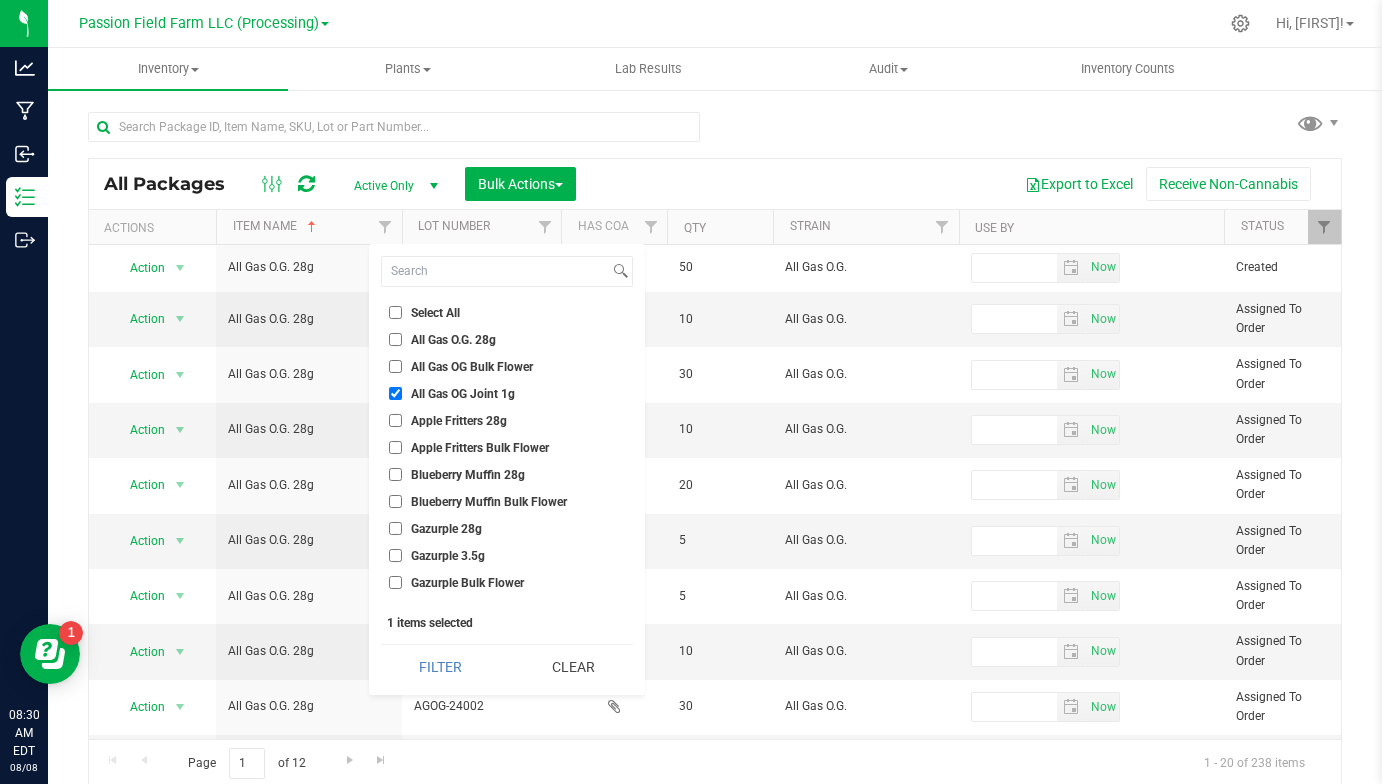click on "All Gas OG Joint 1g" at bounding box center [395, 393] 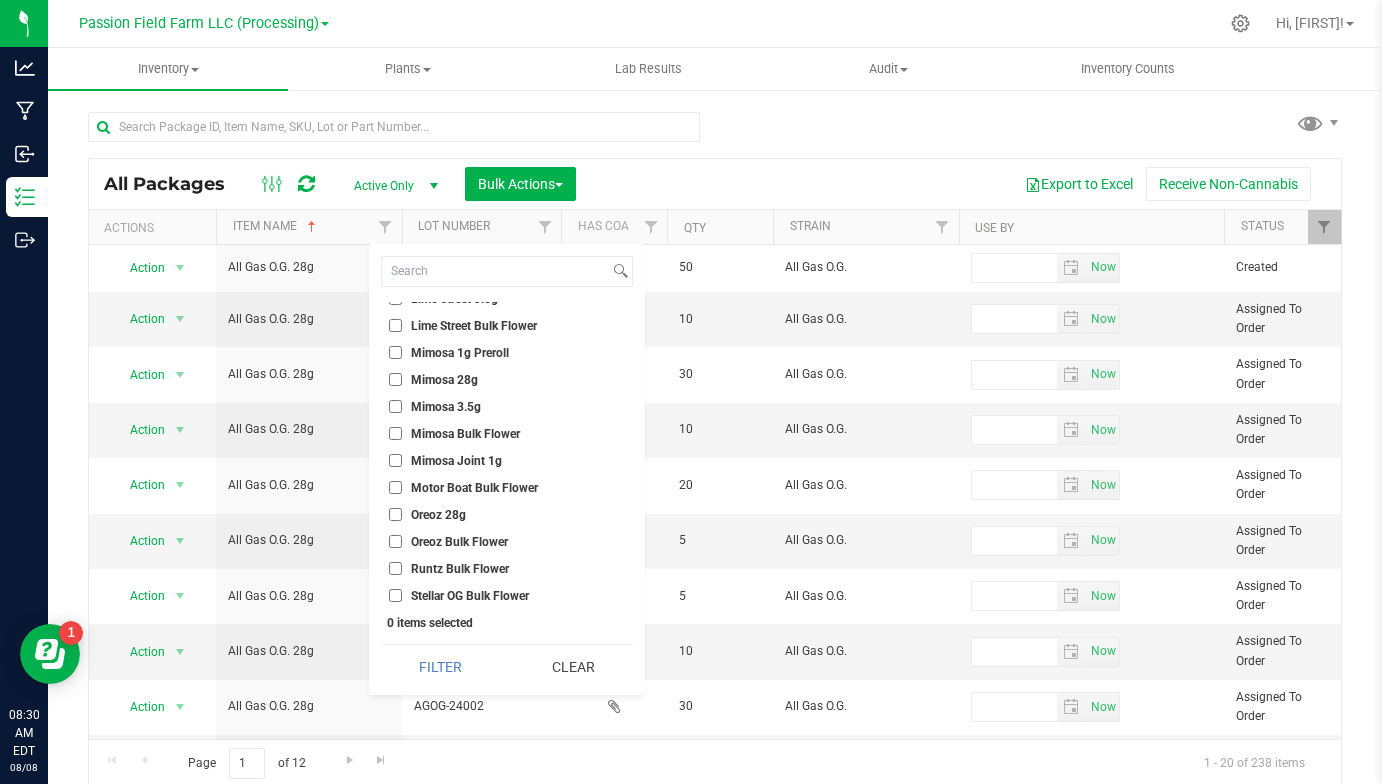 scroll, scrollTop: 526, scrollLeft: 0, axis: vertical 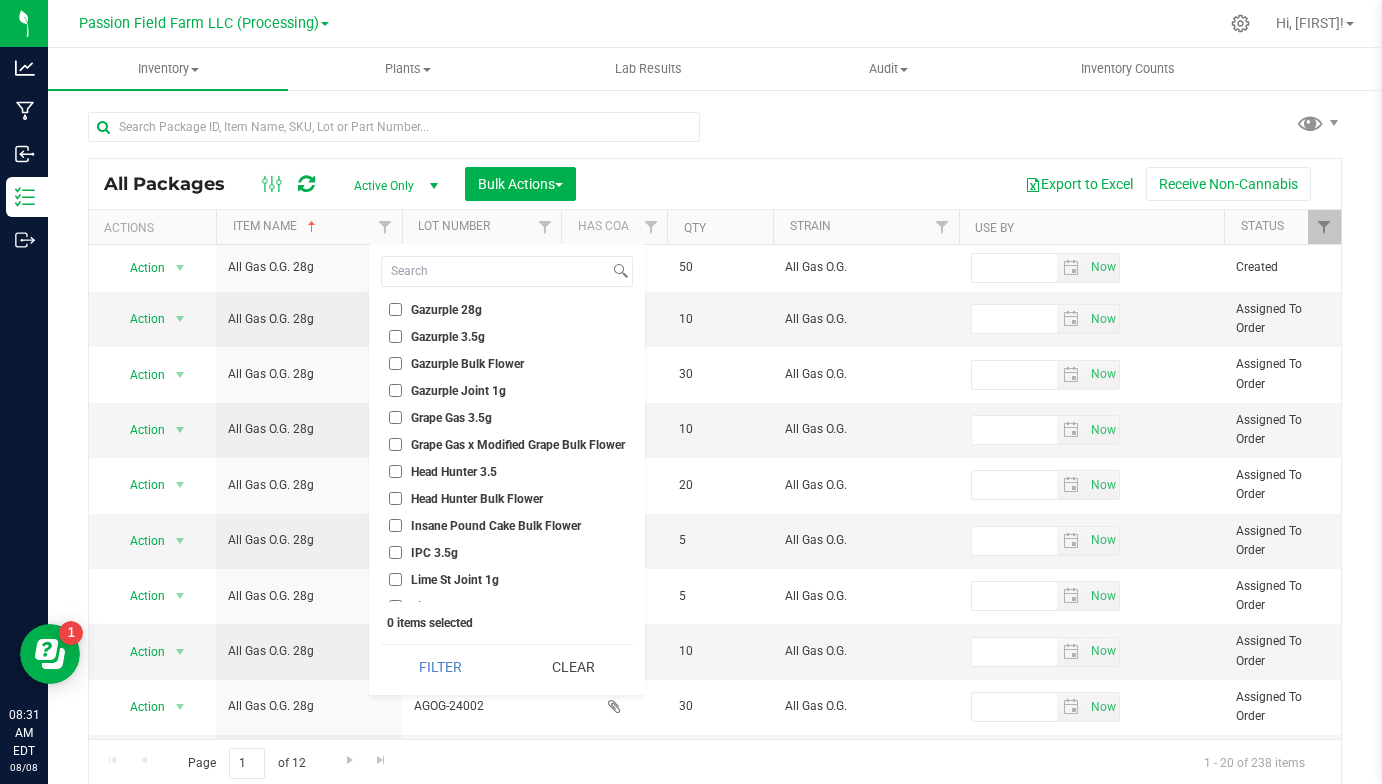 click on "Gazurple Joint 1g" at bounding box center (458, 391) 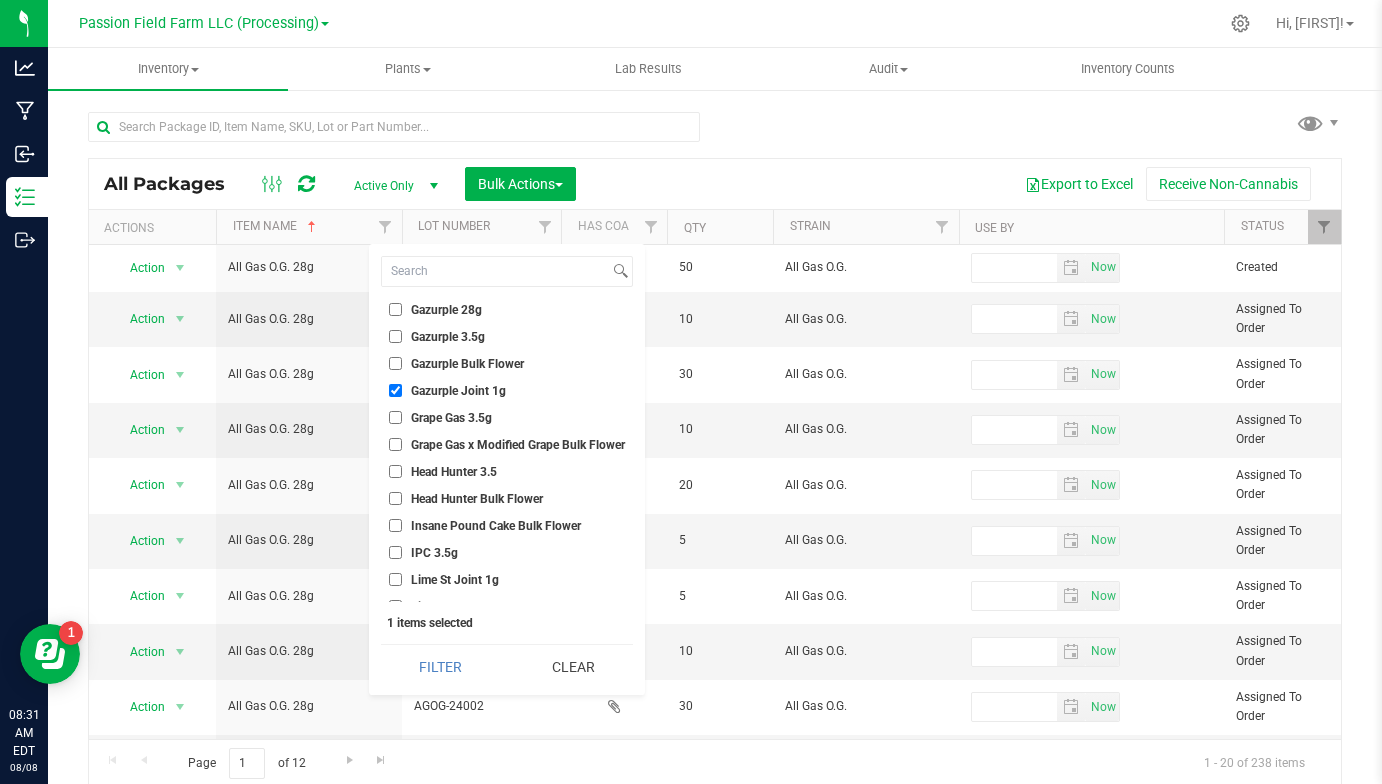 click on "Gazurple Bulk Flower" at bounding box center [456, 363] 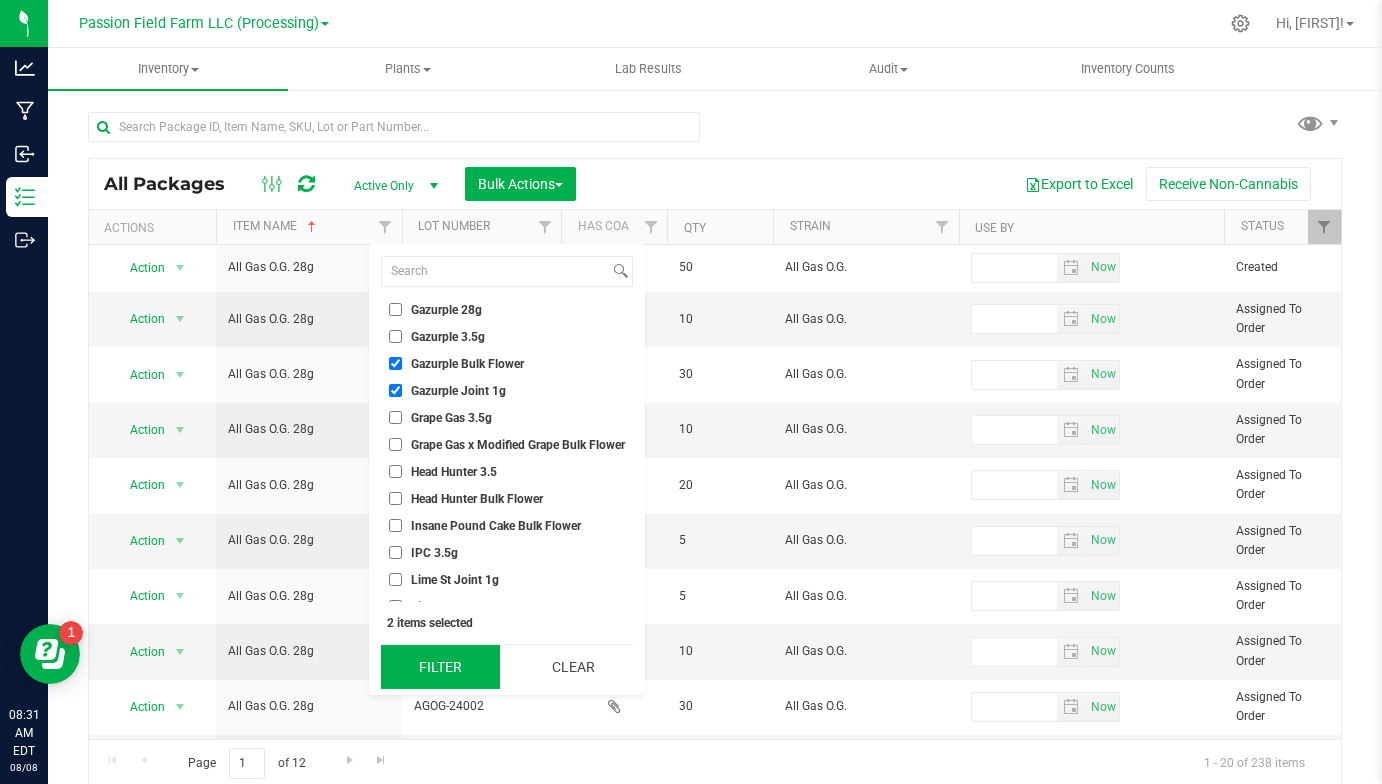 click on "Filter" at bounding box center [440, 667] 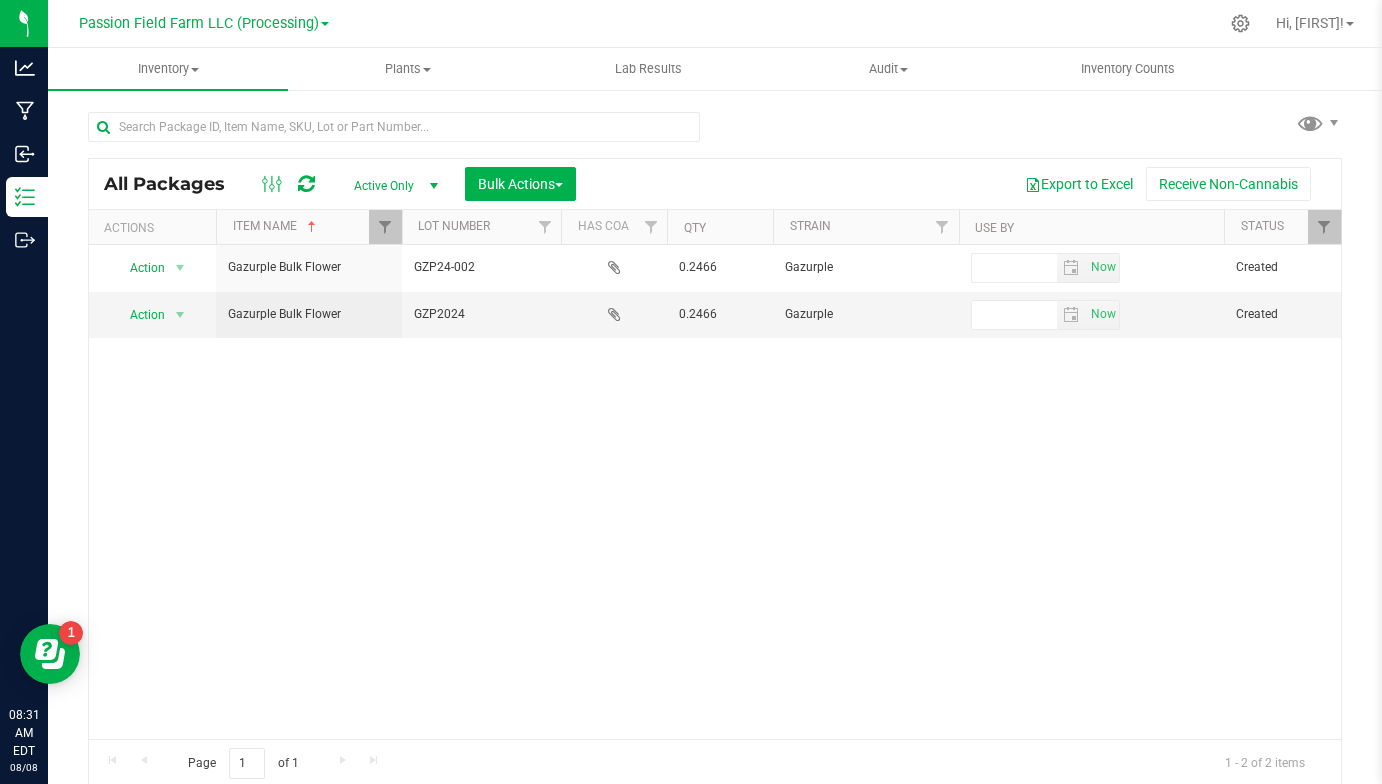 click on "Action Action Adjust qty Create package Edit attributes Global inventory Locate package Lock package Mark as sample Package audit log Print package label Record a lab result See history Take lab sample
Gazurple Bulk Flower
GZP24-002
0.2466
Gazurple
Now
Created
Action Action Adjust qty Create package Edit attributes Global inventory Locate package Lock package Mark as sample Package audit log Print package label Record a lab result See history Take lab sample
Gazurple Bulk Flower
GZP2024
0.2466" at bounding box center (715, 492) 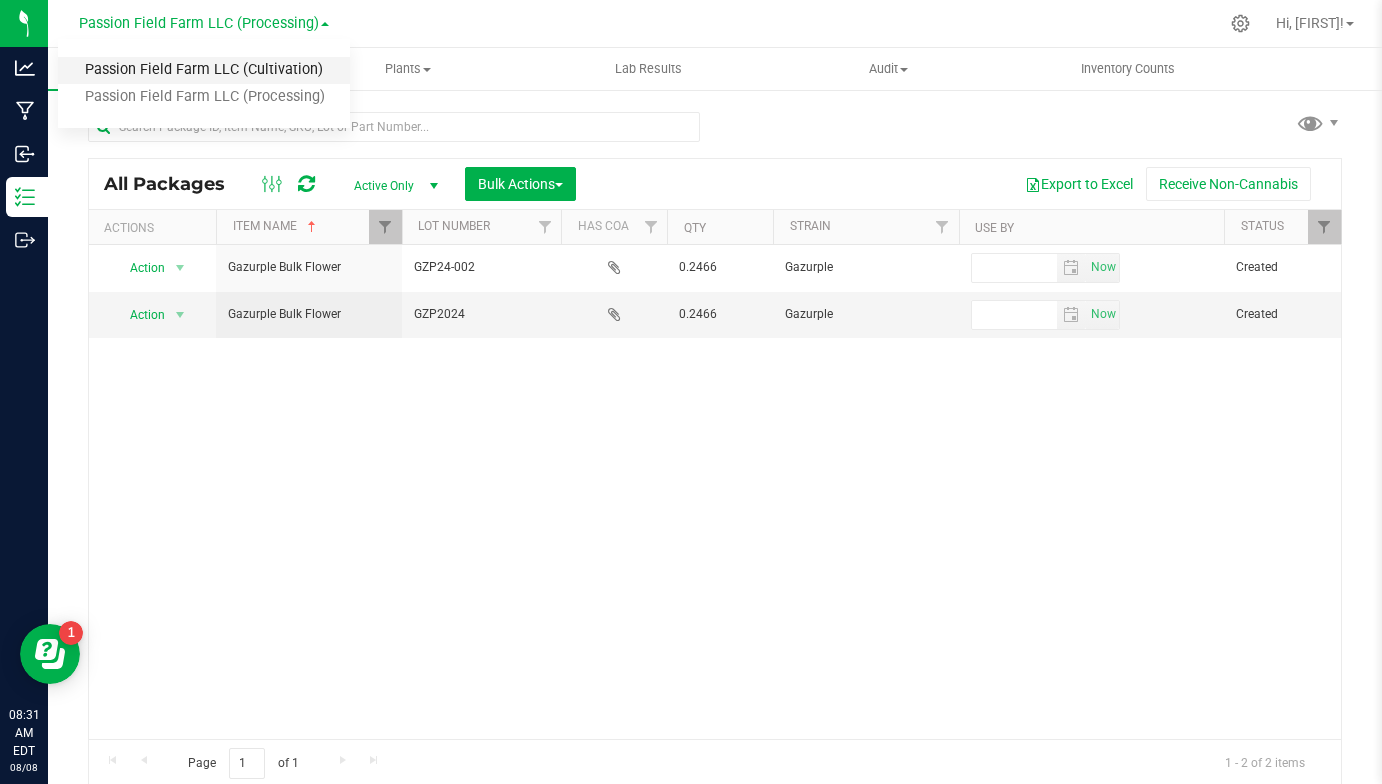click on "Passion Field Farm LLC (Cultivation)" at bounding box center (204, 70) 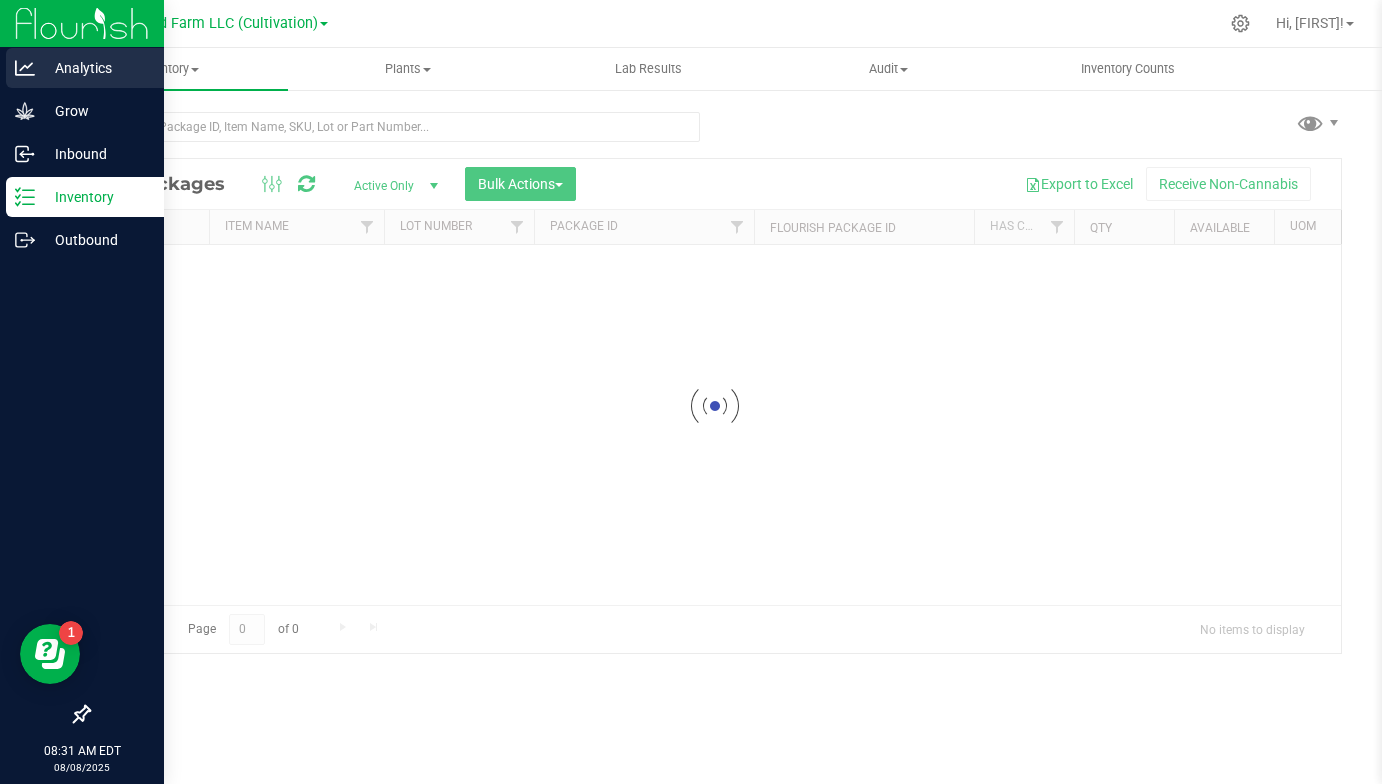 click on "Analytics" at bounding box center (85, 68) 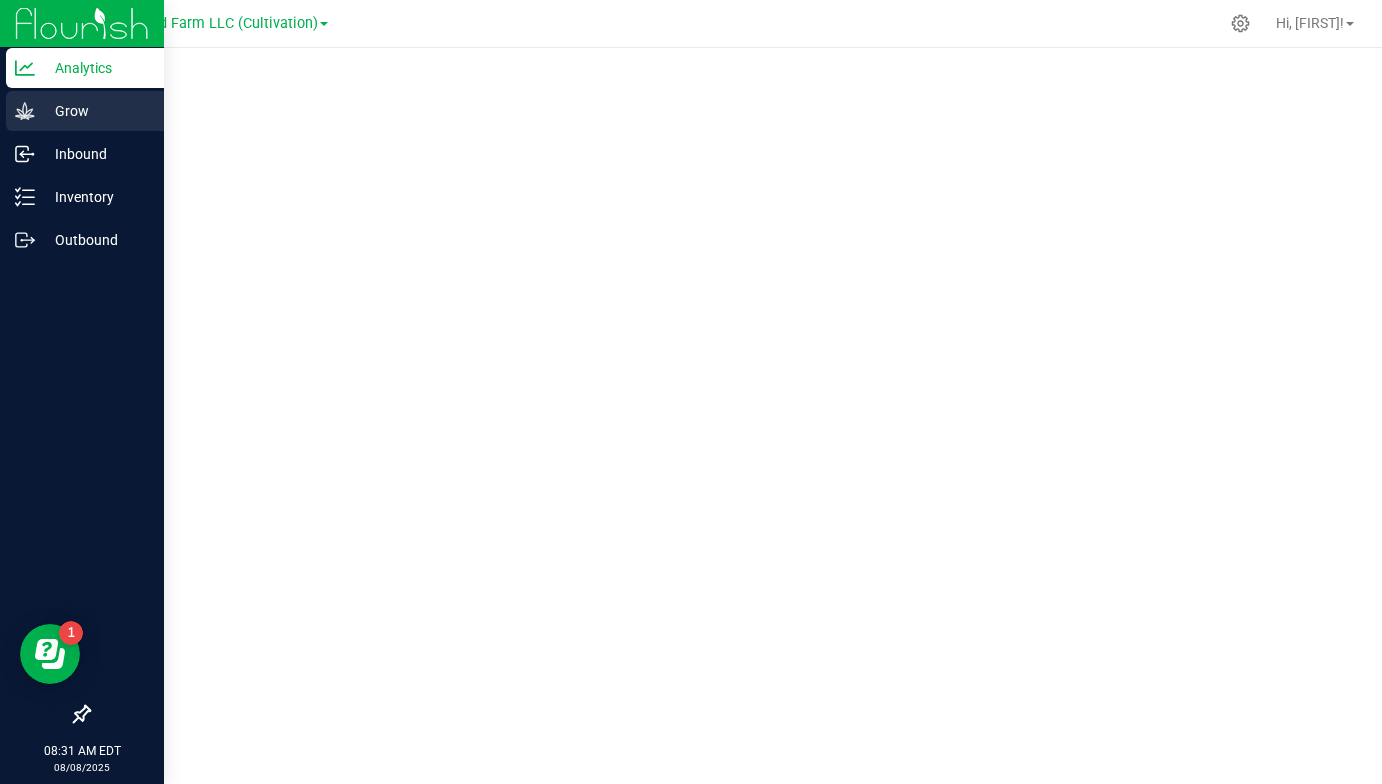click on "Grow" at bounding box center (95, 111) 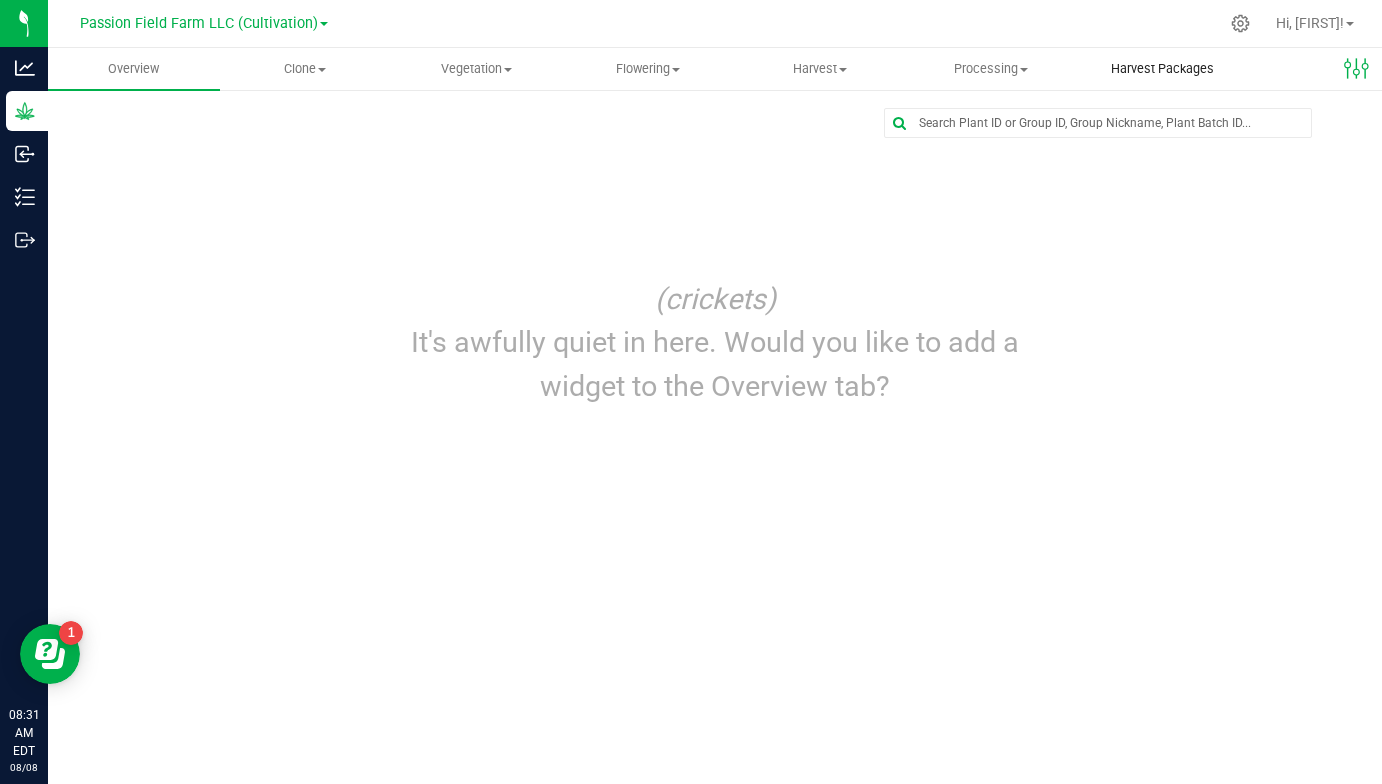 click on "Harvest Packages" at bounding box center (1163, 69) 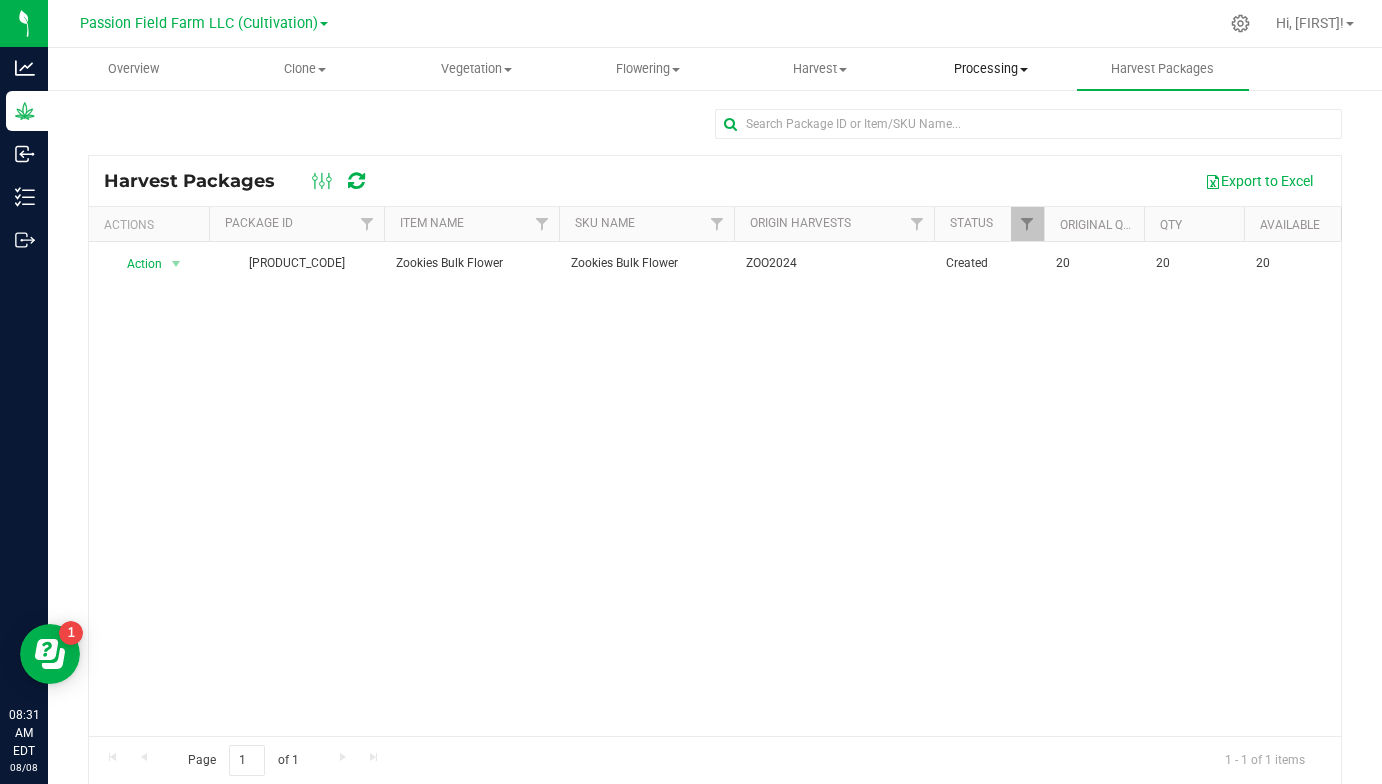 click on "Processing" at bounding box center (992, 69) 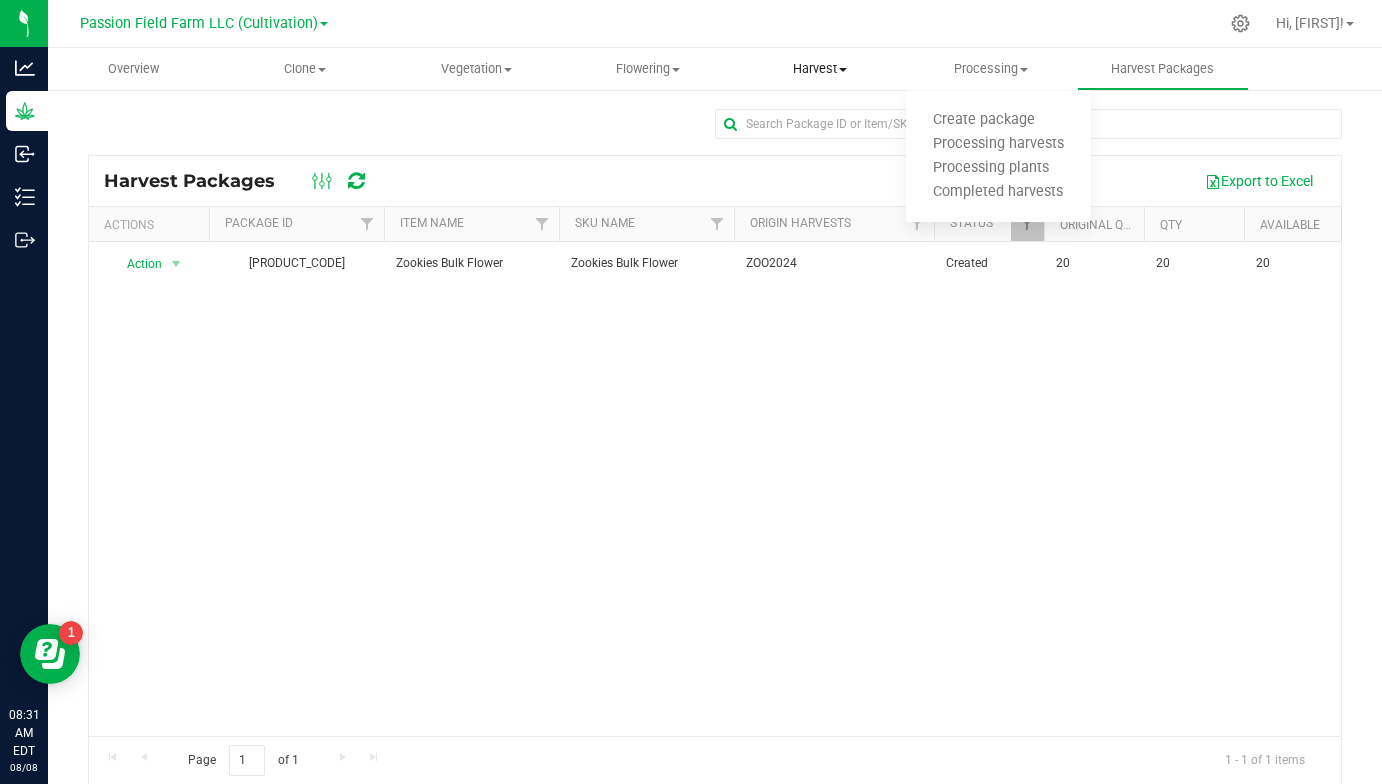click on "Harvest" at bounding box center [820, 69] 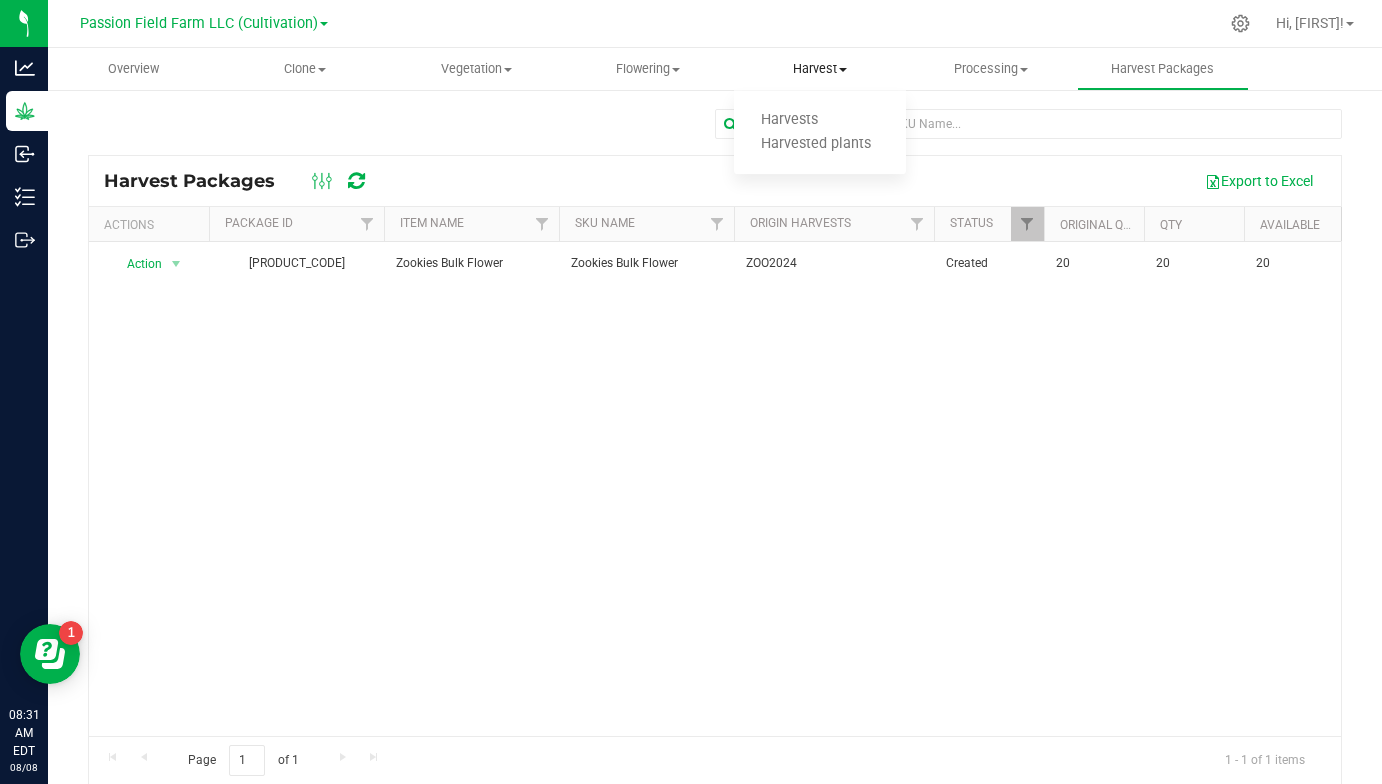 click on "Harvest" at bounding box center (820, 69) 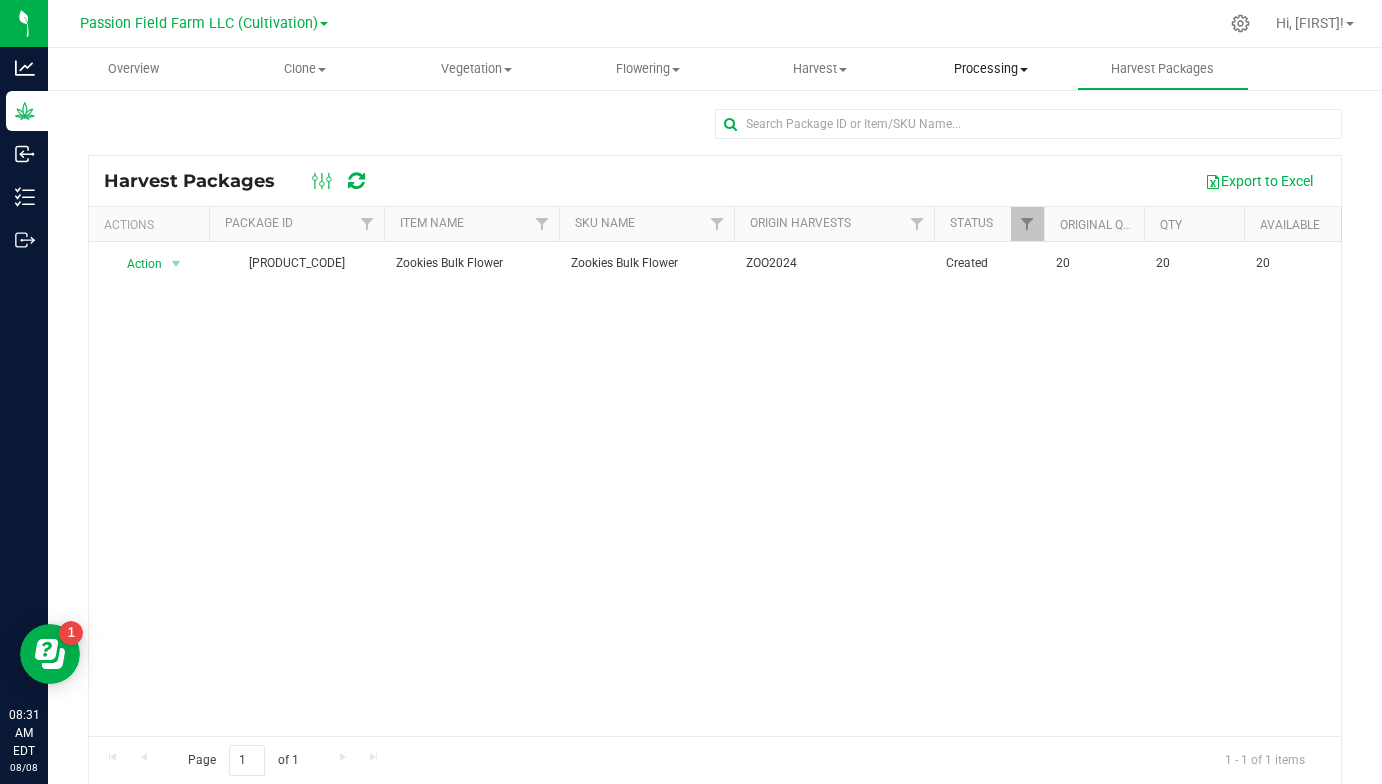 click on "Processing
Create package
Processing harvests
Processing plants
Completed harvests" at bounding box center (992, 69) 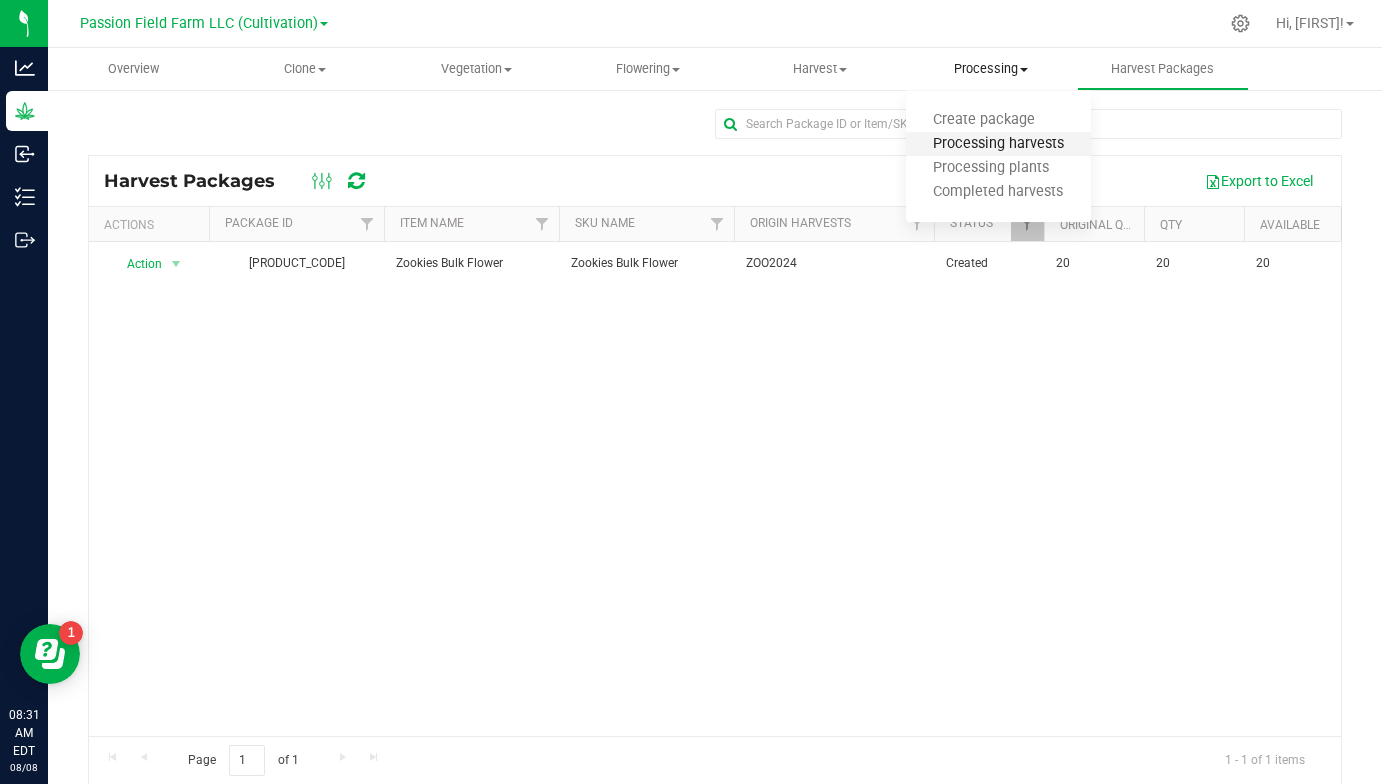click on "Processing harvests" at bounding box center (998, 144) 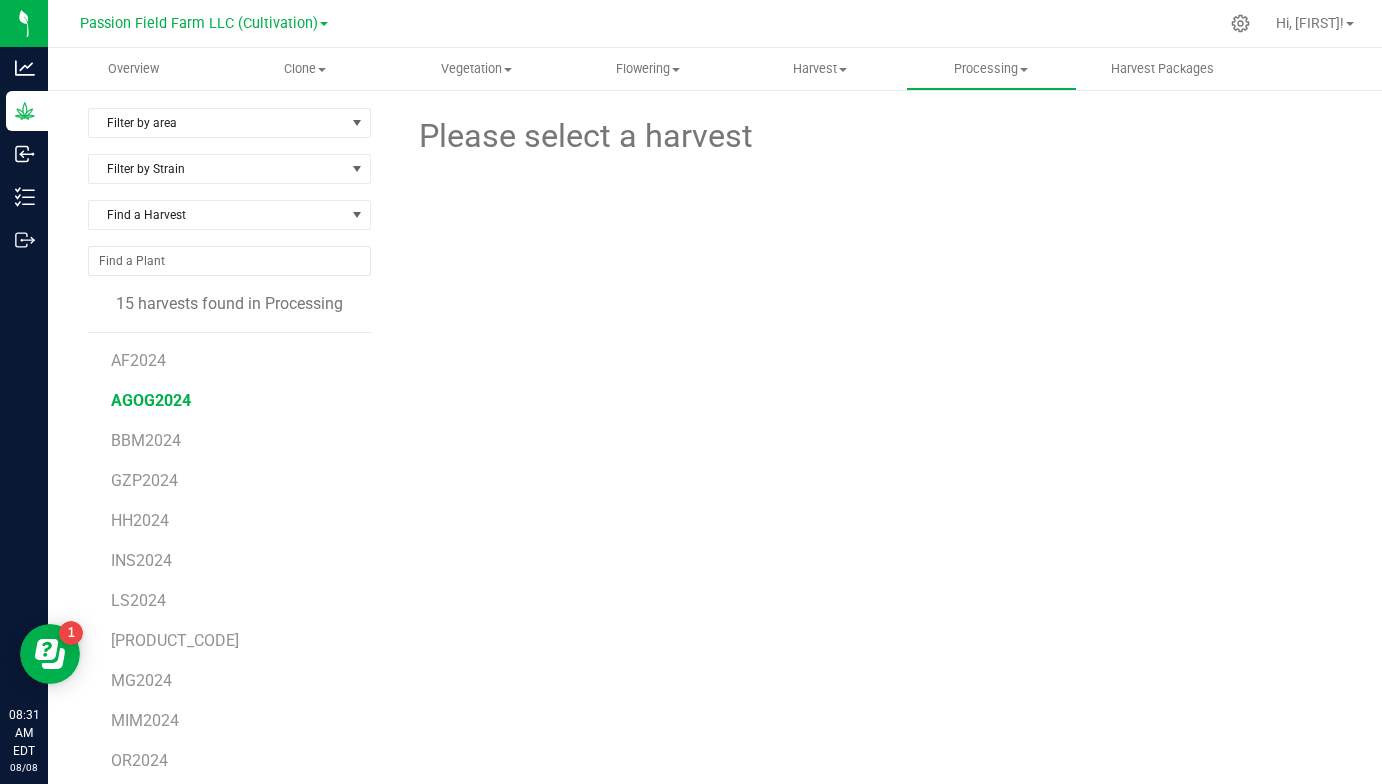 click on "AGOG2024" at bounding box center [151, 400] 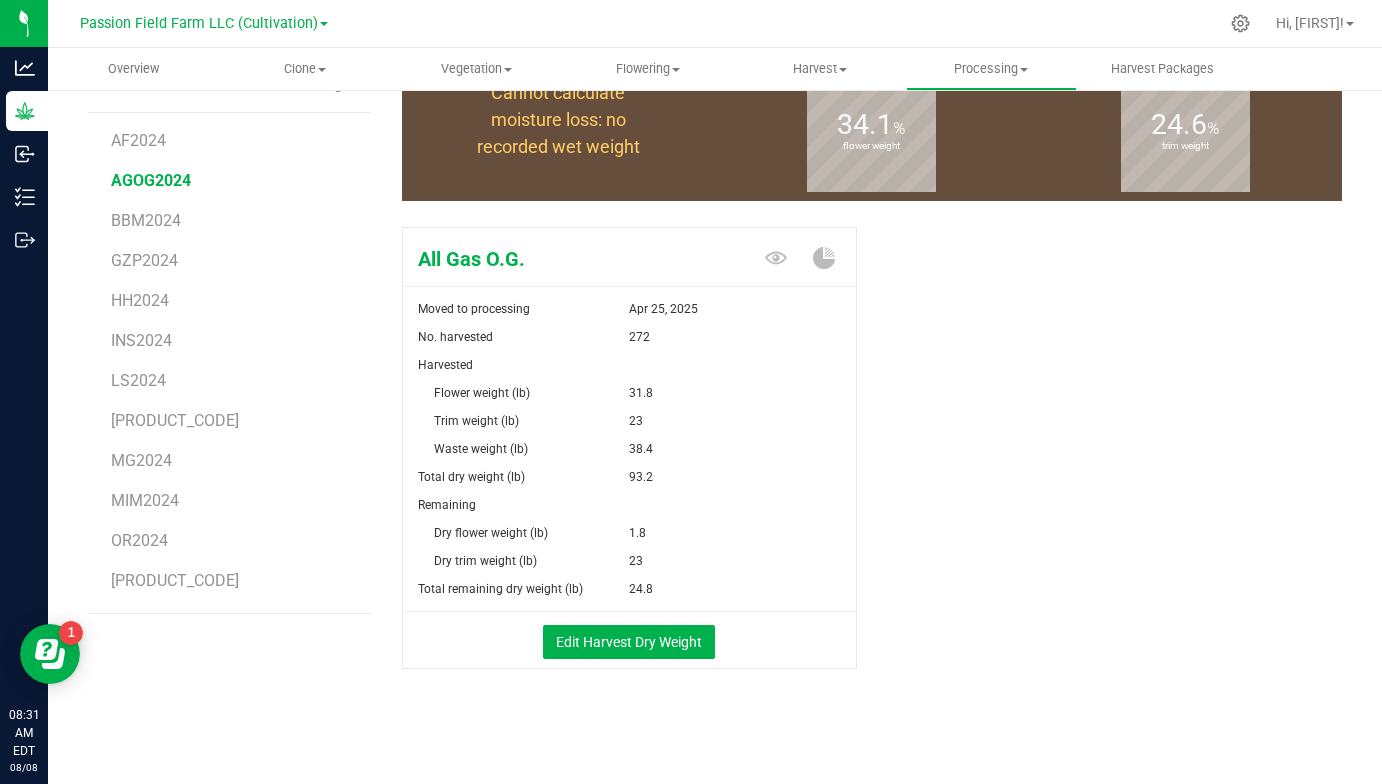 scroll, scrollTop: 219, scrollLeft: 0, axis: vertical 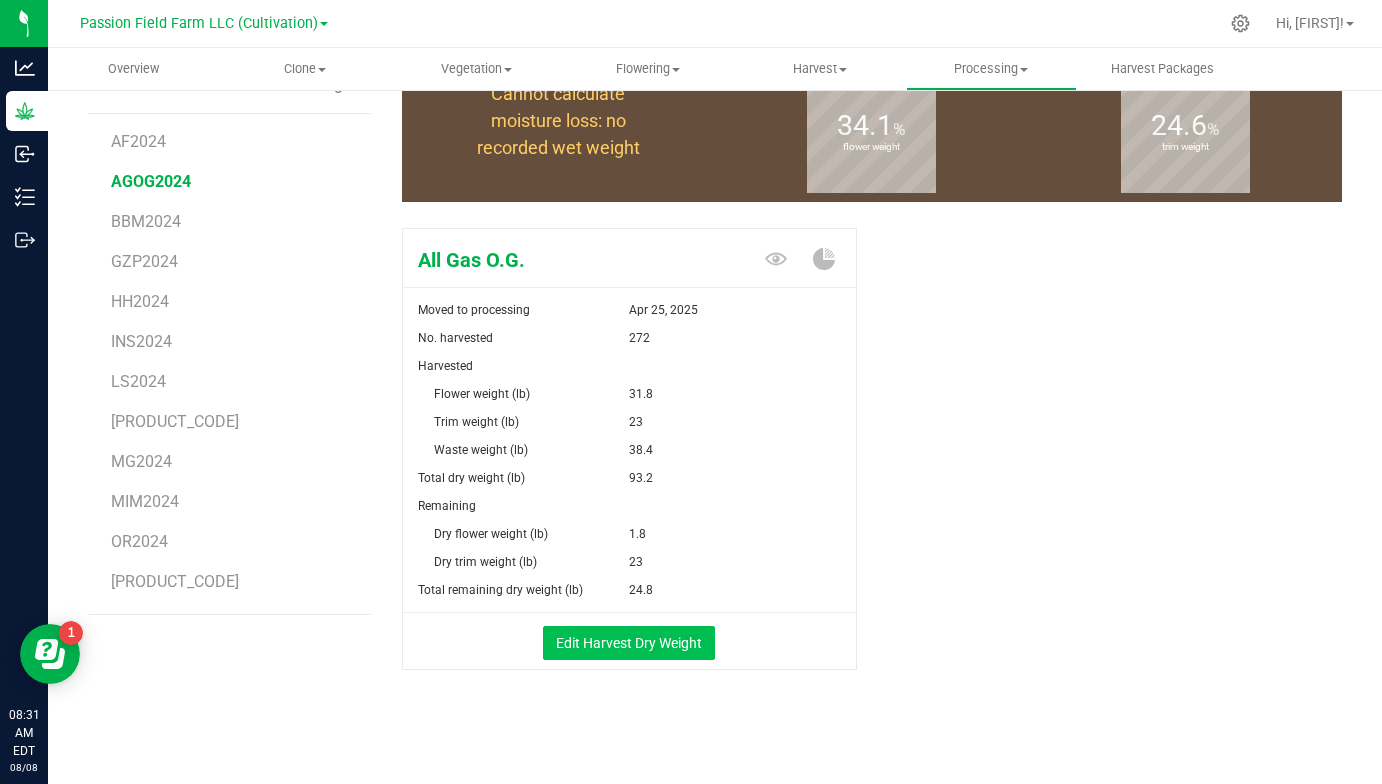 click on "Edit Harvest Dry Weight" at bounding box center (629, 643) 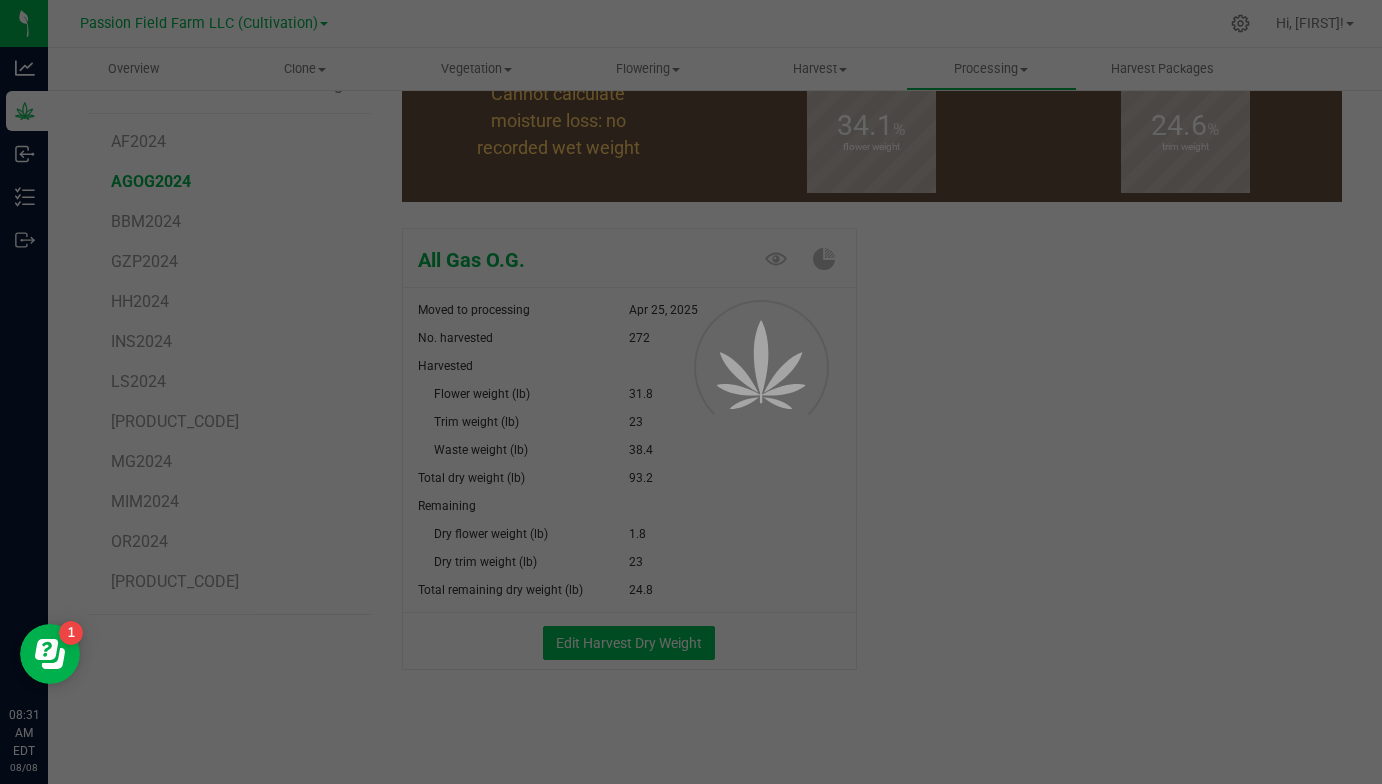 scroll, scrollTop: 131, scrollLeft: 0, axis: vertical 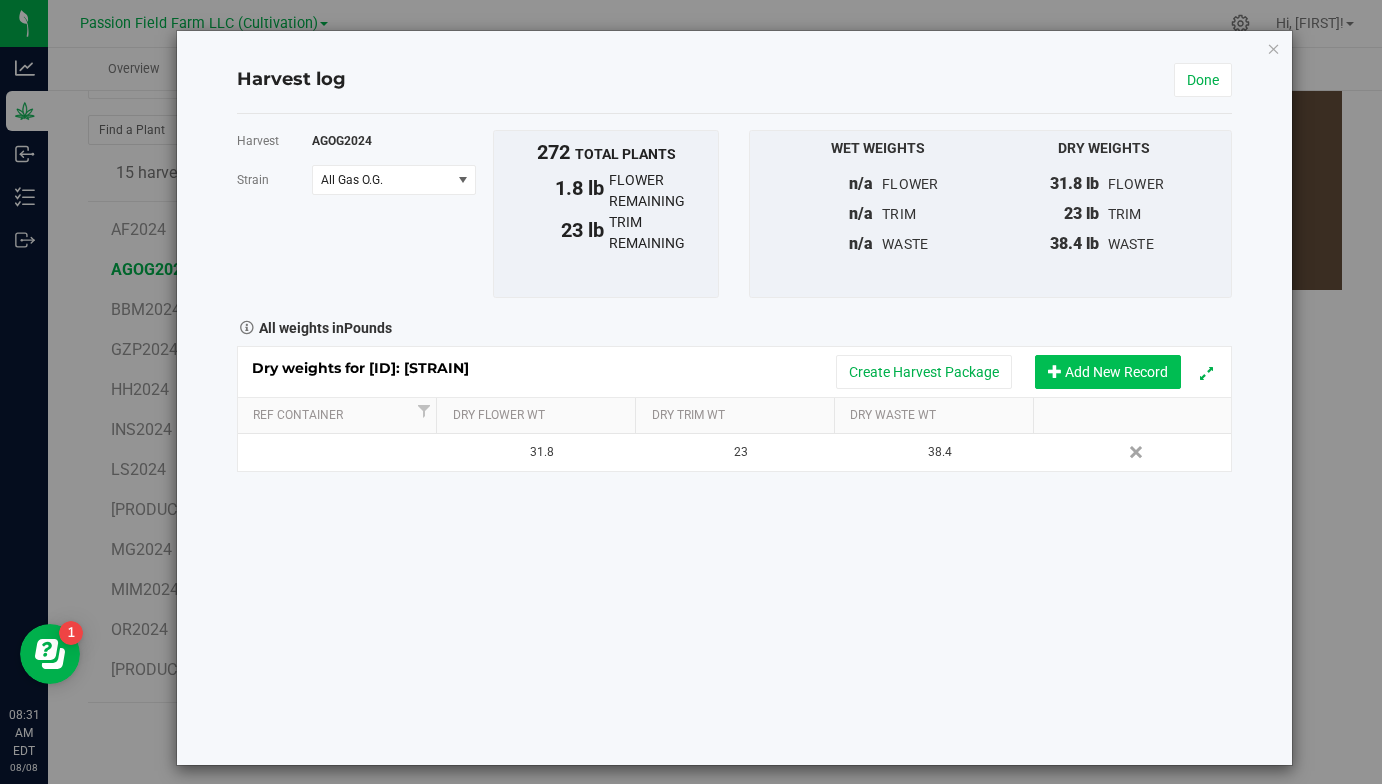 click on "Add New Record" at bounding box center (1108, 372) 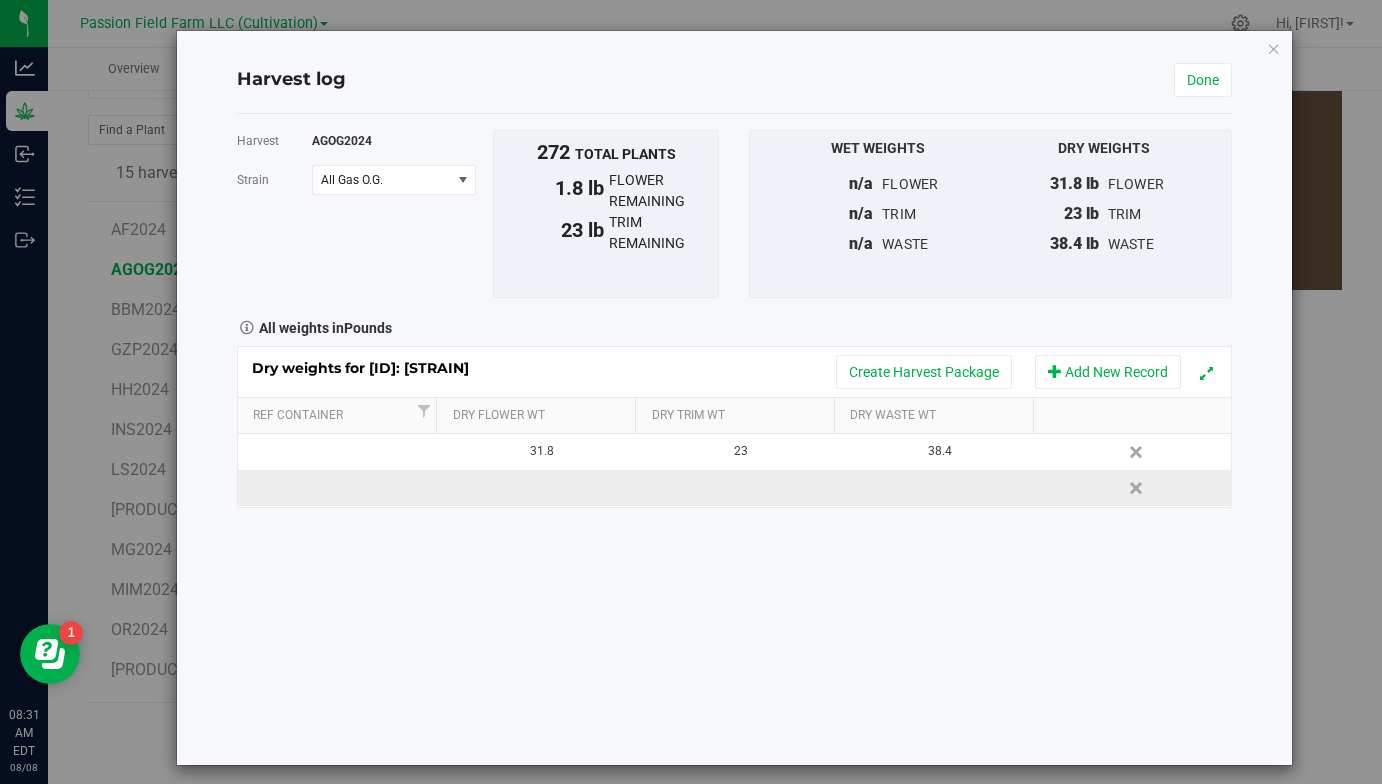 click at bounding box center [535, 488] 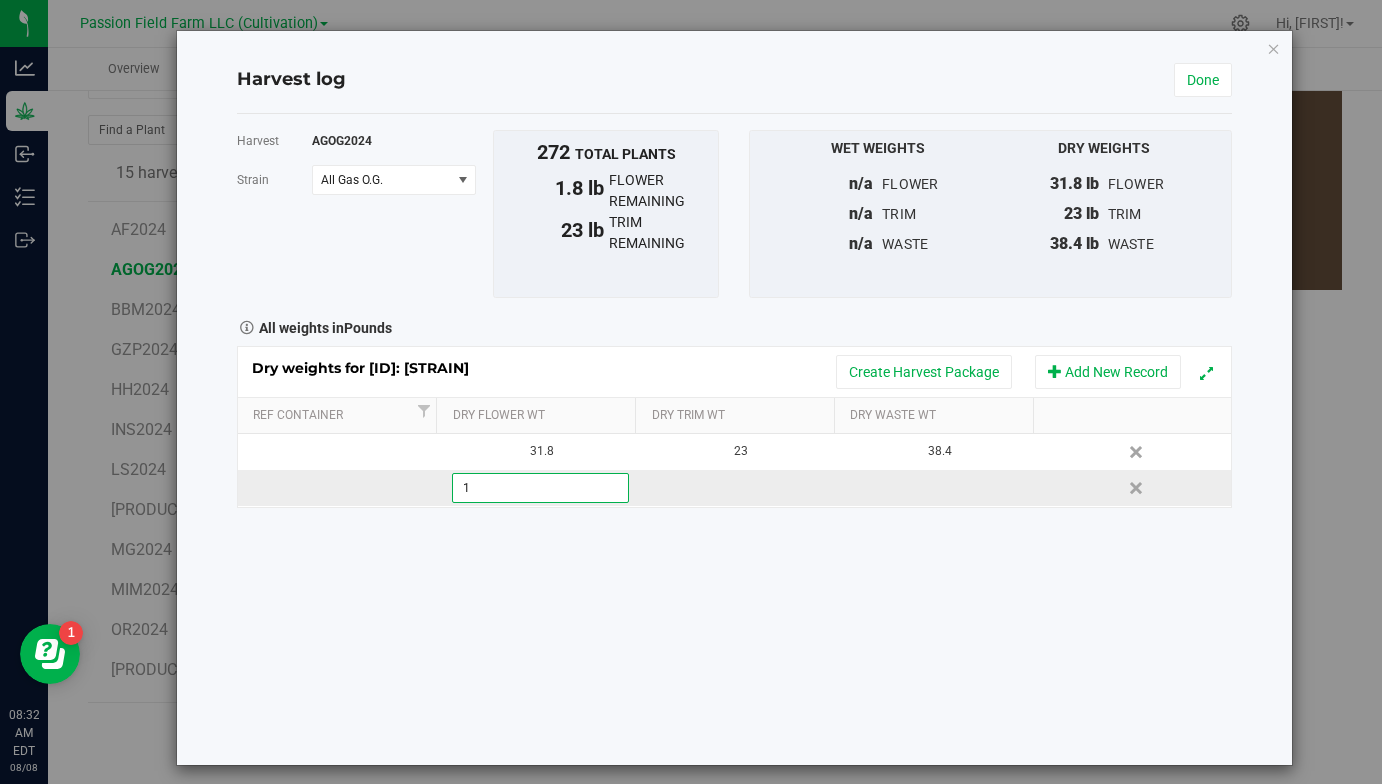 type on "11" 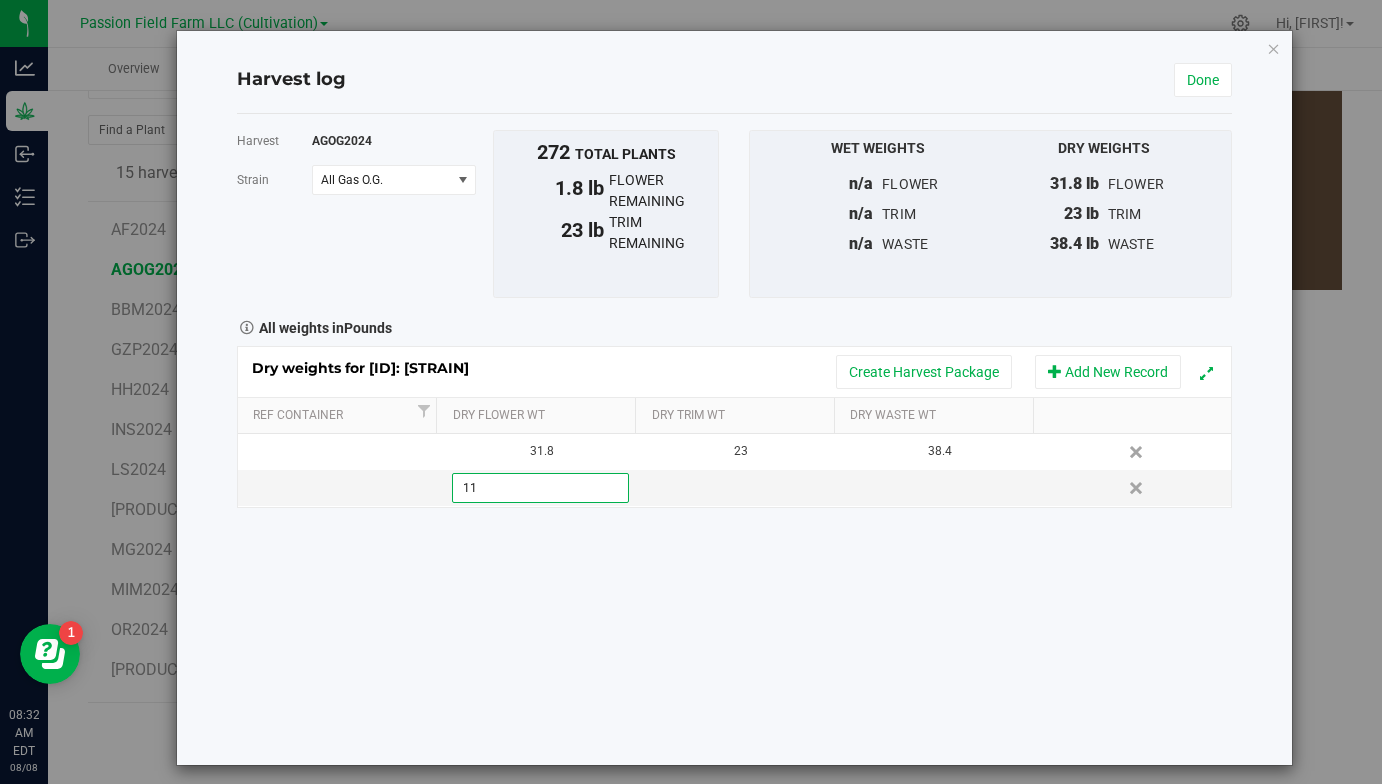 click on "Harvest
AGOG2024
Strain
All Gas O.G. Select strain All Gas O.G.
To bulk upload trim weights:
Export to CSV
Upload the CSV file  with weights entered
272
total plants" at bounding box center [735, 439] 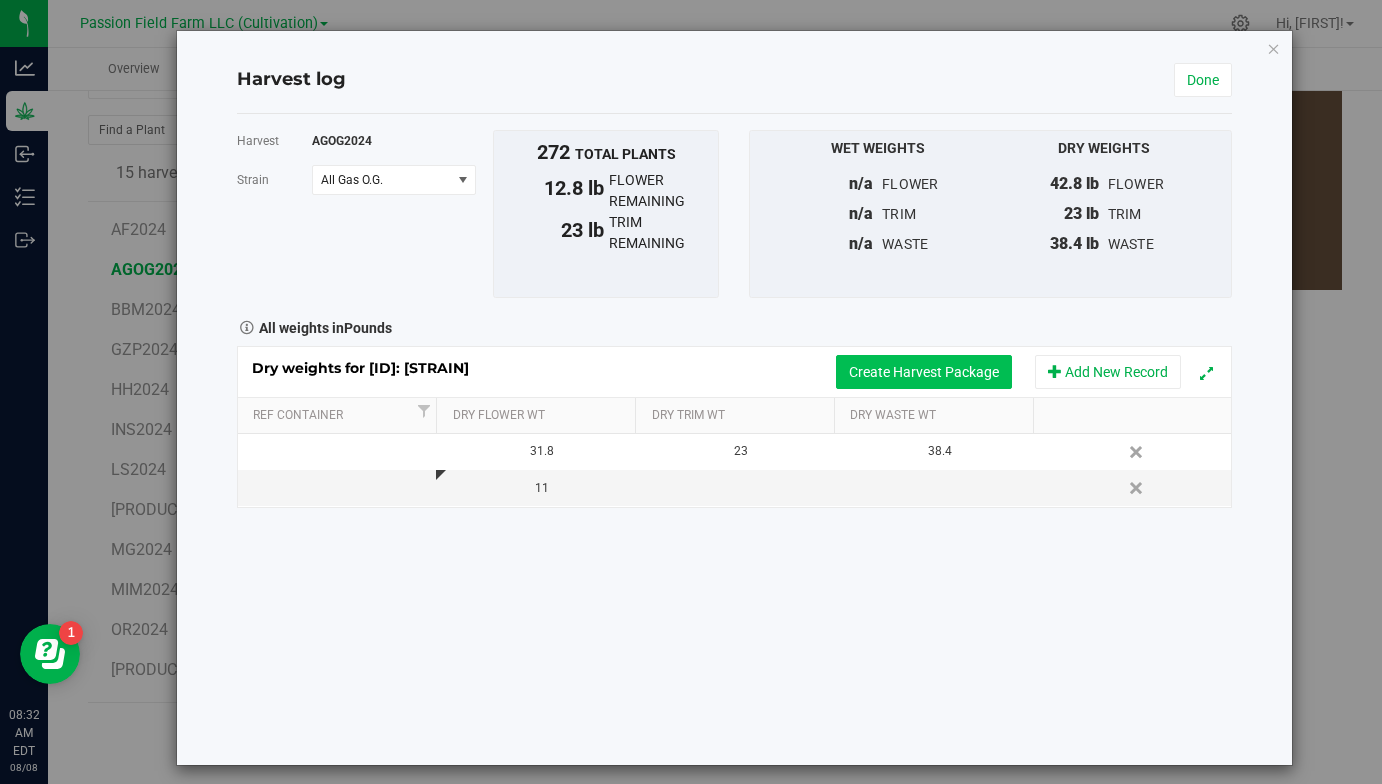 click on "Create Harvest Package" at bounding box center (924, 372) 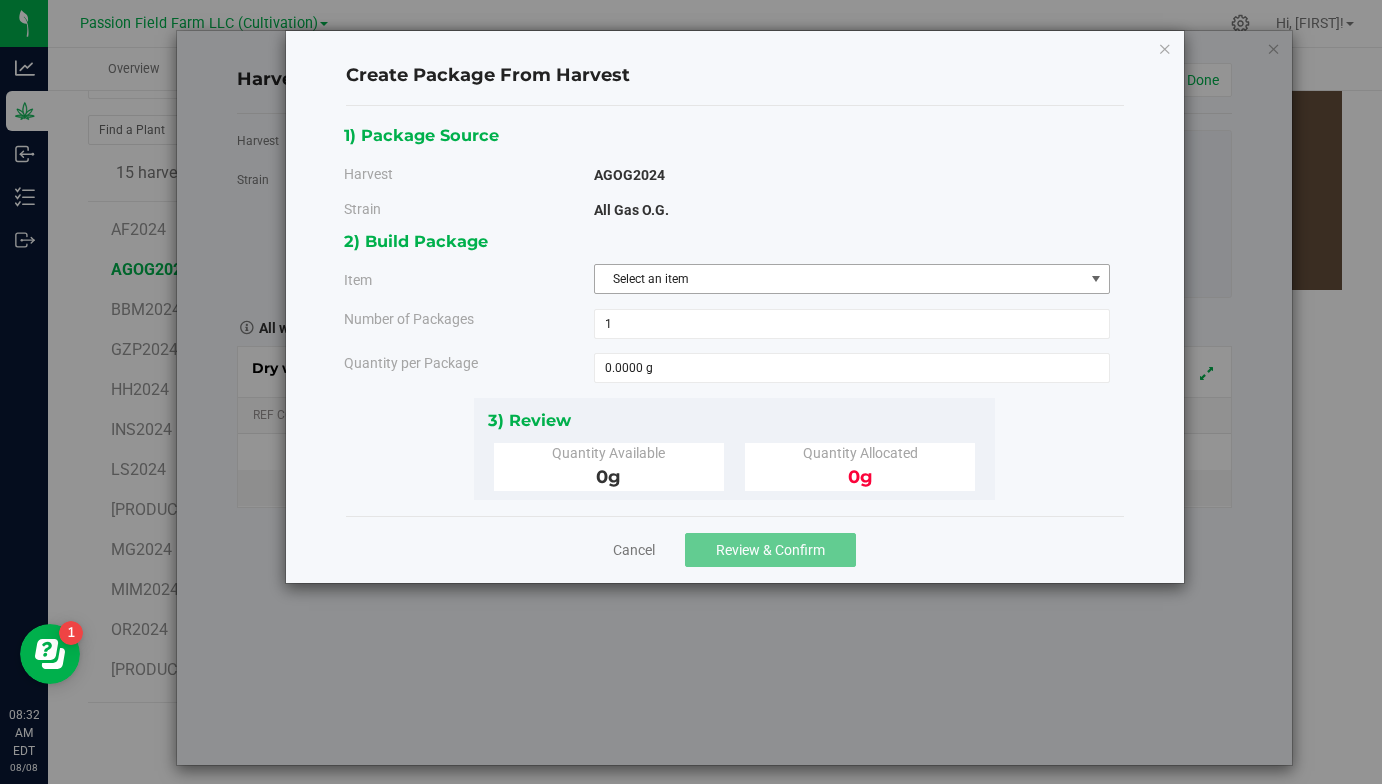 click on "Select an item" at bounding box center (839, 279) 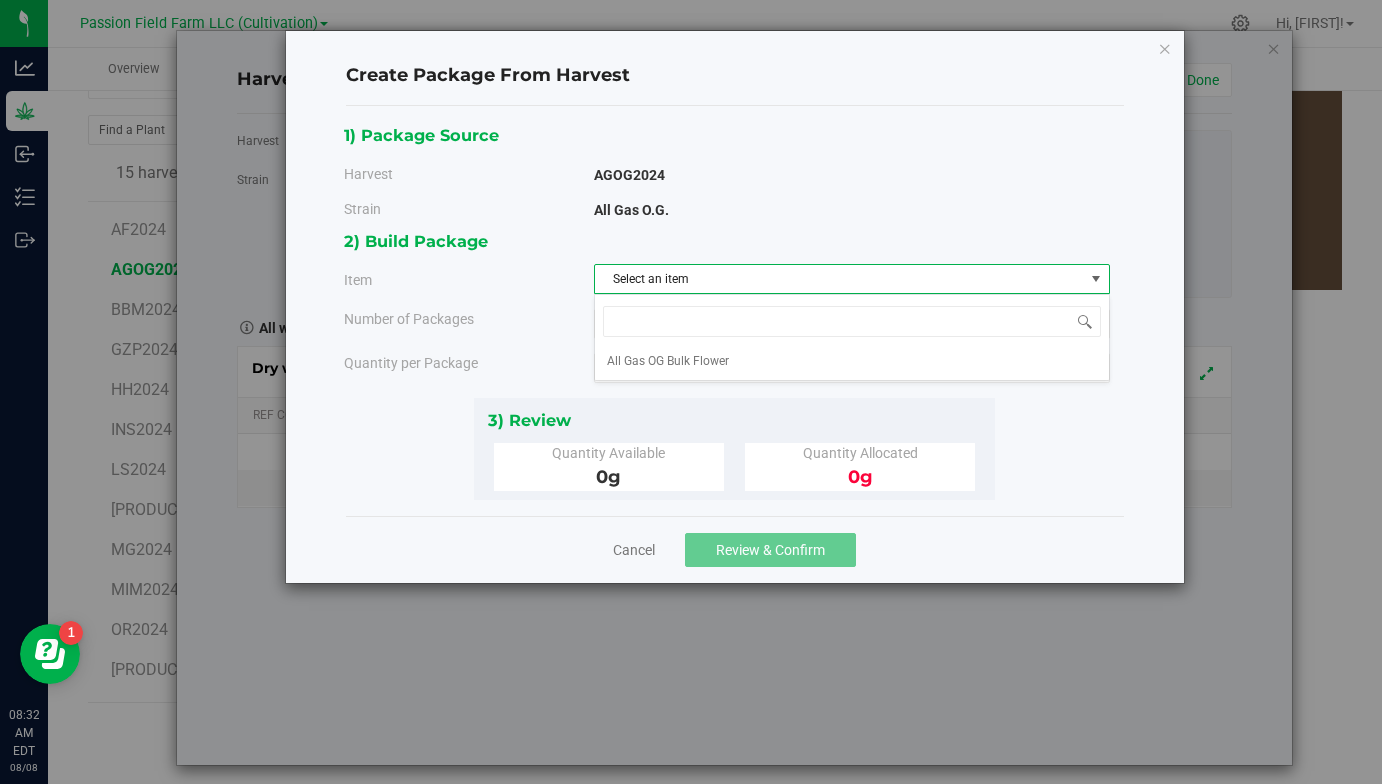 click on "Select an item" at bounding box center [839, 279] 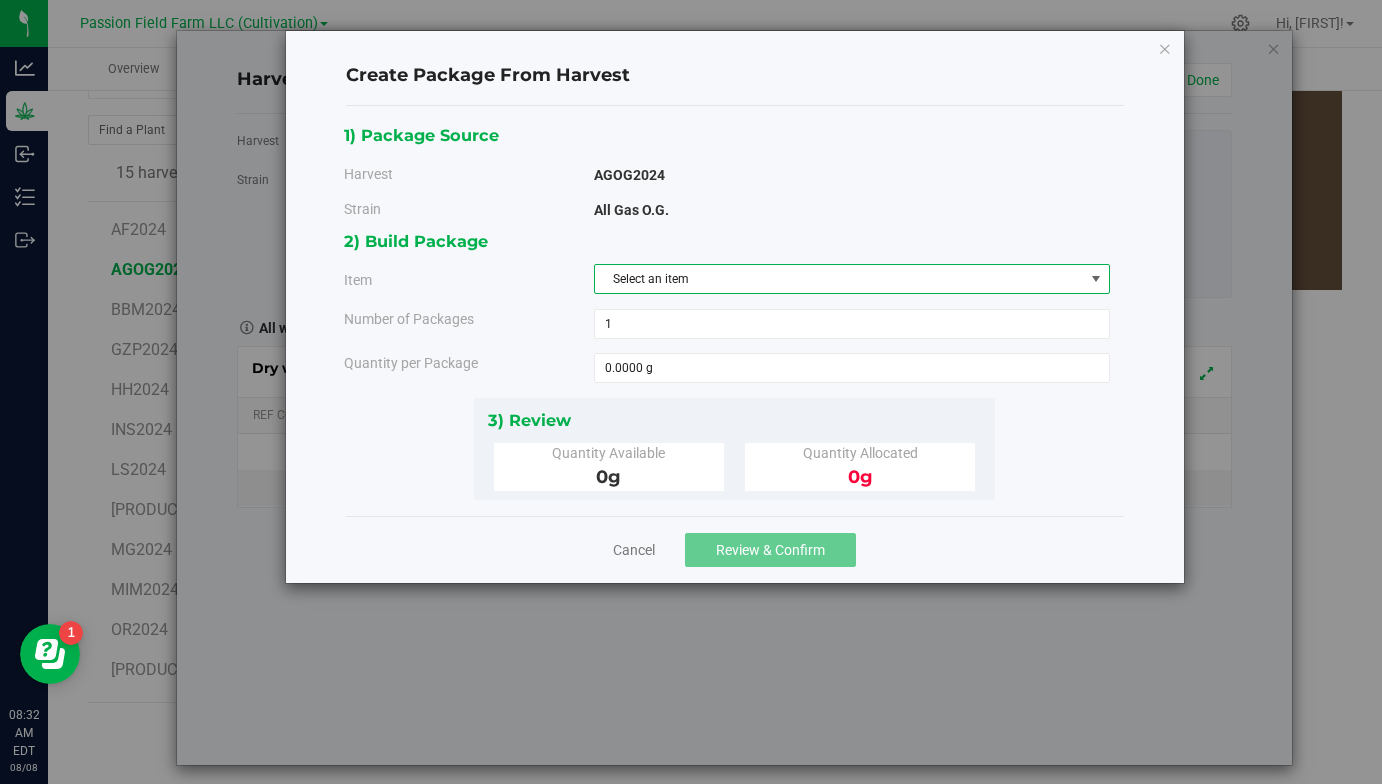 click on "Select an item" at bounding box center (839, 279) 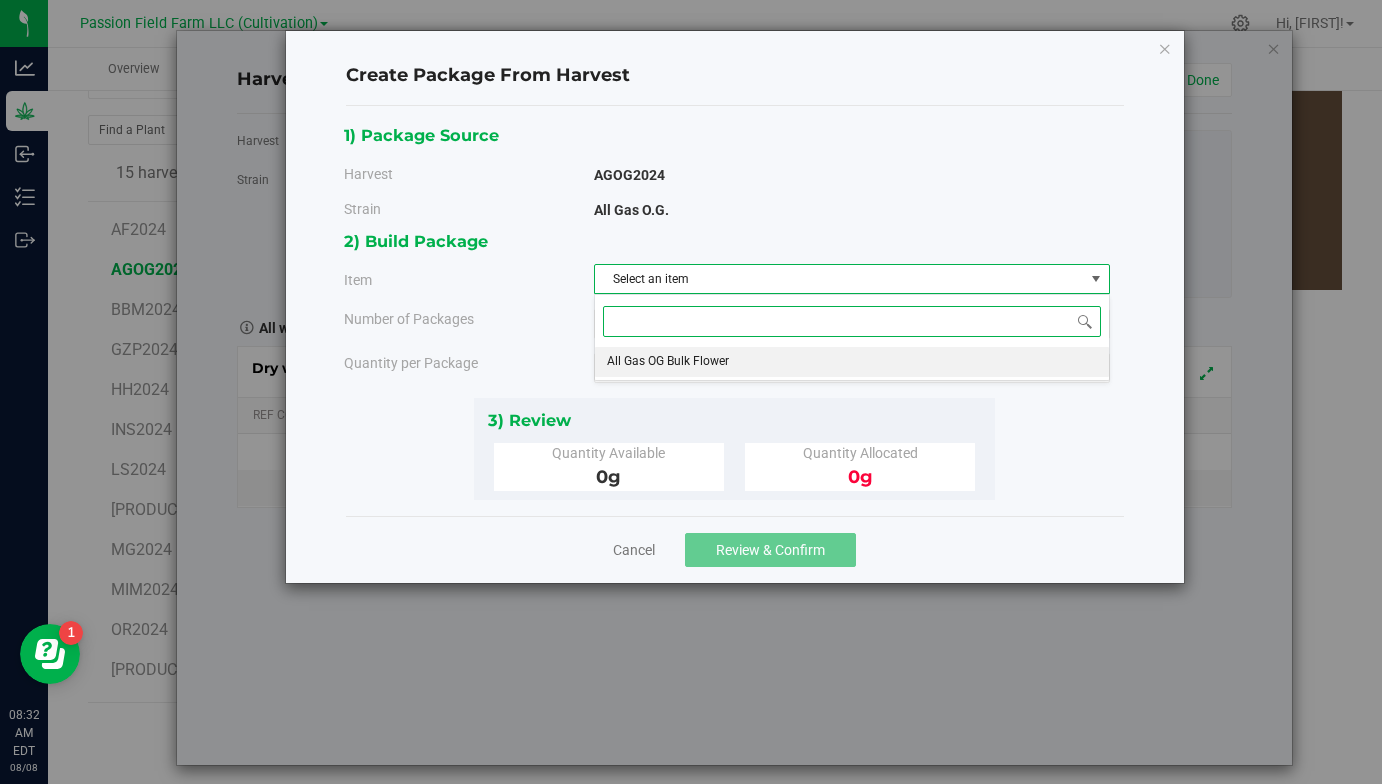 click on "All Gas OG Bulk Flower" at bounding box center (852, 362) 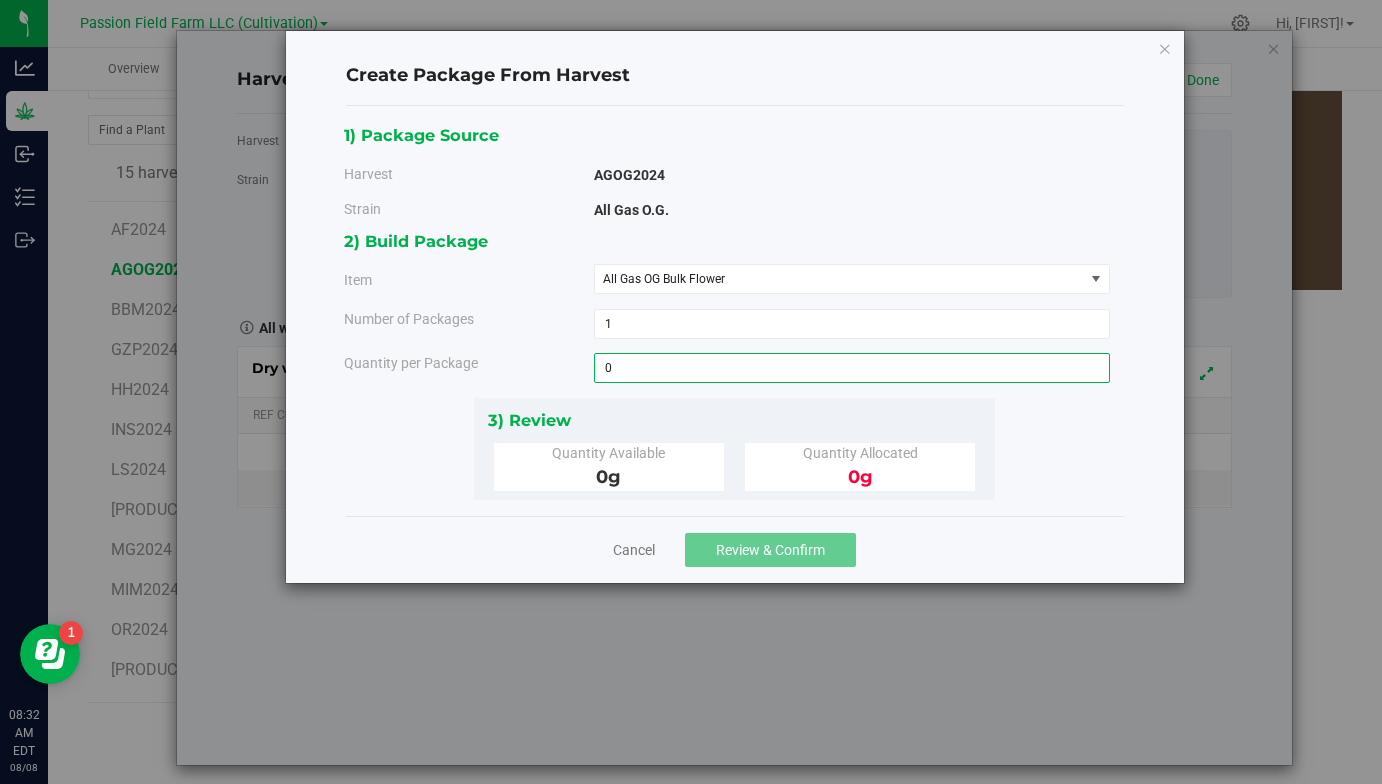 type 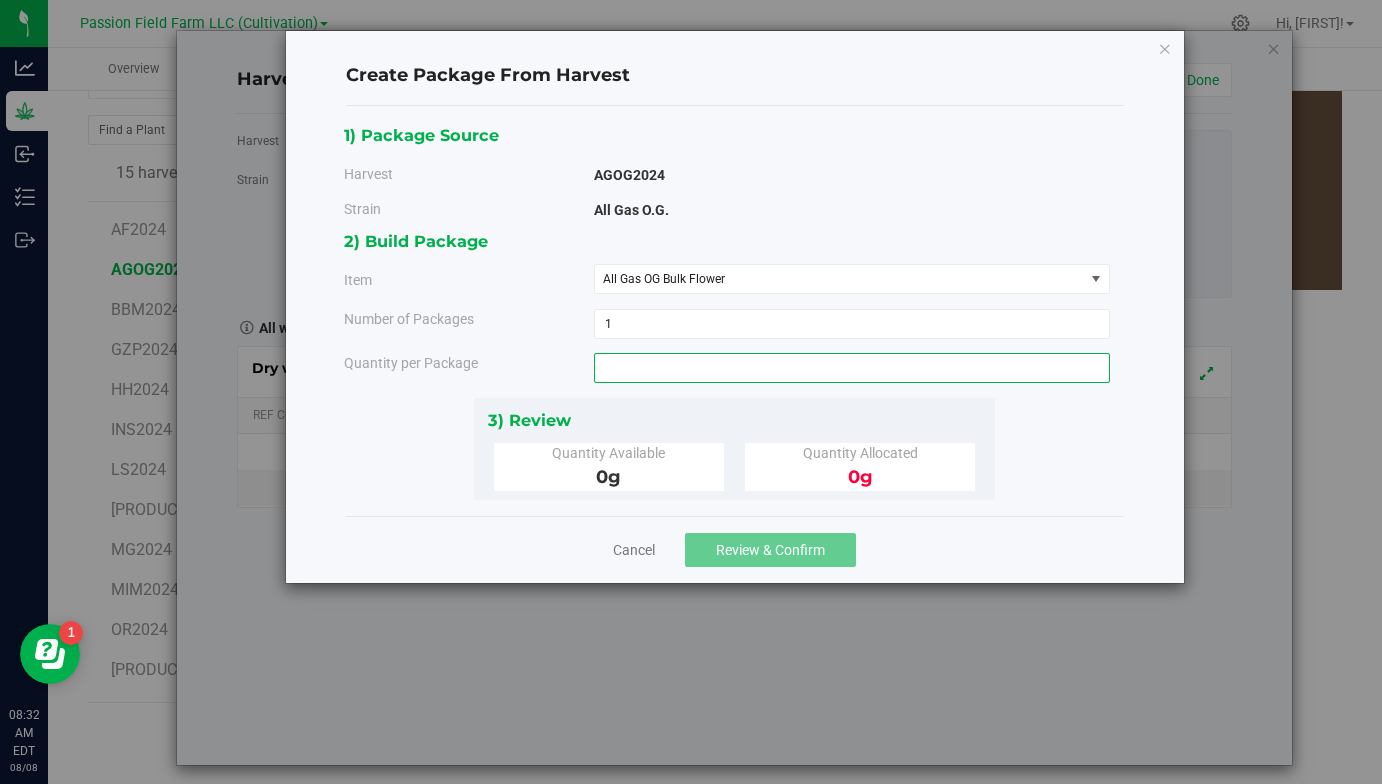 click at bounding box center [852, 368] 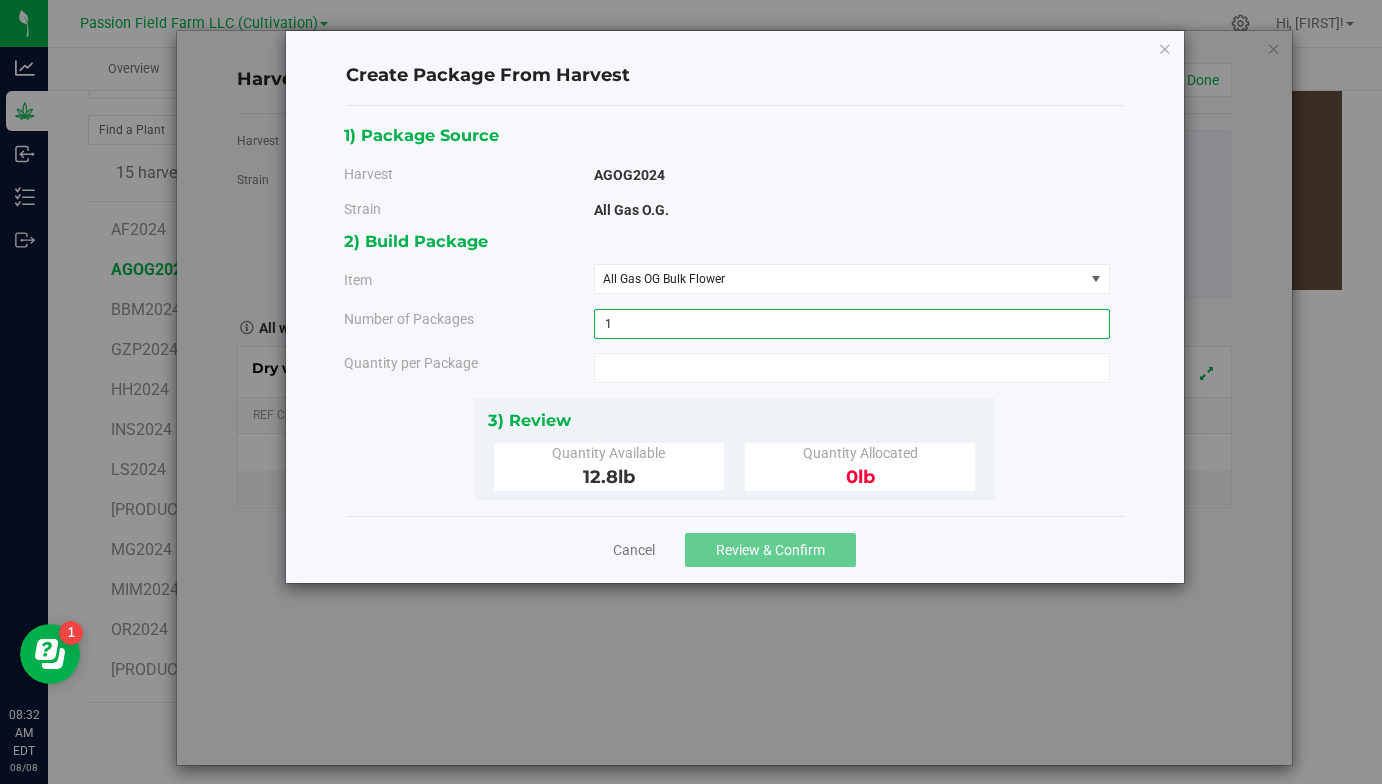 click on "1 1" at bounding box center (852, 324) 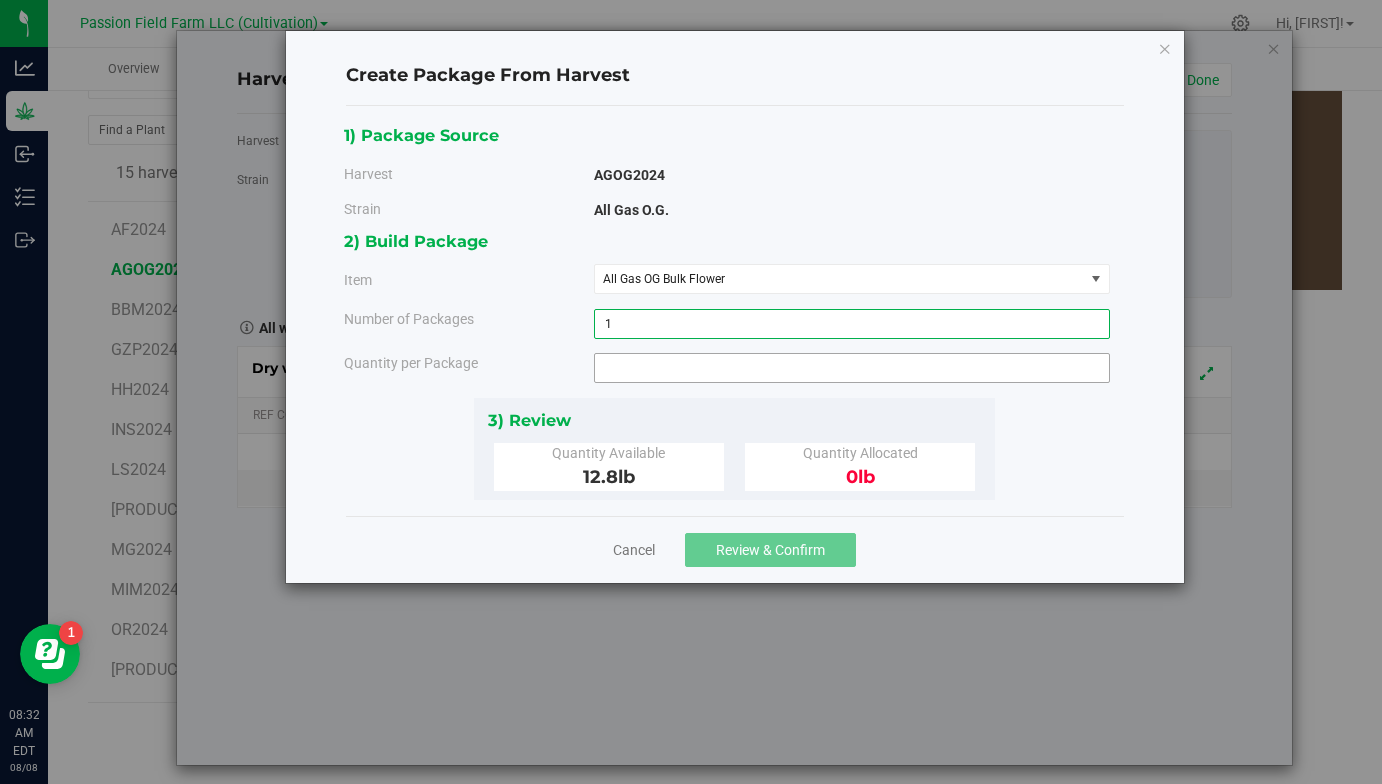 click at bounding box center (852, 368) 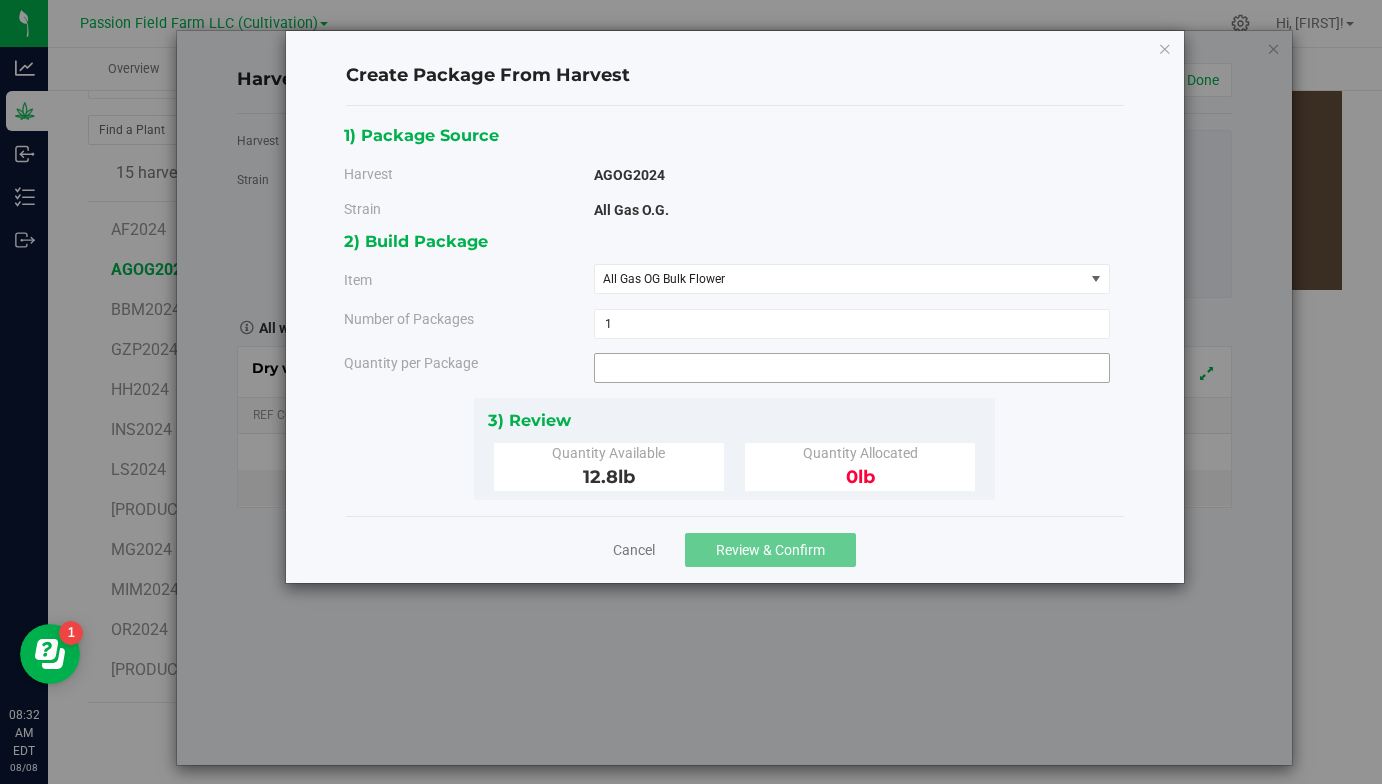 click at bounding box center (852, 368) 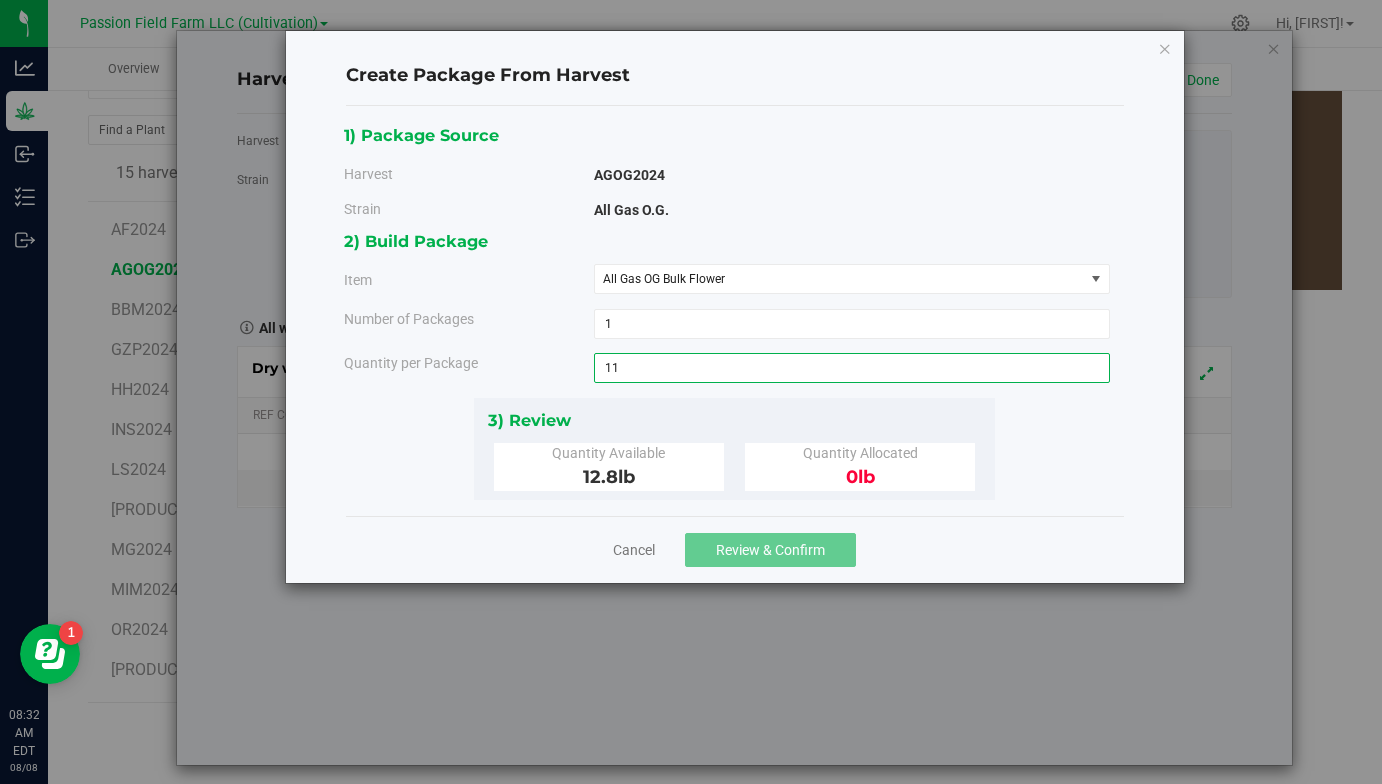 click on "11" at bounding box center [852, 368] 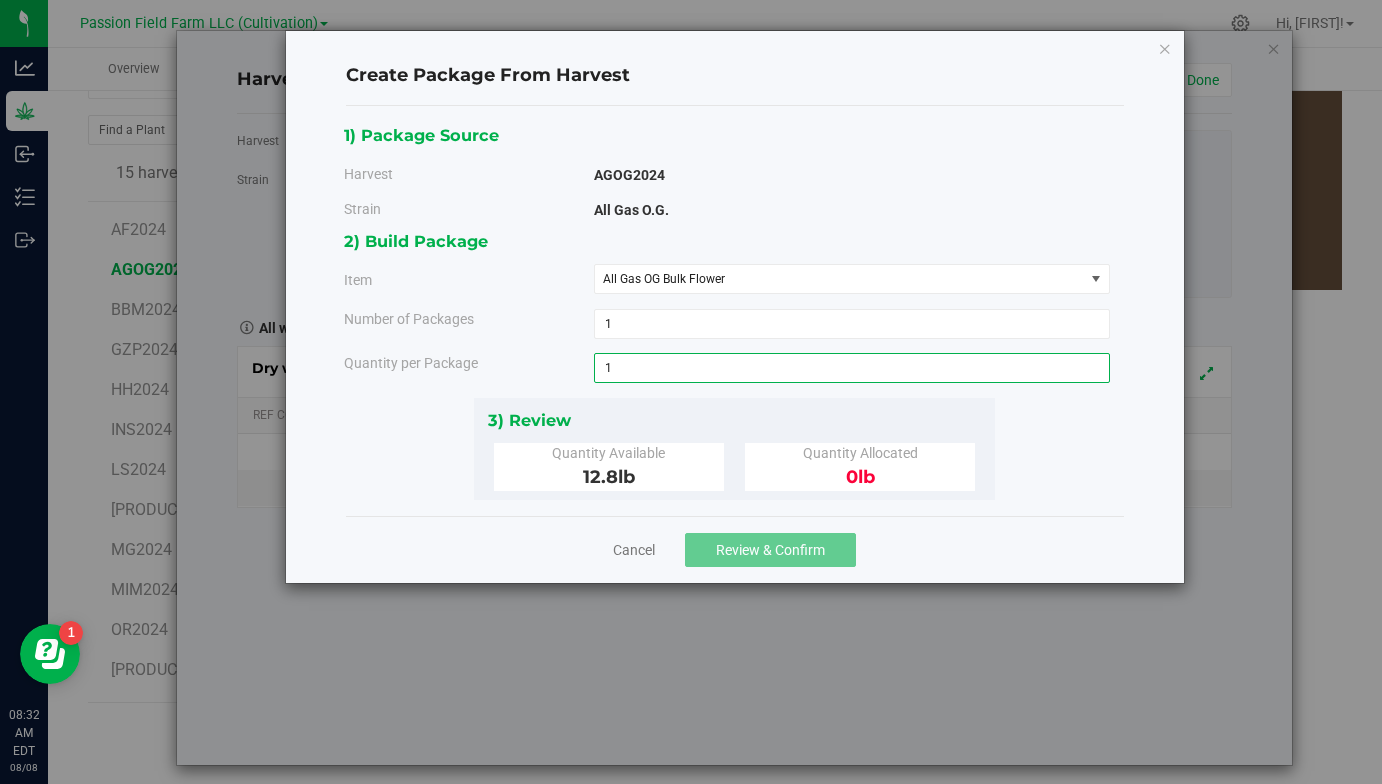 type on "12" 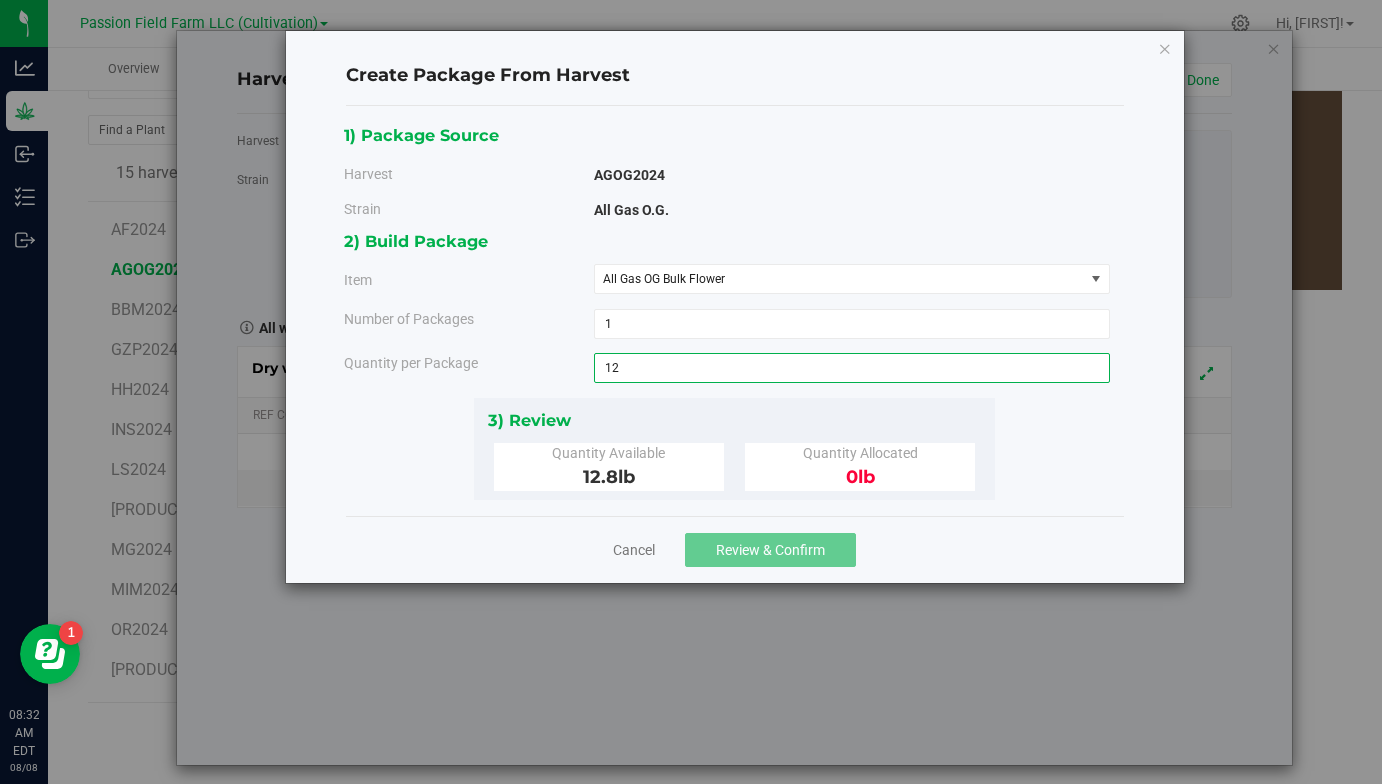 type on "12.0000 lb" 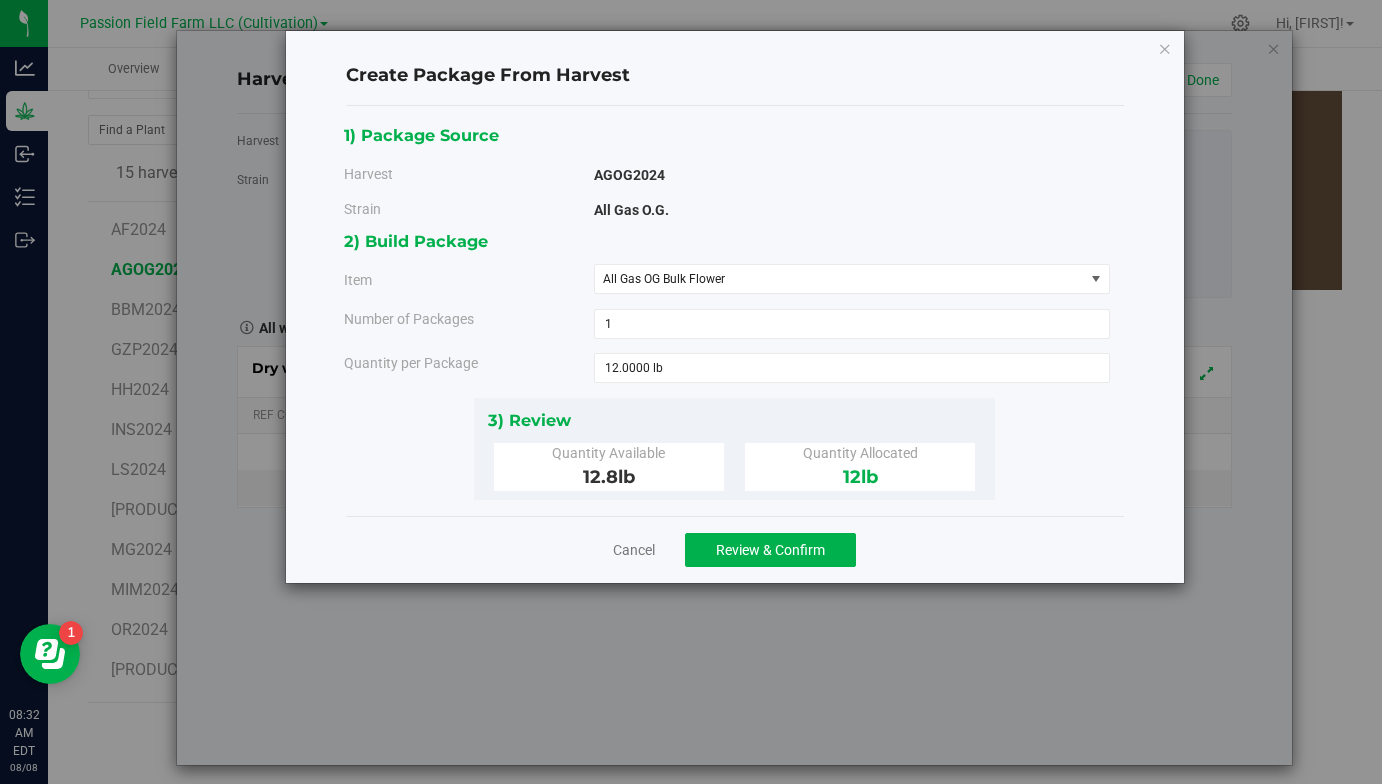 click on "2) Build Package
Item
All Gas OG Bulk Flower All Gas OG Bulk Flower
Number of Packages
1 1
12.0000 lb 12" at bounding box center (734, 312) 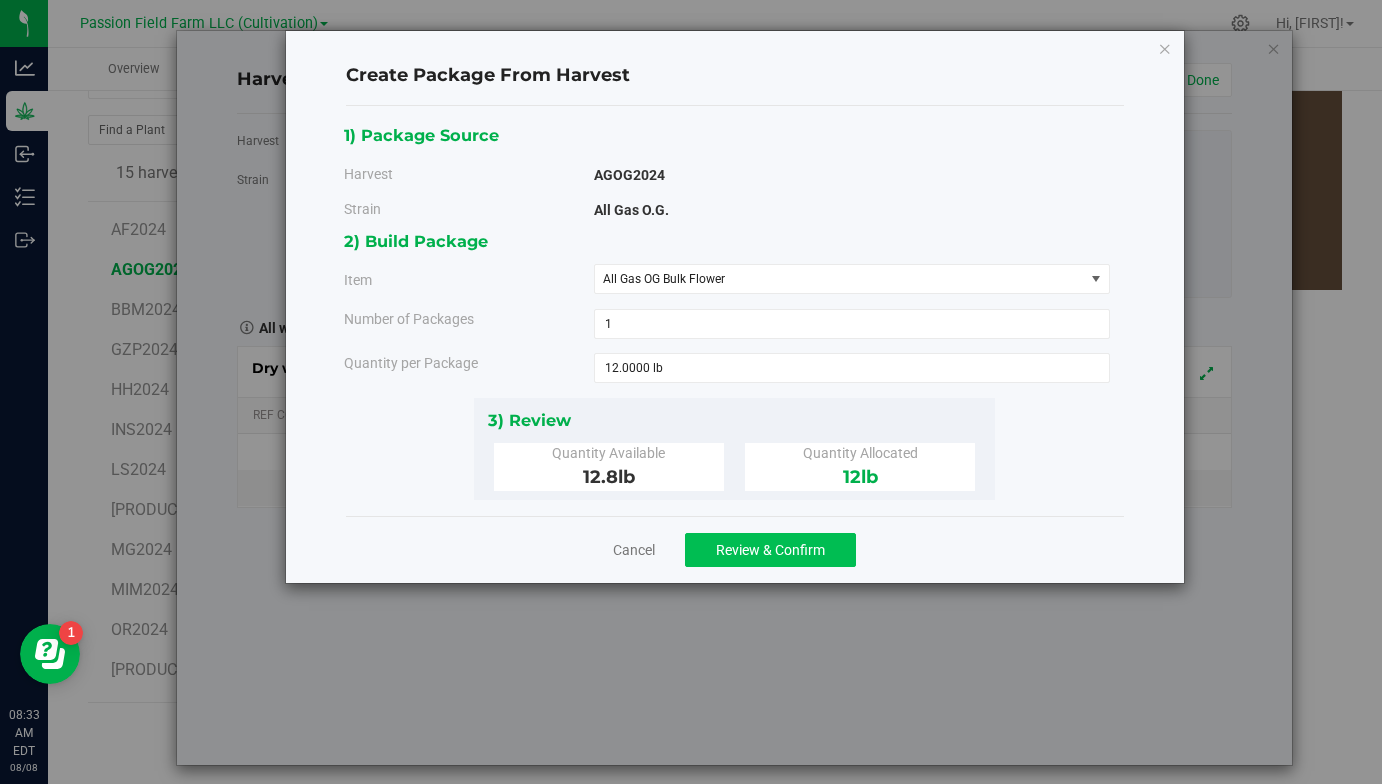 click on "Review & Confirm" 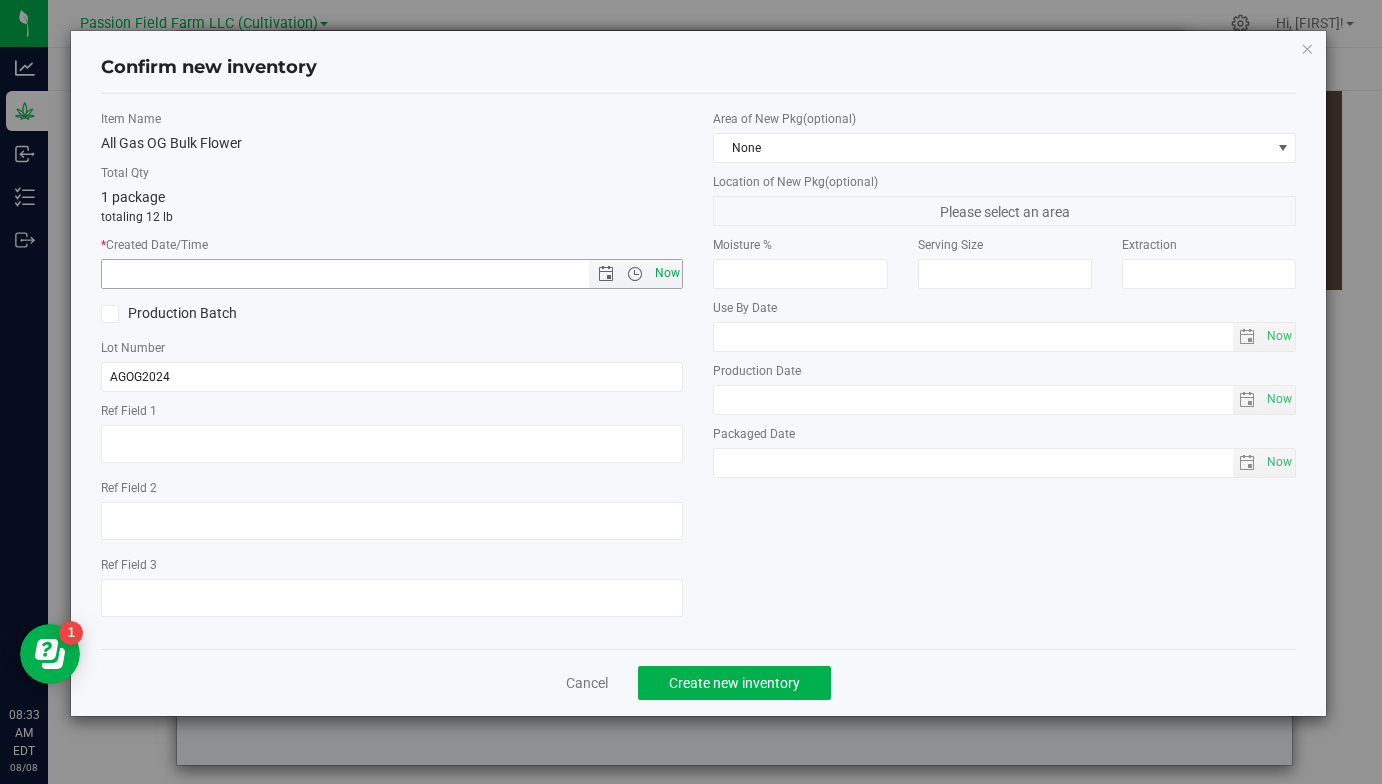 click on "Now" at bounding box center [667, 273] 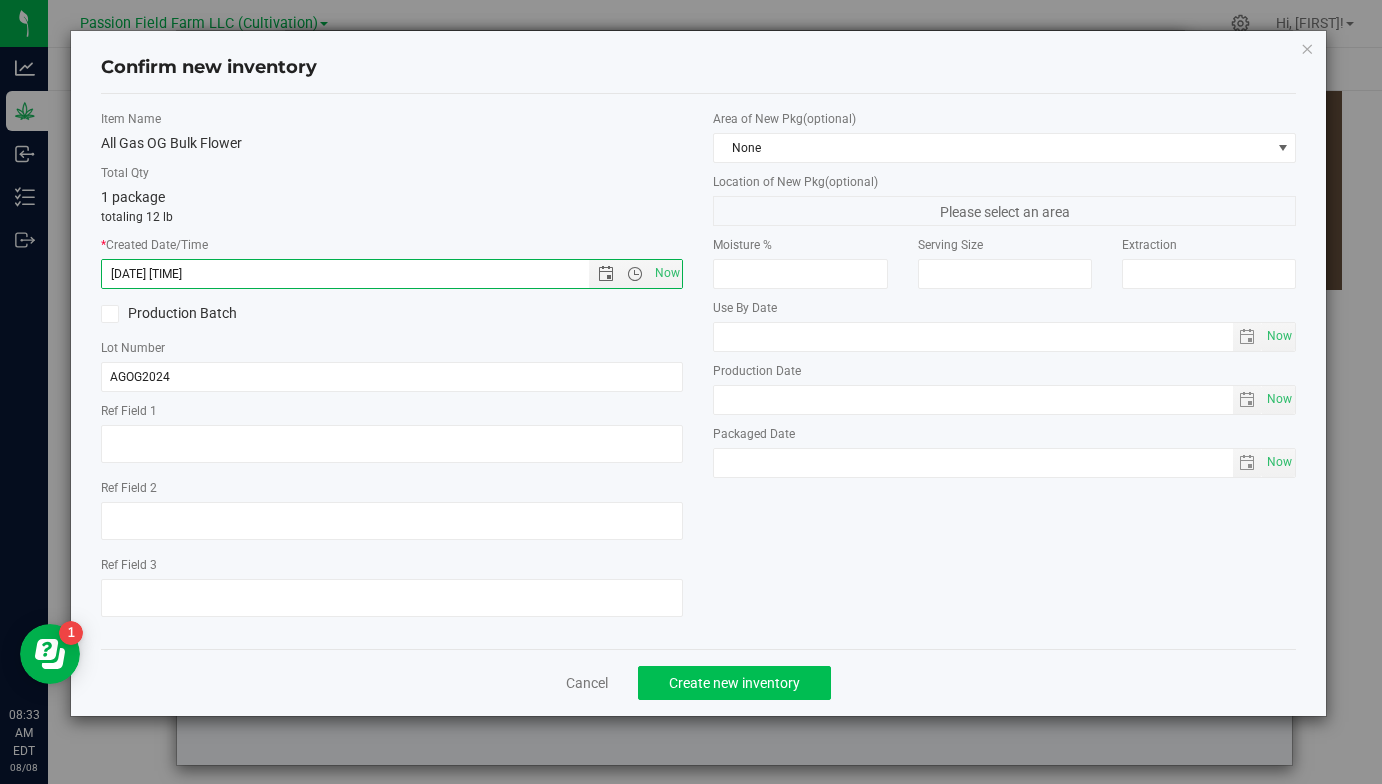 click on "Create new inventory" 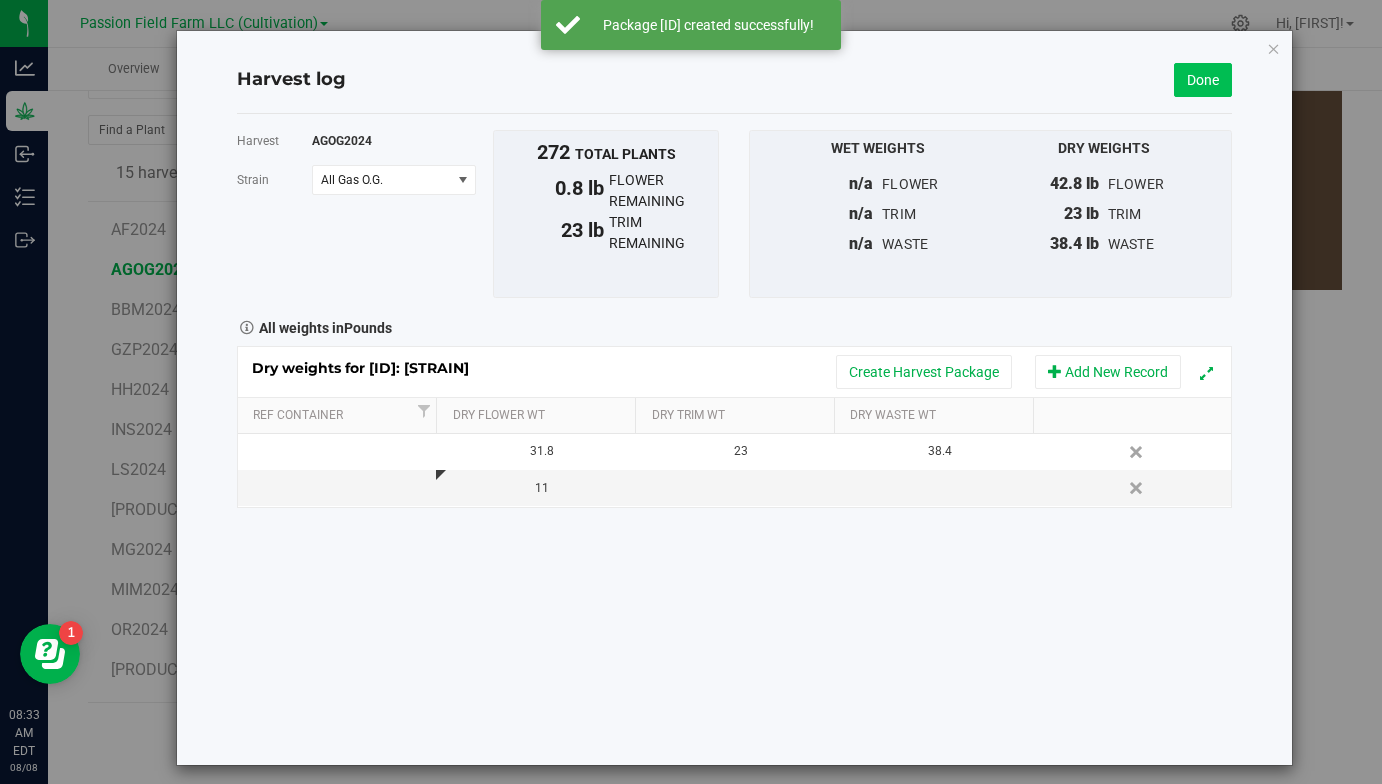 click on "Done" at bounding box center [1203, 80] 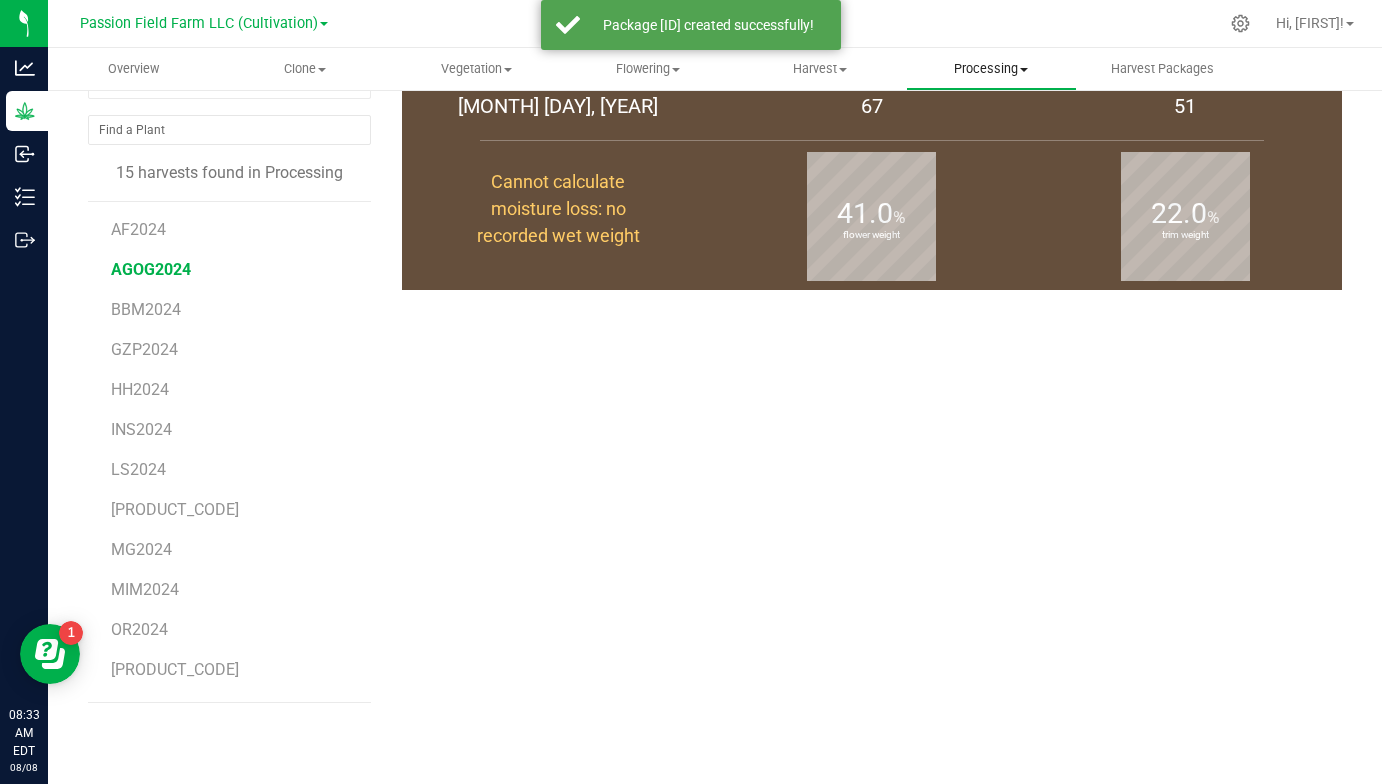 scroll, scrollTop: 0, scrollLeft: 0, axis: both 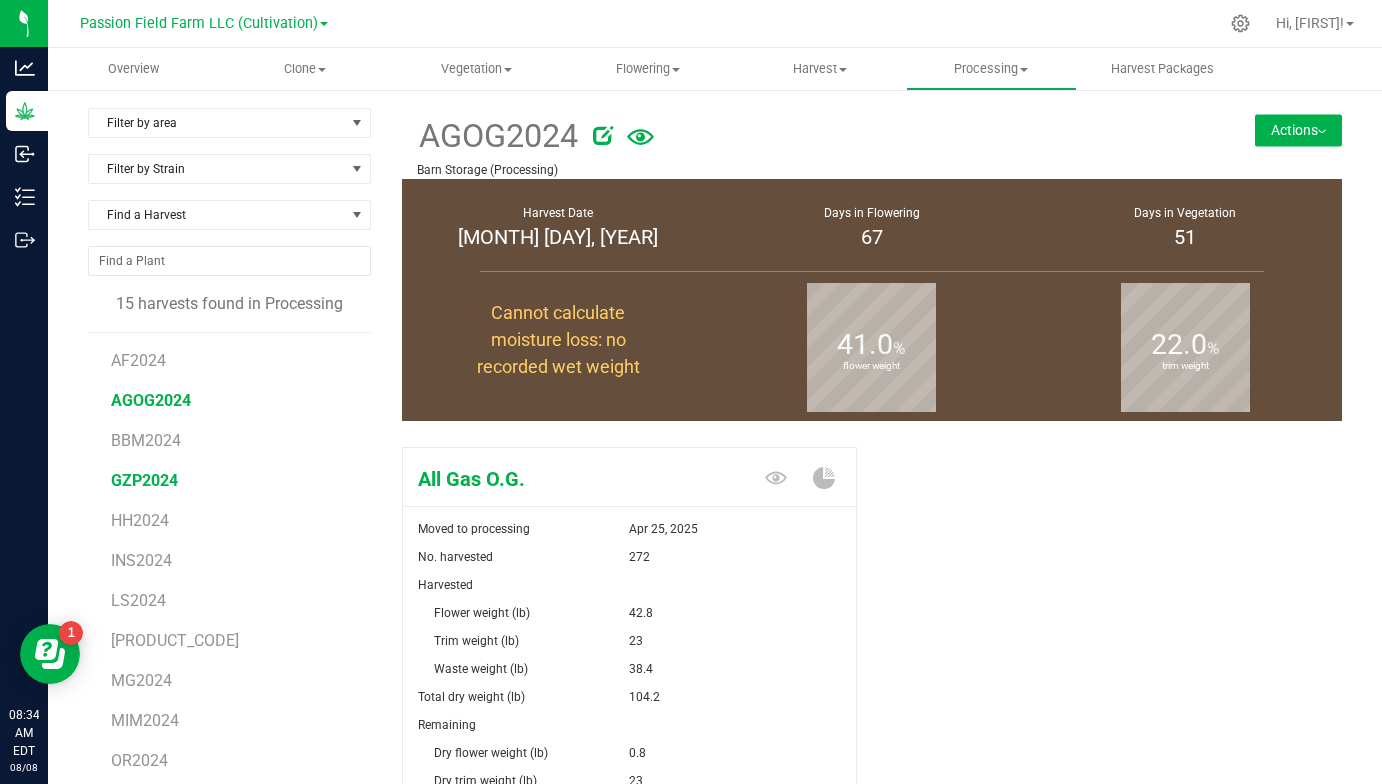 click on "GZP2024" at bounding box center (144, 480) 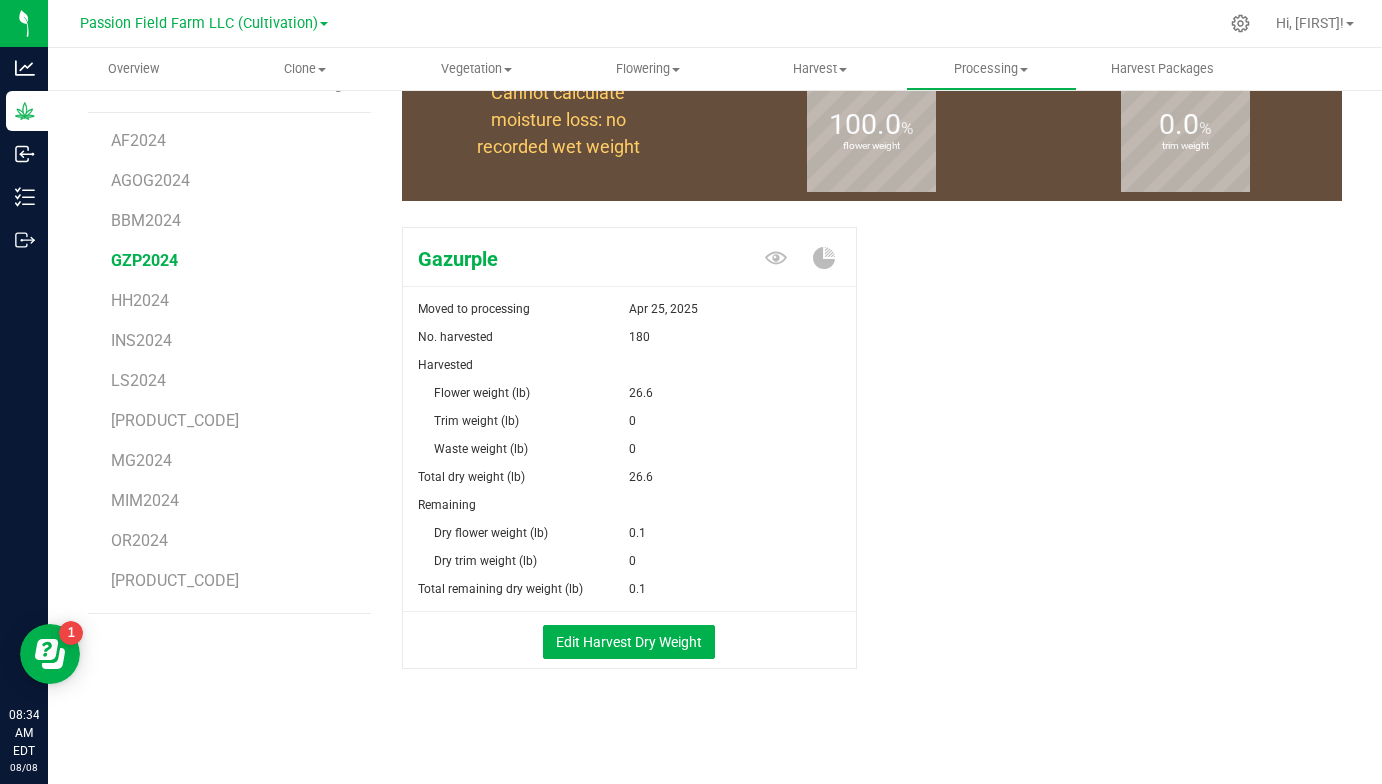 scroll, scrollTop: 219, scrollLeft: 0, axis: vertical 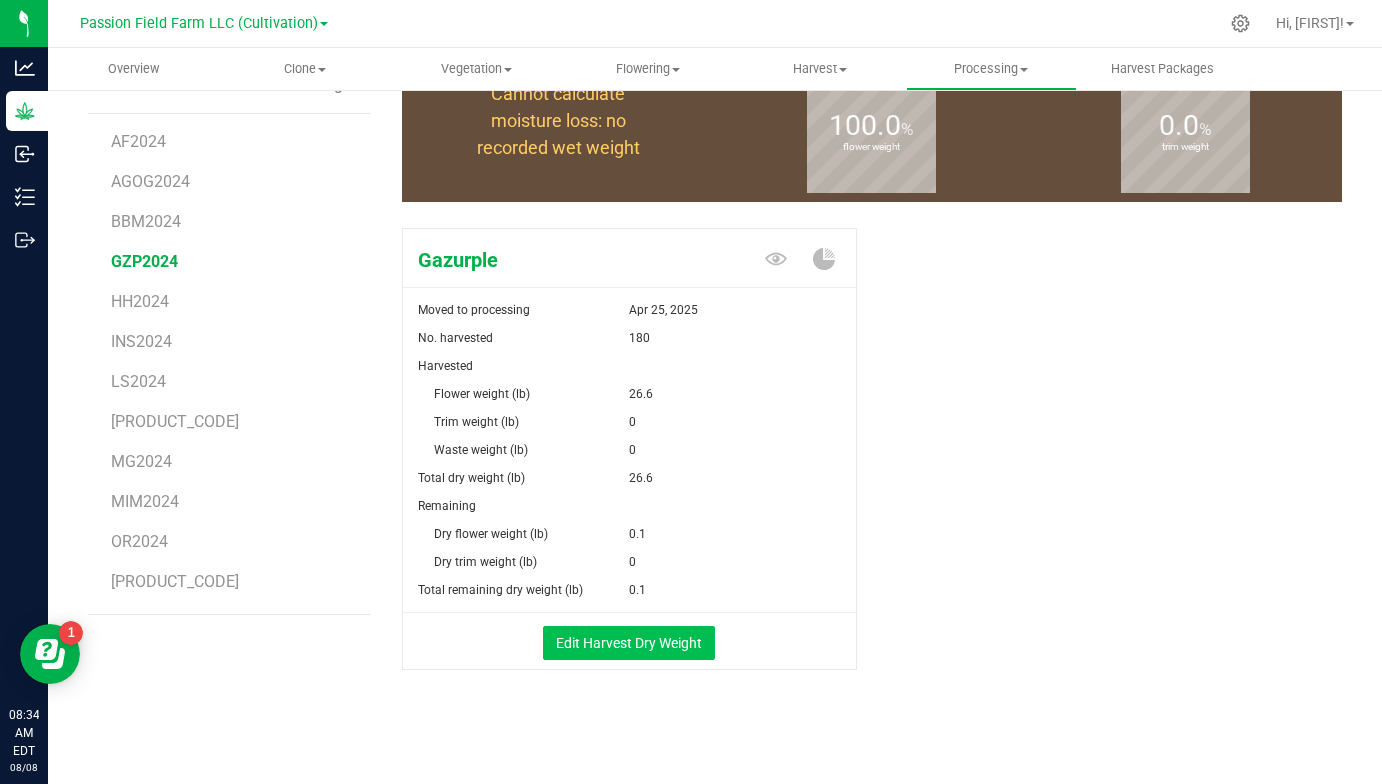 click on "Edit Harvest Dry Weight" at bounding box center (629, 643) 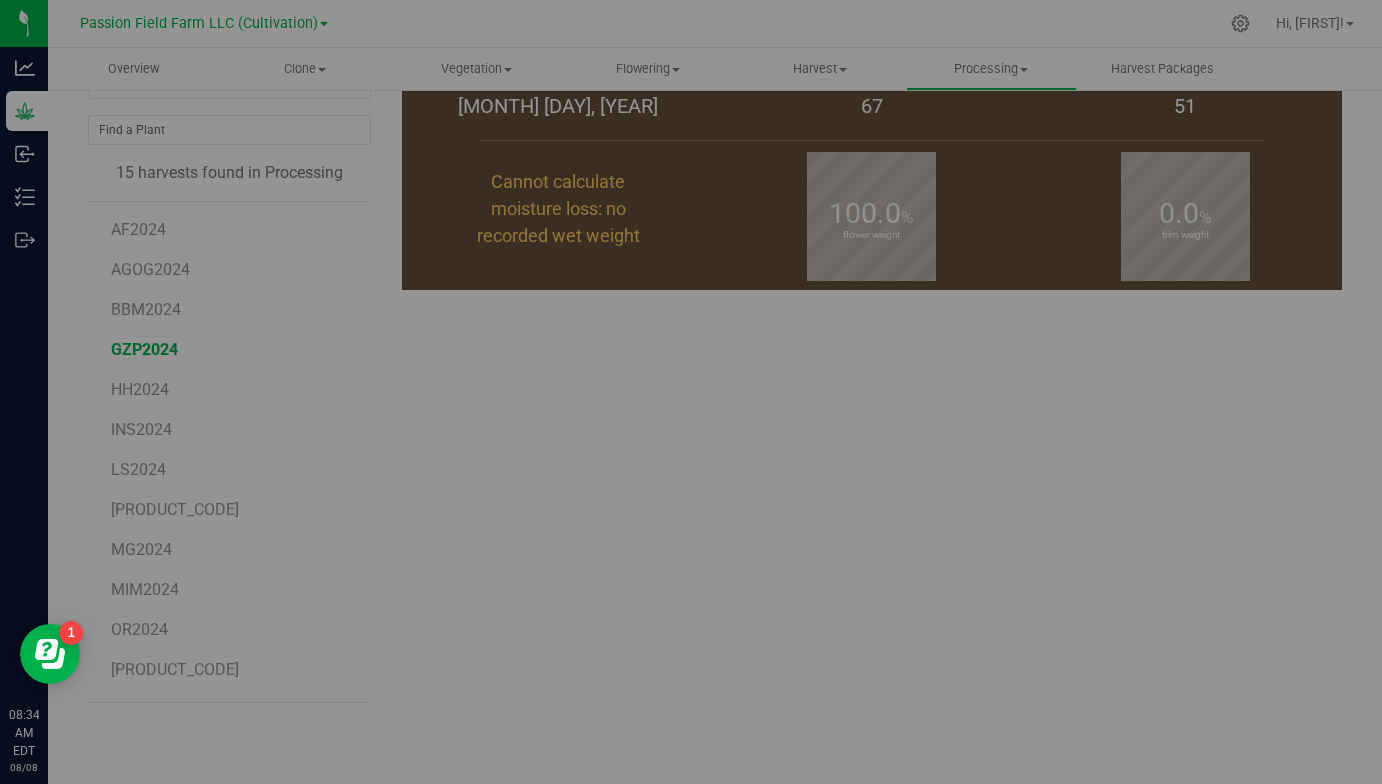 scroll, scrollTop: 131, scrollLeft: 0, axis: vertical 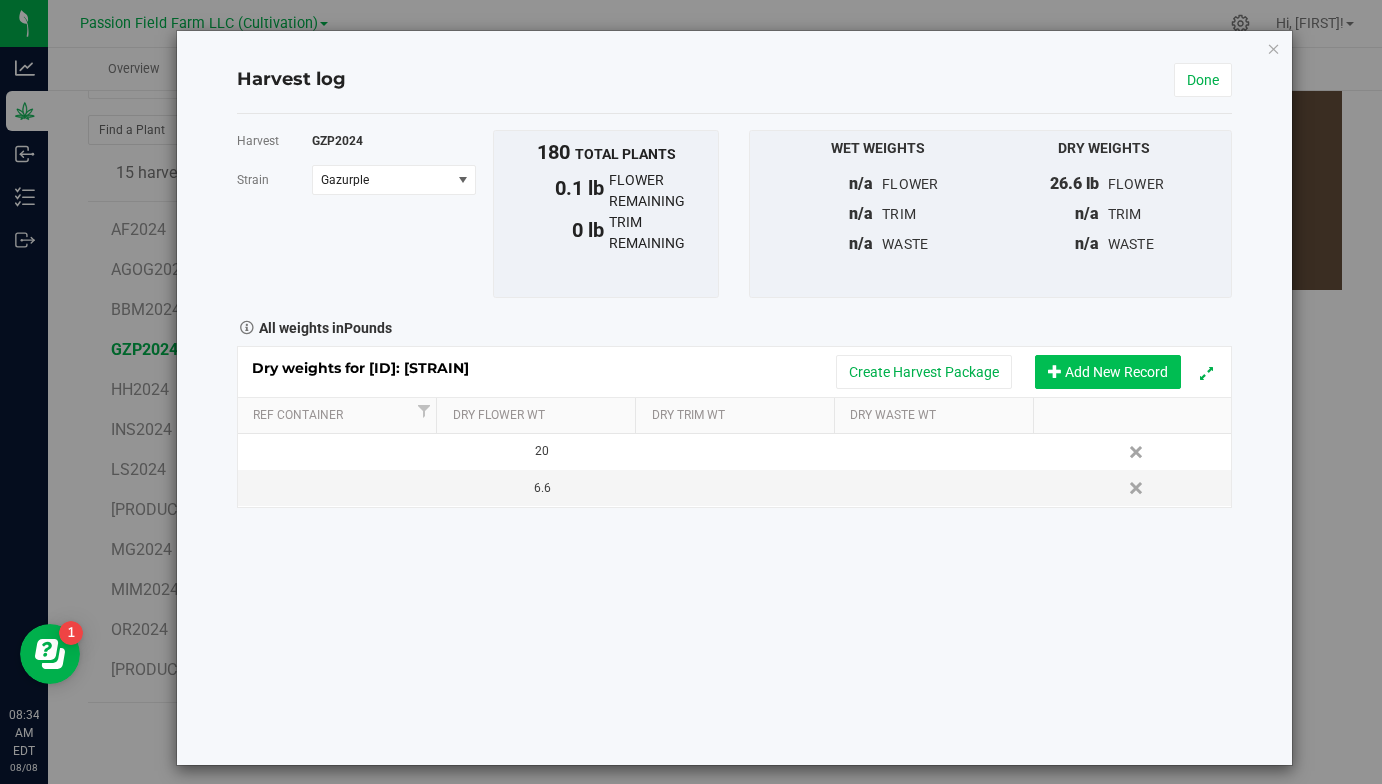 click on "Add New Record" at bounding box center [1108, 372] 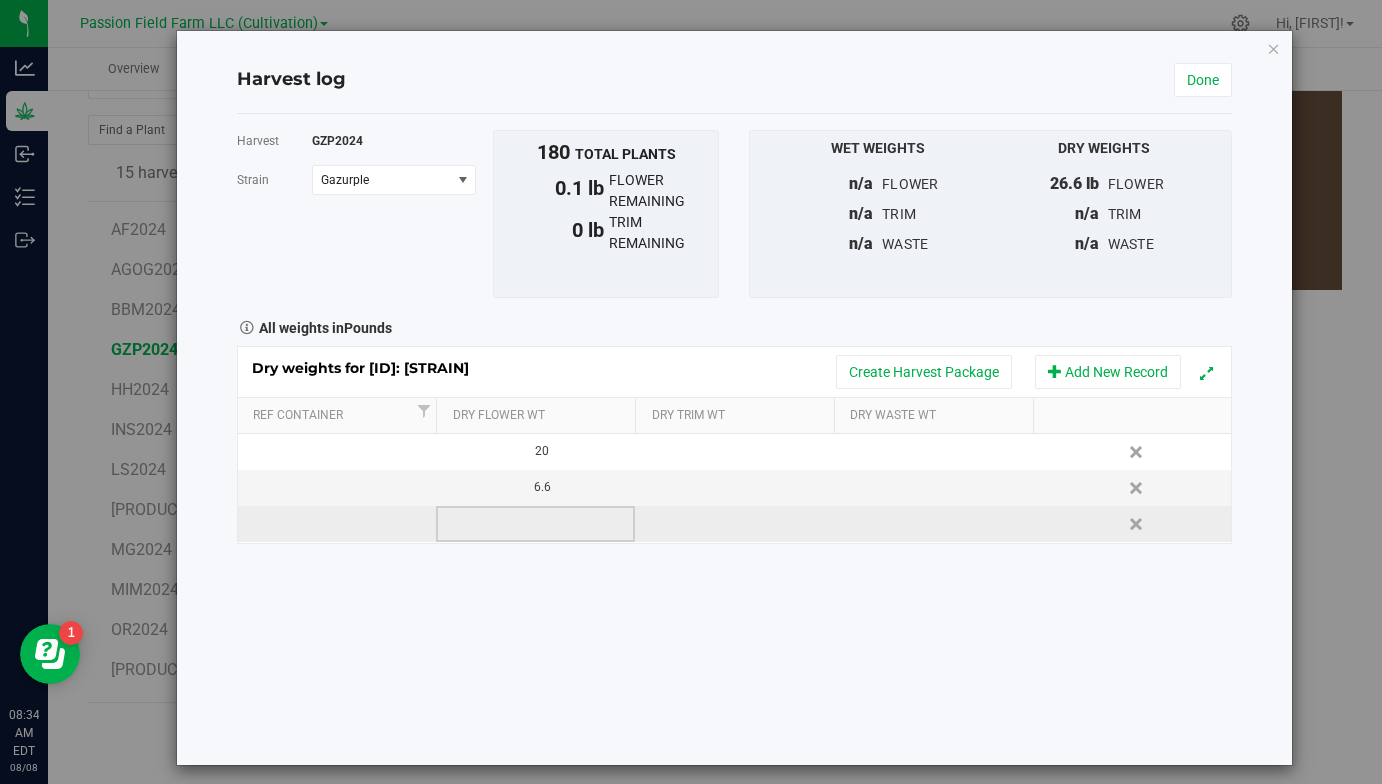 click at bounding box center (535, 524) 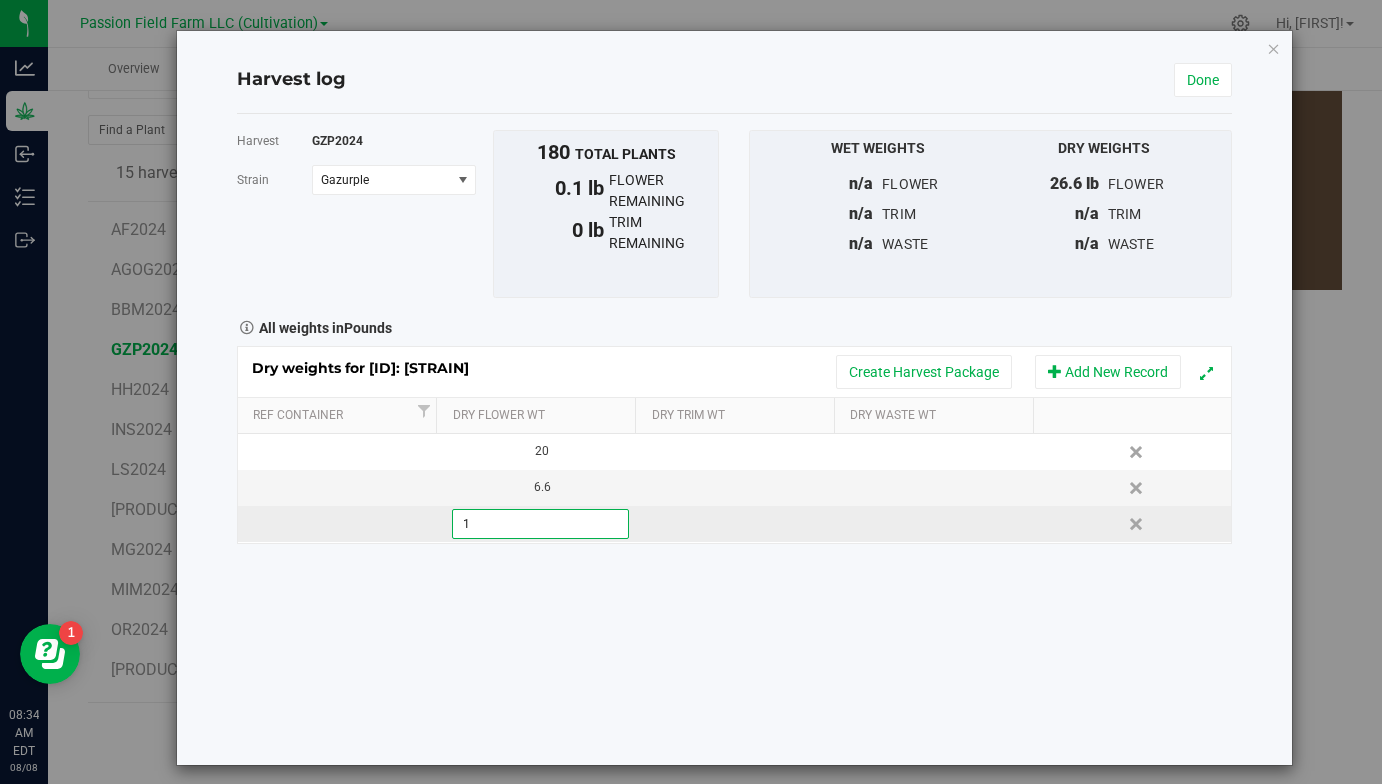 type on "12" 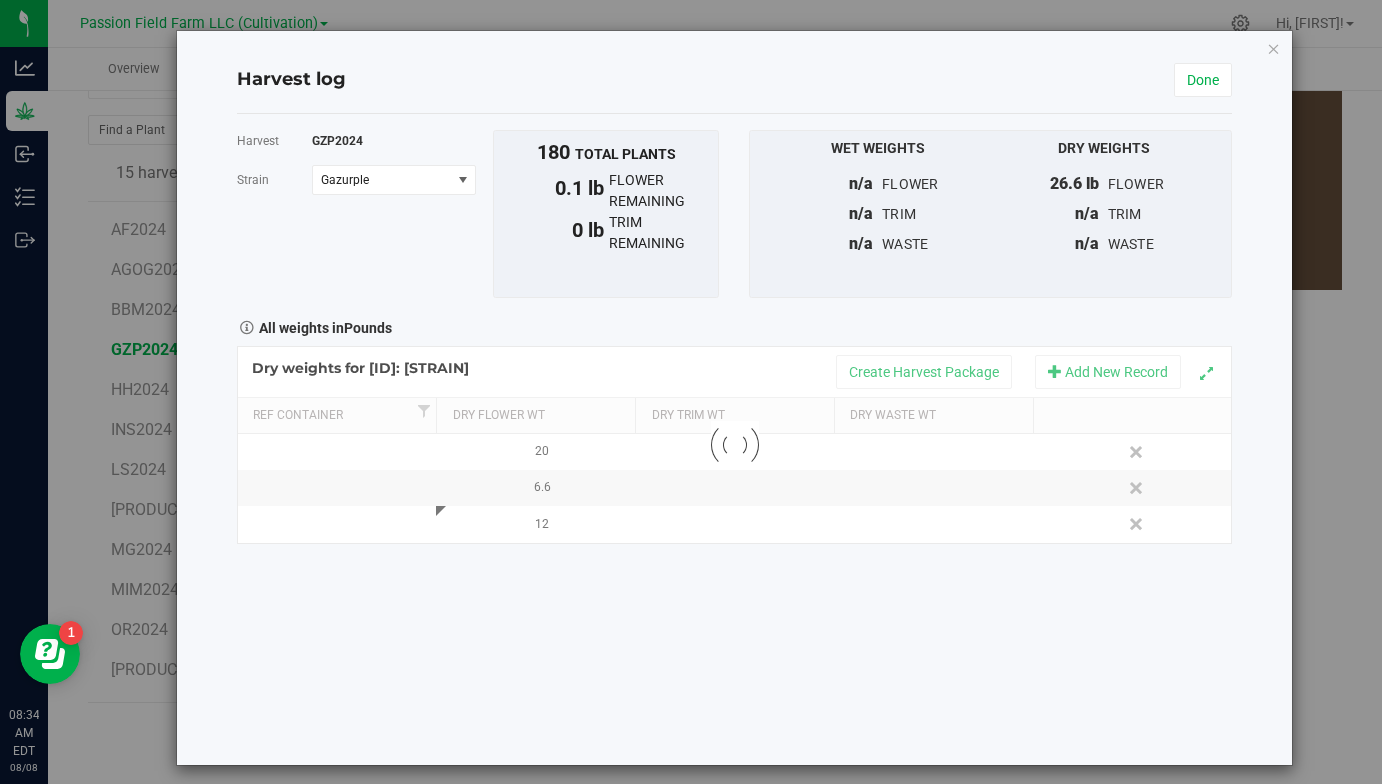 click on "Harvest
GZP2024
Strain
Gazurple Select strain Gazurple
To bulk upload trim weights:
Export to CSV
Upload the CSV file  with weights entered
180
total plants" at bounding box center [735, 439] 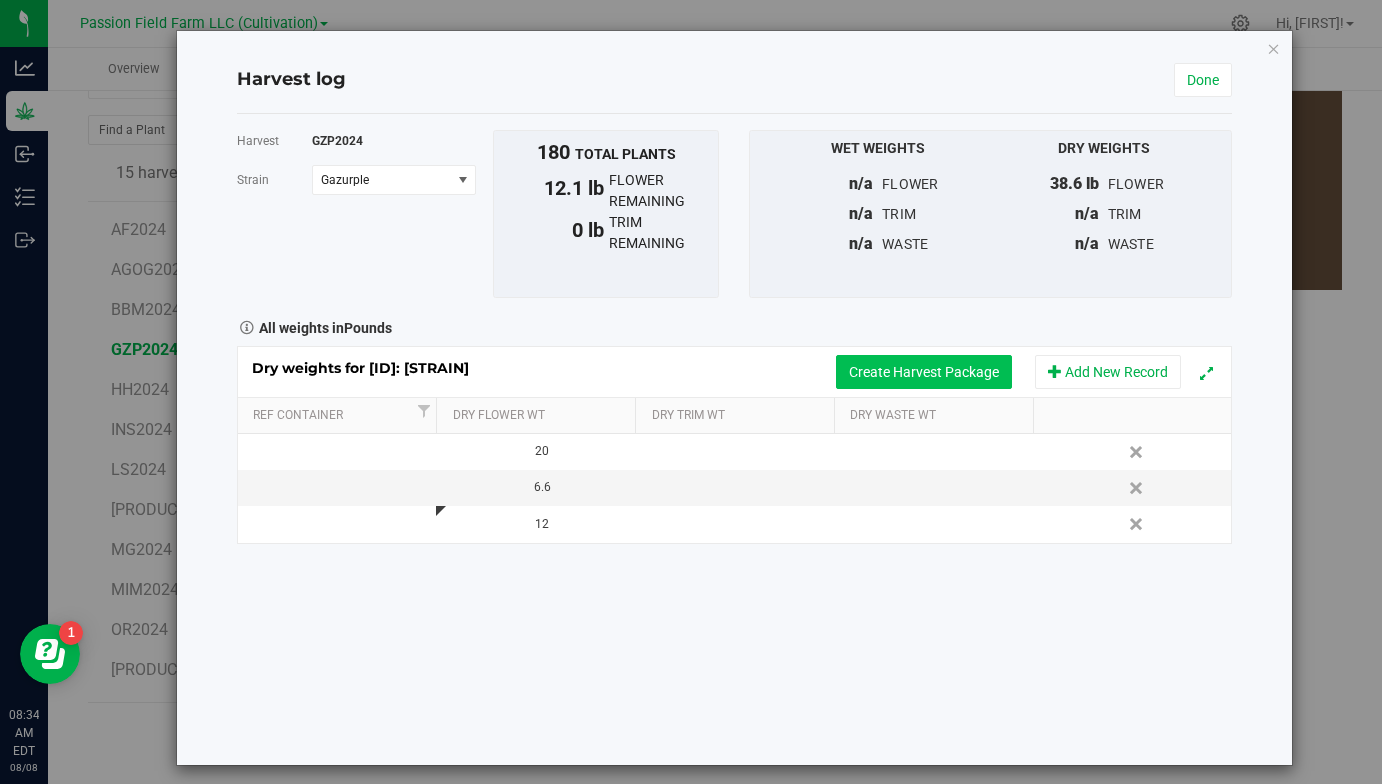 click on "Create Harvest Package" at bounding box center (924, 372) 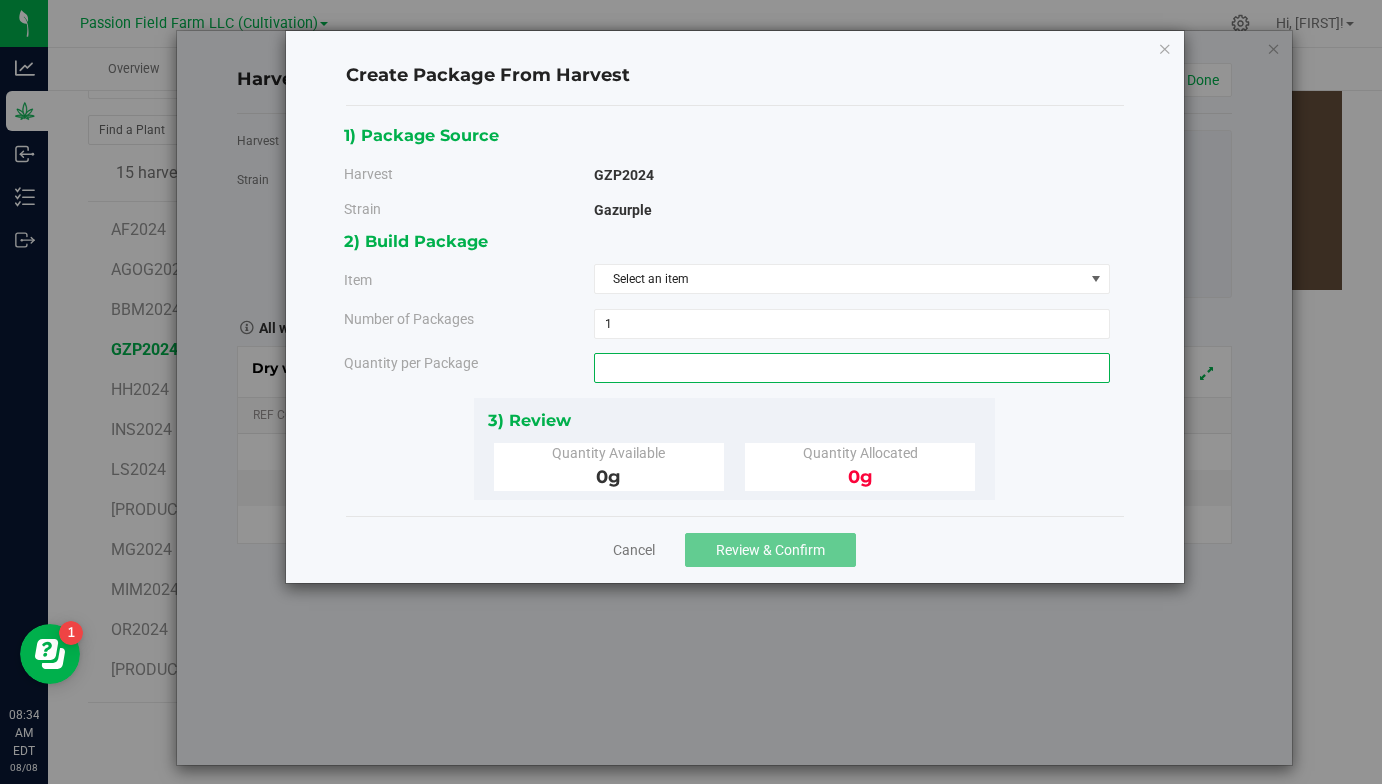 click at bounding box center (852, 368) 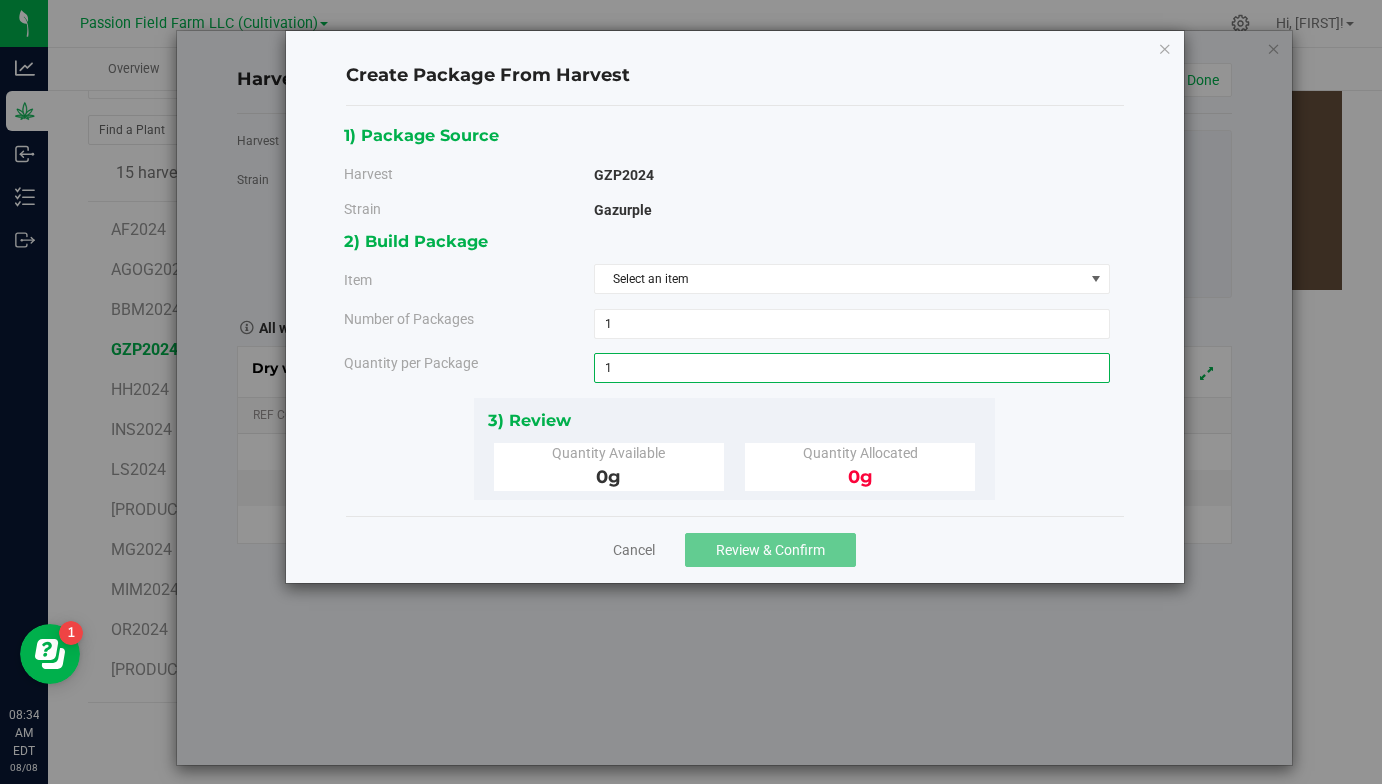 type on "12" 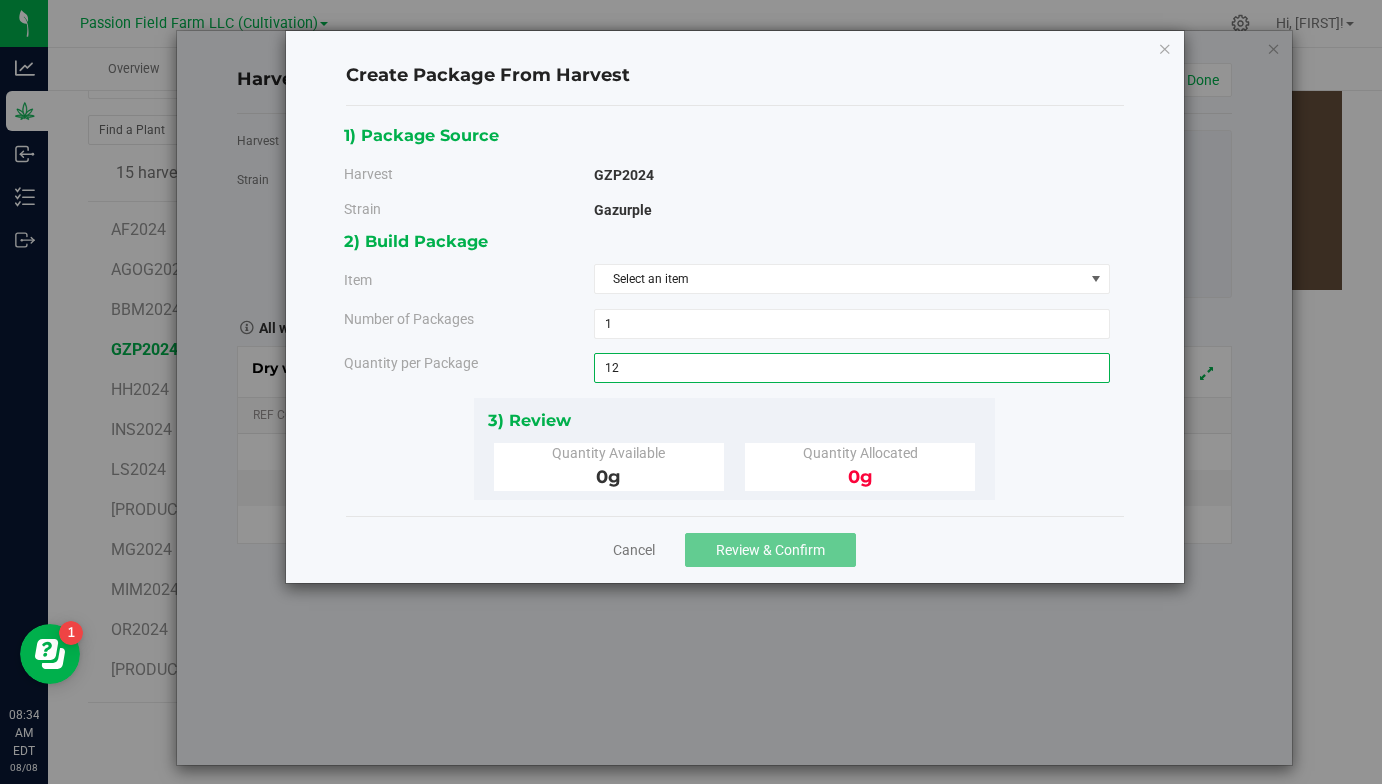 type on "12.0000 g" 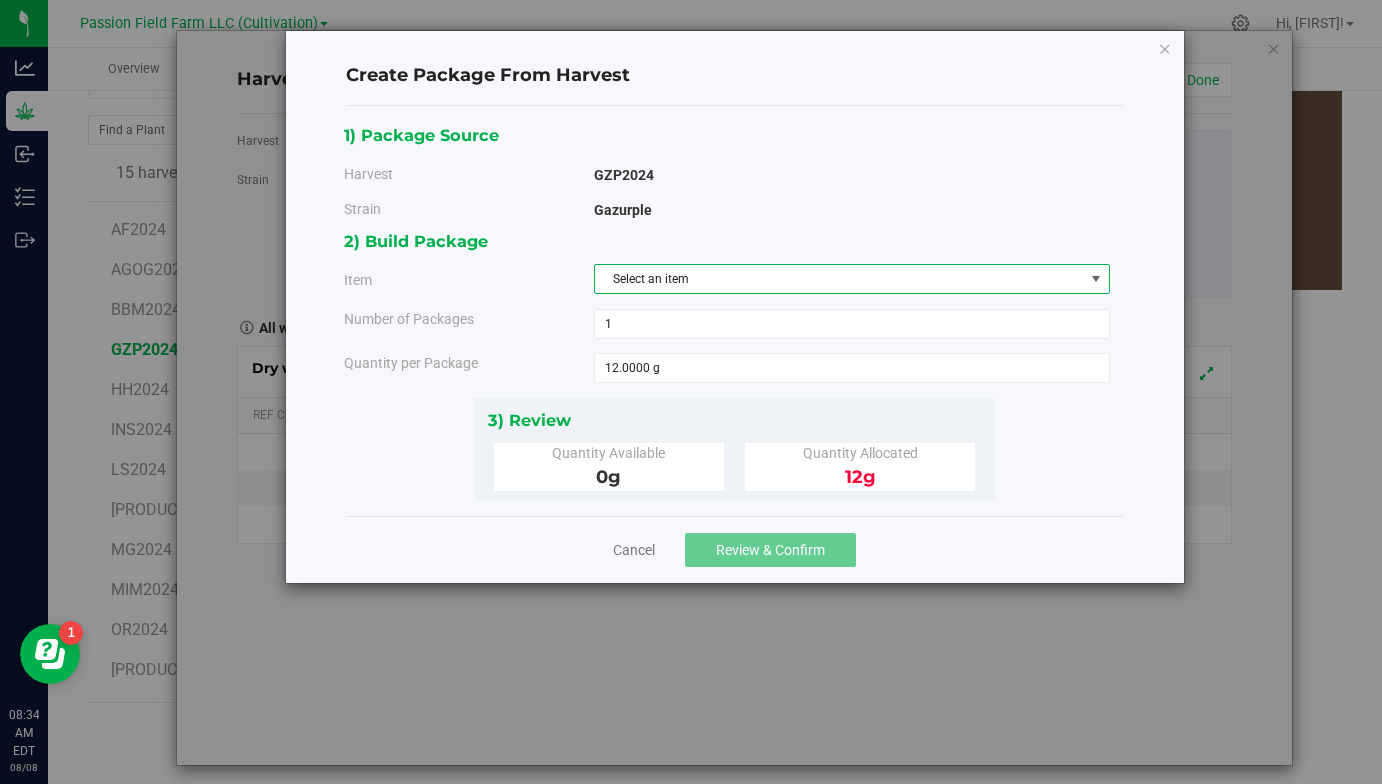 click on "Select an item" at bounding box center (839, 279) 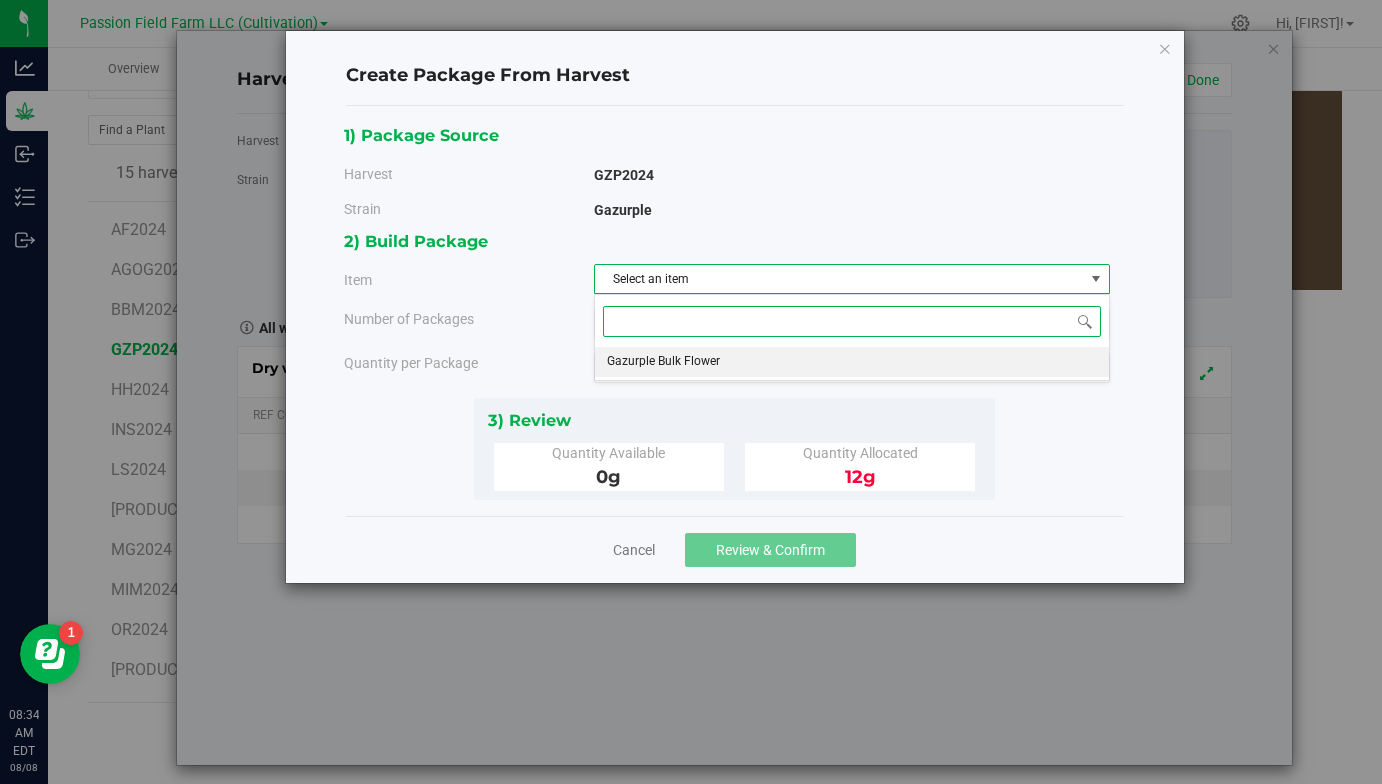 click on "Gazurple Bulk Flower" at bounding box center [663, 362] 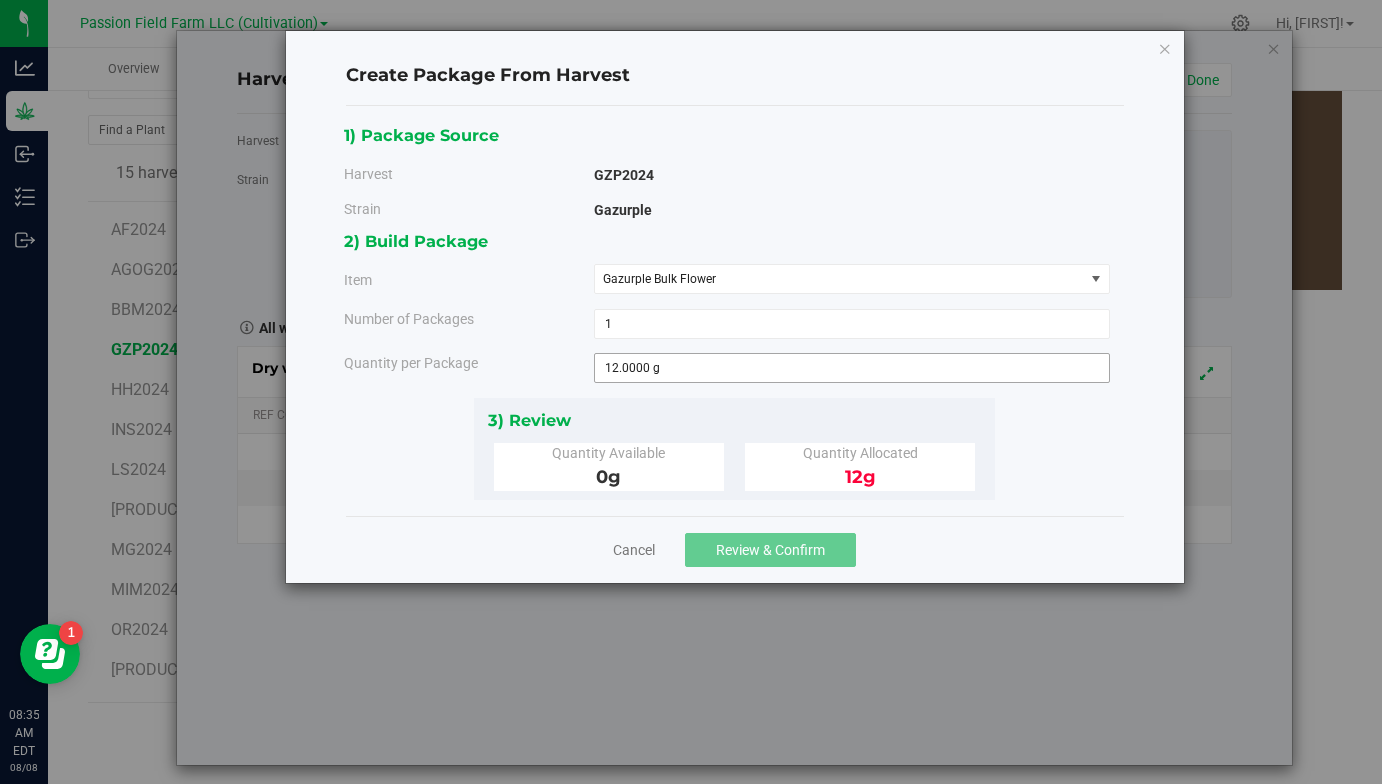 click on "12.0000 g 12" at bounding box center (852, 368) 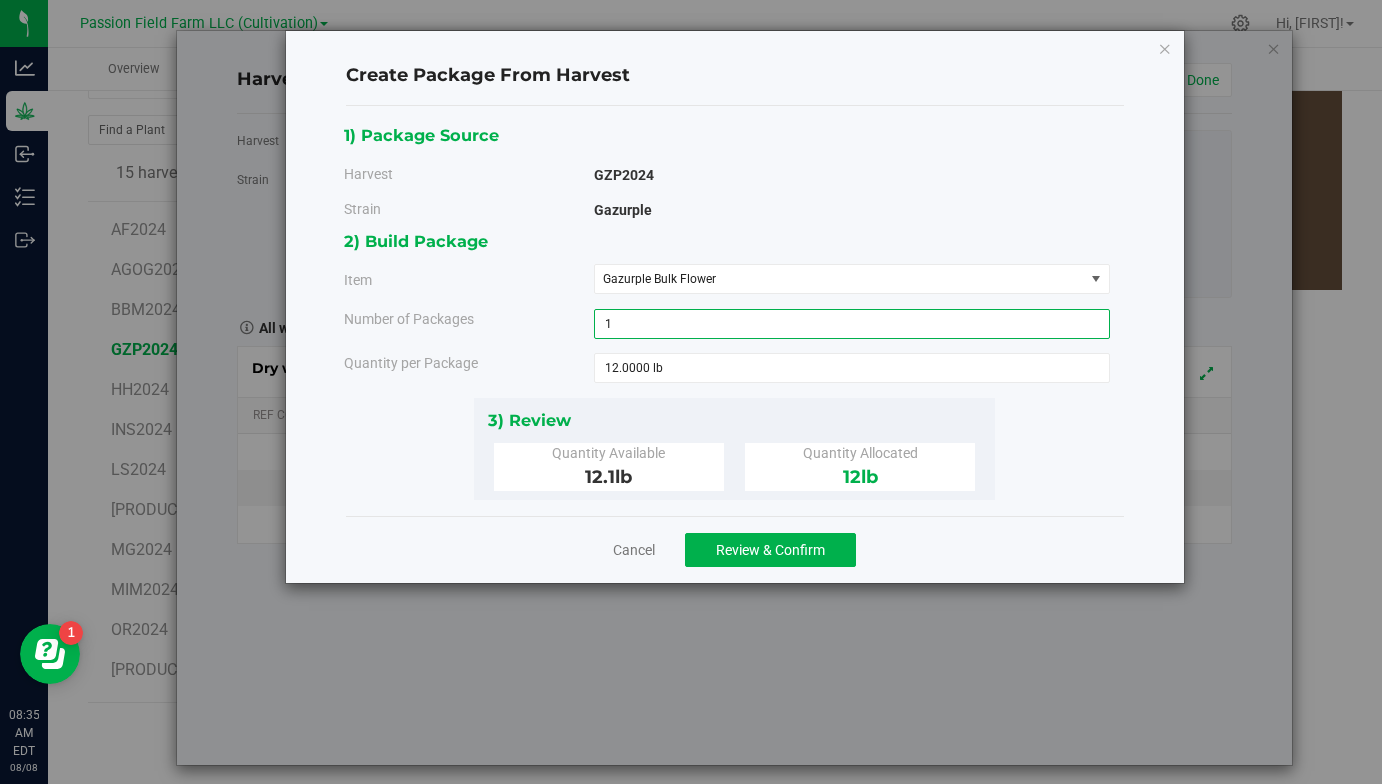 click on "1 1" at bounding box center (852, 324) 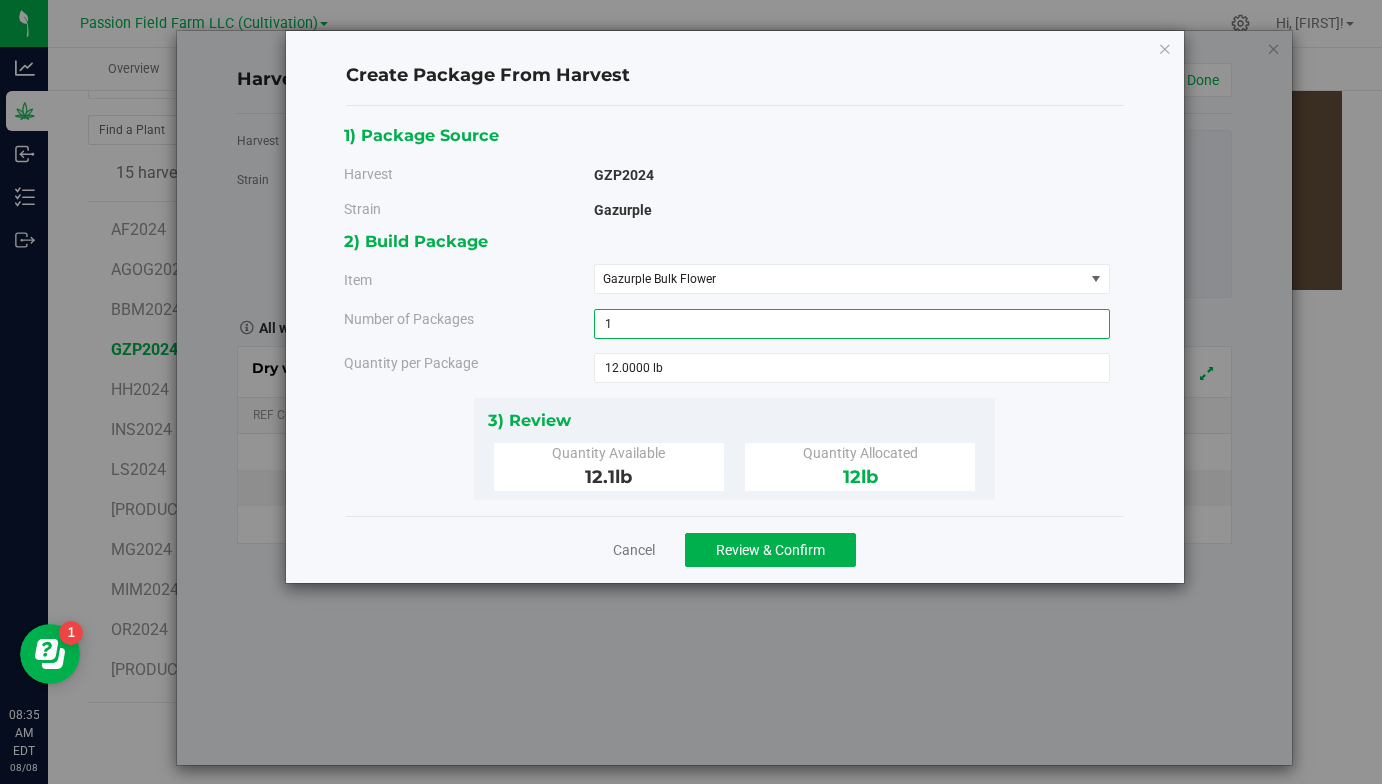 click on "3) Review
Quantity Available
12.1
lb
Quantity Allocated
12
lb" at bounding box center [734, 449] 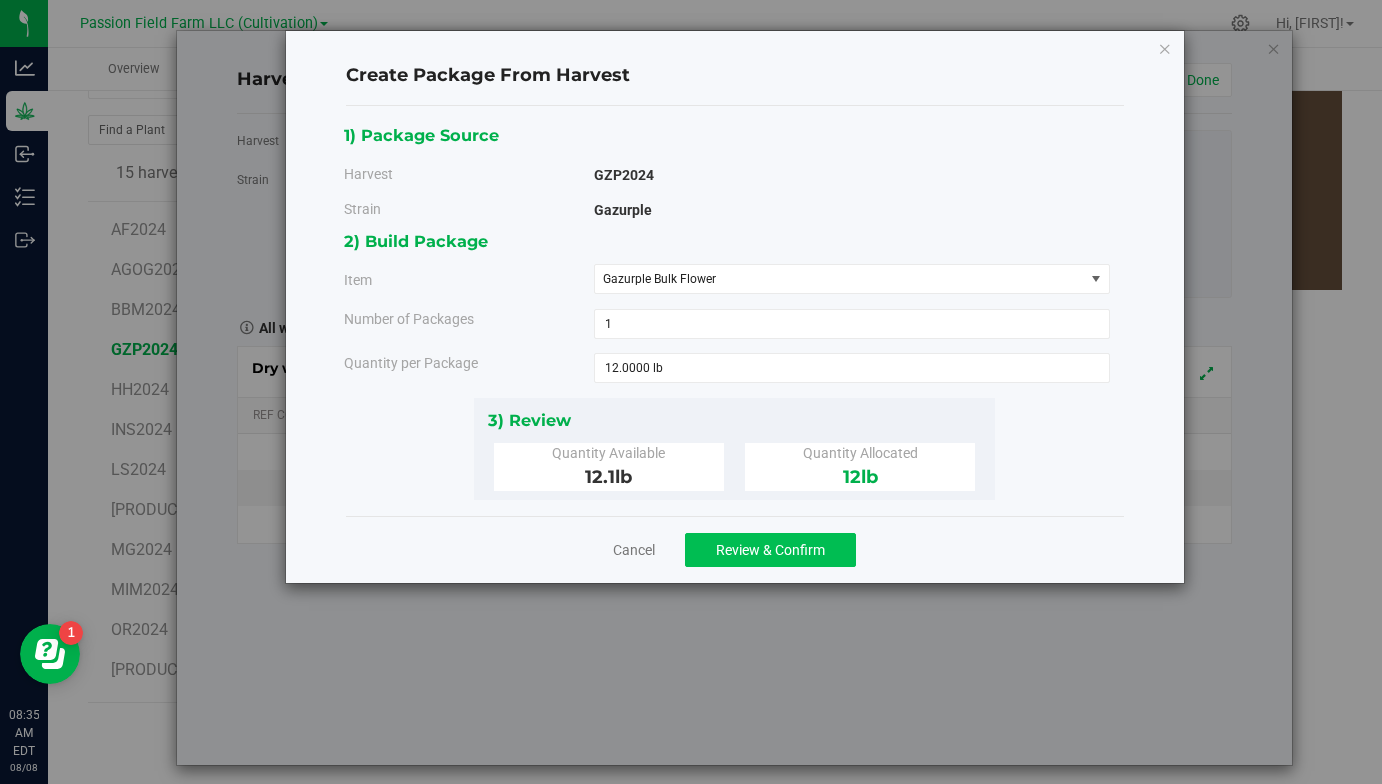click on "Review & Confirm" 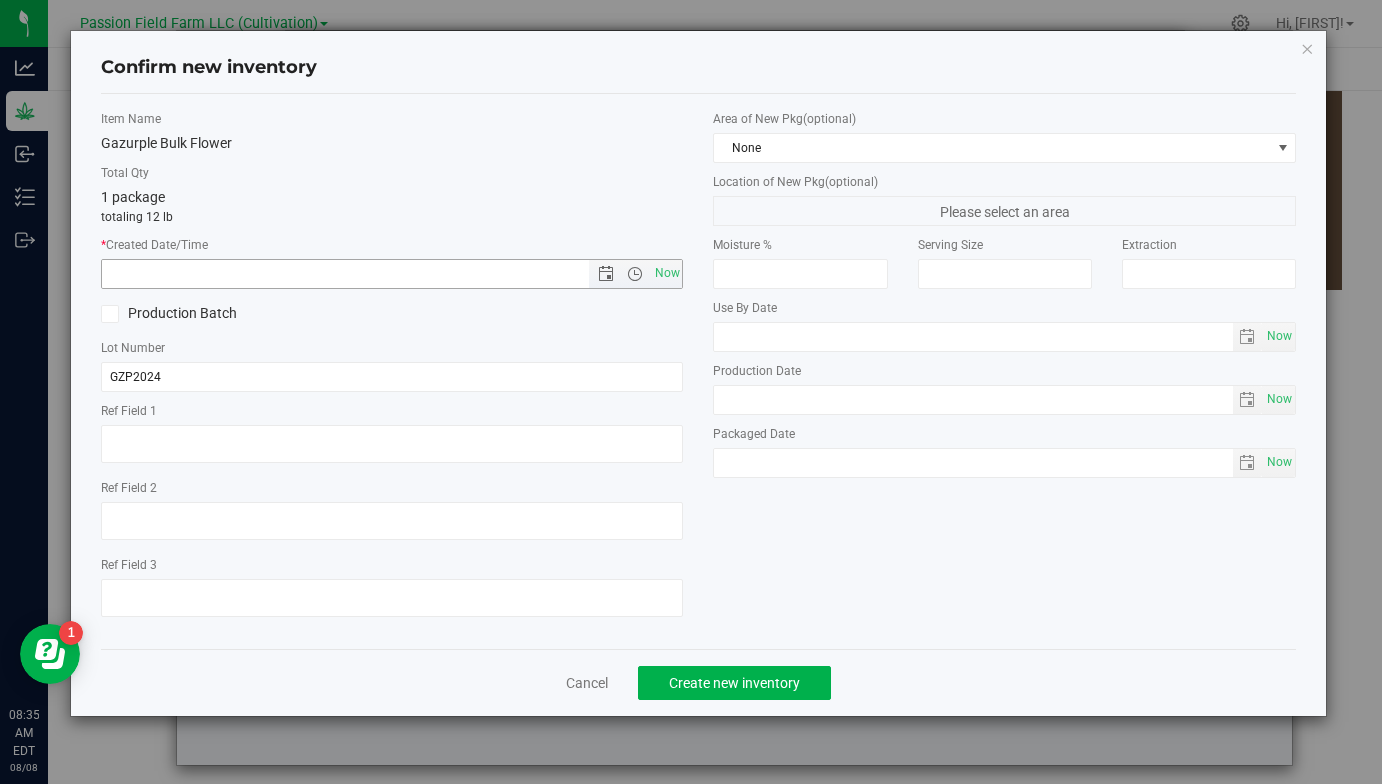 click on "Item Name
Gazurple Bulk Flower
Total Qty
1 package  totaling 12 lb
*
Created Date/Time
Now
Production Batch
Lot Number
GZP2024
Ref Field 1" at bounding box center [392, 371] 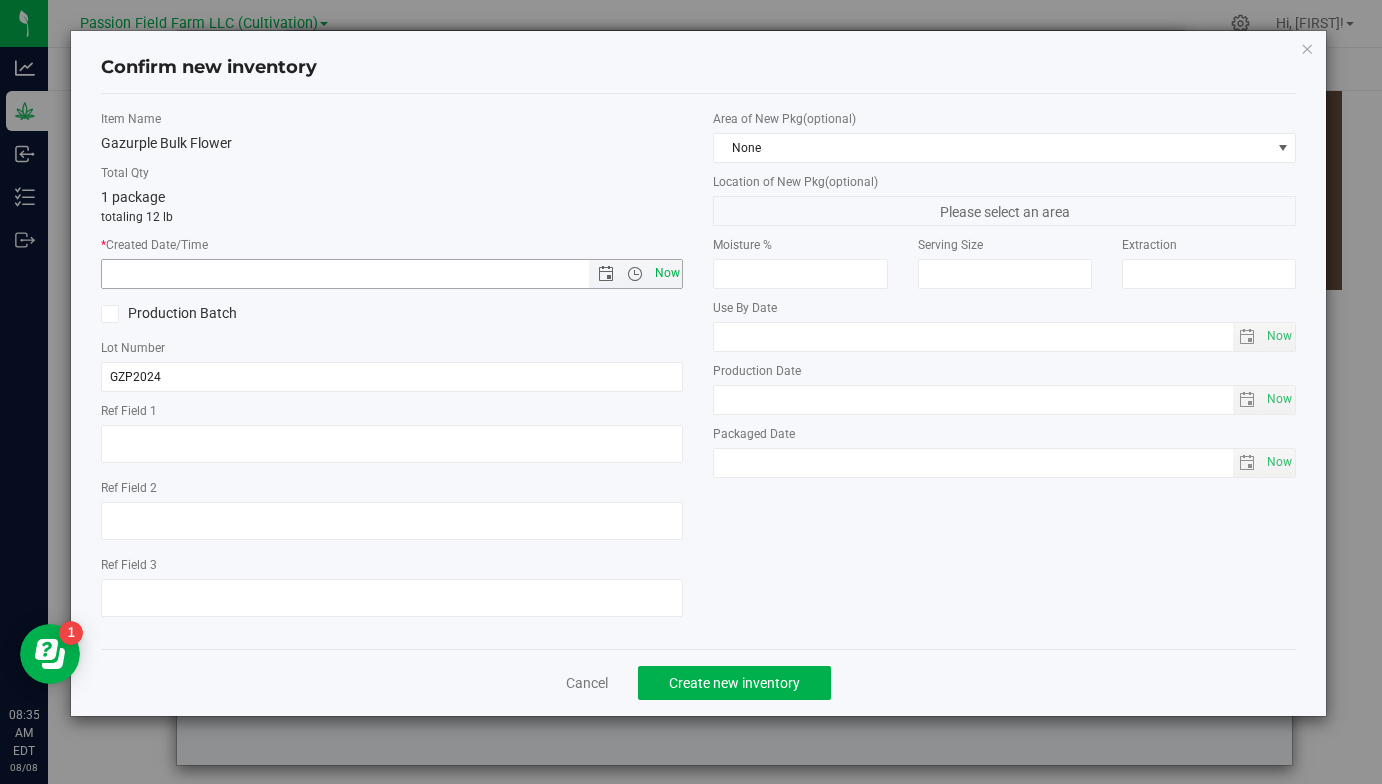 click on "Now" at bounding box center (667, 273) 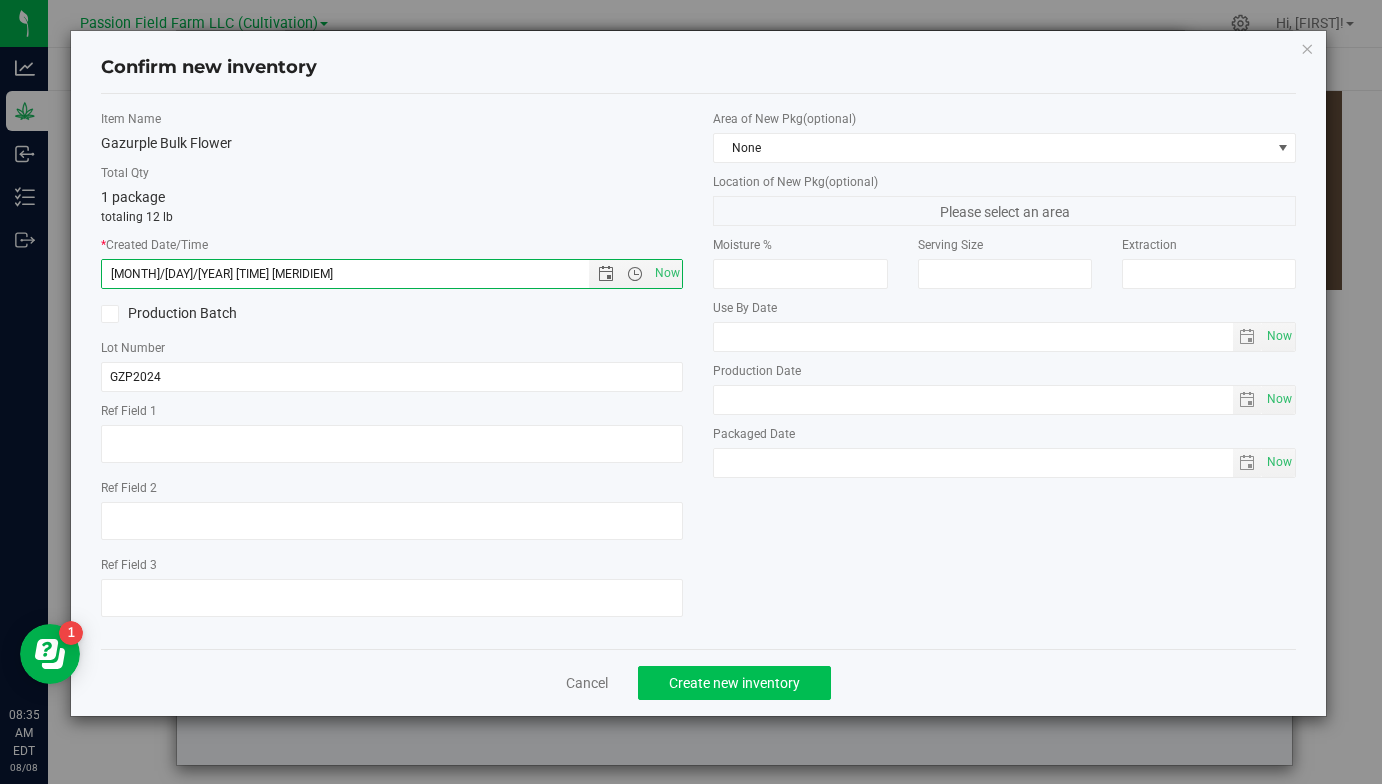 click on "Create new inventory" 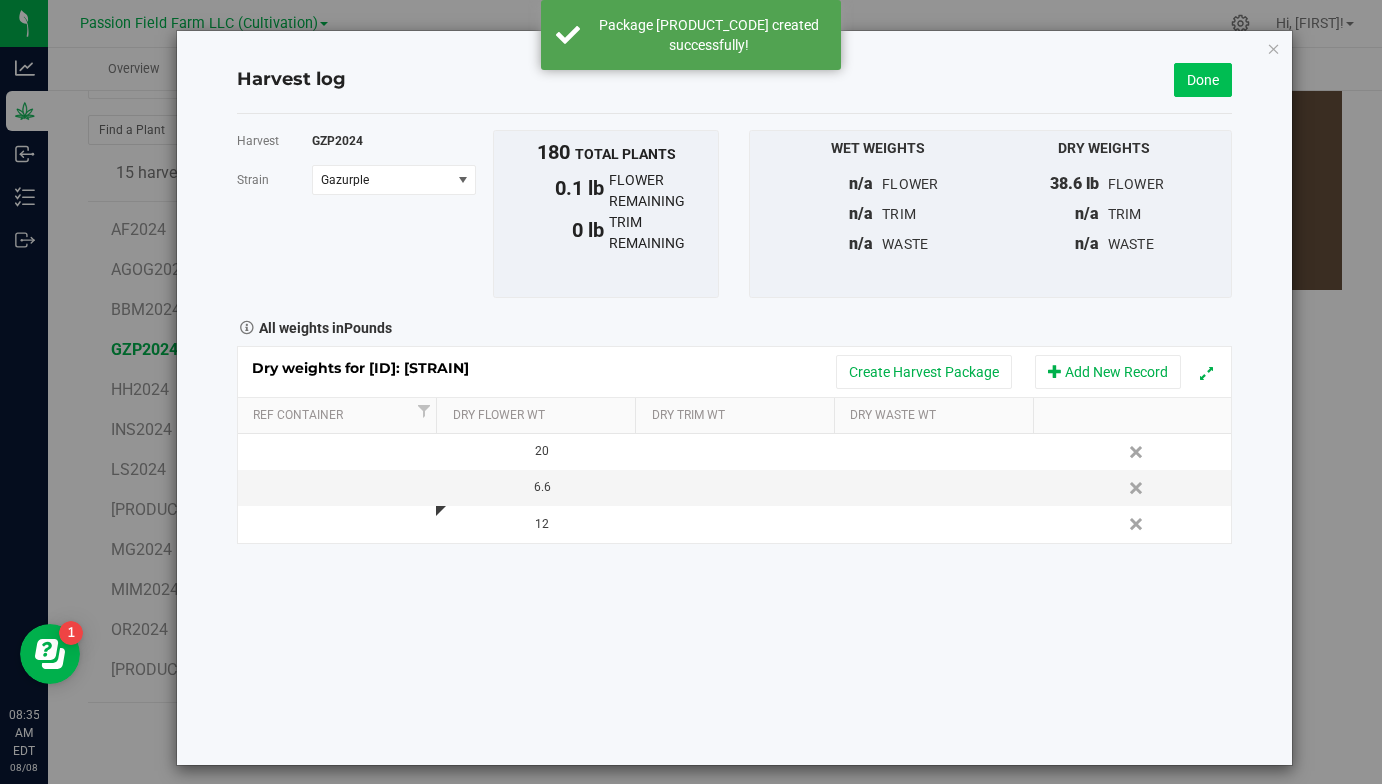 click on "Done" at bounding box center (1203, 80) 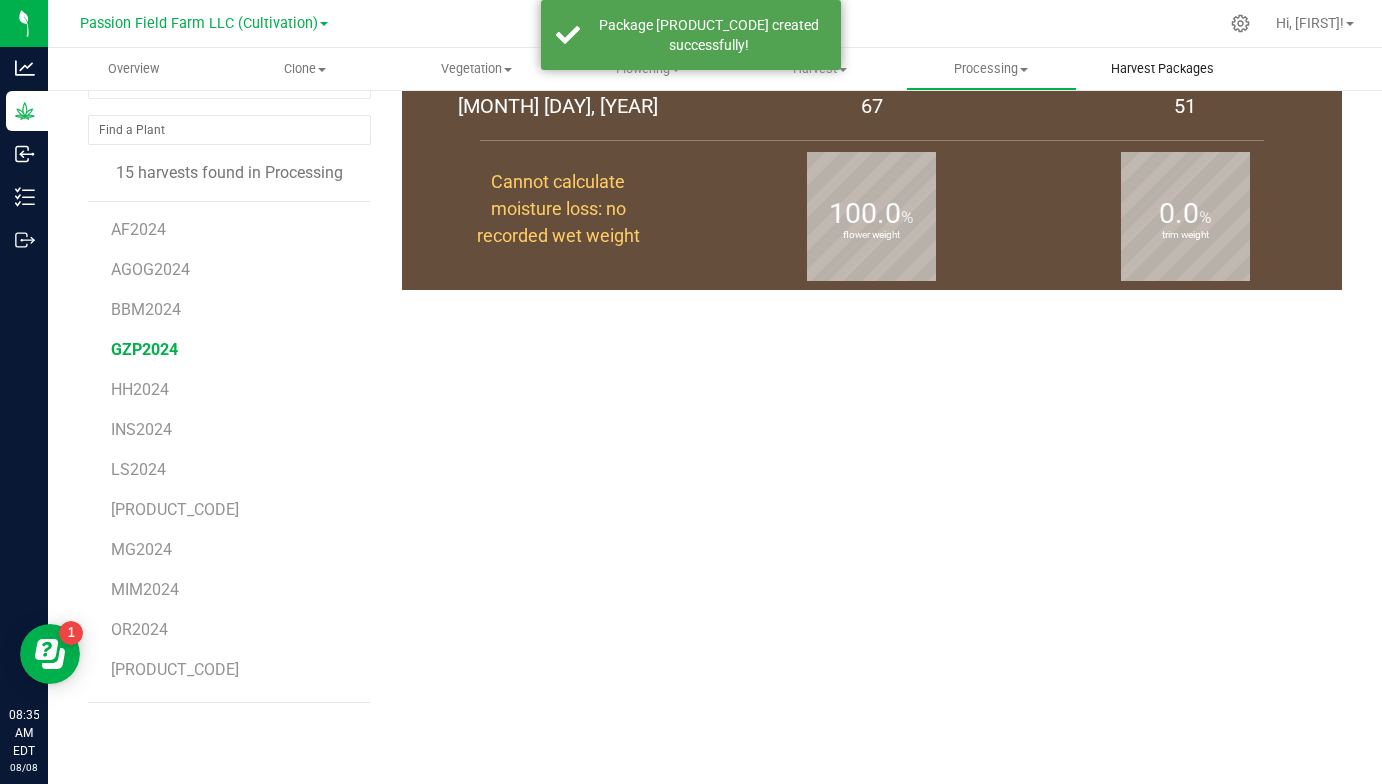 scroll, scrollTop: 0, scrollLeft: 0, axis: both 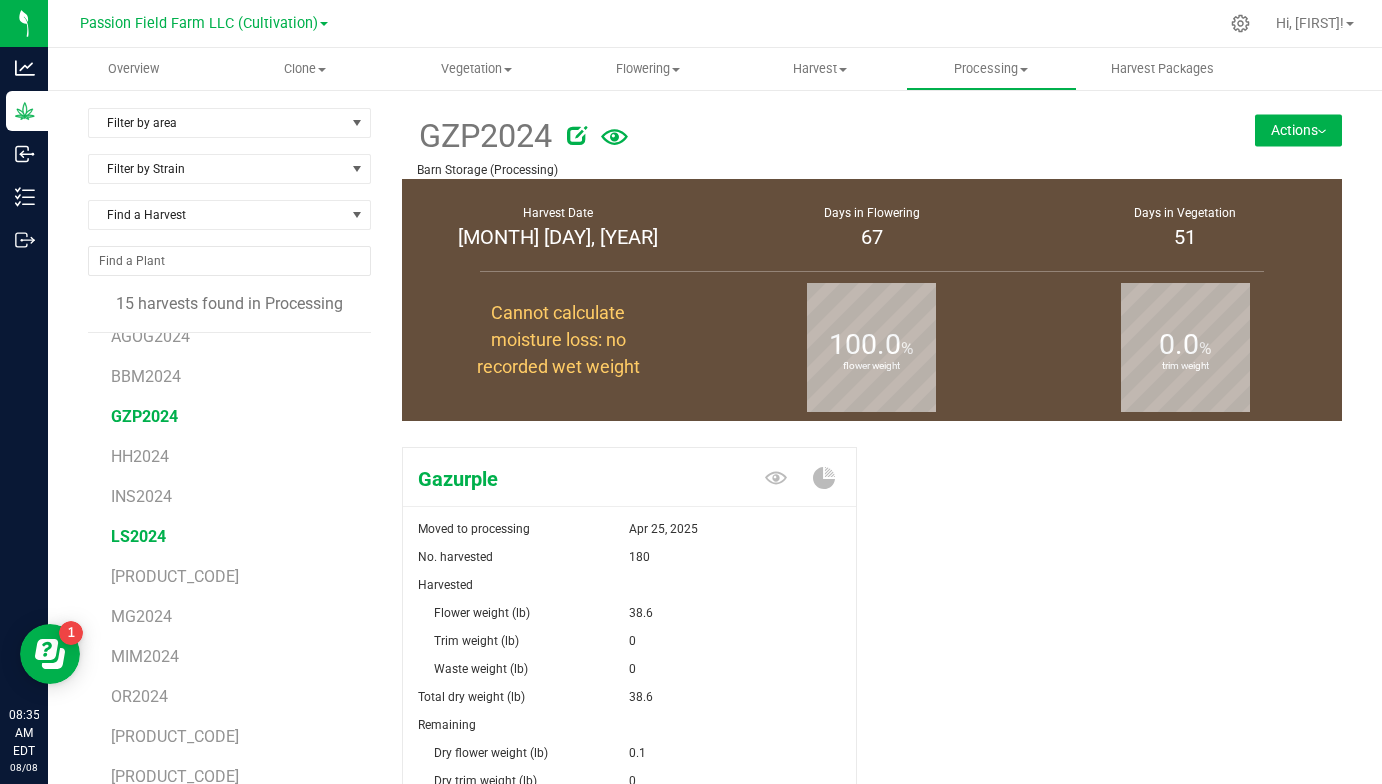 click on "LS2024" at bounding box center [138, 536] 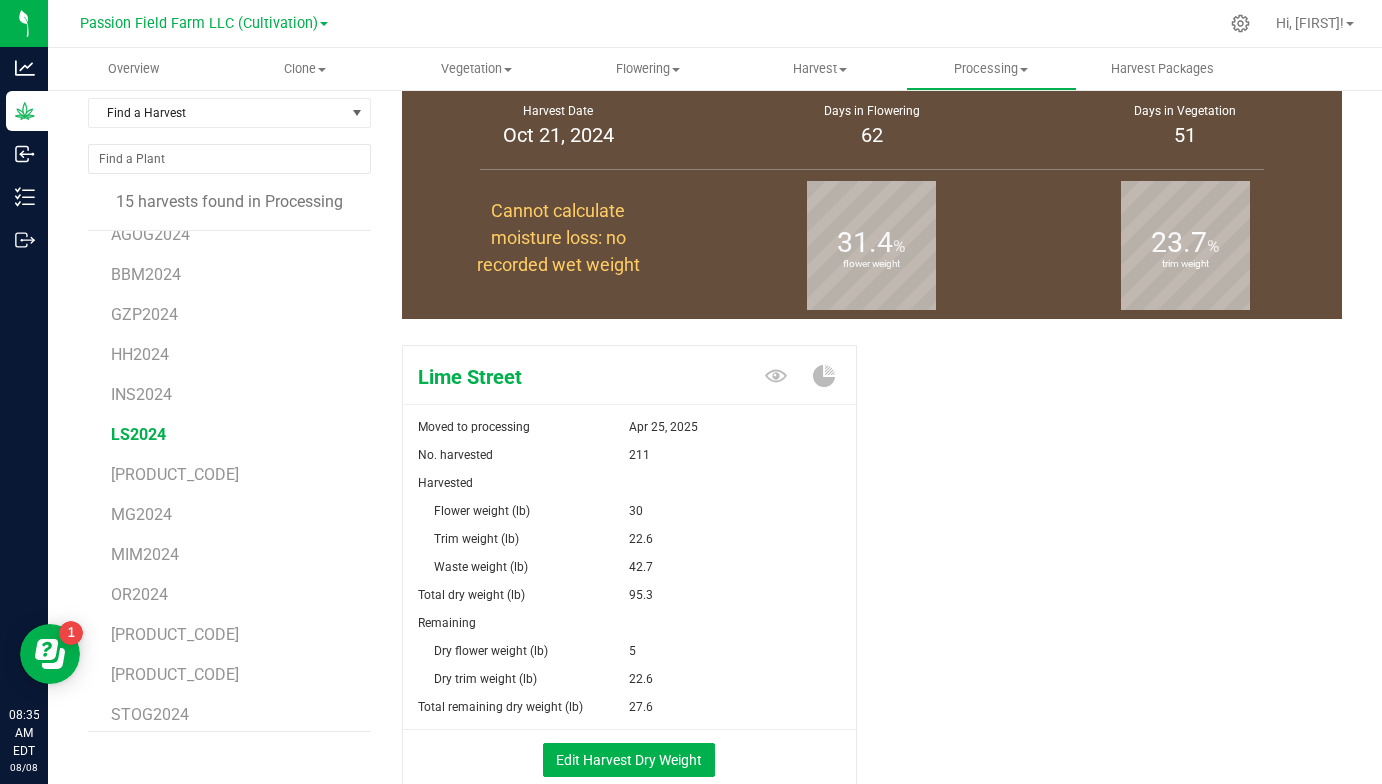 scroll, scrollTop: 105, scrollLeft: 0, axis: vertical 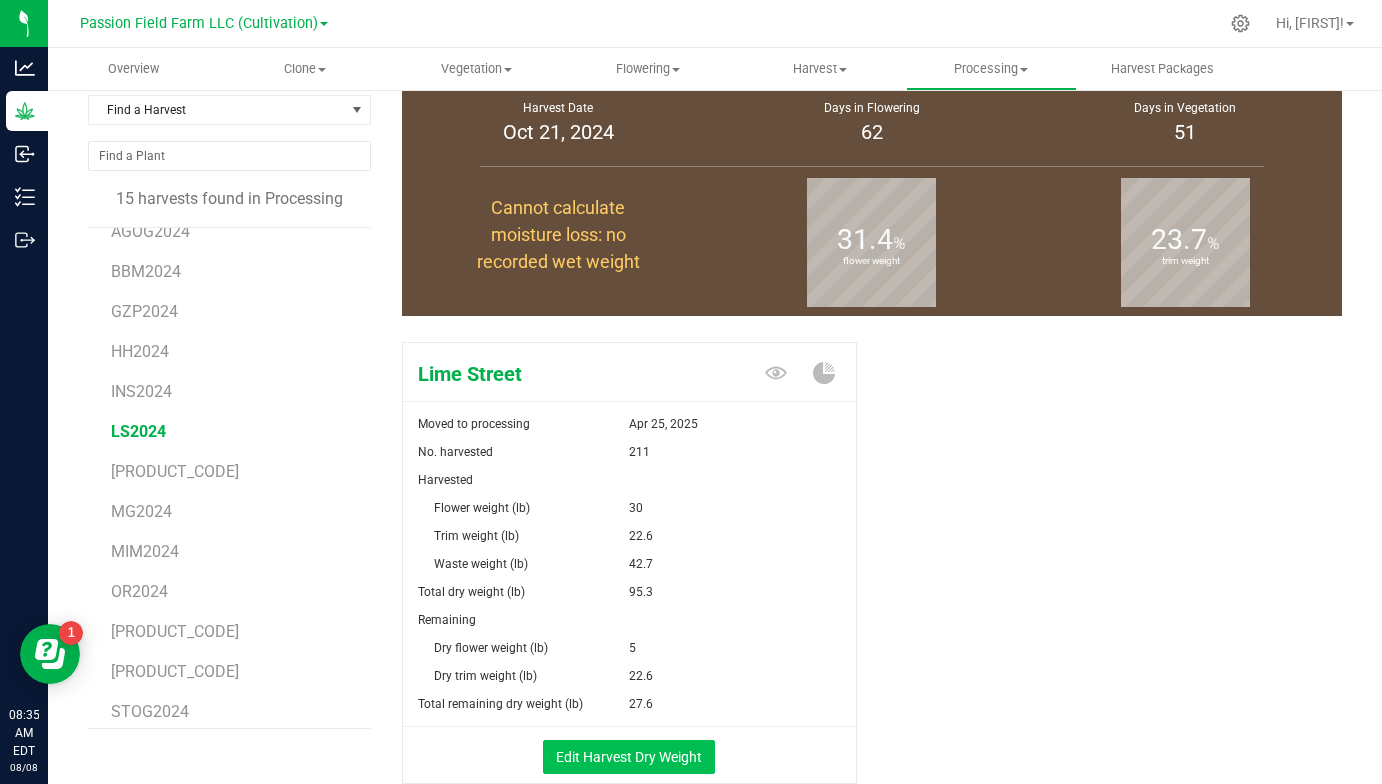 click on "Edit Harvest Dry Weight" at bounding box center (629, 757) 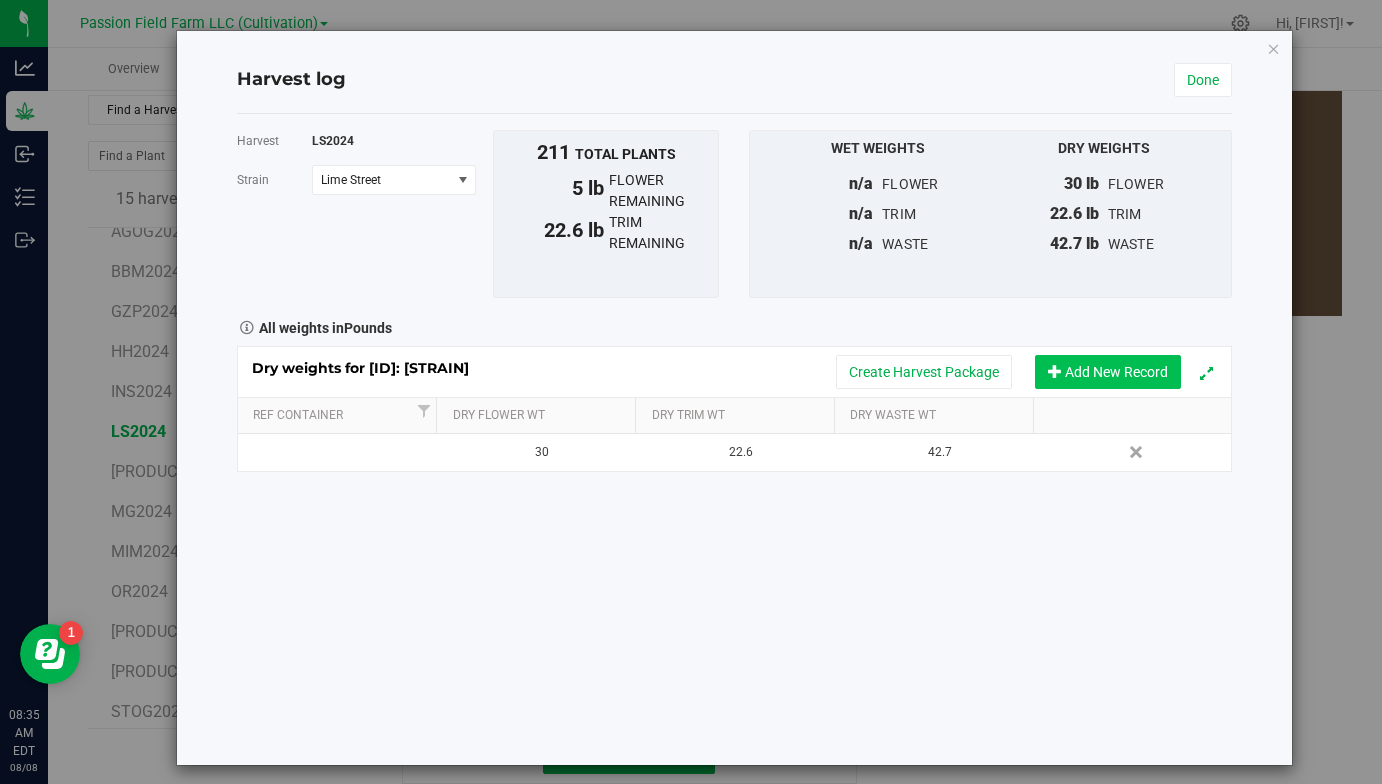 click on "Add New Record" at bounding box center (1108, 372) 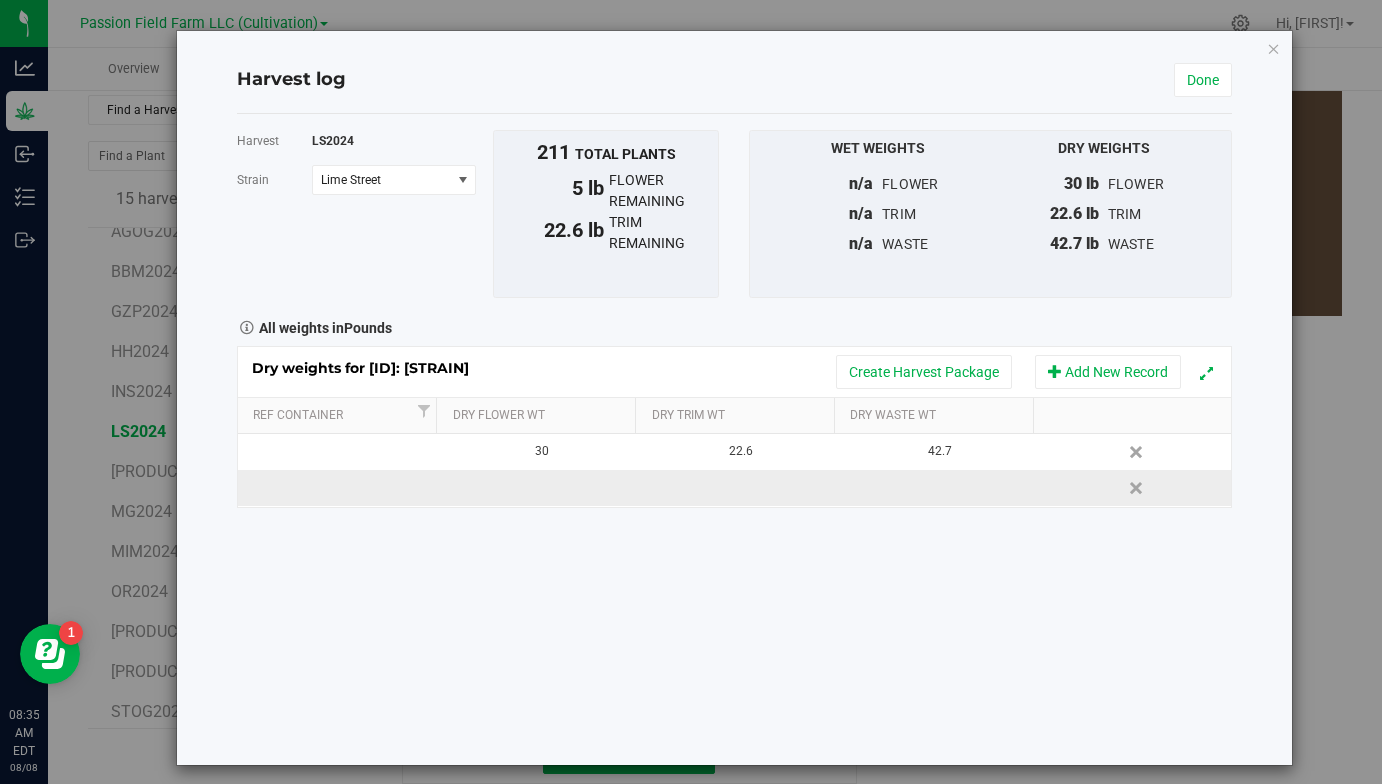 click at bounding box center (535, 488) 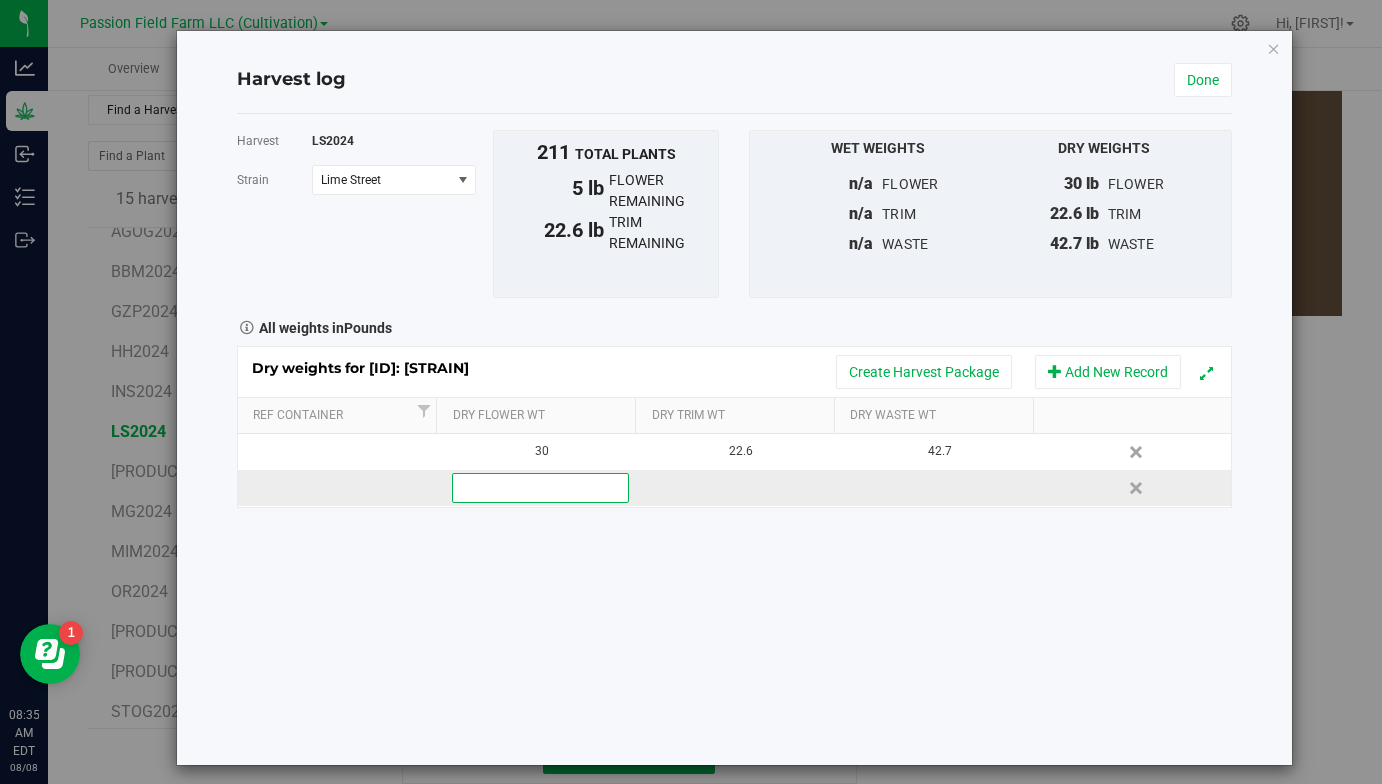 type on "7" 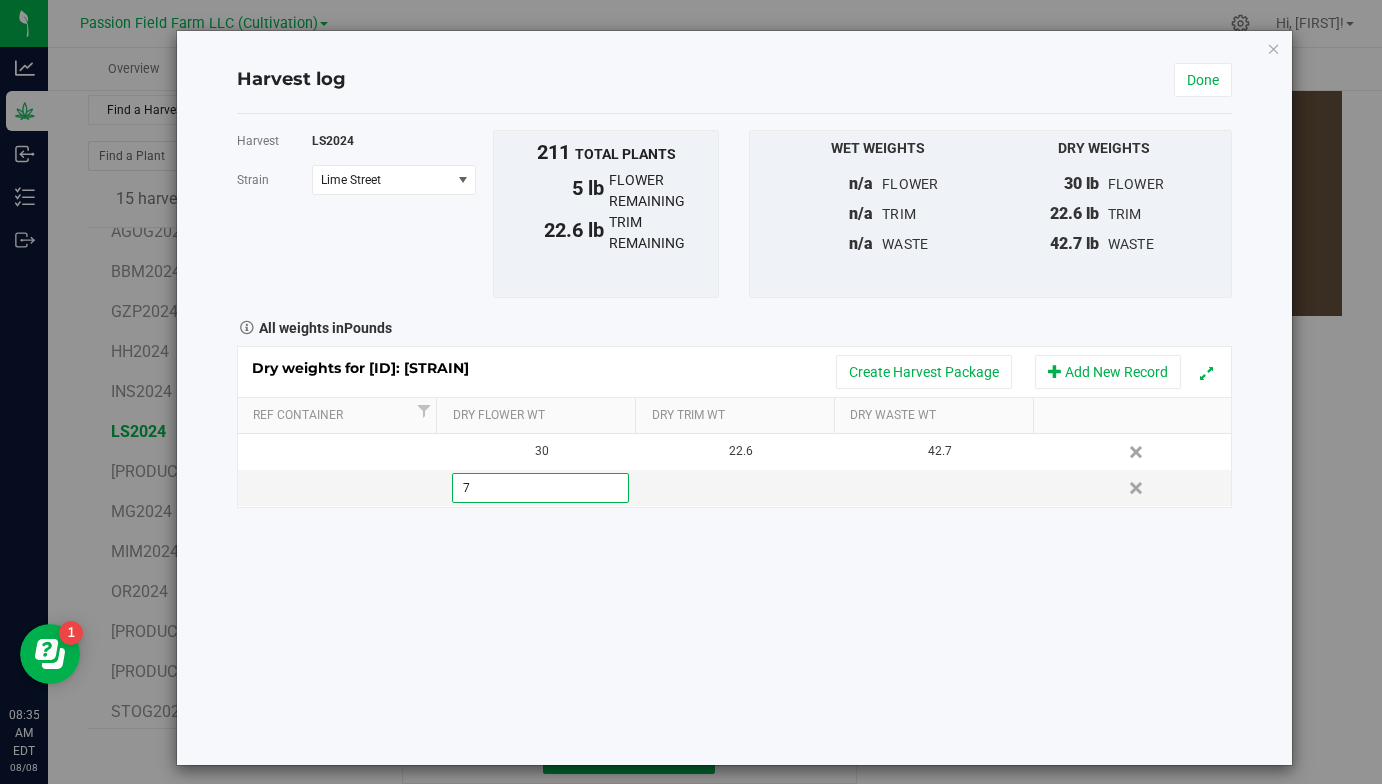 click on "Harvest
LS2024
Strain
Lime Street Select strain Lime Street
To bulk upload trim weights:
Export to CSV
Upload the CSV file  with weights entered
211
total plants" at bounding box center [735, 439] 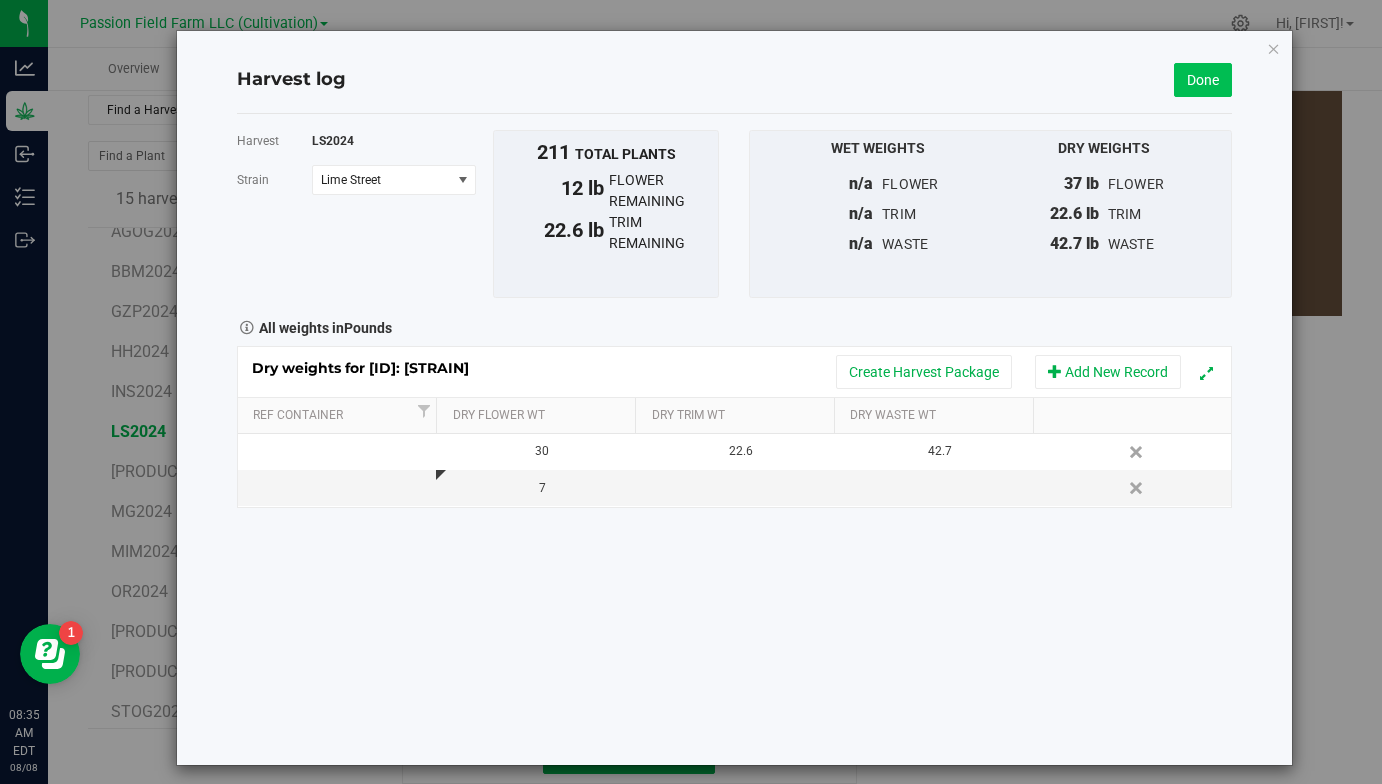 click on "Done" at bounding box center (1203, 80) 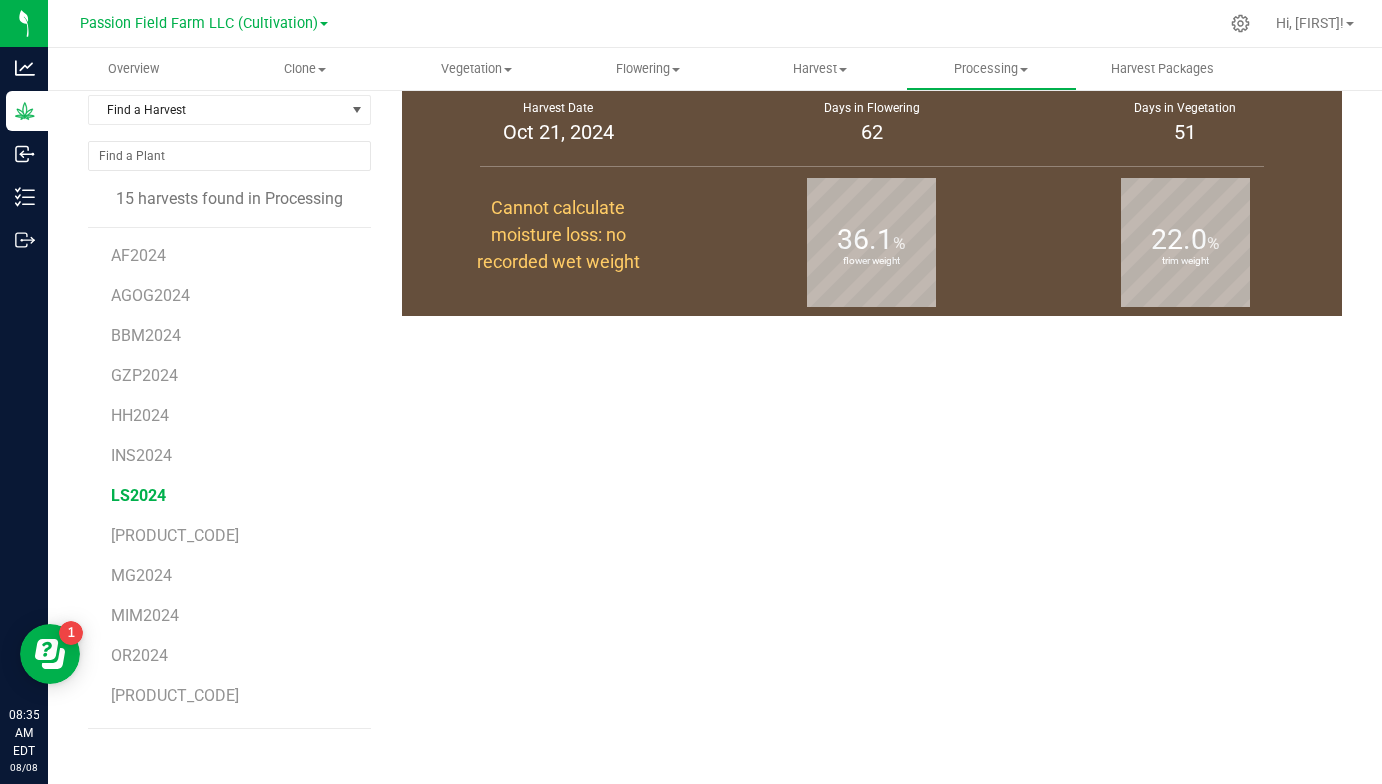 scroll, scrollTop: 0, scrollLeft: 0, axis: both 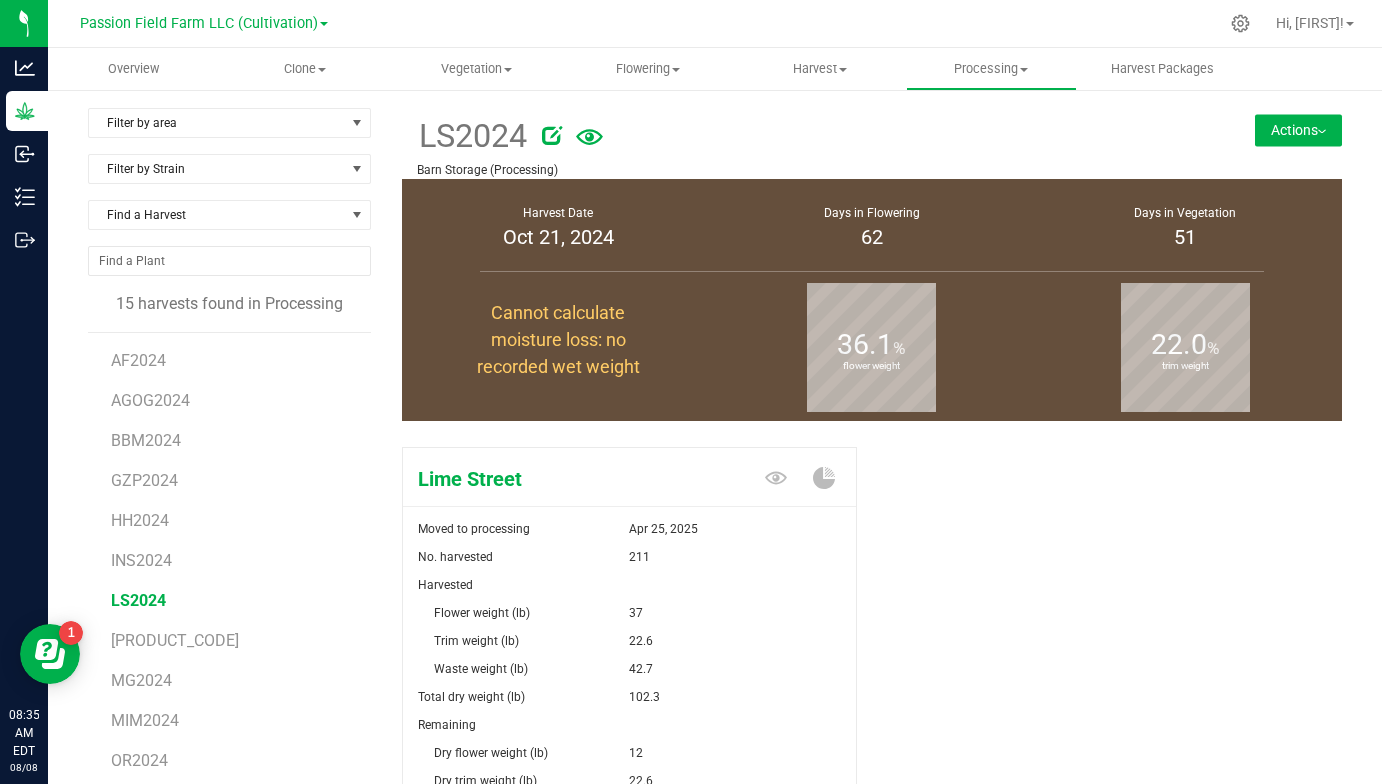 click on "LS2024
Barn Storage (Processing)
Actions
Create package from harvest
Complete harvest" at bounding box center (872, 143) 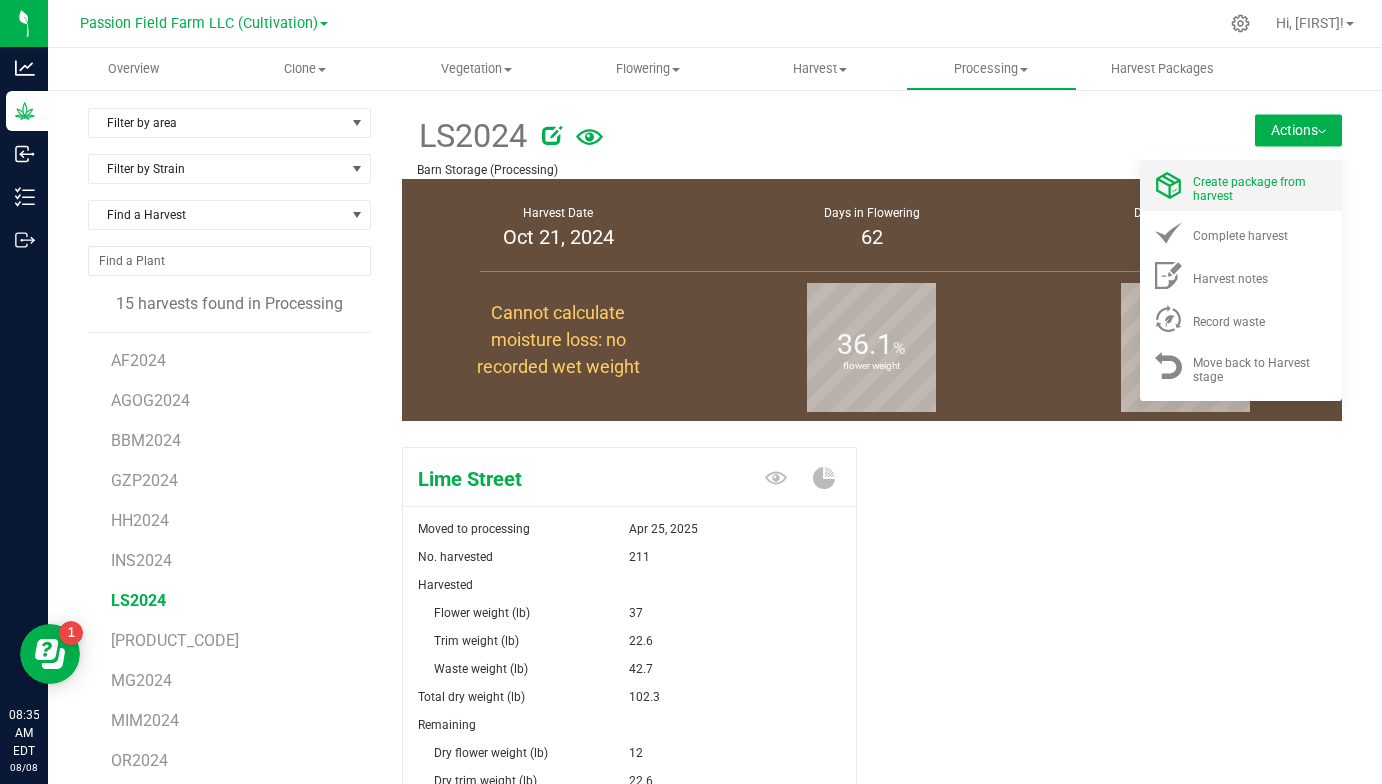 click on "Create package from harvest" at bounding box center [1249, 189] 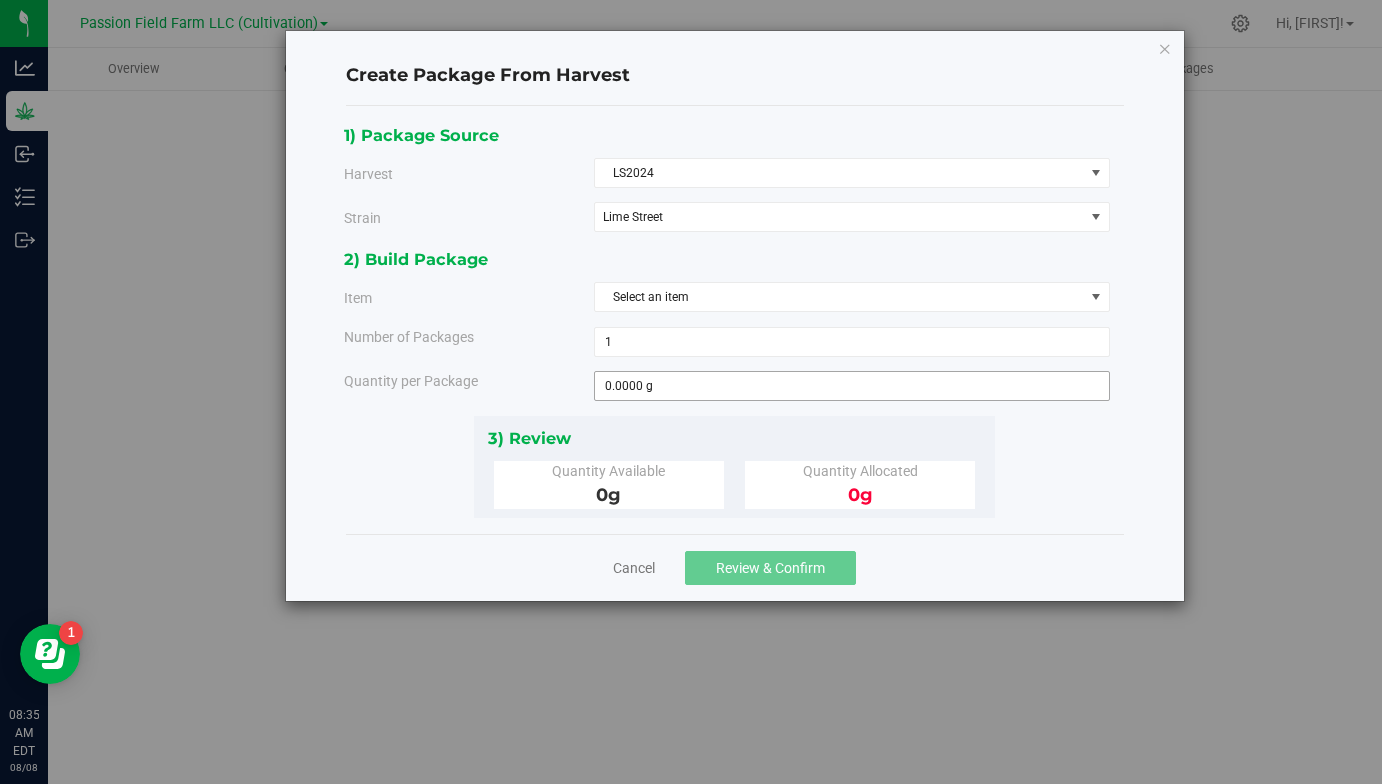 type 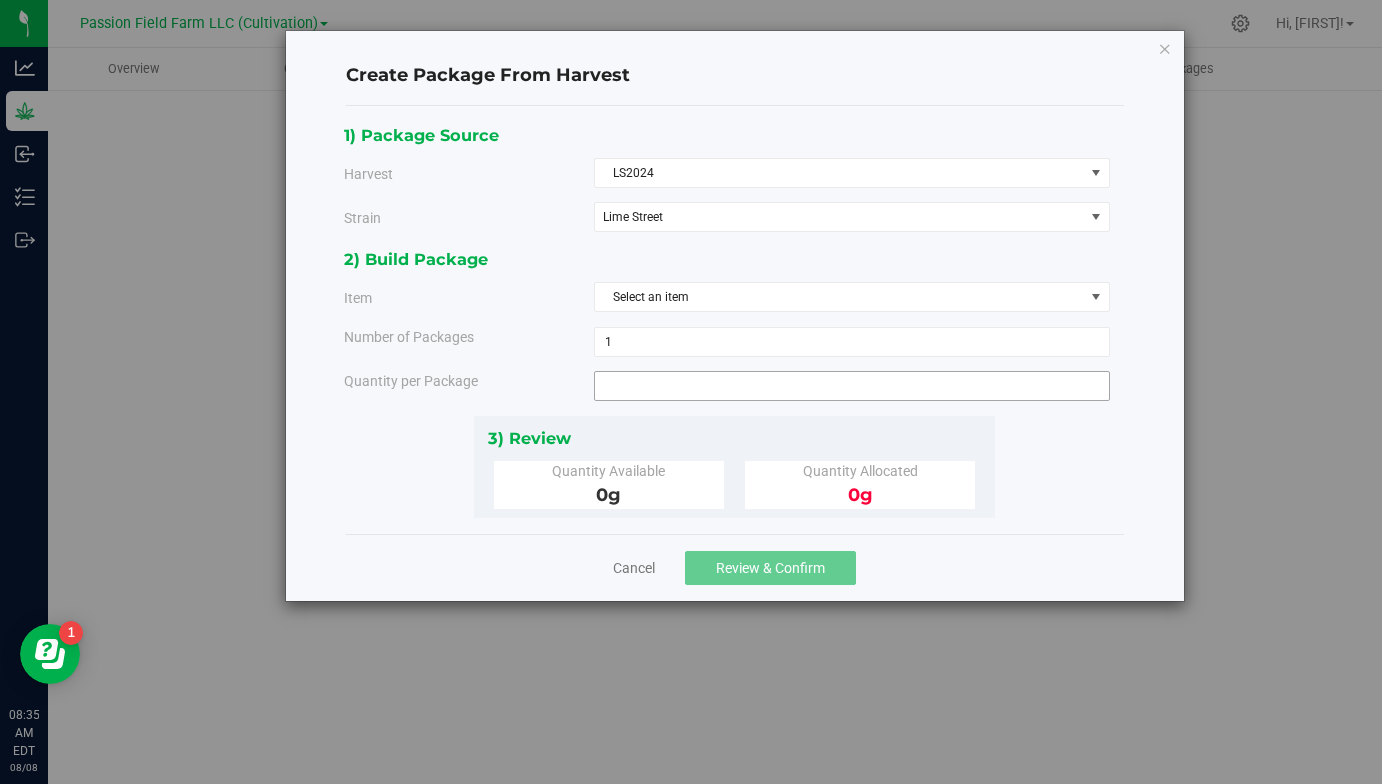click at bounding box center (852, 386) 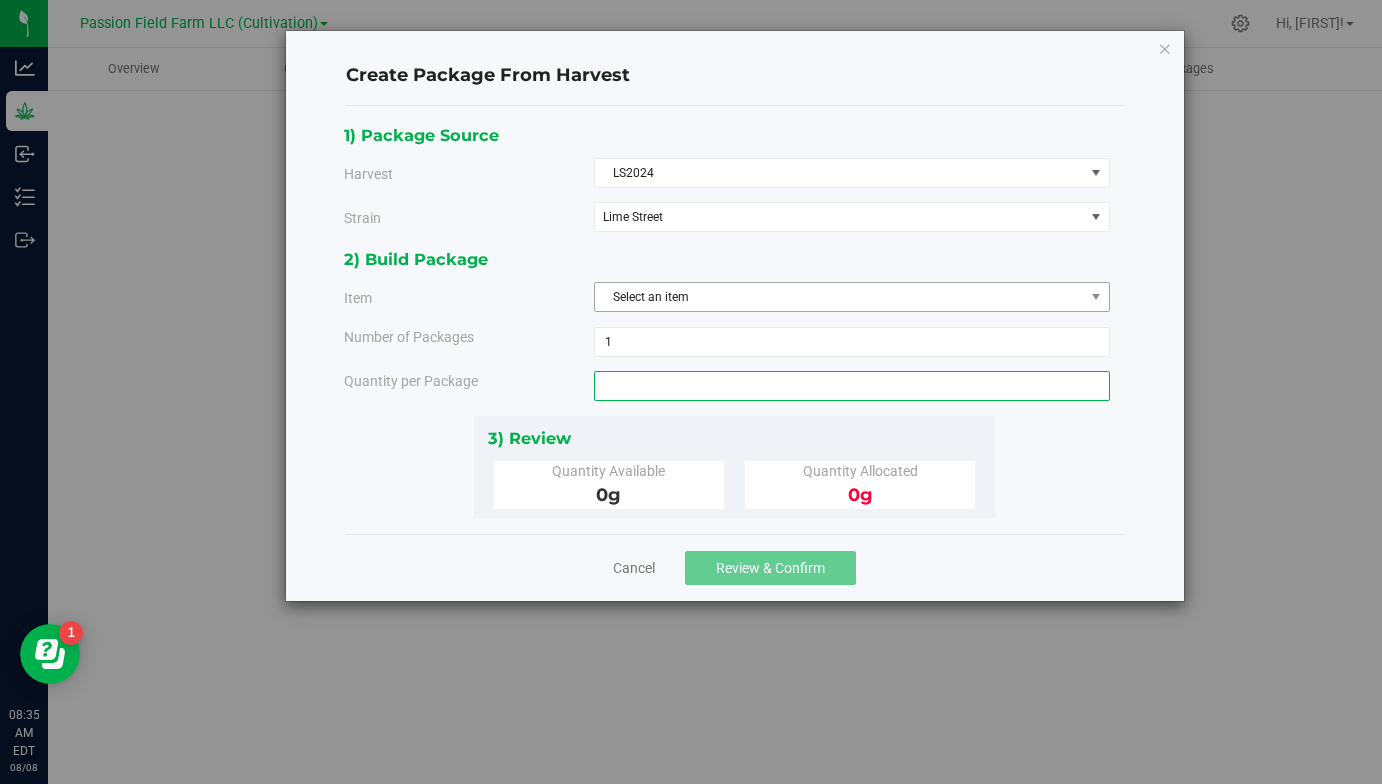 type on "0.0000 g" 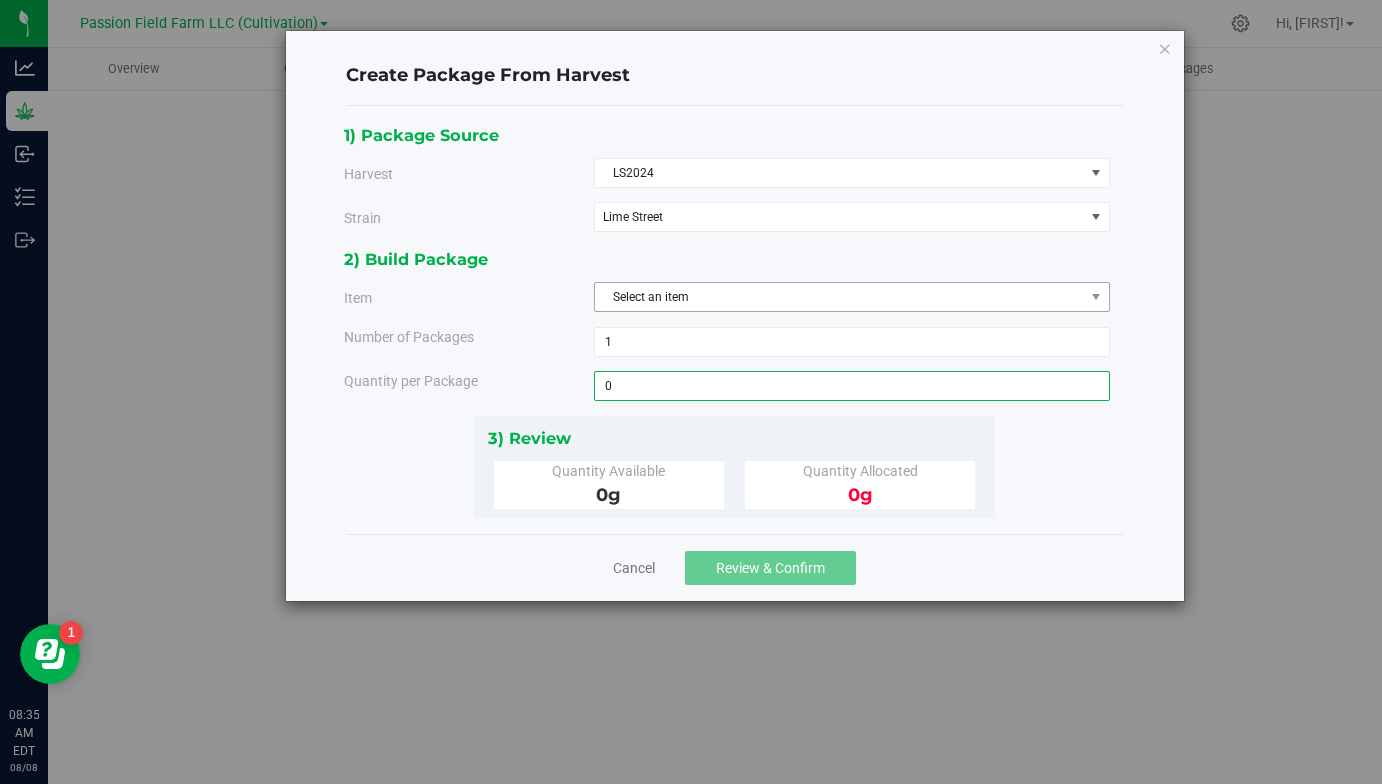 click on "Select an item" at bounding box center [839, 297] 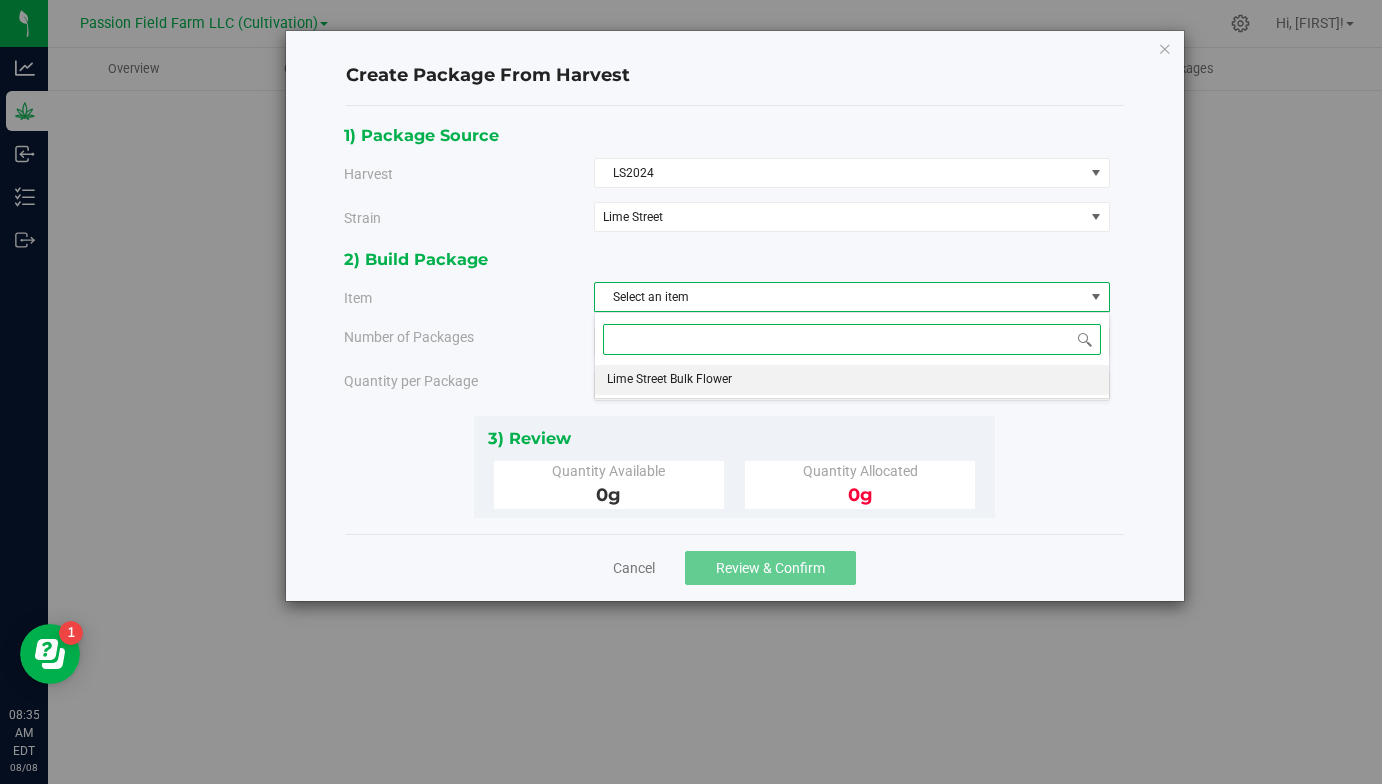 click on "Lime Street Bulk Flower" at bounding box center [852, 380] 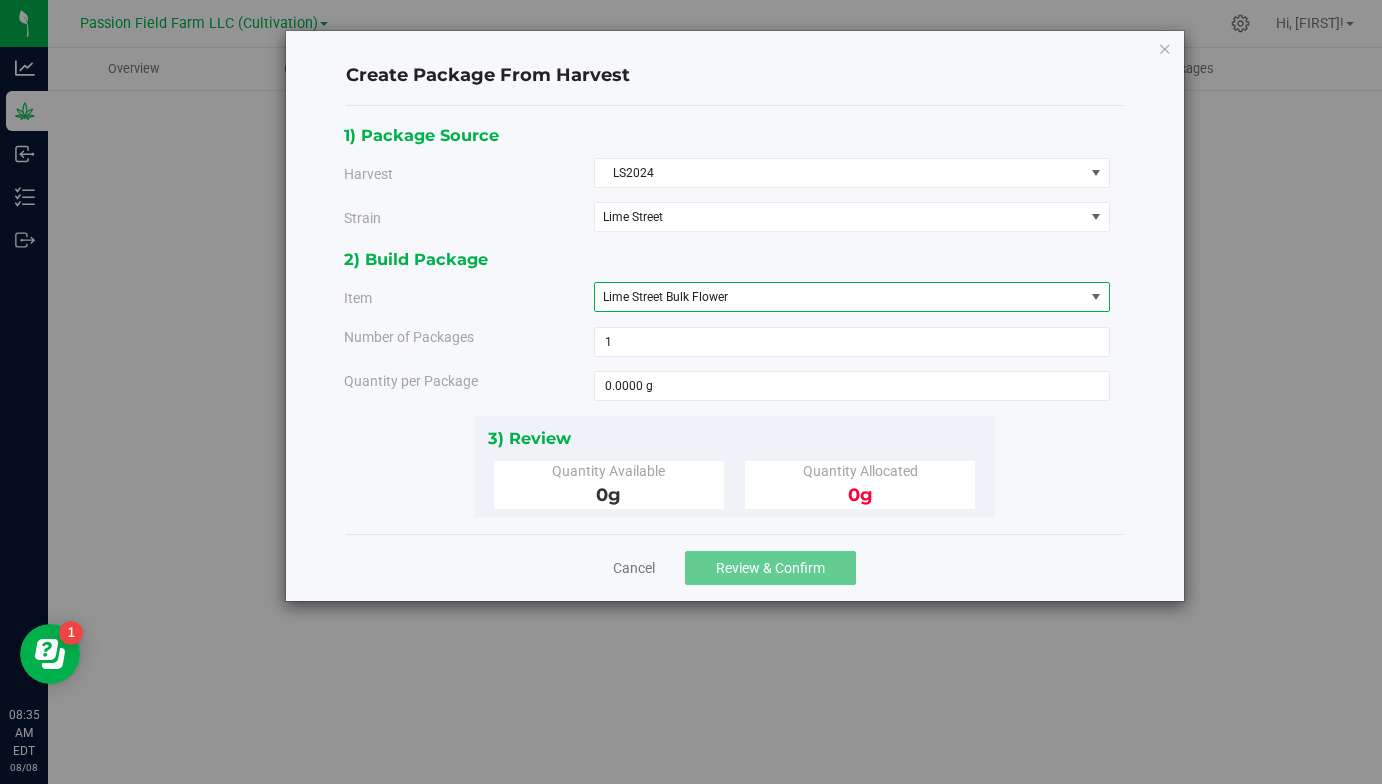 type 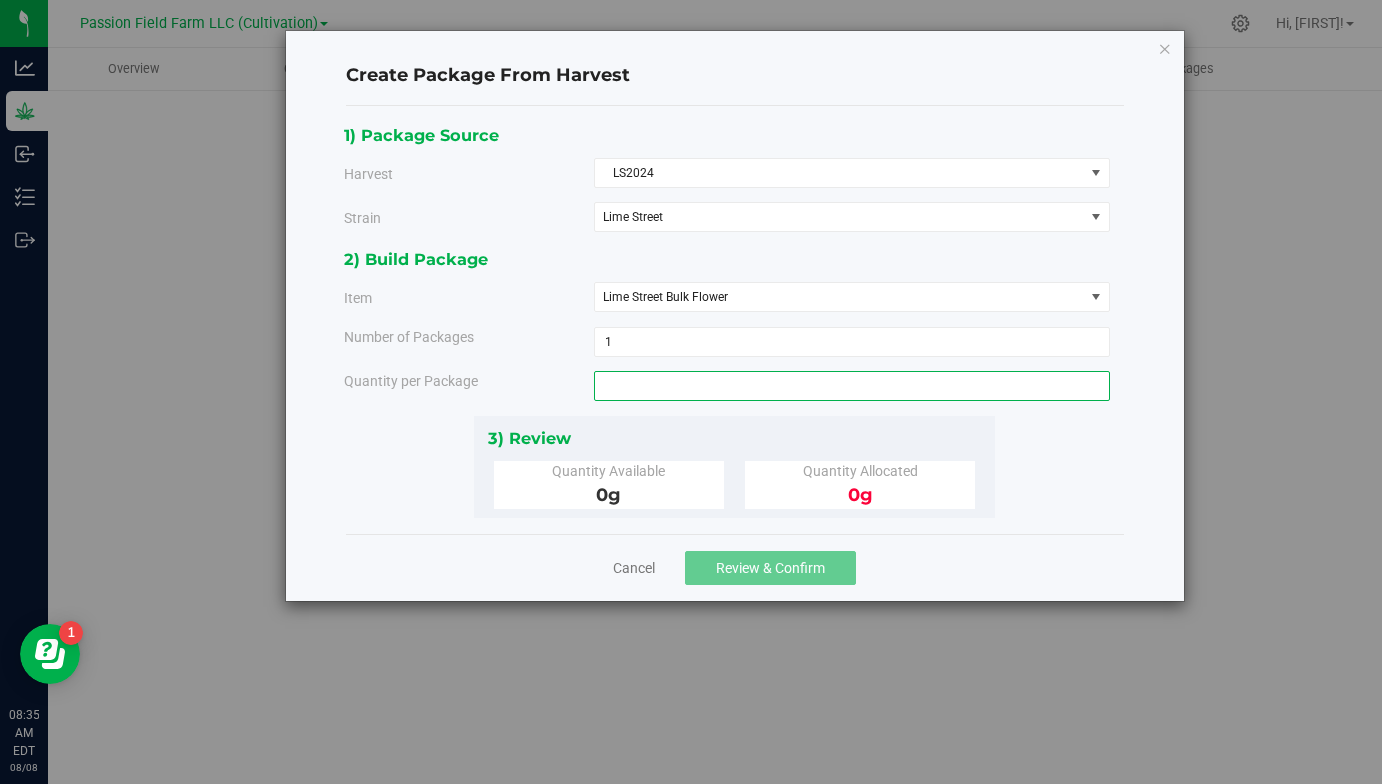 click at bounding box center [852, 386] 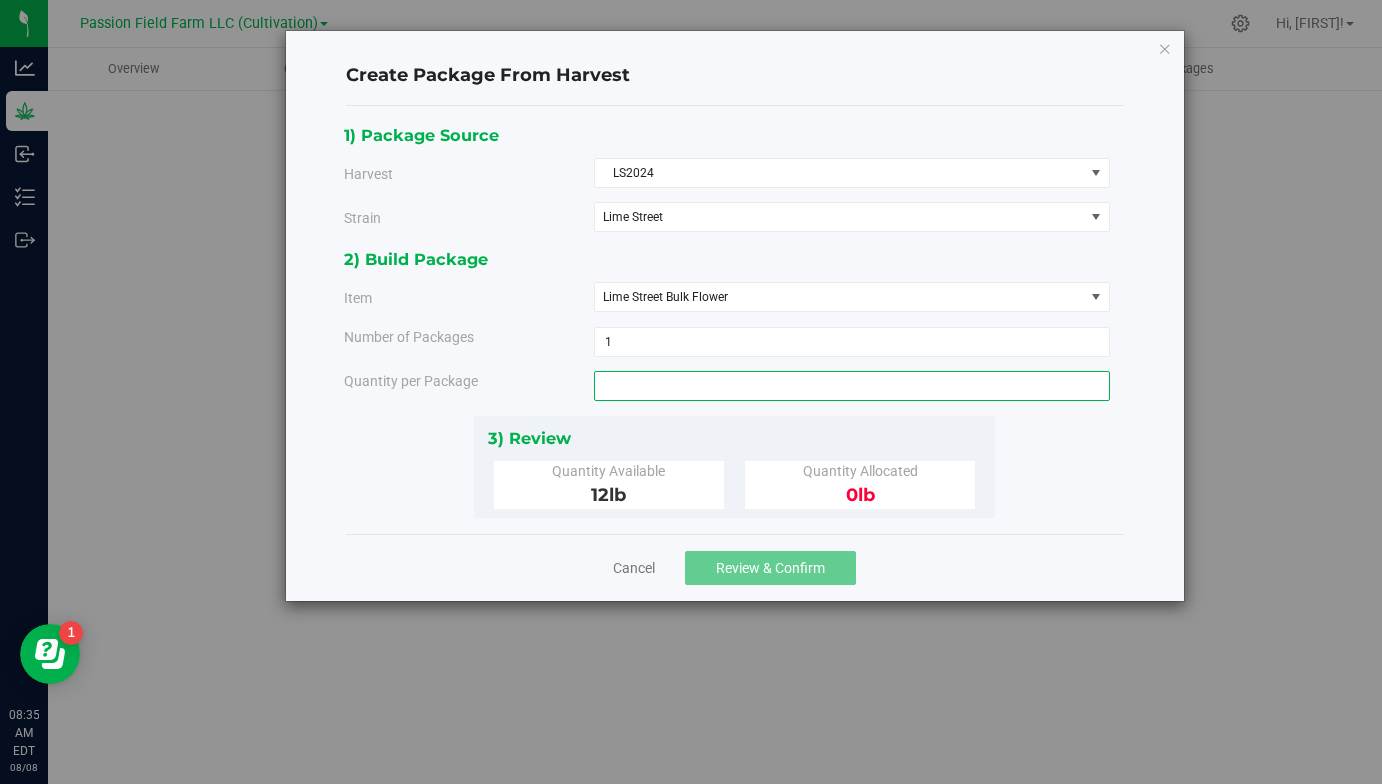 click at bounding box center [852, 386] 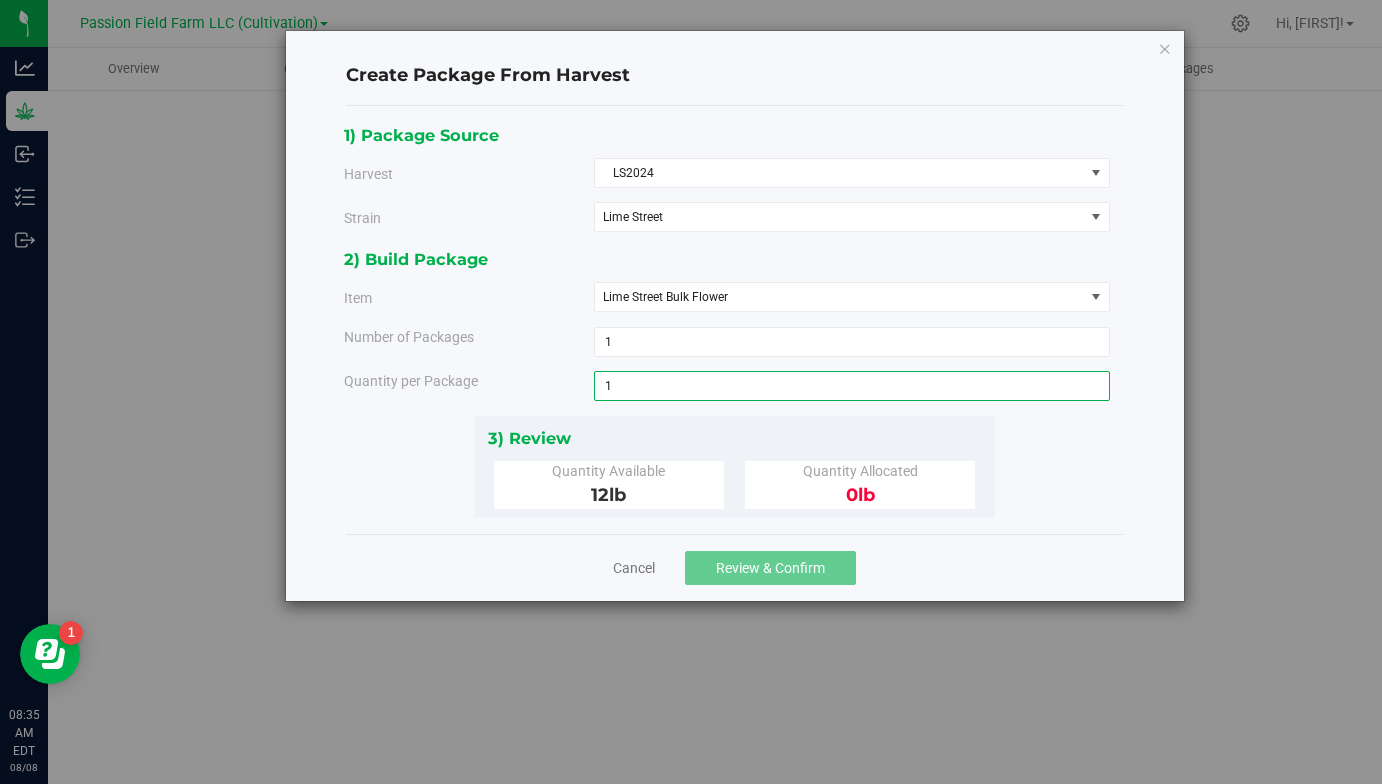type on "12" 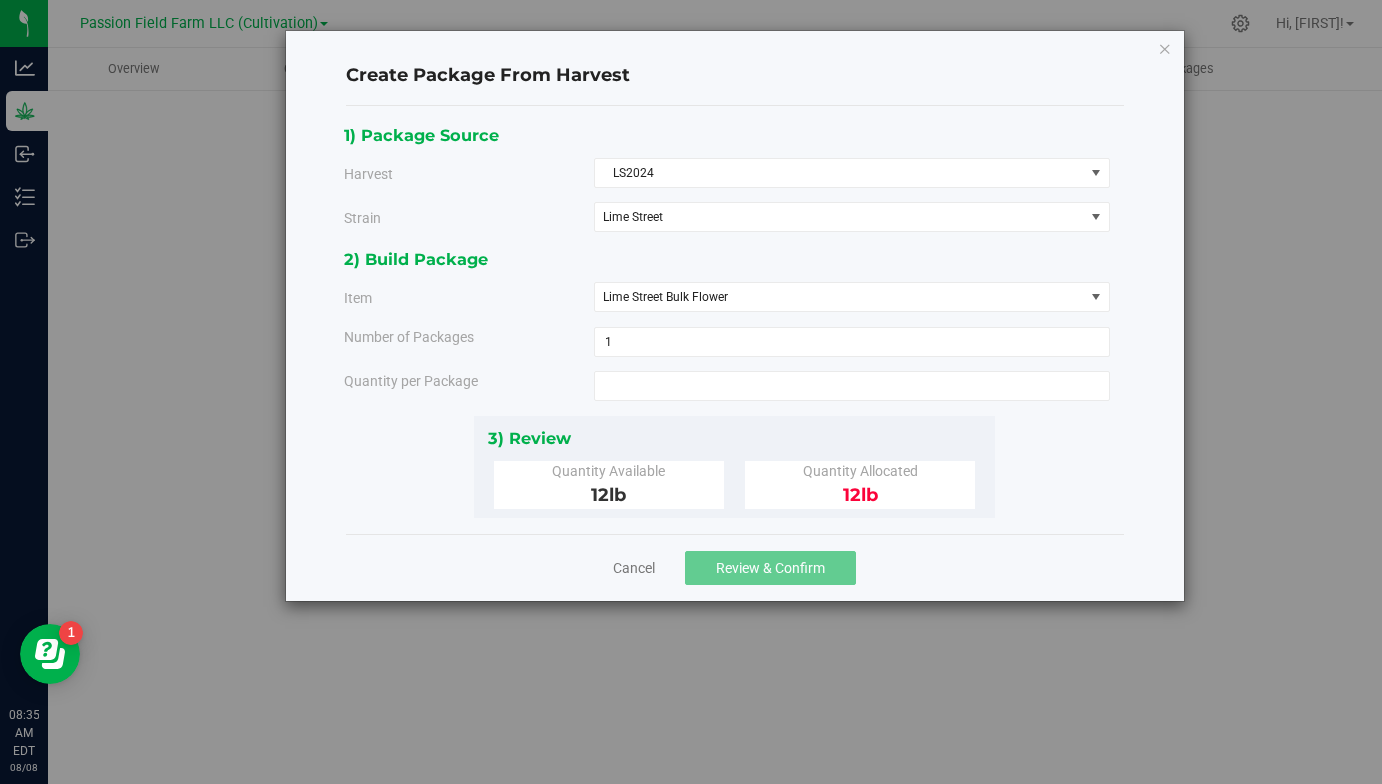 type on "12.0000 lb" 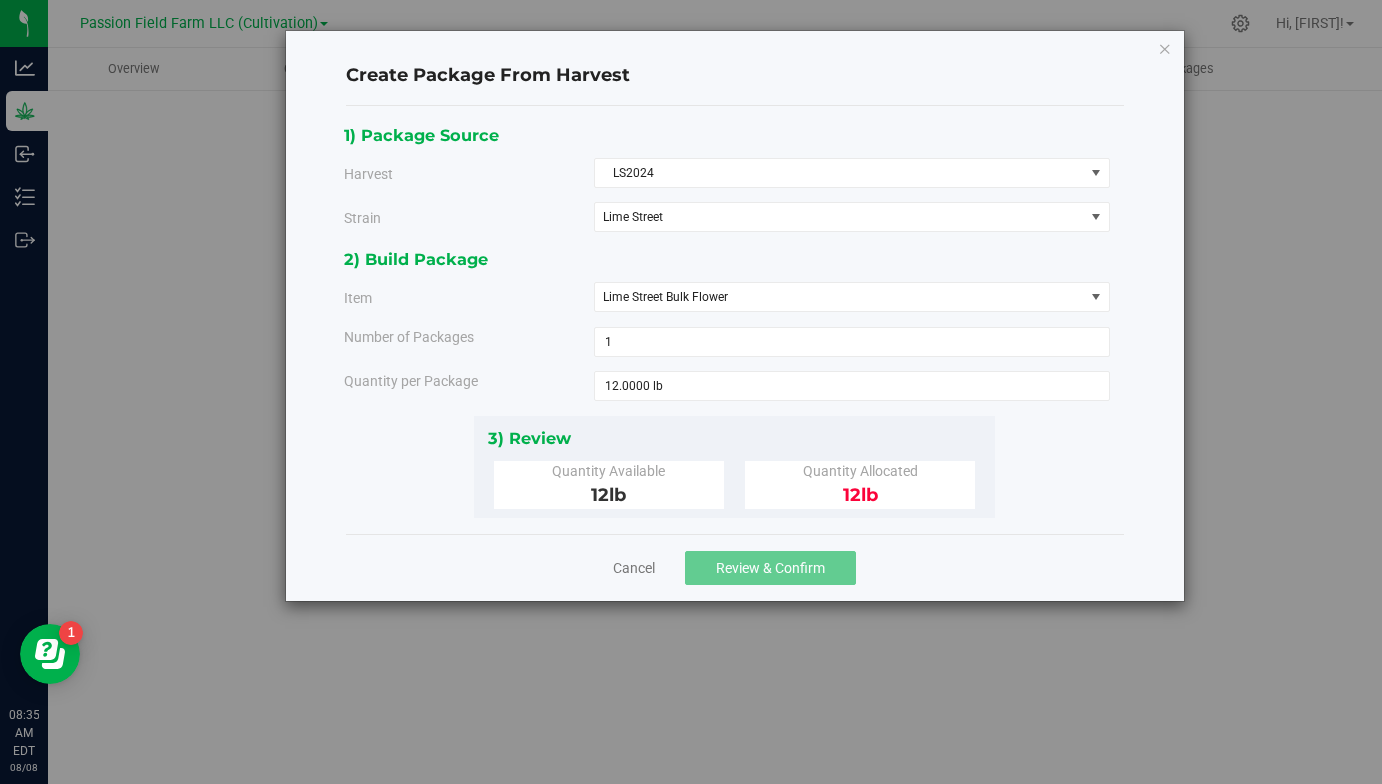 click on "1) Package Source
Harvest
LS2024 Select AF2024 AGOG2024 BBM2024 GZP2024 HH2024 INS2024 LS2024 MB2024 MG2024 MIM2024 OR2024 RTZ2024 SG2024 STOG2024 ZOO2024
Strain
Lime Street Select Lime Street" at bounding box center [734, 320] 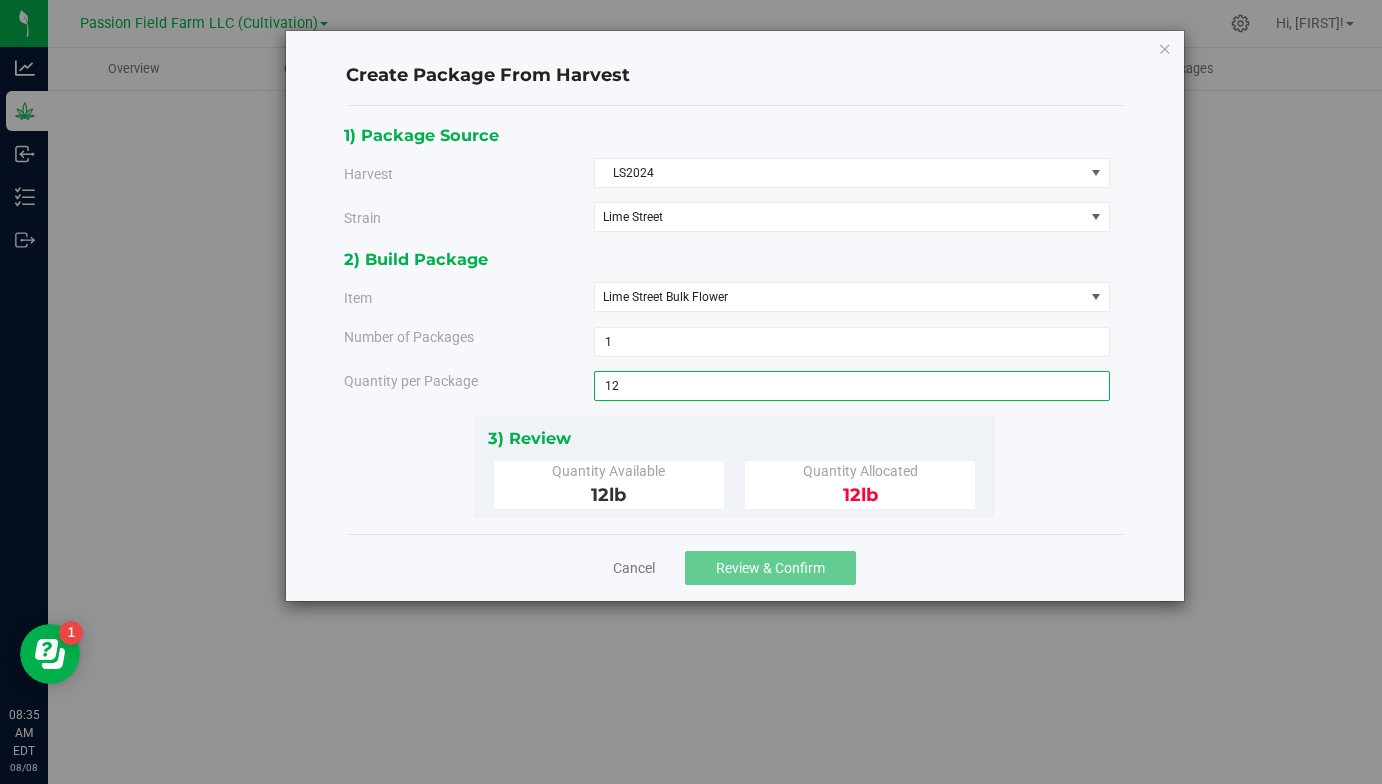 click on "12.0000 lb 12" at bounding box center (852, 386) 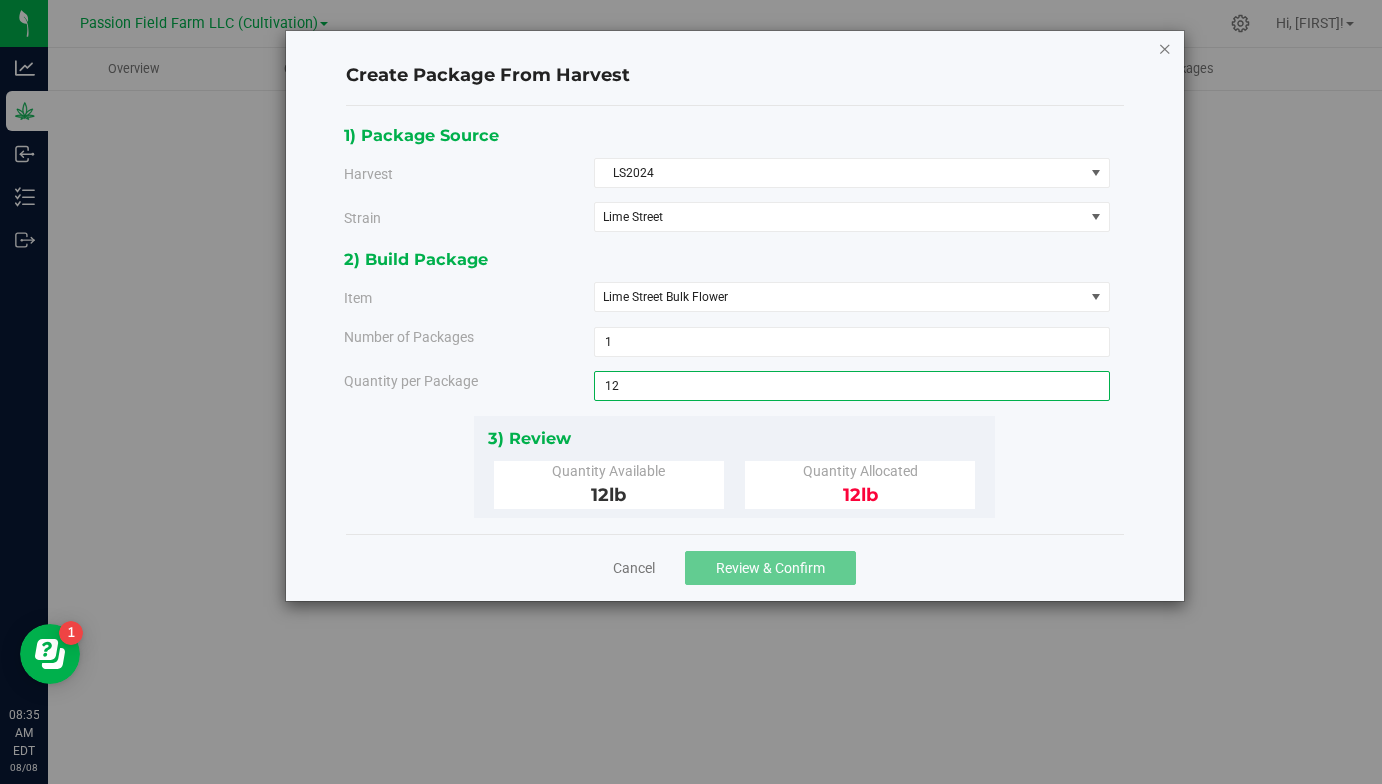 click at bounding box center [1165, 48] 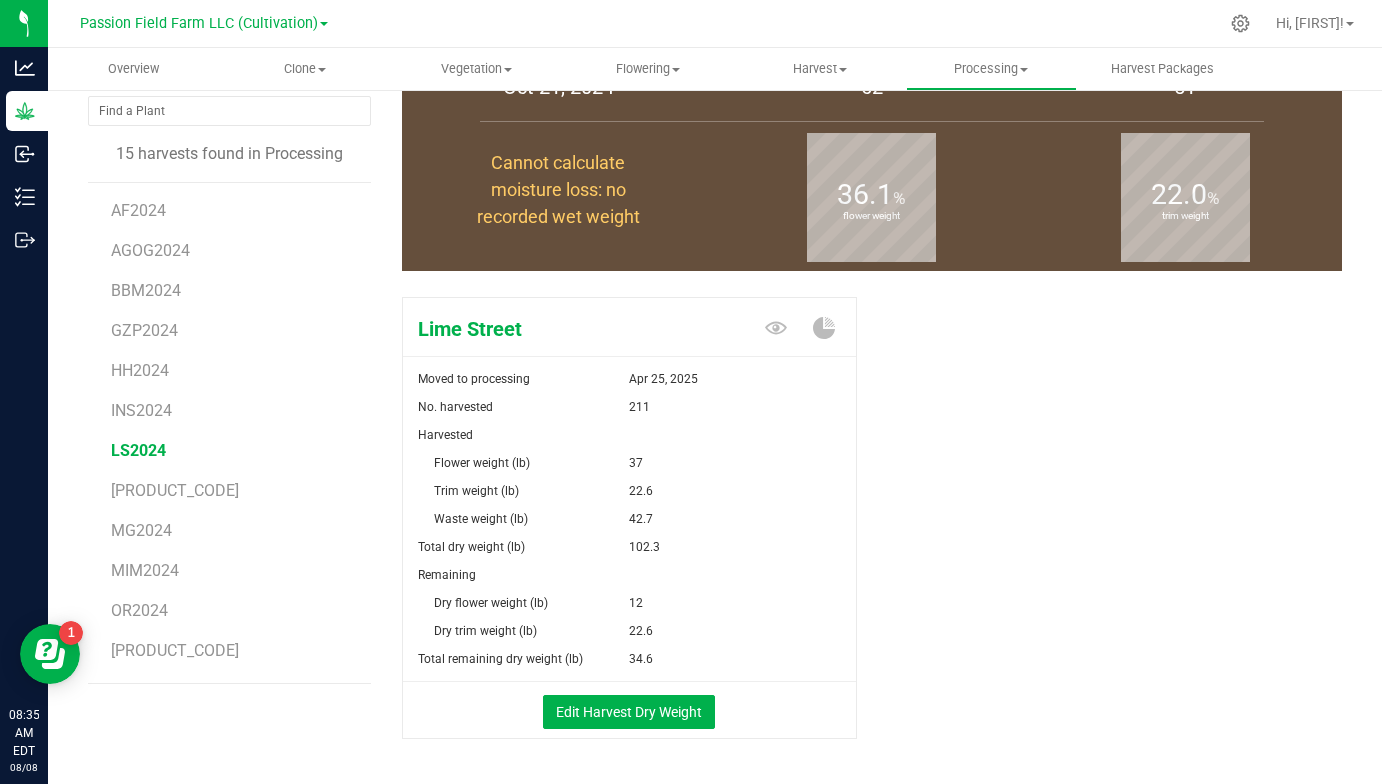 scroll, scrollTop: 161, scrollLeft: 0, axis: vertical 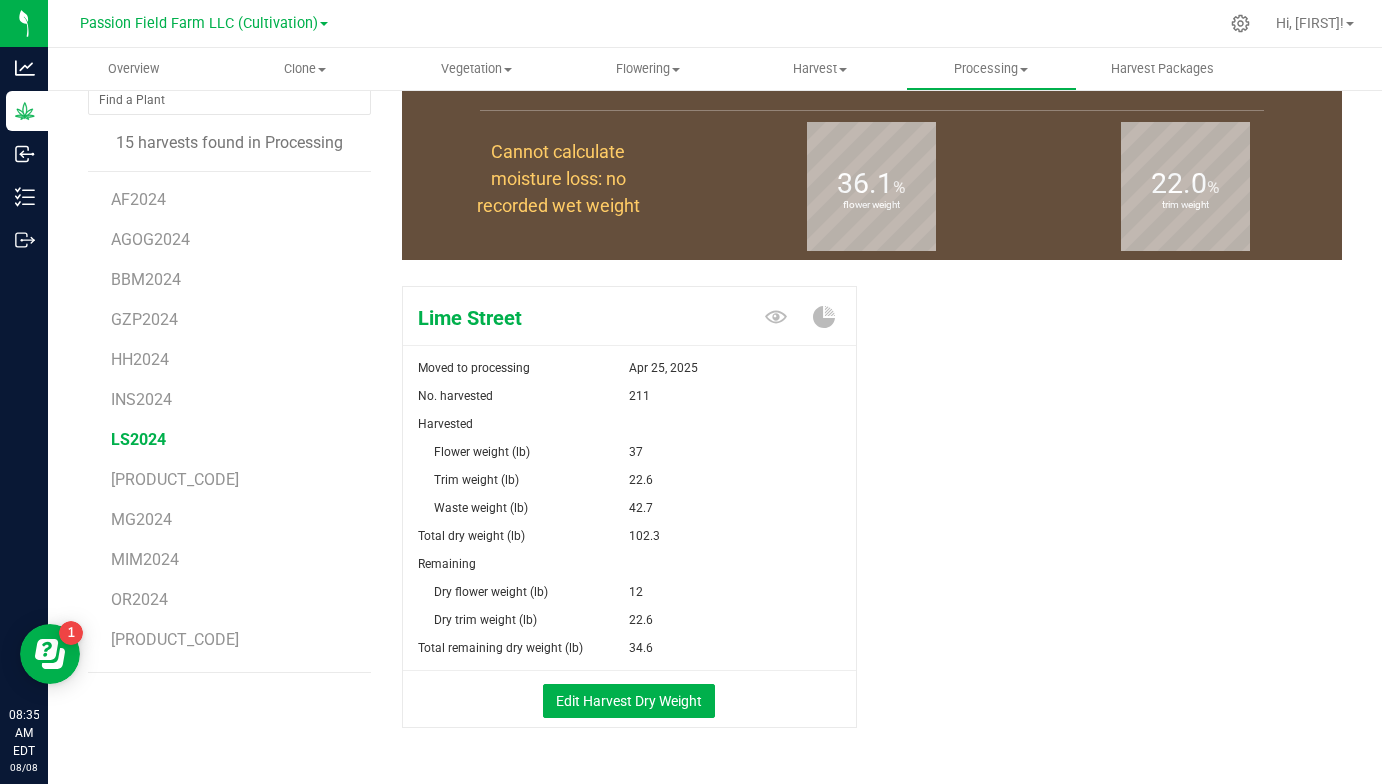 click on "Edit Harvest Dry Weight" at bounding box center (629, 699) 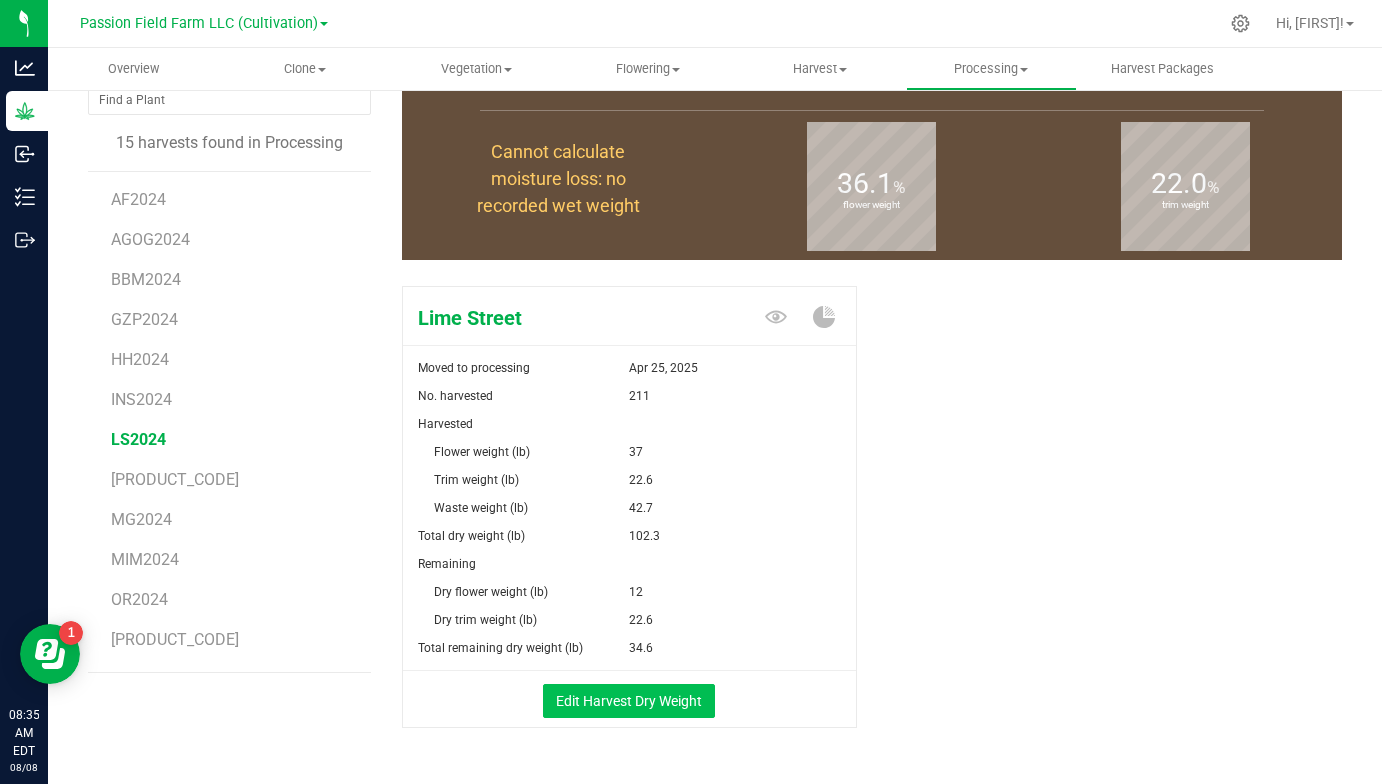 click on "Edit Harvest Dry Weight" at bounding box center (629, 701) 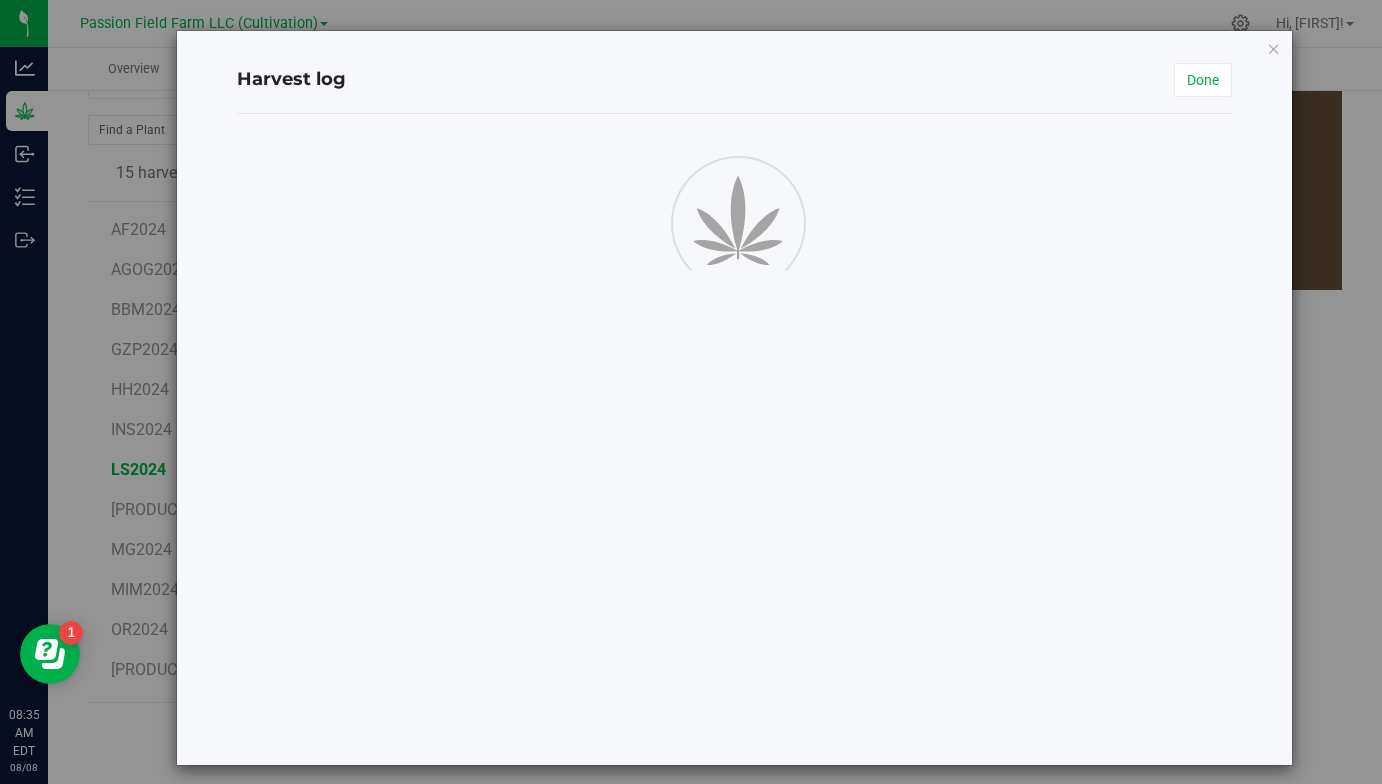 scroll, scrollTop: 131, scrollLeft: 0, axis: vertical 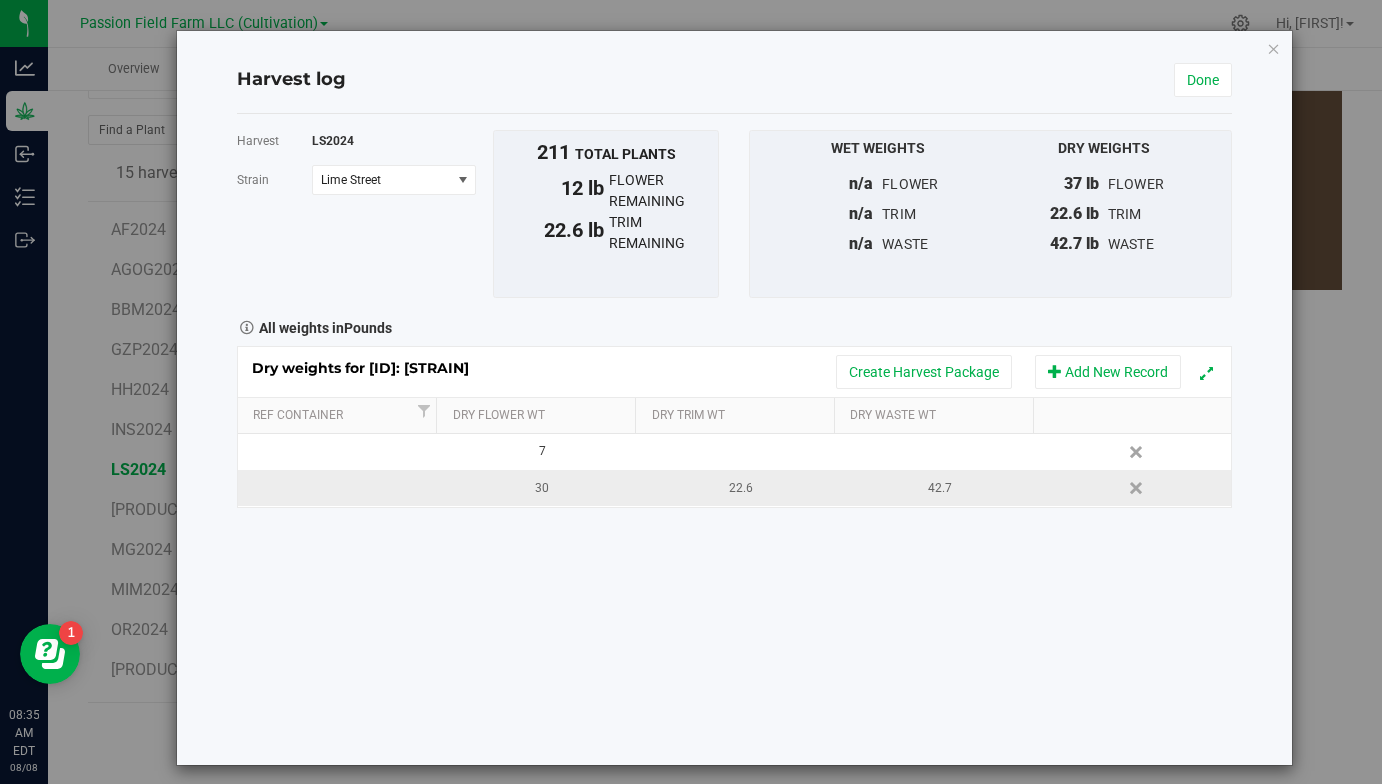 click on "30" at bounding box center (541, 488) 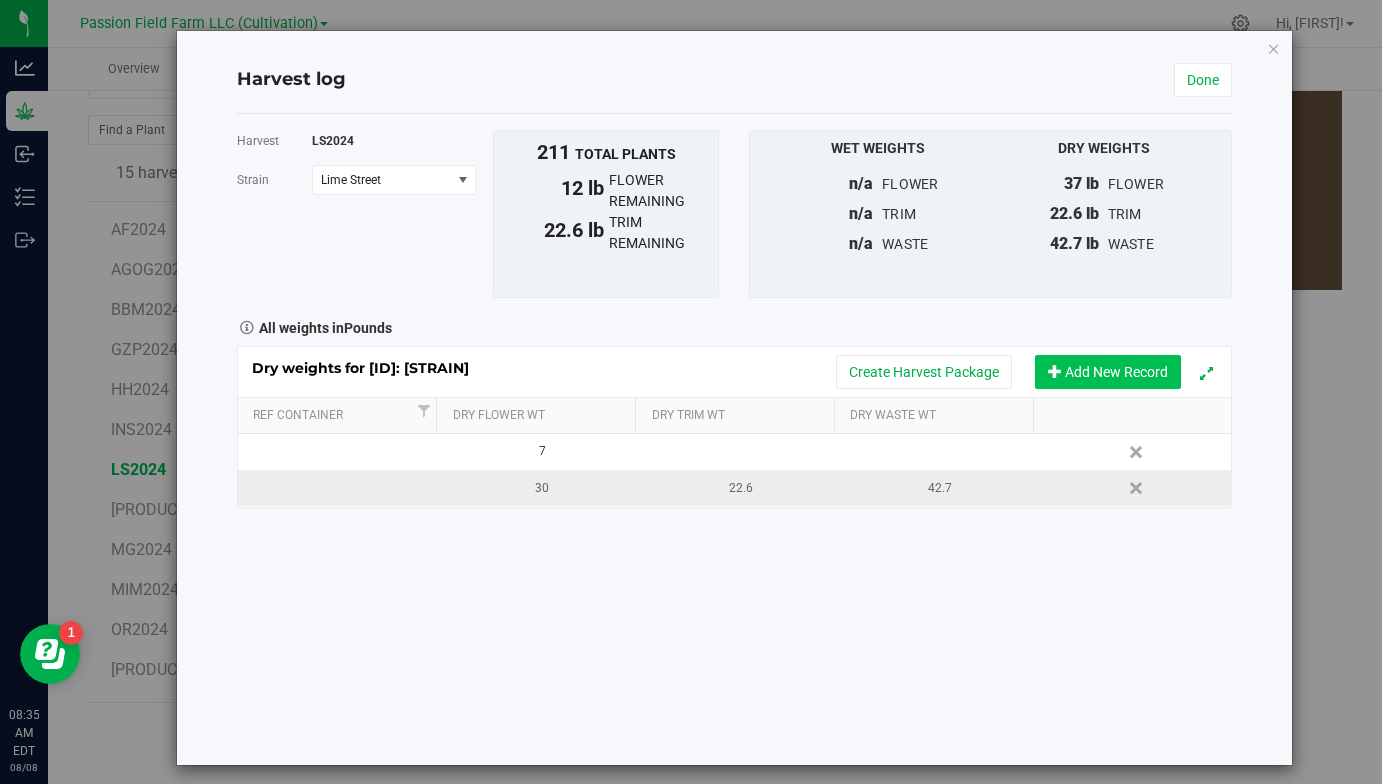click on "Add New Record" at bounding box center (1108, 372) 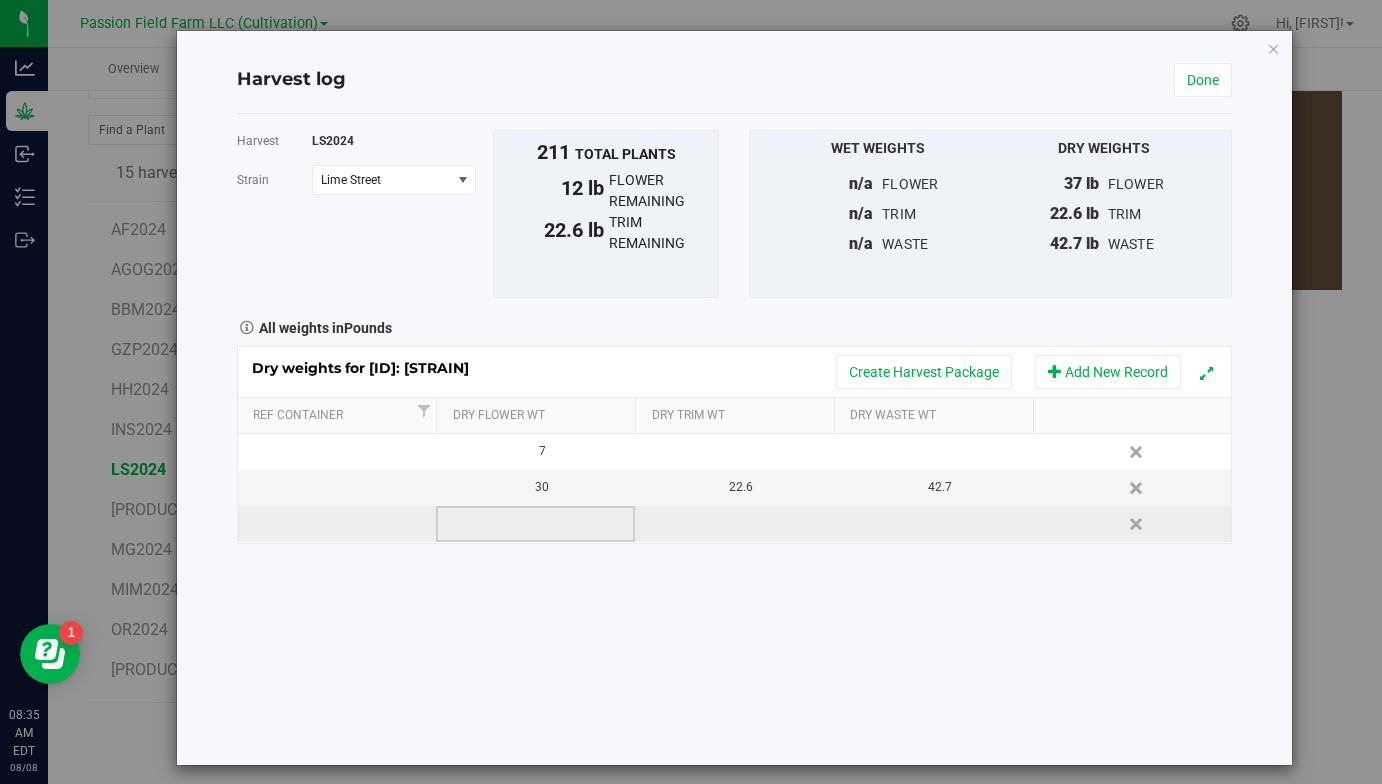 click at bounding box center (535, 524) 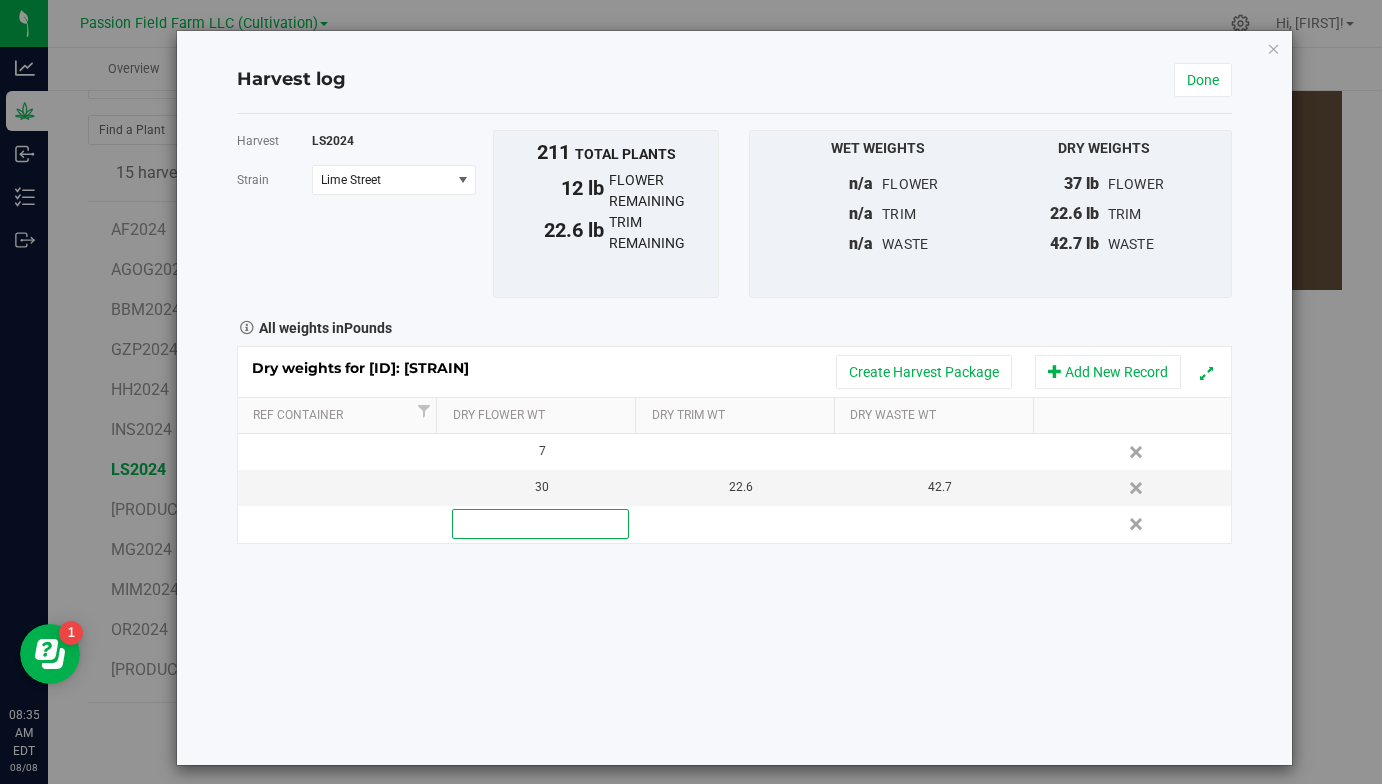 type on "1" 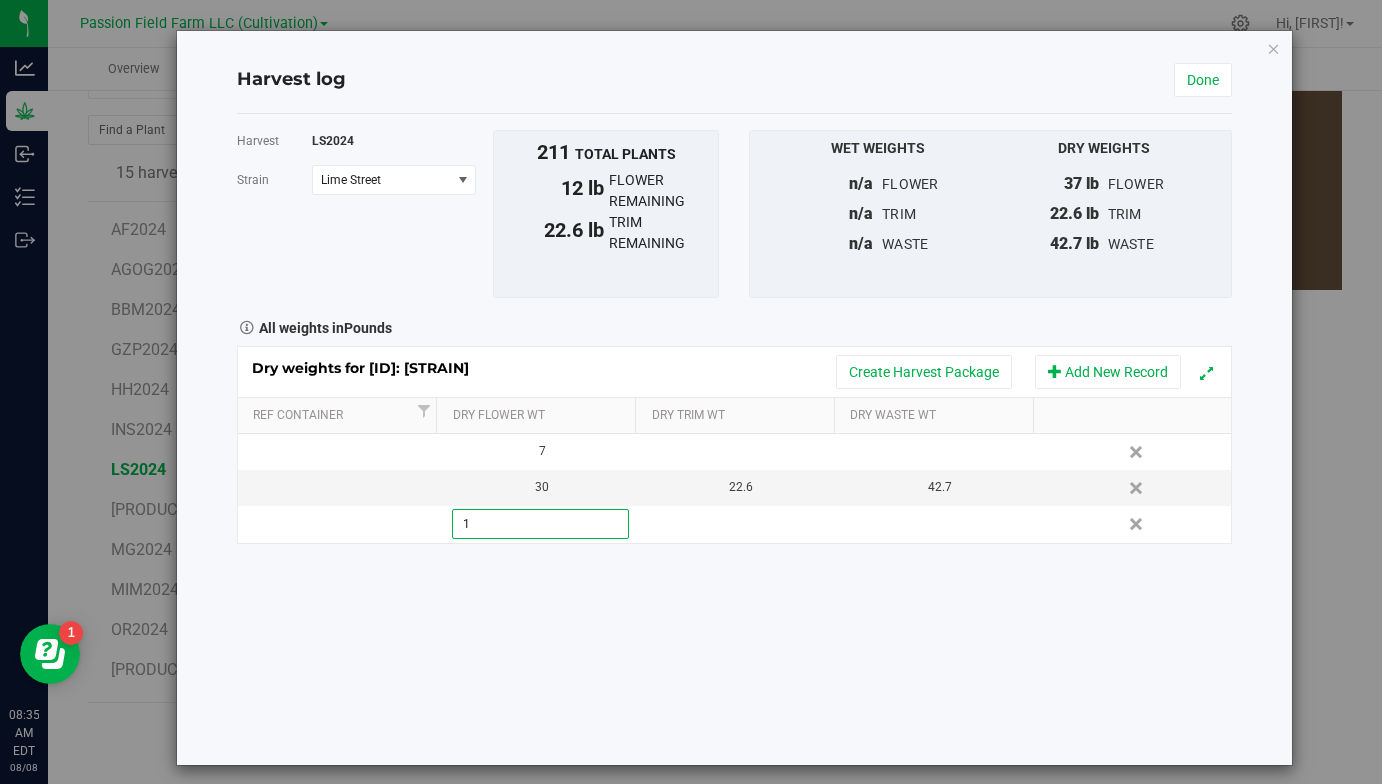 click on "Harvest
LS2024
Strain
Lime Street Select strain Lime Street
To bulk upload trim weights:
Export to CSV
Upload the CSV file  with weights entered
211
total plants" at bounding box center [735, 439] 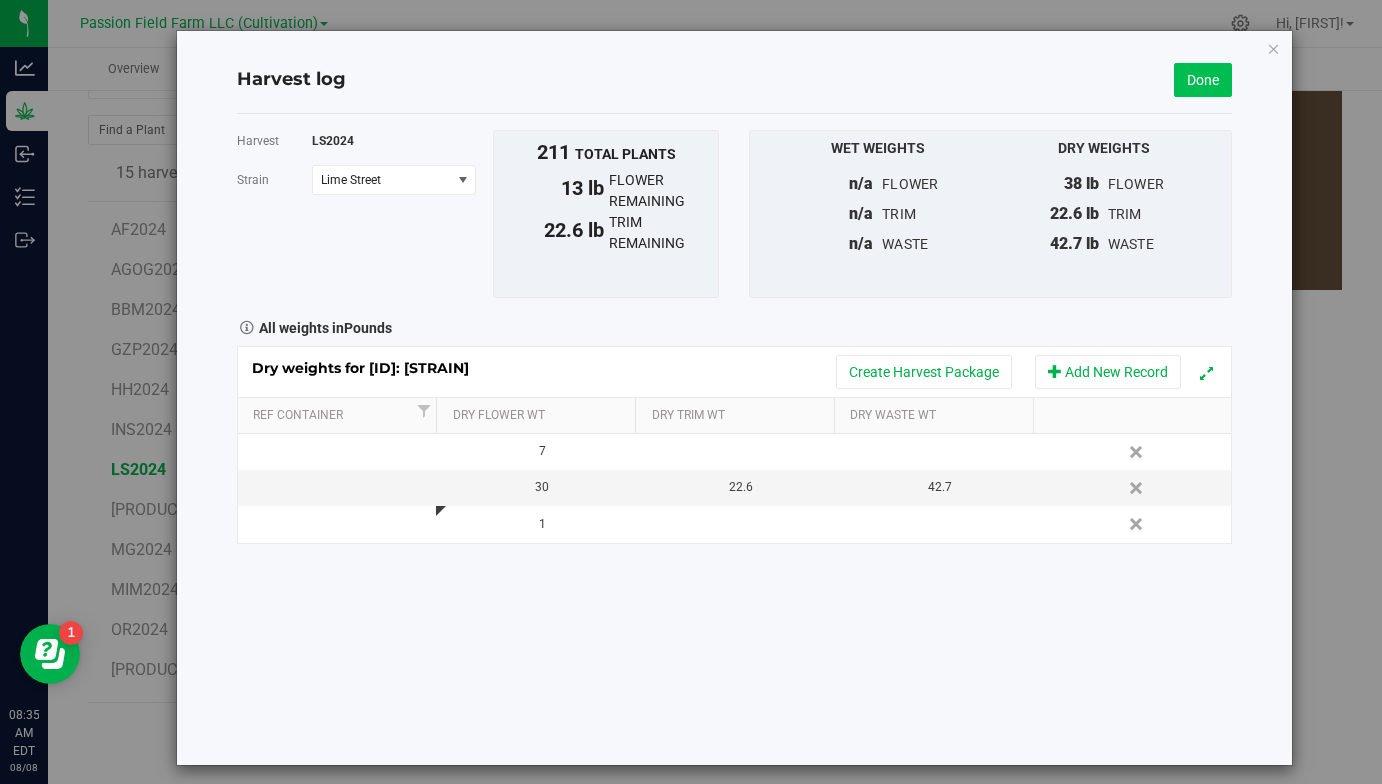 click on "Done" at bounding box center [1203, 80] 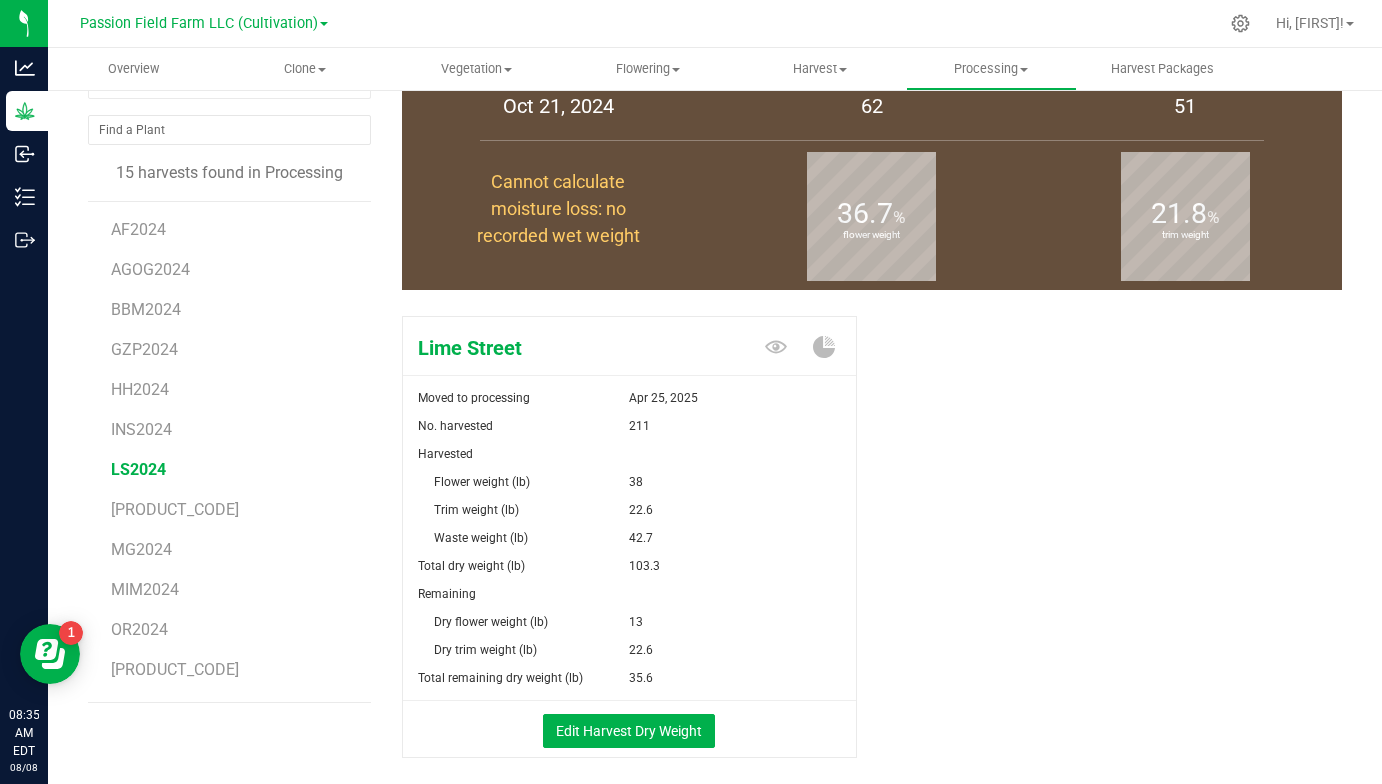 scroll, scrollTop: 0, scrollLeft: 0, axis: both 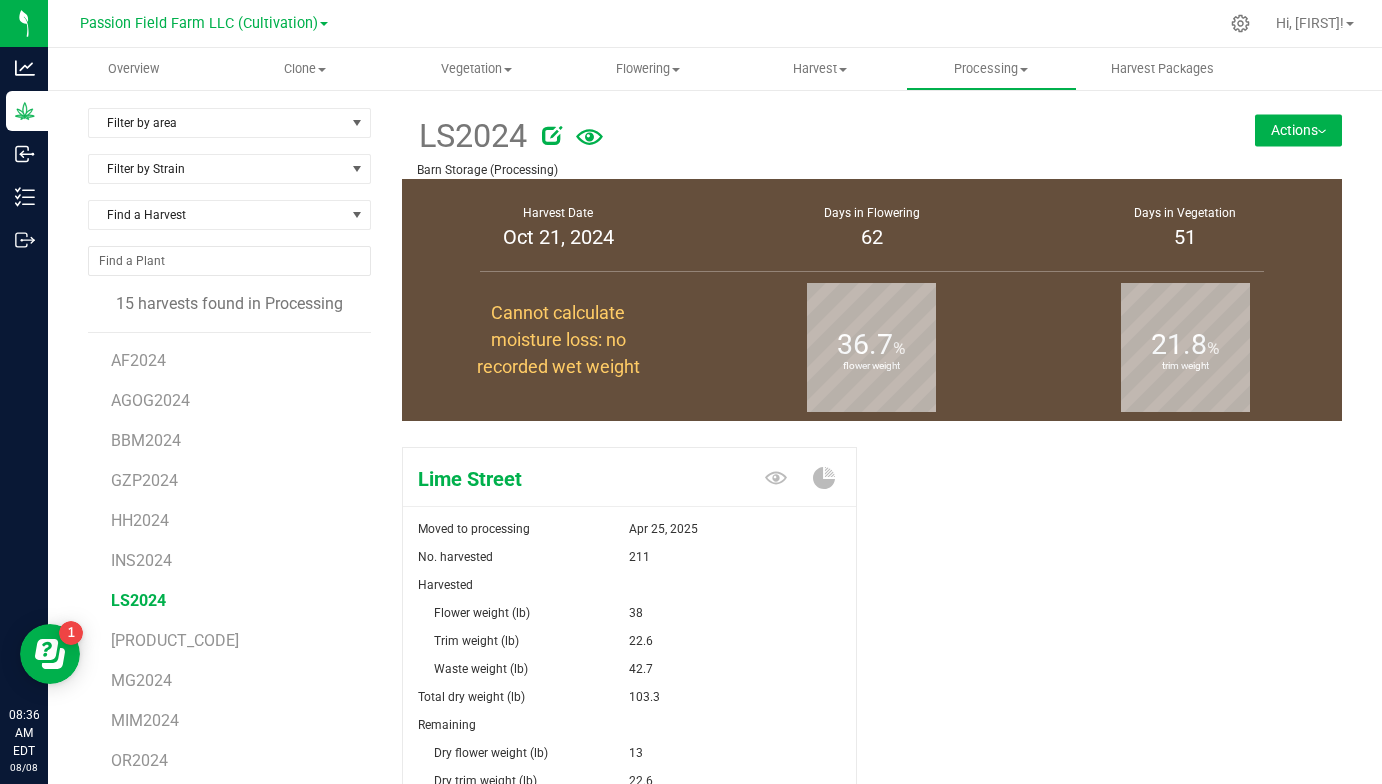 click on "Actions" at bounding box center [1298, 130] 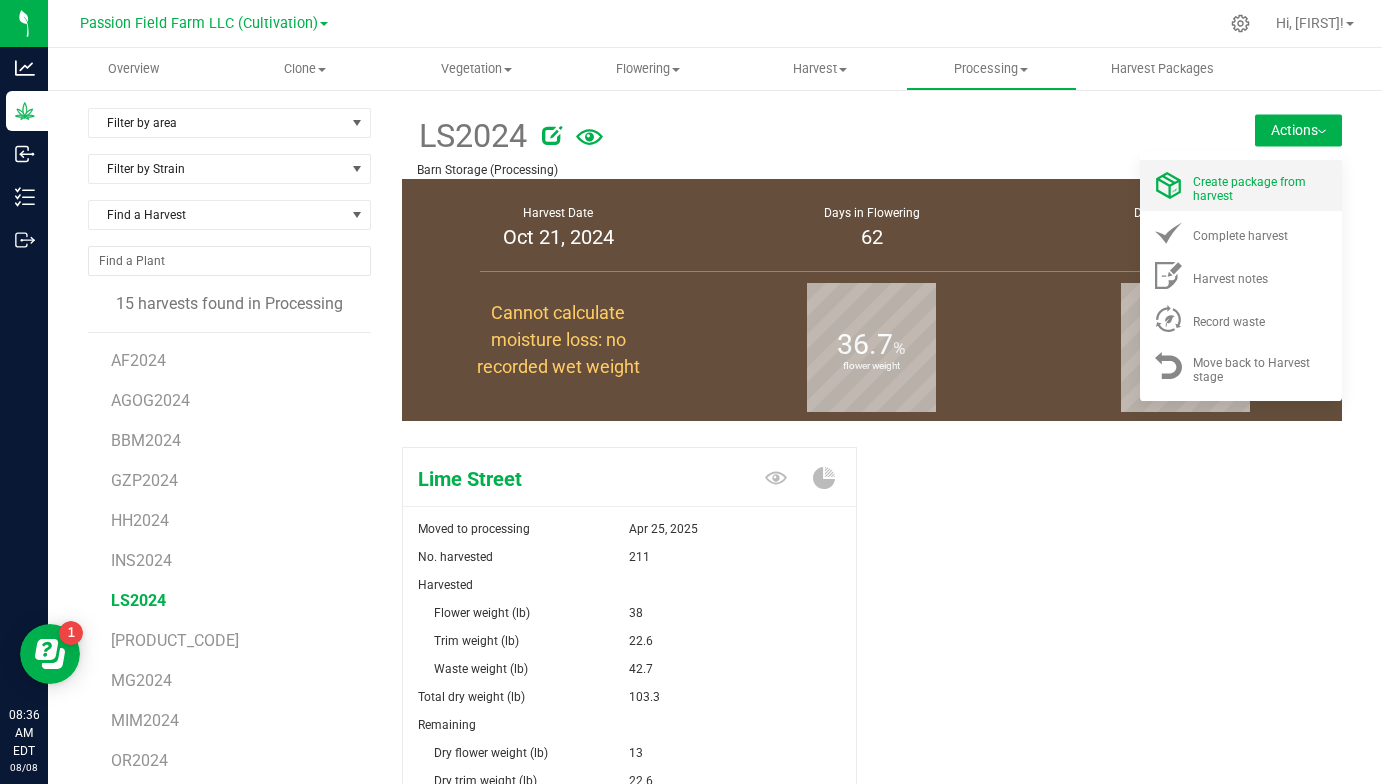 click on "Create package from harvest" at bounding box center (1249, 189) 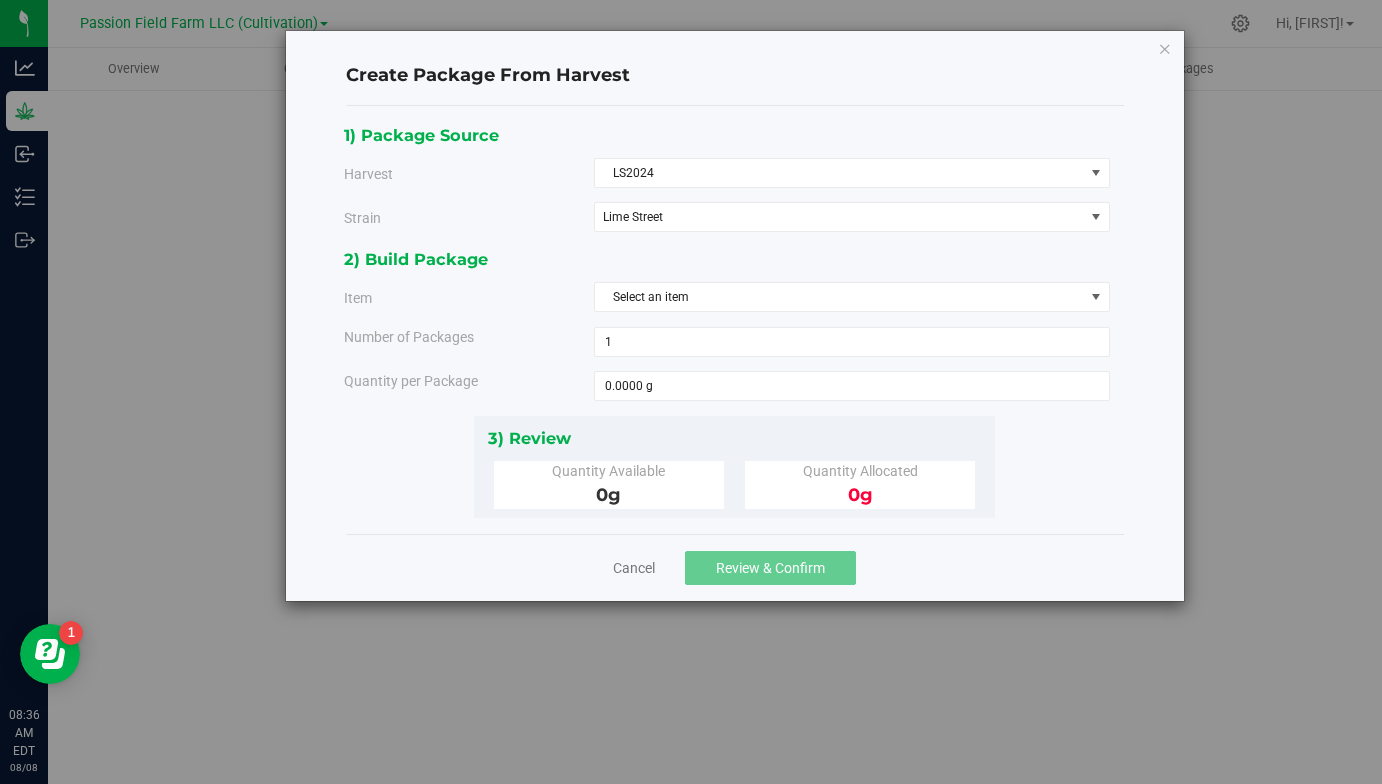 click on "2) Build Package
Item
Select an item Lime Street Bulk Flower
Number of Packages
1 1" at bounding box center (734, 330) 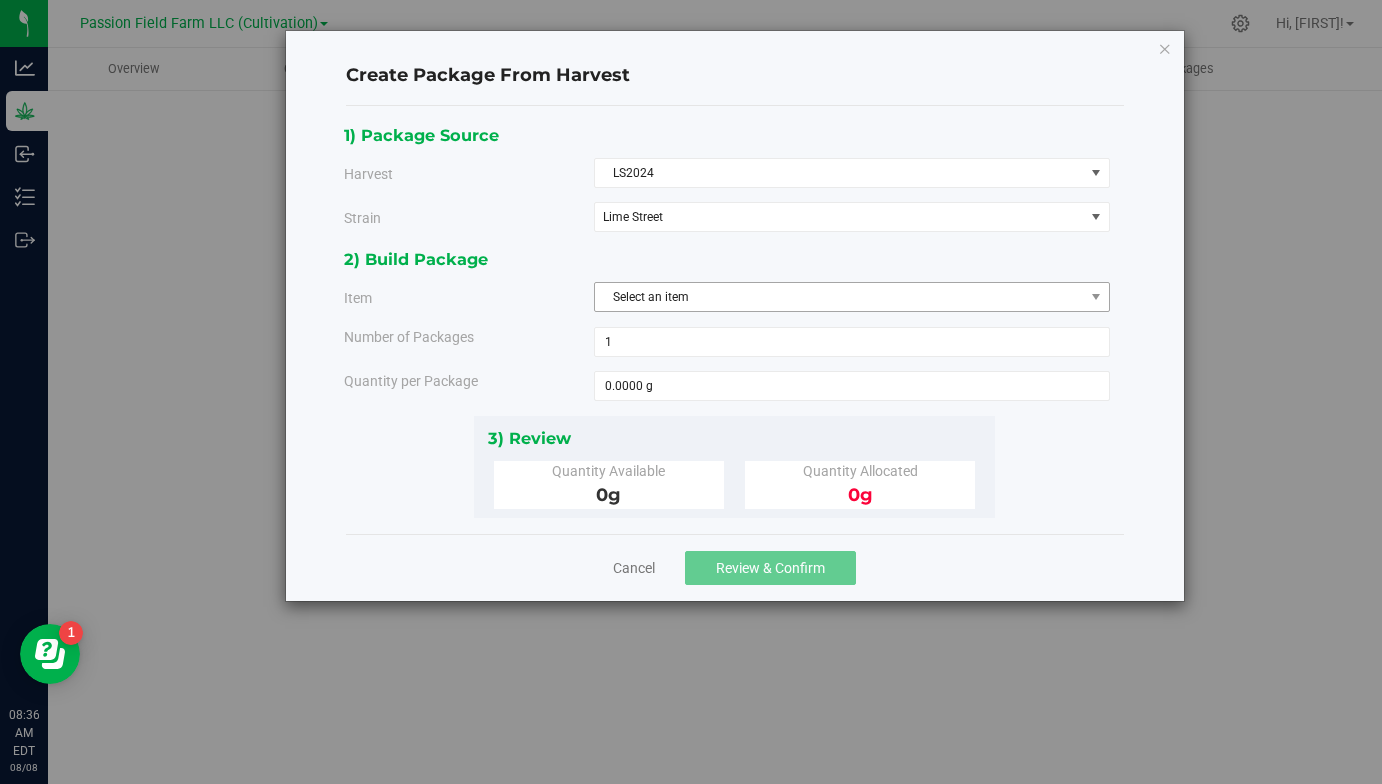click on "Select an item" at bounding box center [839, 297] 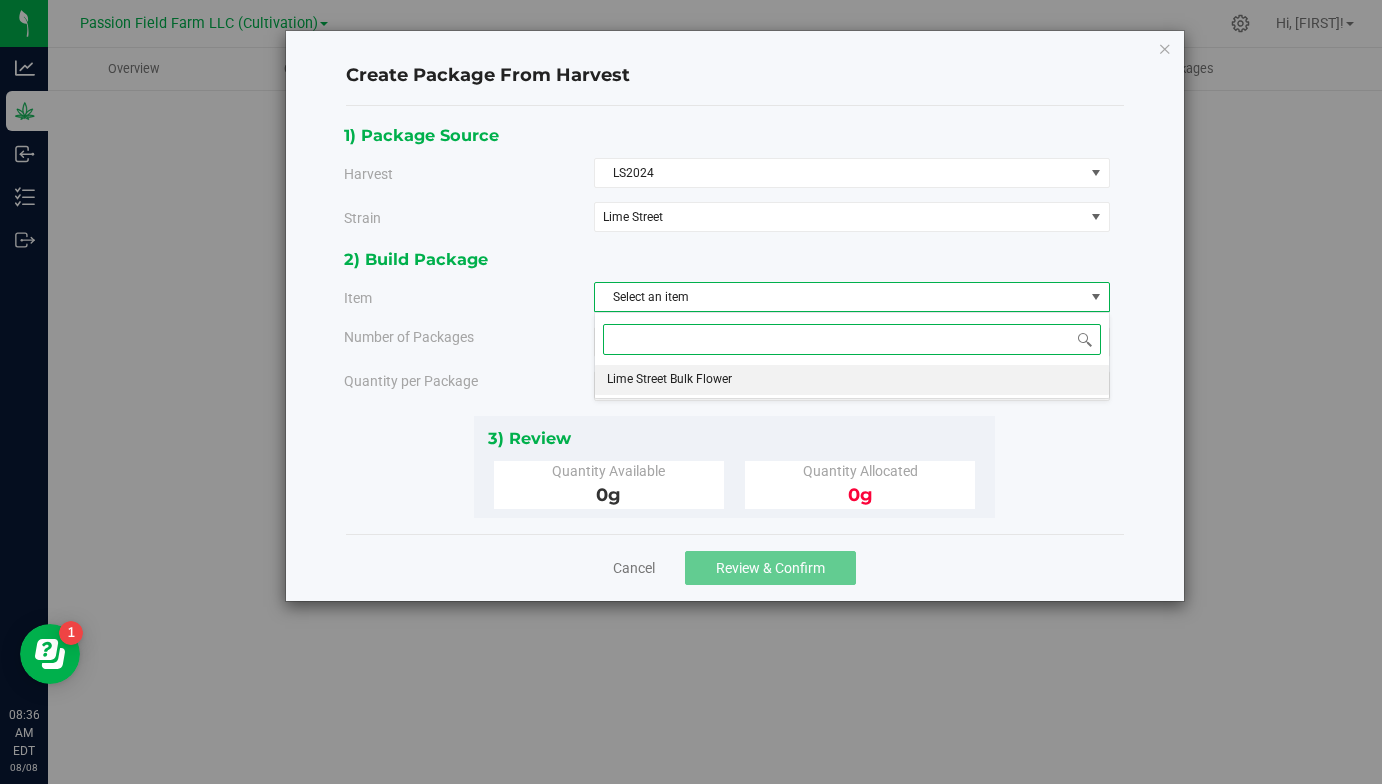 click on "Lime Street Bulk Flower" at bounding box center (669, 380) 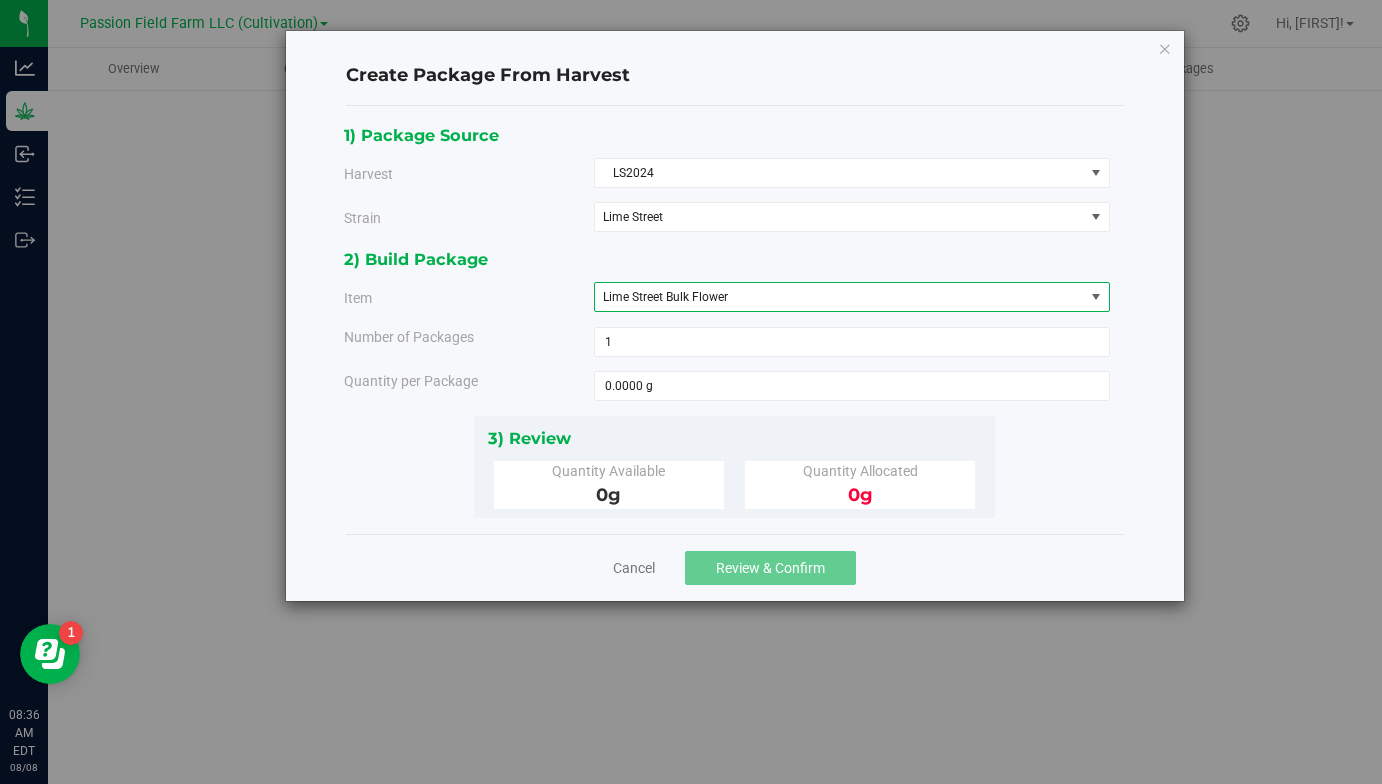 type 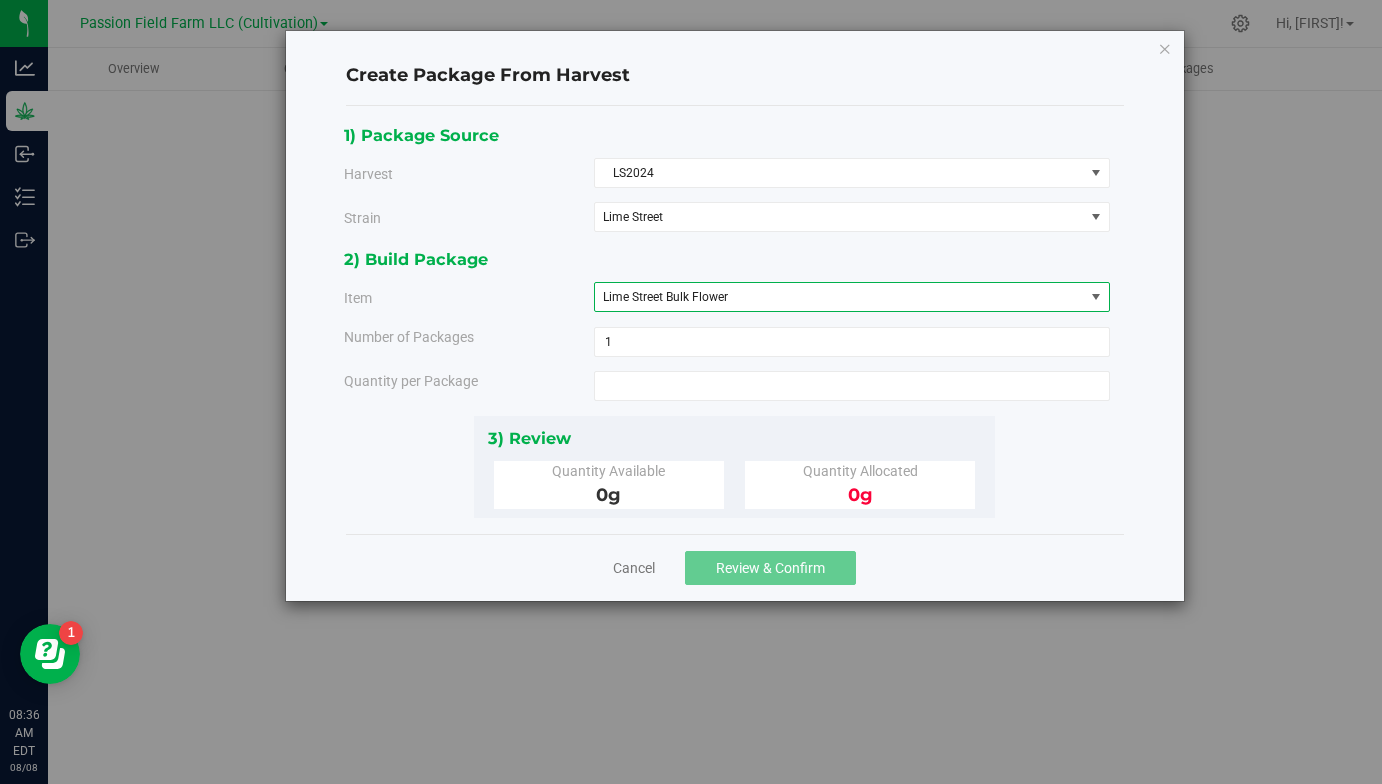 click at bounding box center [852, 386] 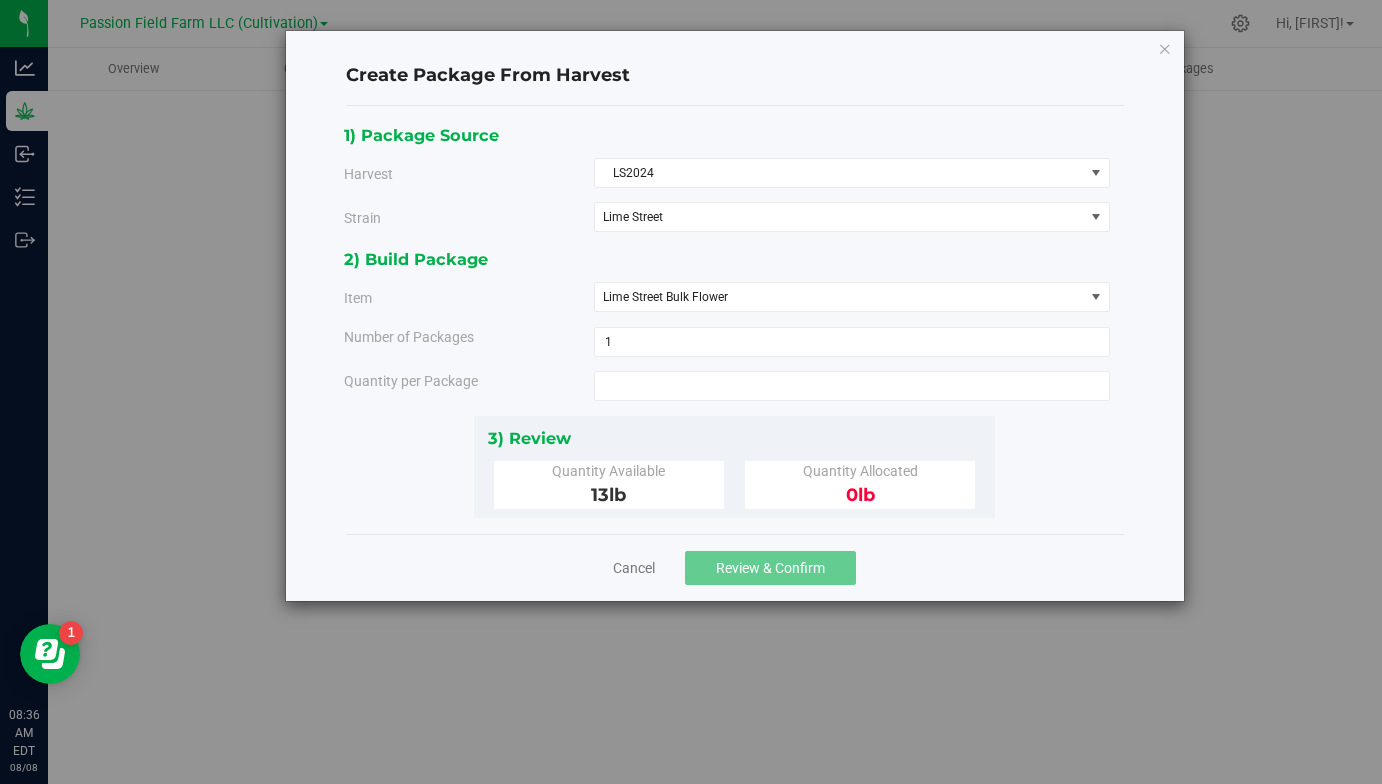 click on "3) Review
Quantity Available
13
lb
Quantity Allocated
0
lb" at bounding box center [734, 467] 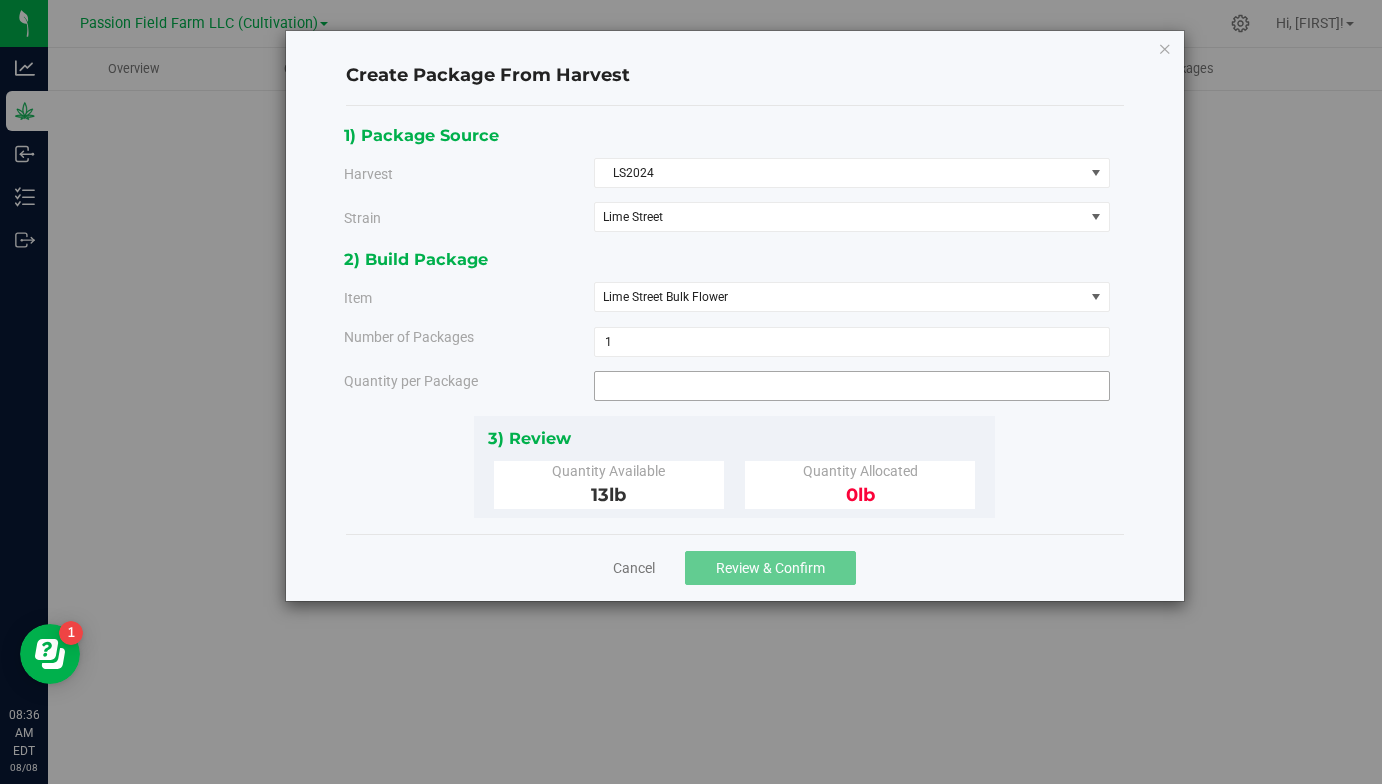 click at bounding box center [852, 386] 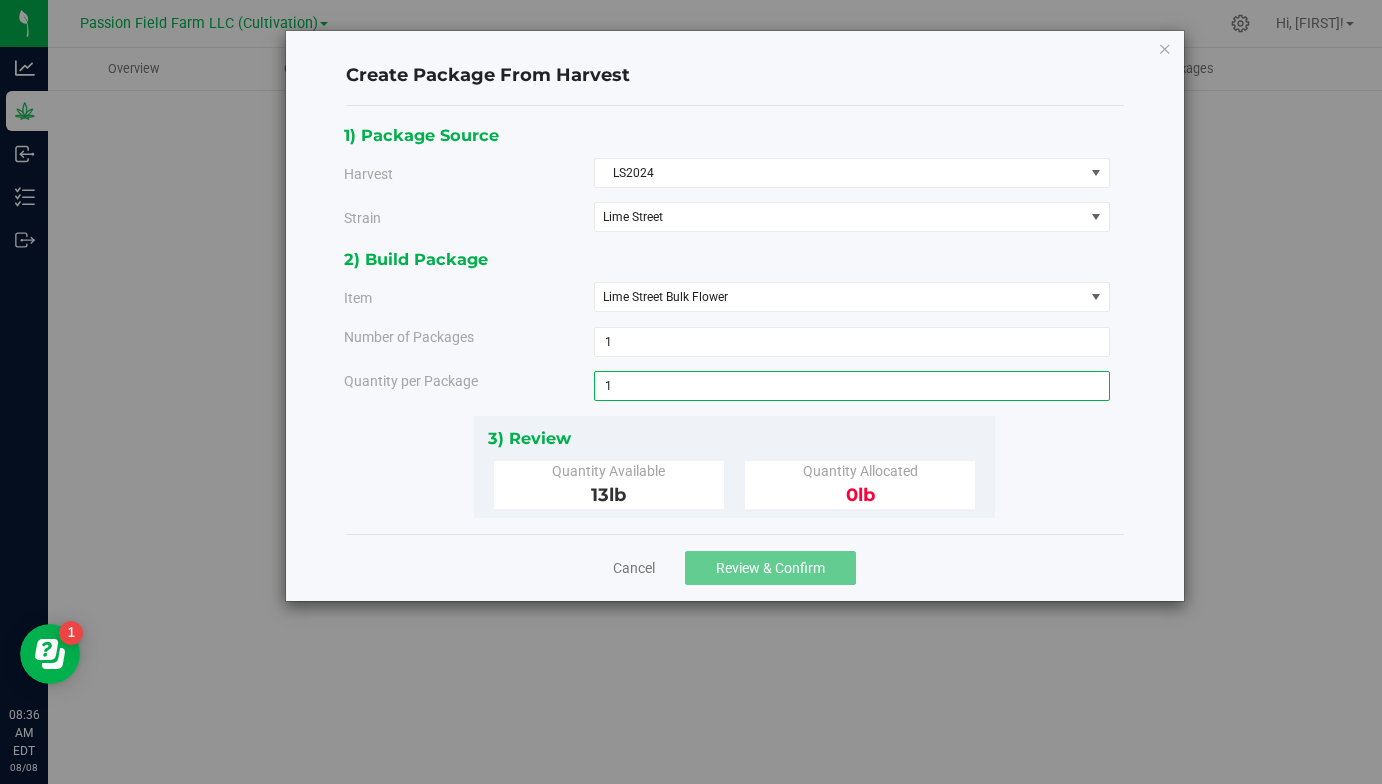 type on "12" 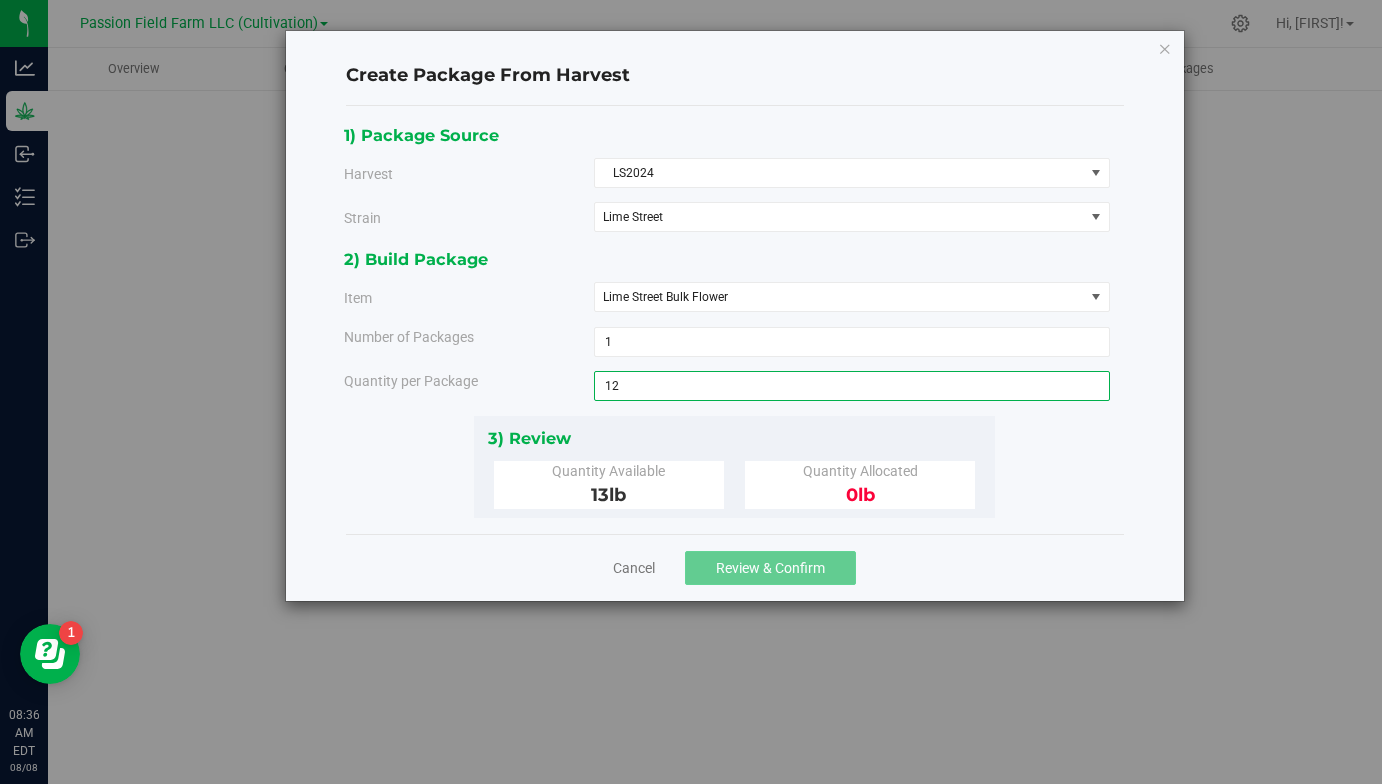 type on "12.0000 lb" 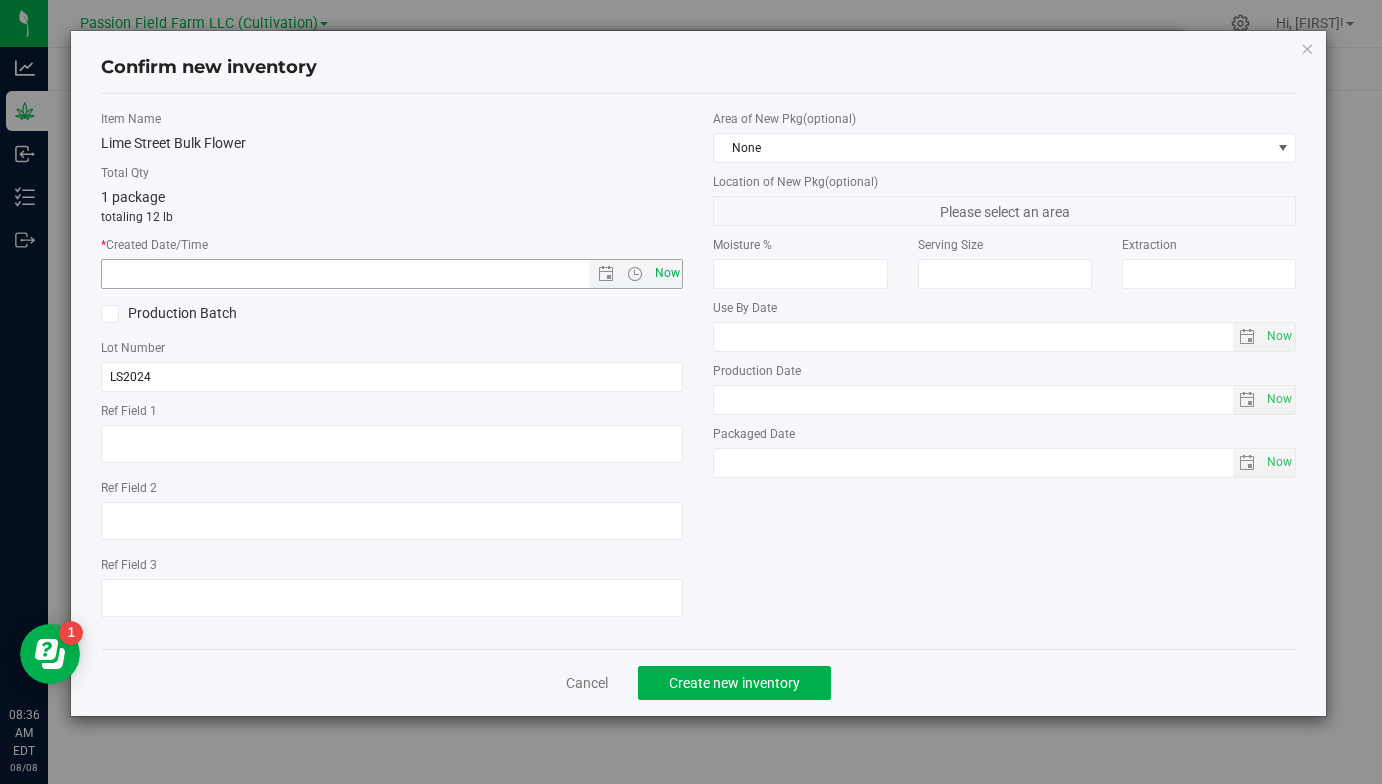 click on "Now" at bounding box center [667, 273] 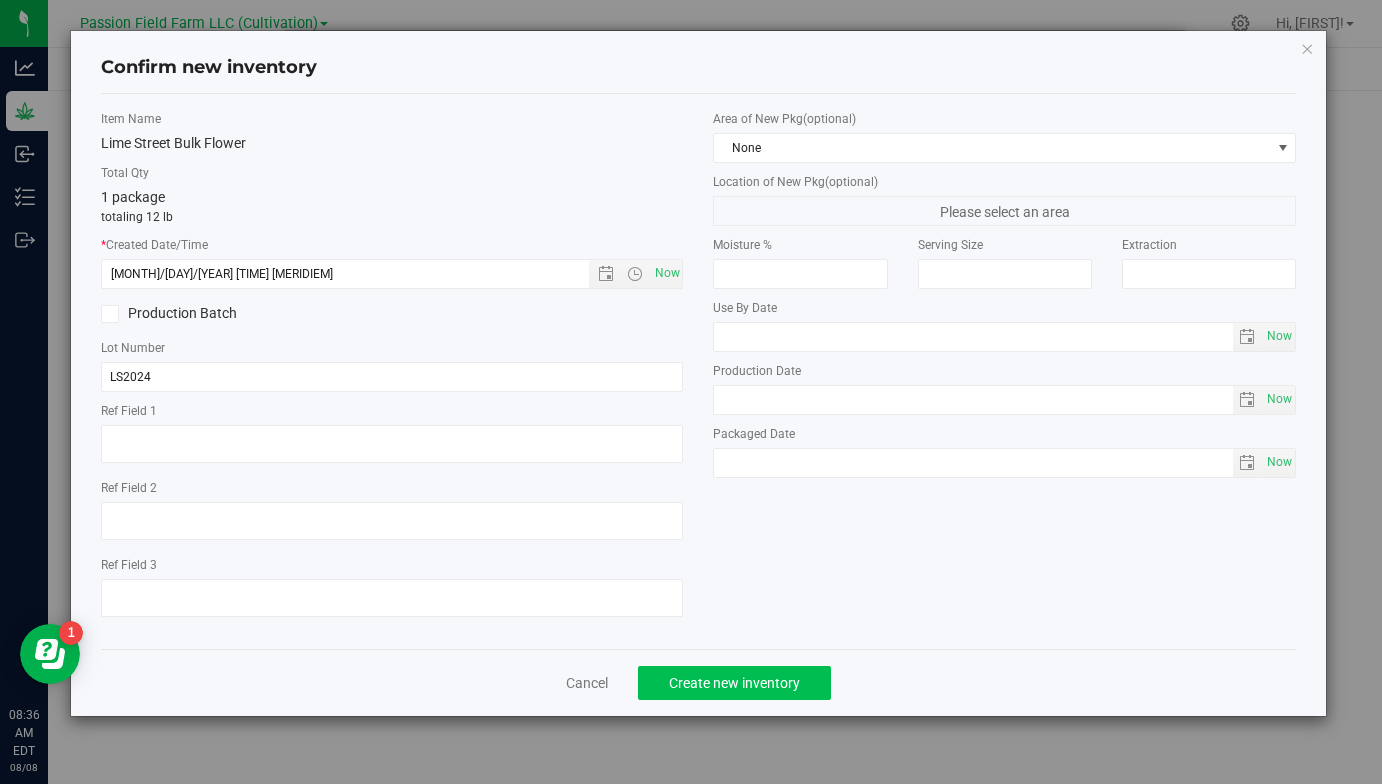click on "Create new inventory" 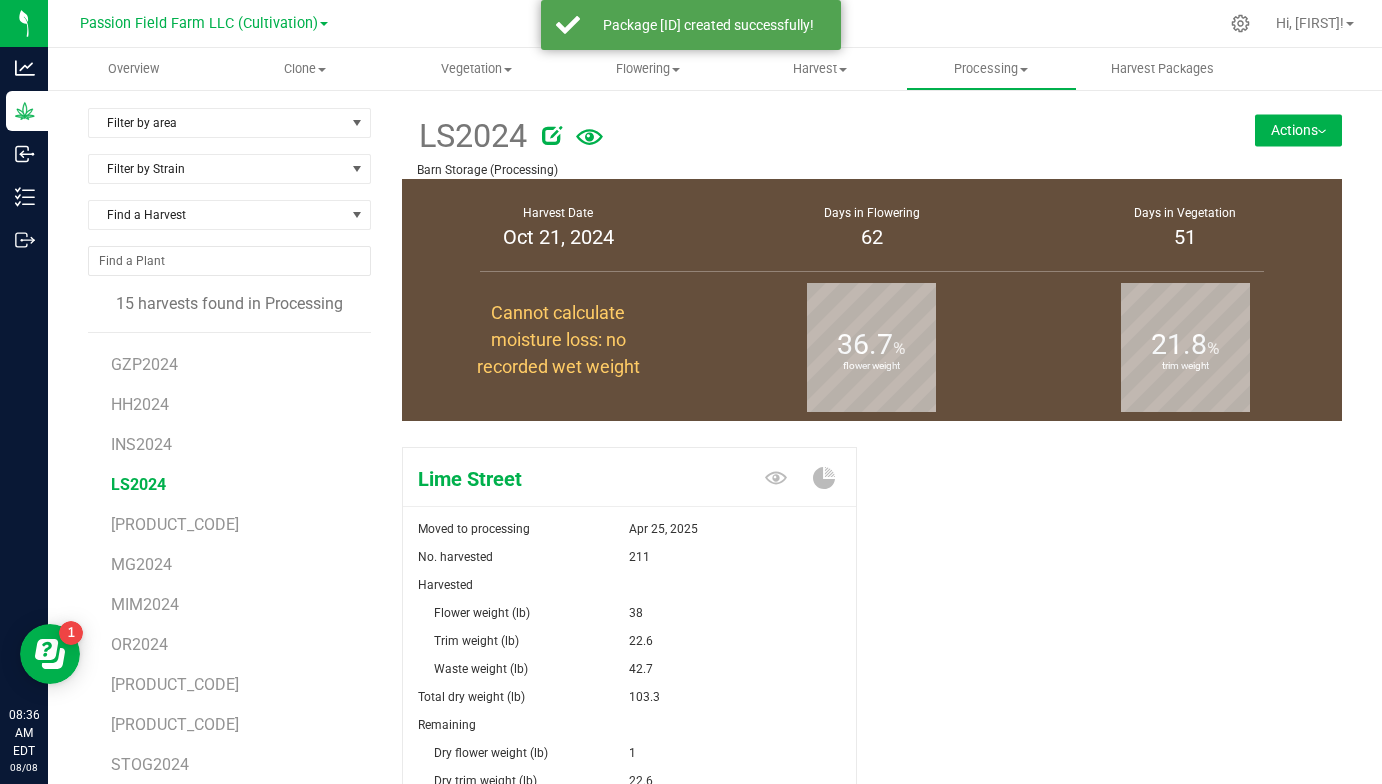 scroll, scrollTop: 116, scrollLeft: 0, axis: vertical 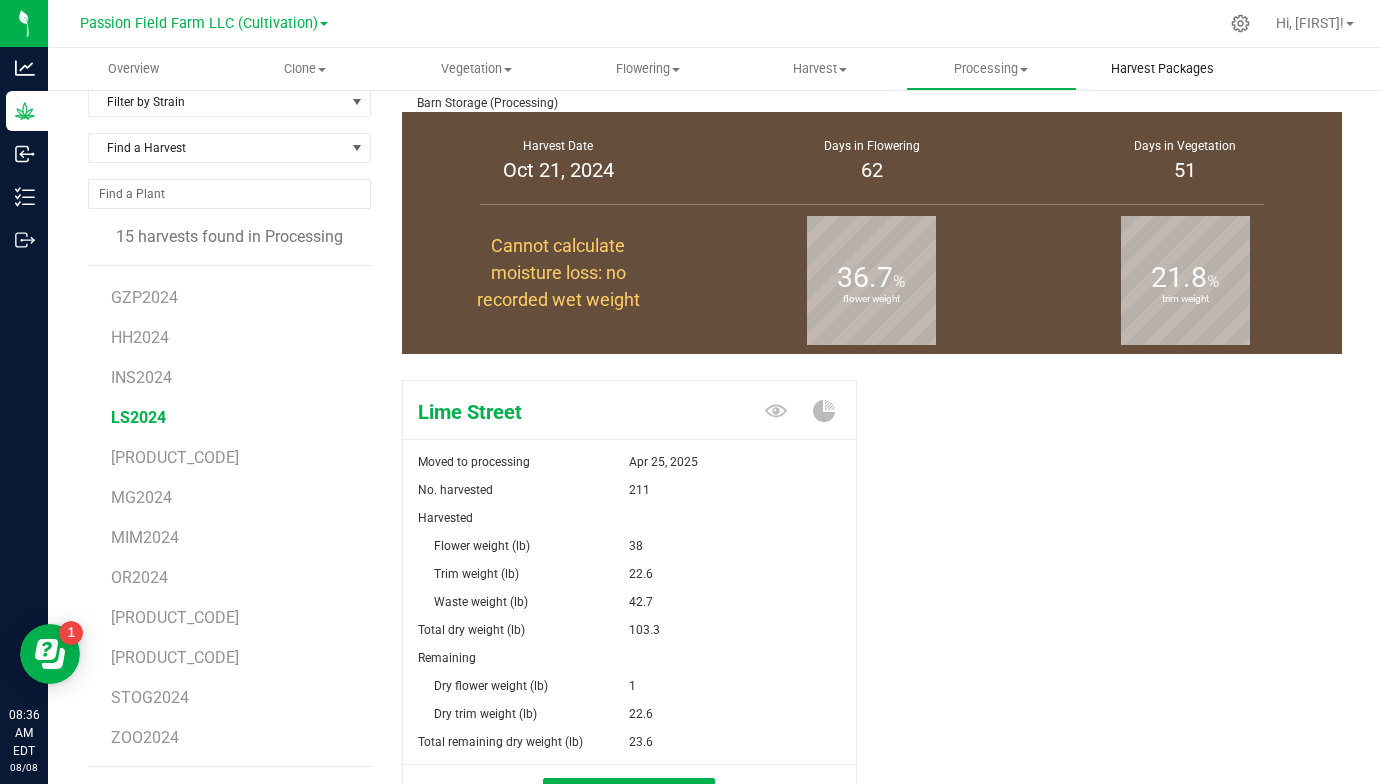 click on "Harvest Packages" at bounding box center (1162, 69) 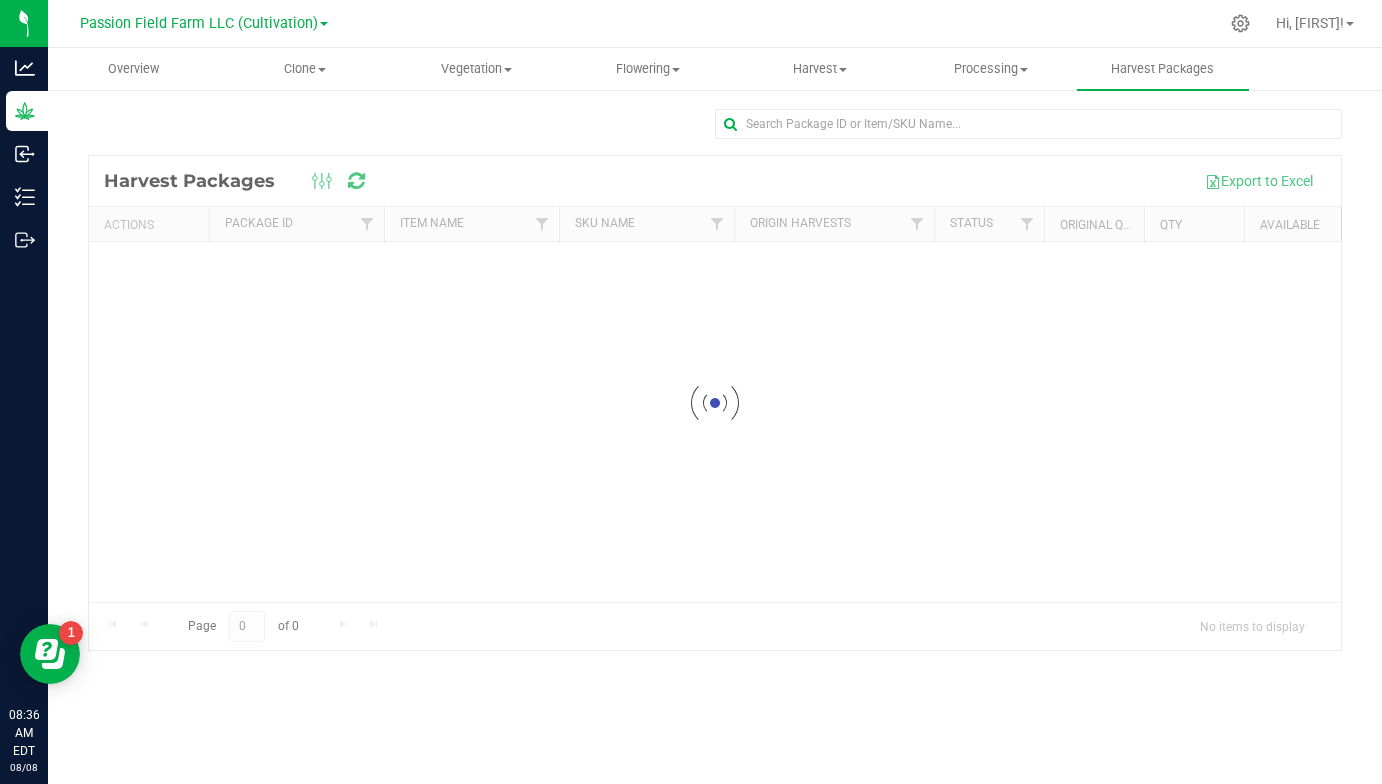 scroll, scrollTop: 0, scrollLeft: 0, axis: both 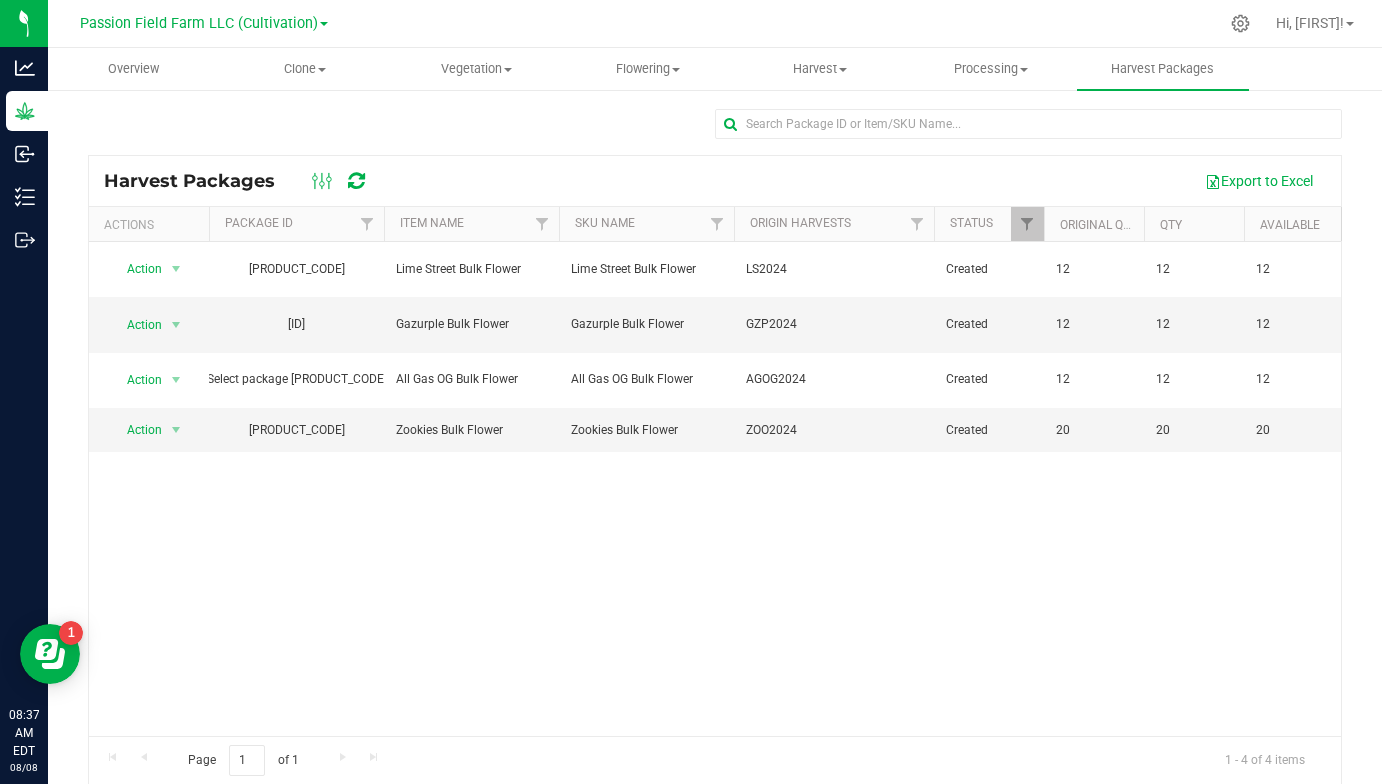 click on "Passion Field Farm LLC (Cultivation)   Passion Field Farm LLC (Cultivation)   Passion Field Farm LLC (Processing)" at bounding box center (204, 23) 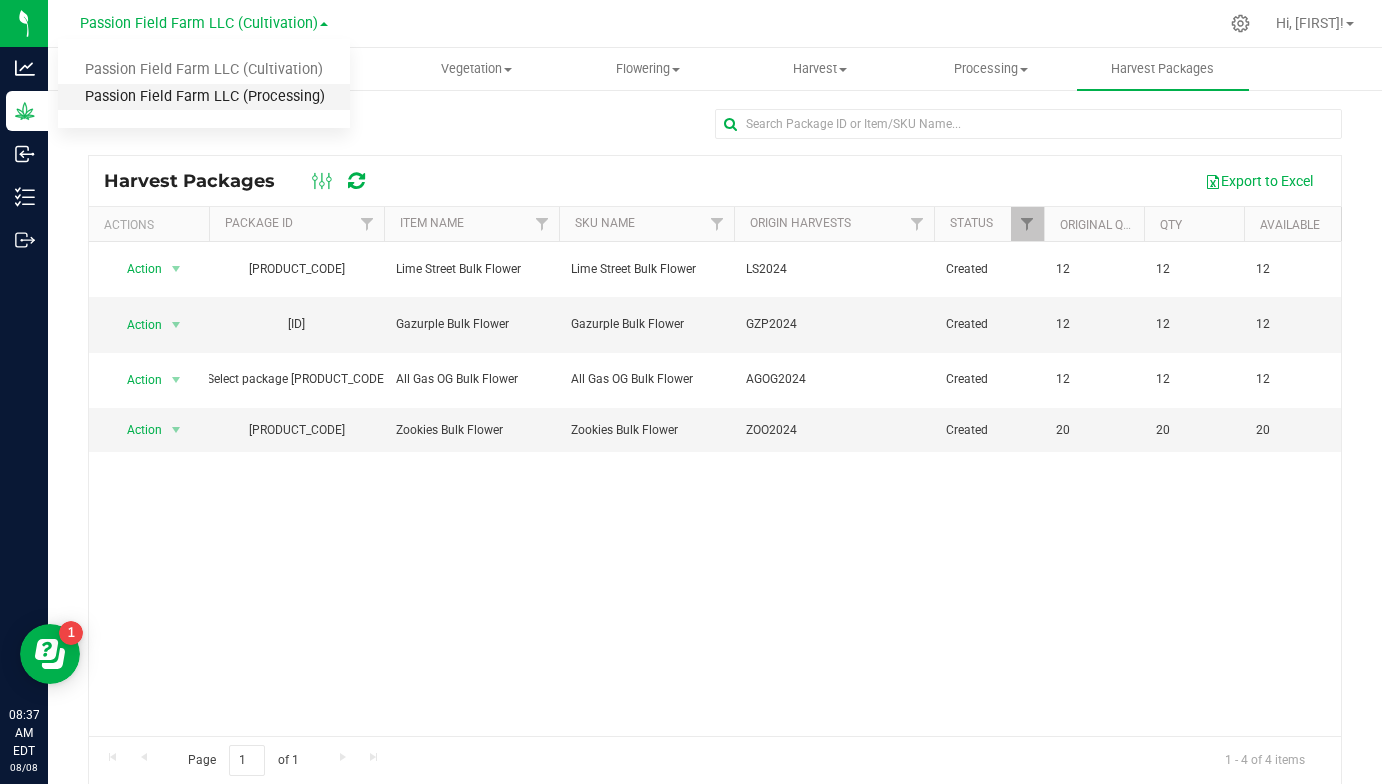 click on "Passion Field Farm LLC (Processing)" at bounding box center (204, 97) 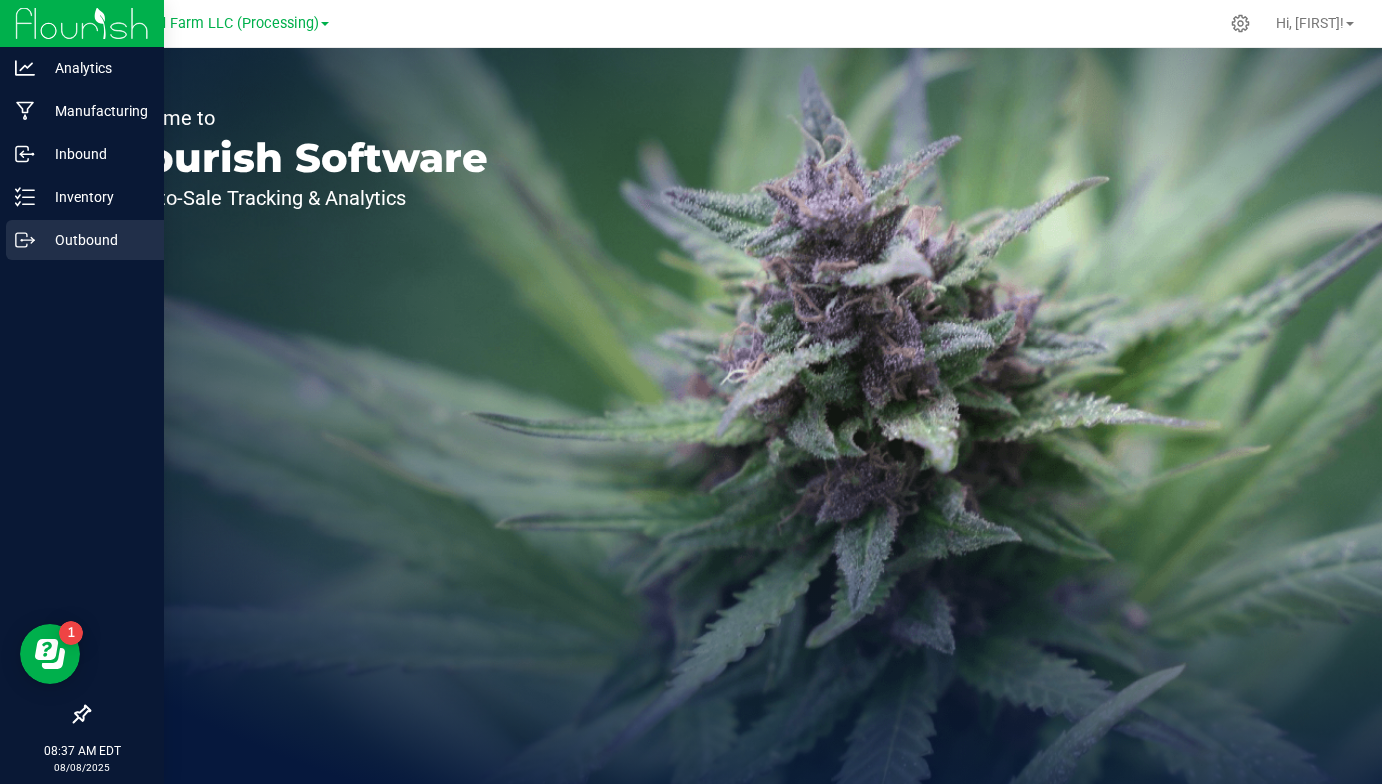 click on "Outbound" at bounding box center (95, 240) 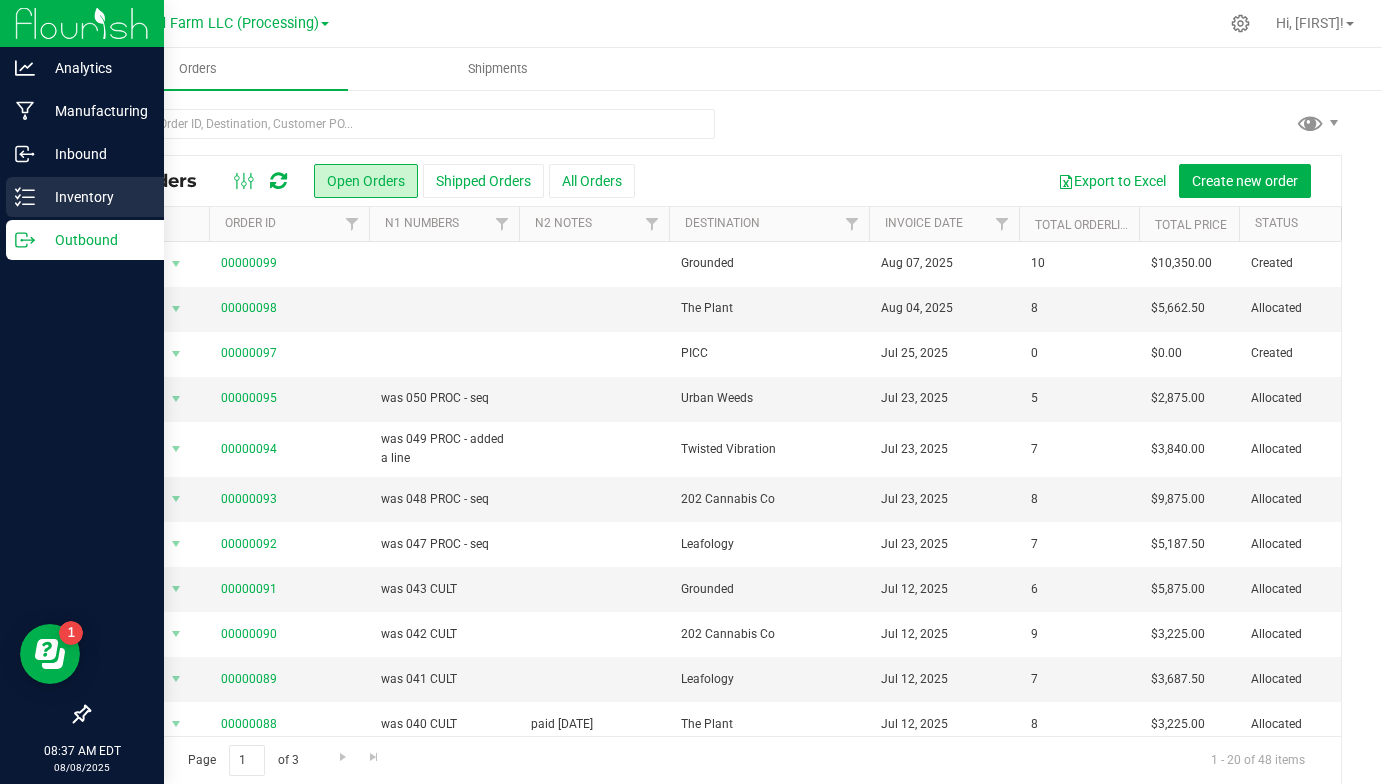 click on "Inventory" at bounding box center (95, 197) 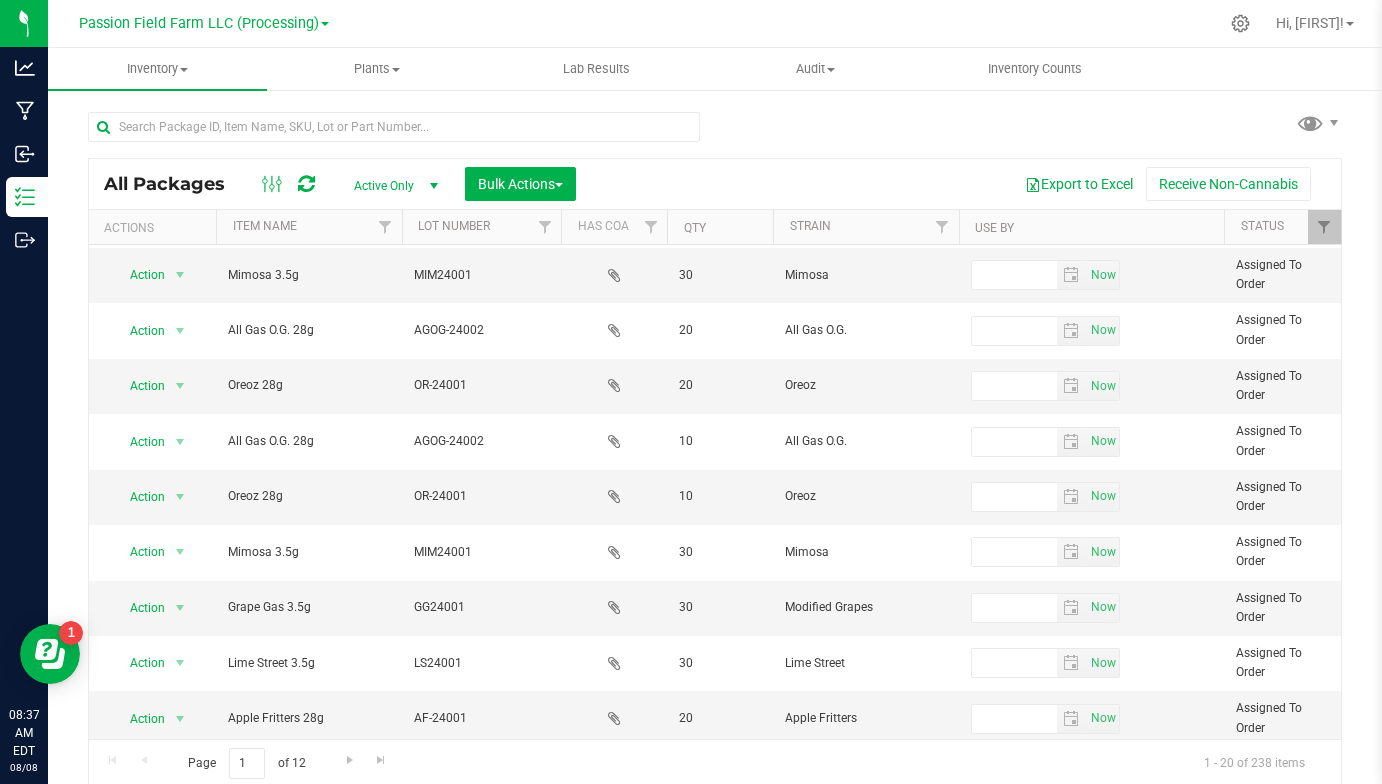scroll, scrollTop: 597, scrollLeft: 0, axis: vertical 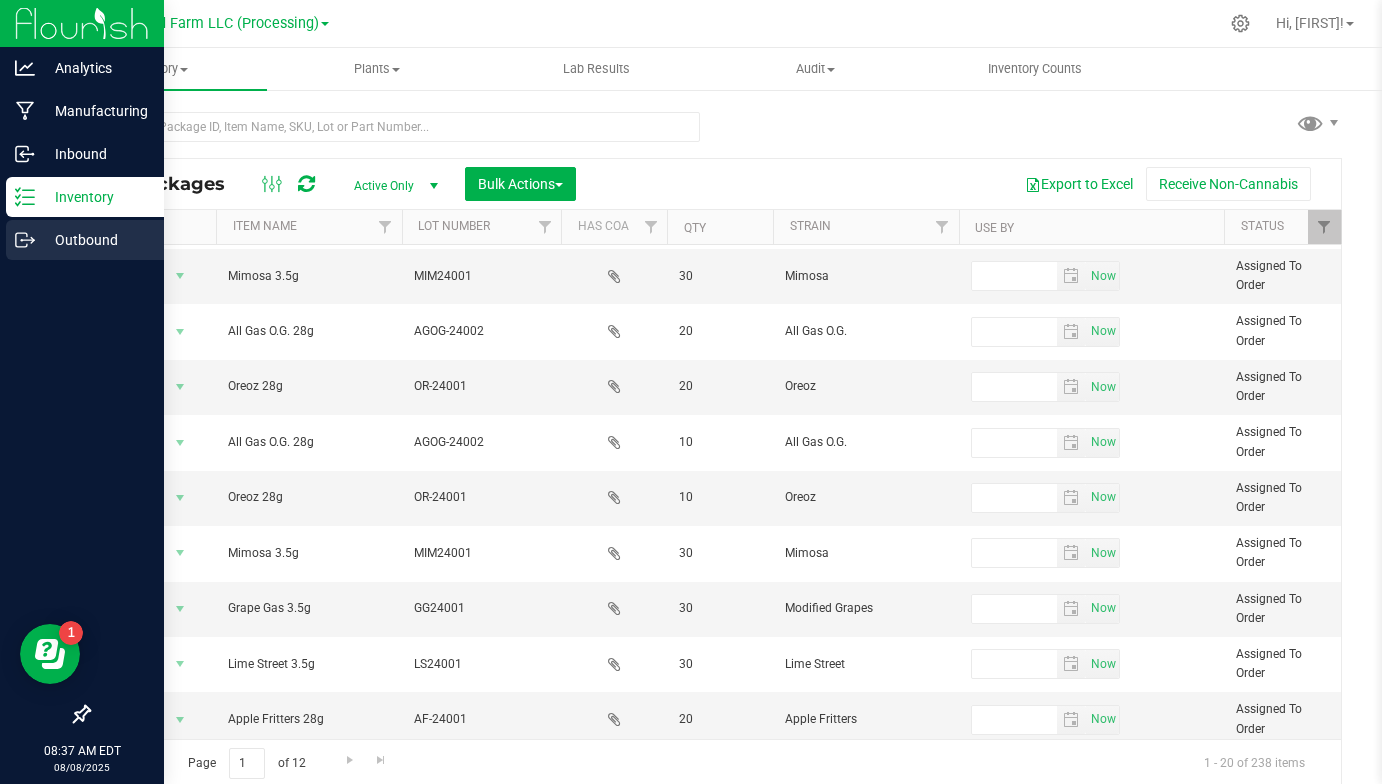 click 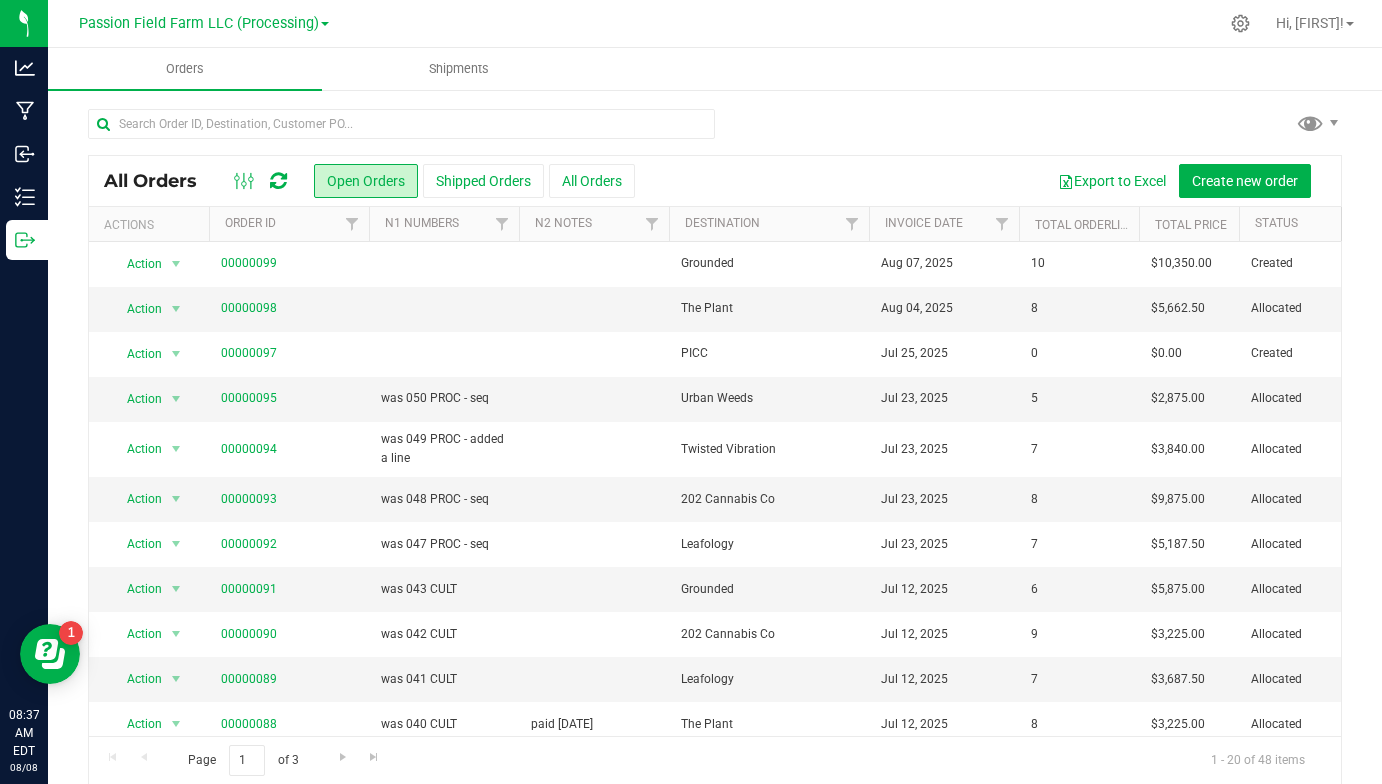 click on "Passion Field Farm LLC (Processing)   Passion Field Farm LLC (Cultivation)   Passion Field Farm LLC (Processing)" at bounding box center (204, 23) 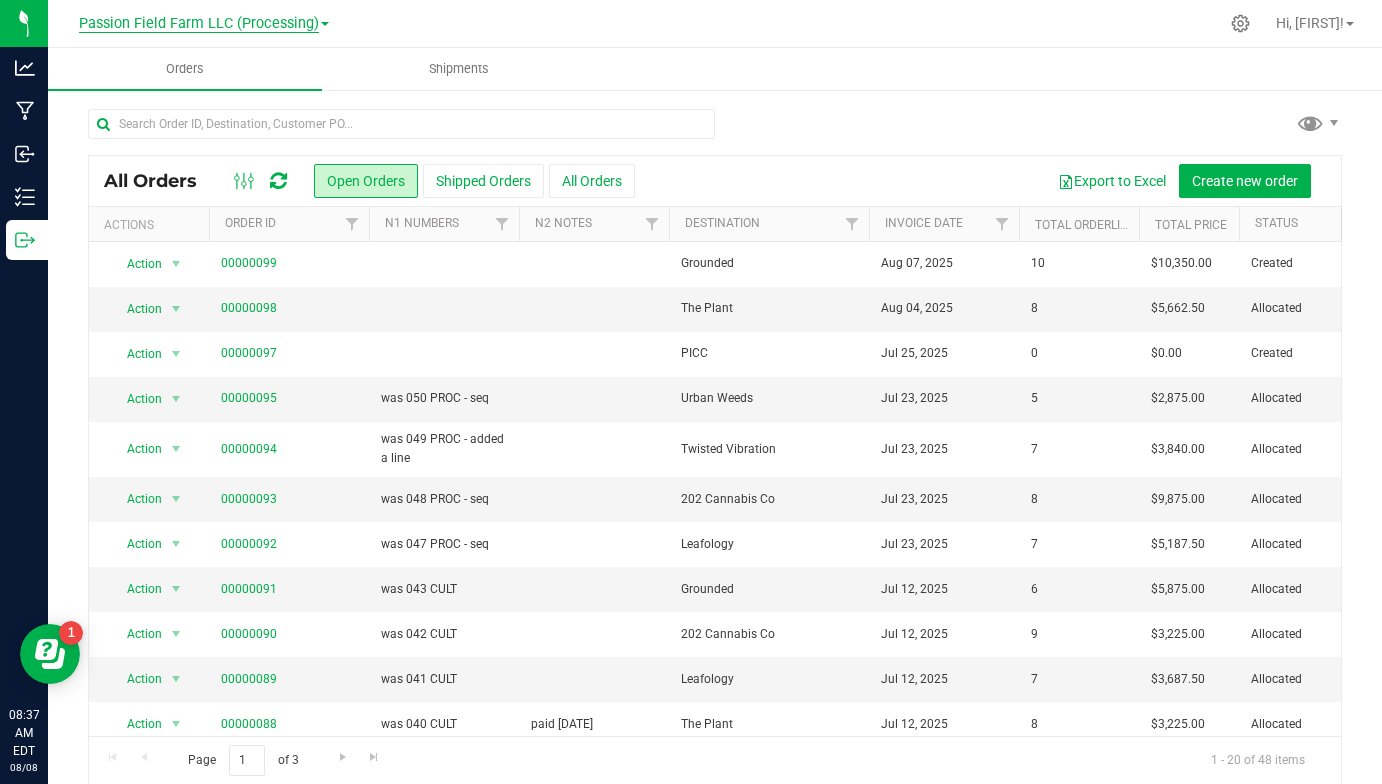 click on "Passion Field Farm LLC (Processing)" at bounding box center (199, 24) 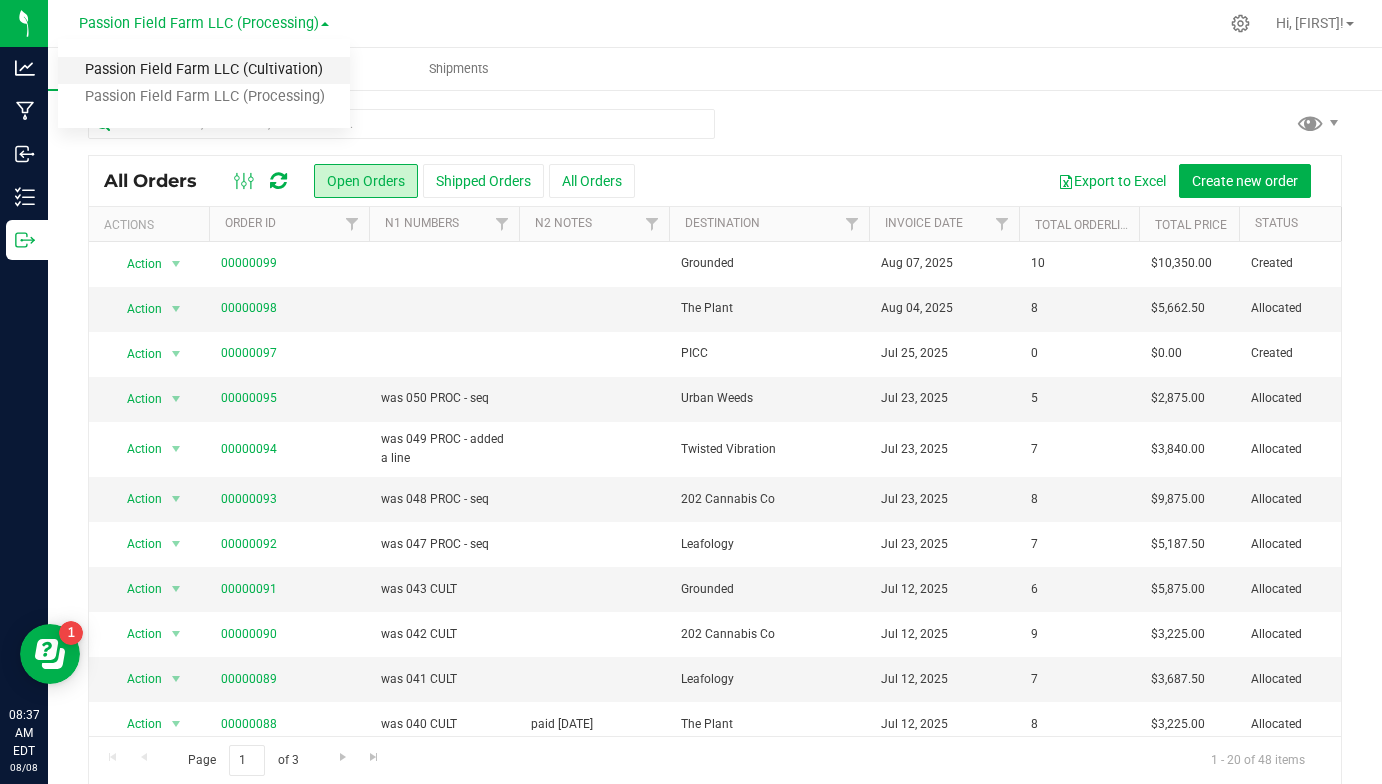 click on "Passion Field Farm LLC (Cultivation)" at bounding box center (204, 70) 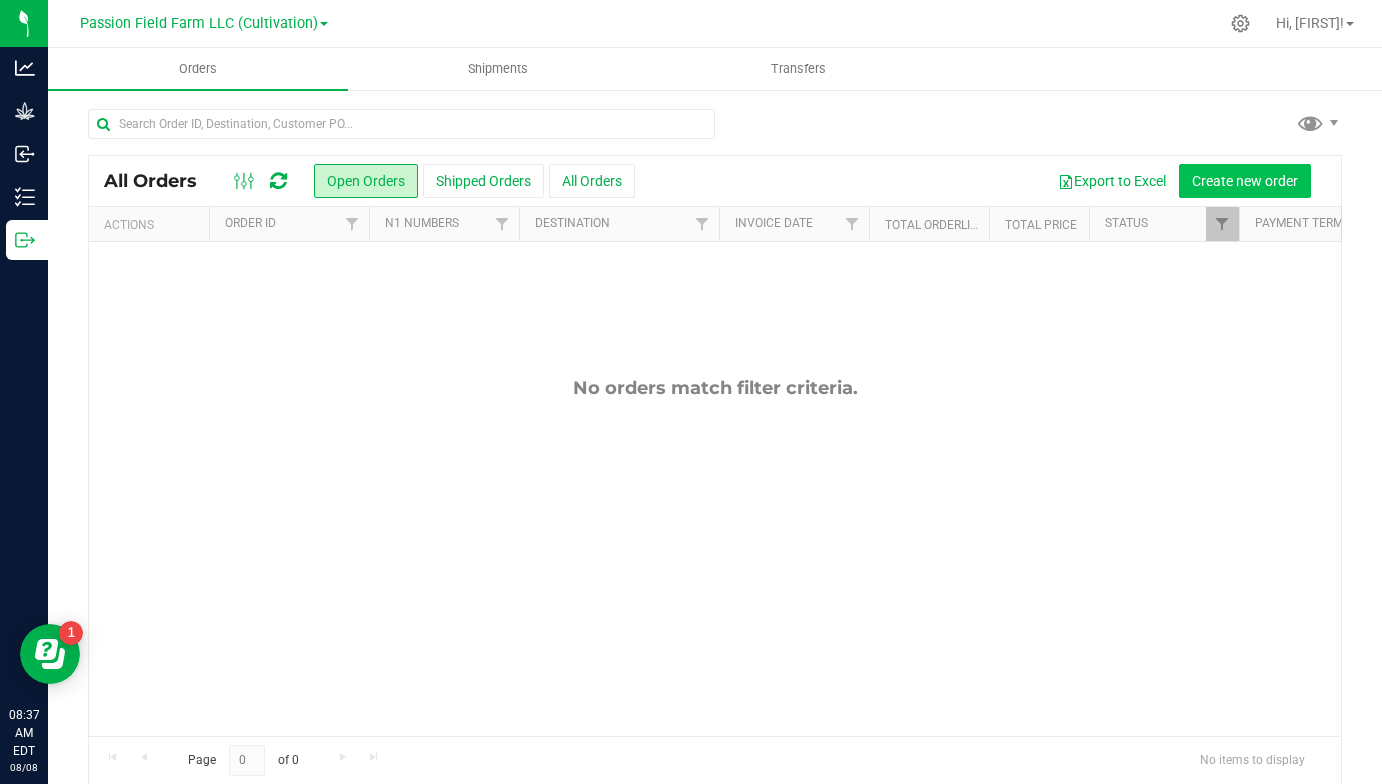 click on "Create new order" at bounding box center [1245, 181] 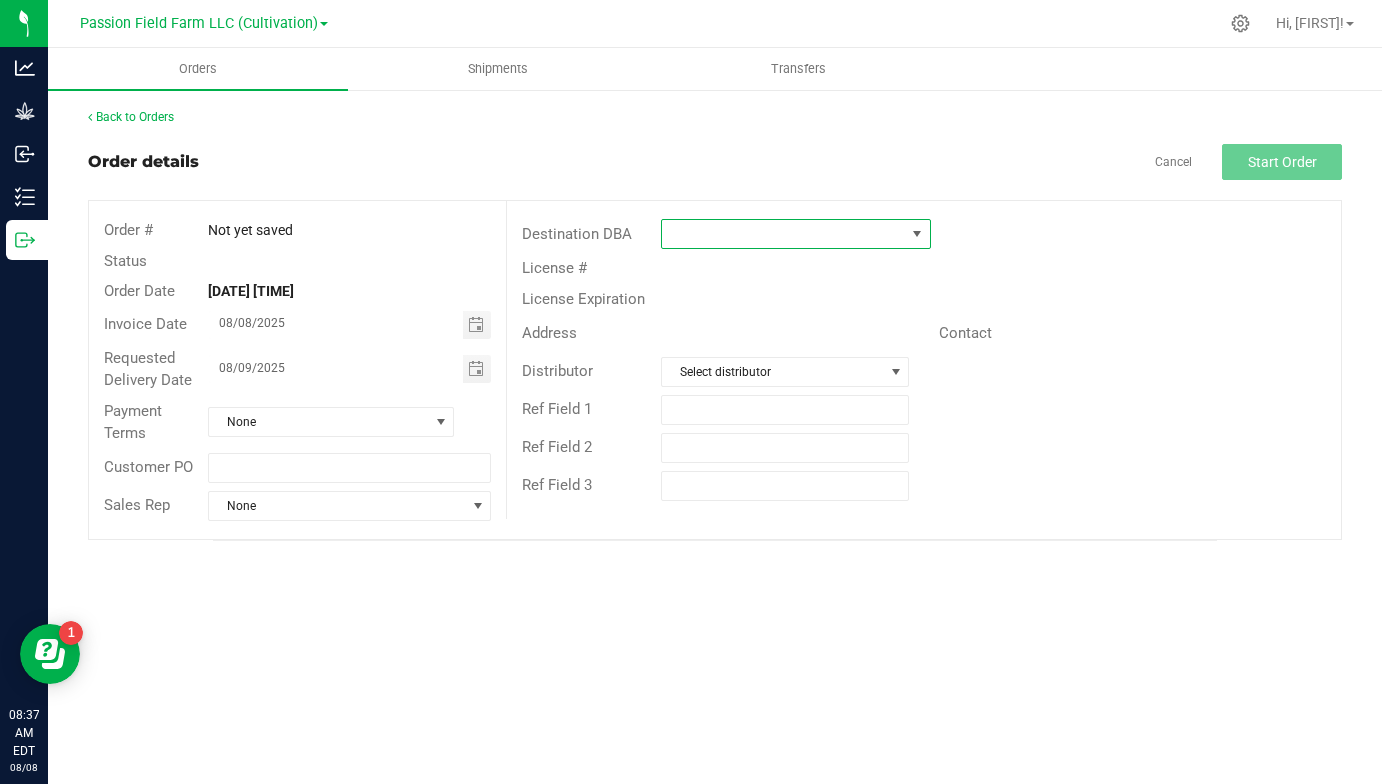 click at bounding box center [783, 234] 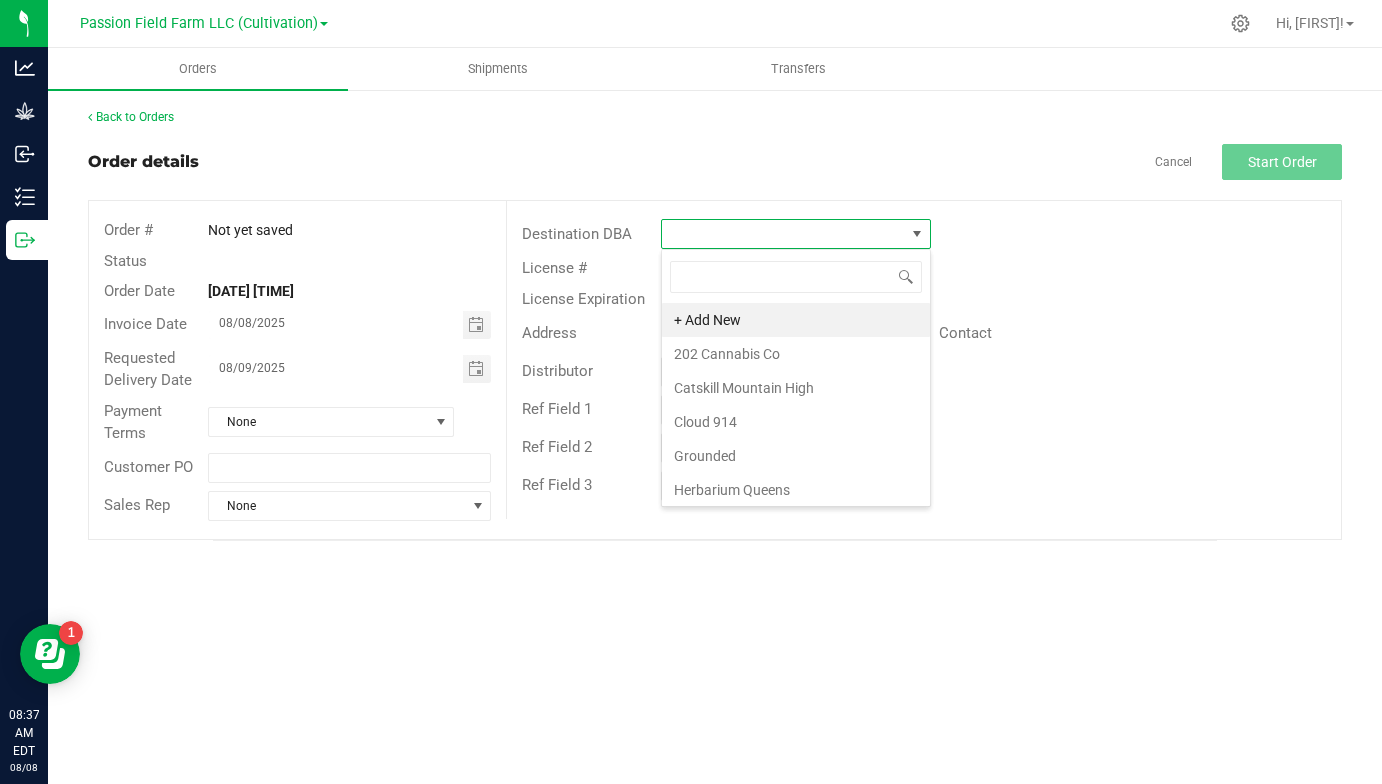 scroll, scrollTop: 99970, scrollLeft: 99730, axis: both 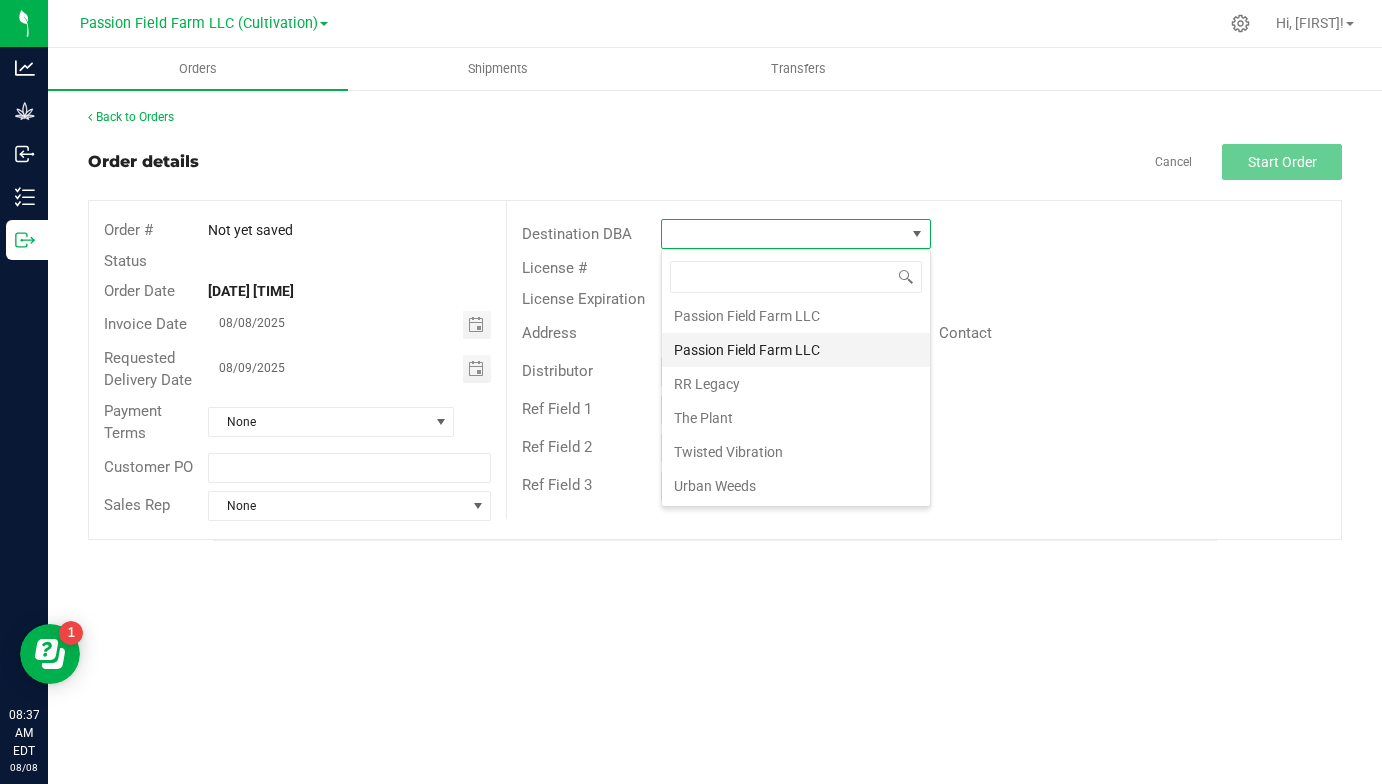 click on "Passion Field Farm LLC" at bounding box center [796, 350] 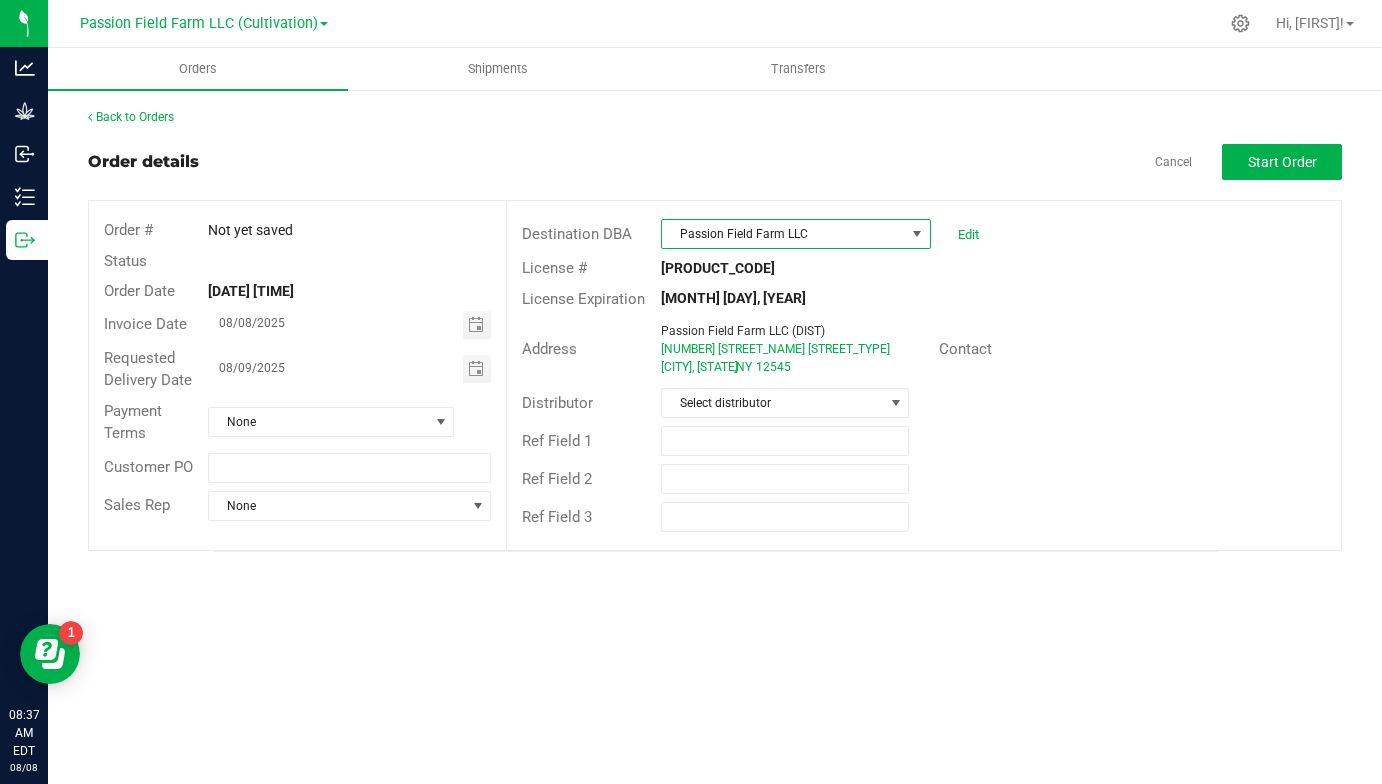 click on "Passion Field Farm LLC" at bounding box center (783, 234) 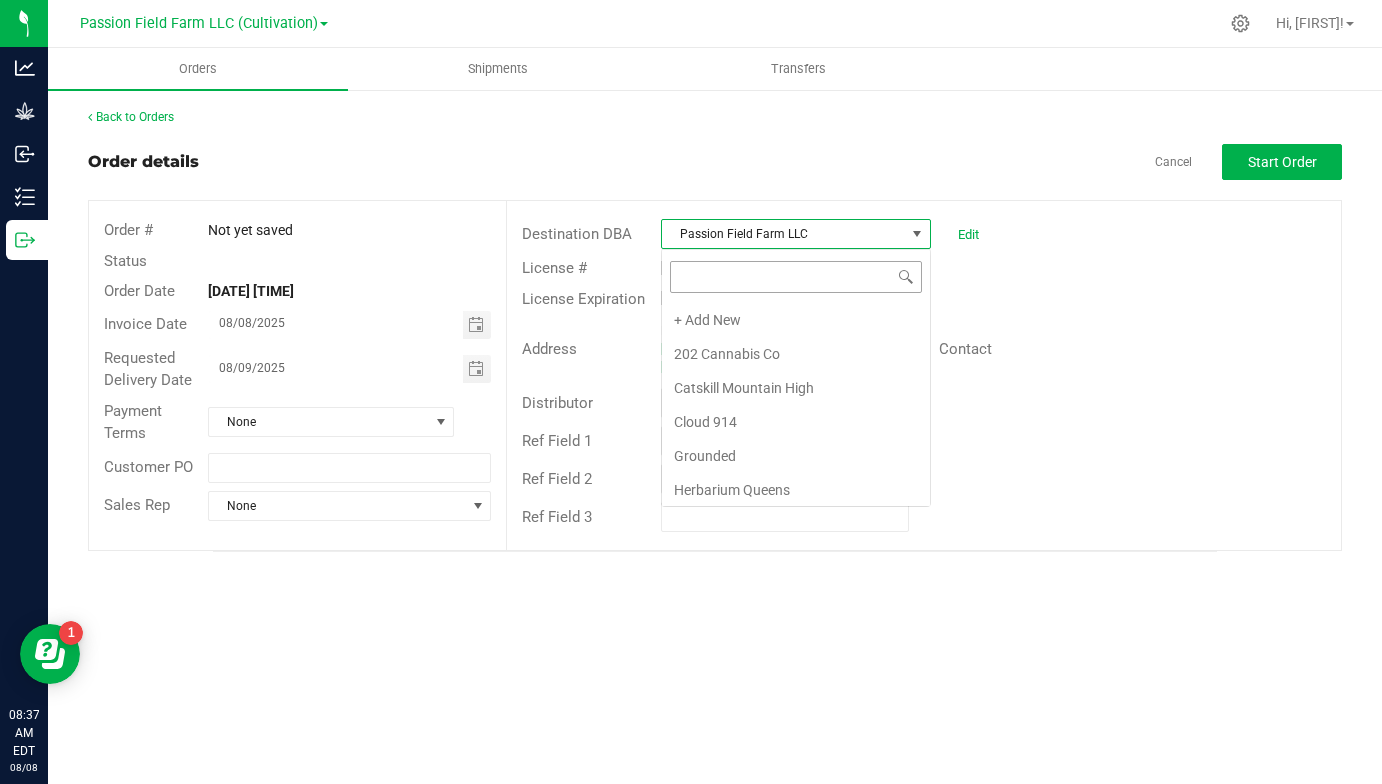 scroll, scrollTop: 99970, scrollLeft: 99730, axis: both 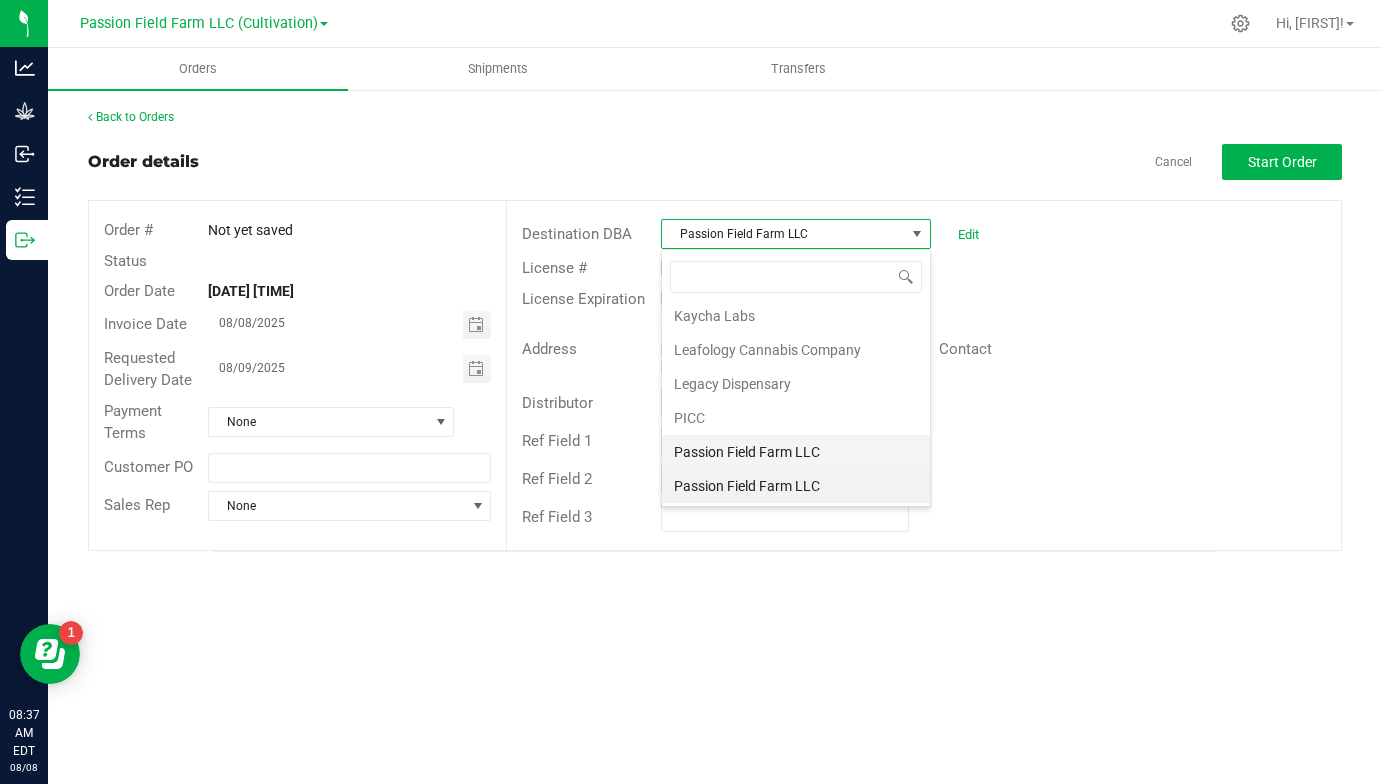 click on "Passion Field Farm LLC" at bounding box center (796, 452) 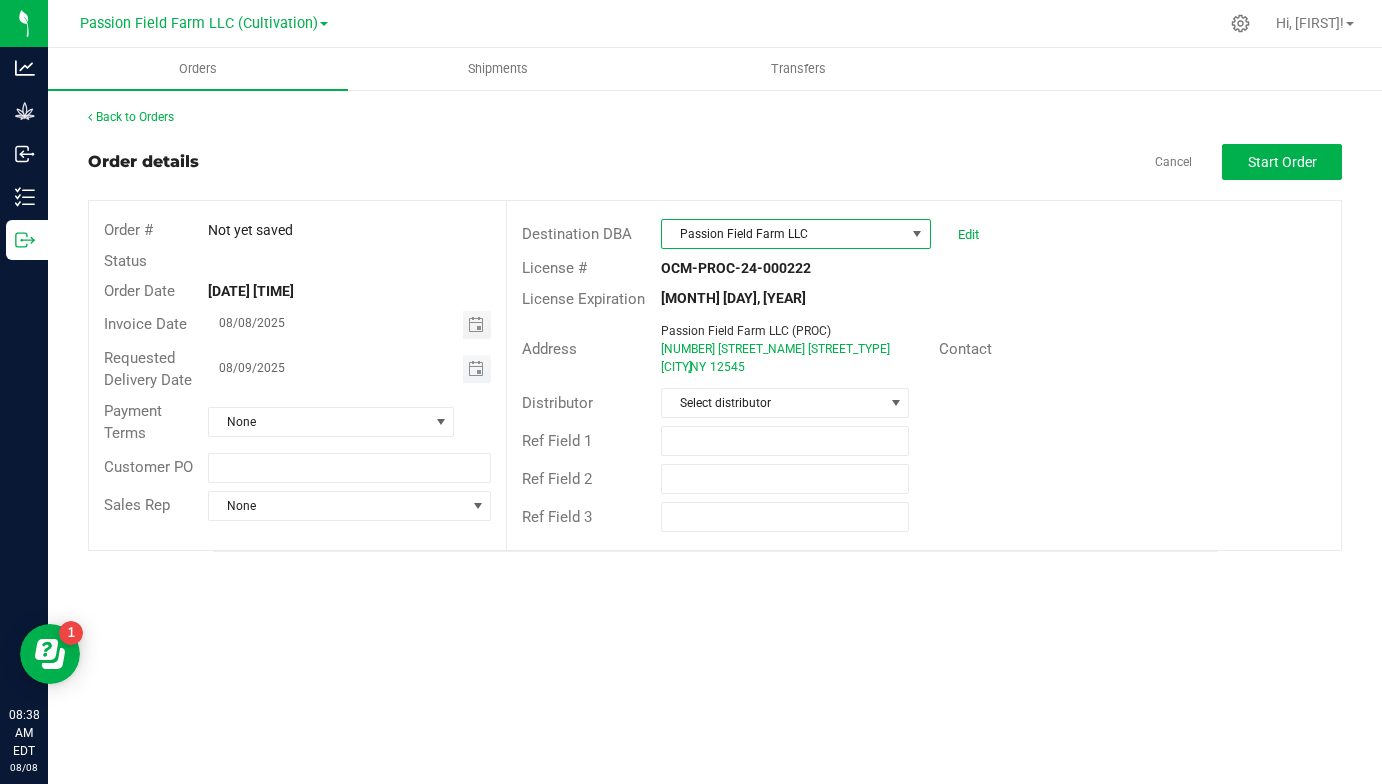 click on "08/09/2025" at bounding box center [335, 367] 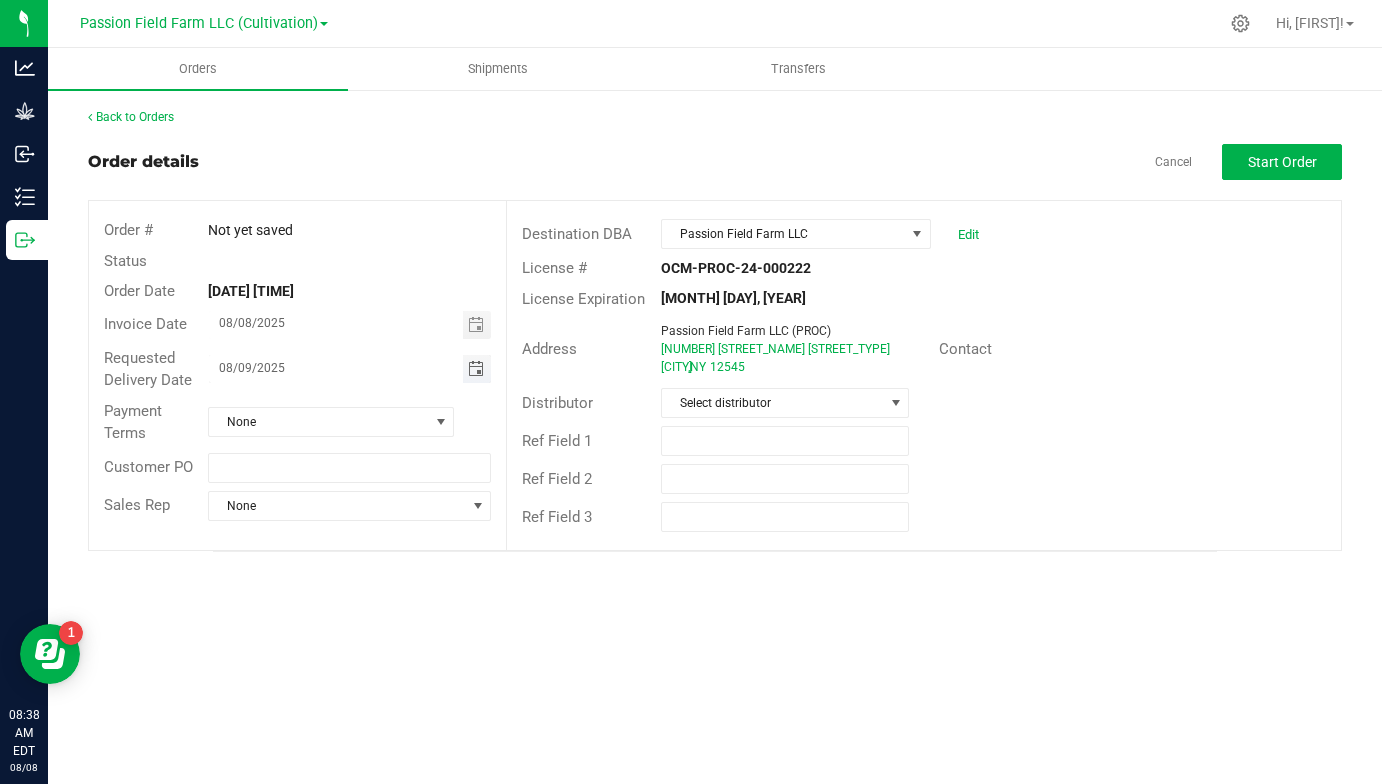 type on "08/08/2025" 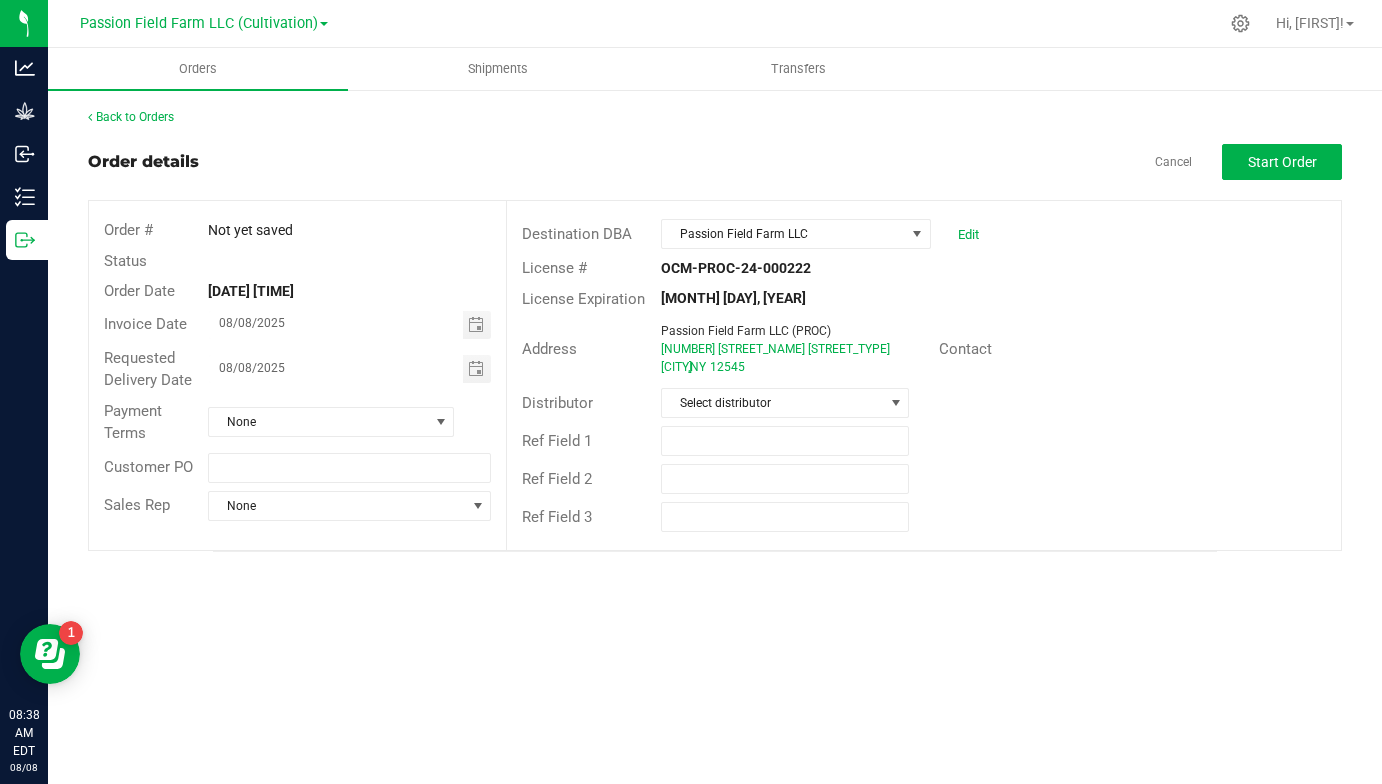 click on "Requested Delivery Date  08/08/2025" at bounding box center (297, 369) 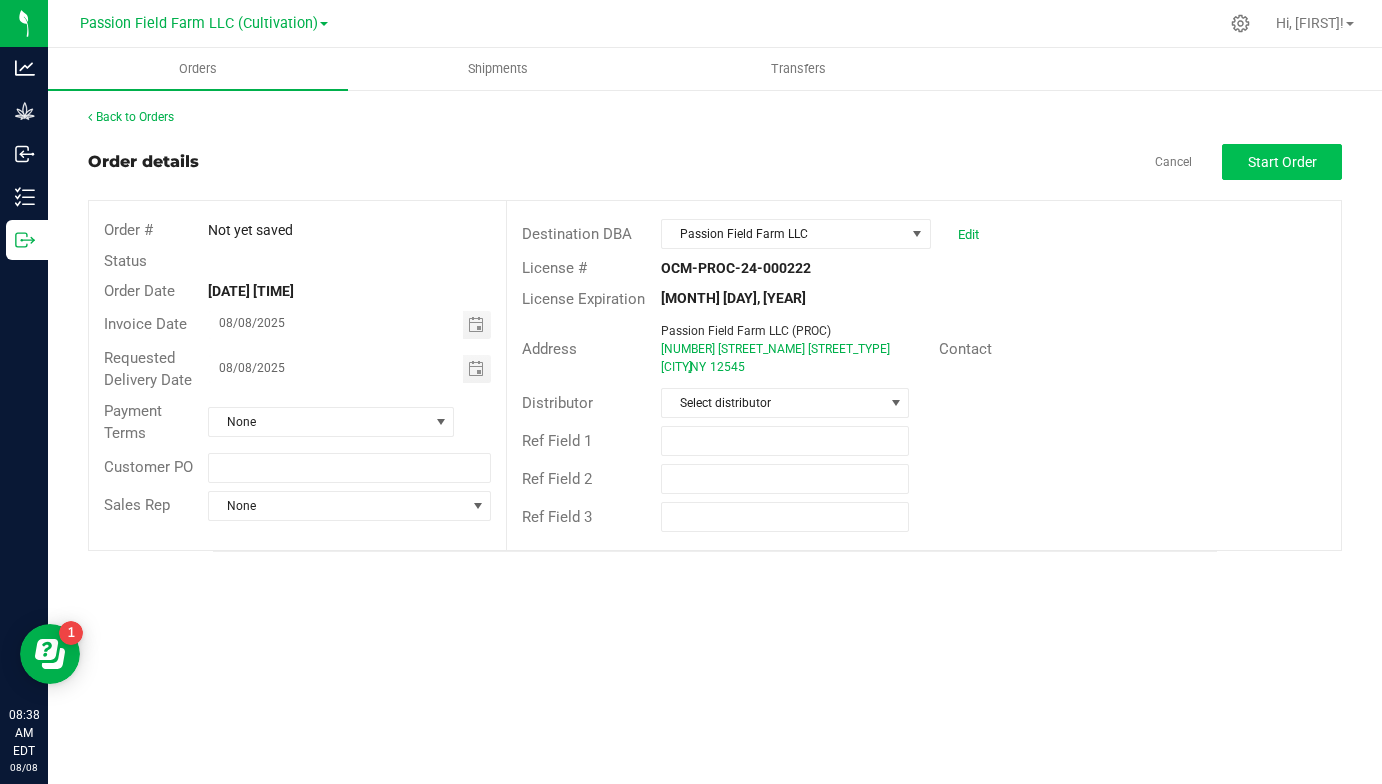 click on "Start Order" at bounding box center [1282, 162] 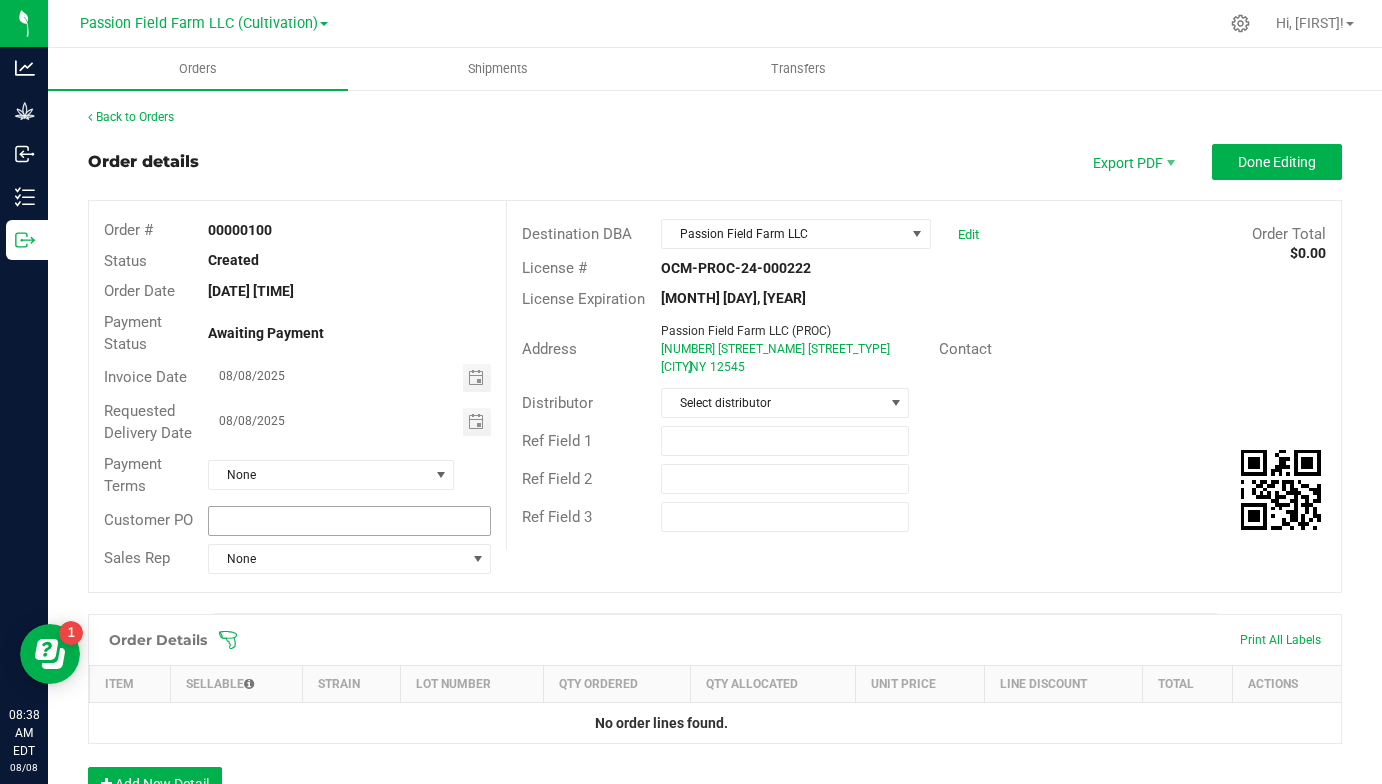 scroll, scrollTop: 311, scrollLeft: 0, axis: vertical 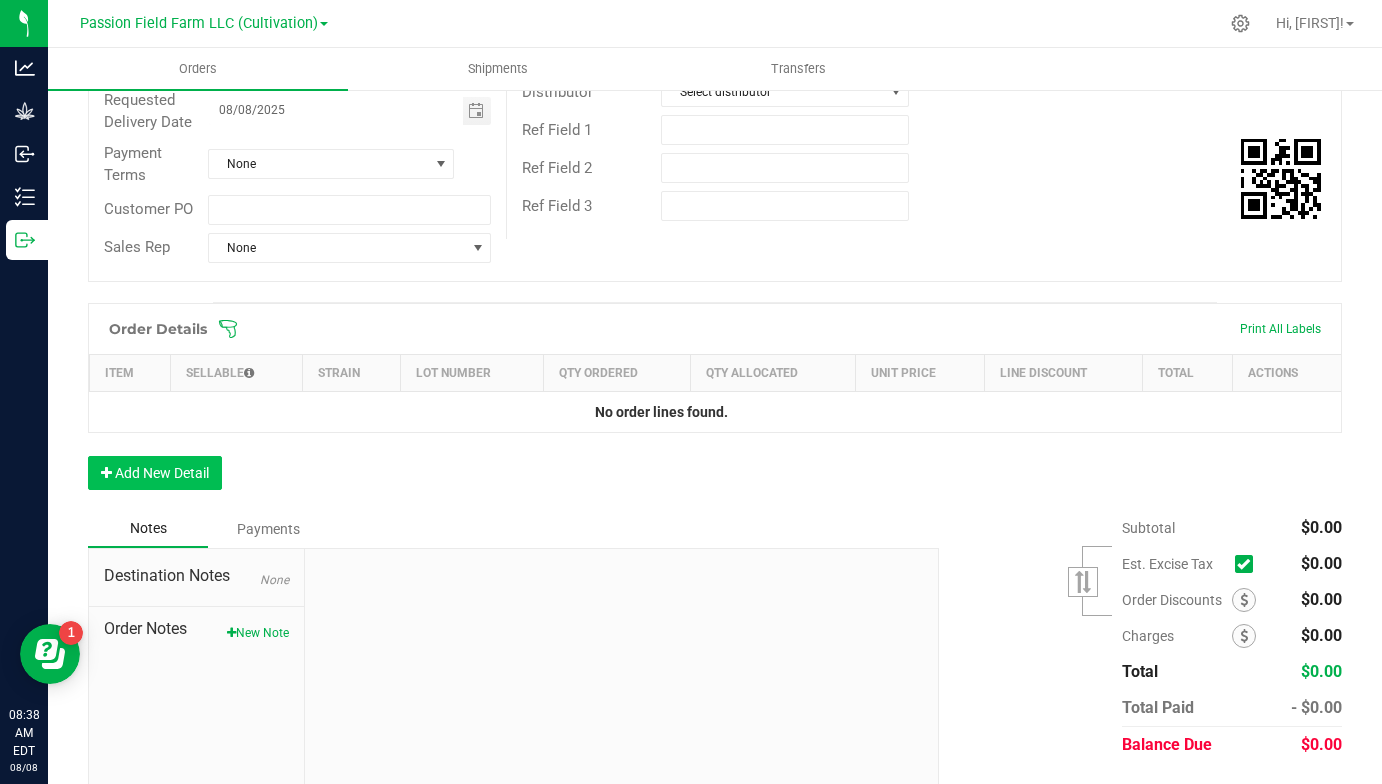 click on "Add New Detail" at bounding box center [155, 473] 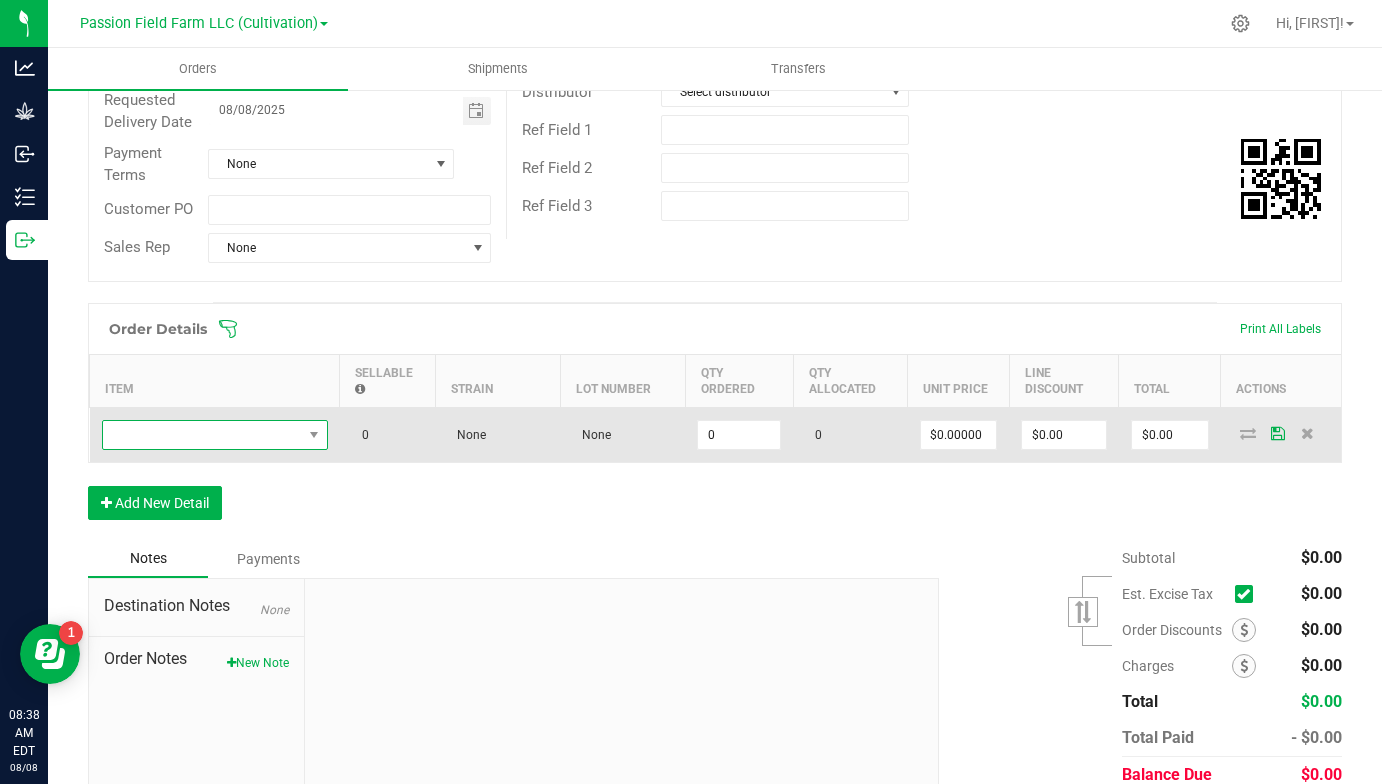 click at bounding box center (202, 435) 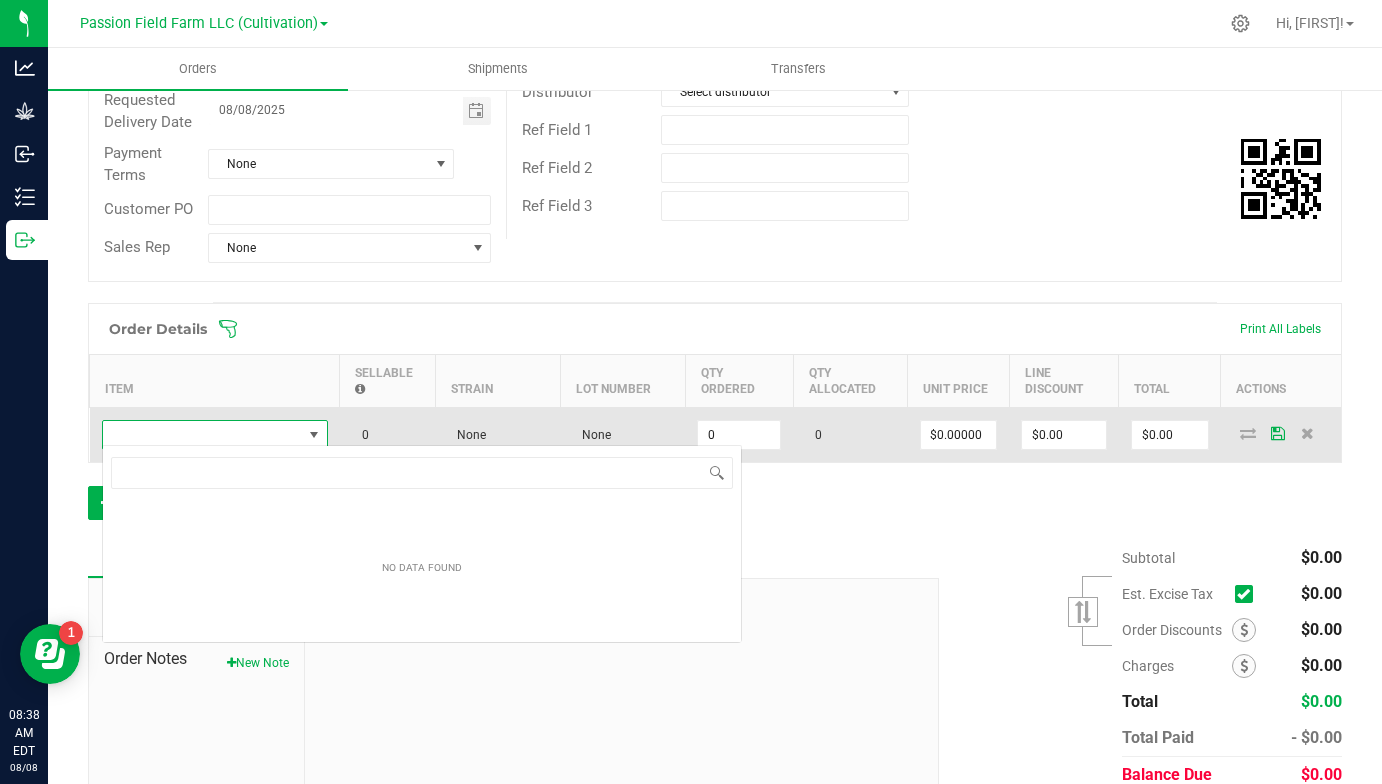 scroll, scrollTop: 99970, scrollLeft: 99774, axis: both 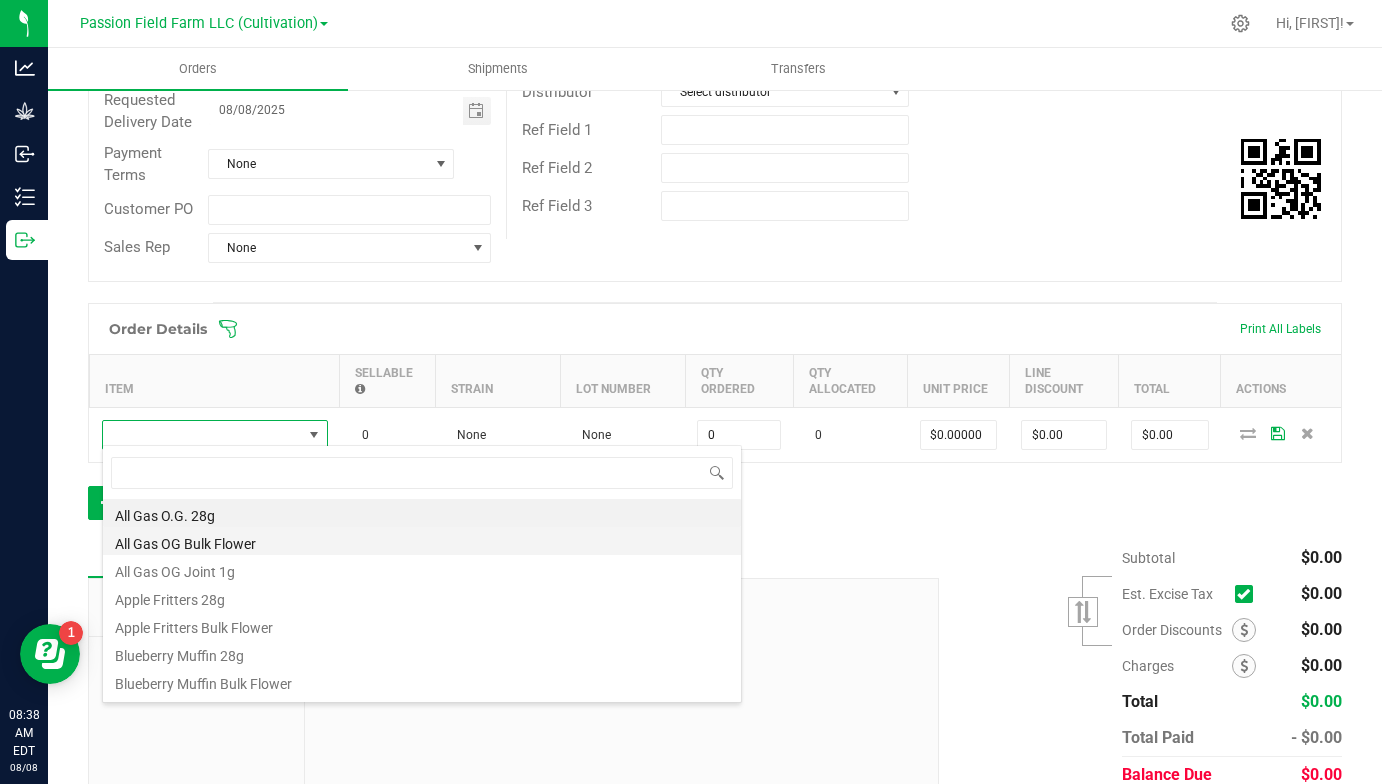 click on "All Gas OG Bulk Flower" at bounding box center (422, 541) 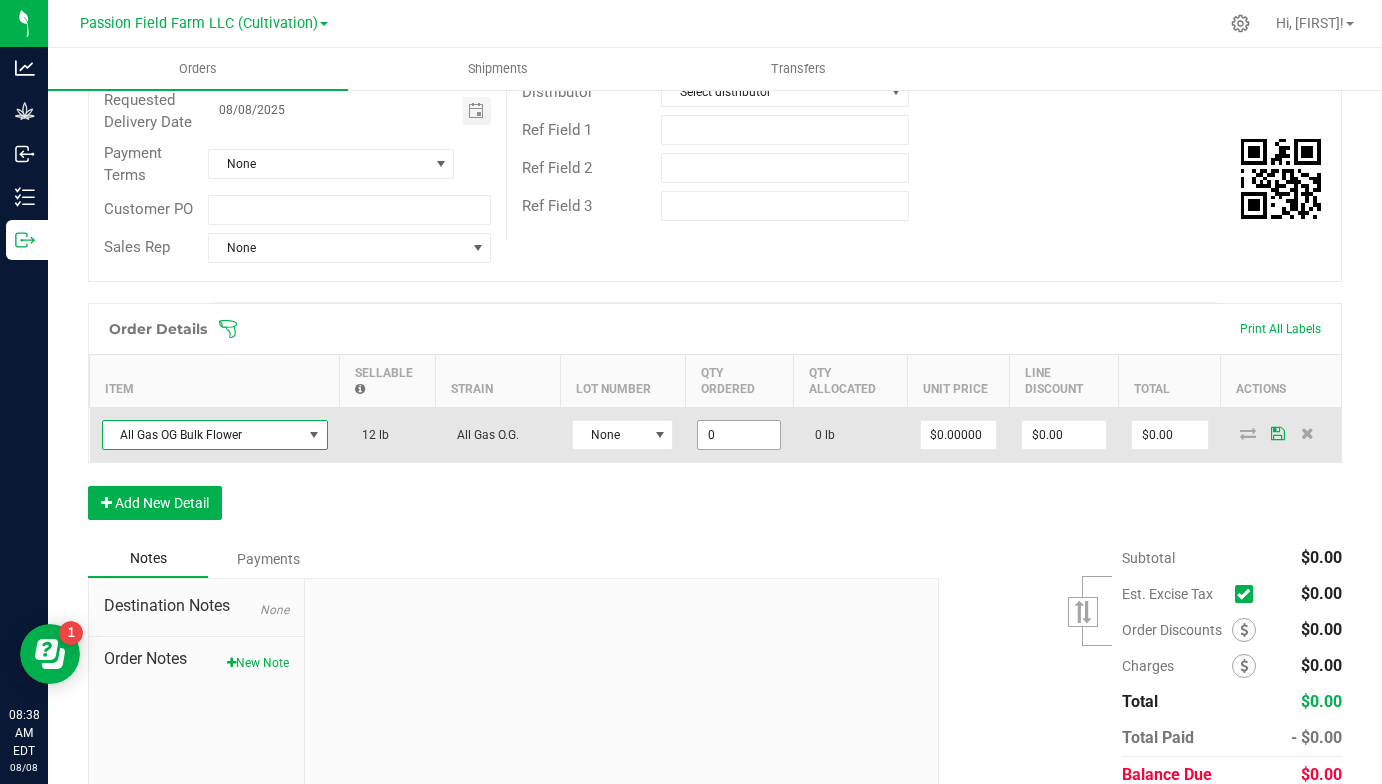 click on "0" at bounding box center [739, 435] 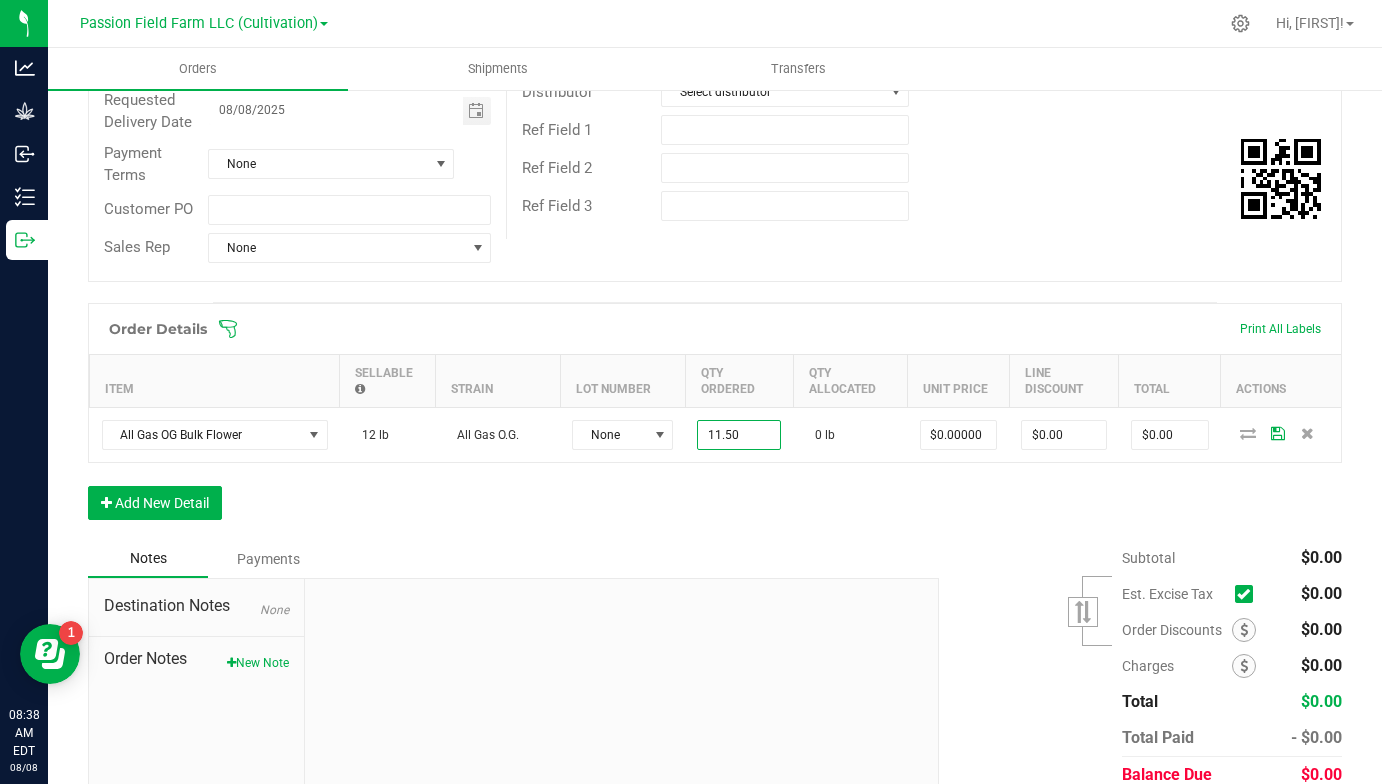 type on "11.5000 lb" 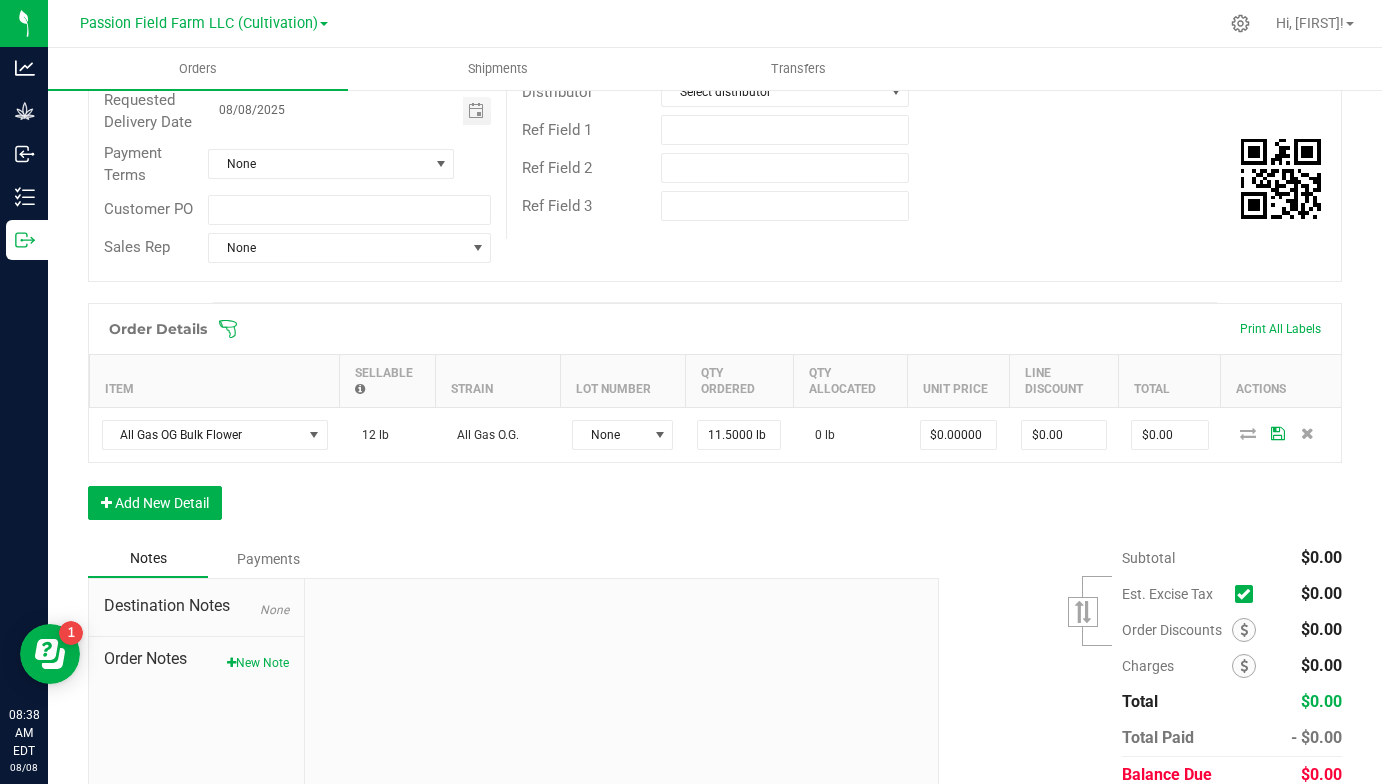 click on "Order Details Print All Labels Item  Sellable  Strain  Lot Number  Qty Ordered Qty Allocated Unit Price Line Discount Total Actions All Gas OG Bulk Flower  12 lb   All Gas O.G.  None 11.5000 lb  0 lb  $0.00000 $0.00 $0.00
Add New Detail" at bounding box center [715, 421] 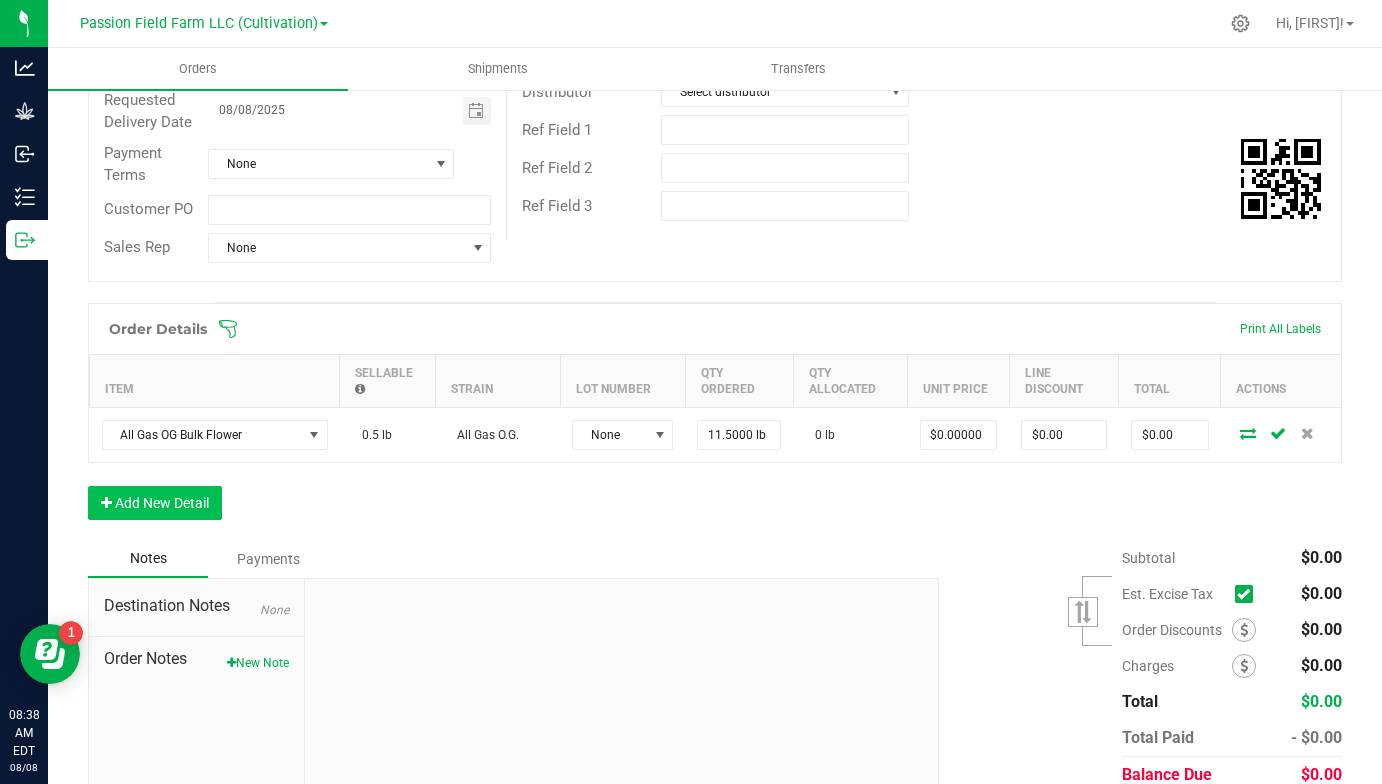 click on "Add New Detail" at bounding box center (155, 503) 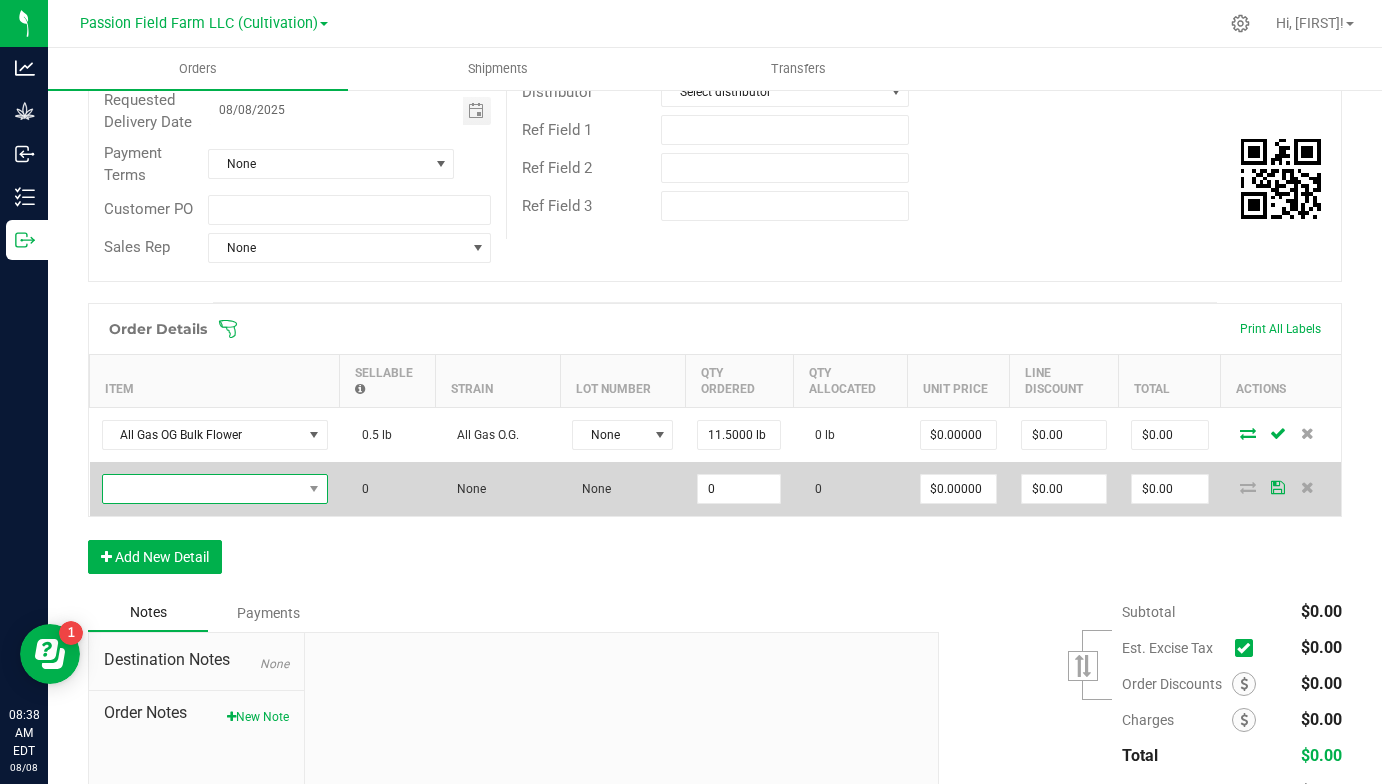 click at bounding box center (202, 489) 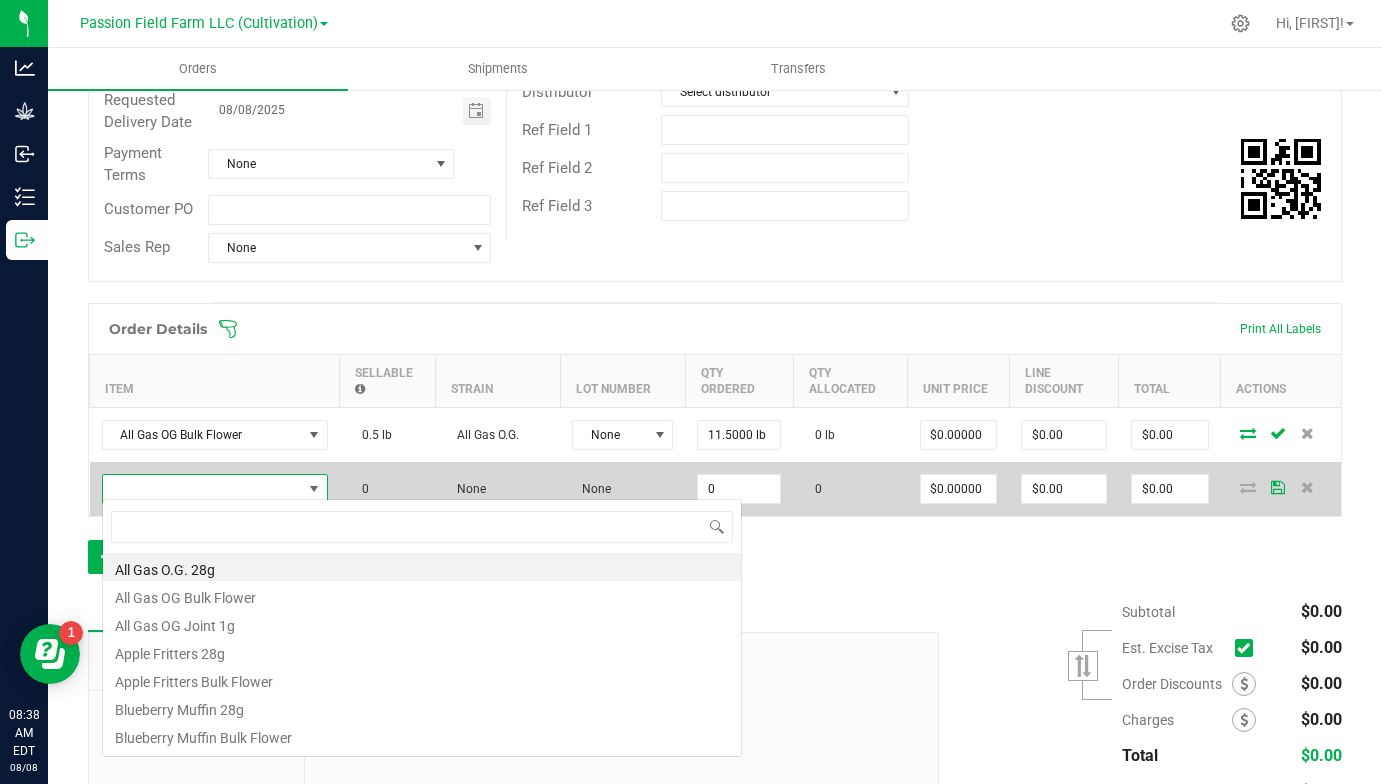 scroll, scrollTop: 99970, scrollLeft: 99774, axis: both 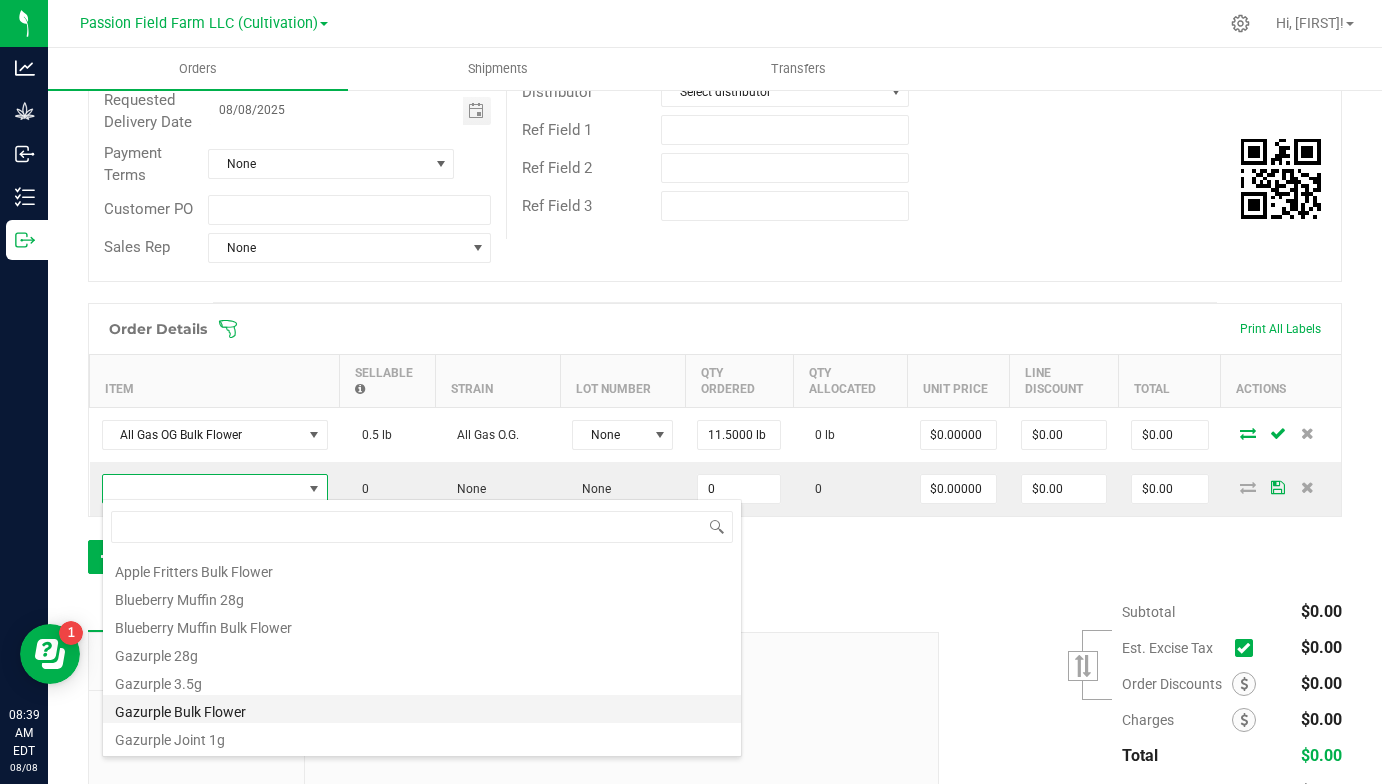click on "Gazurple Bulk Flower" at bounding box center [422, 709] 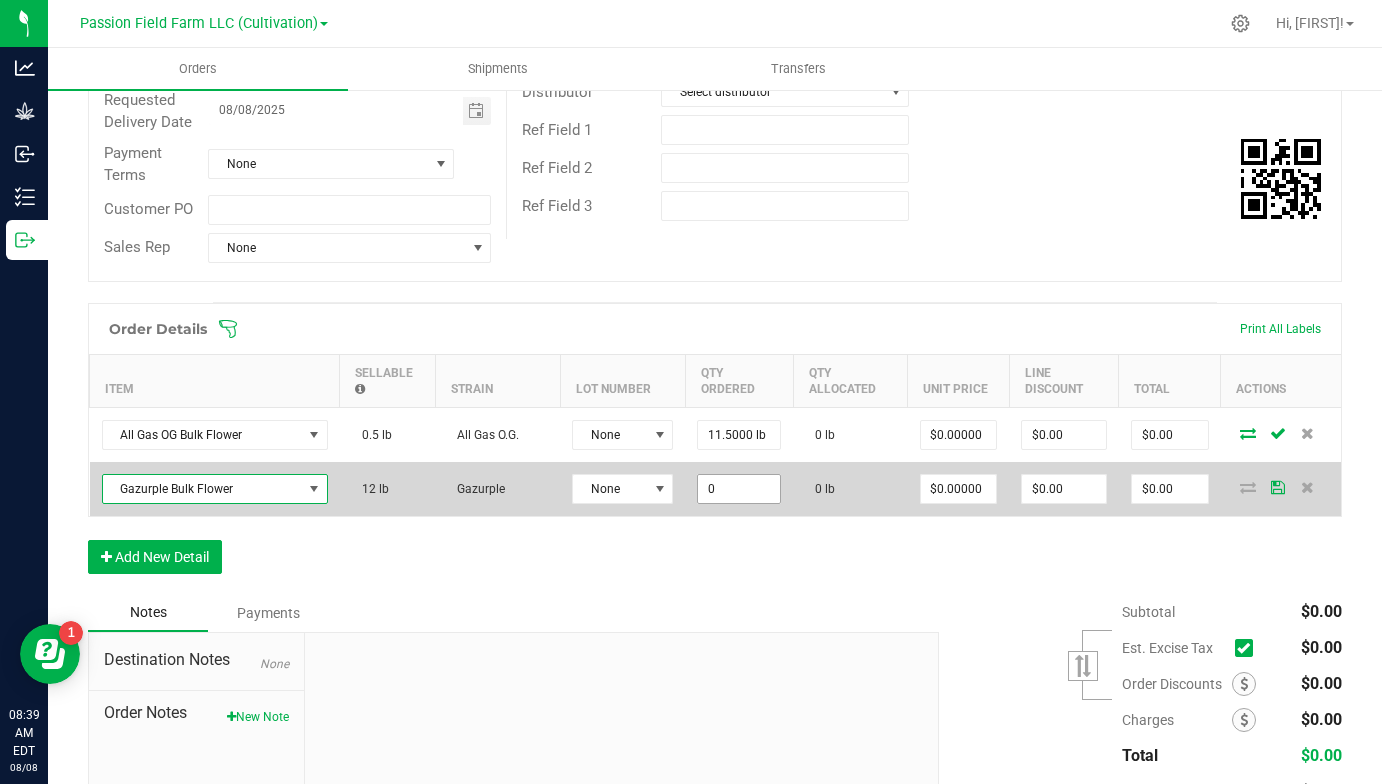 click on "0" at bounding box center (739, 489) 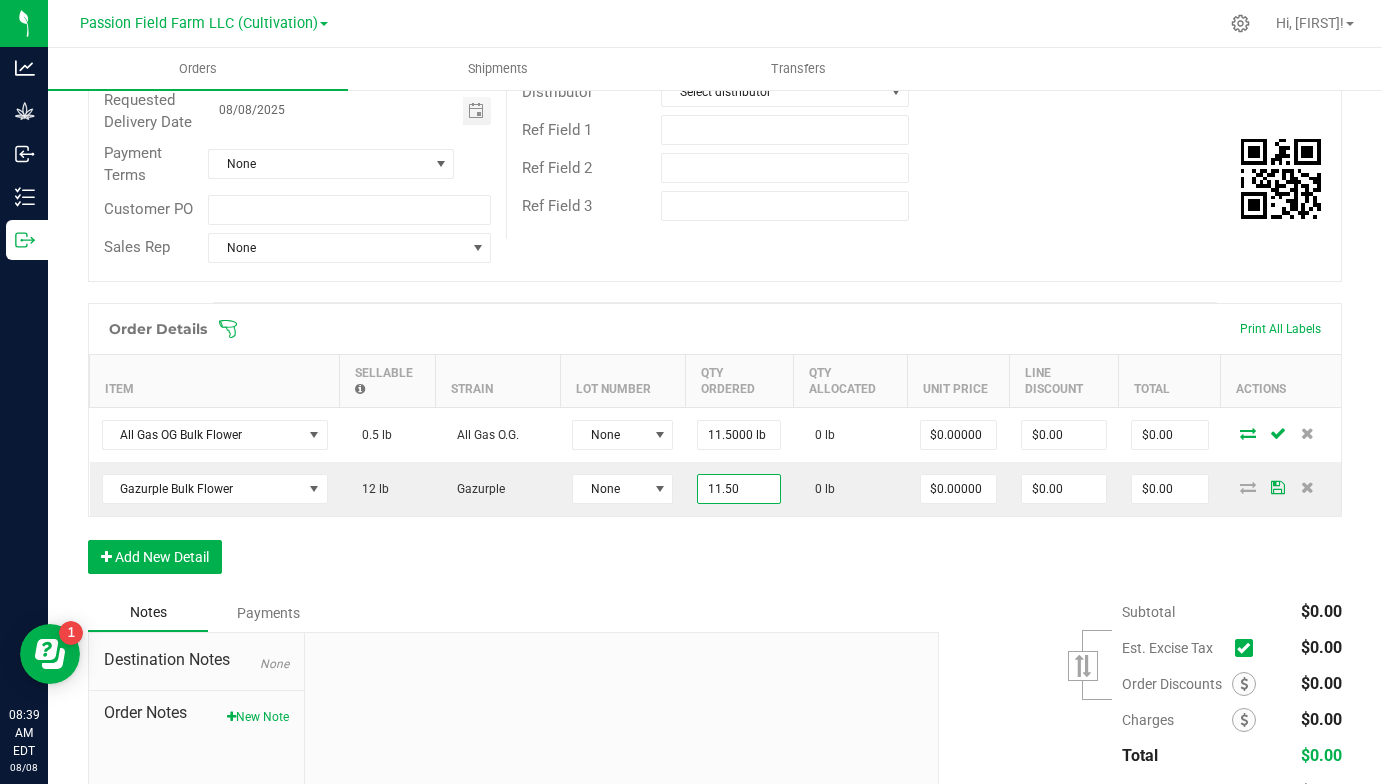 type on "11.5000 lb" 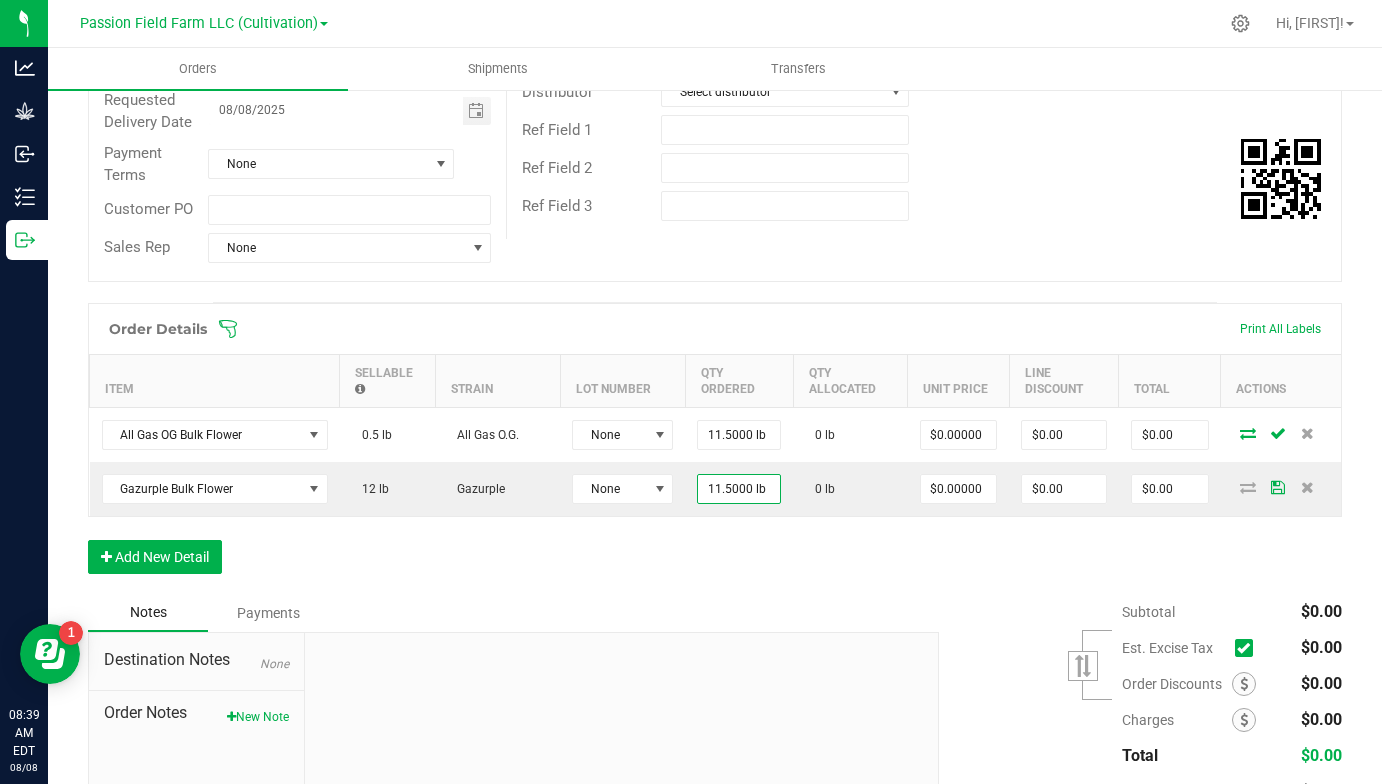 click on "Order Details Print All Labels Item  Sellable  Strain  Lot Number  Qty Ordered Qty Allocated Unit Price Line Discount Total Actions All Gas OG Bulk Flower  0.5 lb   All Gas O.G.  None 11.5000 lb  0 lb  $0.00000 $0.00 $0.00 Gazurple Bulk Flower  12 lb   Gazurple  None 11.5000 lb  0 lb  $0.00000 $0.00 $0.00
Add New Detail" at bounding box center (715, 448) 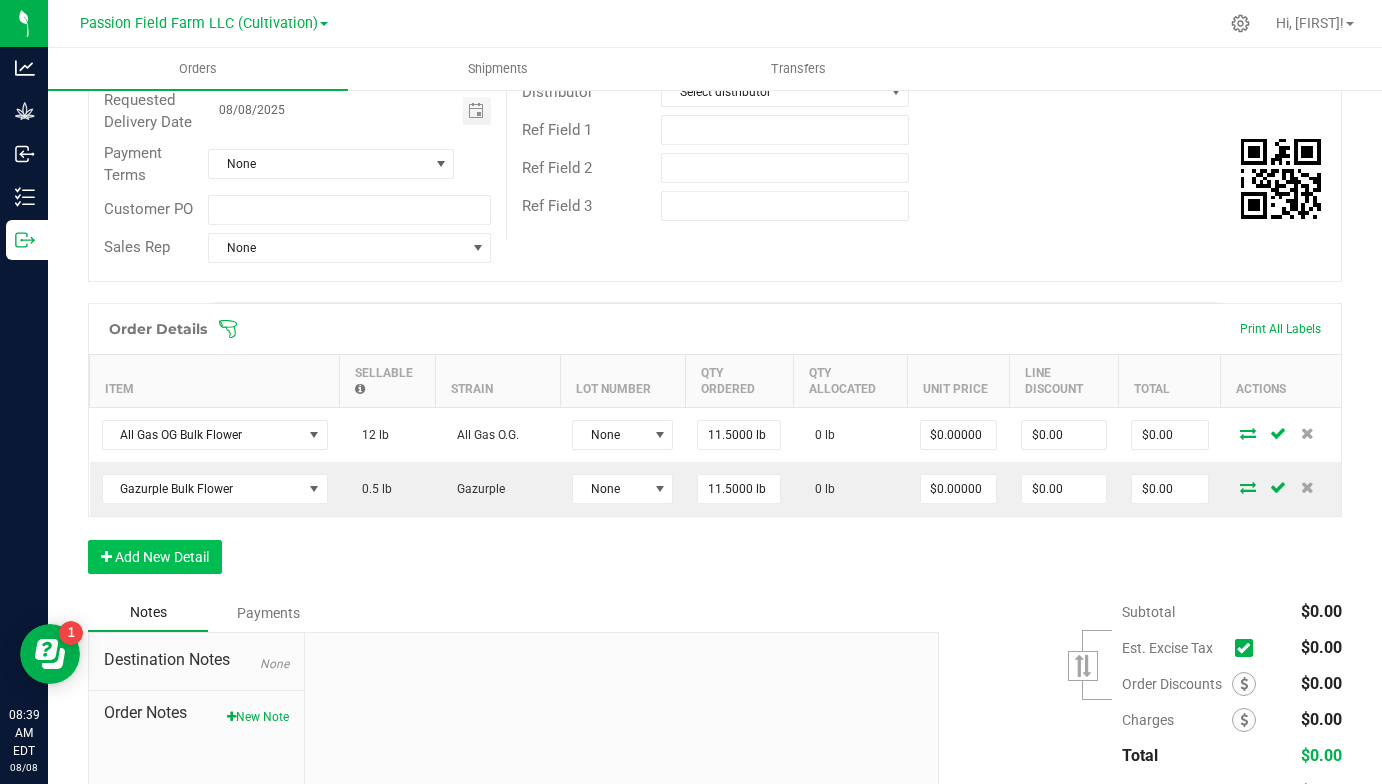 click on "Add New Detail" at bounding box center [155, 557] 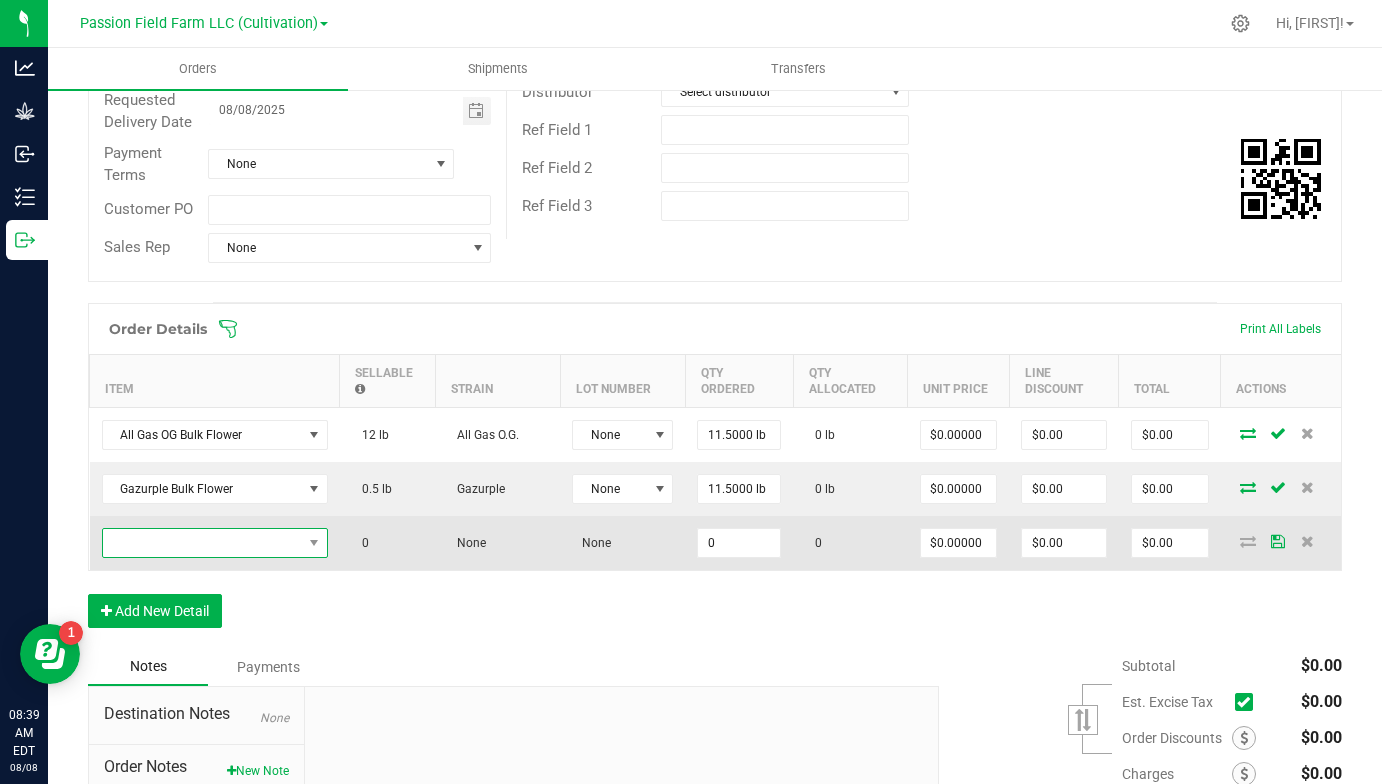 click at bounding box center [202, 543] 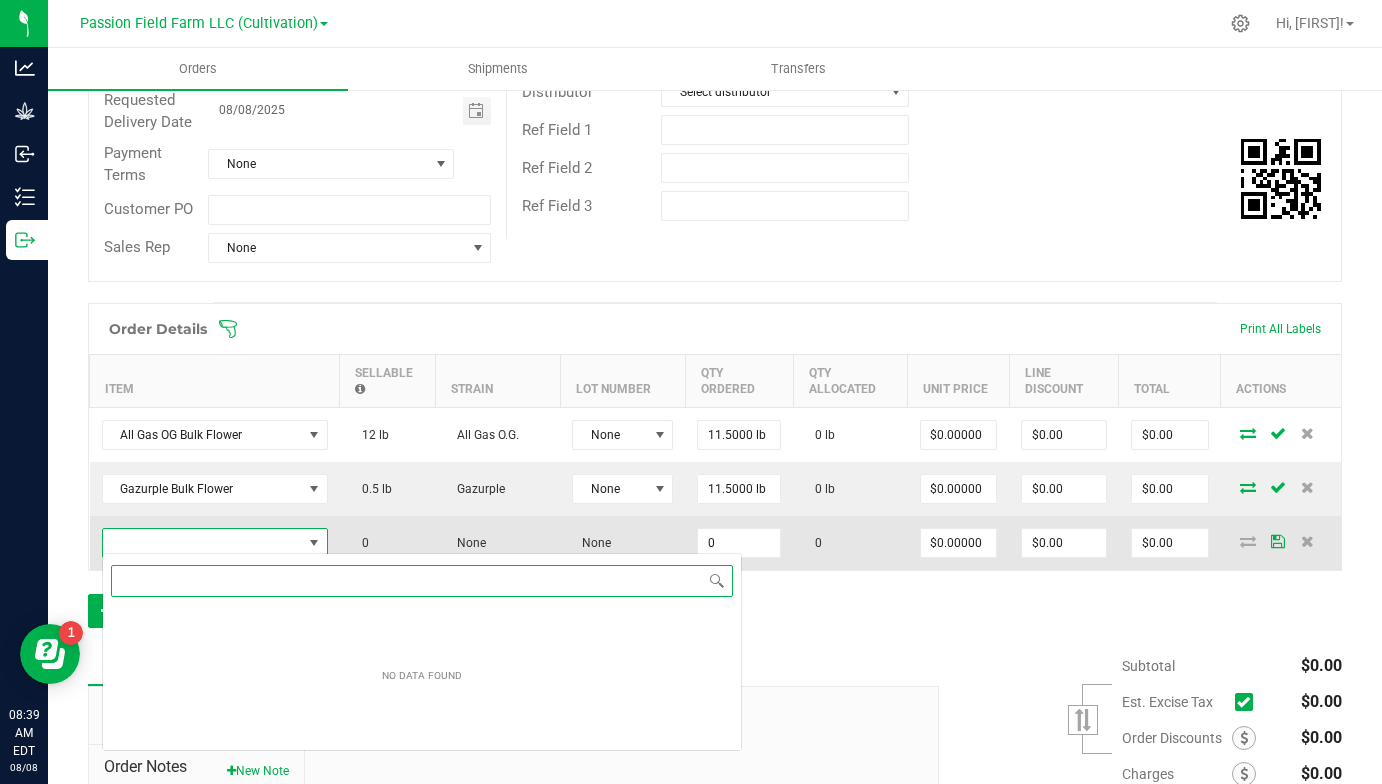 scroll, scrollTop: 99970, scrollLeft: 99774, axis: both 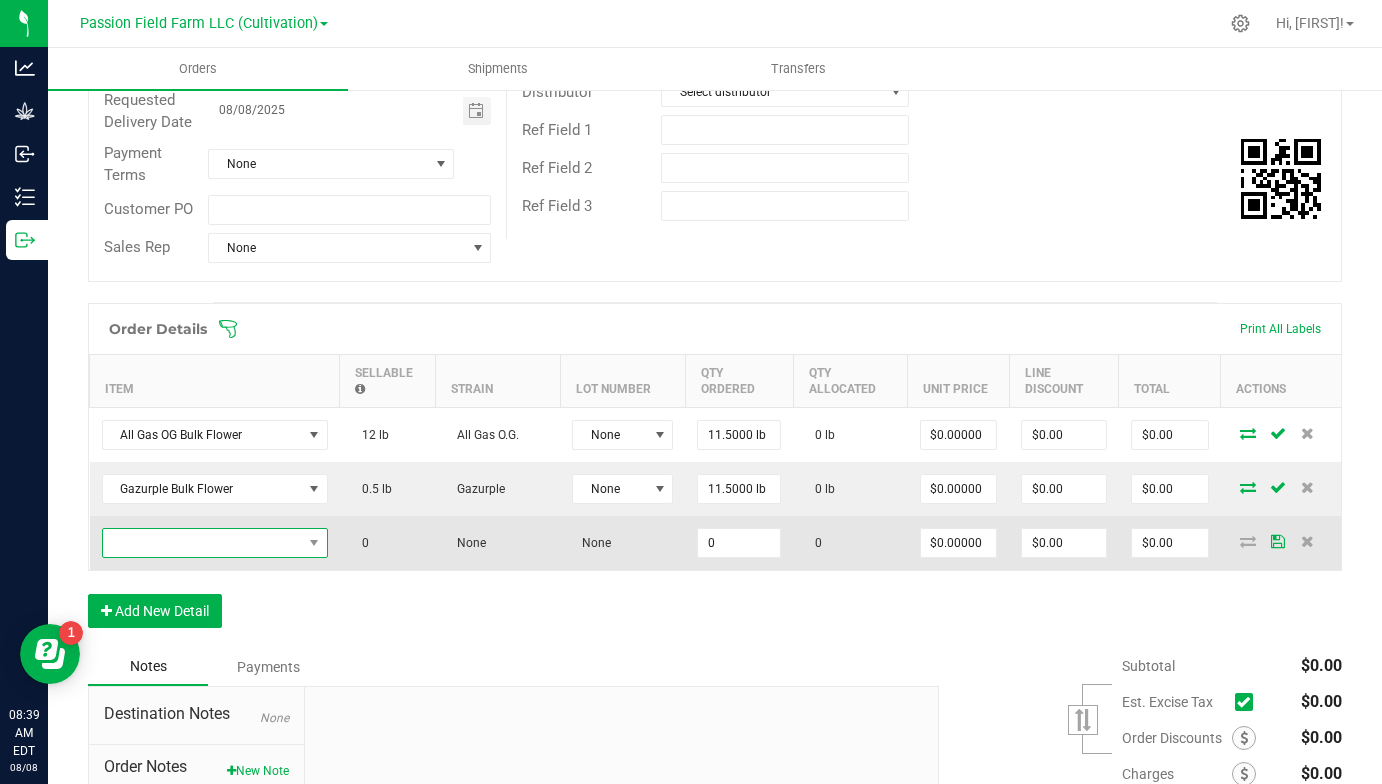 click at bounding box center (202, 543) 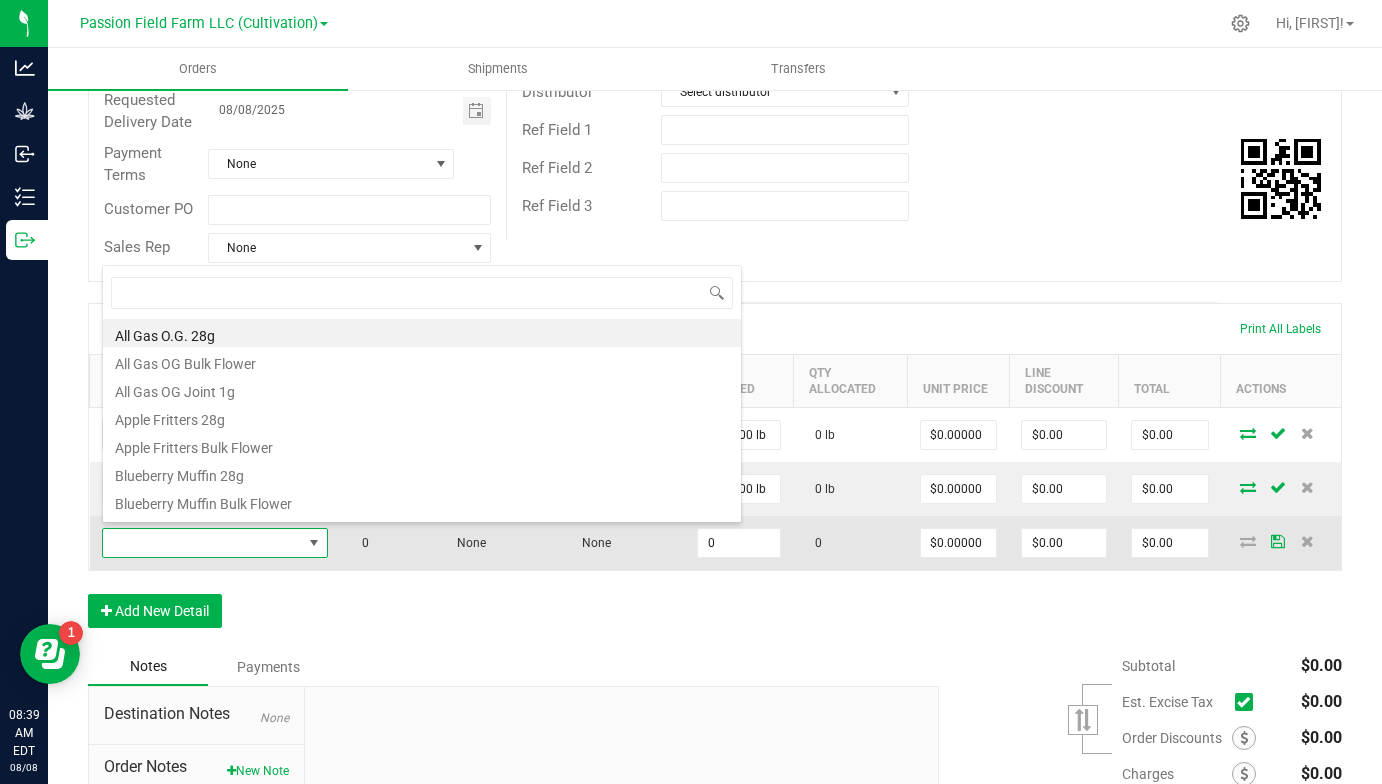 scroll, scrollTop: 99970, scrollLeft: 99774, axis: both 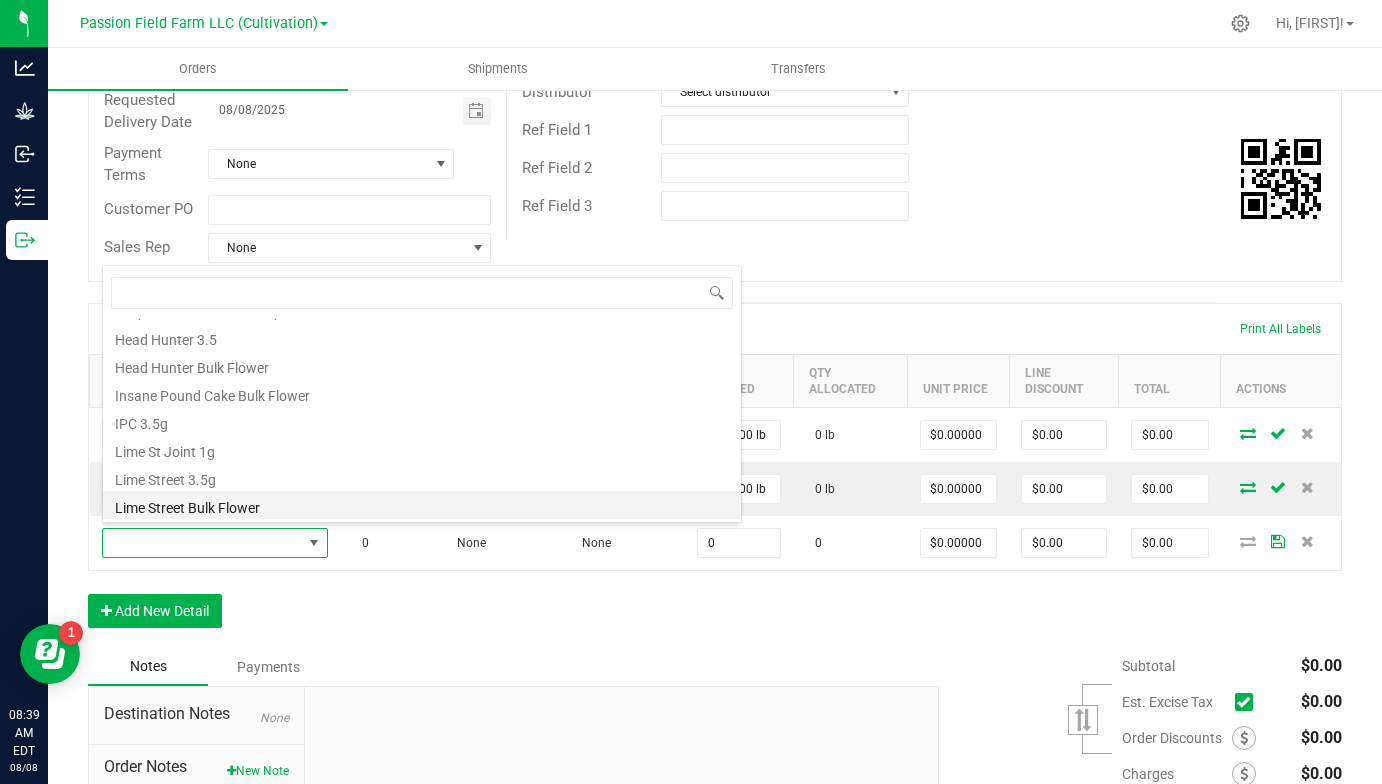 click on "Lime Street Bulk Flower" at bounding box center [422, 505] 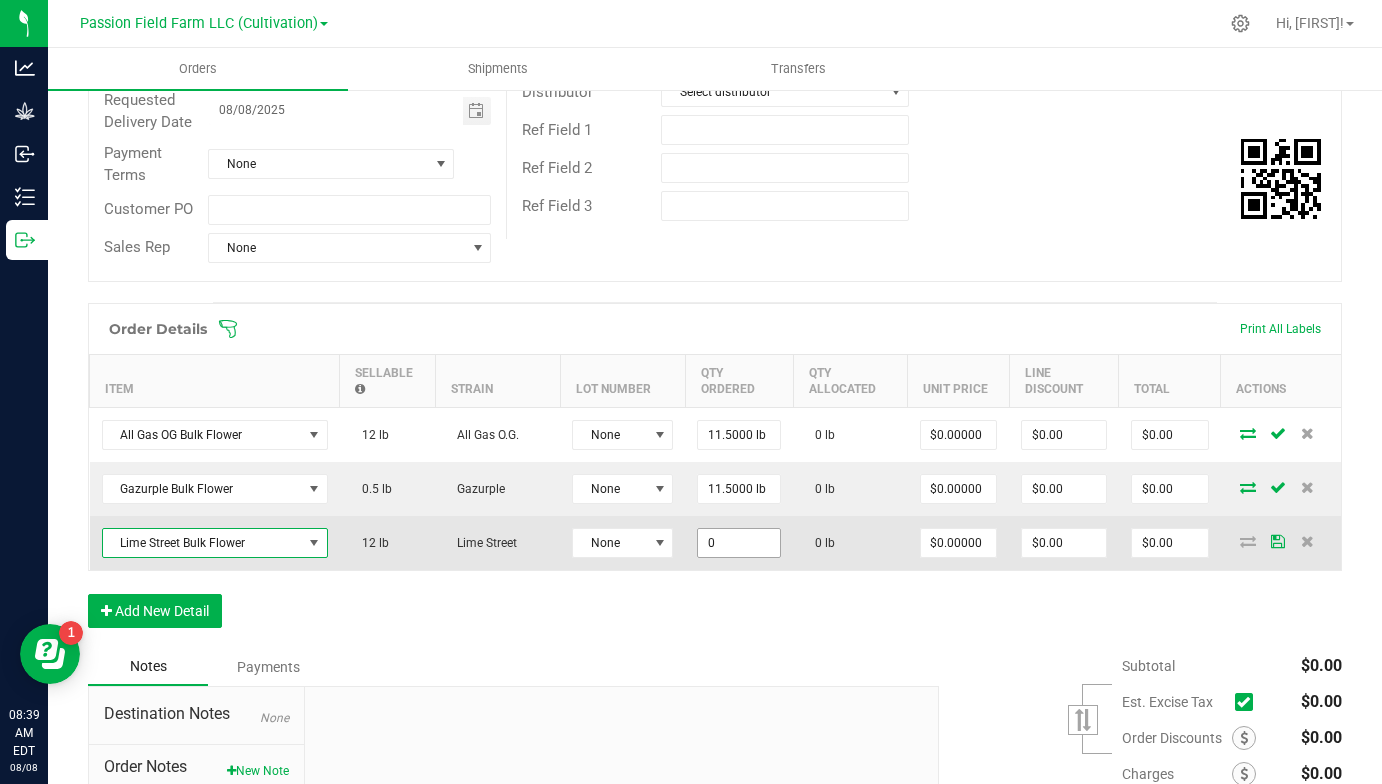 click on "0" at bounding box center [739, 543] 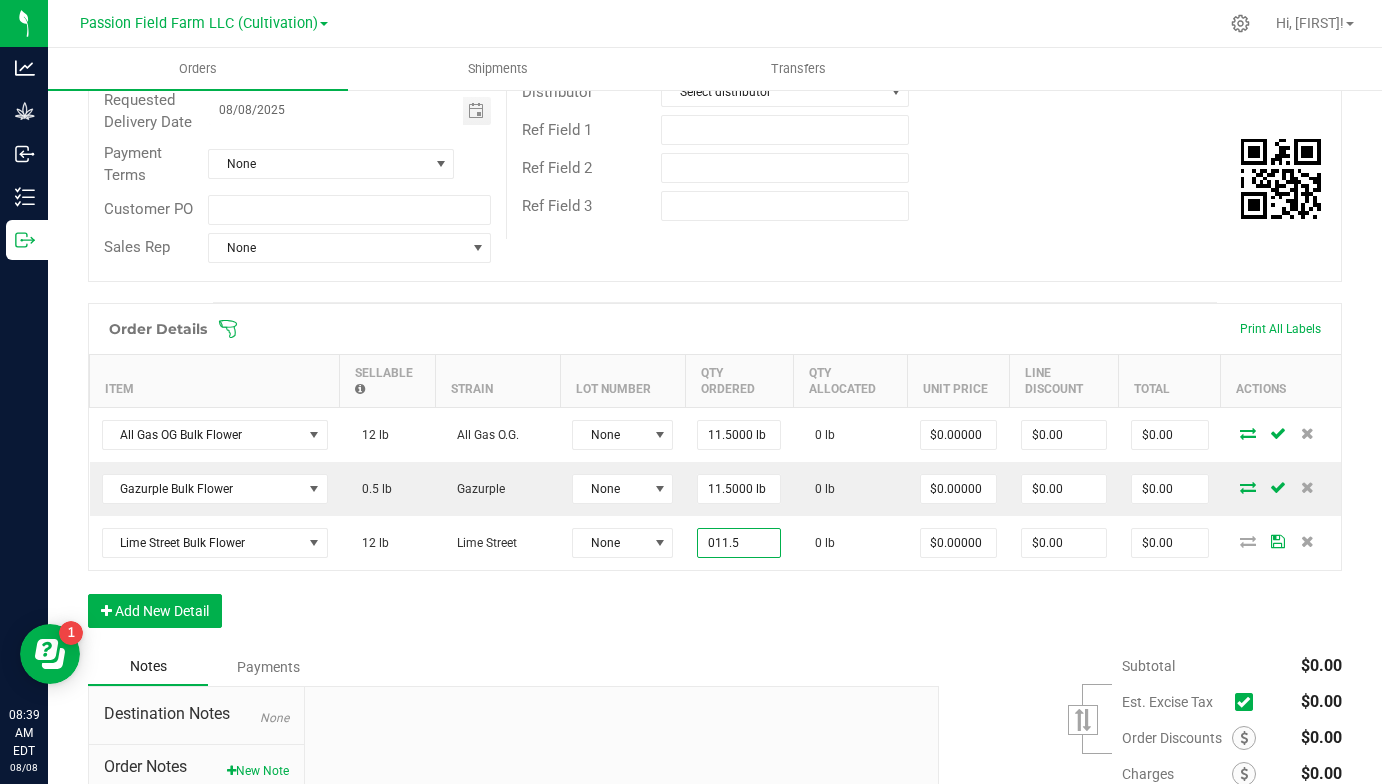 type on "11.5000 lb" 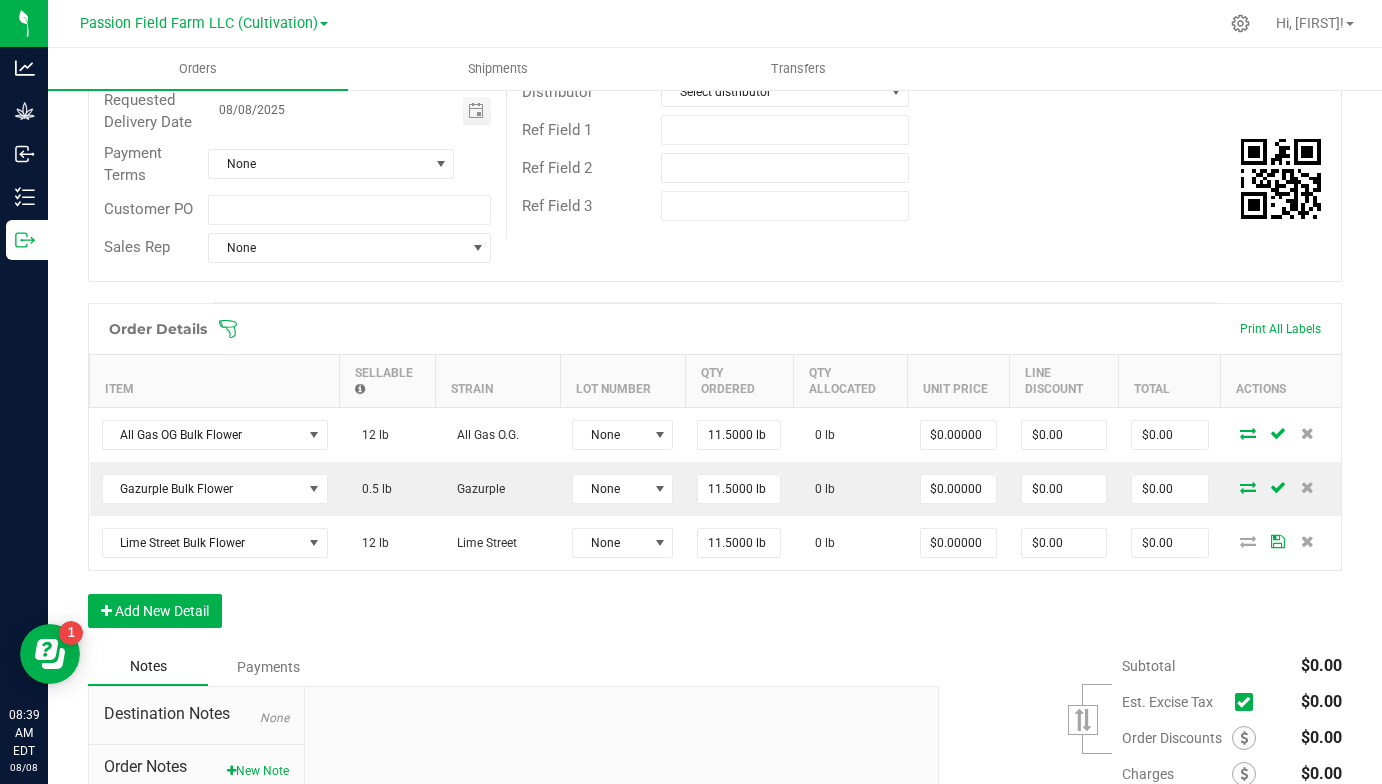 click on "Order Details Print All Labels Item  Sellable  Strain  Lot Number  Qty Ordered Qty Allocated Unit Price Line Discount Total Actions All Gas OG Bulk Flower  12 lb   All Gas O.G.  None 11.5000 lb  0 lb  $0.00000 $0.00 $0.00 Gazurple Bulk Flower  0.5 lb   Gazurple  None 11.5000 lb  0 lb  $0.00000 $0.00 $0.00 Lime Street Bulk Flower  12 lb   Lime Street  None 11.5000 lb  0 lb  $0.00000 $0.00 $0.00
Add New Detail" at bounding box center [715, 475] 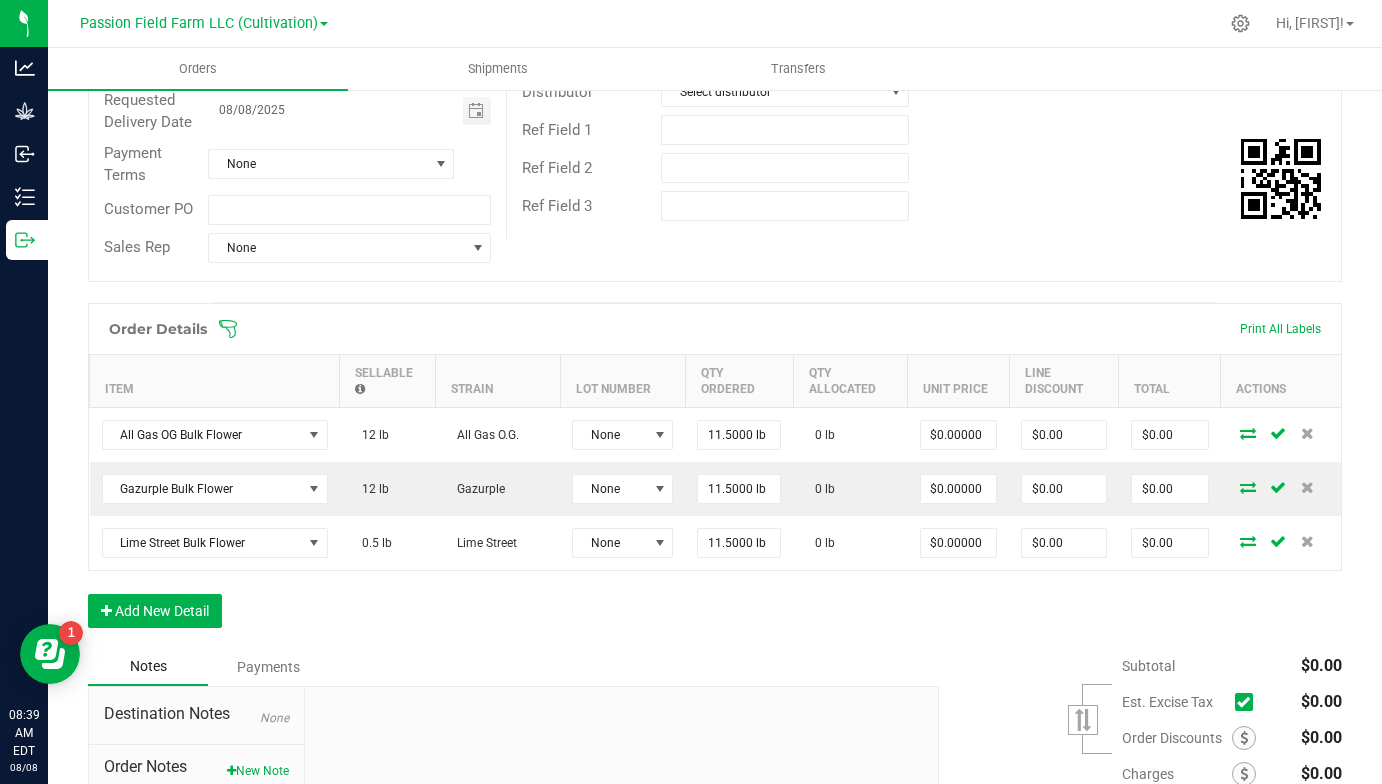 click on "Order Details Print All Labels Item  Sellable  Strain  Lot Number  Qty Ordered Qty Allocated Unit Price Line Discount Total Actions All Gas OG Bulk Flower  12 lb   All Gas O.G.  None 11.5000 lb  0 lb  $0.00000 $0.00 $0.00 Gazurple Bulk Flower  12 lb   Gazurple  None 11.5000 lb  0 lb  $0.00000 $0.00 $0.00 Lime Street Bulk Flower  0.5 lb   Lime Street  None 11.5000 lb  0 lb  $0.00000 $0.00 $0.00
Add New Detail" at bounding box center [715, 475] 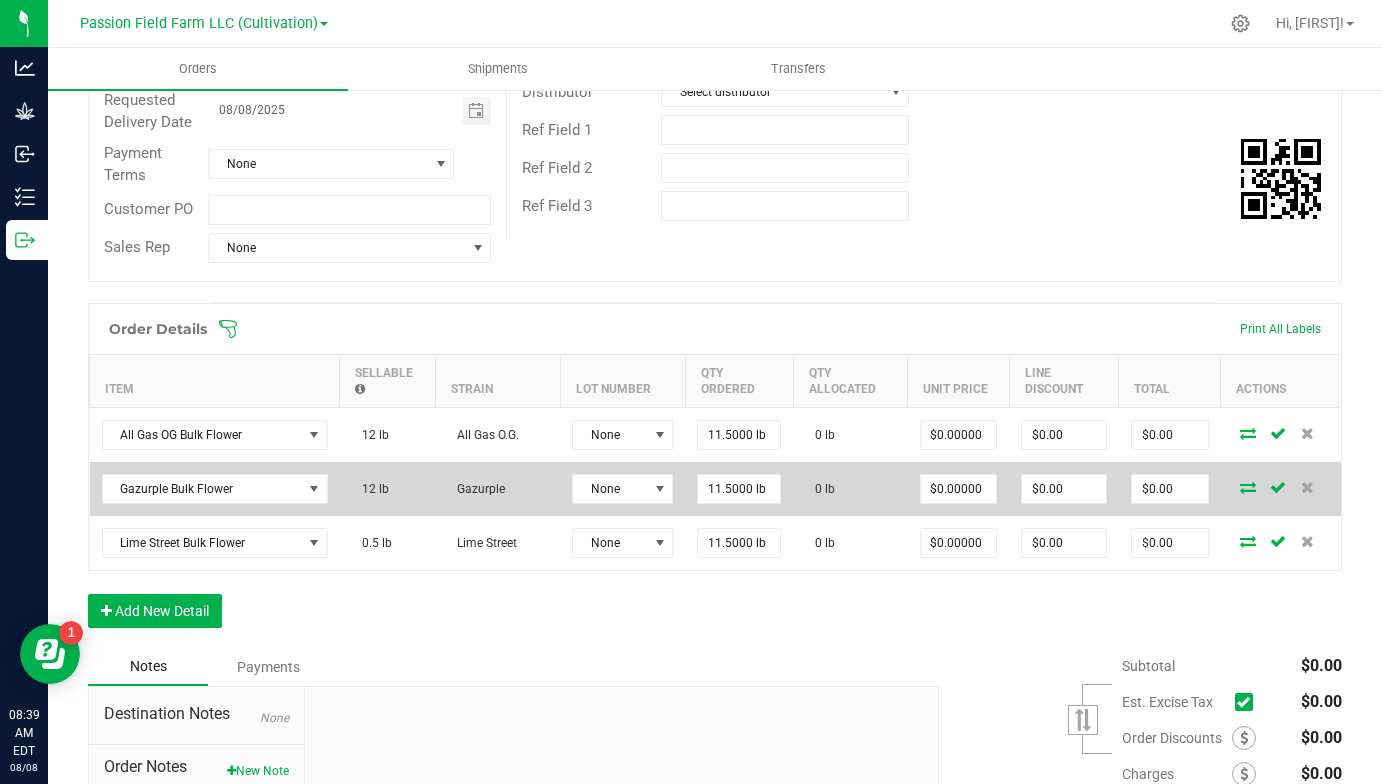 click on "12 lb" at bounding box center [388, 489] 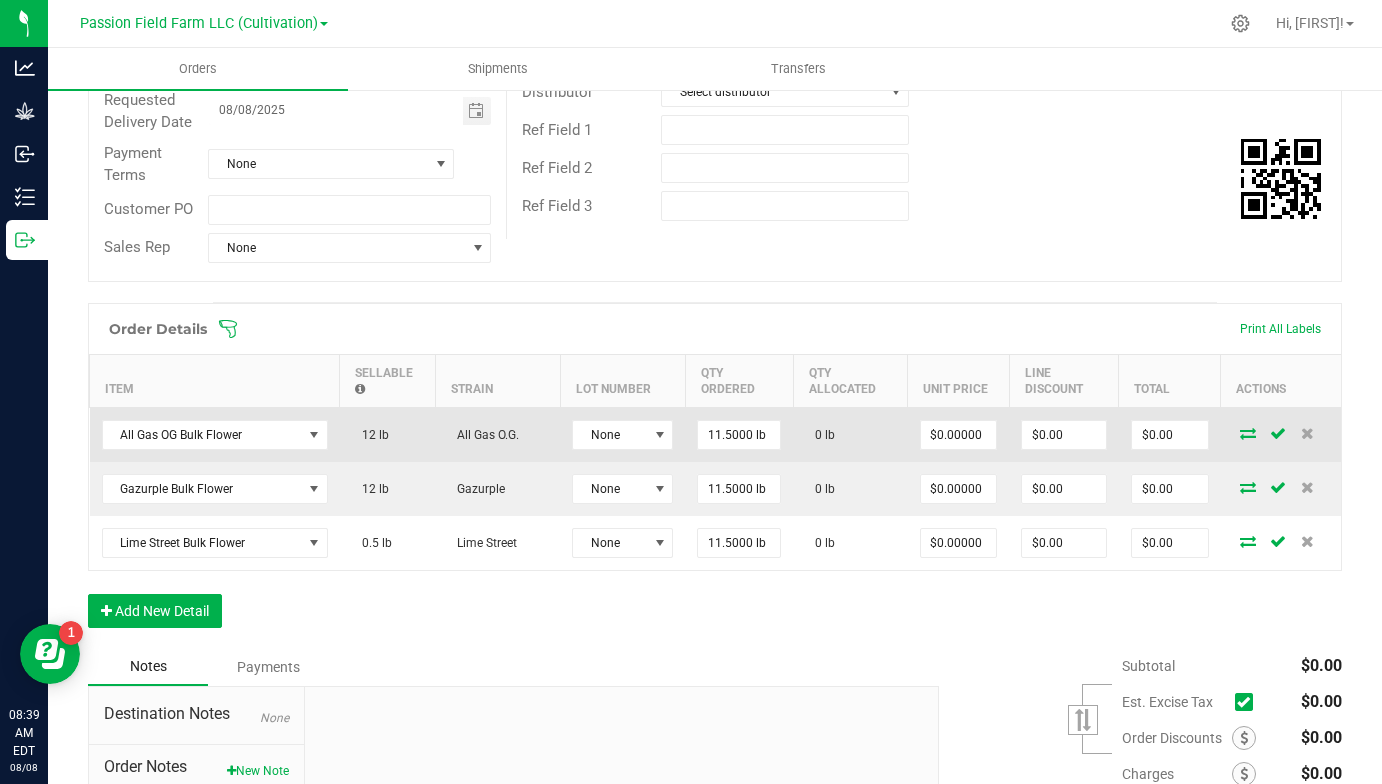 click on "12 lb" at bounding box center [388, 434] 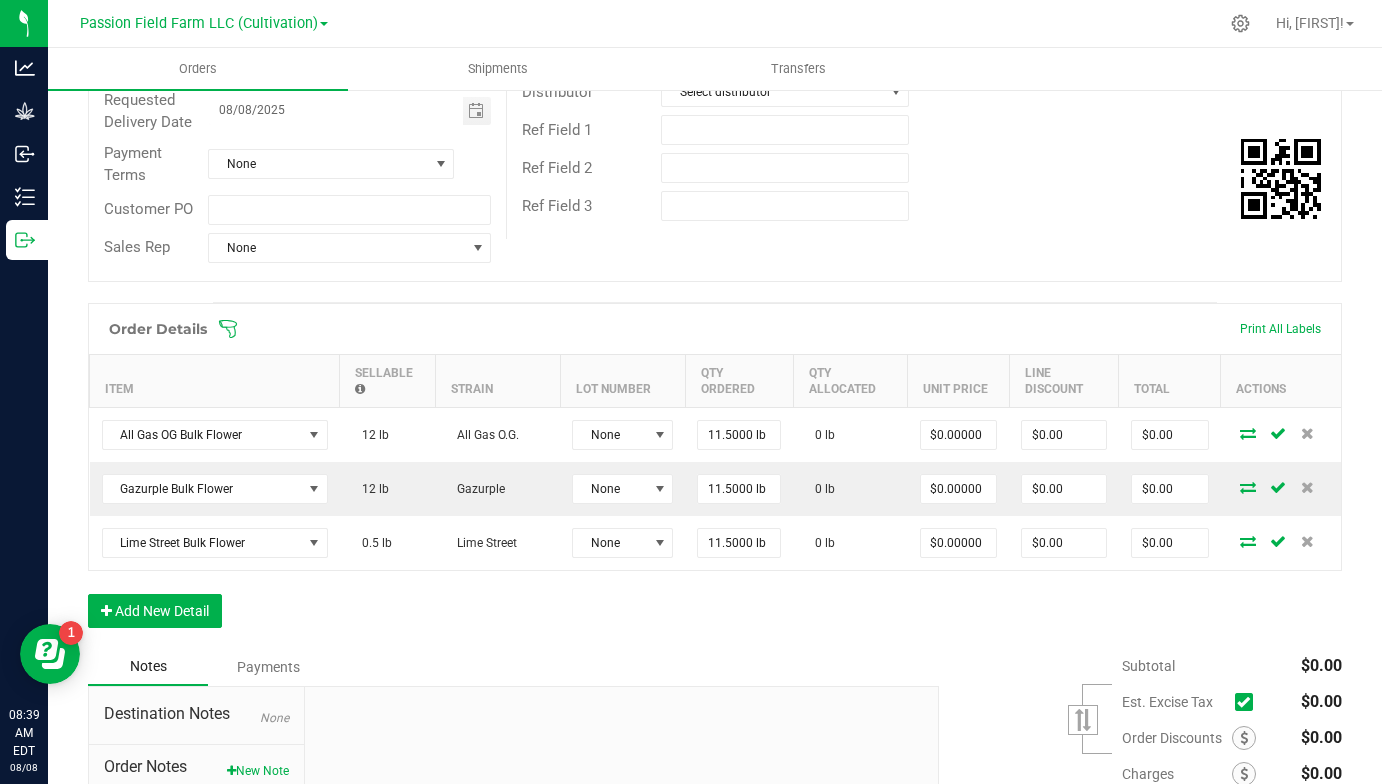 click on "Order Details Print All Labels Item  Sellable  Strain  Lot Number  Qty Ordered Qty Allocated Unit Price Line Discount Total Actions All Gas OG Bulk Flower  12 lb   All Gas O.G.  None 11.5000 lb  0 lb  $0.00000 $0.00 $0.00 Gazurple Bulk Flower  12 lb   Gazurple  None 11.5000 lb  0 lb  $0.00000 $0.00 $0.00 Lime Street Bulk Flower  0.5 lb   Lime Street  None 11.5000 lb  0 lb  $0.00000 $0.00 $0.00
Add New Detail" at bounding box center [715, 475] 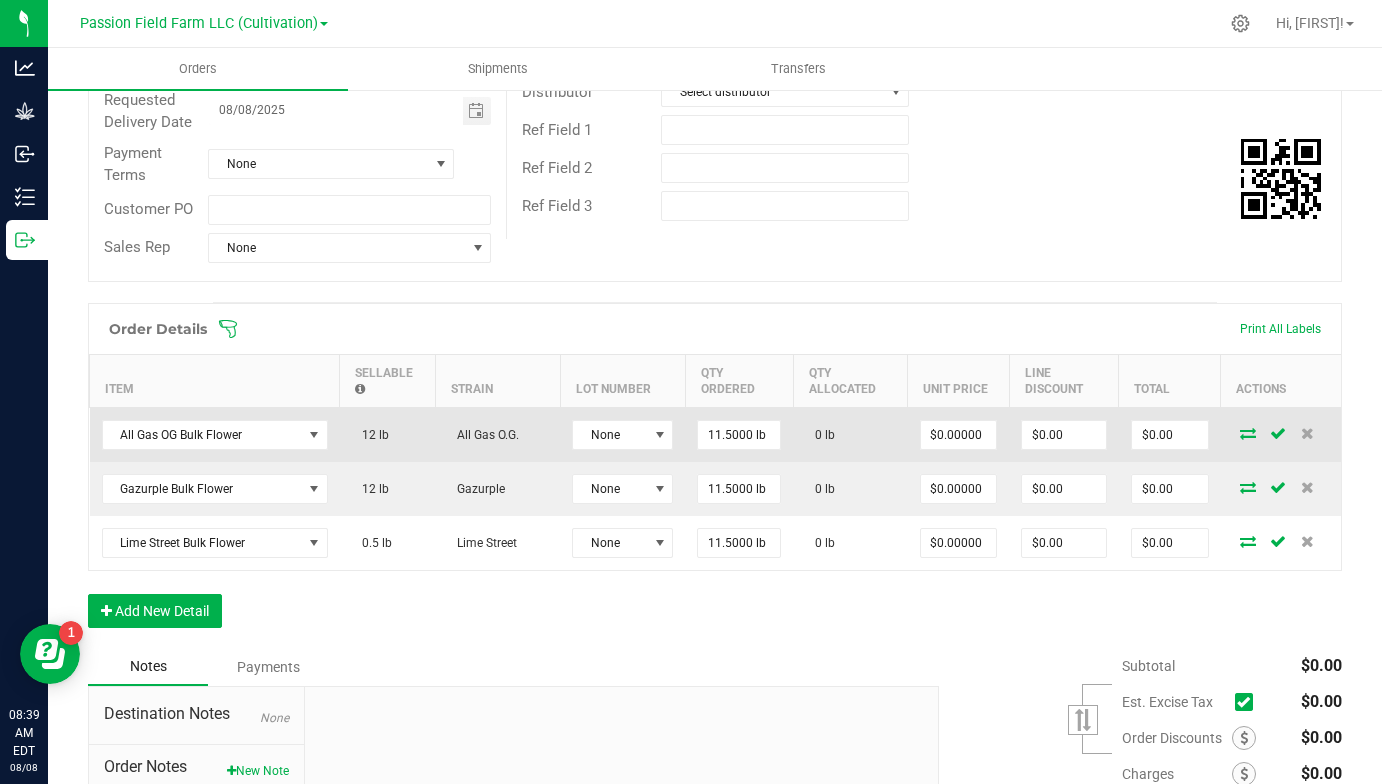 click at bounding box center (1248, 433) 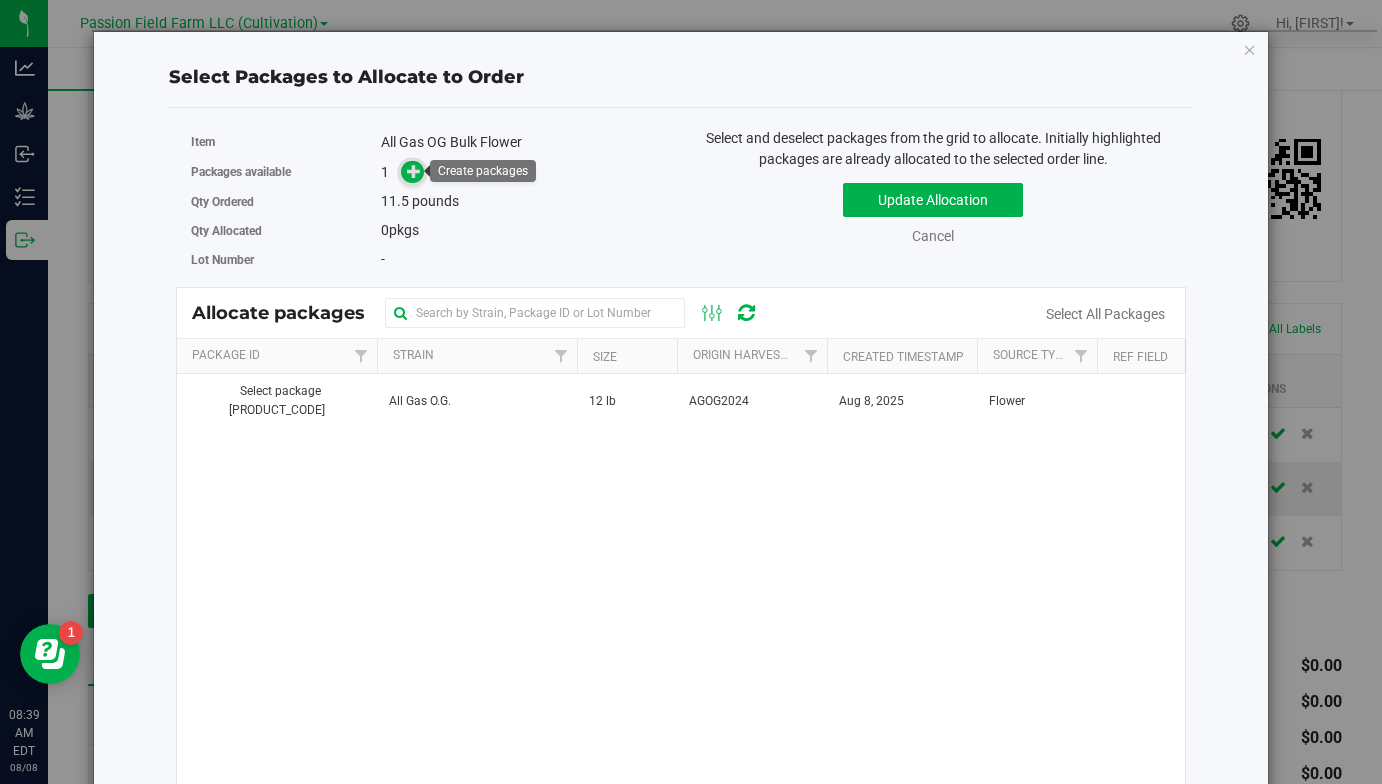click at bounding box center [414, 171] 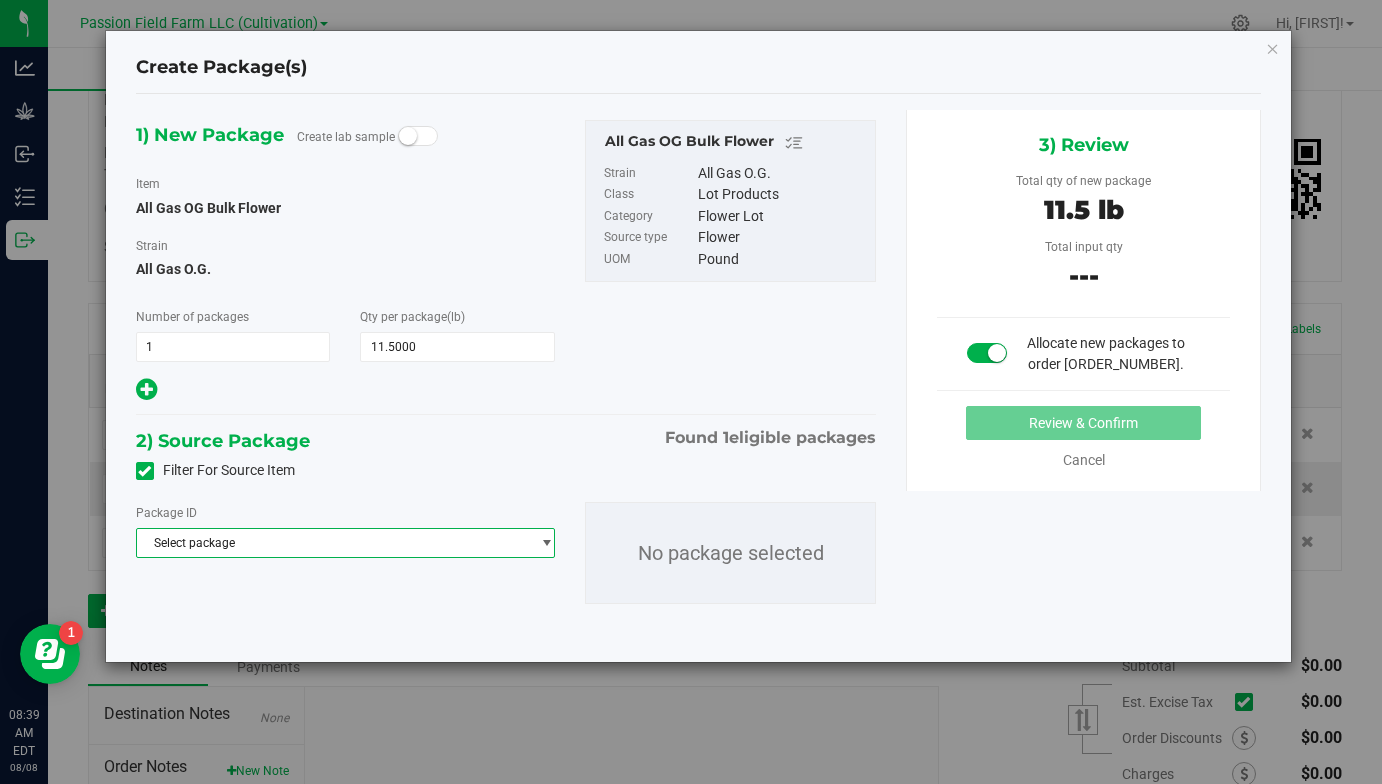 click on "Select package" at bounding box center (333, 543) 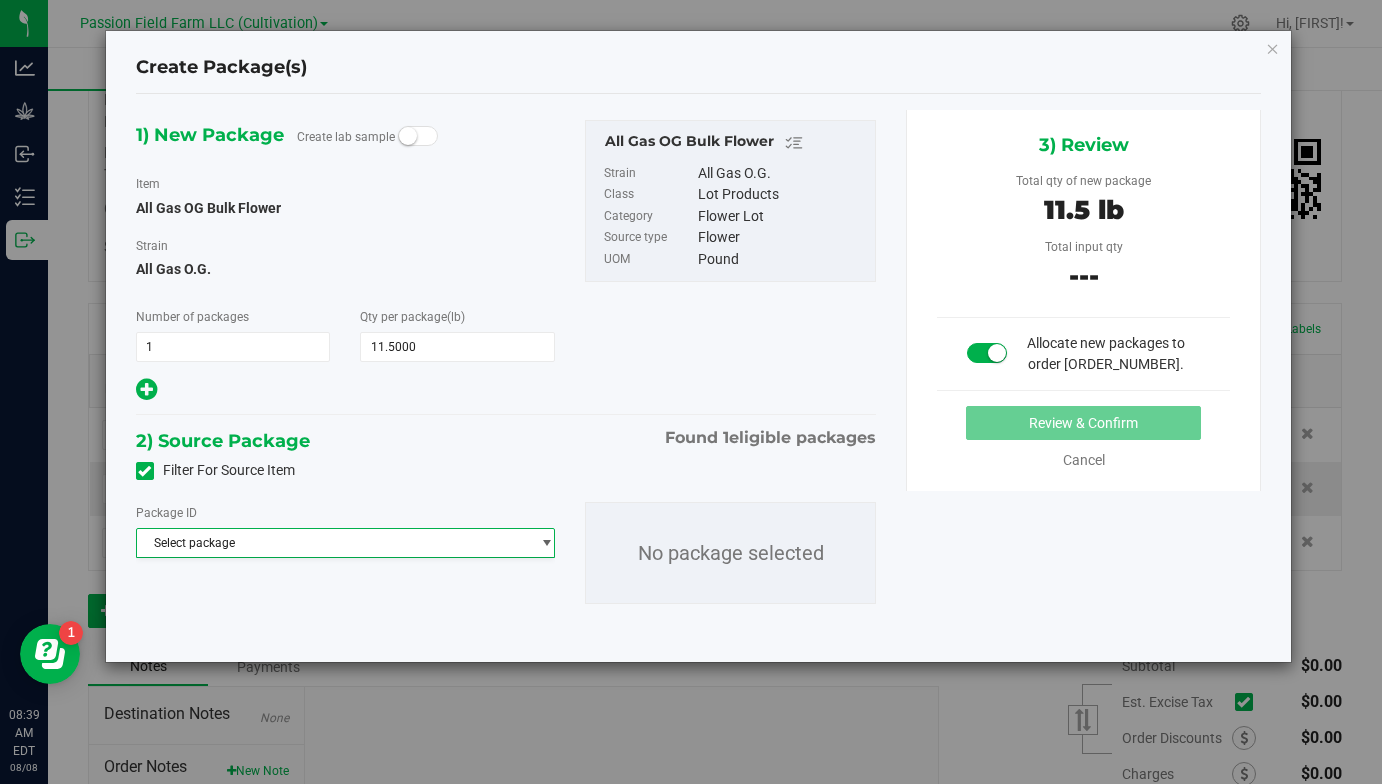 click on "Package ID
Select package NYPFFCT-20250808-001
No package selected" at bounding box center (506, 553) 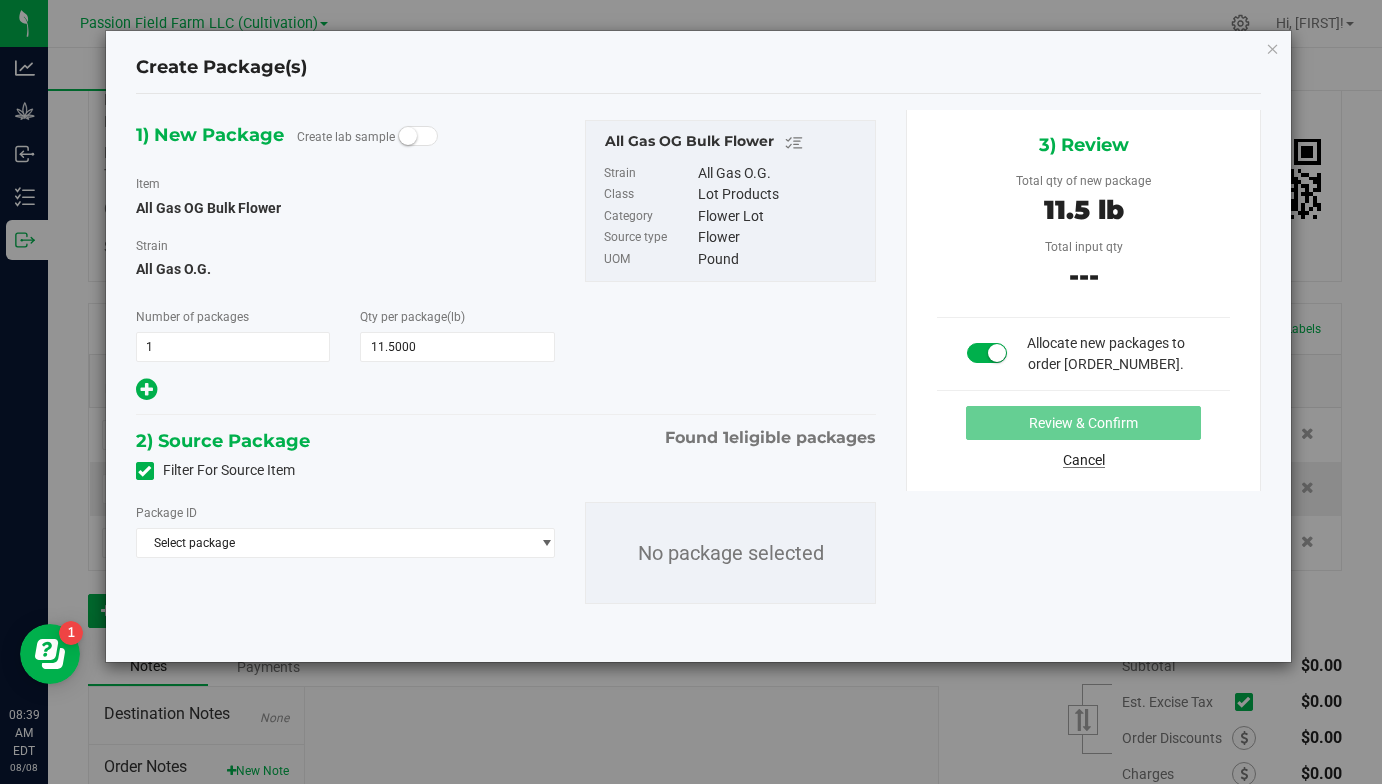 click on "Cancel" at bounding box center (1084, 460) 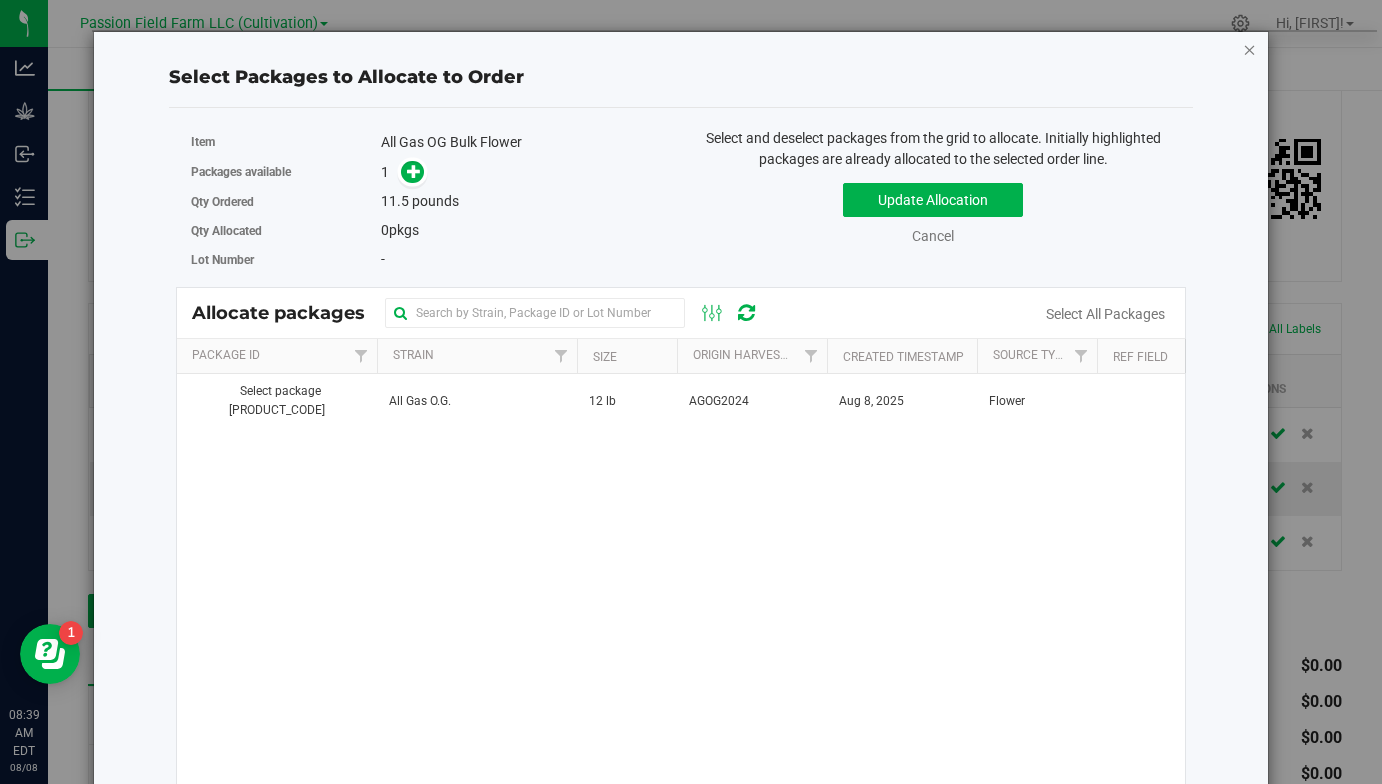 click at bounding box center [1250, 49] 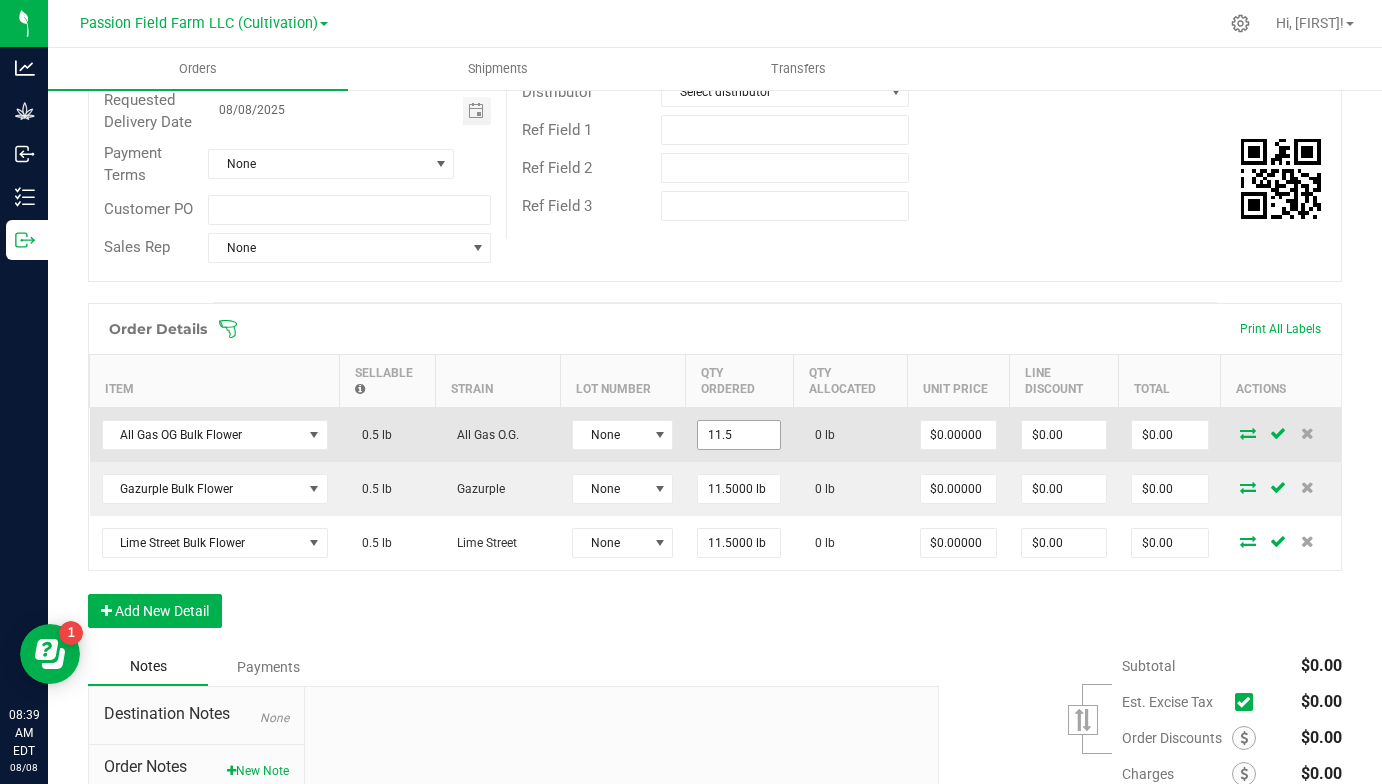 click on "11.5" at bounding box center (739, 435) 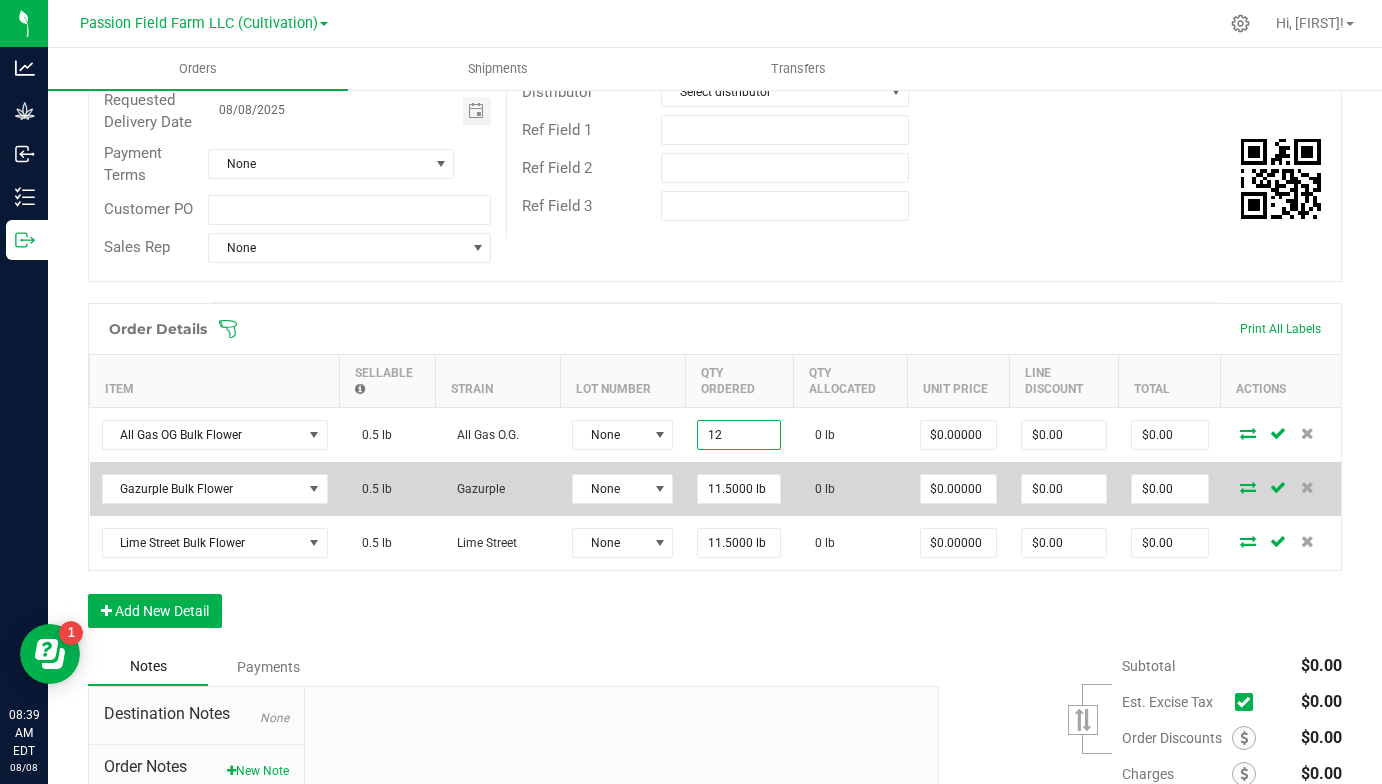 type on "12.0000 lb" 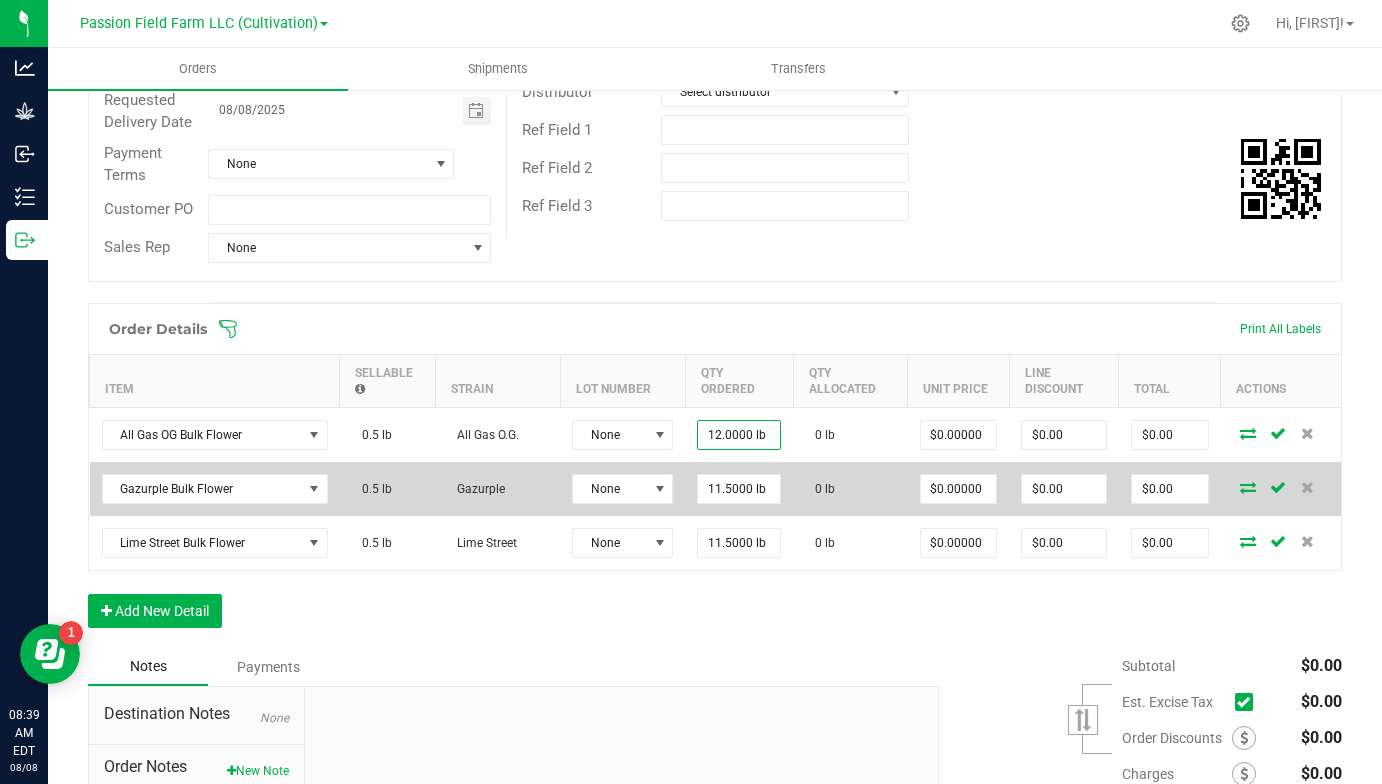 click on "11.5000 lb" at bounding box center [739, 489] 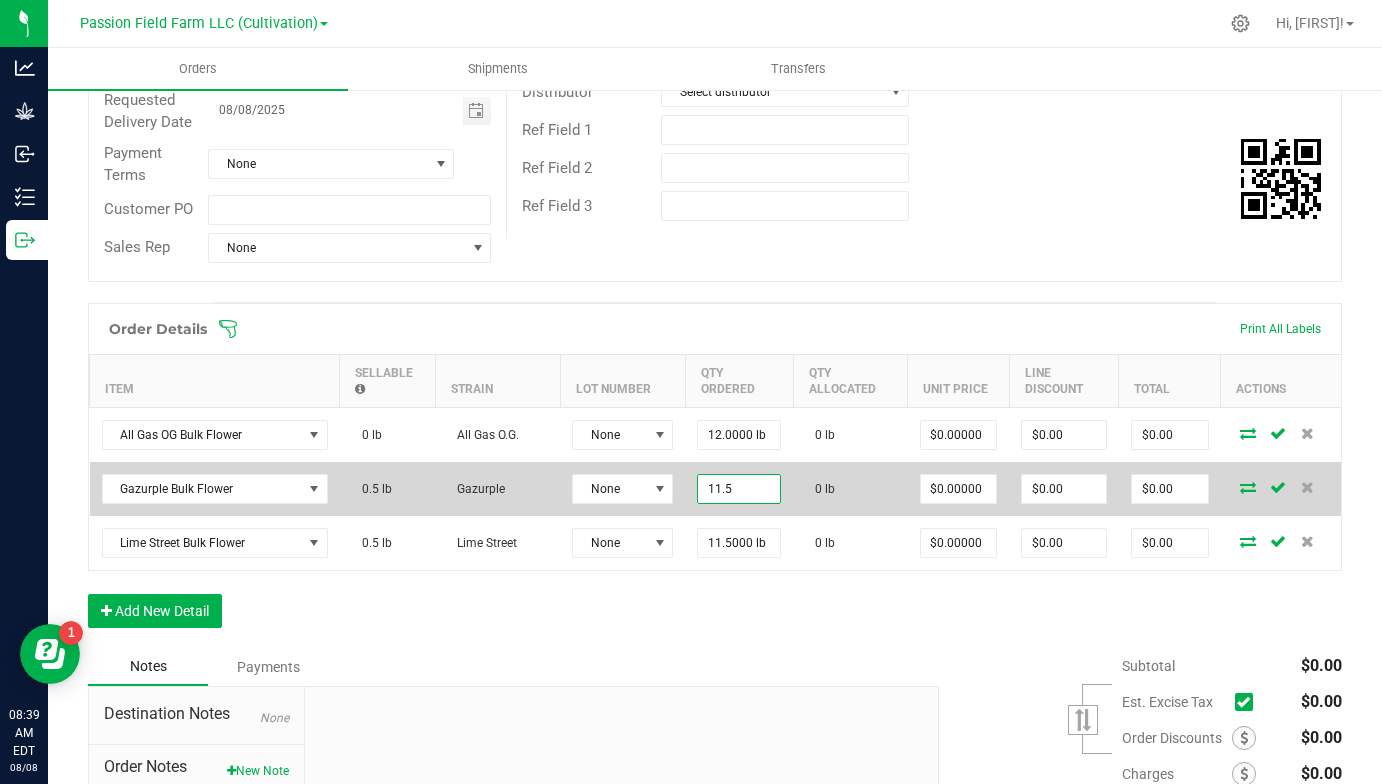 click on "11.5" at bounding box center [739, 489] 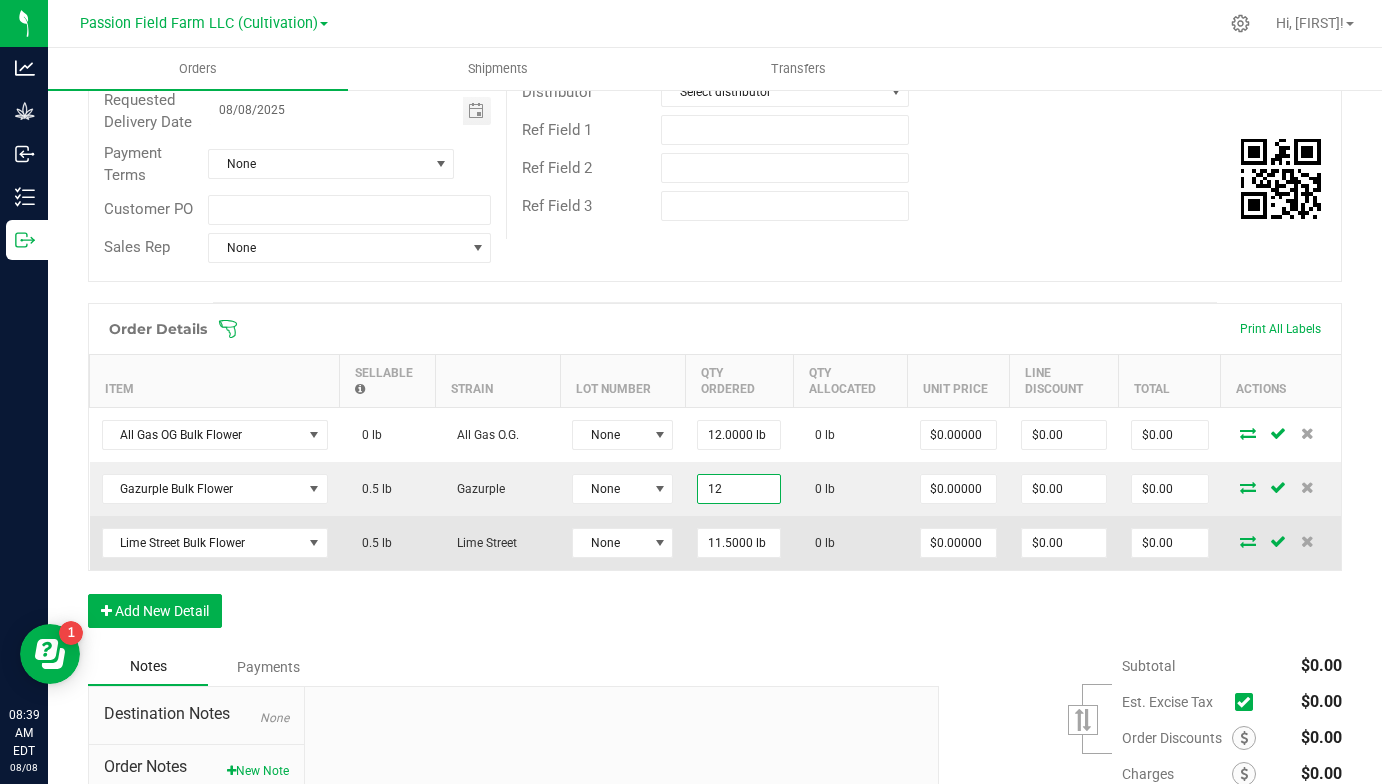 type on "12.0000 lb" 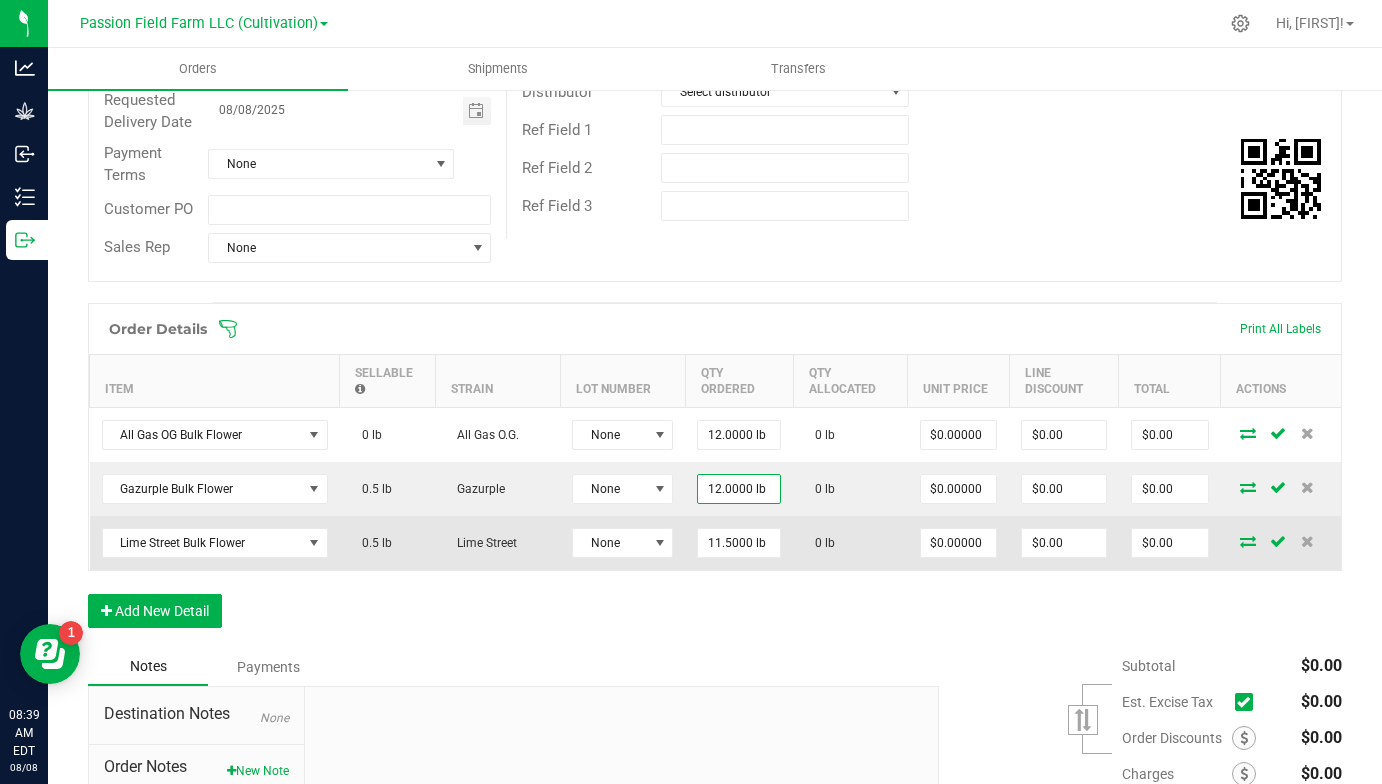 click on "11.5000 lb" at bounding box center (739, 543) 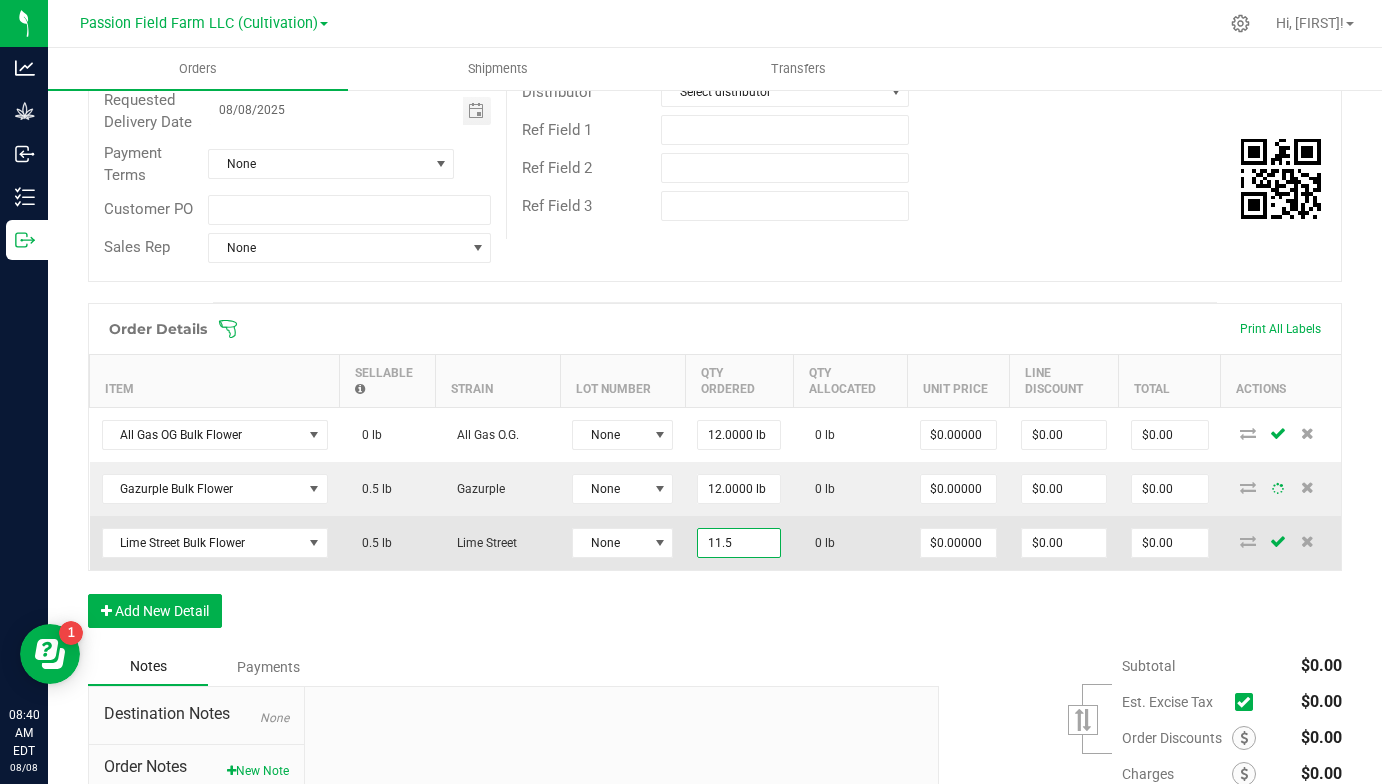 click on "11.5" at bounding box center [739, 543] 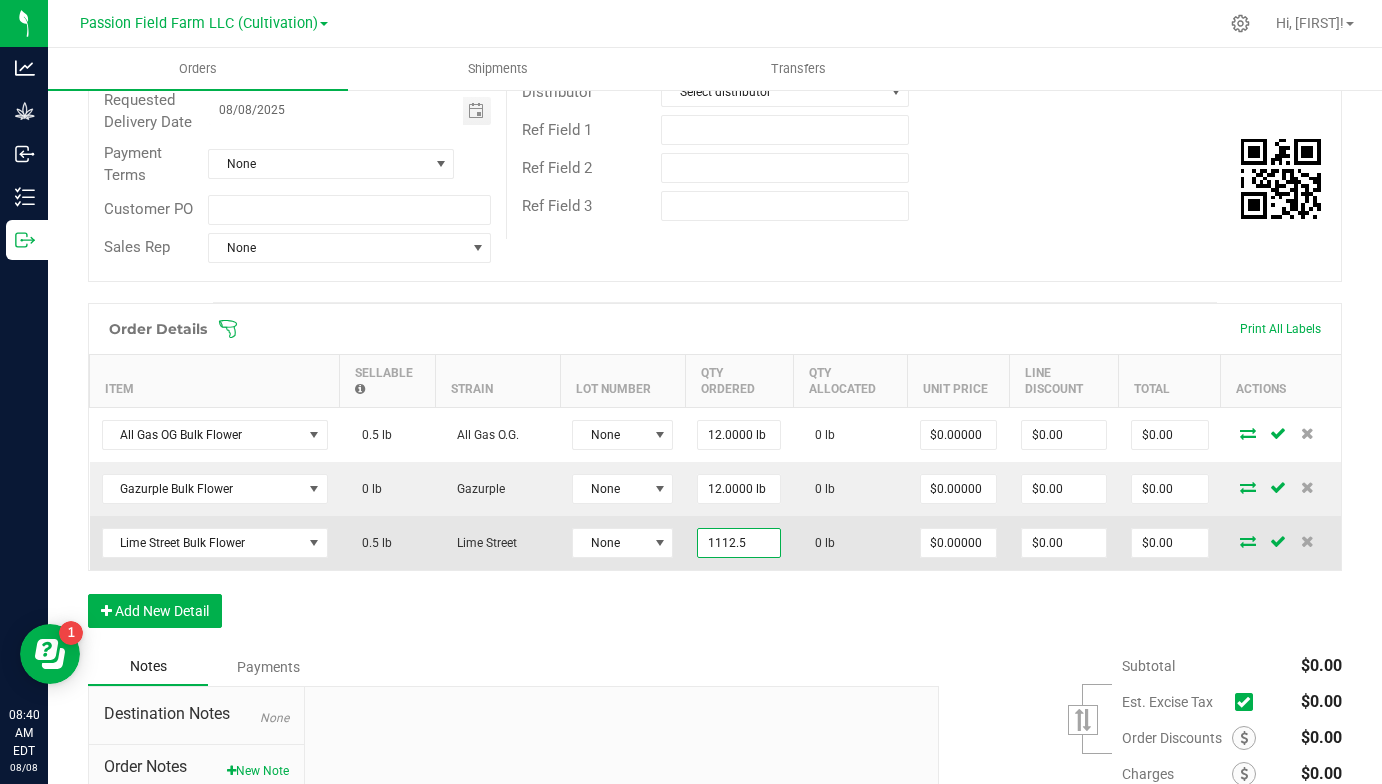 click on "1112.5" at bounding box center [739, 543] 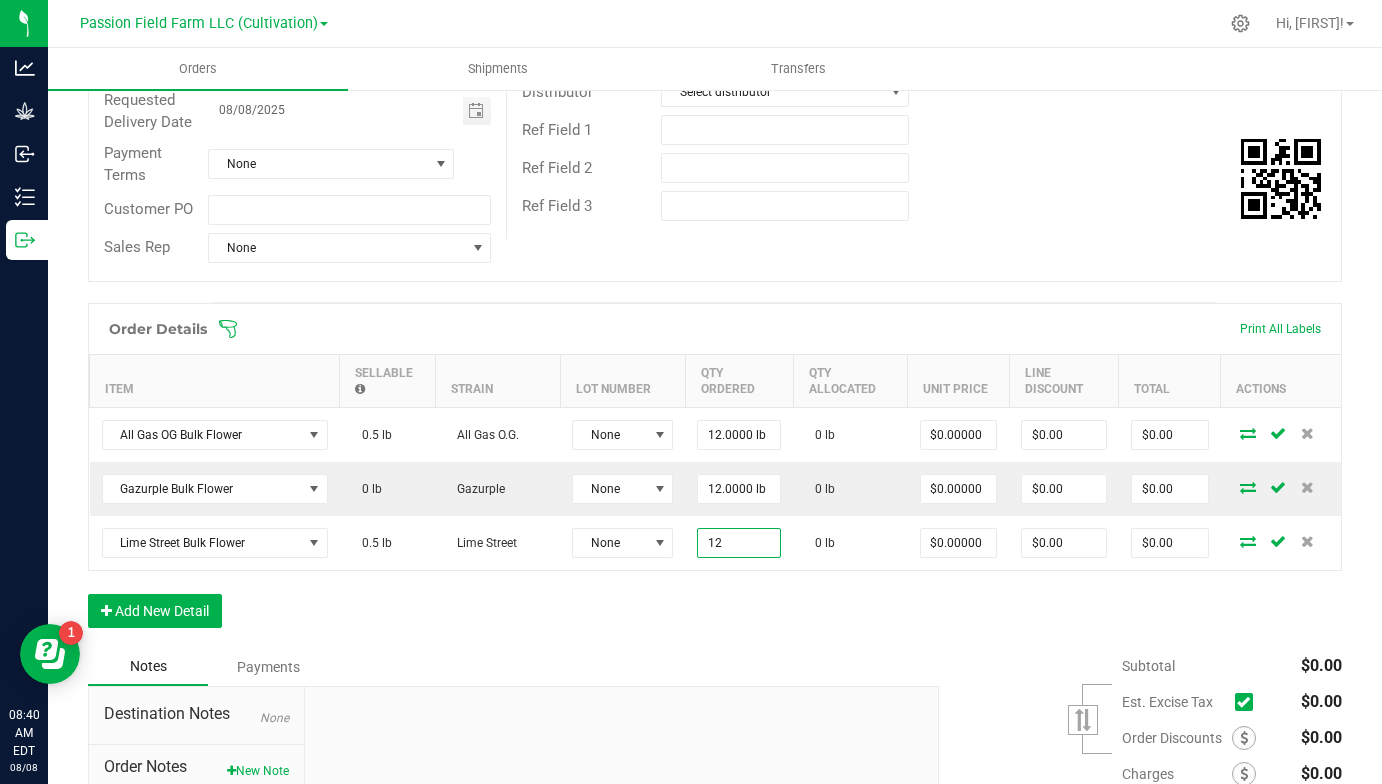 type on "12.0000 lb" 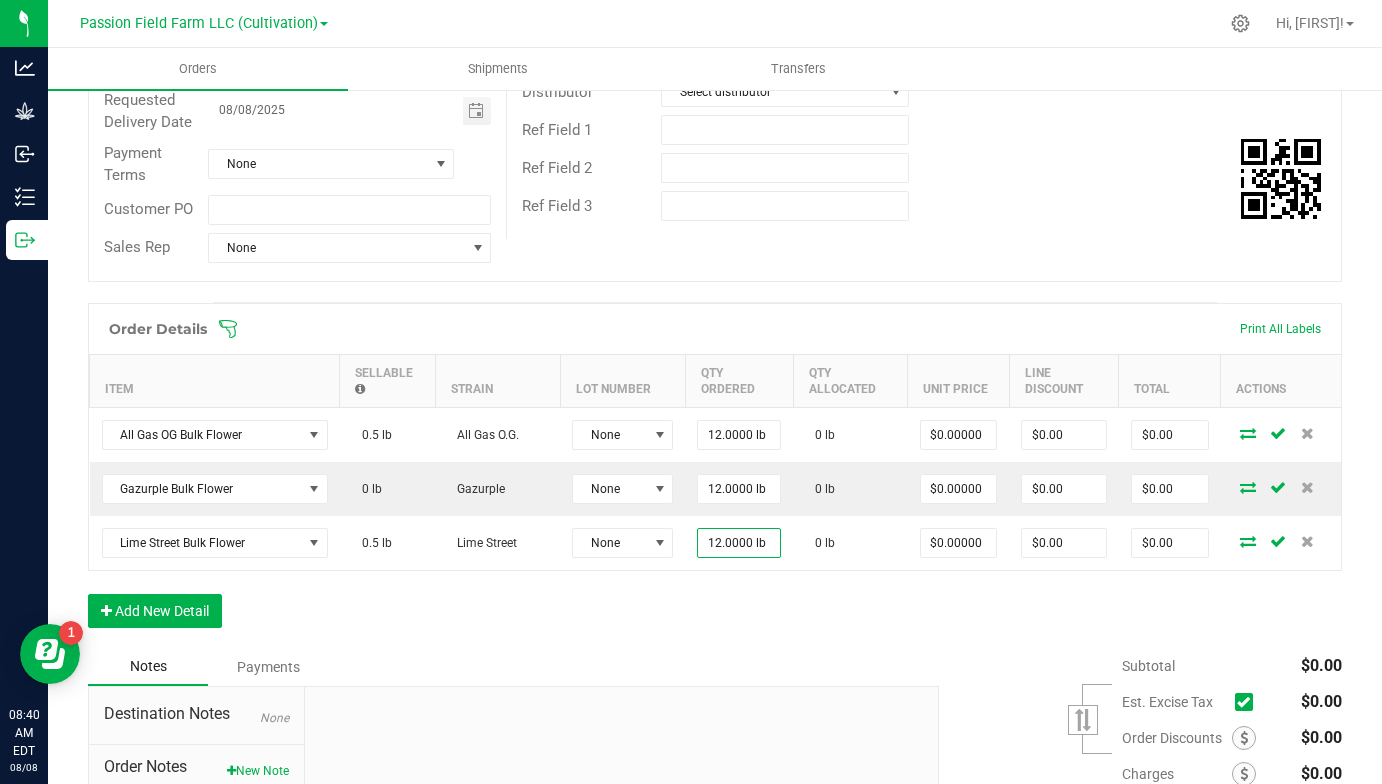 click on "Order Details Print All Labels Item  Sellable  Strain  Lot Number  Qty Ordered Qty Allocated Unit Price Line Discount Total Actions All Gas OG Bulk Flower  0.5 lb   All Gas O.G.  None 12.0000 lb  0 lb  $0.00000 $0.00 $0.00 Gazurple Bulk Flower  0 lb   Gazurple  None 12.0000 lb  0 lb  $0.00000 $0.00 $0.00 Lime Street Bulk Flower  0.5 lb   Lime Street  None 12.0000 lb  0 lb  $0.00000 $0.00 $0.00
Add New Detail" at bounding box center [715, 475] 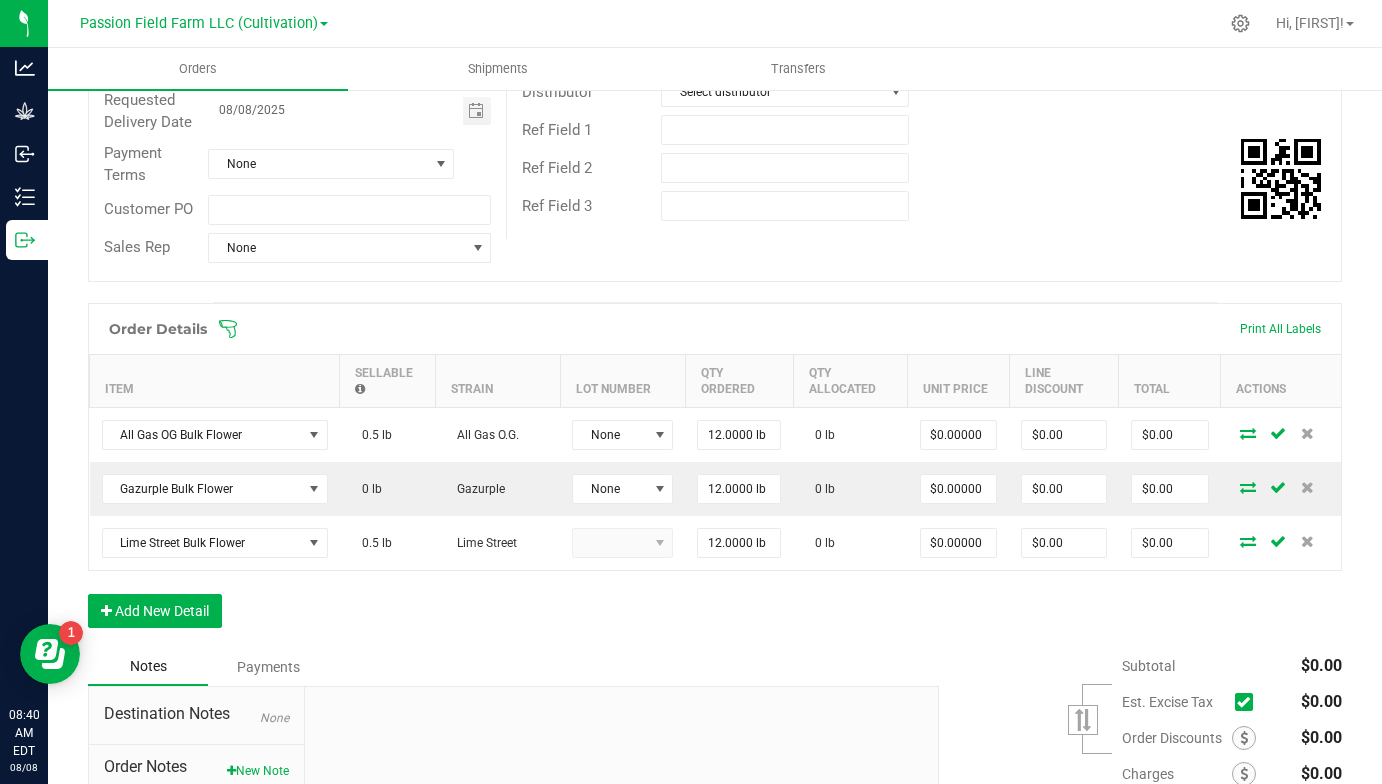 click on "Order Details Print All Labels Item  Sellable  Strain  Lot Number  Qty Ordered Qty Allocated Unit Price Line Discount Total Actions All Gas OG Bulk Flower  0.5 lb   All Gas O.G.  None 12.0000 lb  0 lb  $0.00000 $0.00 $0.00 Gazurple Bulk Flower  0 lb   Gazurple  None 12.0000 lb  0 lb  $0.00000 $0.00 $0.00 Lime Street Bulk Flower  0.5 lb   Lime Street  12.0000 lb  0 lb  $0.00000 $0.00 $0.00
Add New Detail" at bounding box center (715, 475) 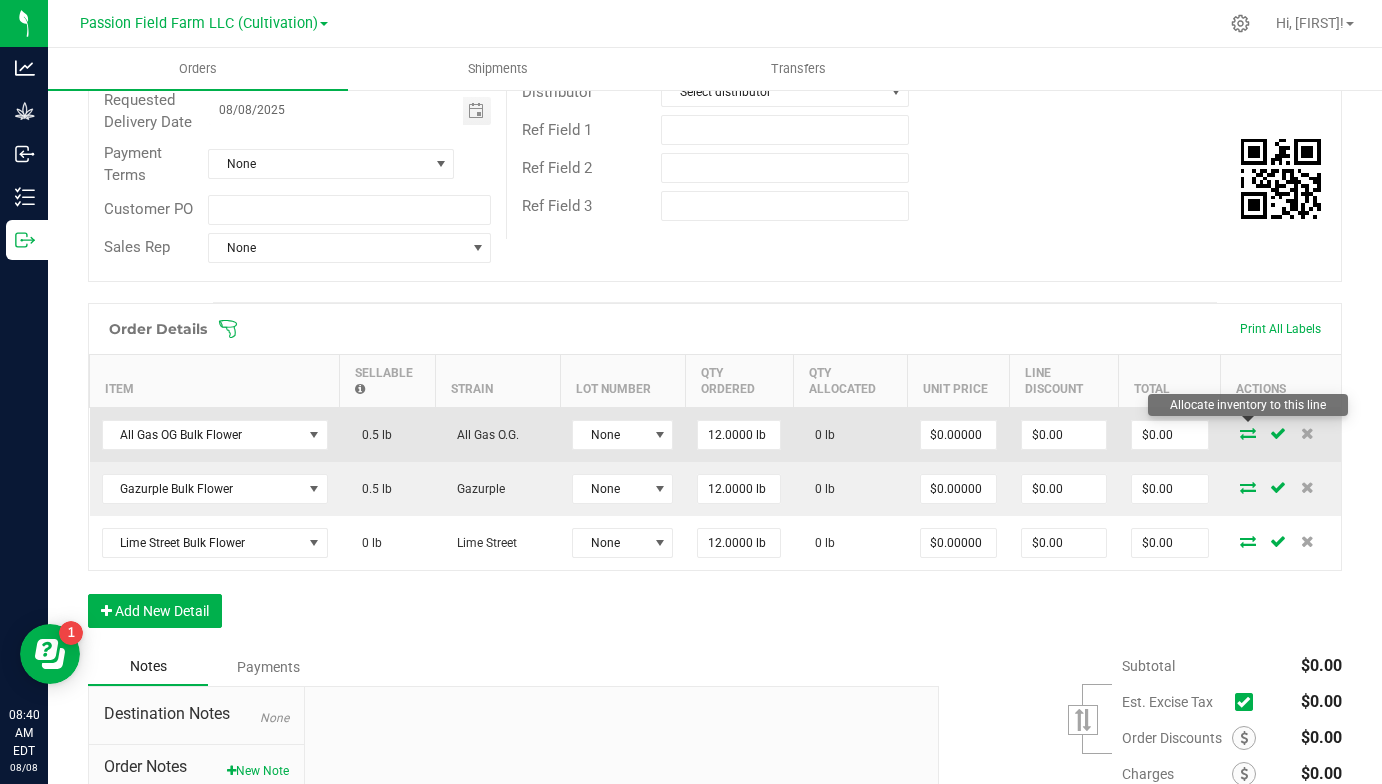 click at bounding box center [1248, 433] 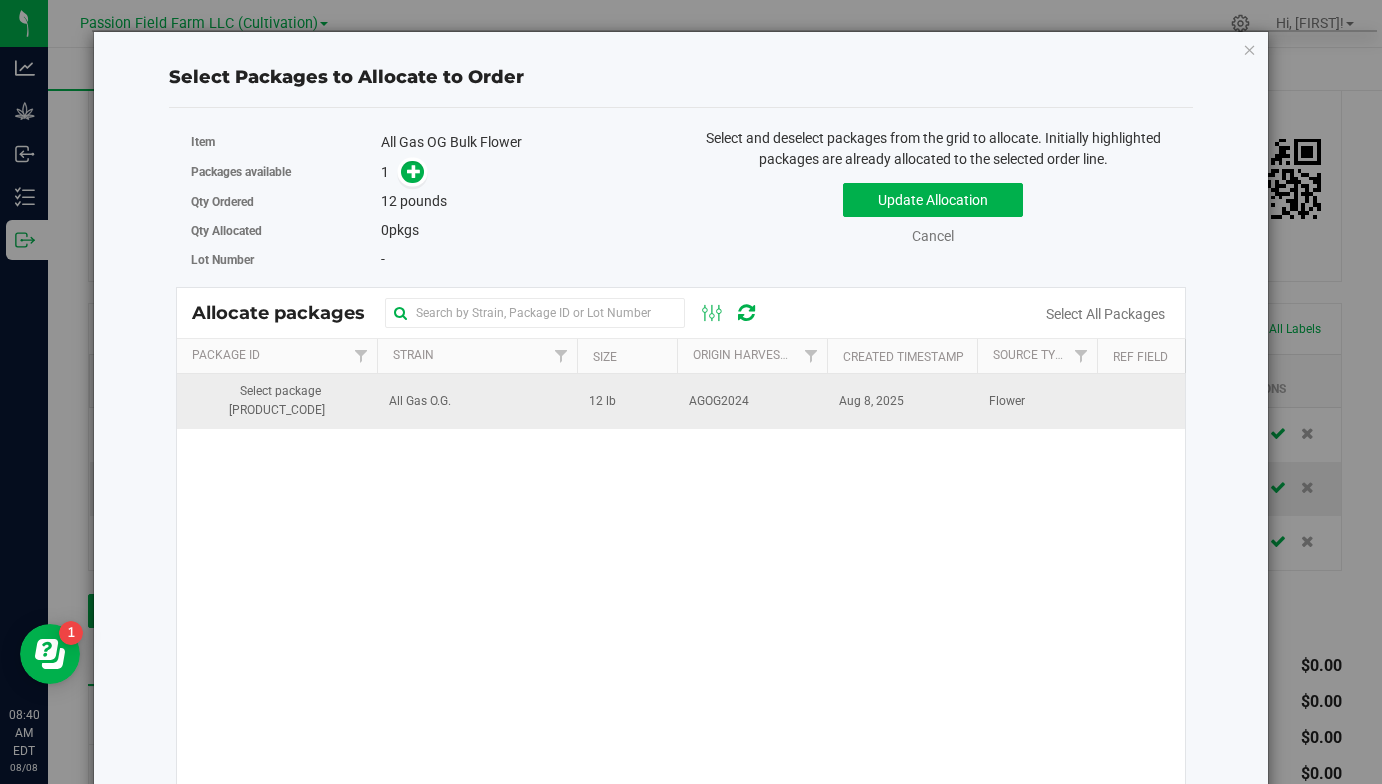click on "Aug 8, 2025" at bounding box center [902, 401] 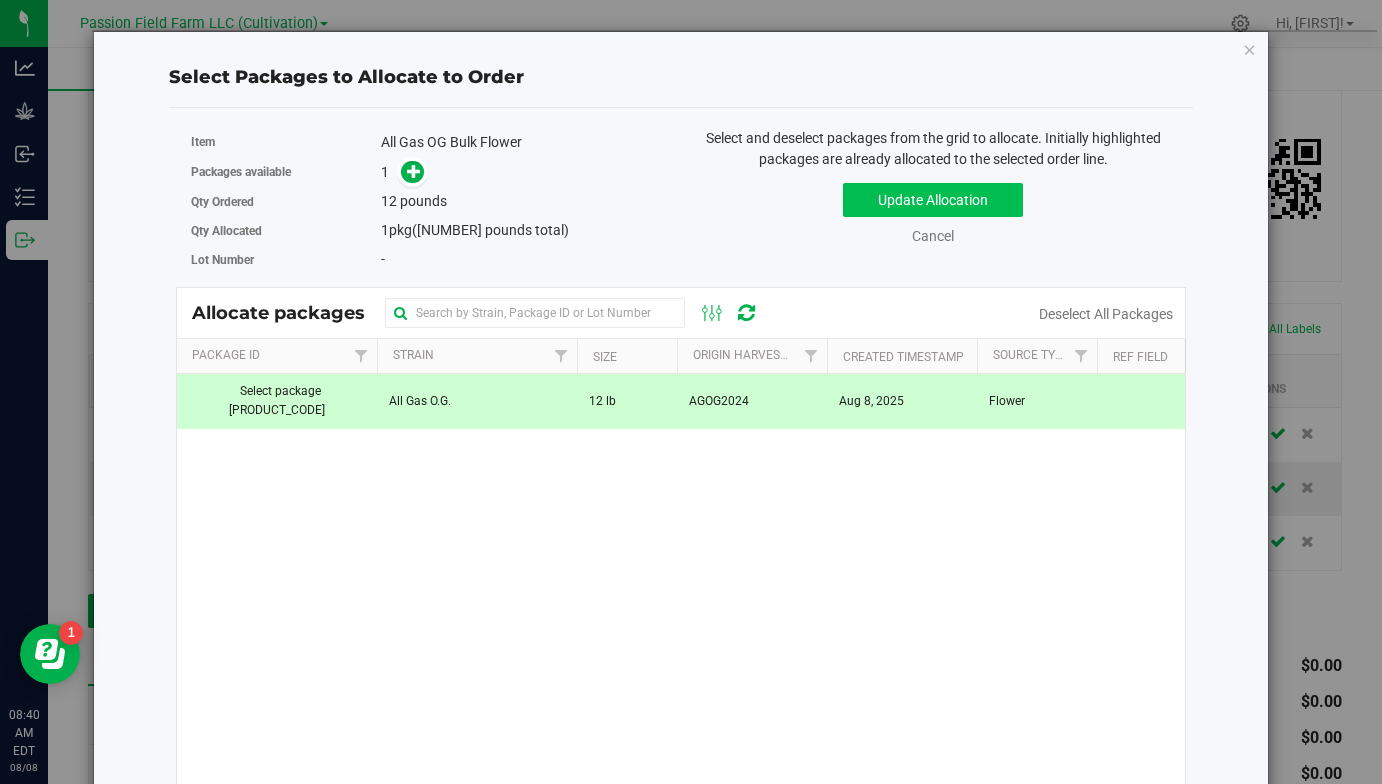click on "Update Allocation" at bounding box center [933, 200] 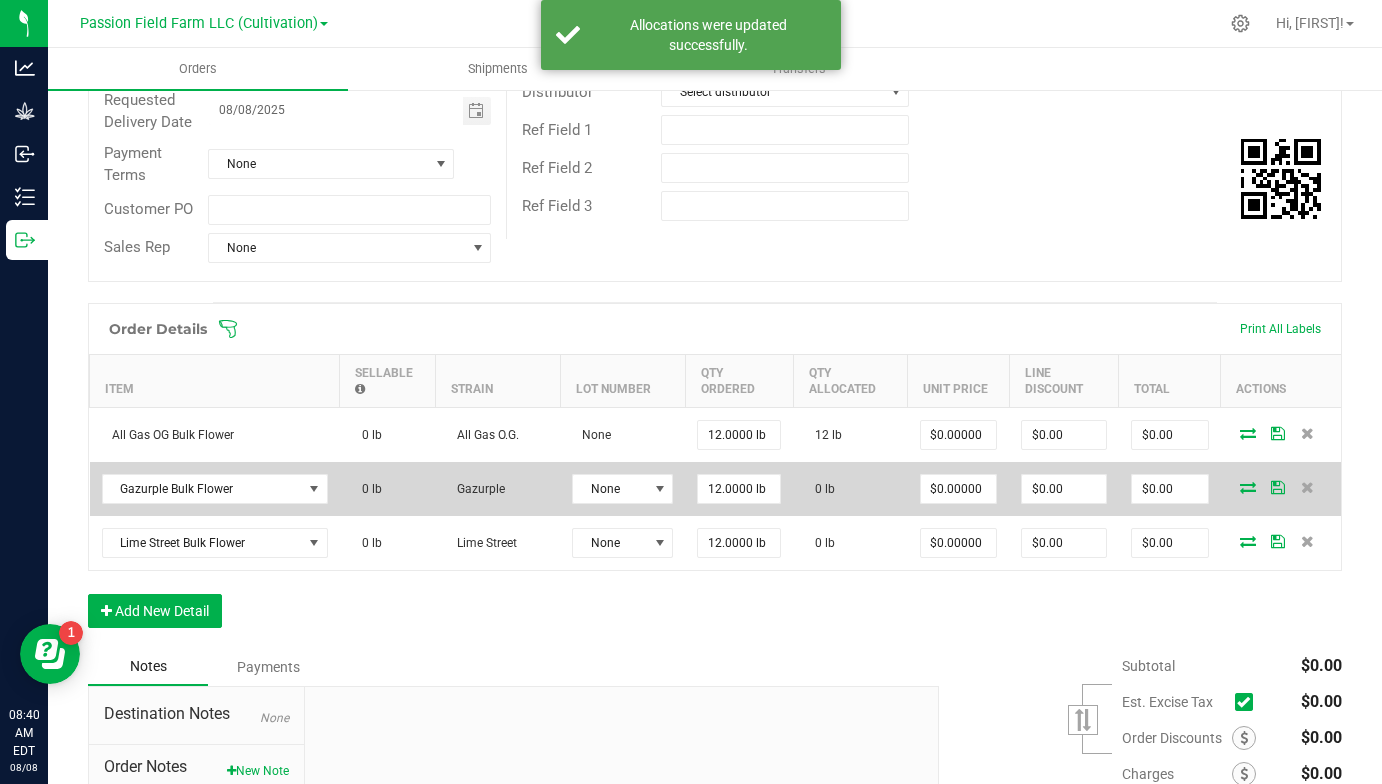 click at bounding box center [1248, 487] 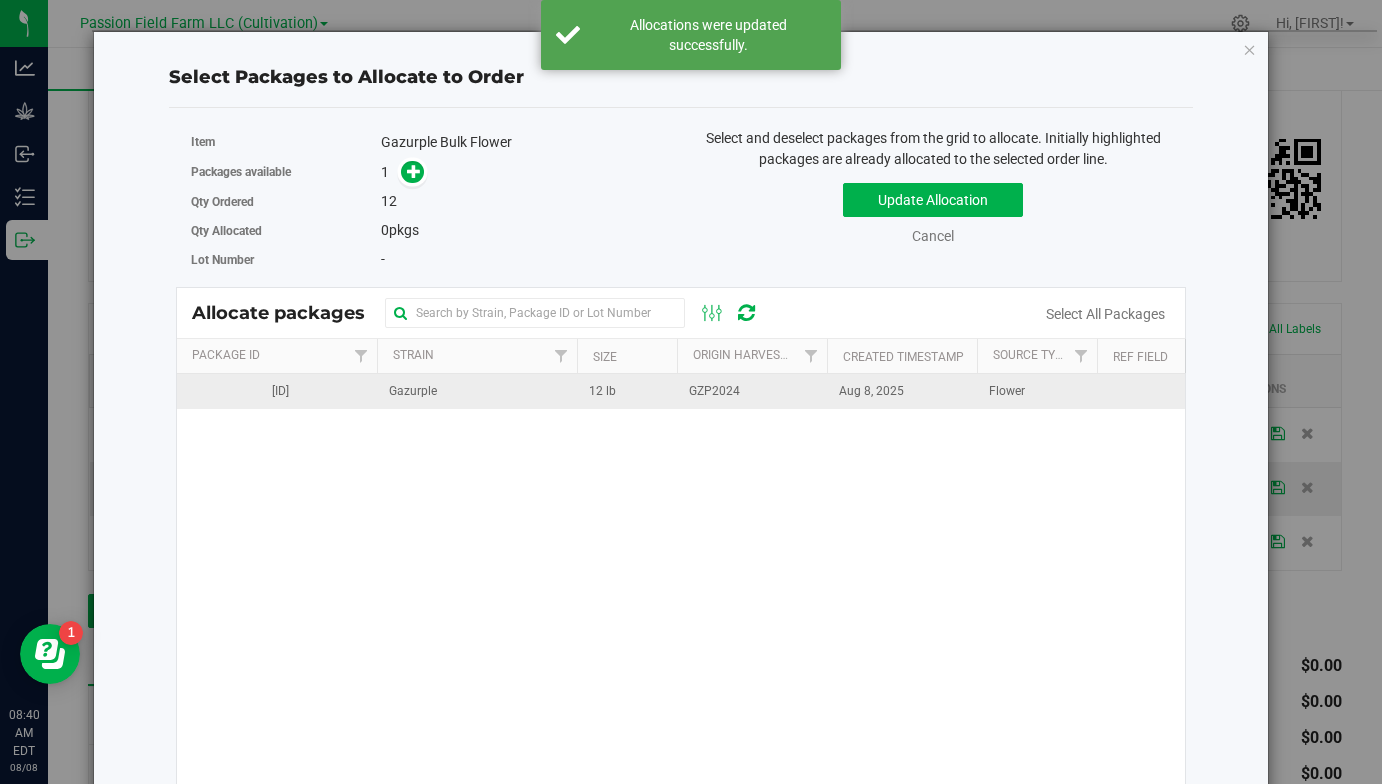 click on "GZP2024" at bounding box center (714, 391) 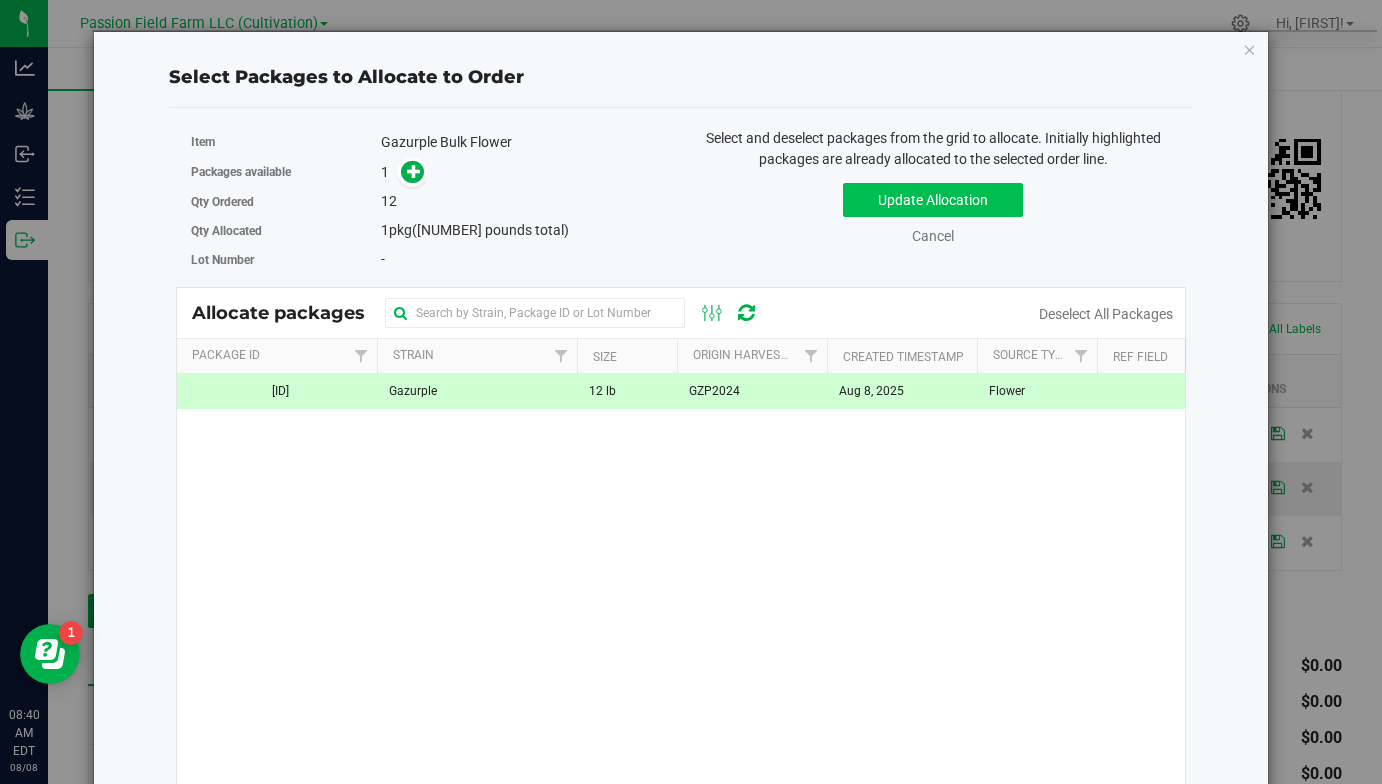 click on "Update Allocation" at bounding box center (933, 200) 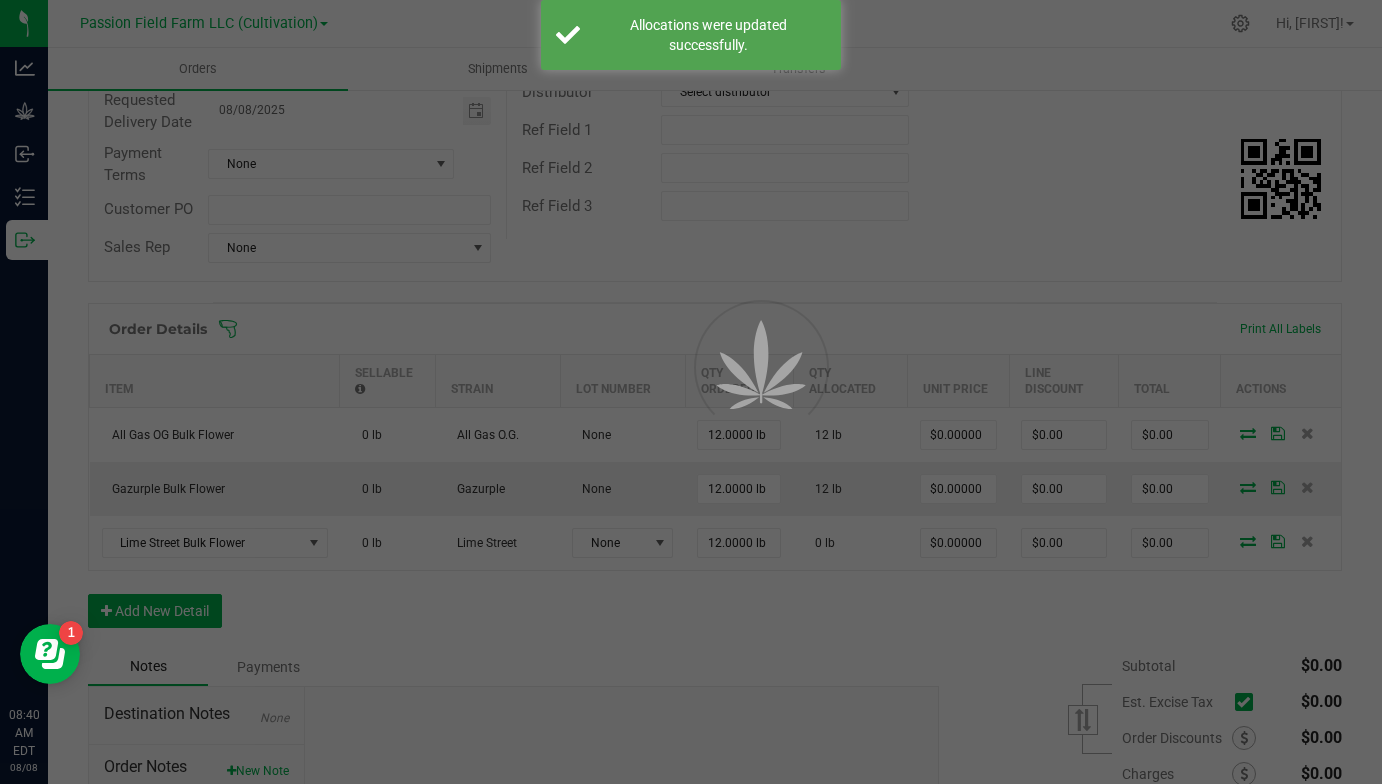 click at bounding box center (691, 392) 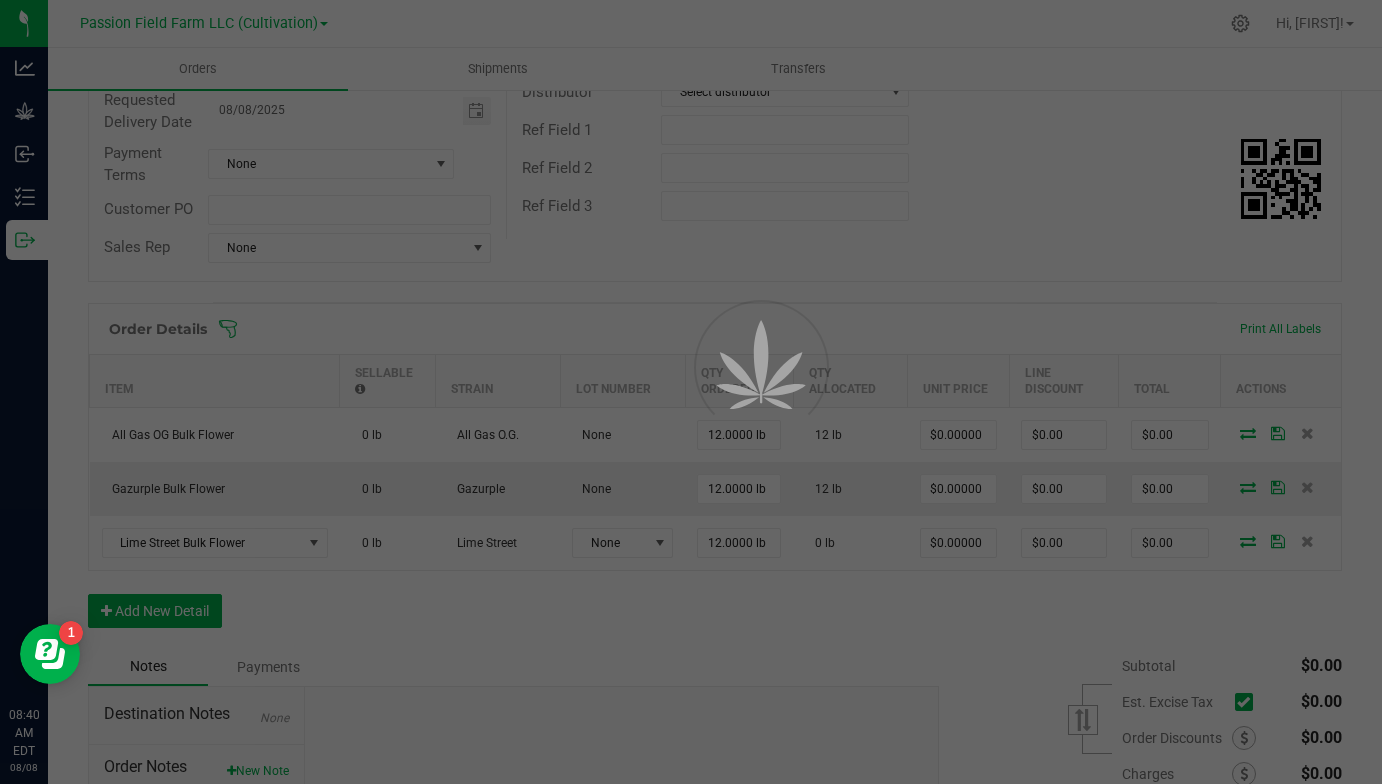 click at bounding box center (691, 392) 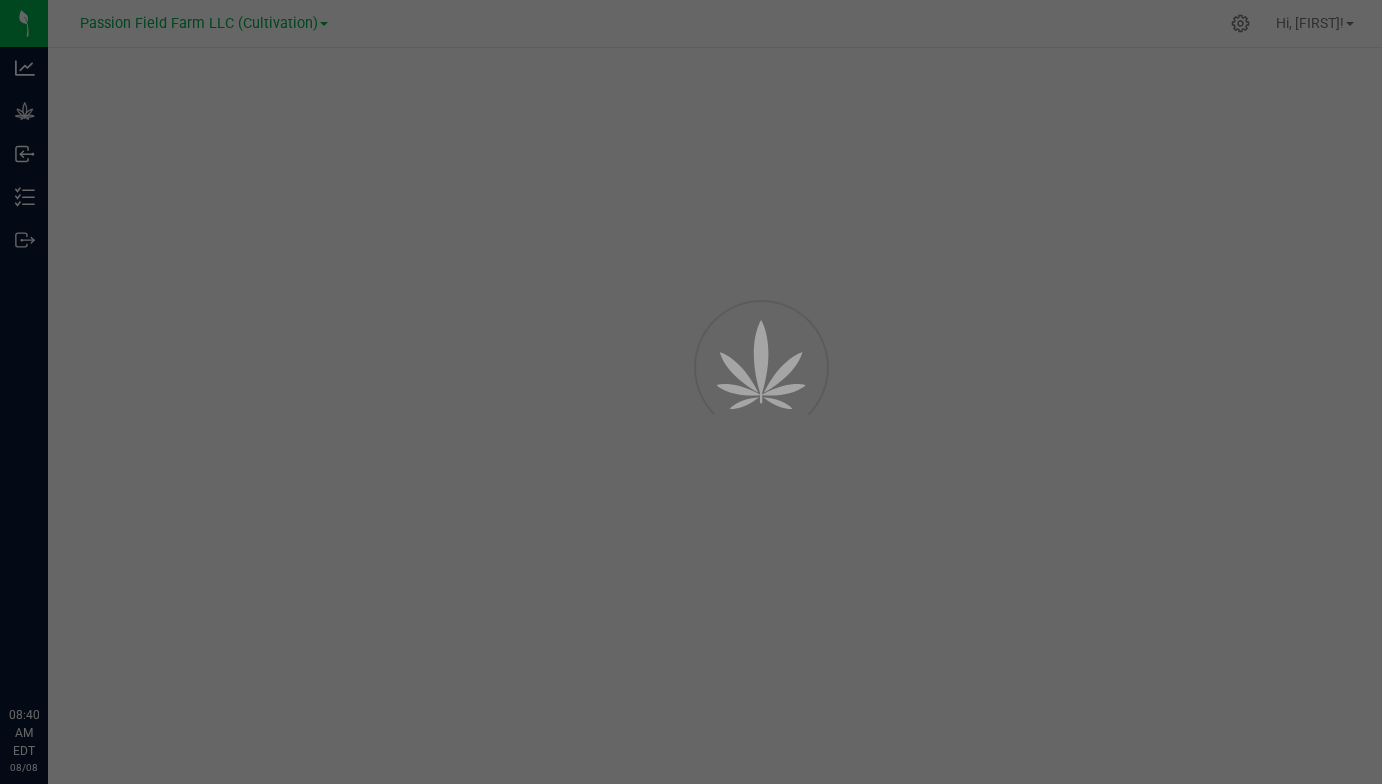 scroll, scrollTop: 0, scrollLeft: 0, axis: both 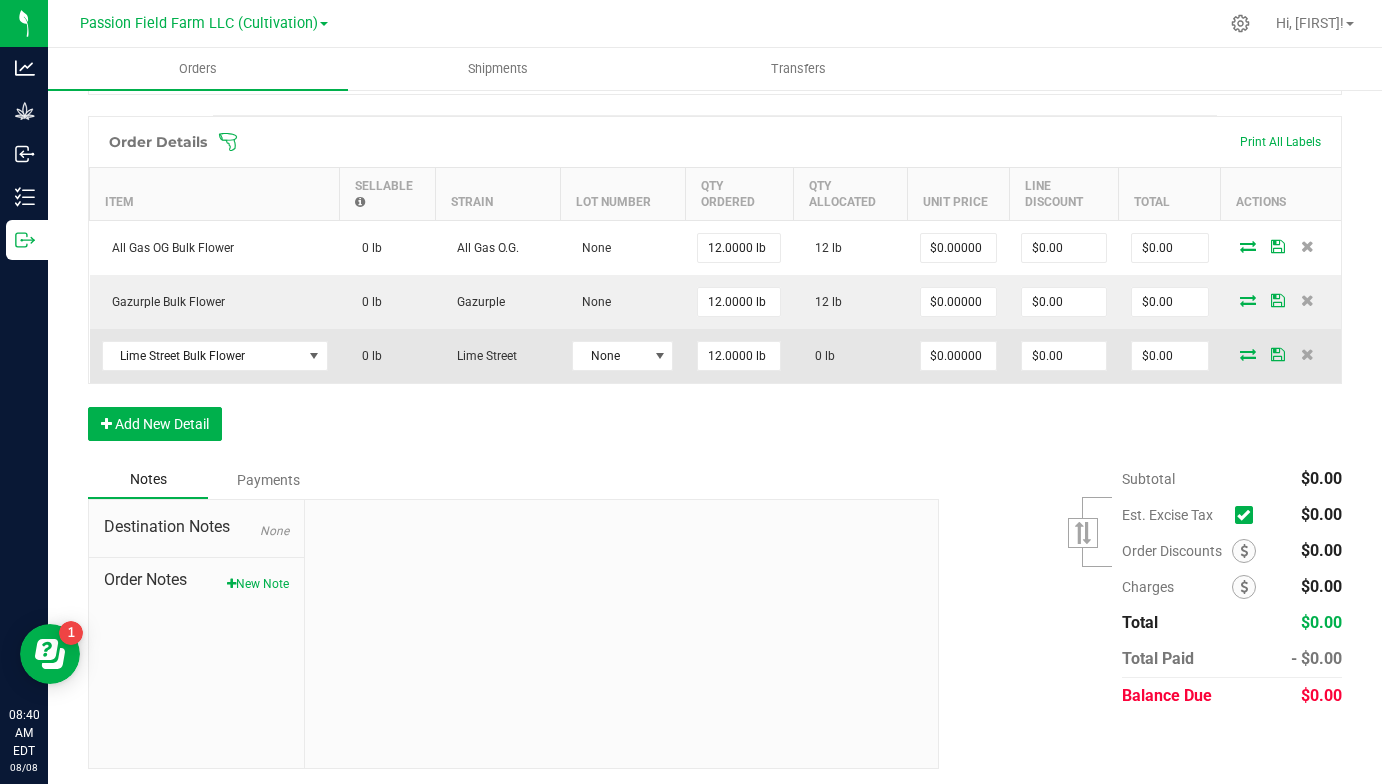 click at bounding box center (1248, 354) 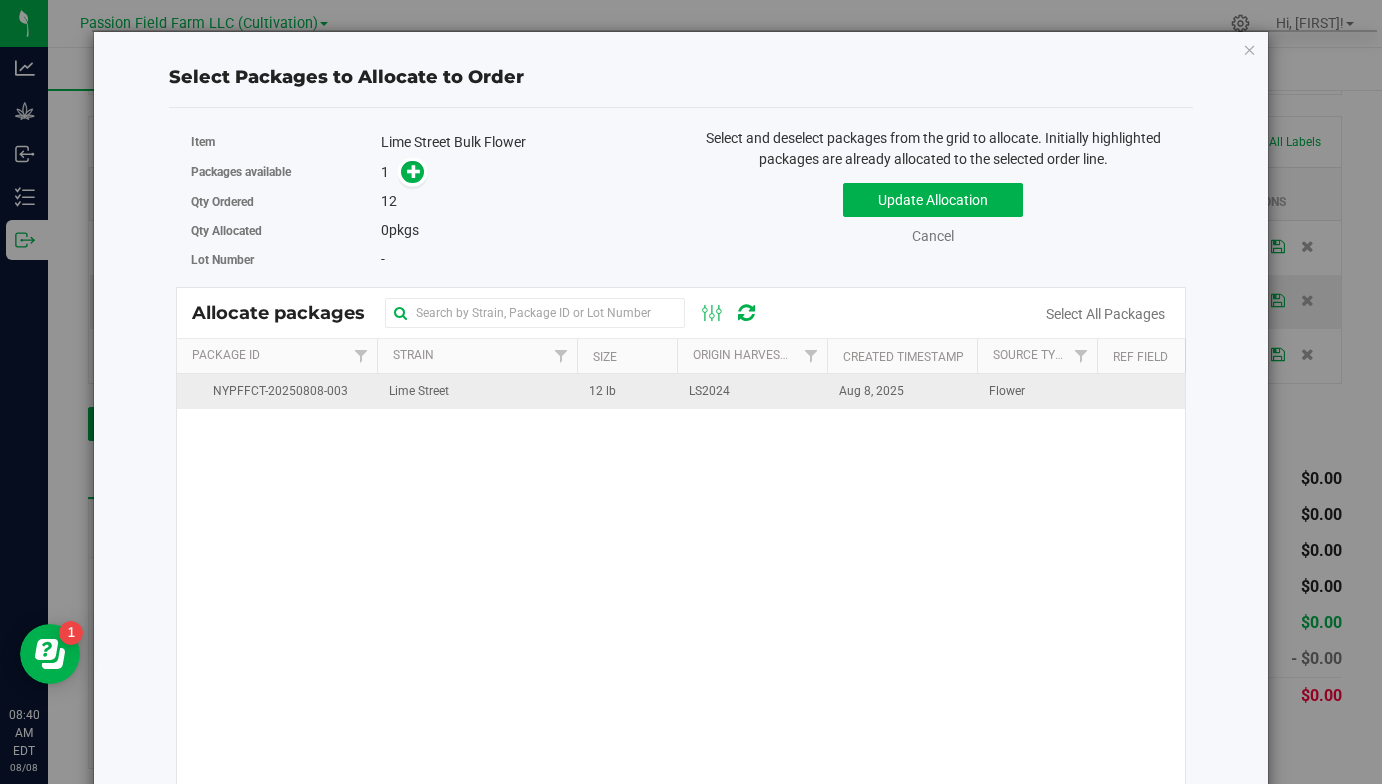 click on "LS2024" at bounding box center (752, 391) 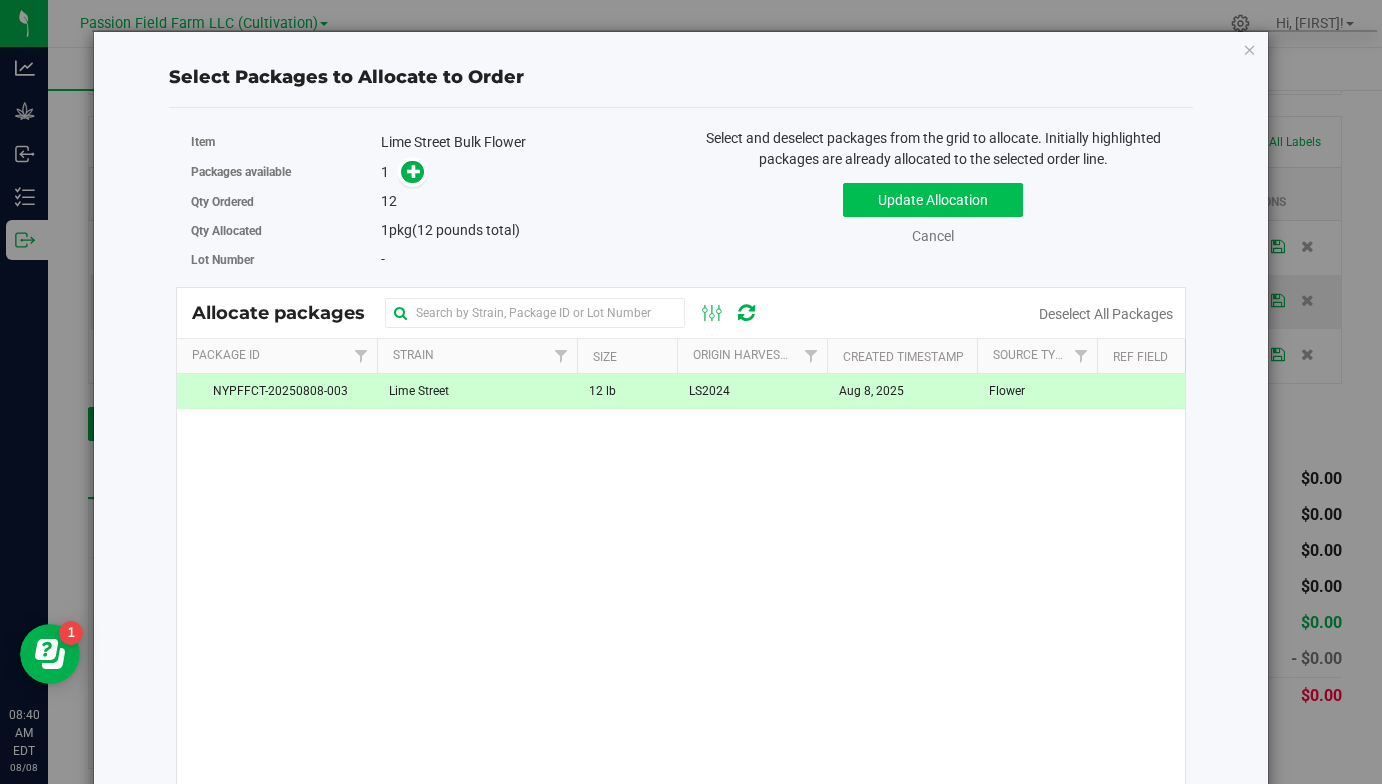 click on "Update Allocation" at bounding box center [933, 200] 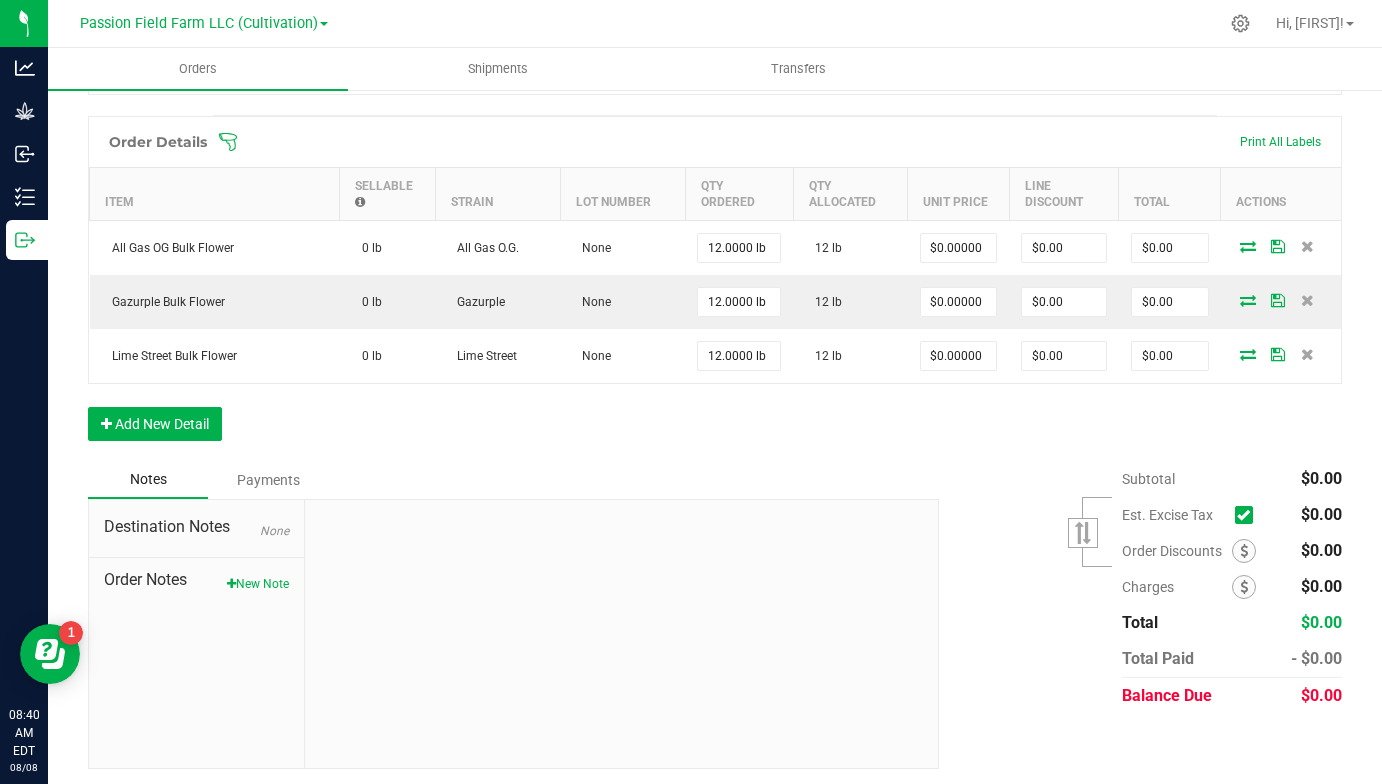 click at bounding box center (1243, 515) 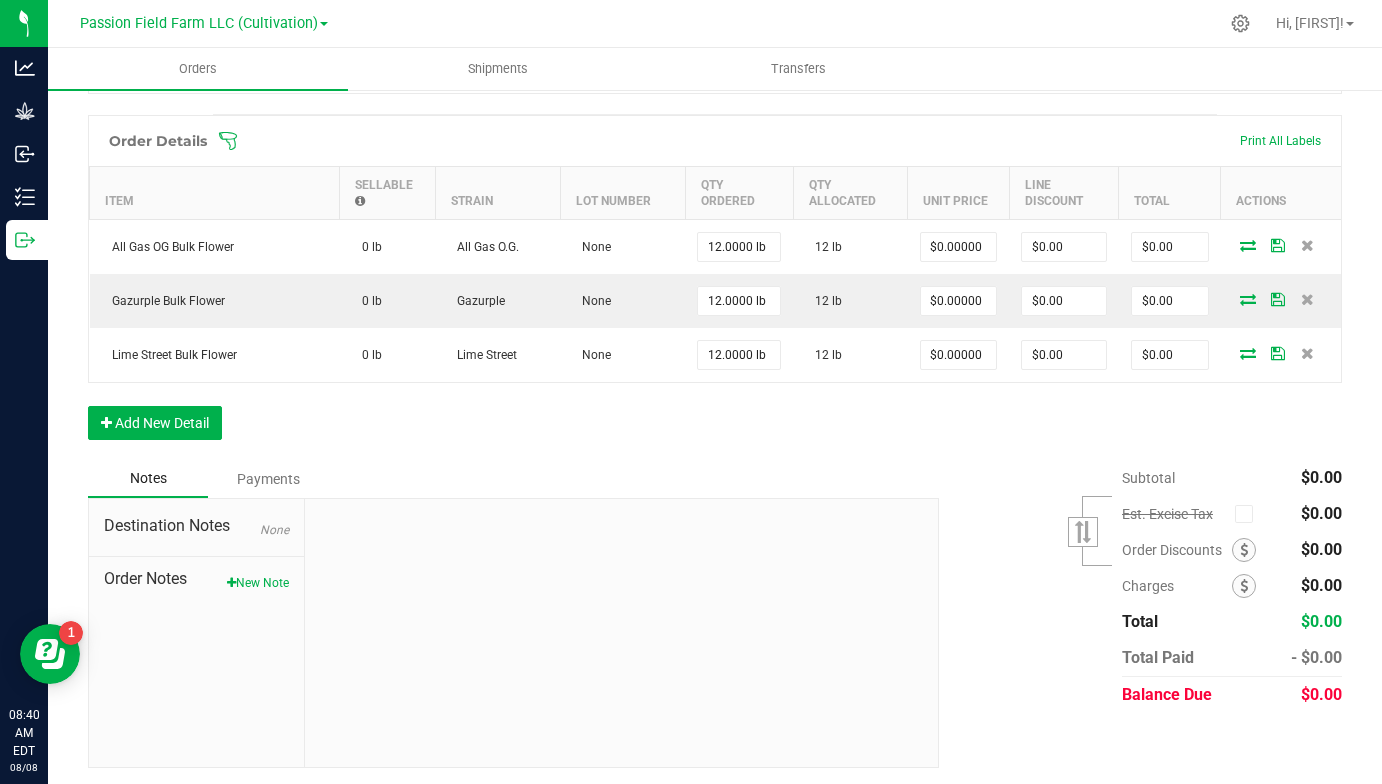 scroll, scrollTop: 498, scrollLeft: 0, axis: vertical 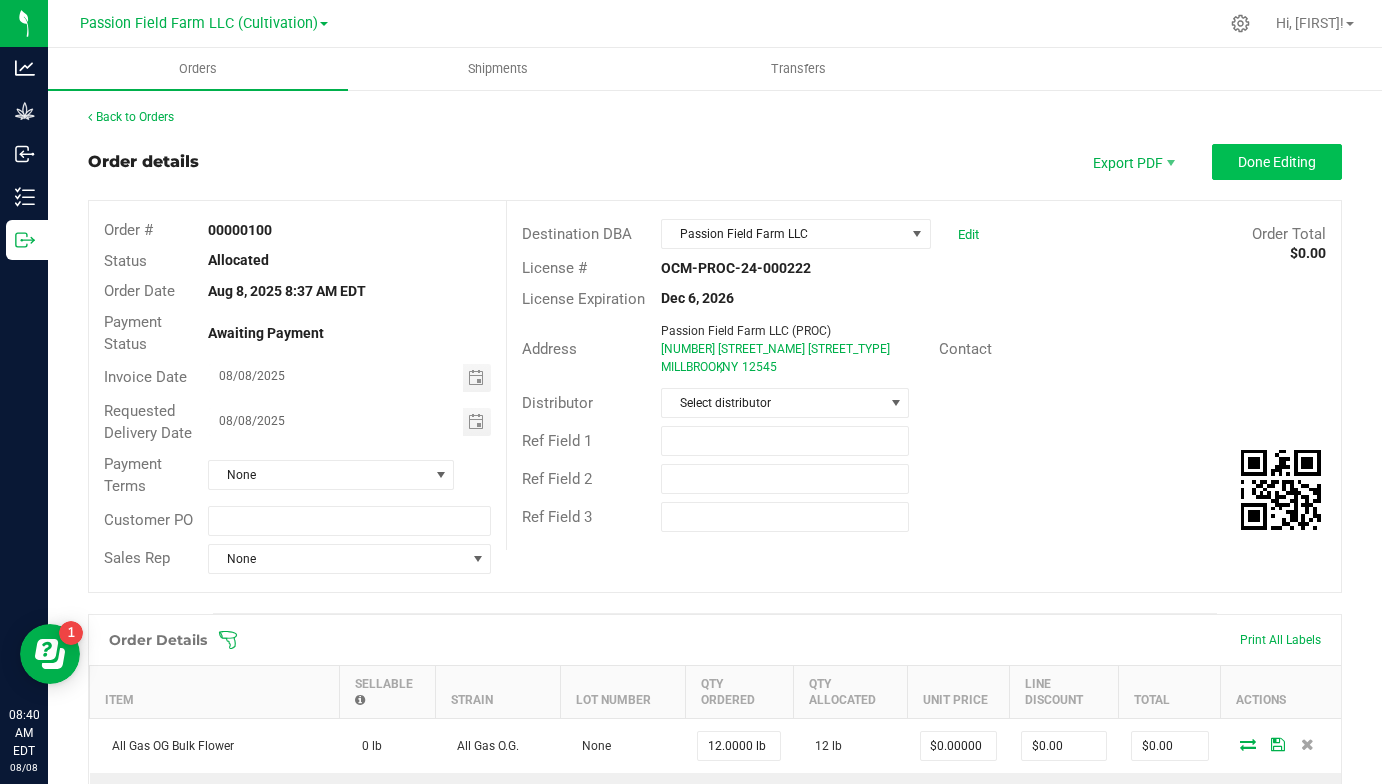click on "Done Editing" at bounding box center [1277, 162] 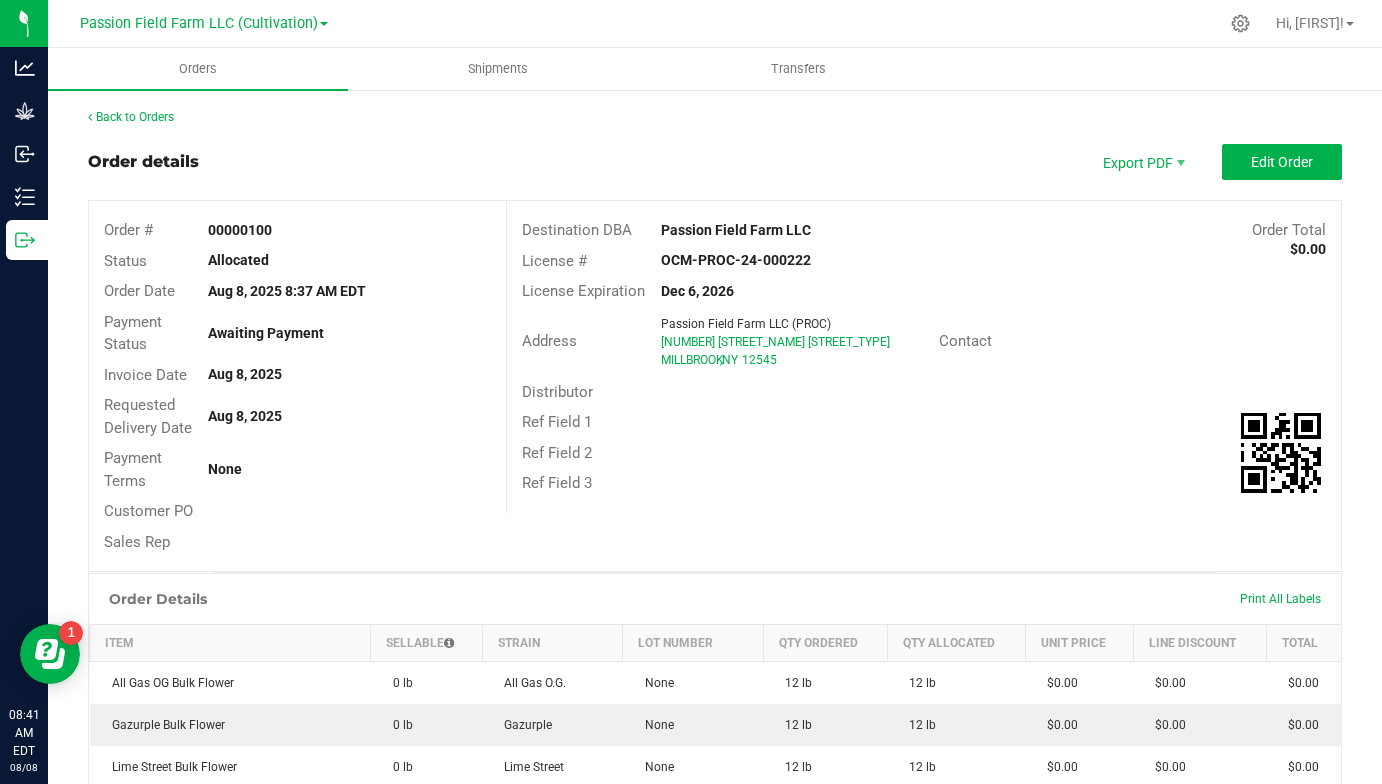 click on "Back to Orders
Order details   Export PDF   Edit Order   Order #   00000100   Status   Allocated   Order Date   Aug 8, 2025 8:37 AM EDT   Payment Status   Awaiting Payment   Invoice Date   Aug 8, 2025   Requested Delivery Date   Aug 8, 2025   Payment Terms   None   Customer PO      Sales Rep       Destination DBA   Passion Field Farm LLC   Order Total   $0.00   License #   OCM-PROC-24-000222   License Expiration   Dec 6, 2026   Address  Passion Field Farm LLC (PROC) 343 N TOWER HILL ROAD [CITY] ,  [STATE] [ZIP]  Contact   Distributor      Ref Field 1      Ref Field 2      Ref Field 3
Order Details Print All Labels Item  Sellable  Strain  Lot Number  Qty Ordered Qty Allocated Unit Price Line Discount Total  All Gas OG Bulk Flower   0 lb   All Gas O.G.   None   12 lb   12 lb   $0.00   $0.00   $0.00   Gazurple Bulk Flower   0 lb   Gazurple   None   12 lb" at bounding box center [715, 612] 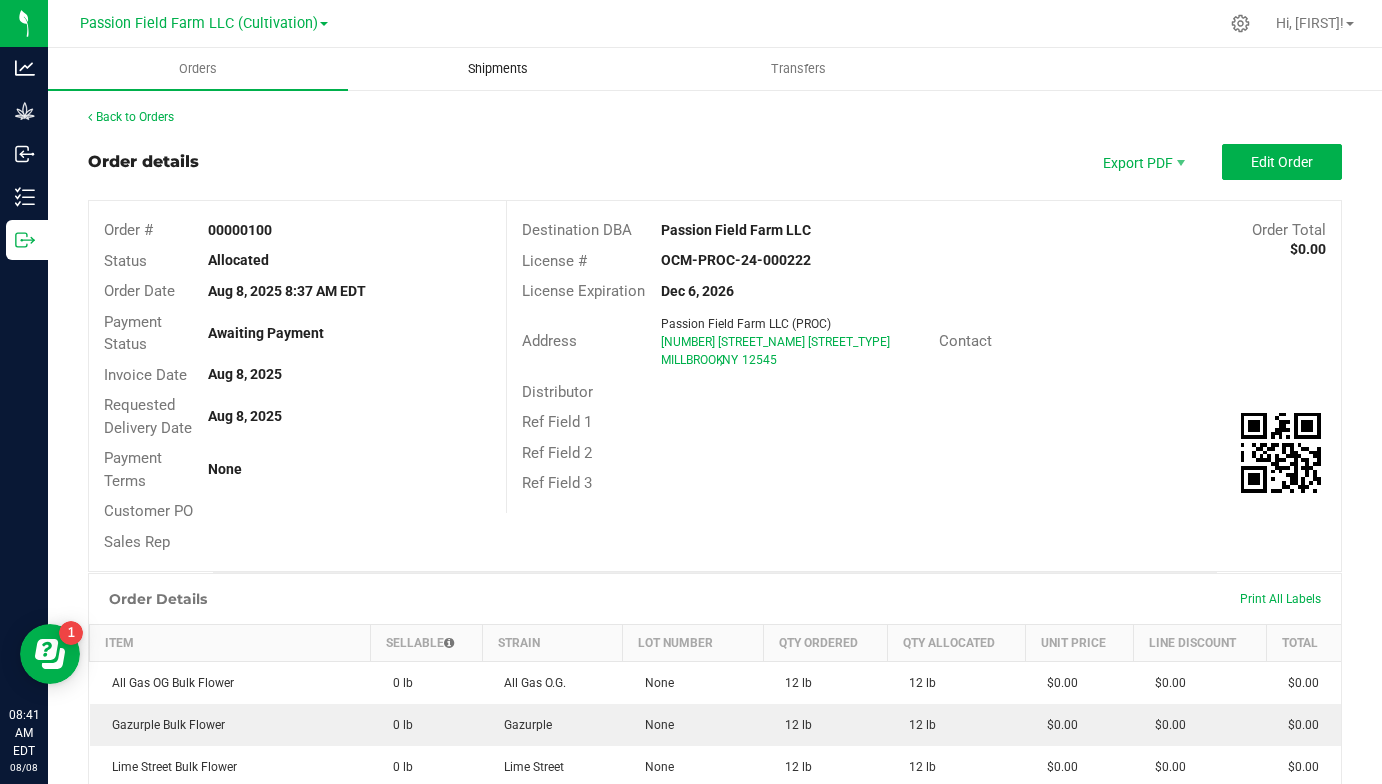 click on "Shipments" at bounding box center (498, 69) 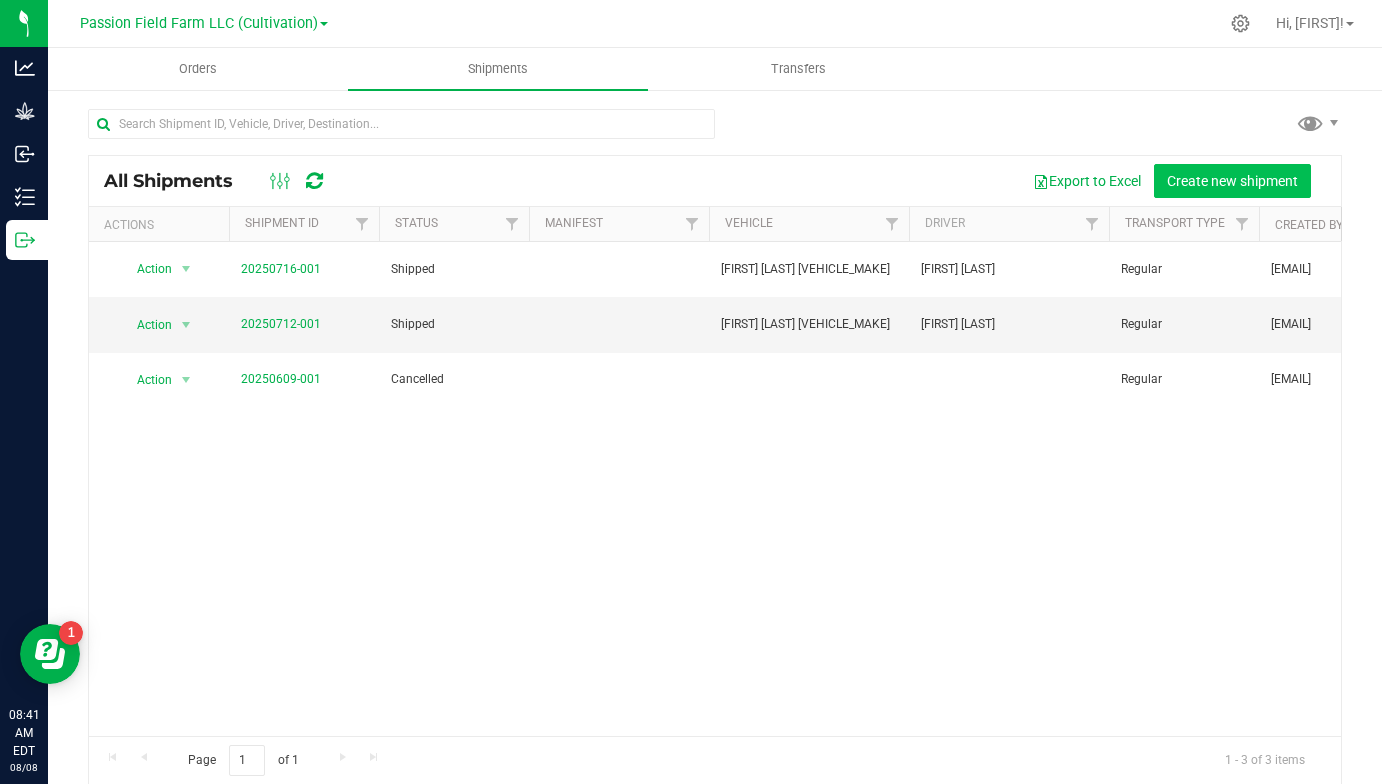 click on "Create new shipment" at bounding box center (1232, 181) 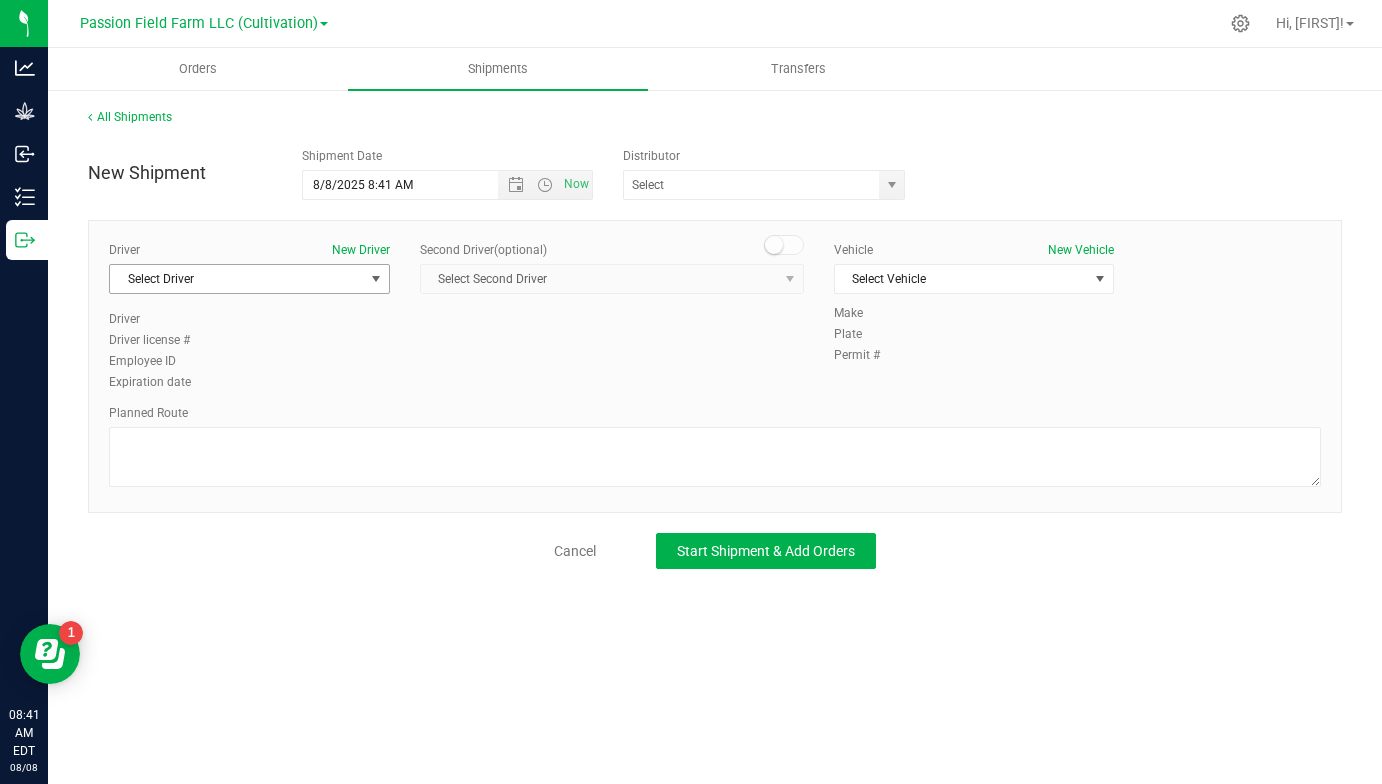 click at bounding box center (376, 279) 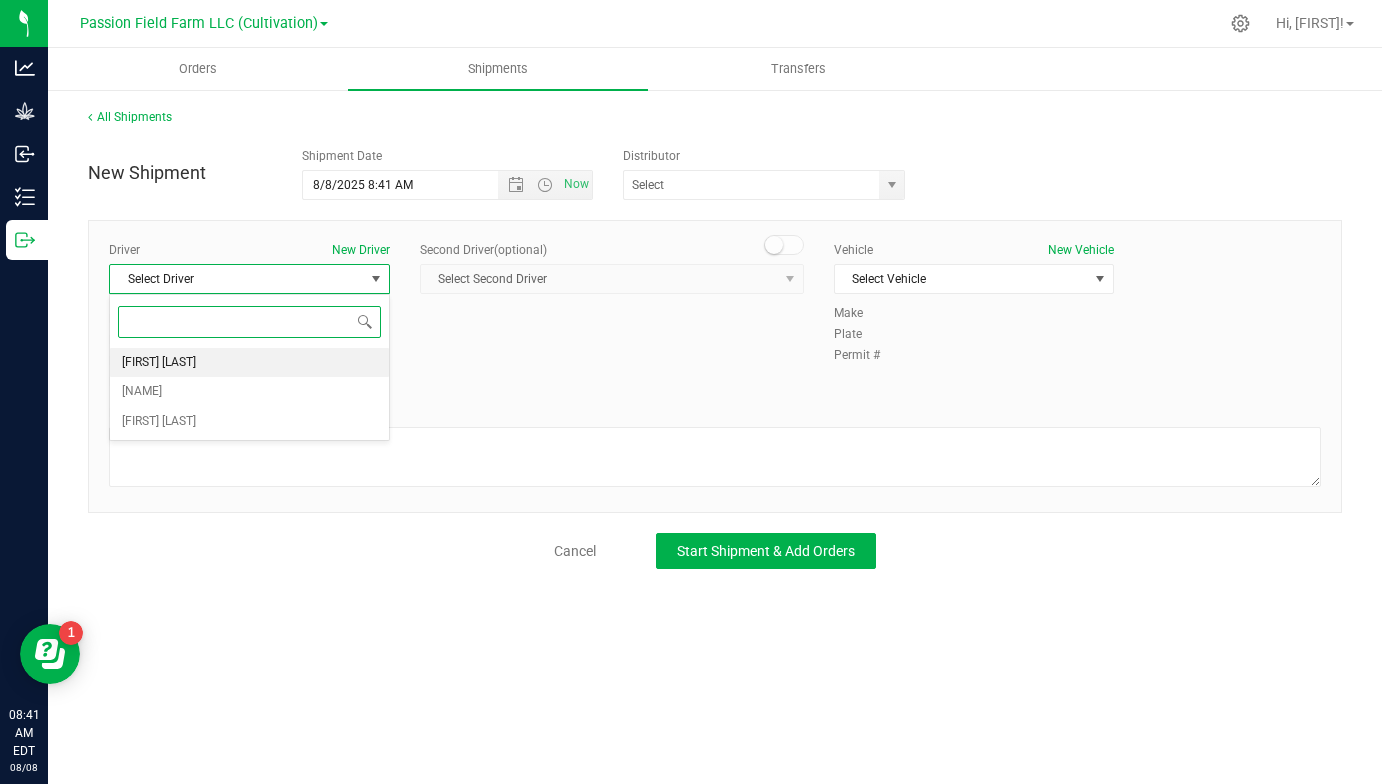 click on "[FIRST] [LAST]" at bounding box center [249, 363] 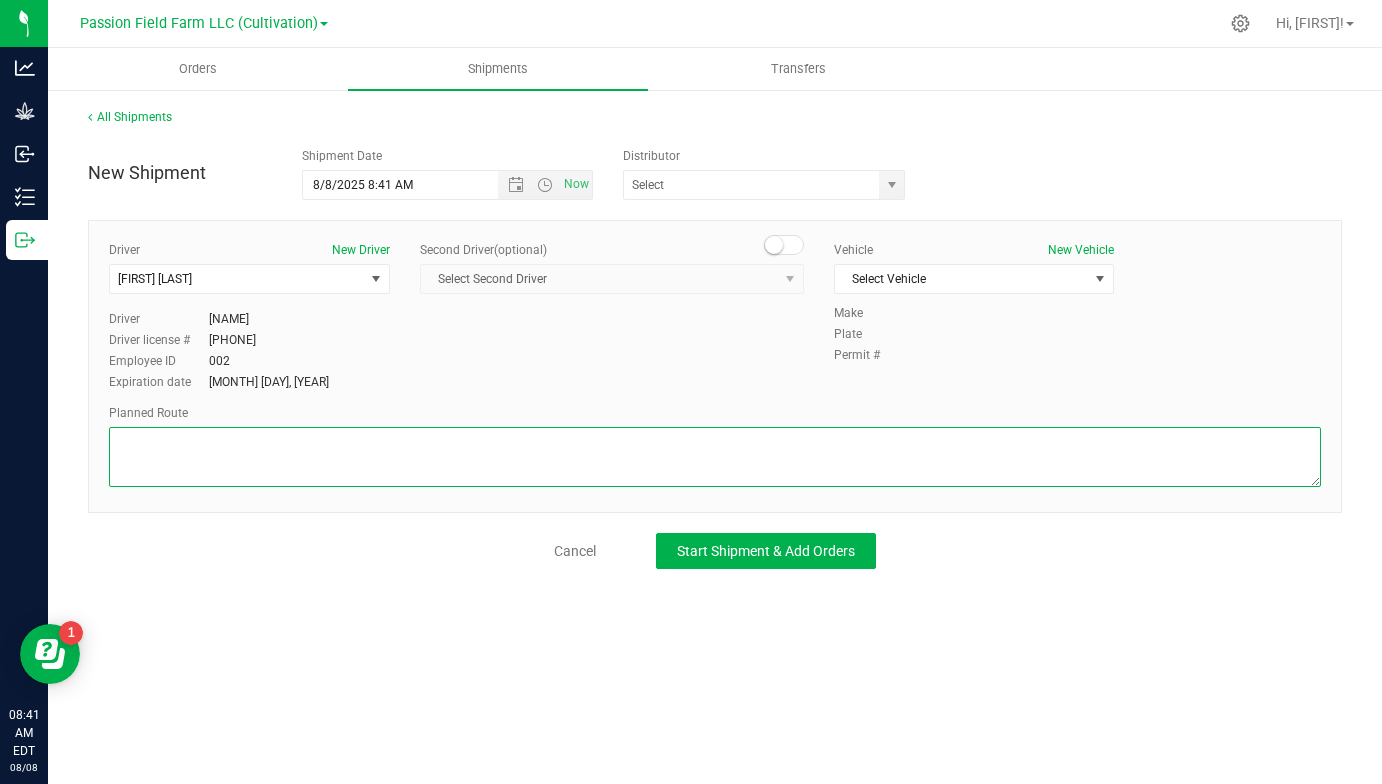click at bounding box center (715, 457) 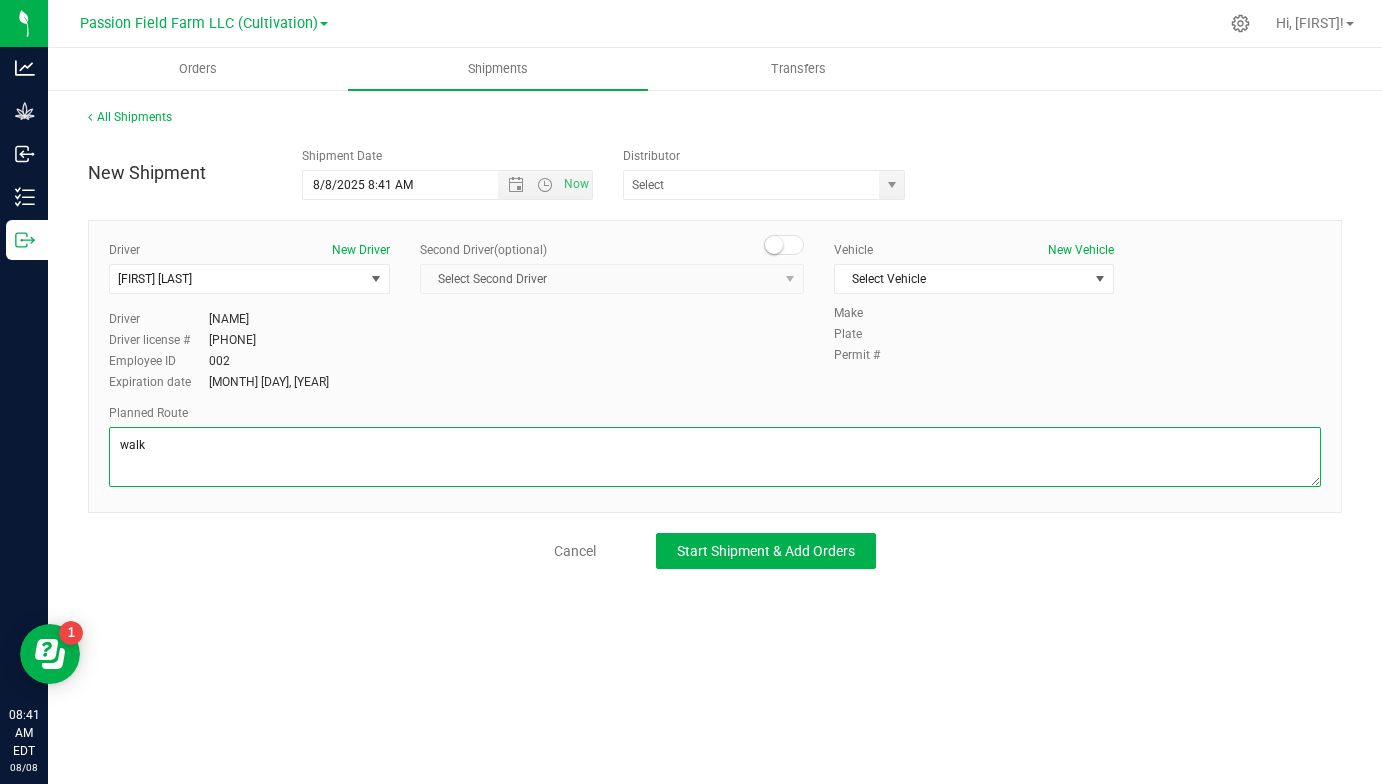 type on "walk" 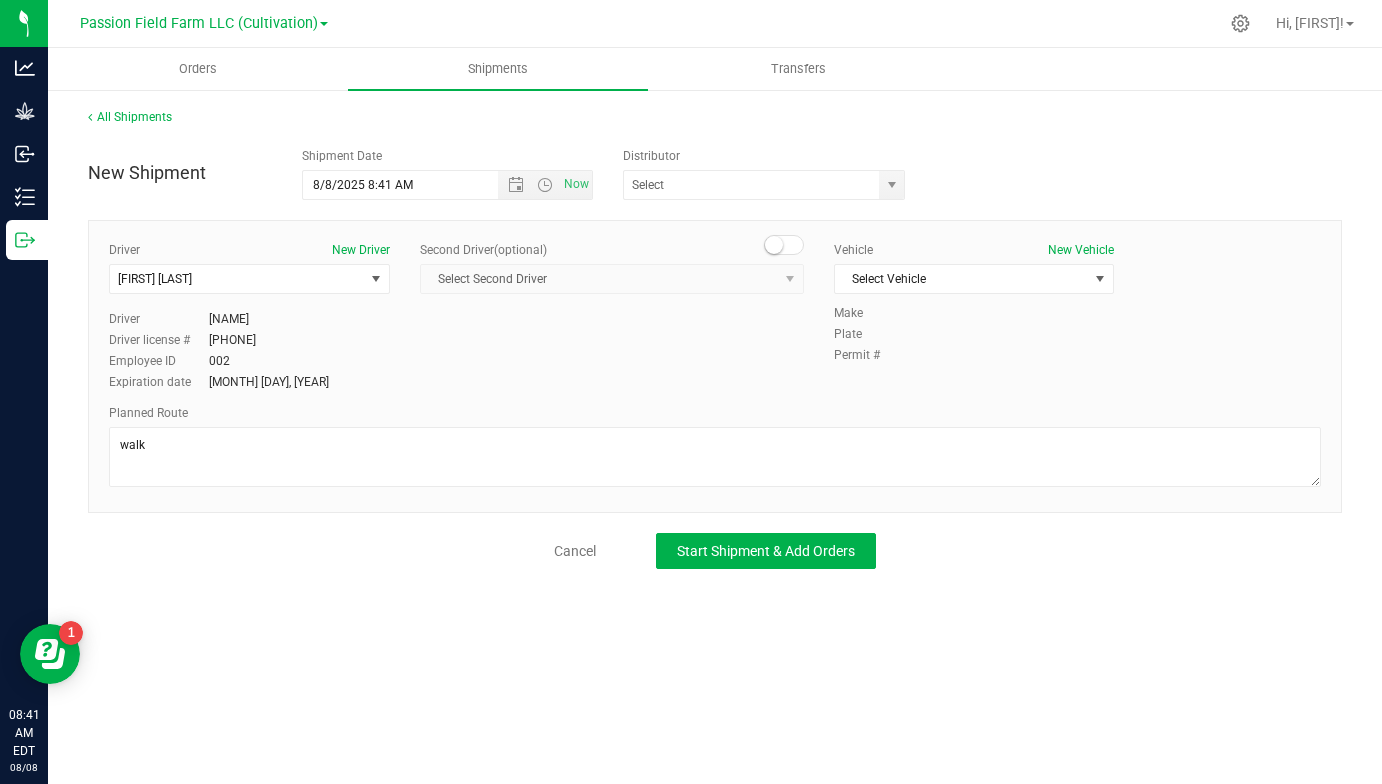 click on "Cancel
Start Shipment & Add Orders" at bounding box center [715, 551] 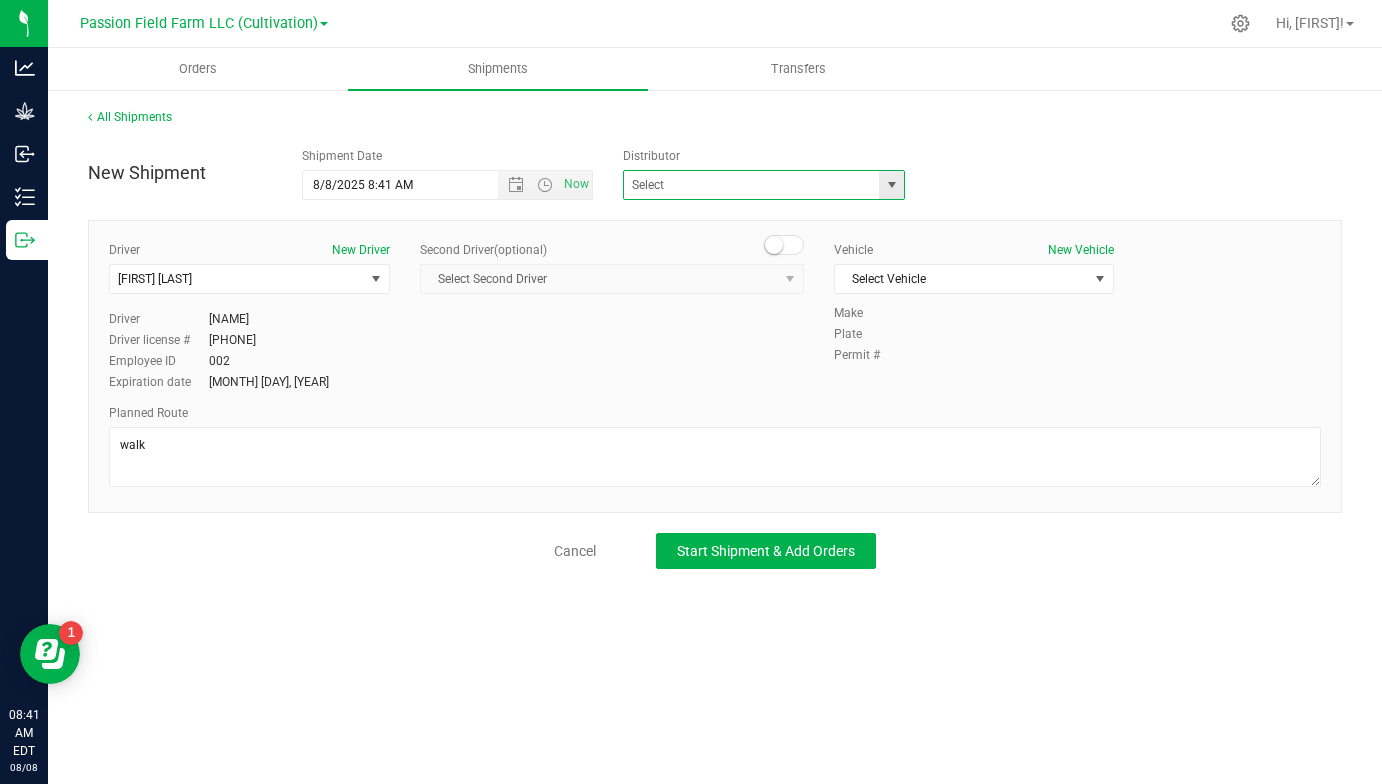 click at bounding box center [764, 185] 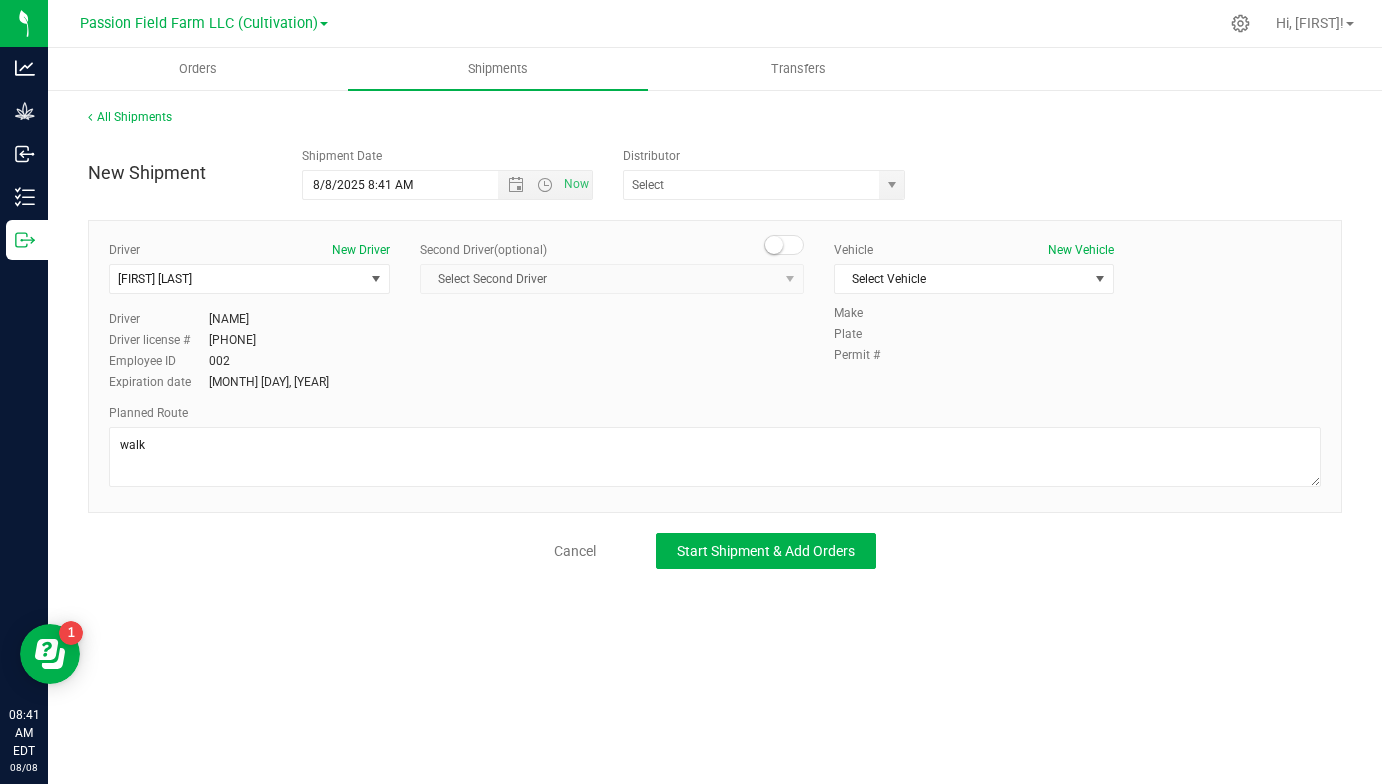 click on "Orders
Shipments
Transfers
All Shipments
New Shipment
Shipment Date
8/8/2025 8:41 AM
Now" at bounding box center [715, 416] 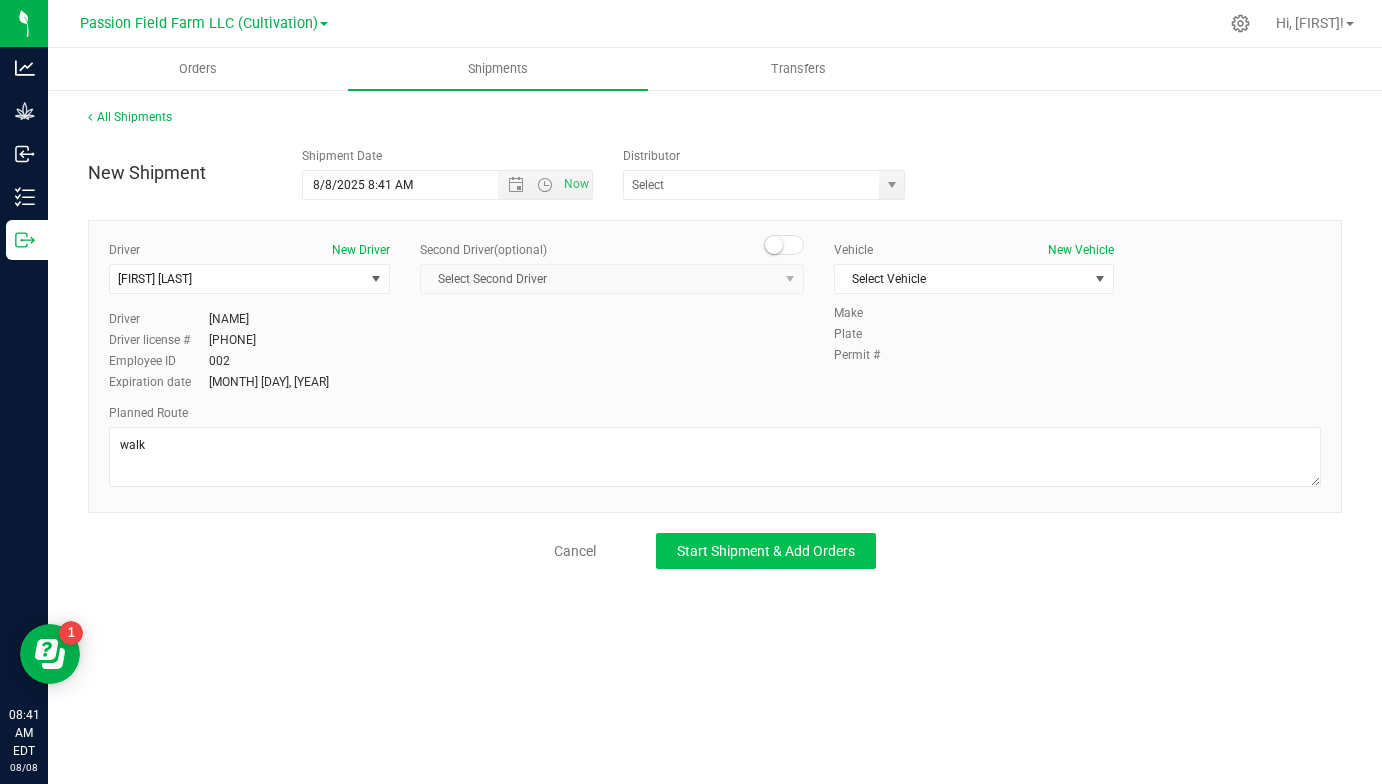 click on "Start Shipment & Add Orders" 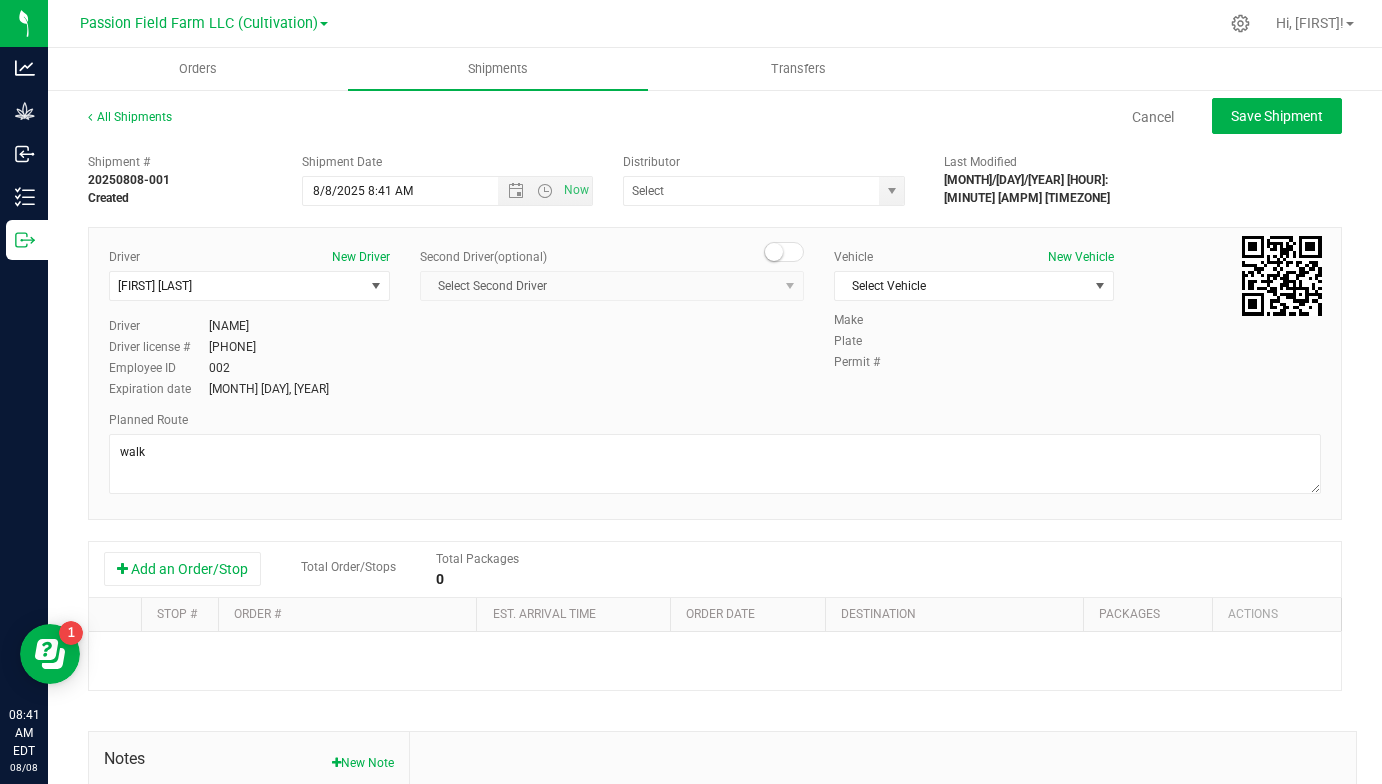scroll, scrollTop: 0, scrollLeft: 0, axis: both 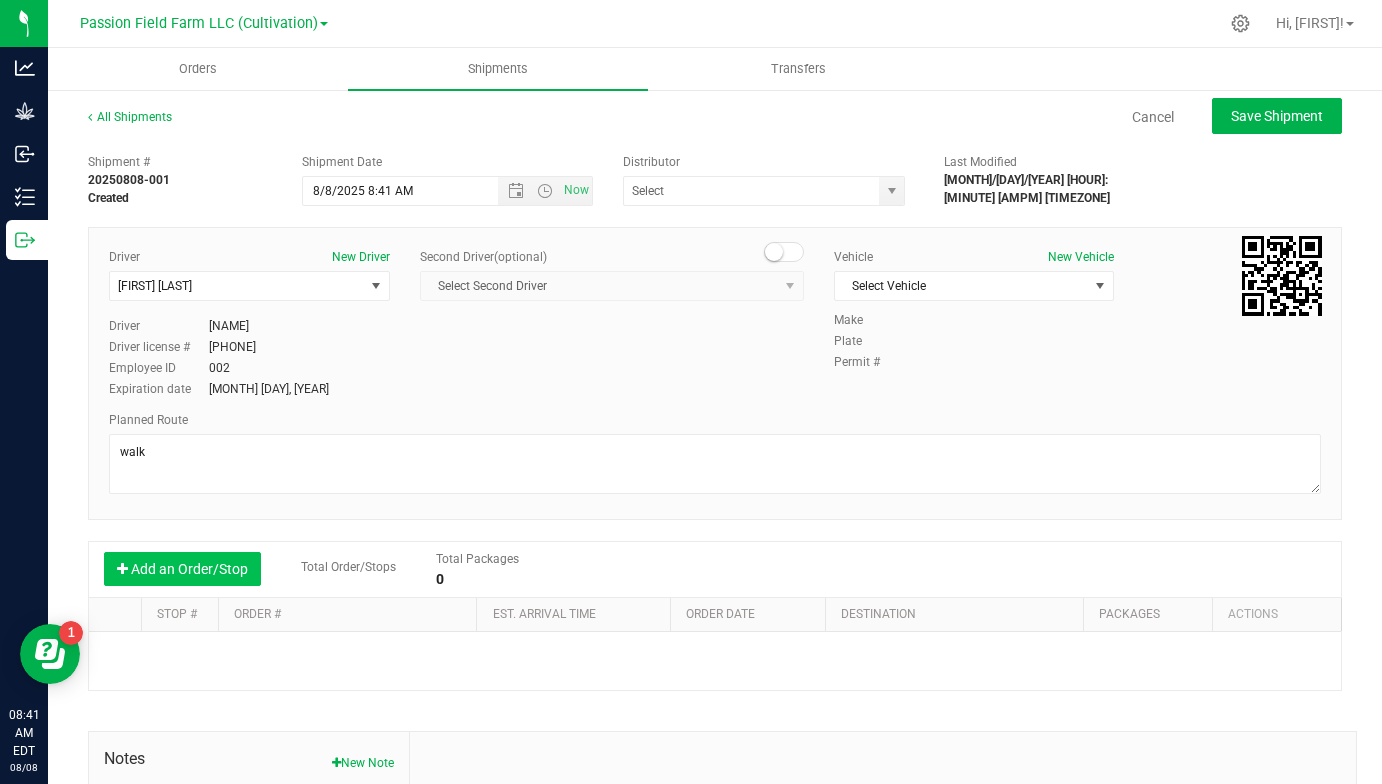 click on "Add an Order/Stop" at bounding box center [182, 569] 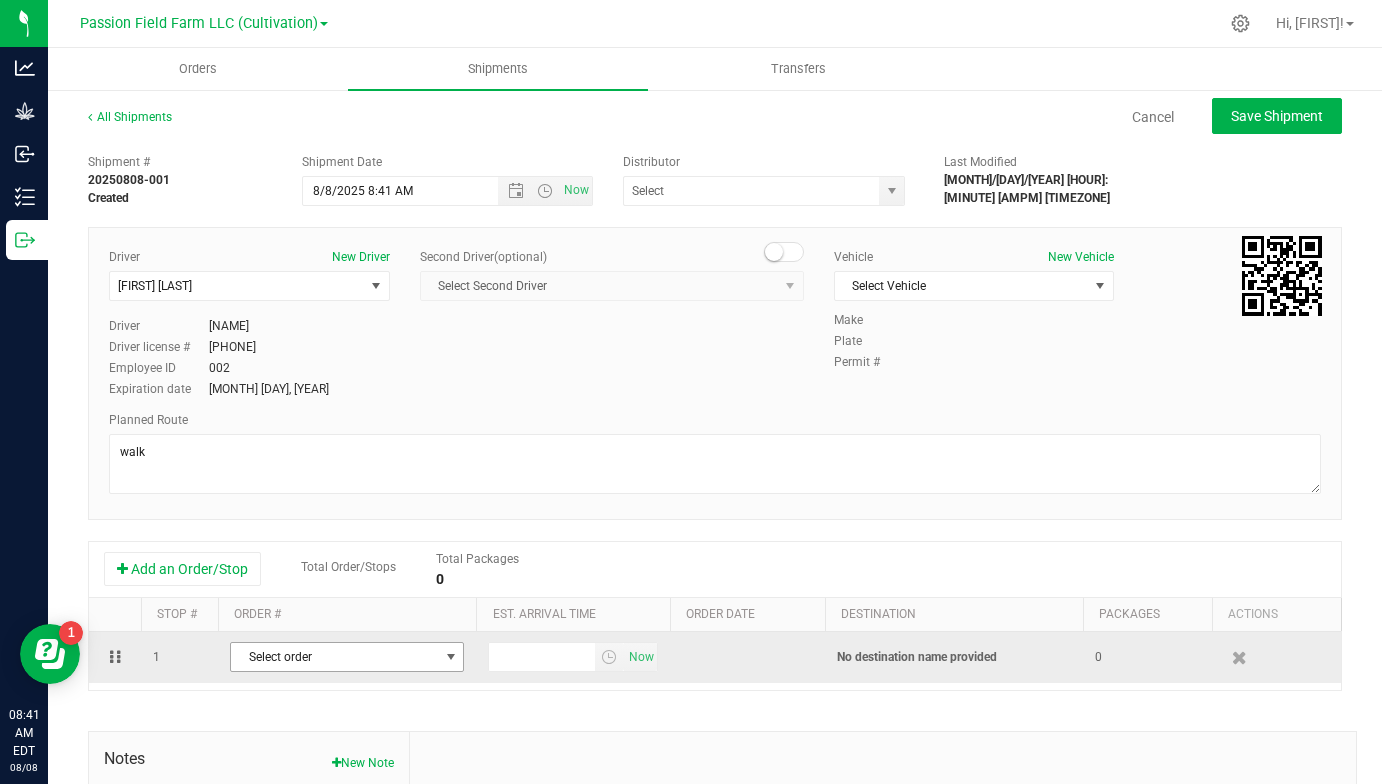 click on "Select order" at bounding box center [334, 657] 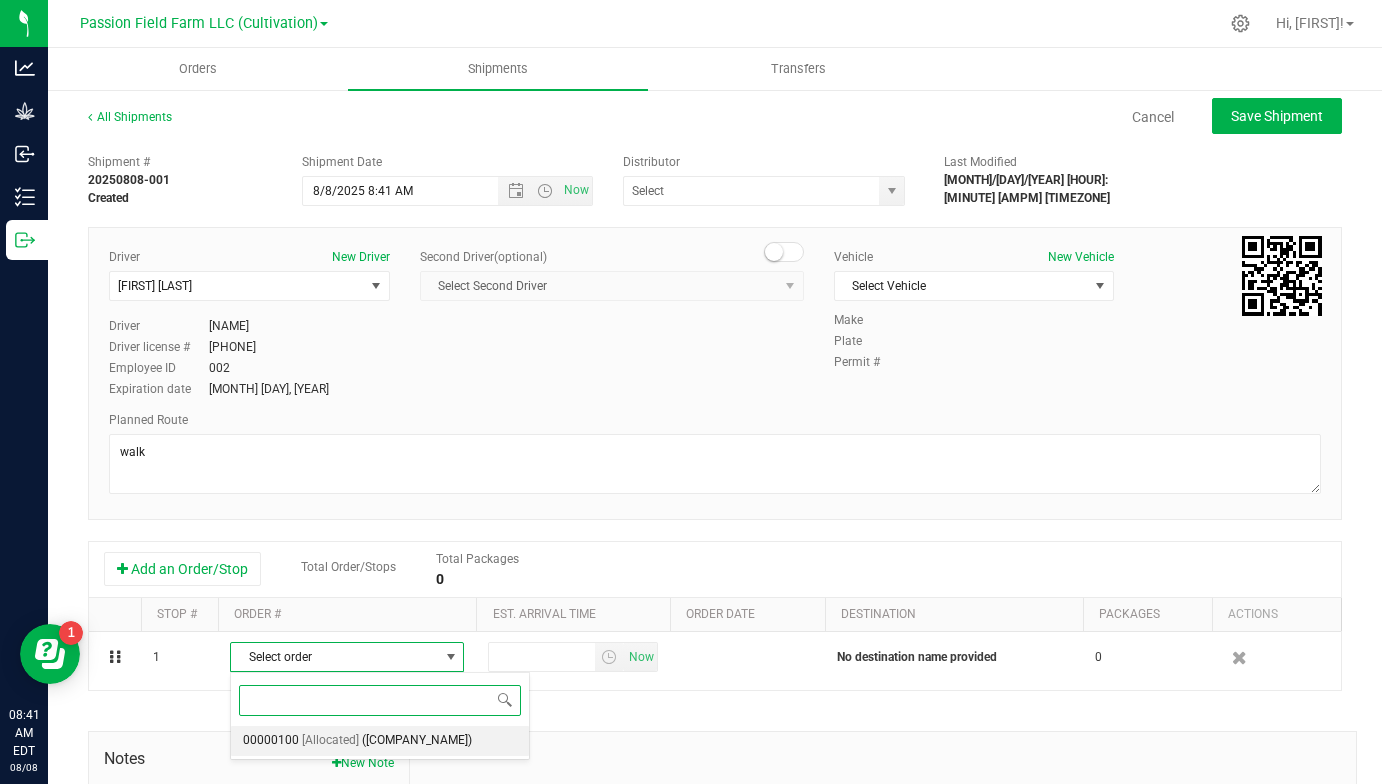 click on "[Allocated]" at bounding box center (330, 741) 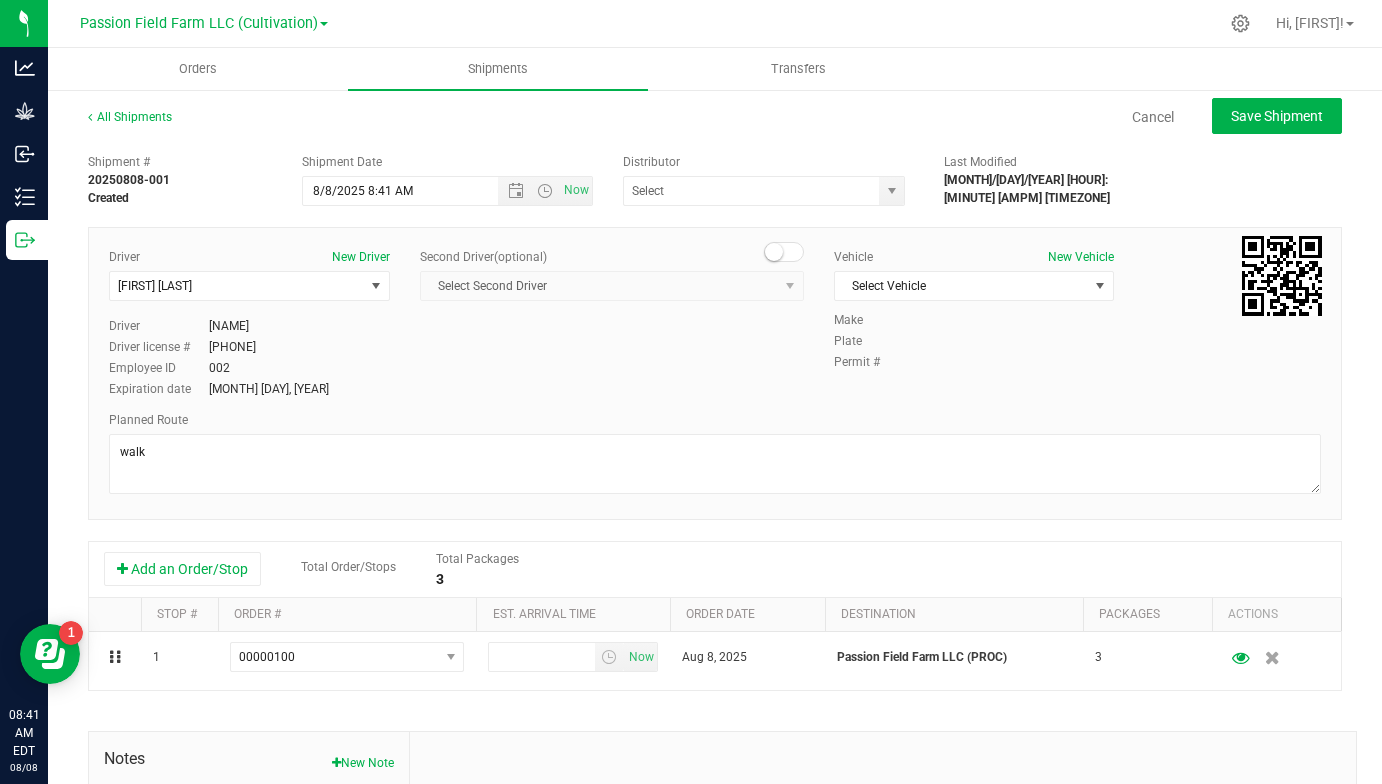 scroll, scrollTop: 0, scrollLeft: 0, axis: both 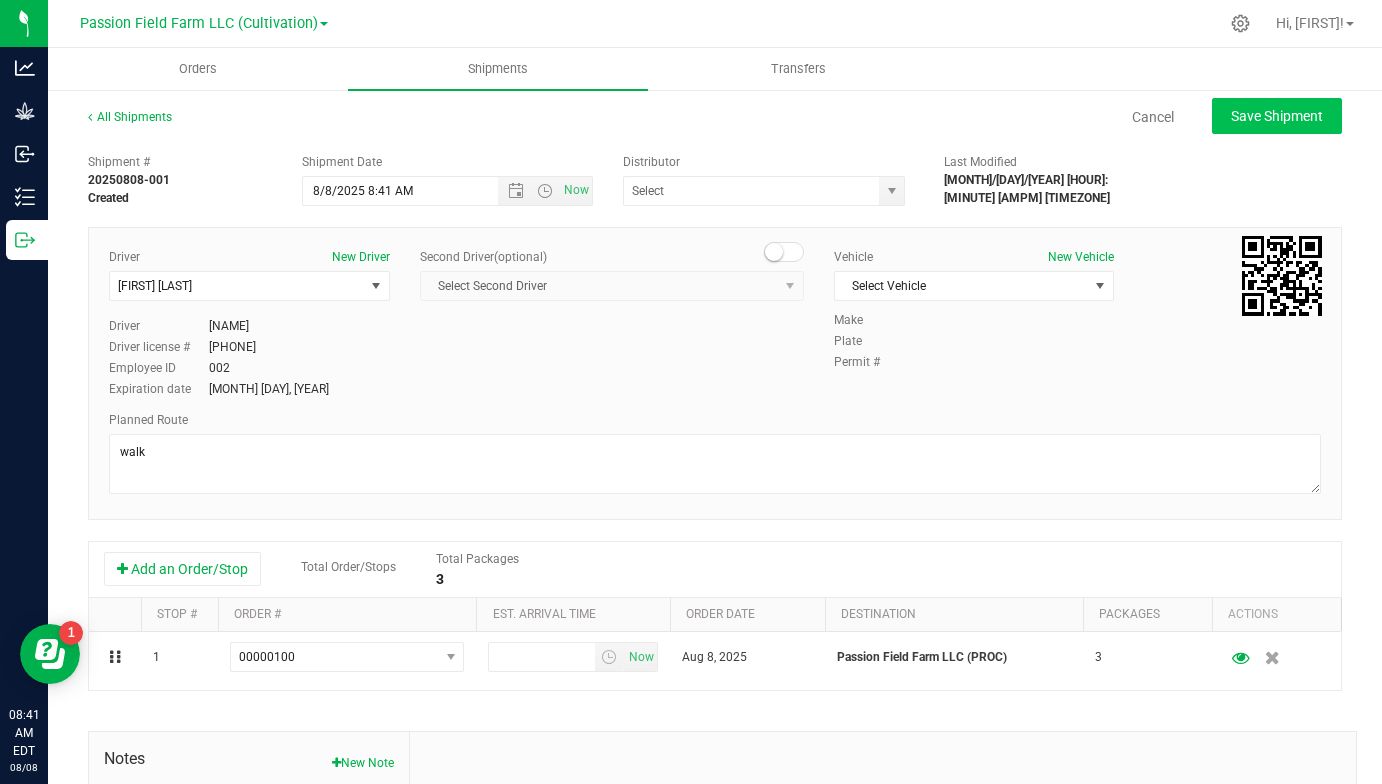 click on "Save Shipment" 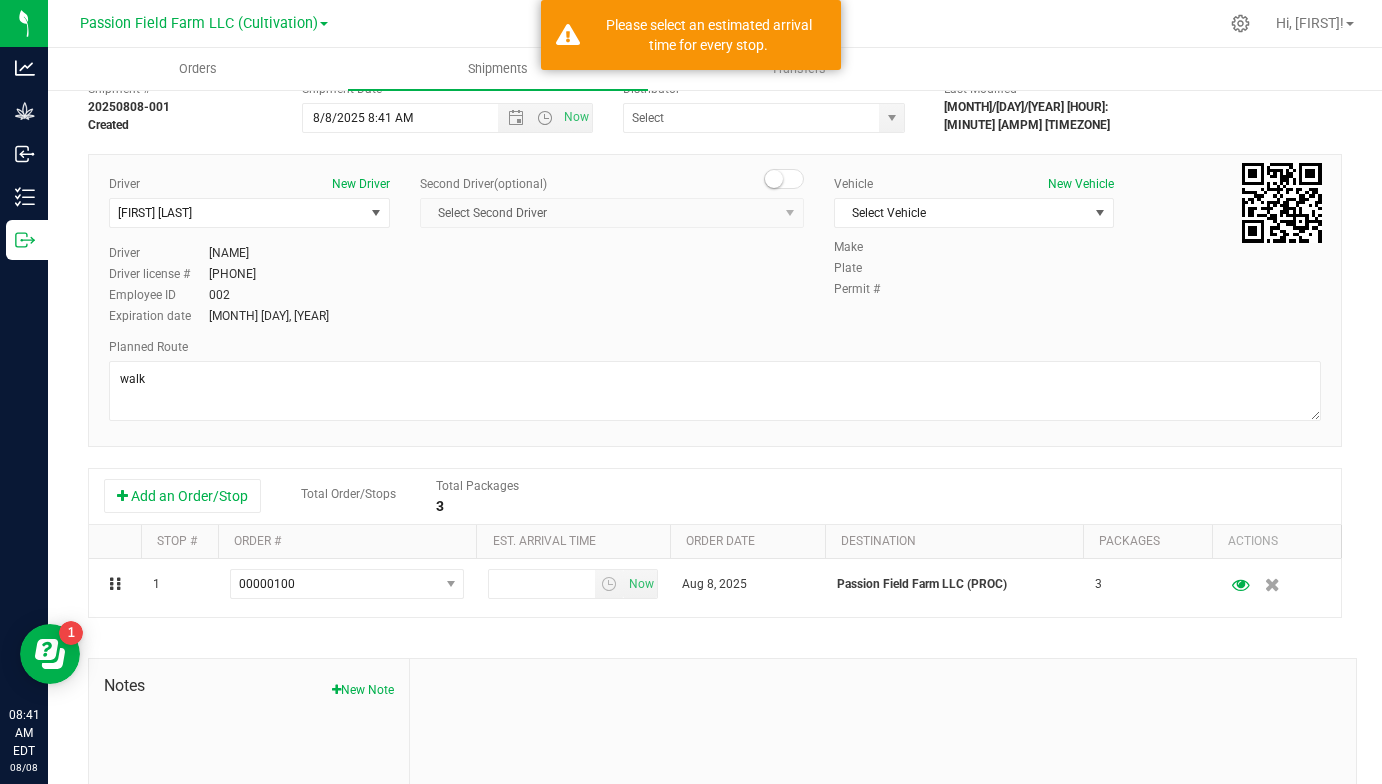 scroll, scrollTop: 74, scrollLeft: 0, axis: vertical 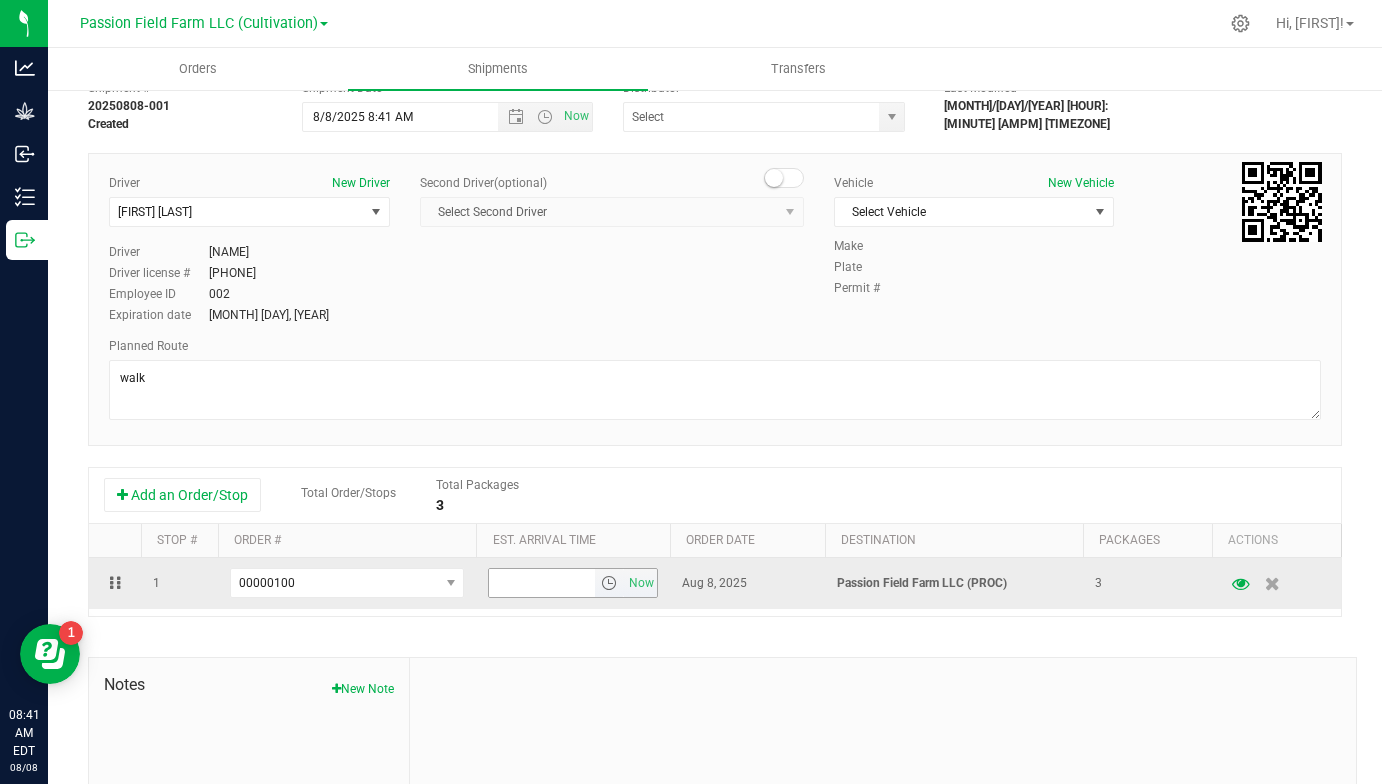 click at bounding box center (542, 583) 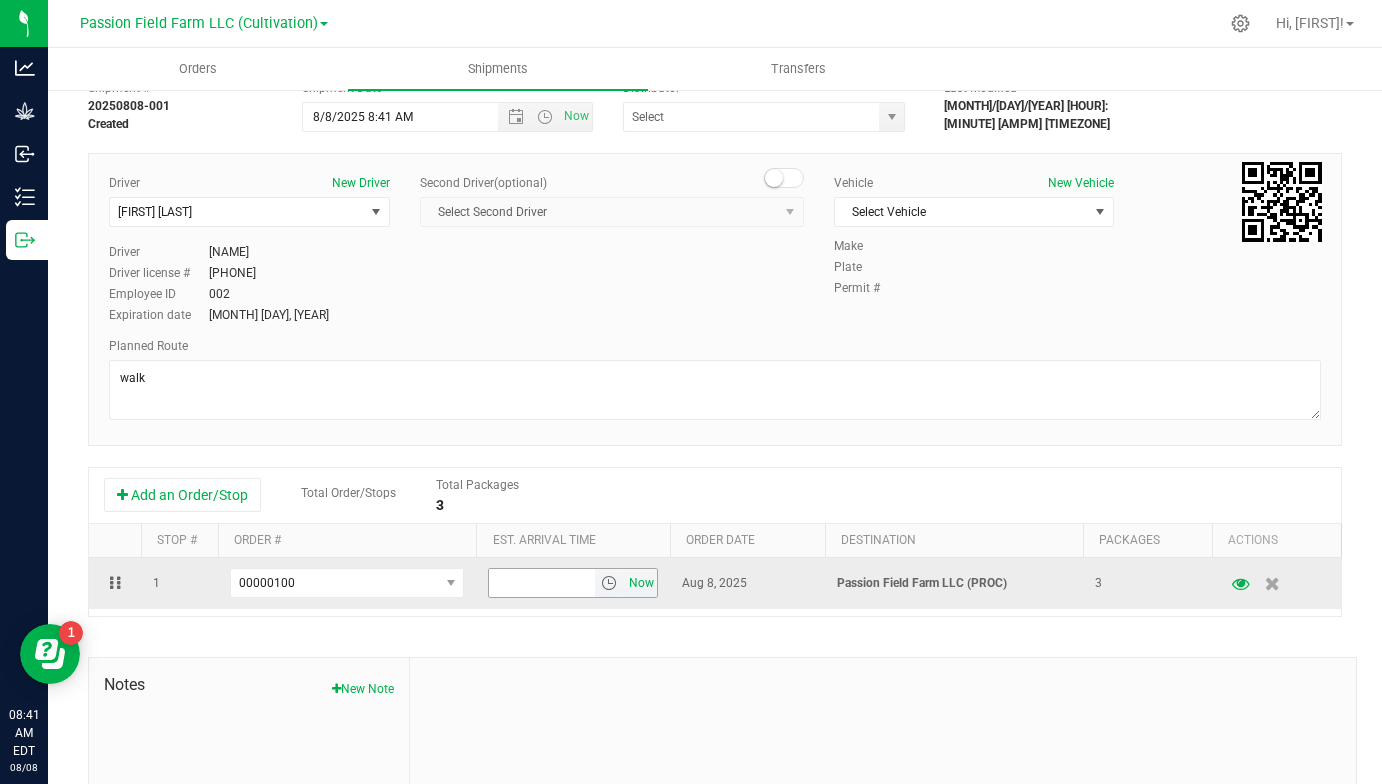 click on "Now" at bounding box center [641, 583] 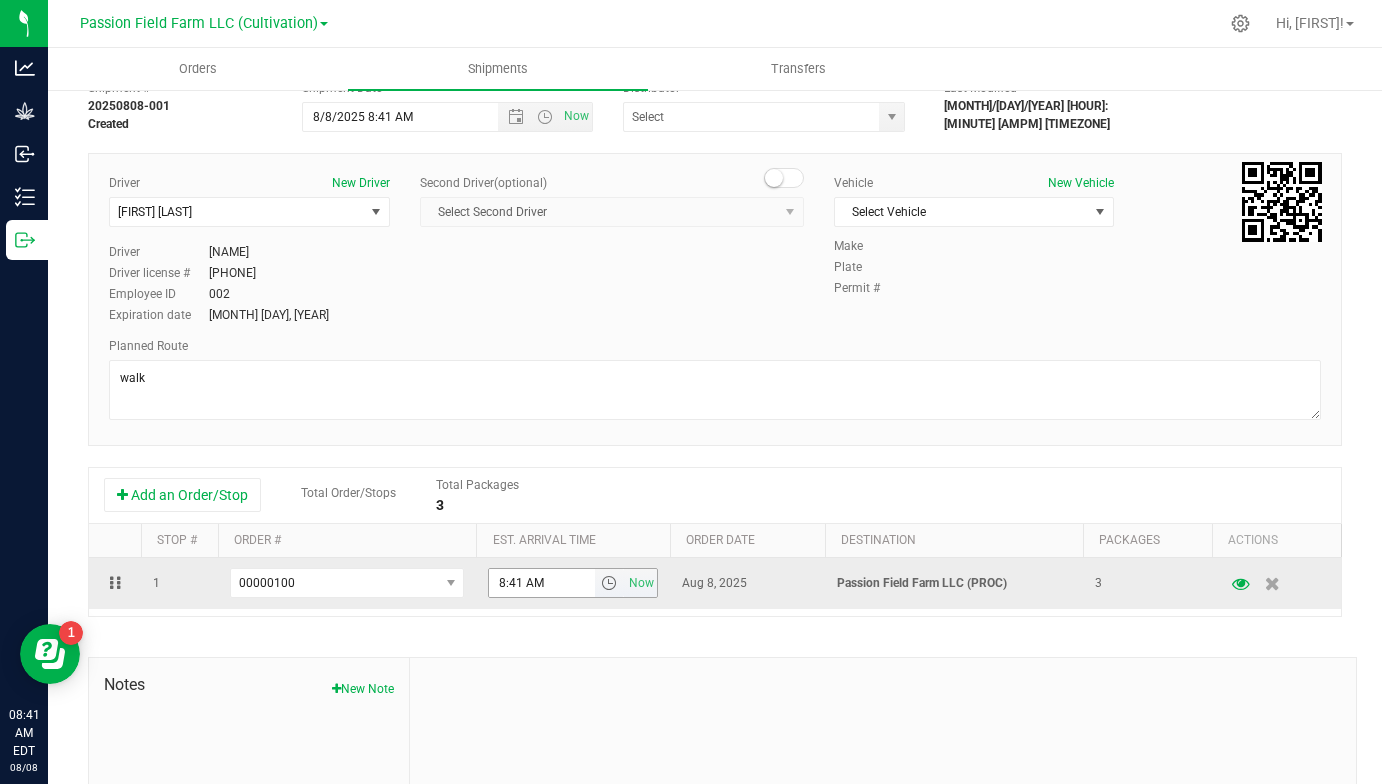 click on "8:41 AM" at bounding box center [542, 583] 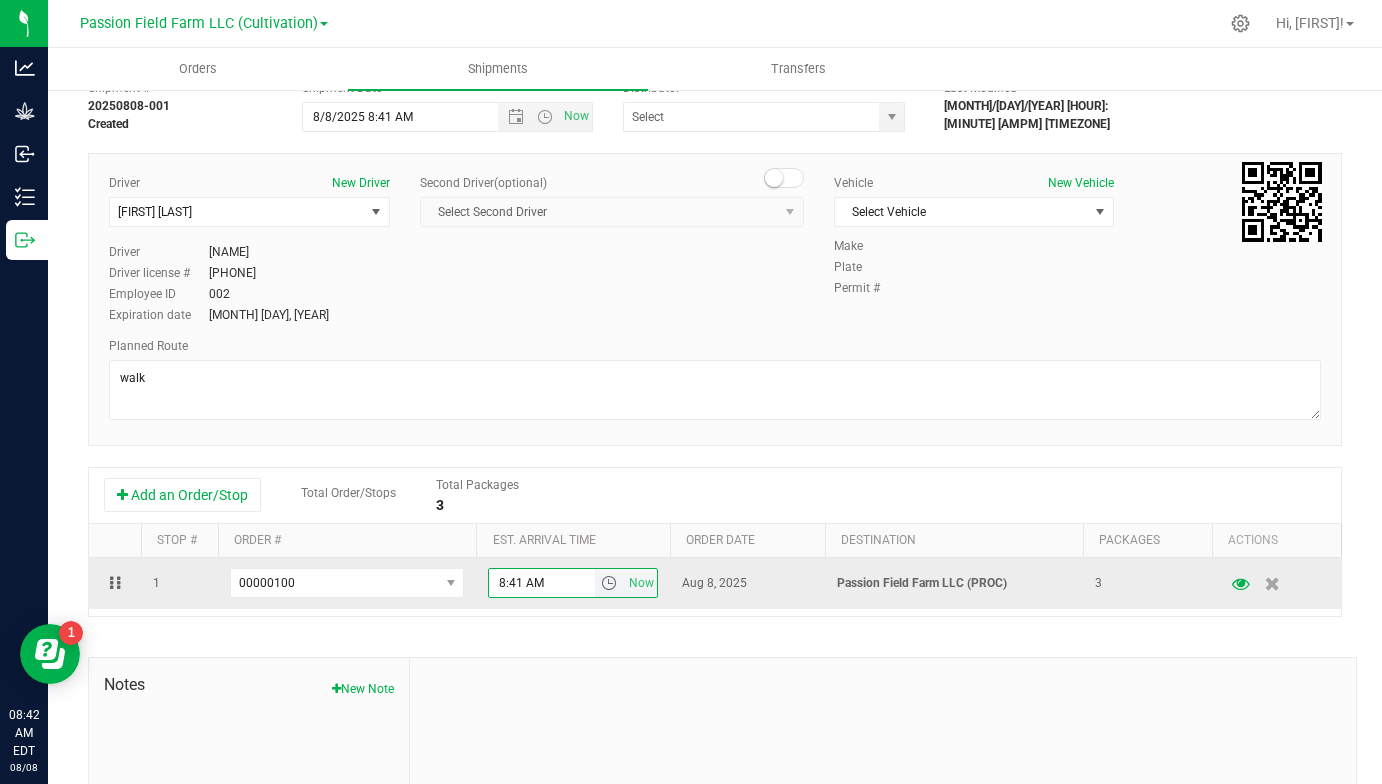 click on "8:41 AM" at bounding box center [542, 583] 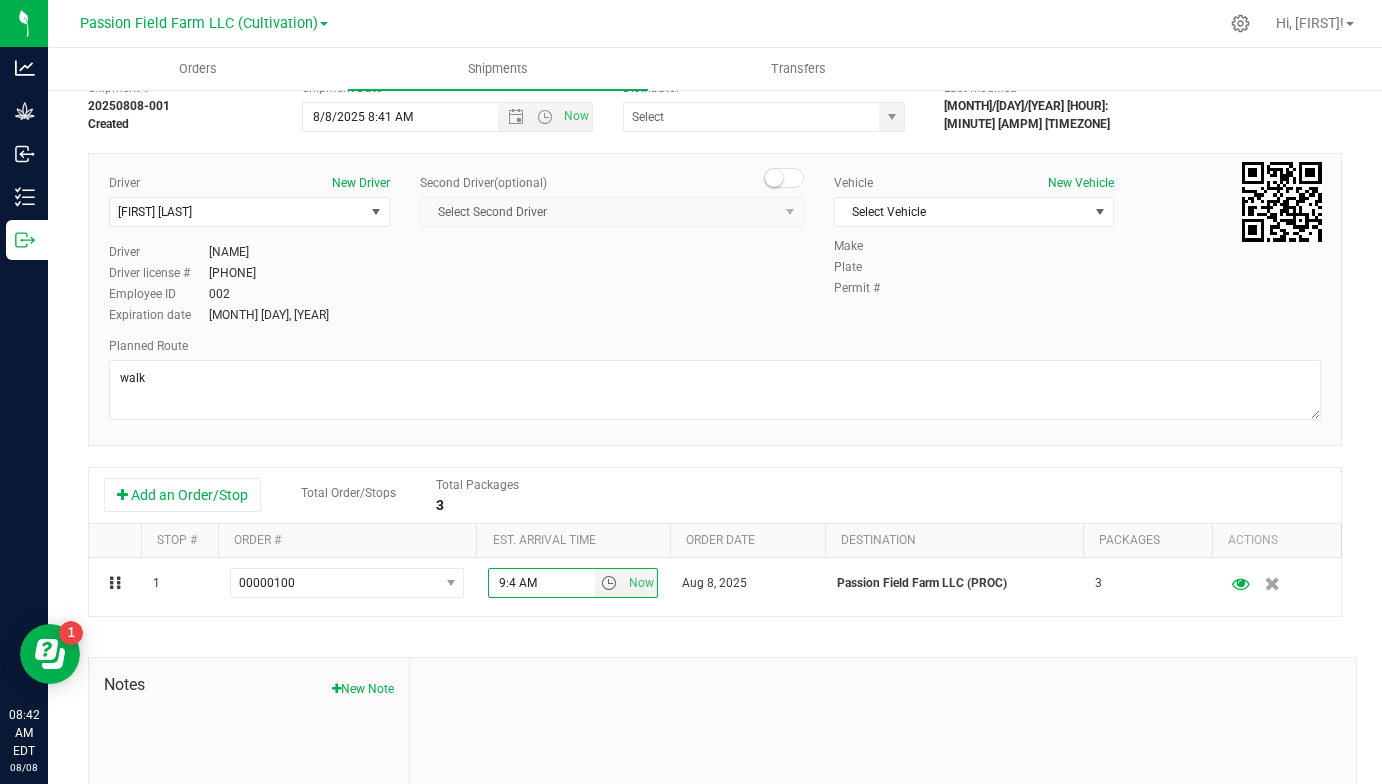 type on "9:45 AM" 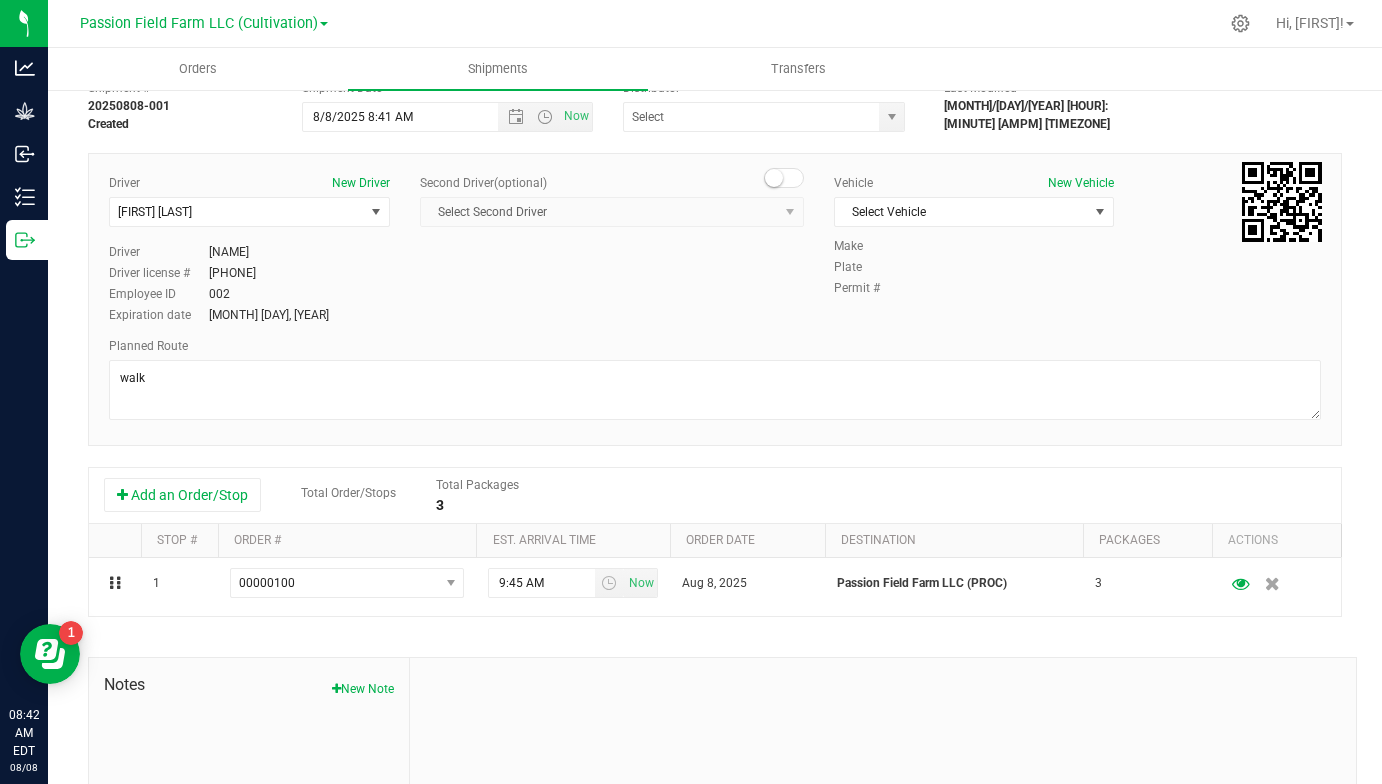 click at bounding box center [883, 792] 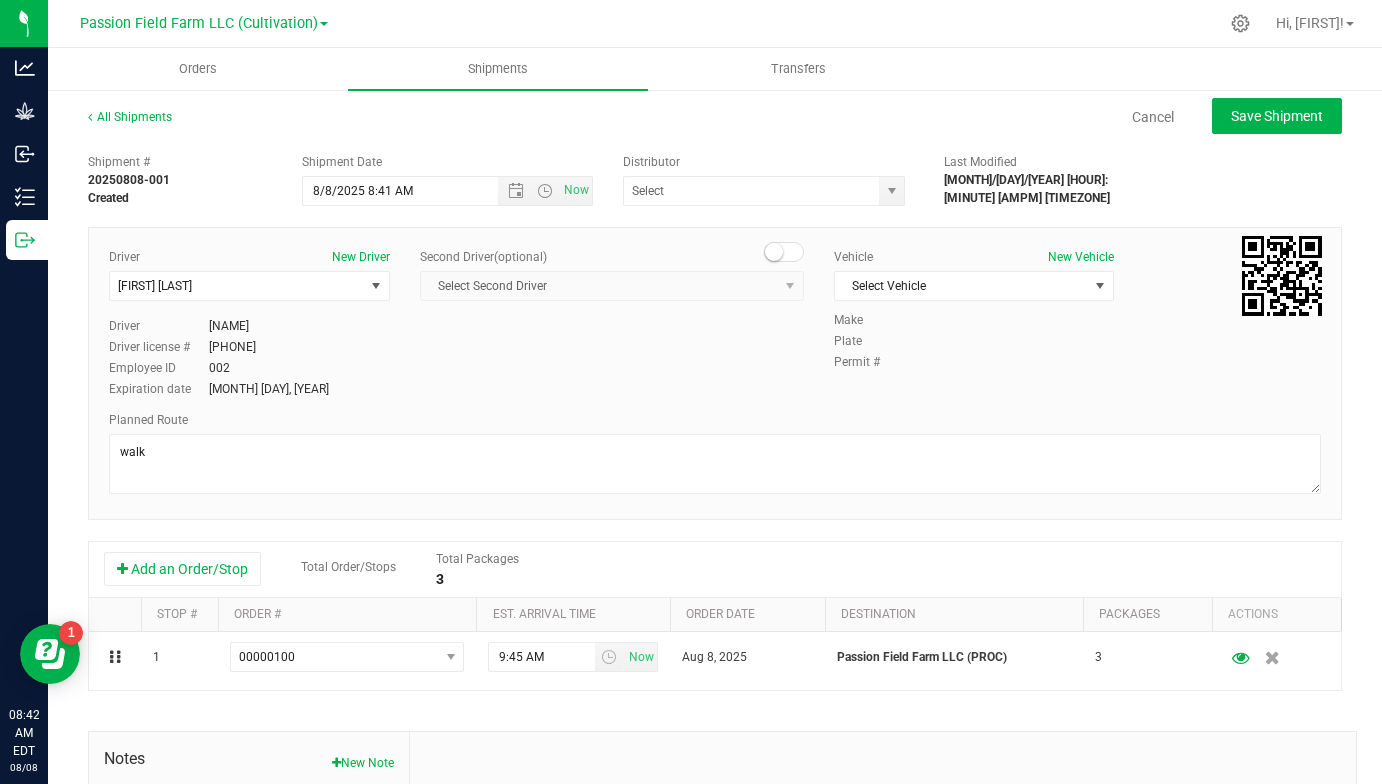 scroll, scrollTop: 0, scrollLeft: 0, axis: both 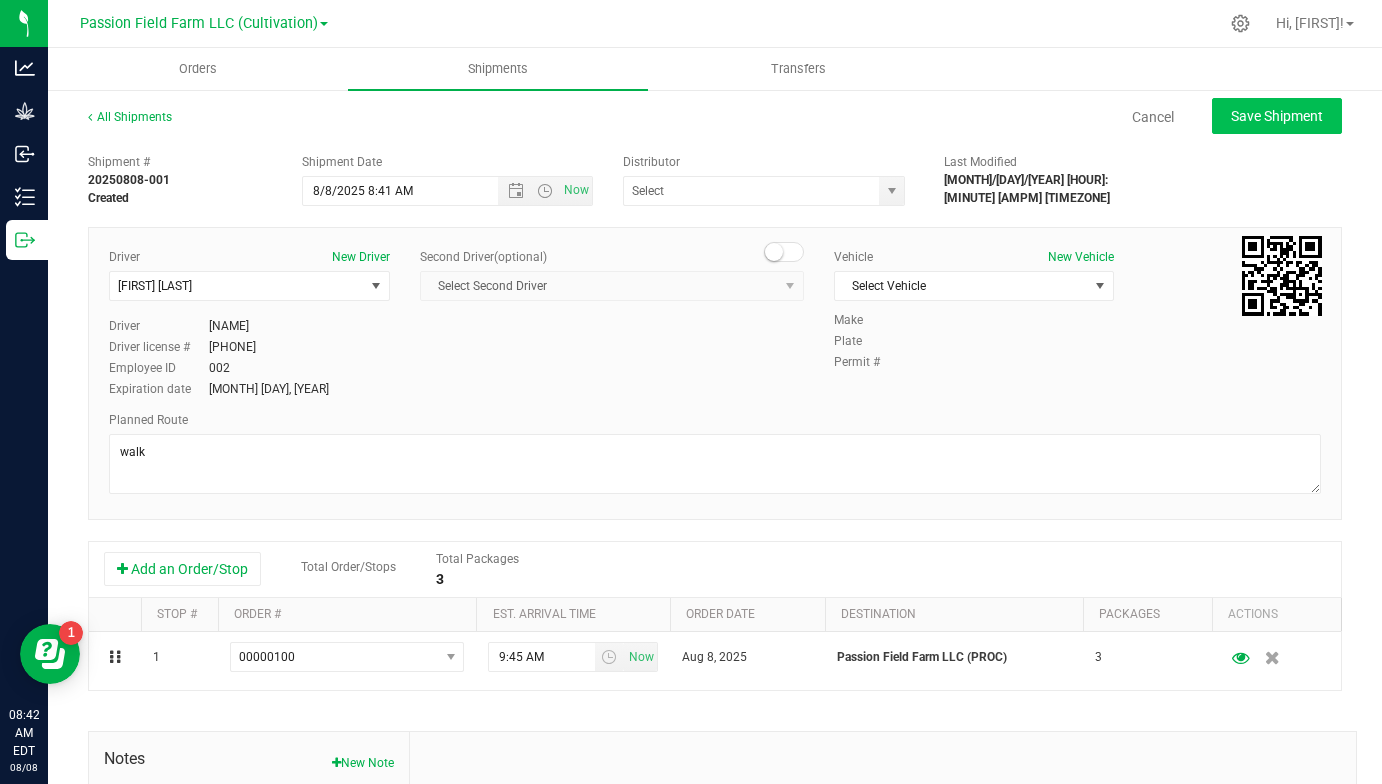 click on "Save Shipment" 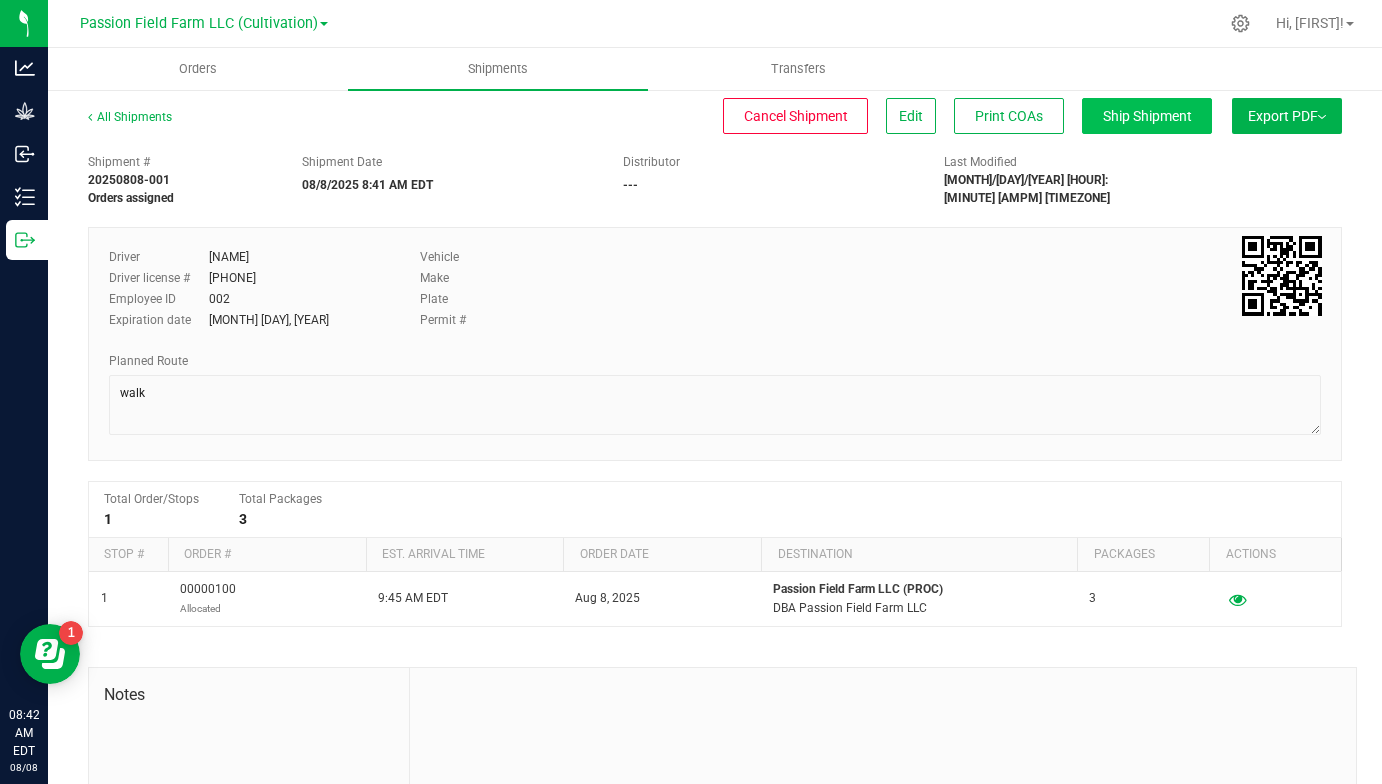 click on "Ship Shipment" at bounding box center [1147, 116] 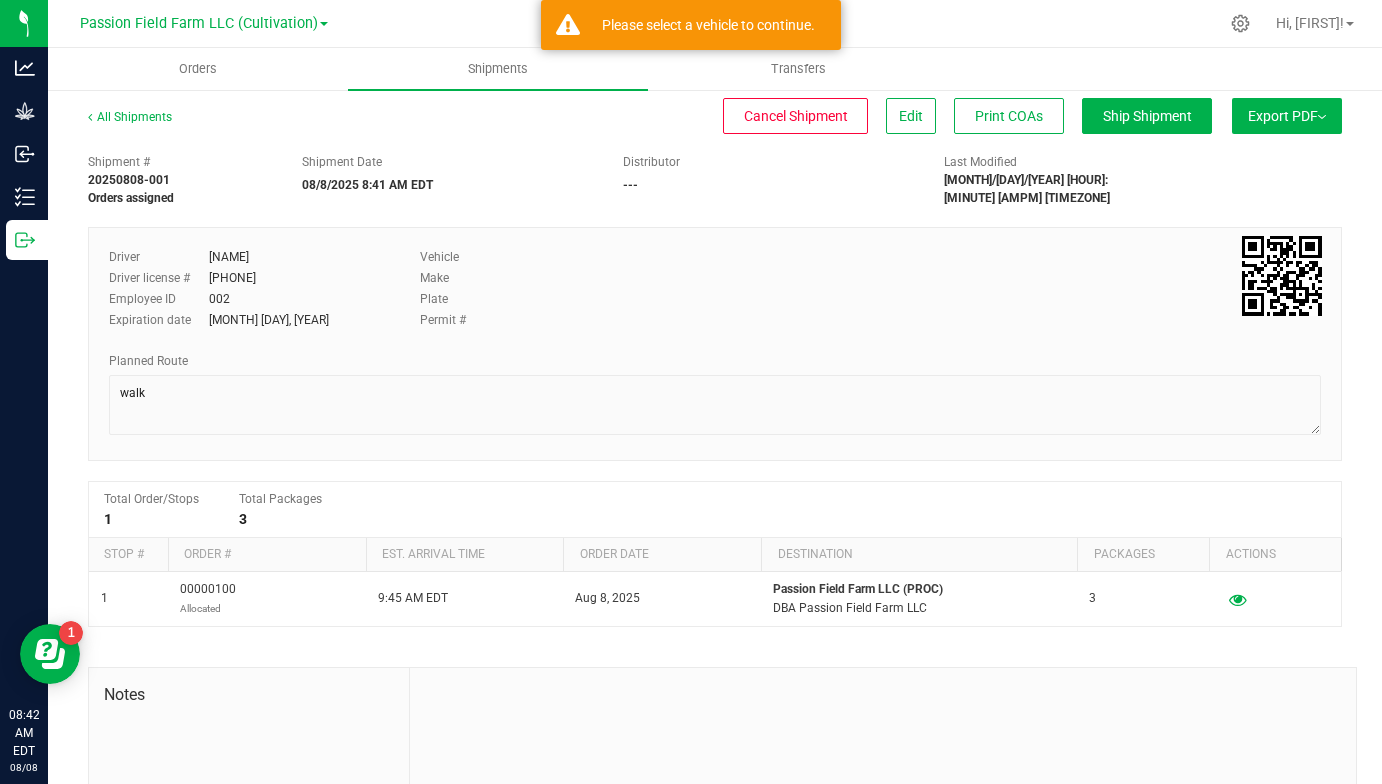 scroll, scrollTop: -1, scrollLeft: 0, axis: vertical 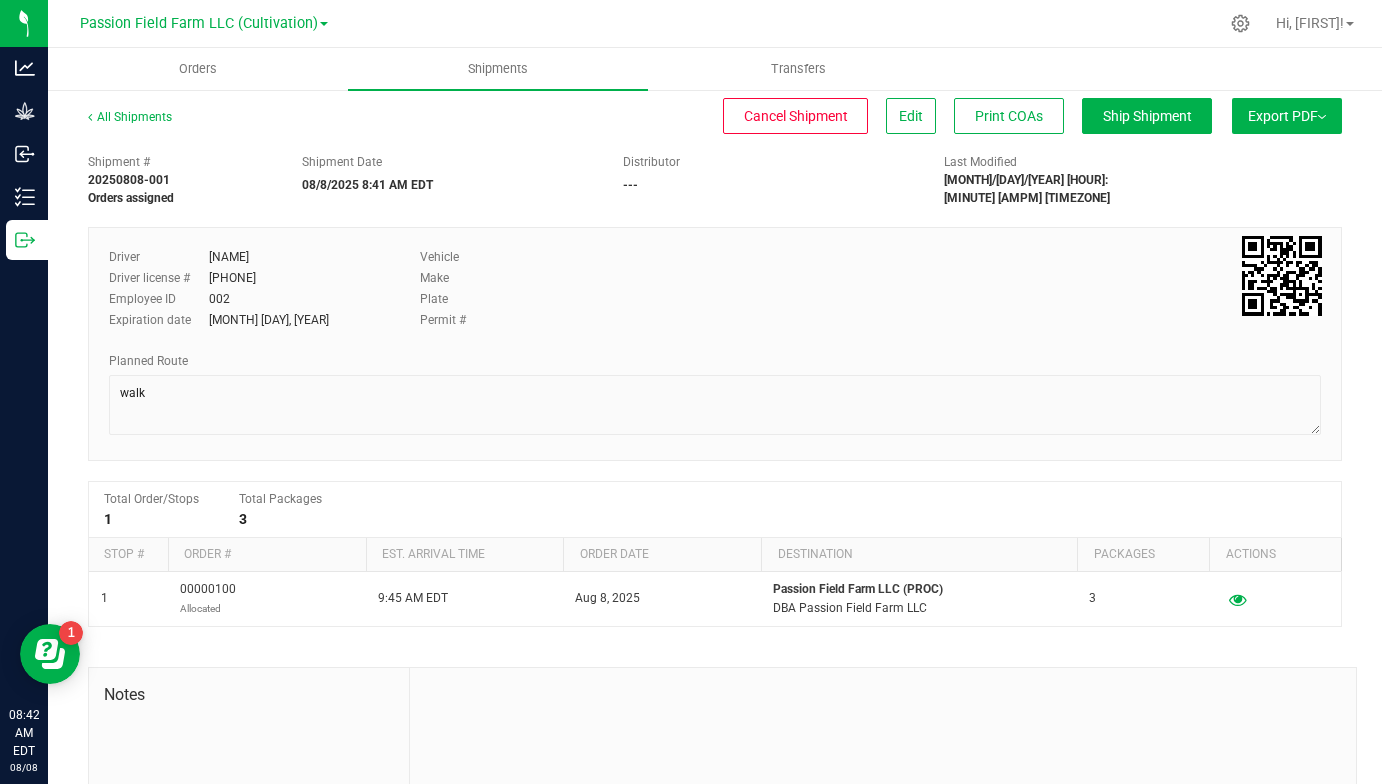 click on "Vehicle
Make
Plate
Permit #" at bounding box center (664, 290) 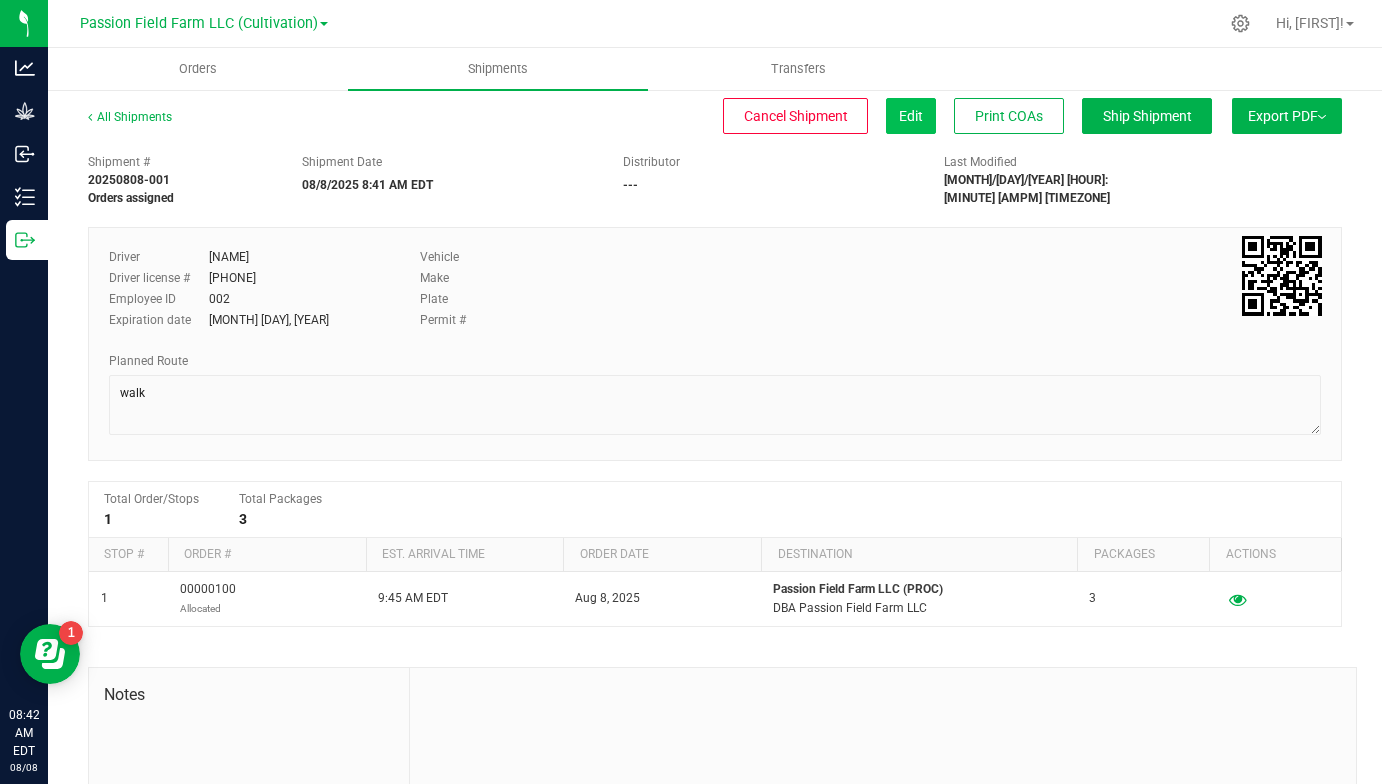 click on "Edit" at bounding box center (911, 116) 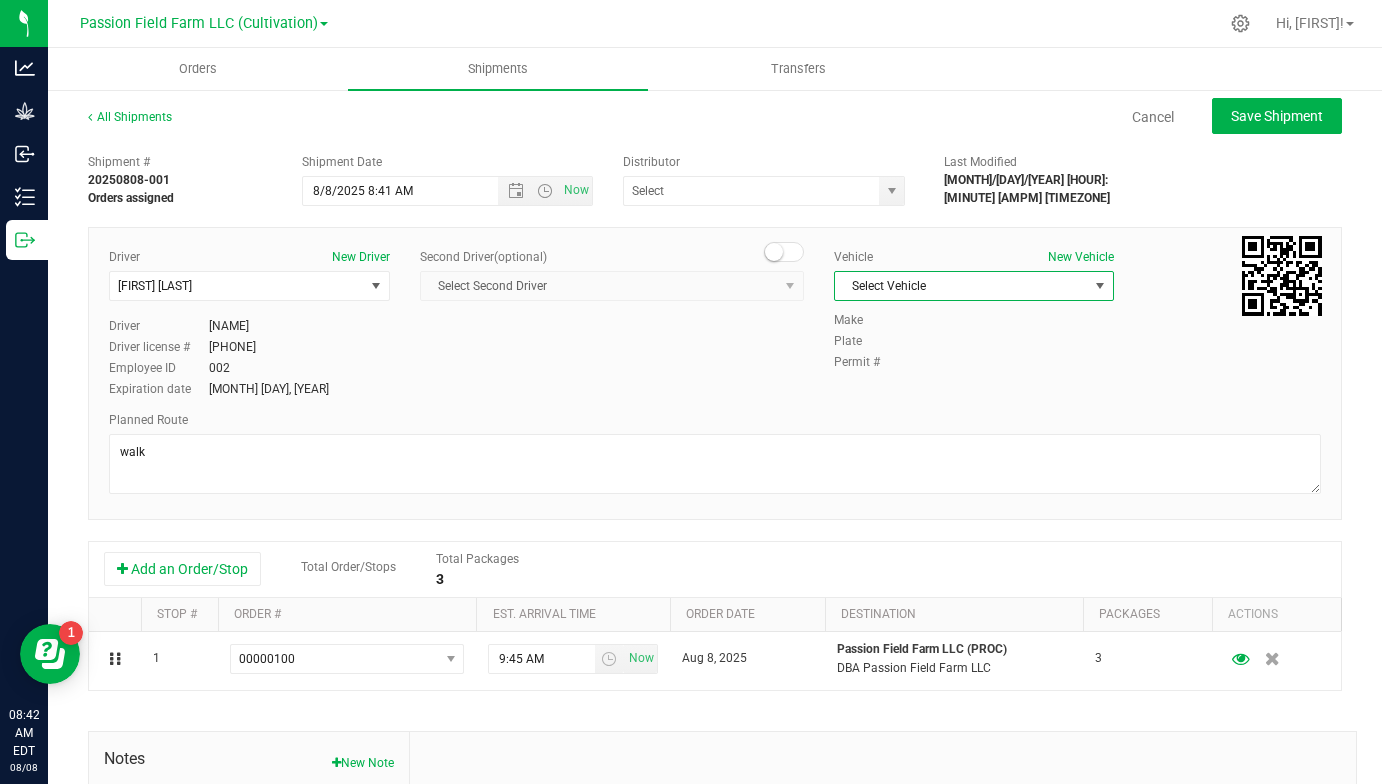click on "Select Vehicle" at bounding box center [962, 286] 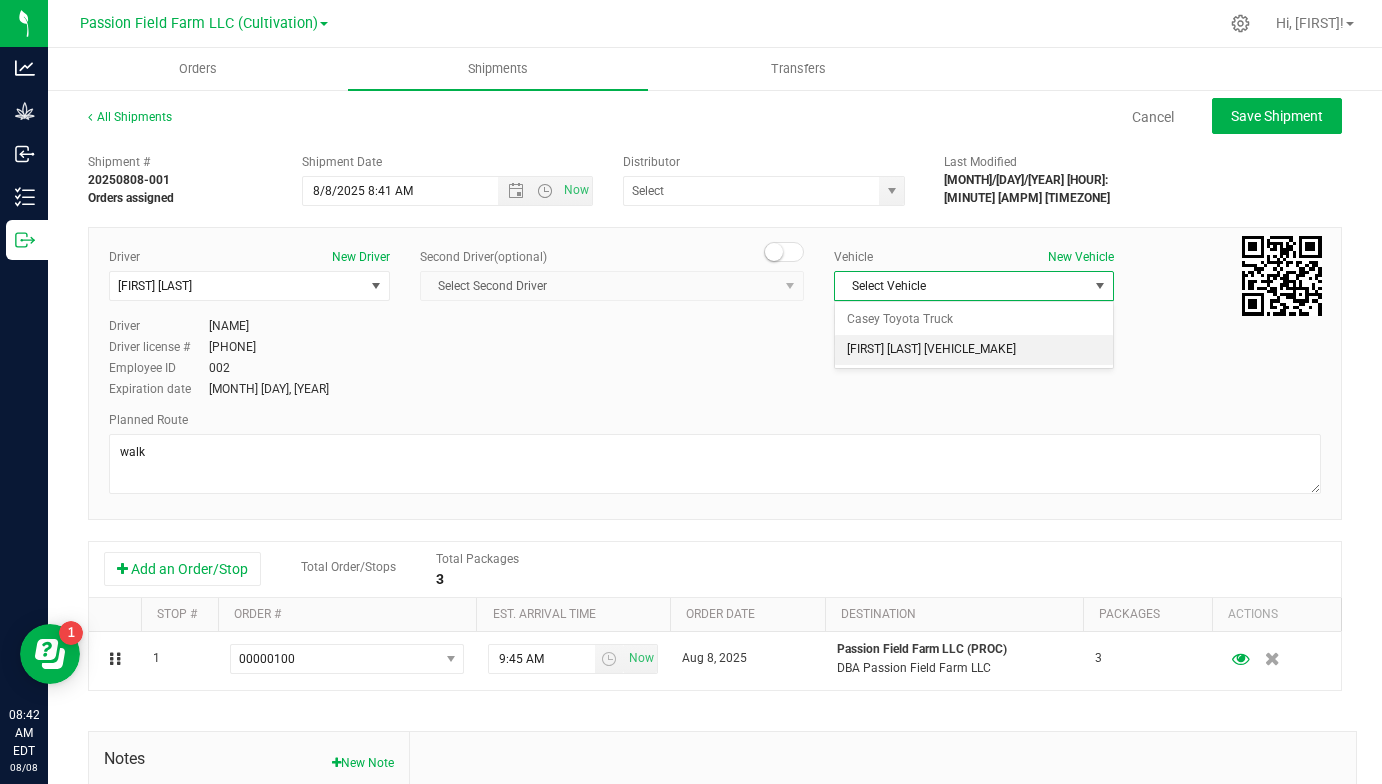 click on "[FIRST] [LAST] [BRAND]" at bounding box center [974, 350] 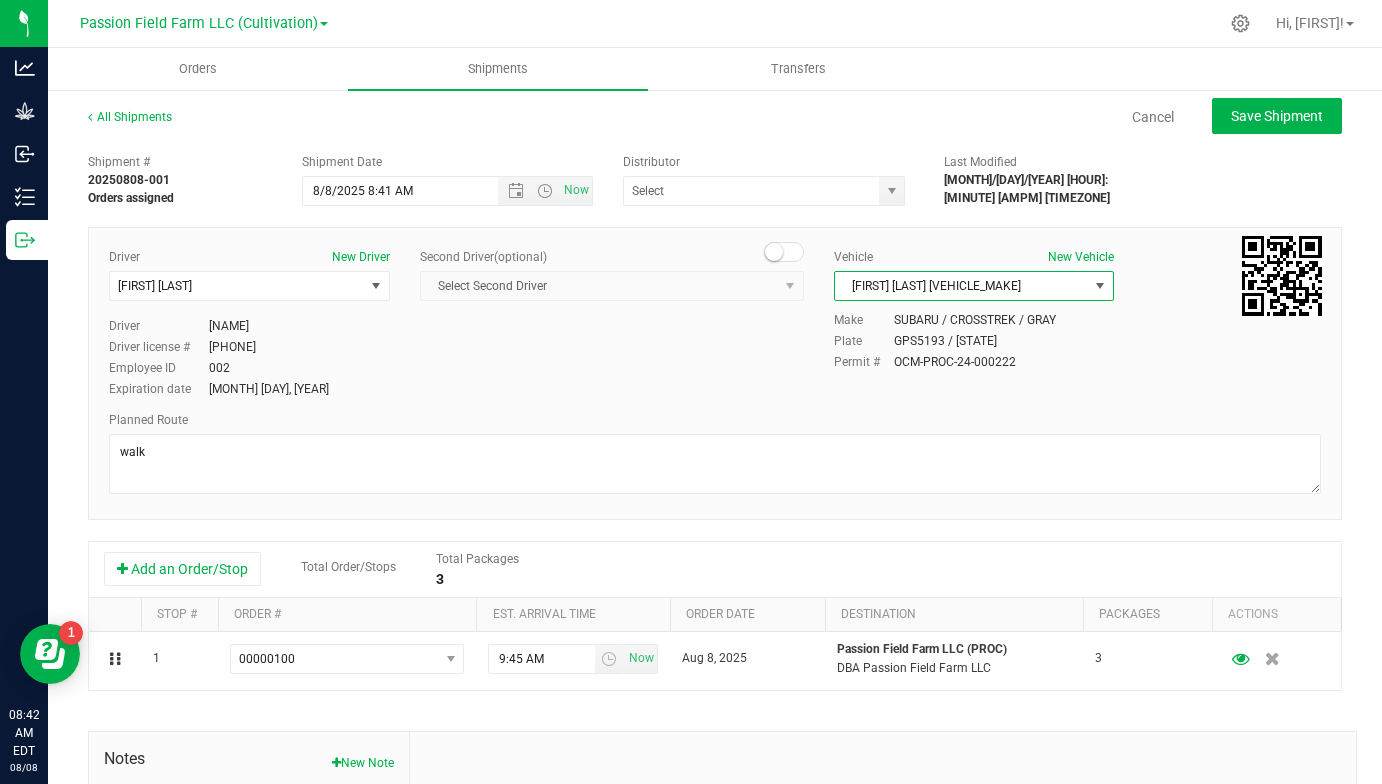 click on "Planned Route" at bounding box center [715, 420] 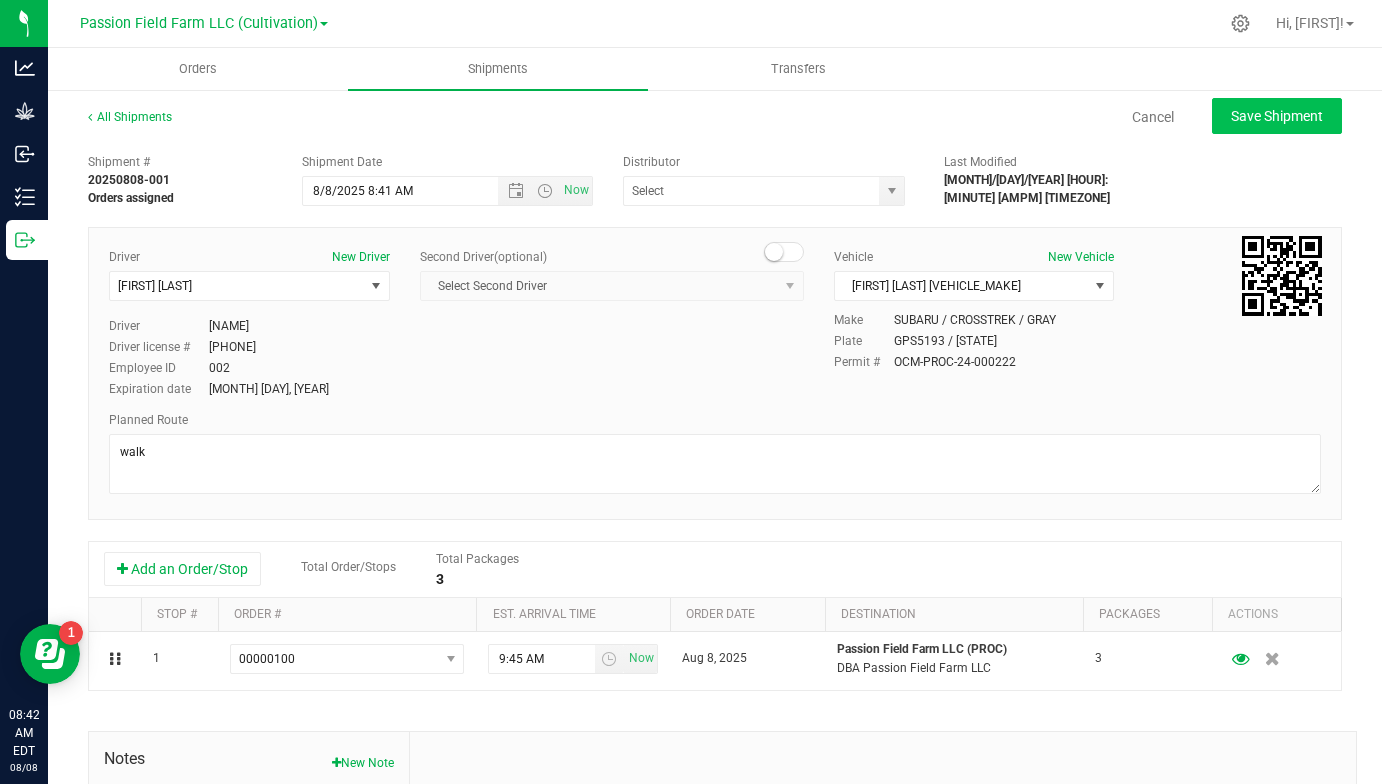 click on "Save Shipment" 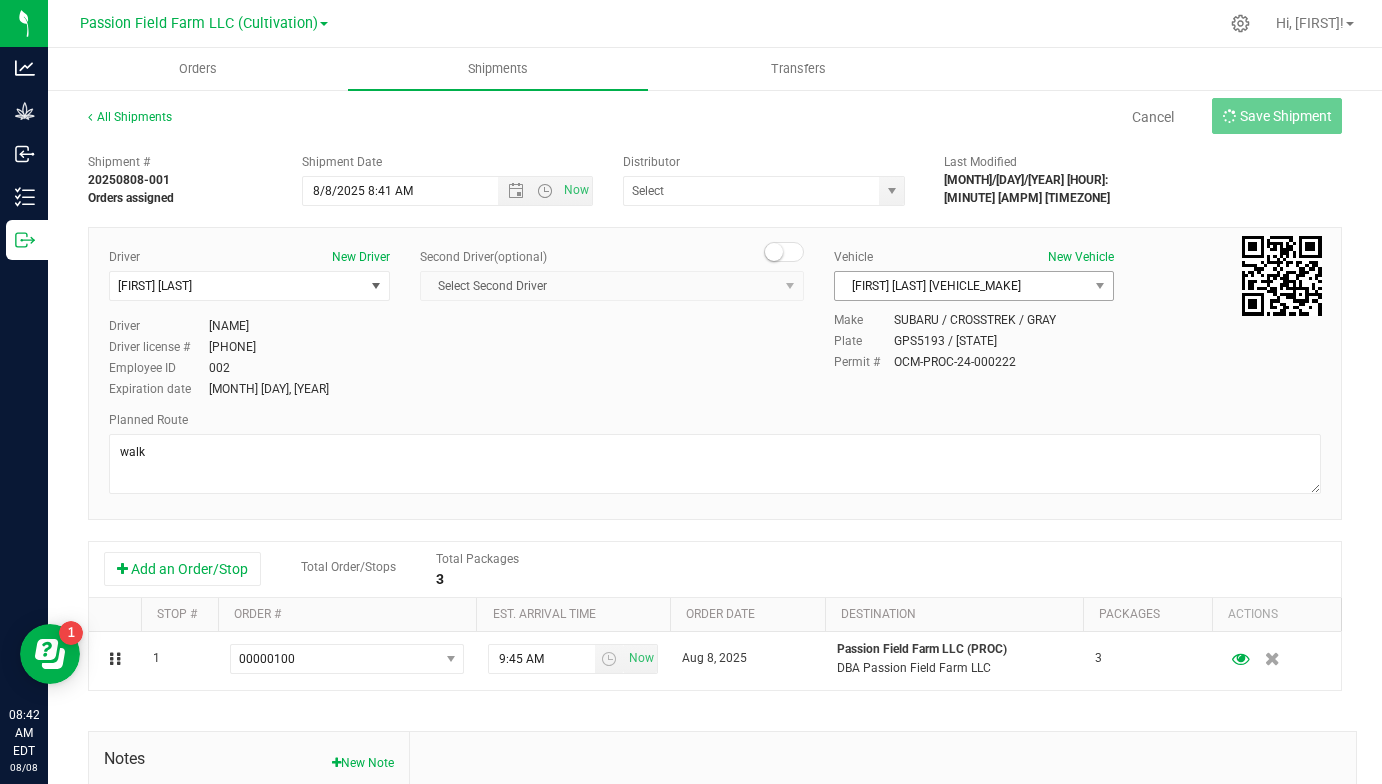 type on "8/8/2025 12:41 PM" 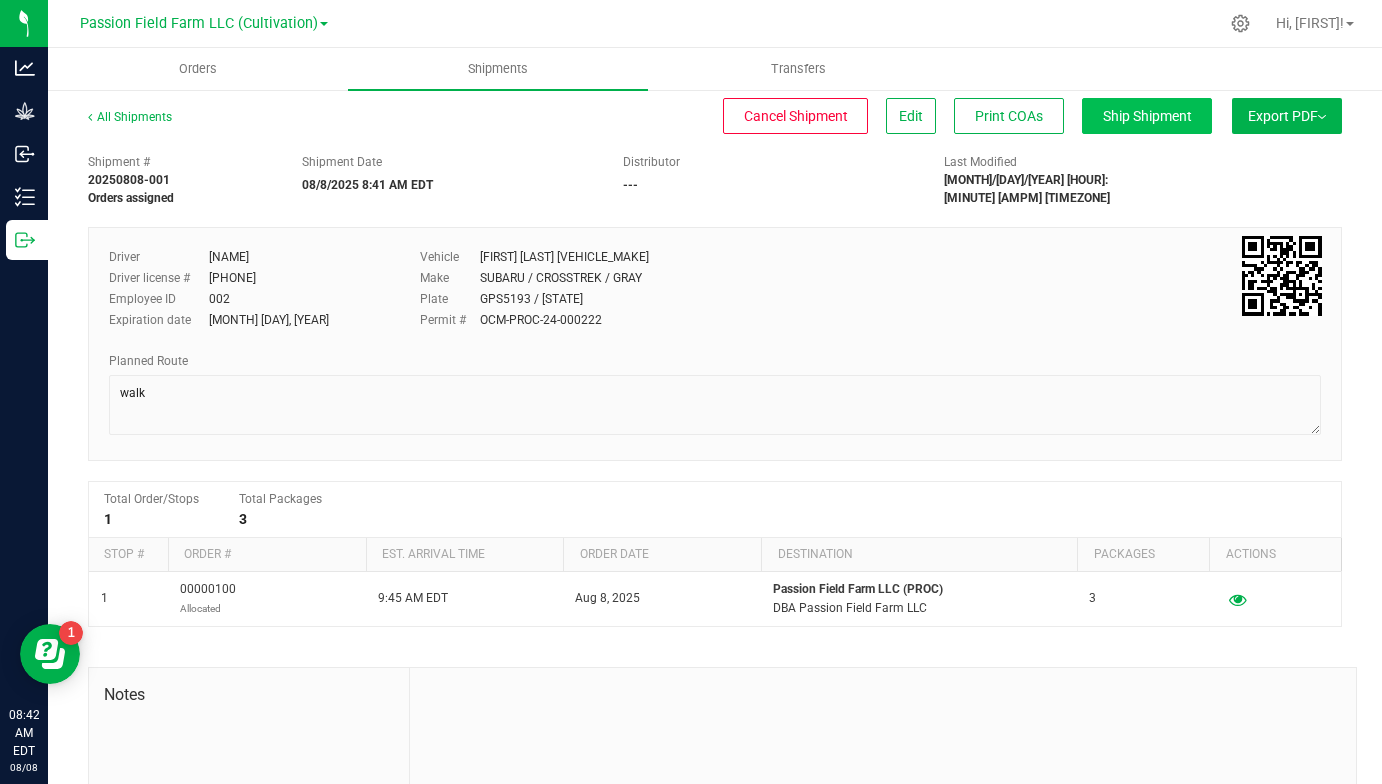 click on "Ship Shipment" at bounding box center [1147, 116] 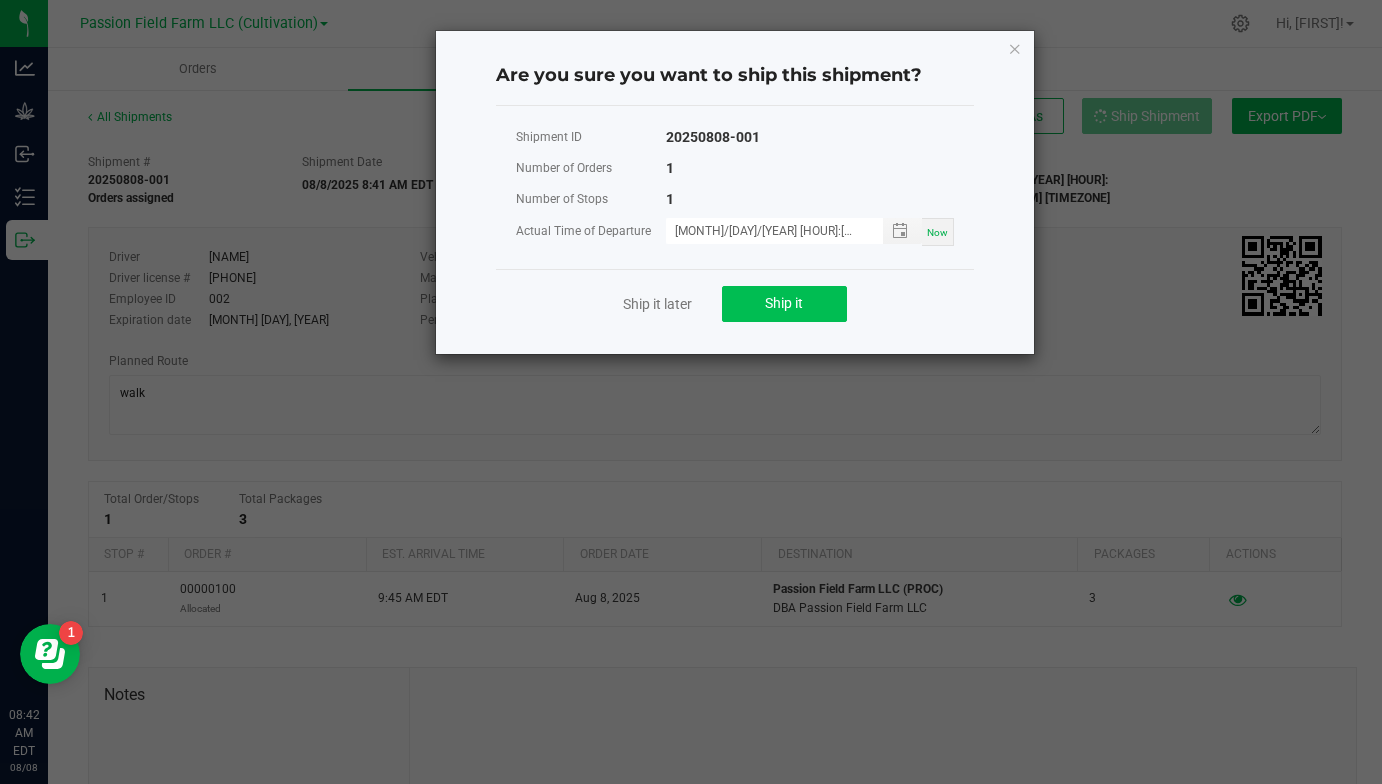 click on "Ship it" 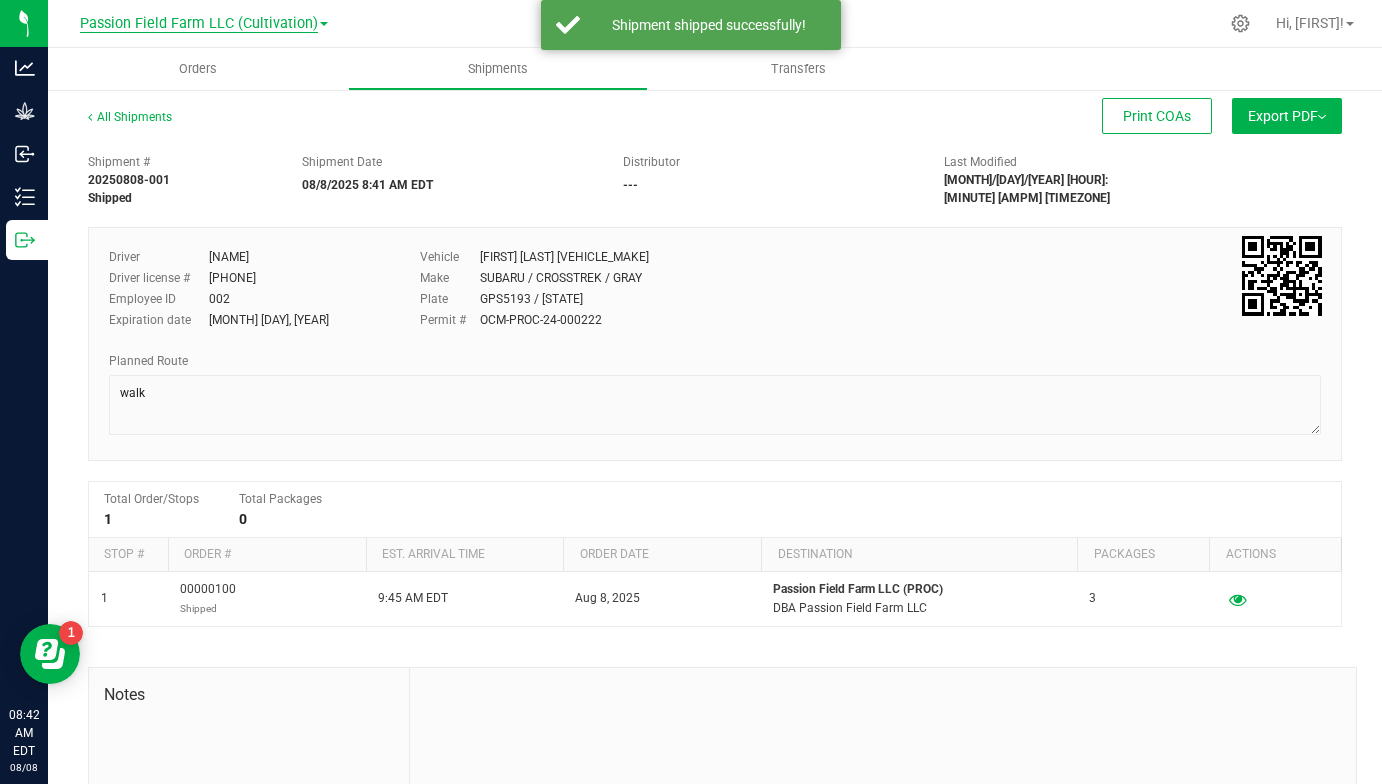 click on "Passion Field Farm LLC (Cultivation)" at bounding box center [199, 24] 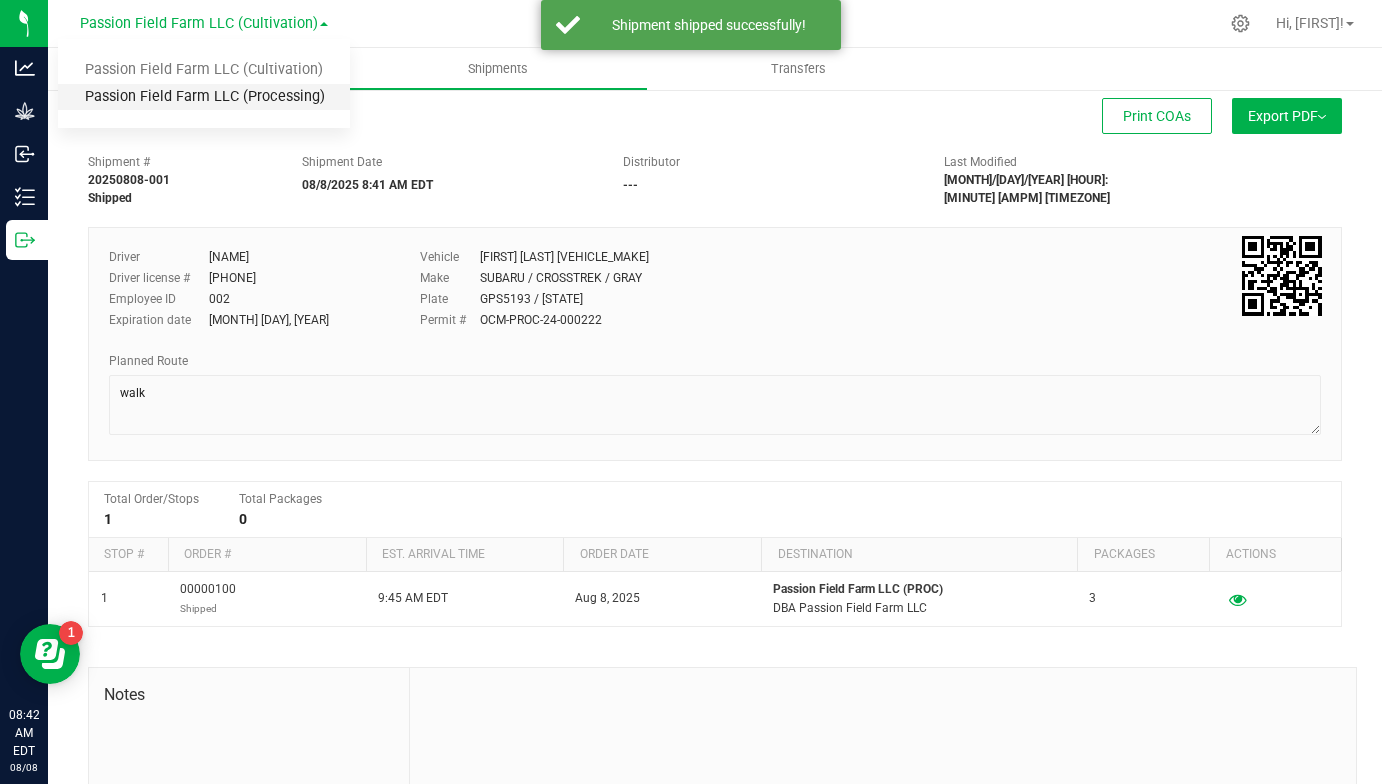click on "Passion Field Farm LLC (Processing)" at bounding box center (204, 97) 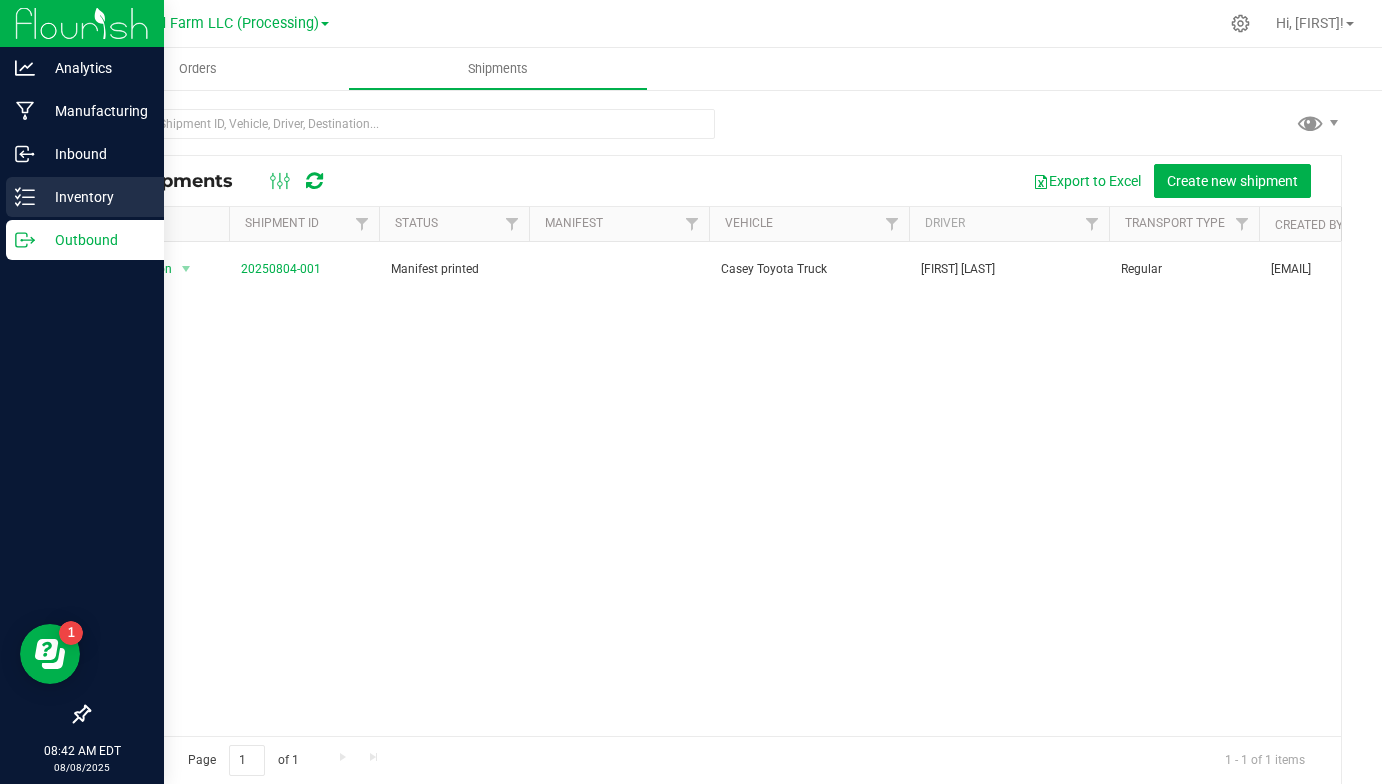 click on "Inventory" at bounding box center [95, 197] 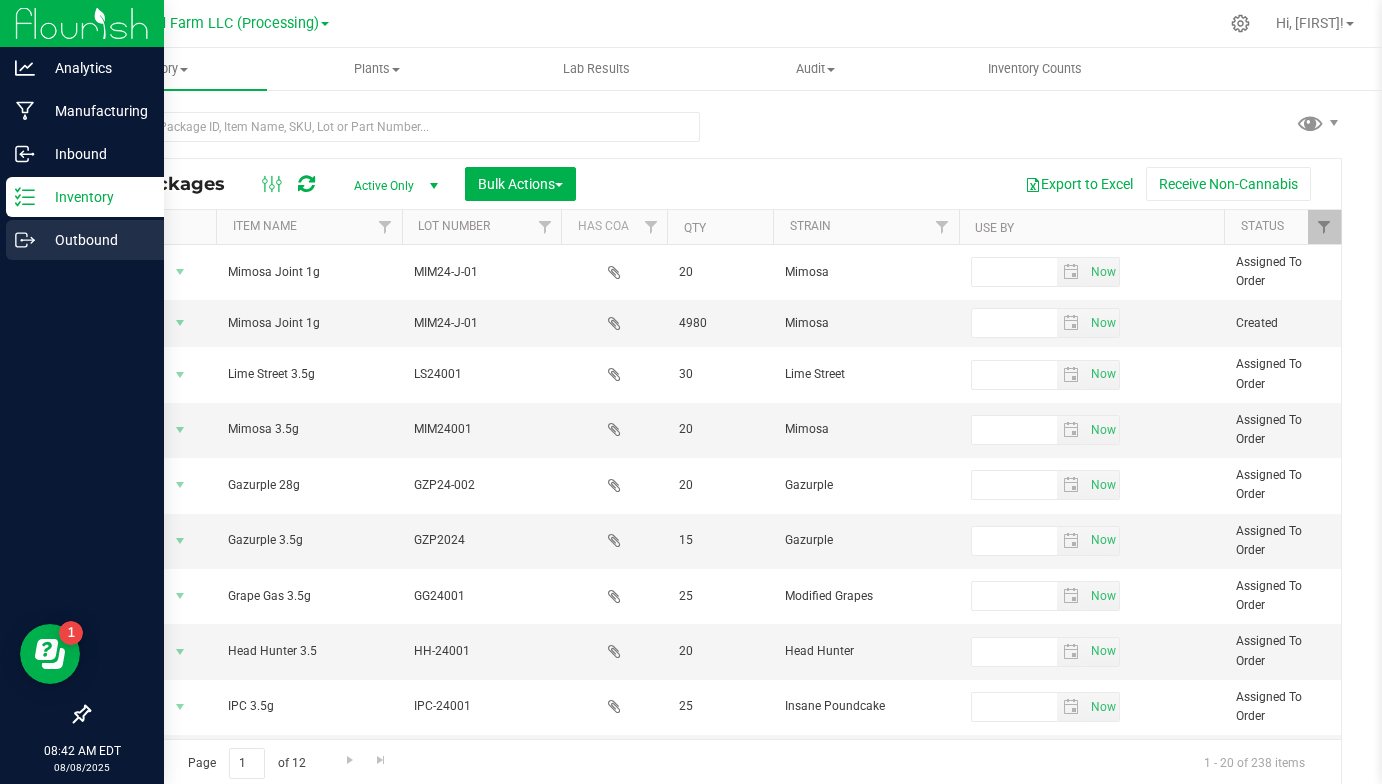 click on "Outbound" at bounding box center [95, 240] 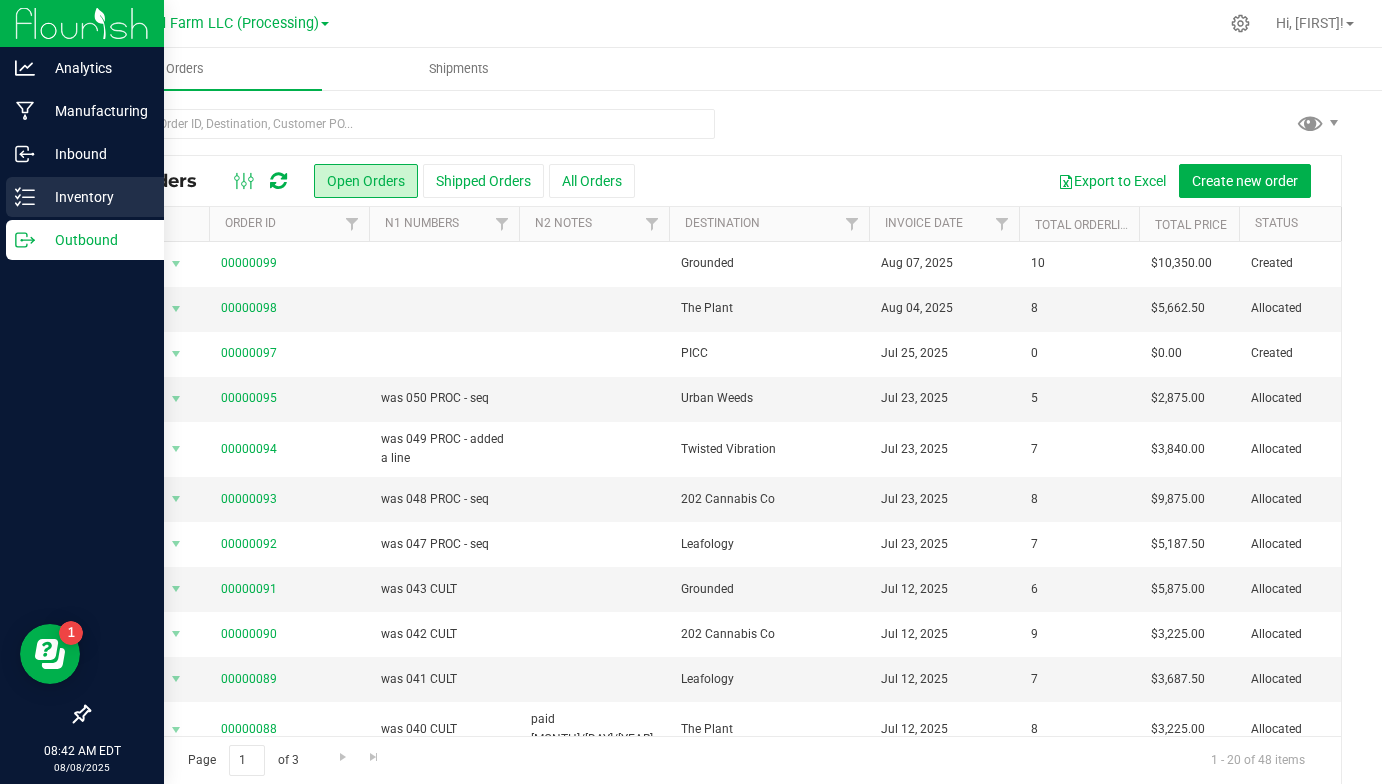 click on "Inventory" at bounding box center [95, 197] 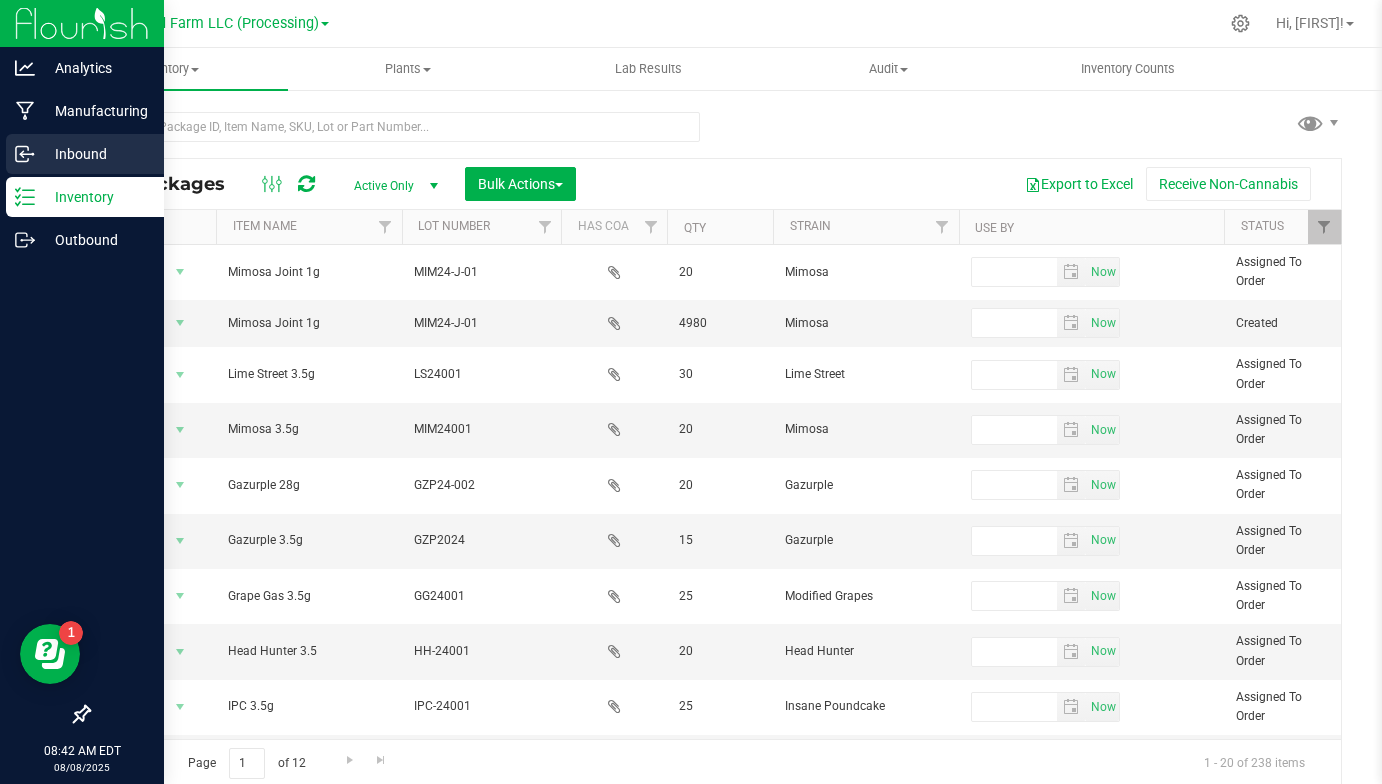 click 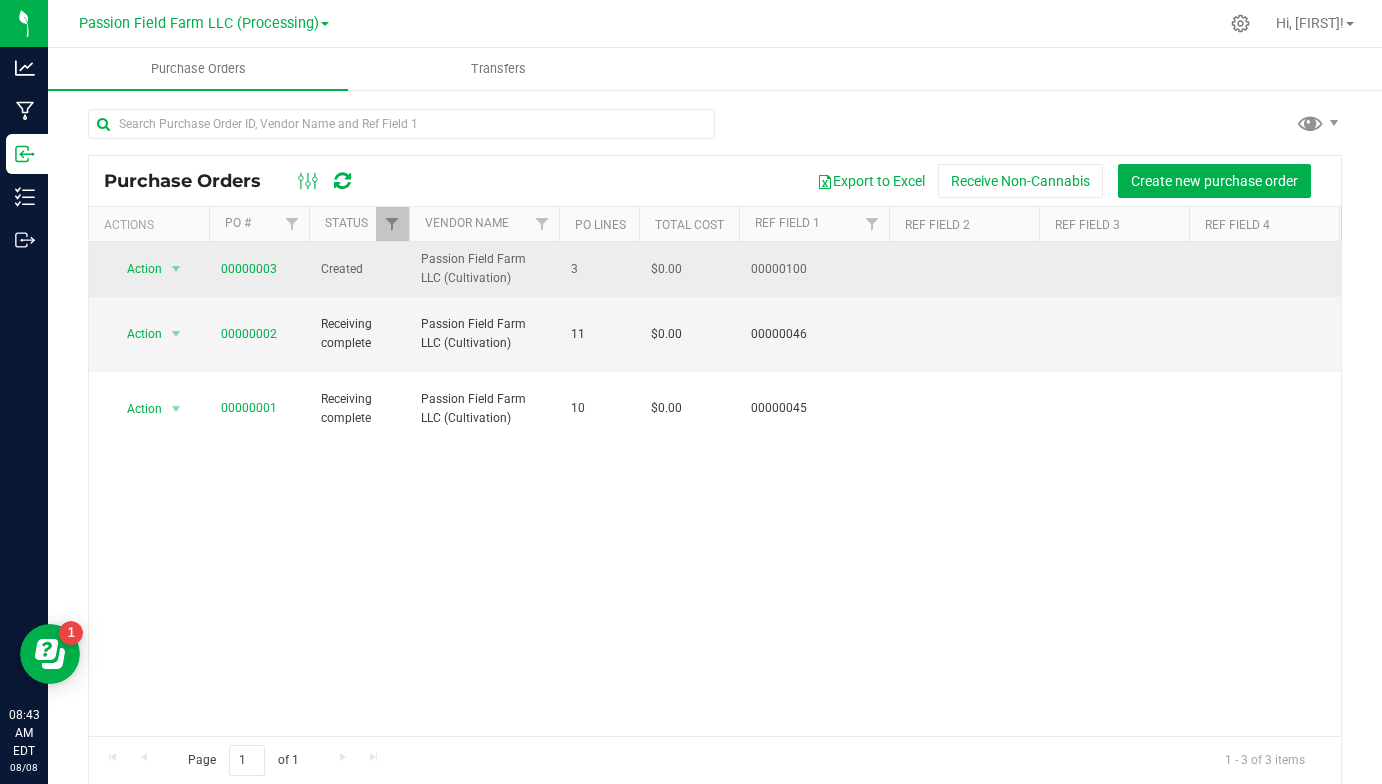 scroll, scrollTop: 0, scrollLeft: 0, axis: both 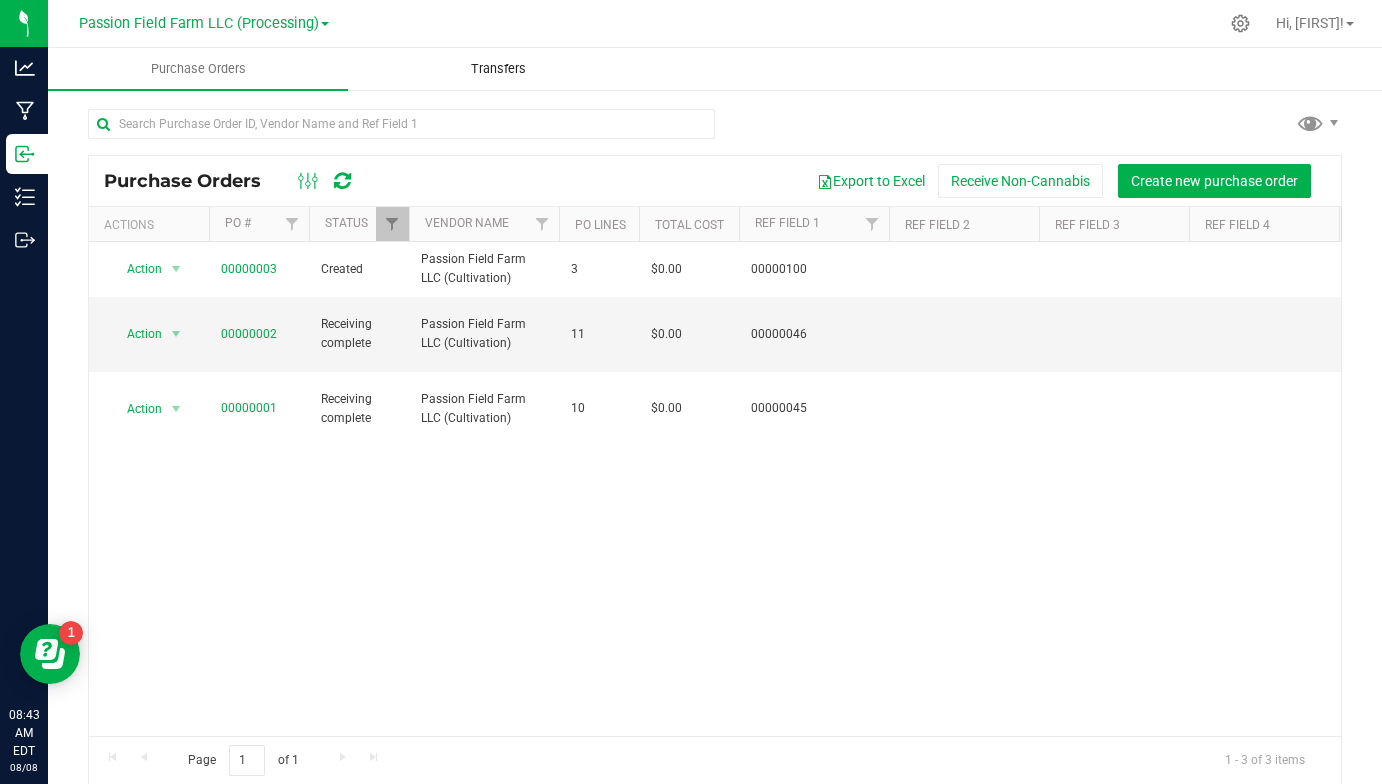 click on "Transfers" at bounding box center (498, 69) 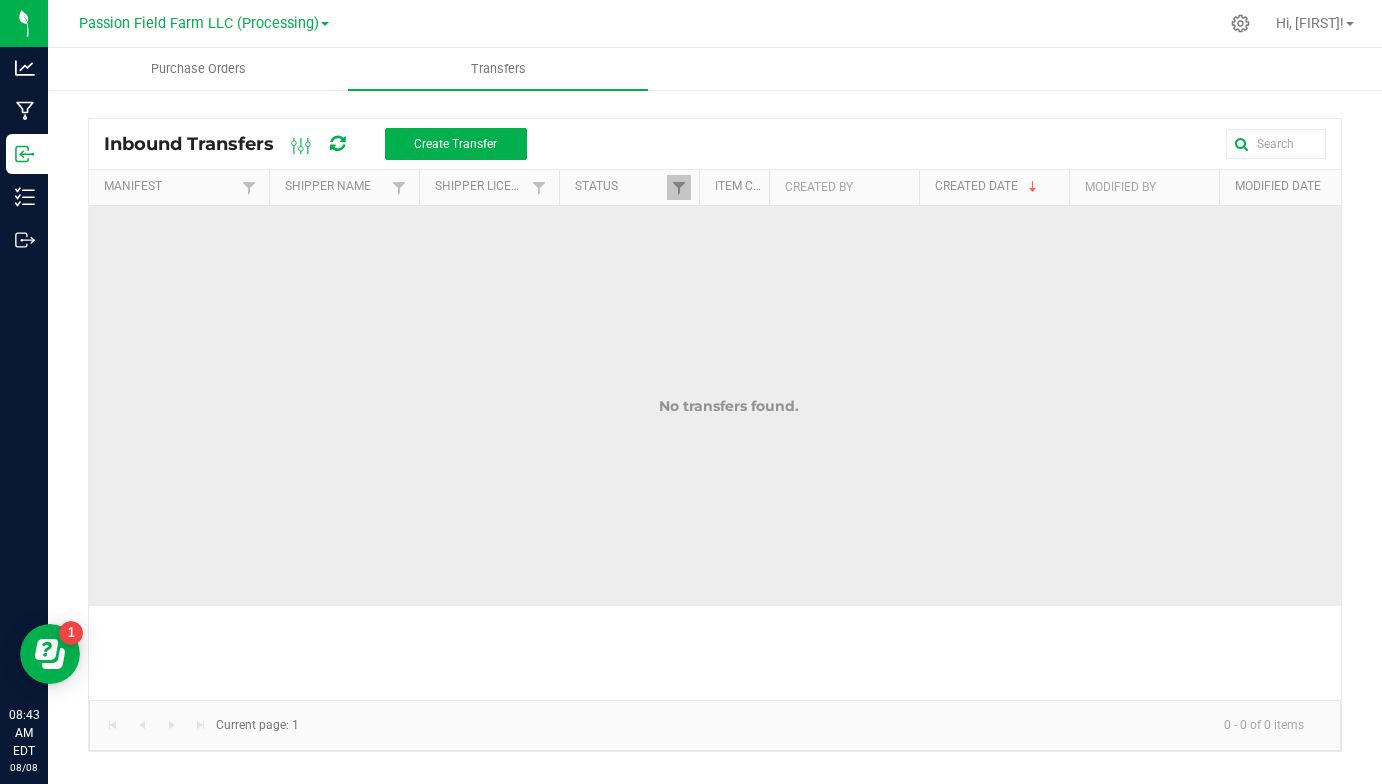 click on "No transfers found." at bounding box center [729, 406] 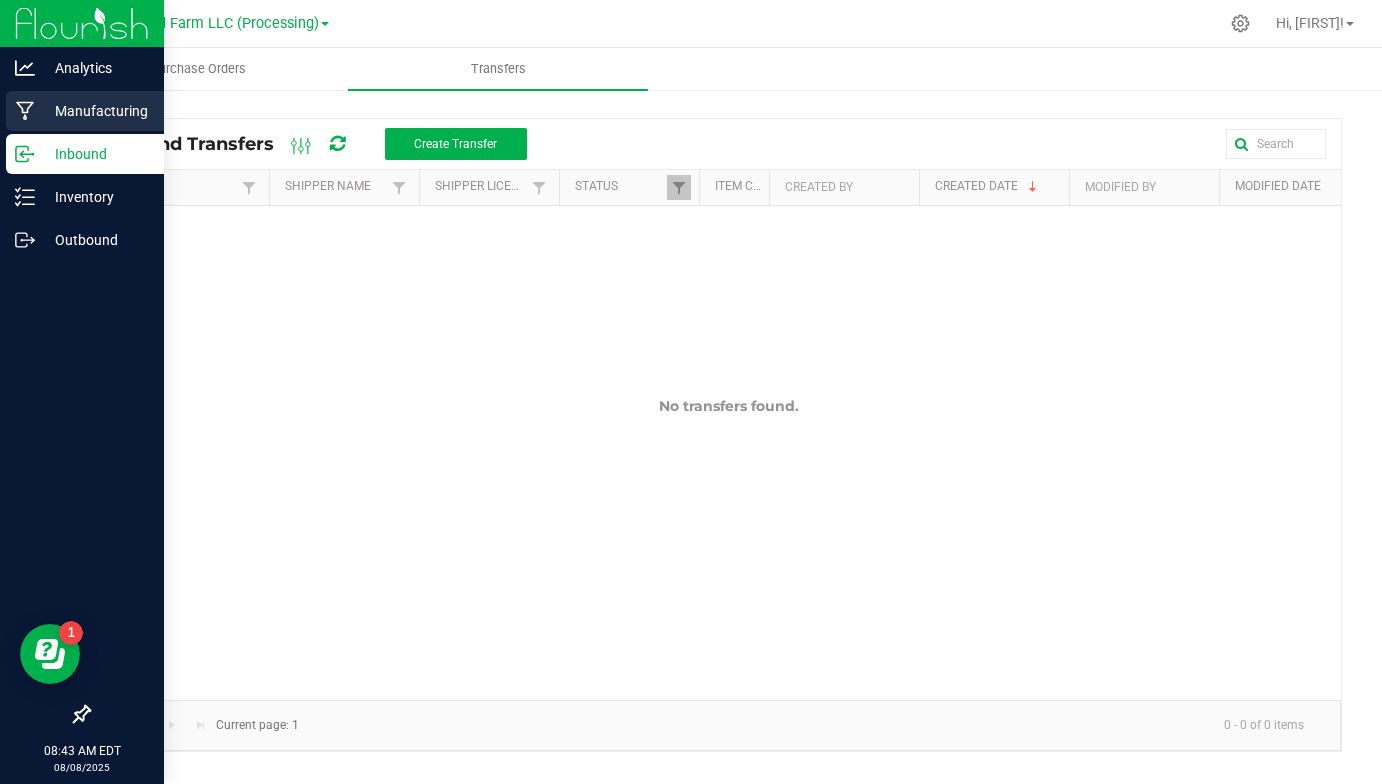 click on "Manufacturing" at bounding box center (95, 111) 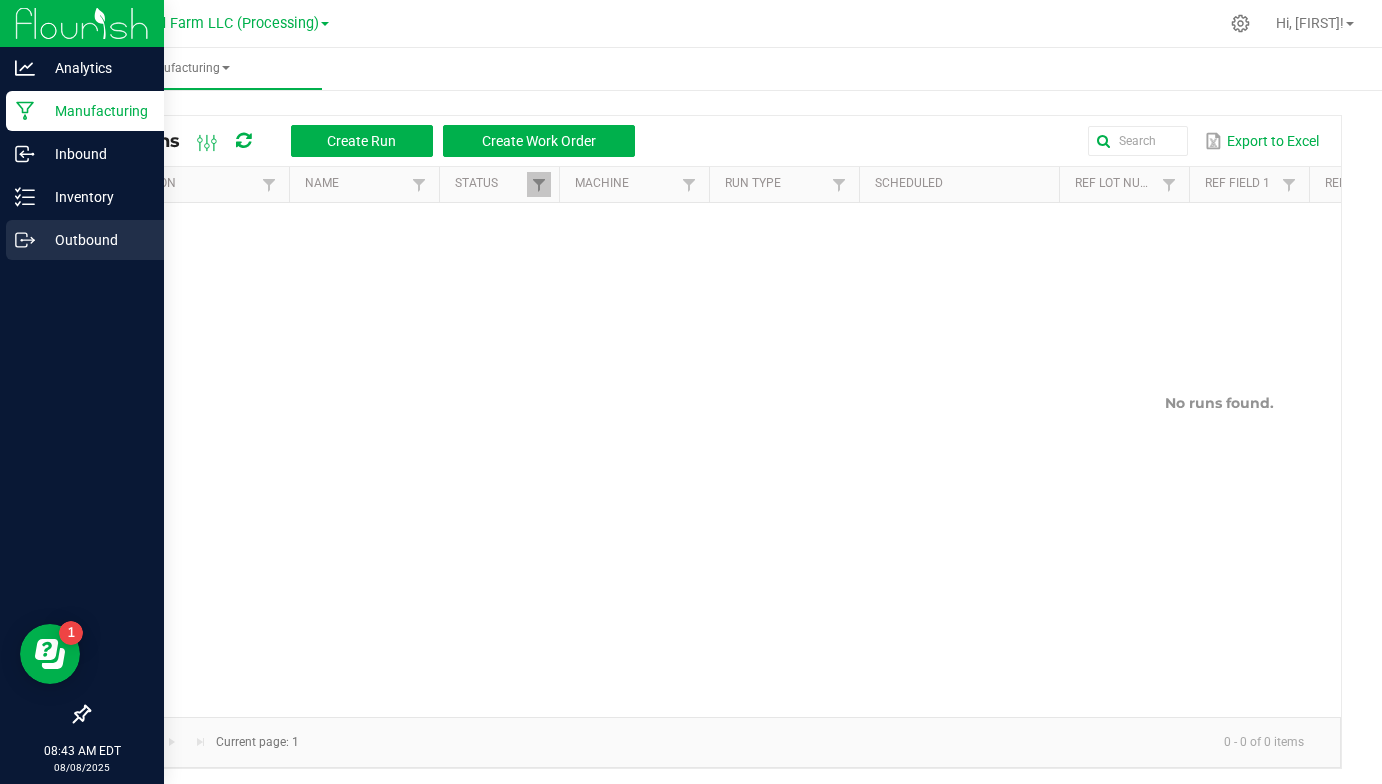 click on "Outbound" at bounding box center (95, 240) 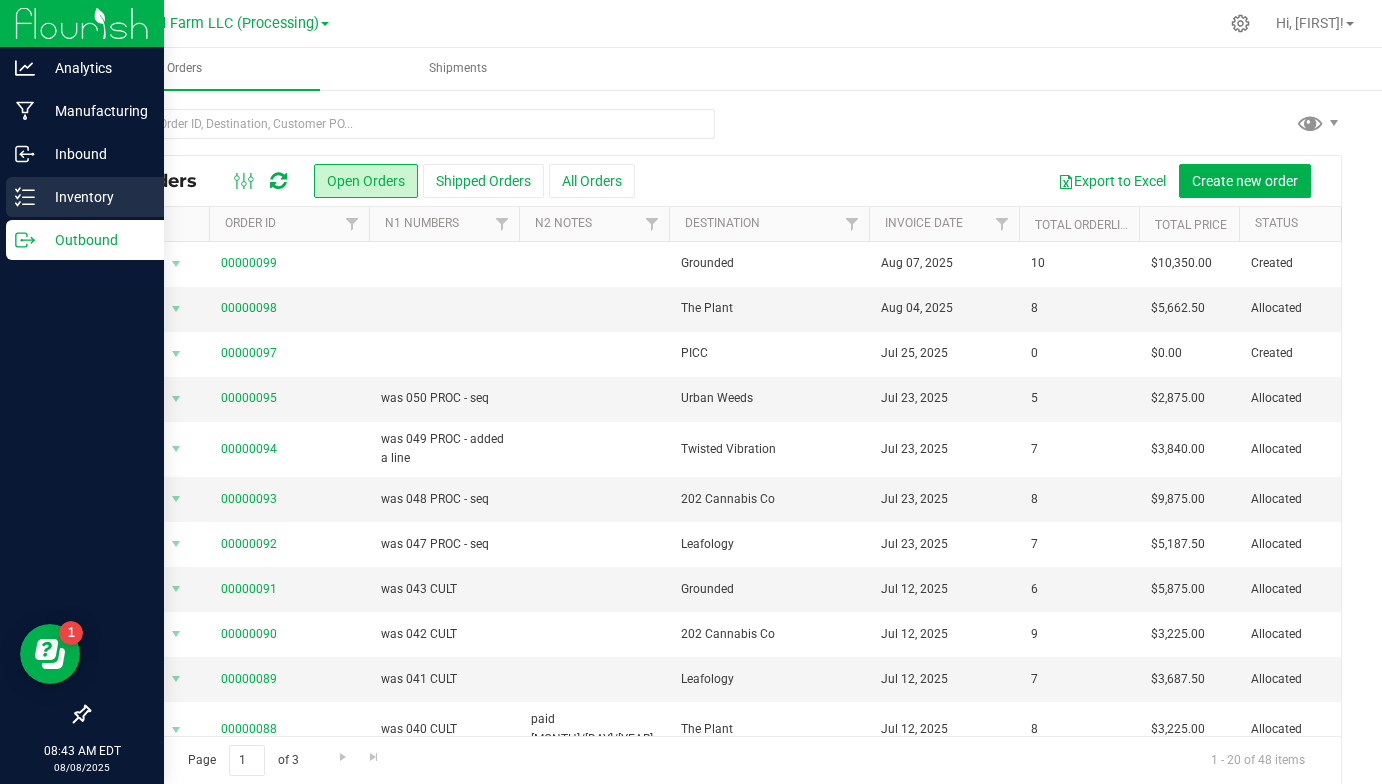 click on "Inventory" at bounding box center (95, 197) 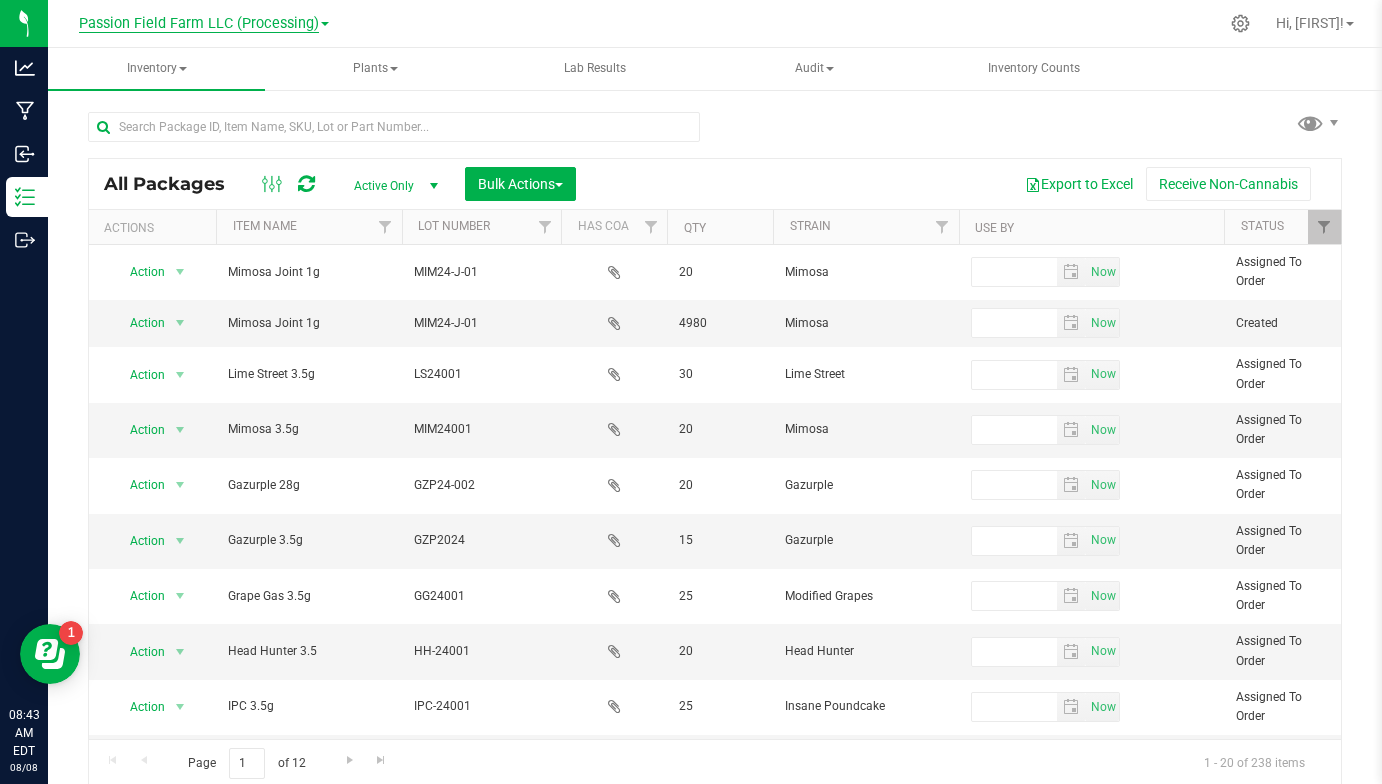 click on "Passion Field Farm LLC (Processing)" at bounding box center (204, 22) 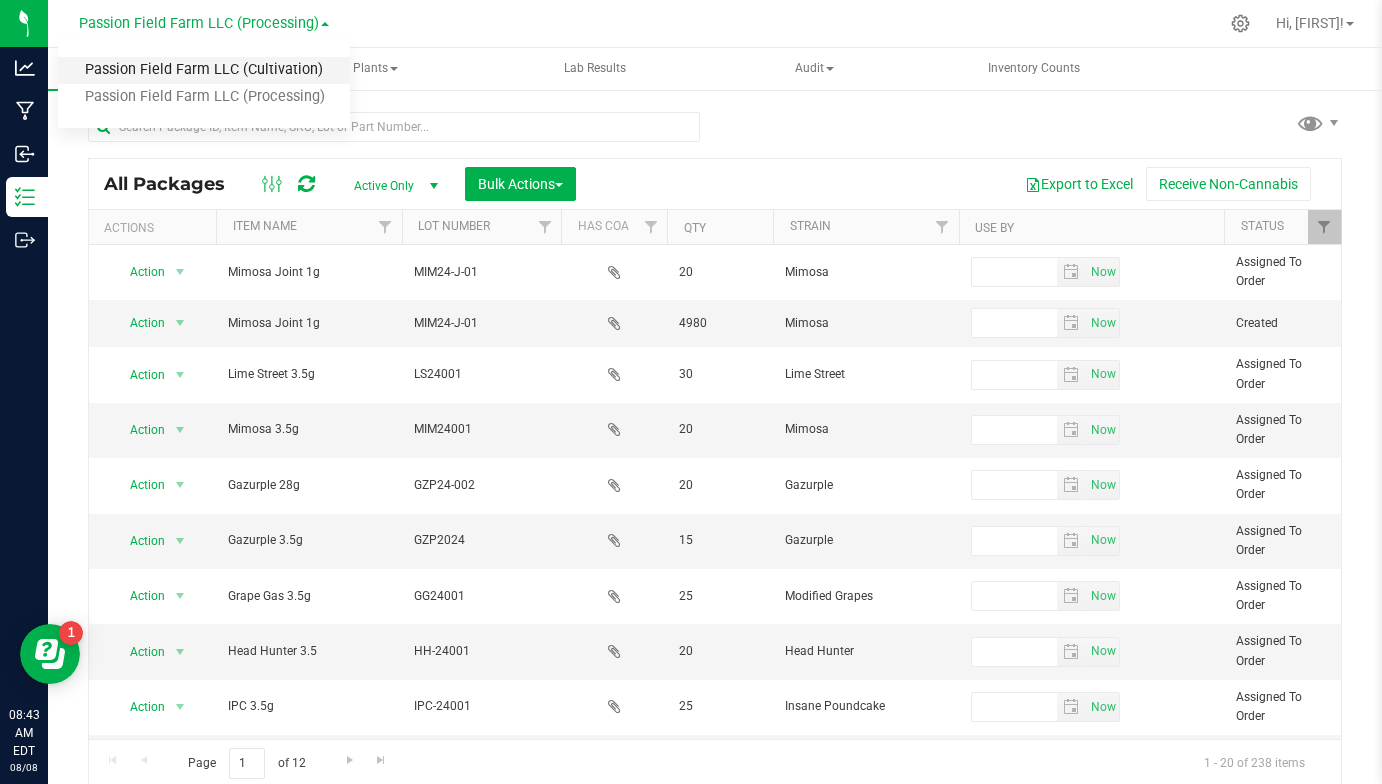 click on "Passion Field Farm LLC (Cultivation)" at bounding box center (204, 70) 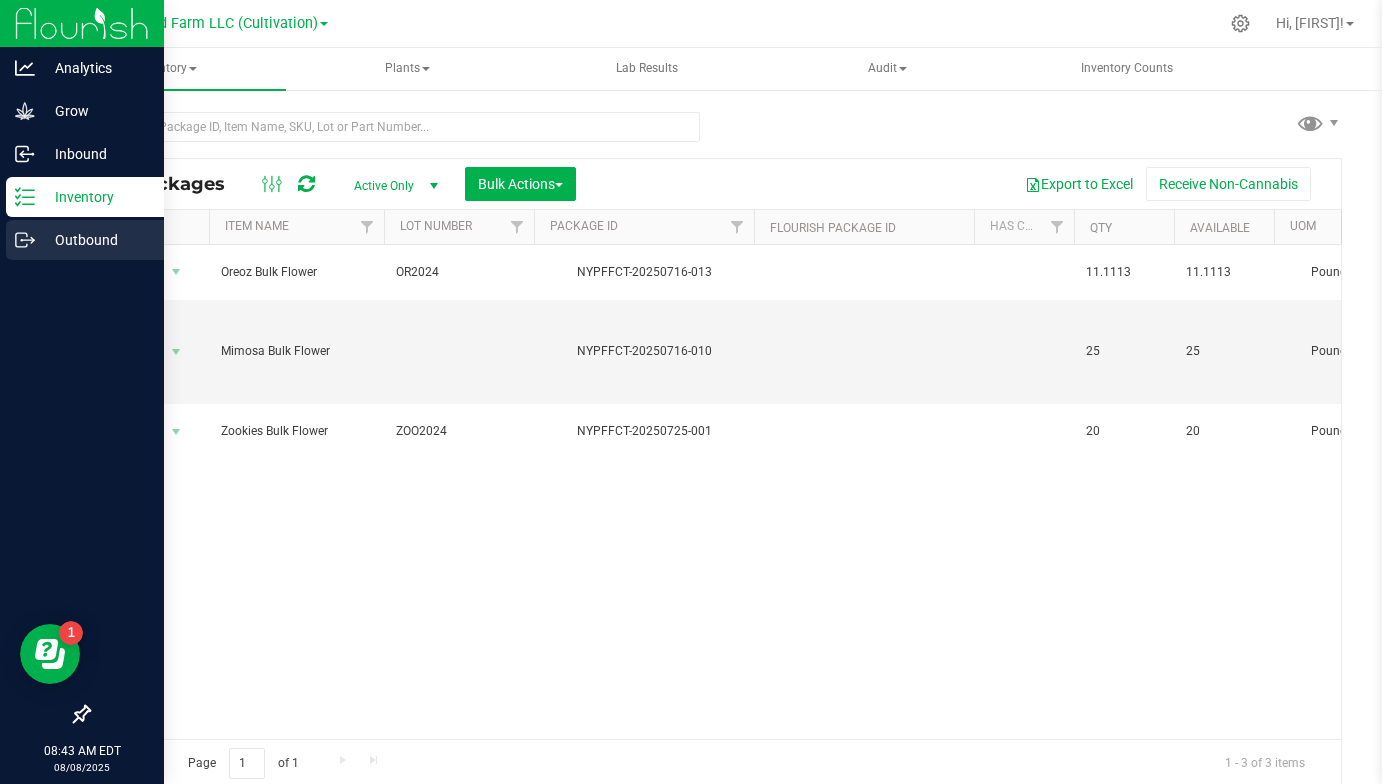 click 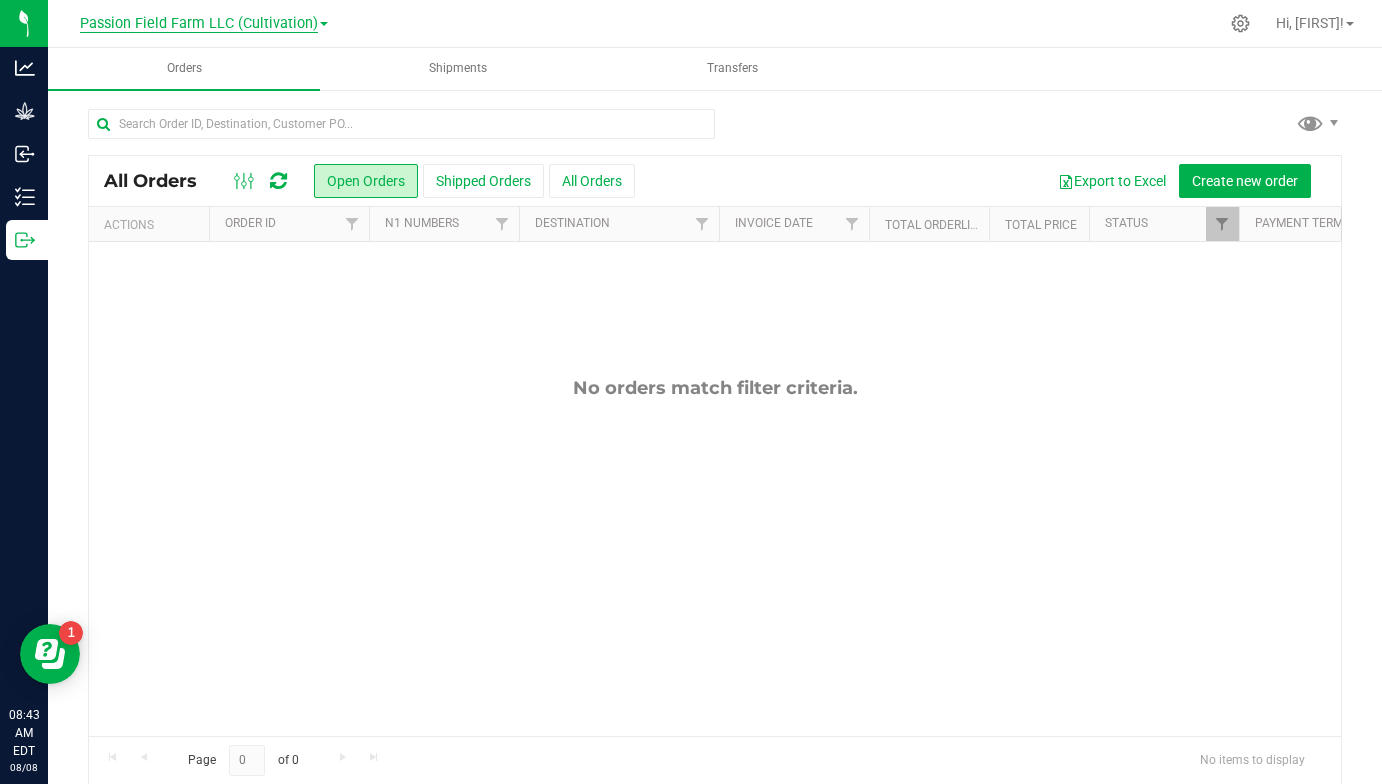 click on "Passion Field Farm LLC (Cultivation)" at bounding box center (199, 24) 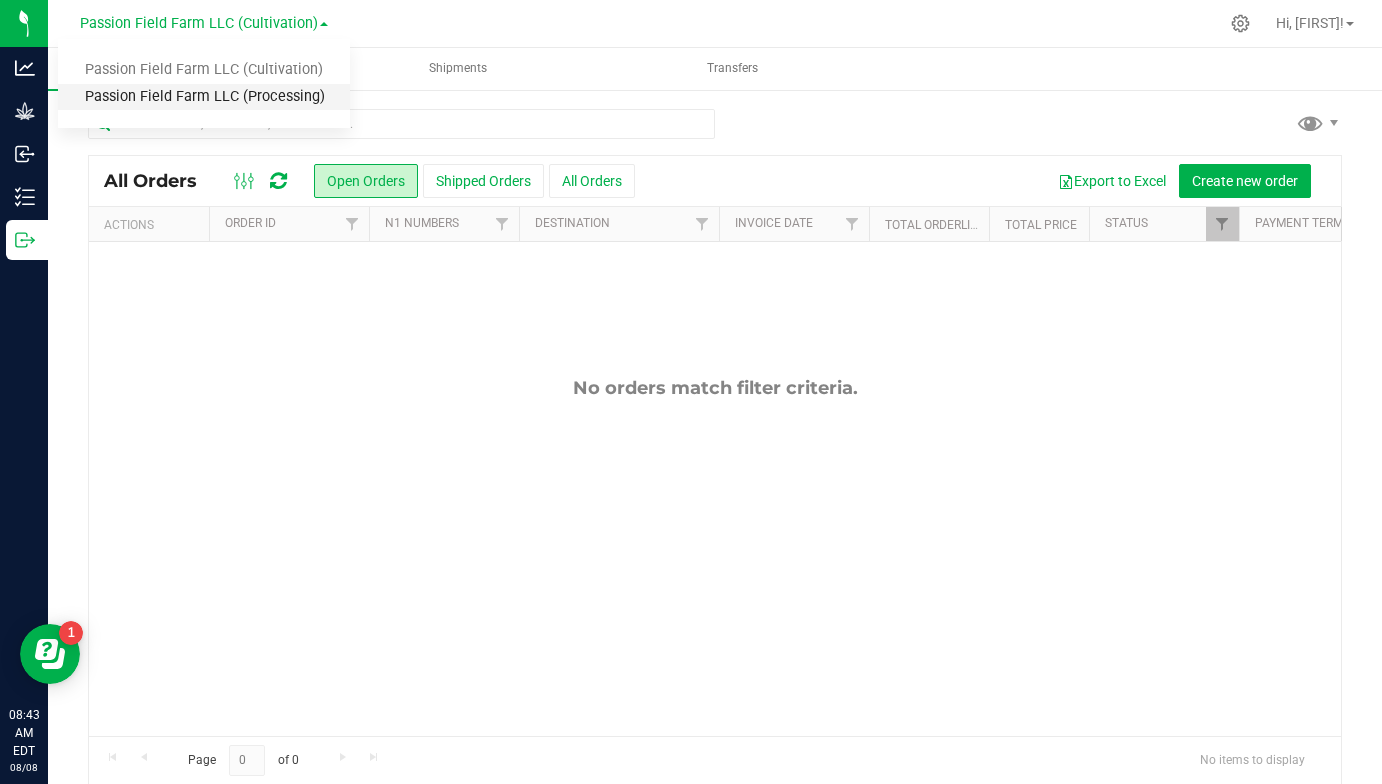 click on "Passion Field Farm LLC (Processing)" at bounding box center (204, 97) 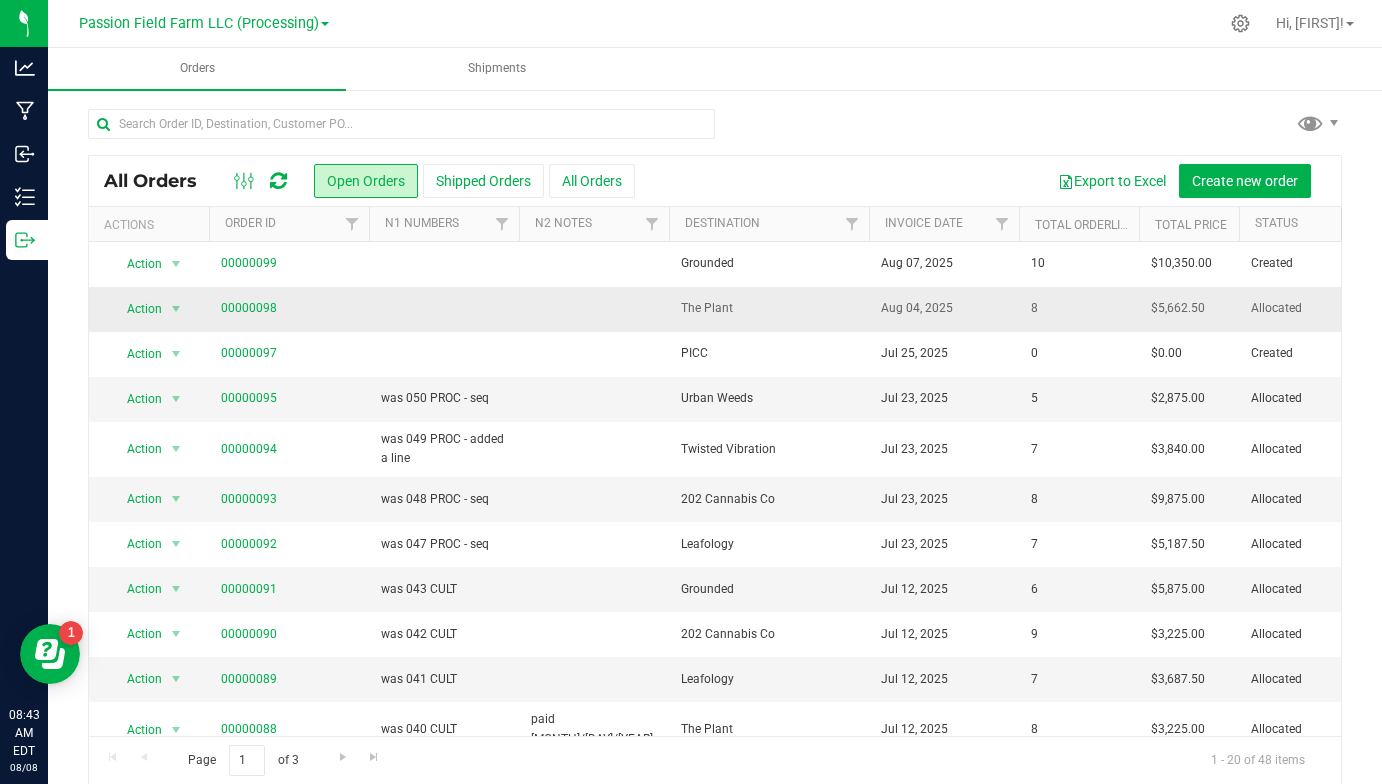 scroll, scrollTop: 0, scrollLeft: 0, axis: both 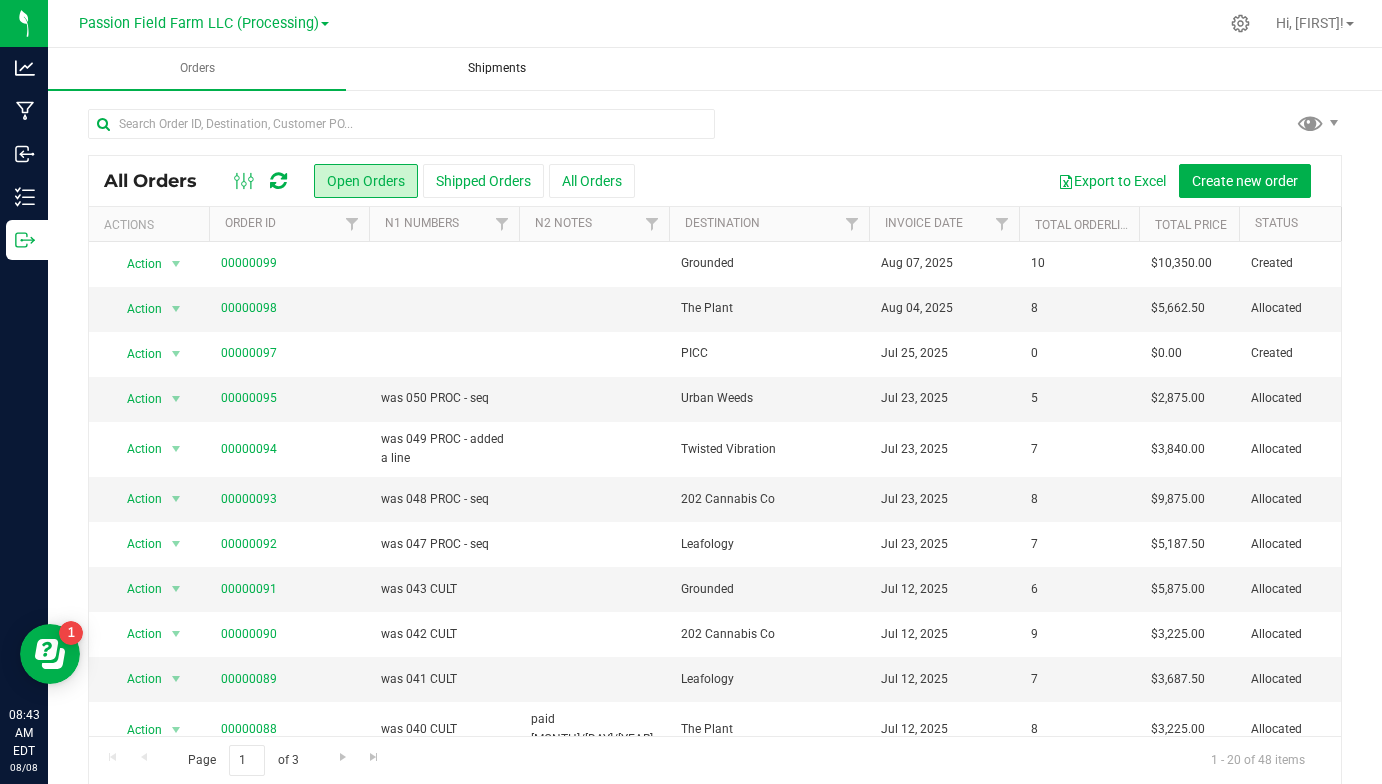 click on "Shipments" at bounding box center [497, 68] 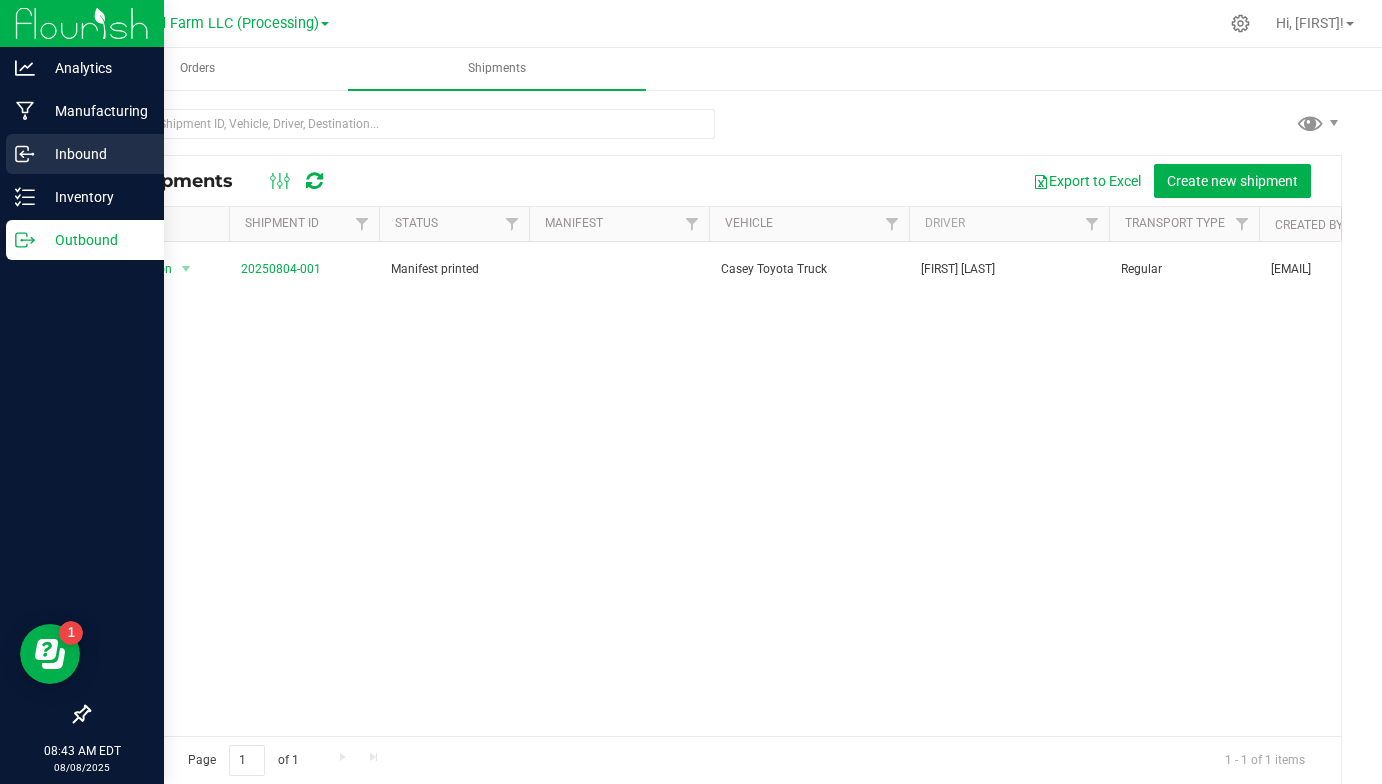click on "Inbound" at bounding box center [95, 154] 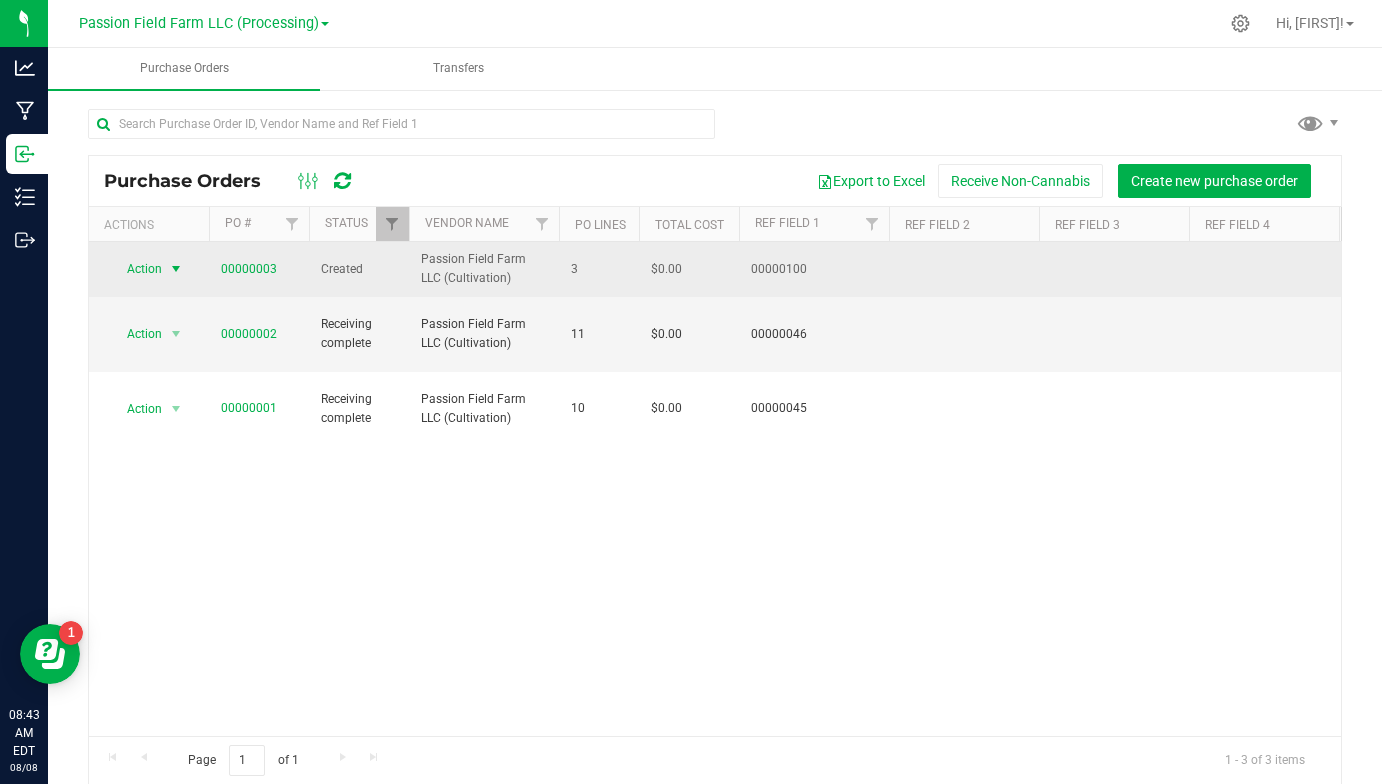 click at bounding box center [176, 269] 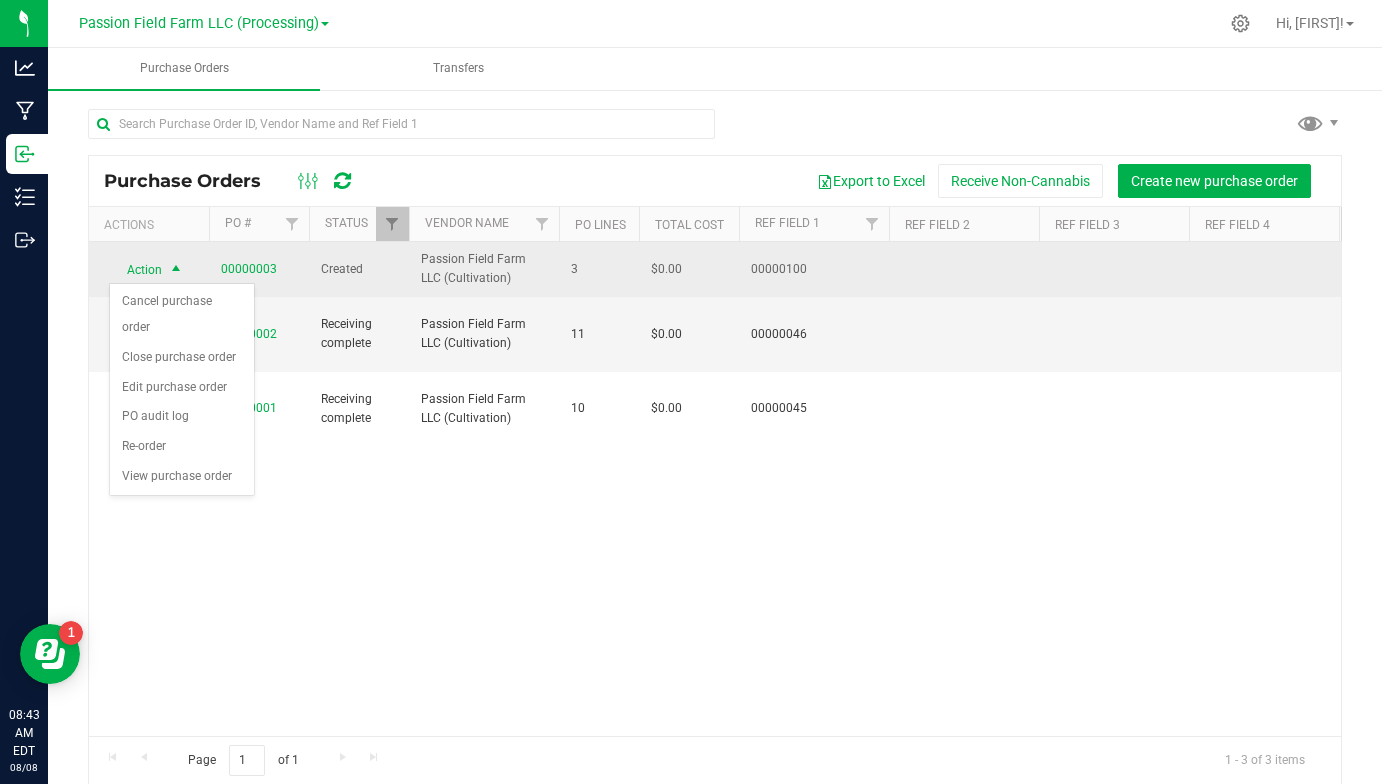 click at bounding box center [176, 270] 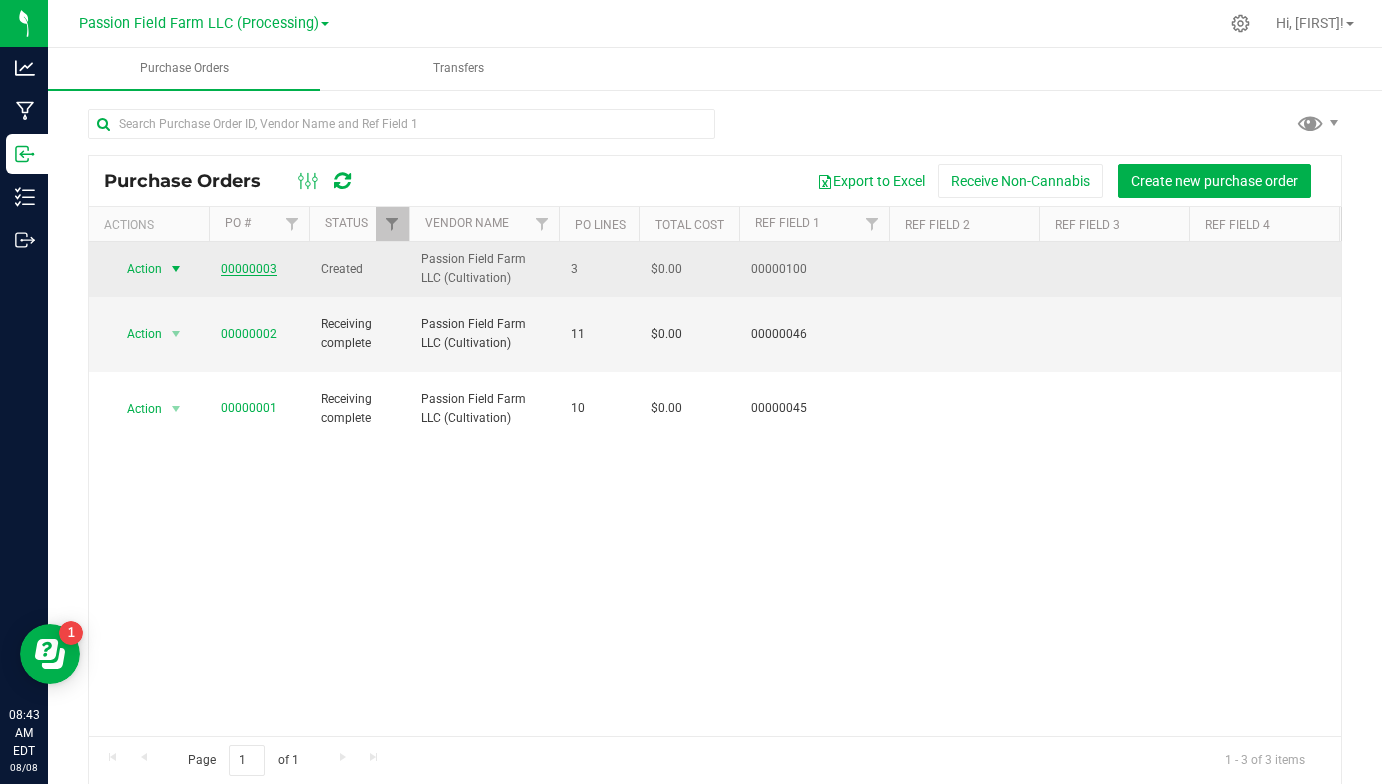 click on "00000003" at bounding box center [249, 269] 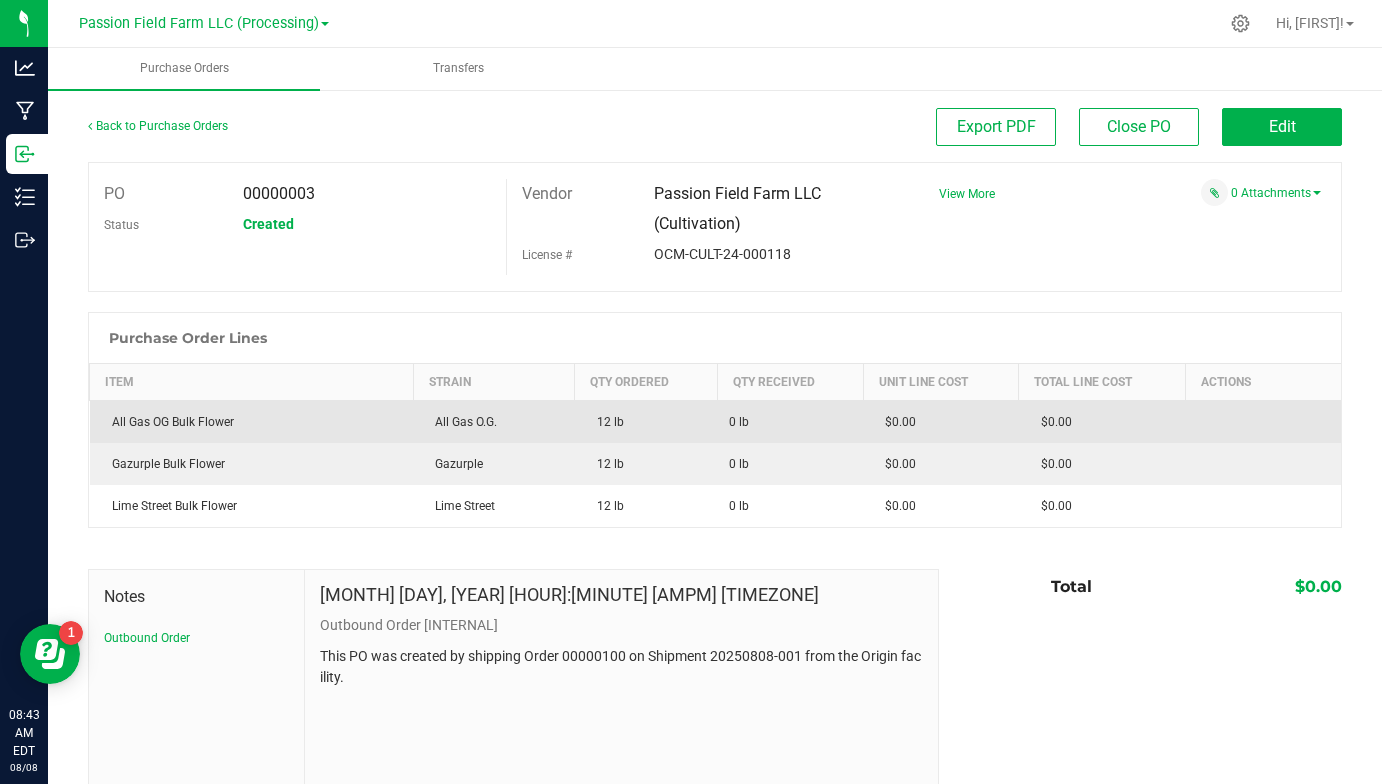 scroll, scrollTop: 0, scrollLeft: 0, axis: both 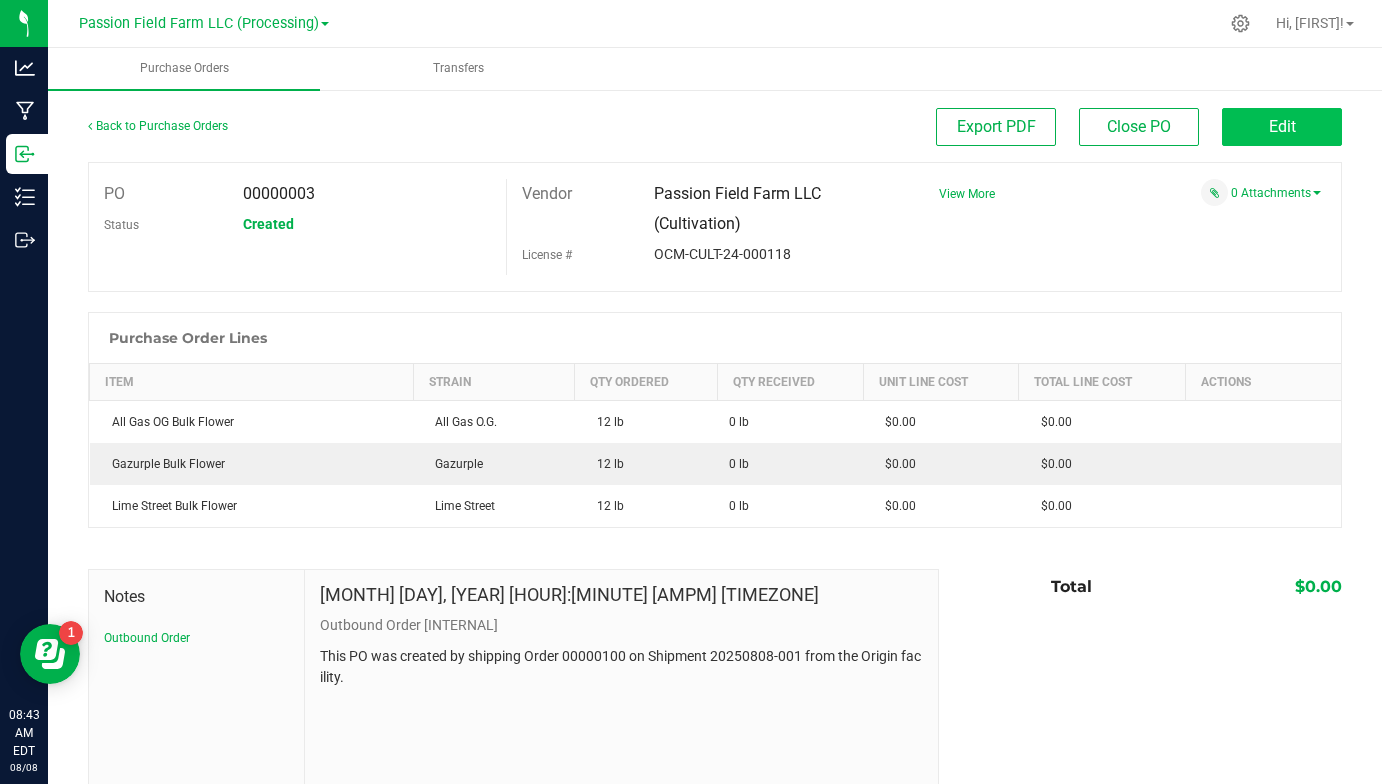 click on "Edit" at bounding box center [1282, 127] 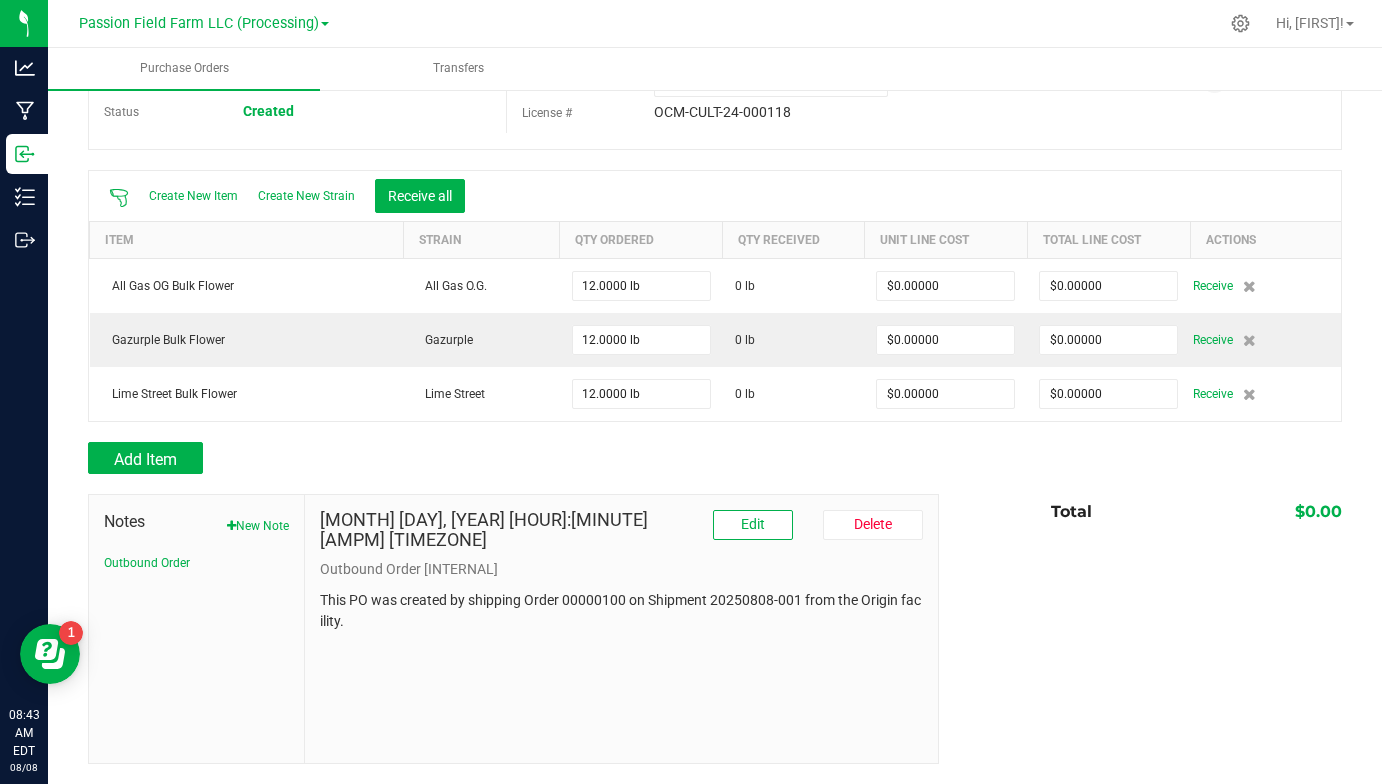 scroll, scrollTop: 112, scrollLeft: 0, axis: vertical 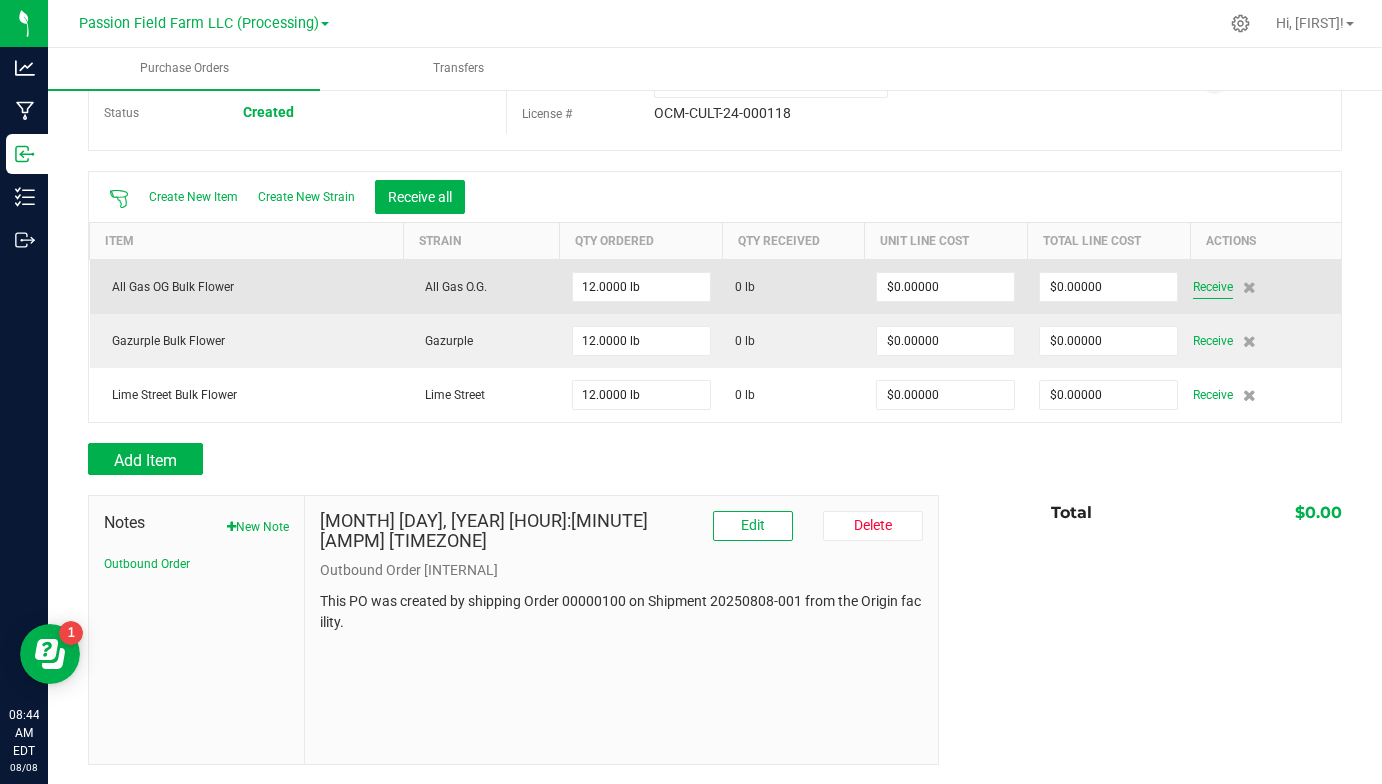 click on "Receive" at bounding box center (1213, 287) 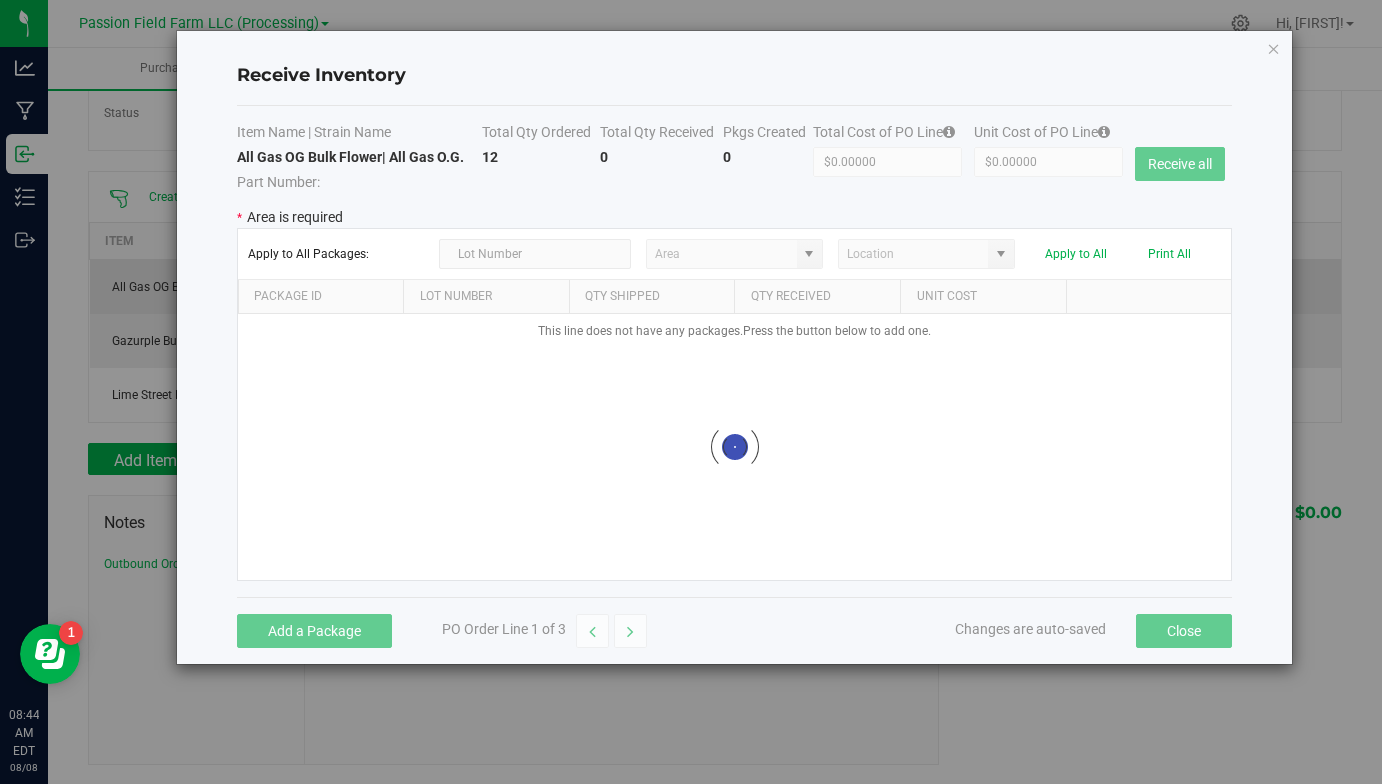 type on "Nice Barn" 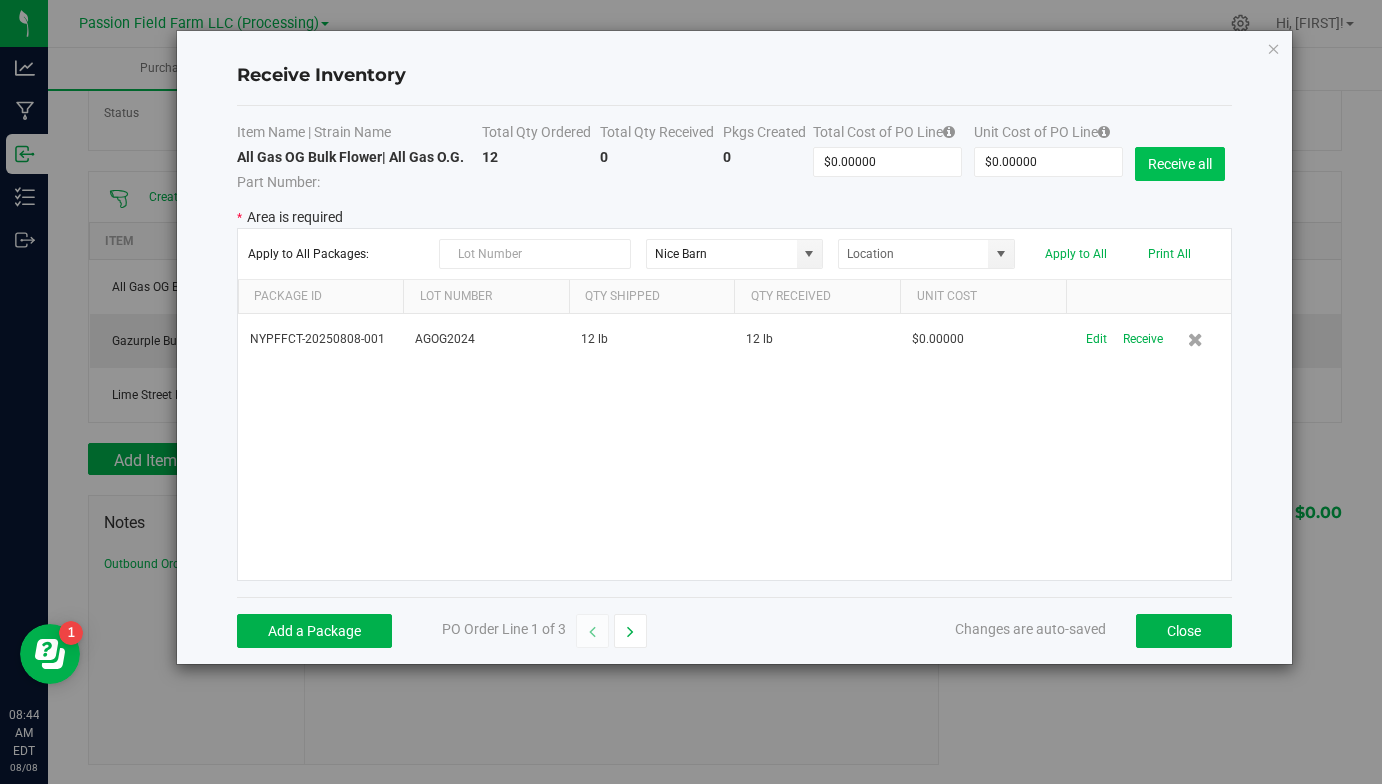 click on "Receive all" at bounding box center (1180, 164) 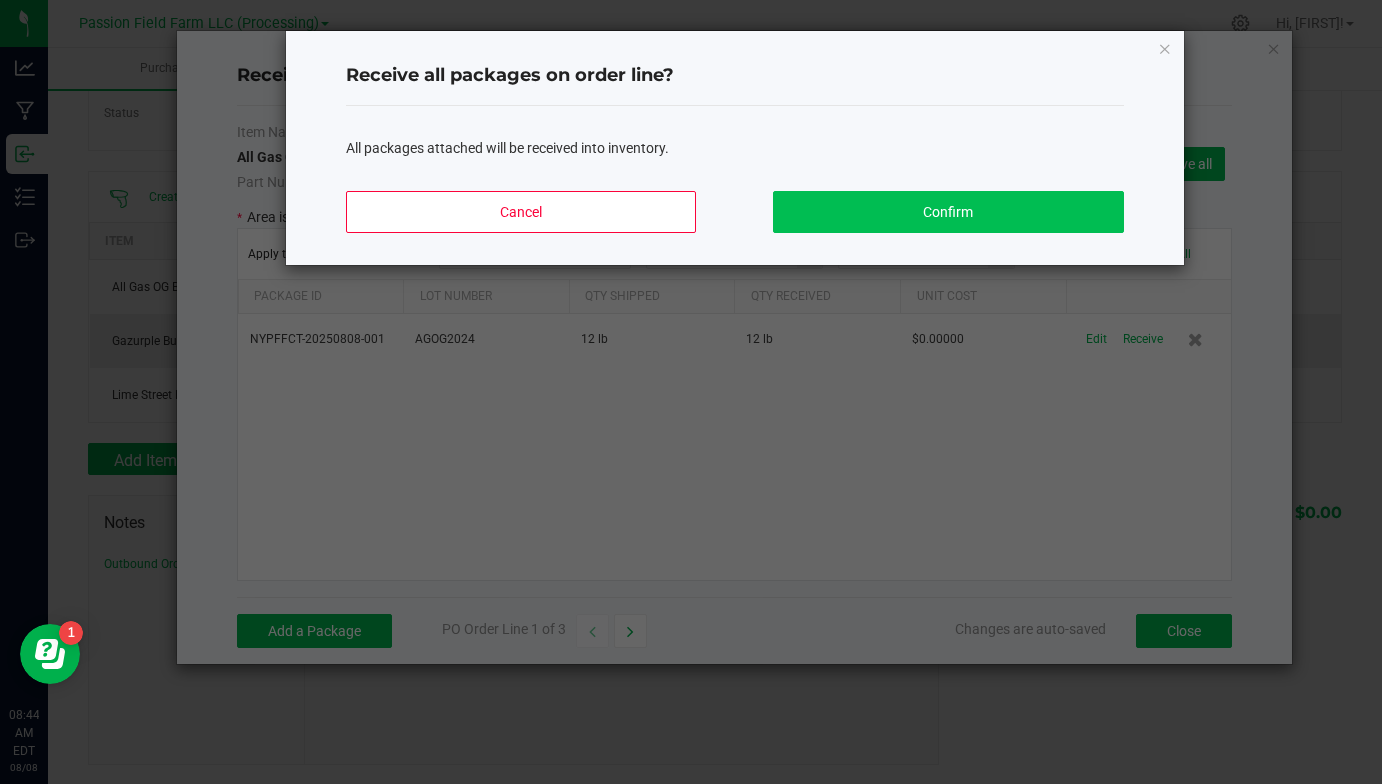 click on "Confirm" 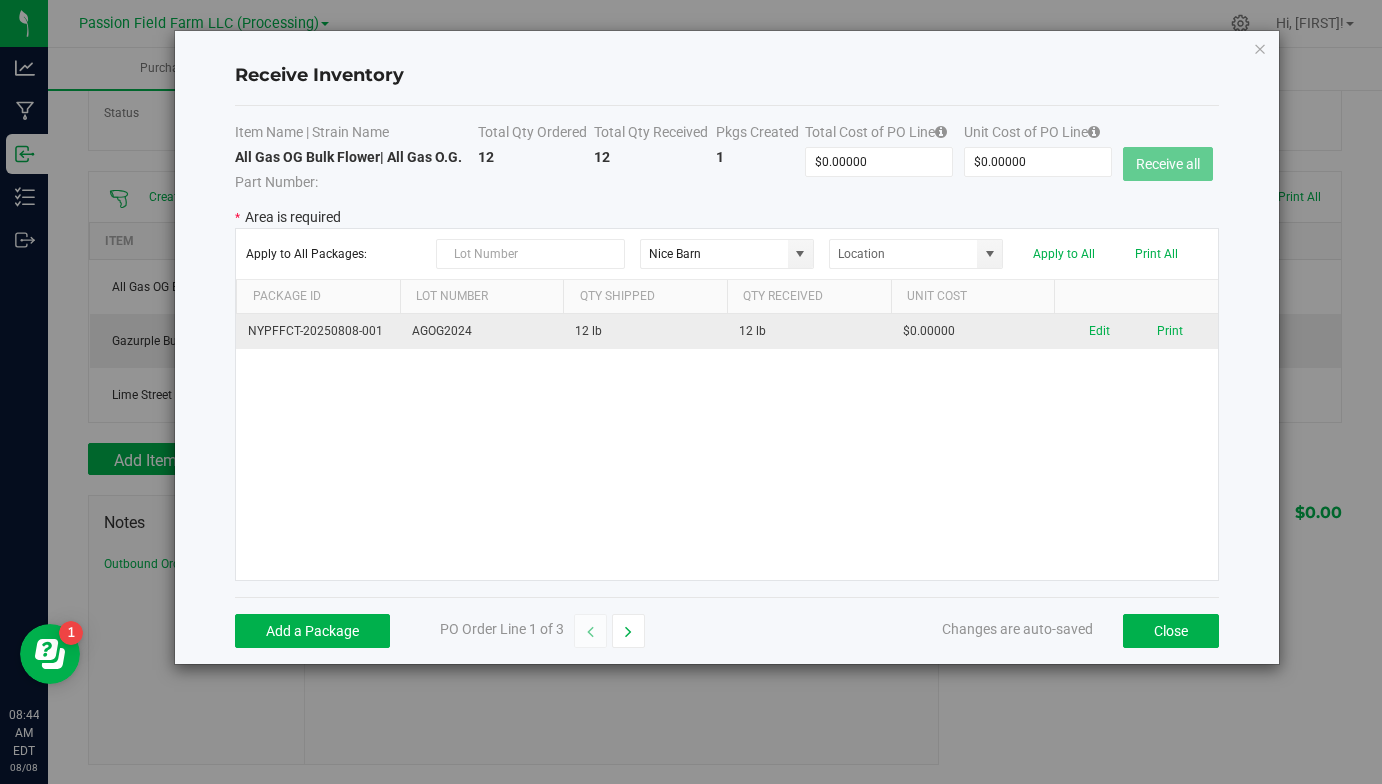 click on "$0.00000" at bounding box center [973, 331] 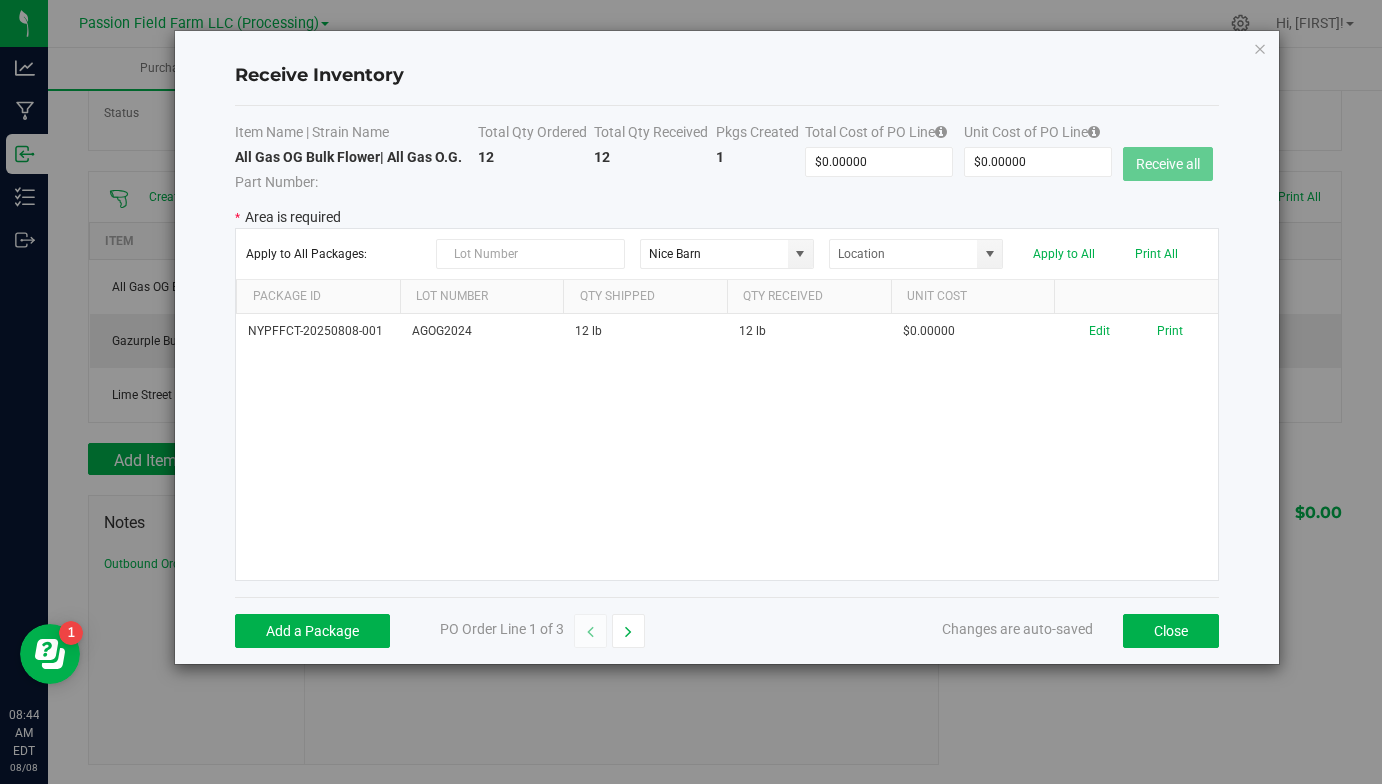 click on "NYPFFCT-20250808-001  AGOG2024  12 lb   12 lb   $0.00000   Edit   Print" at bounding box center [727, 447] 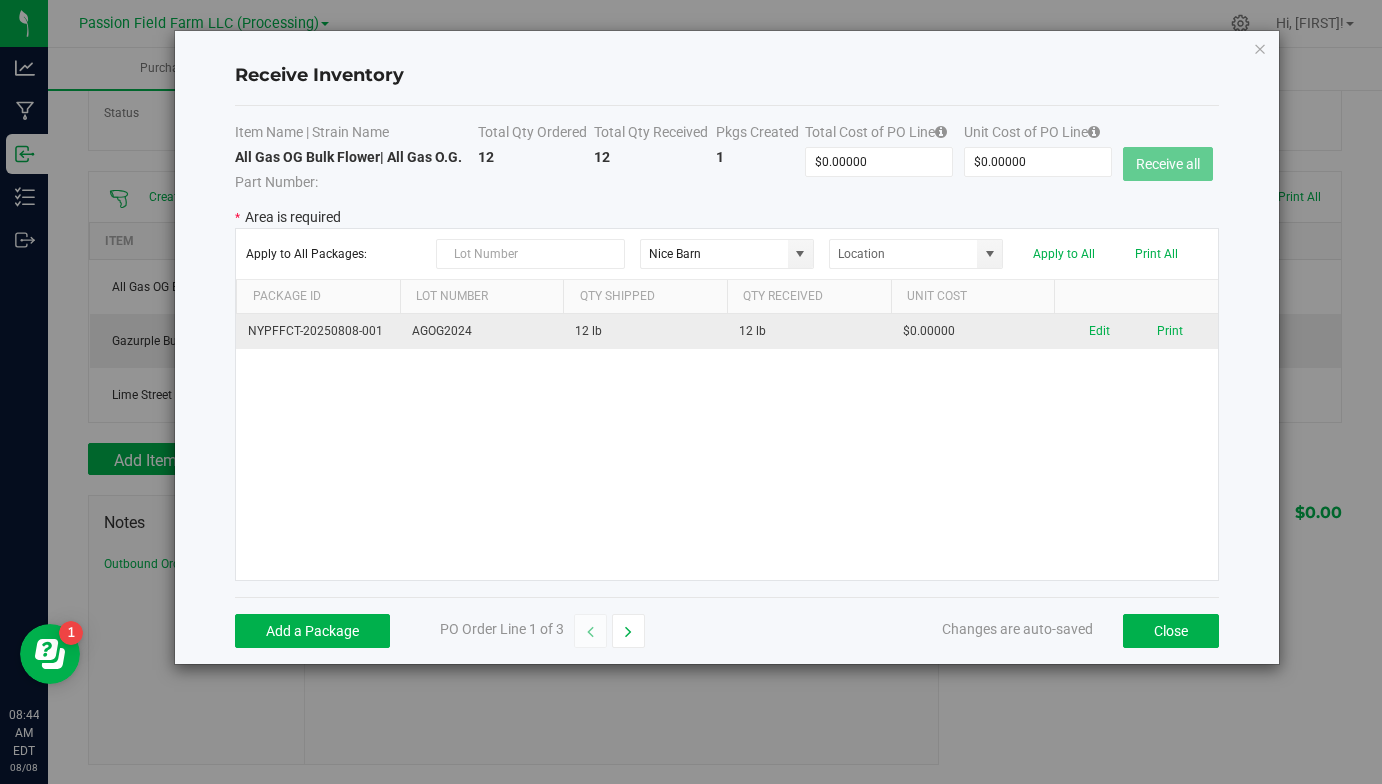 click on "$0.00000" at bounding box center (973, 331) 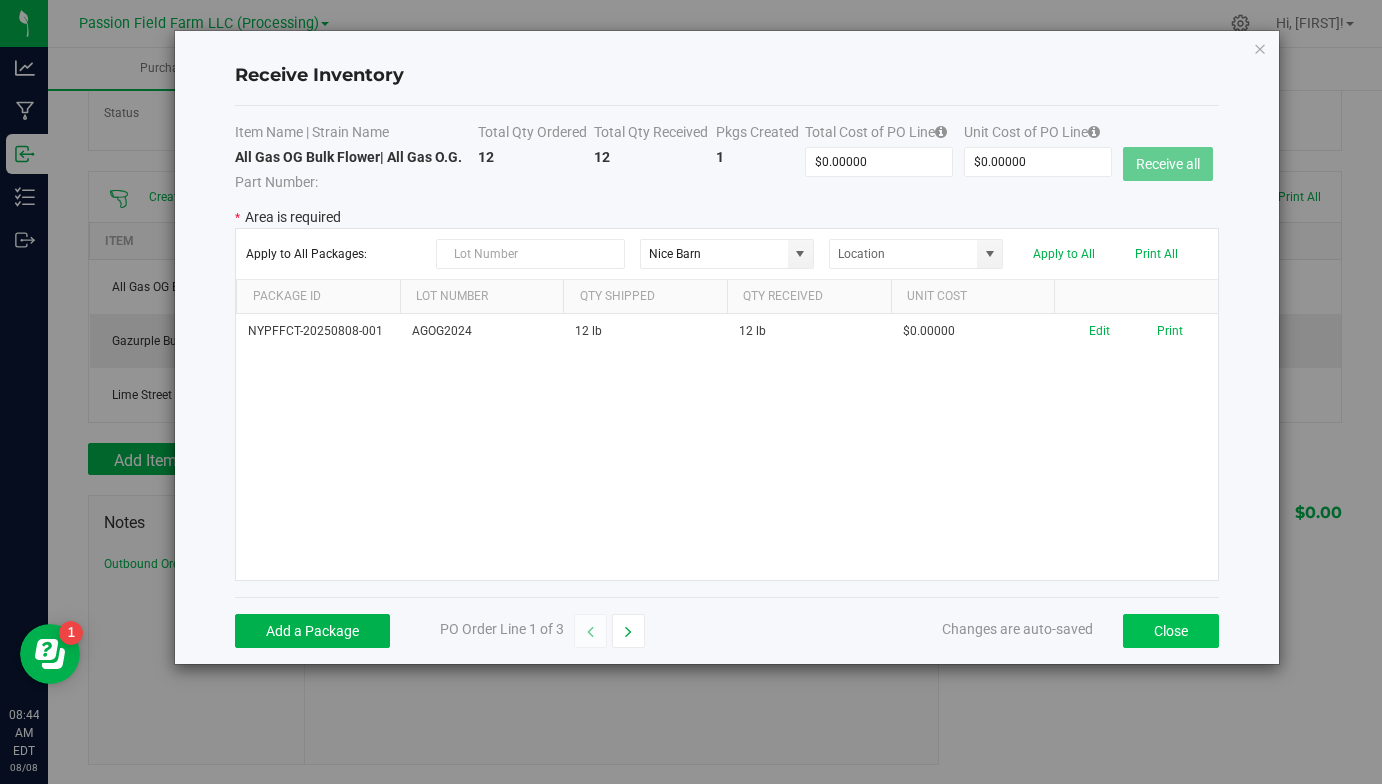 click on "Close" at bounding box center (1171, 631) 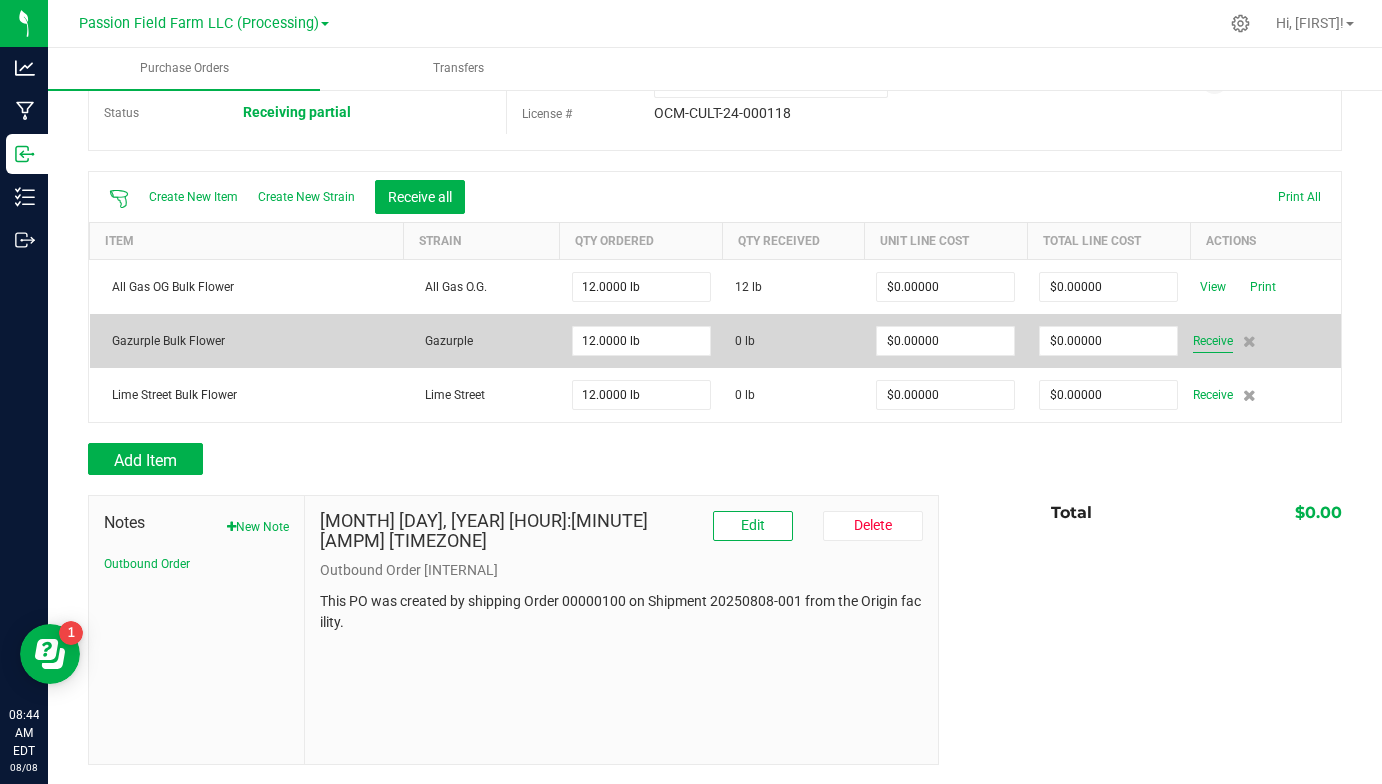 click on "Receive" at bounding box center (1213, 341) 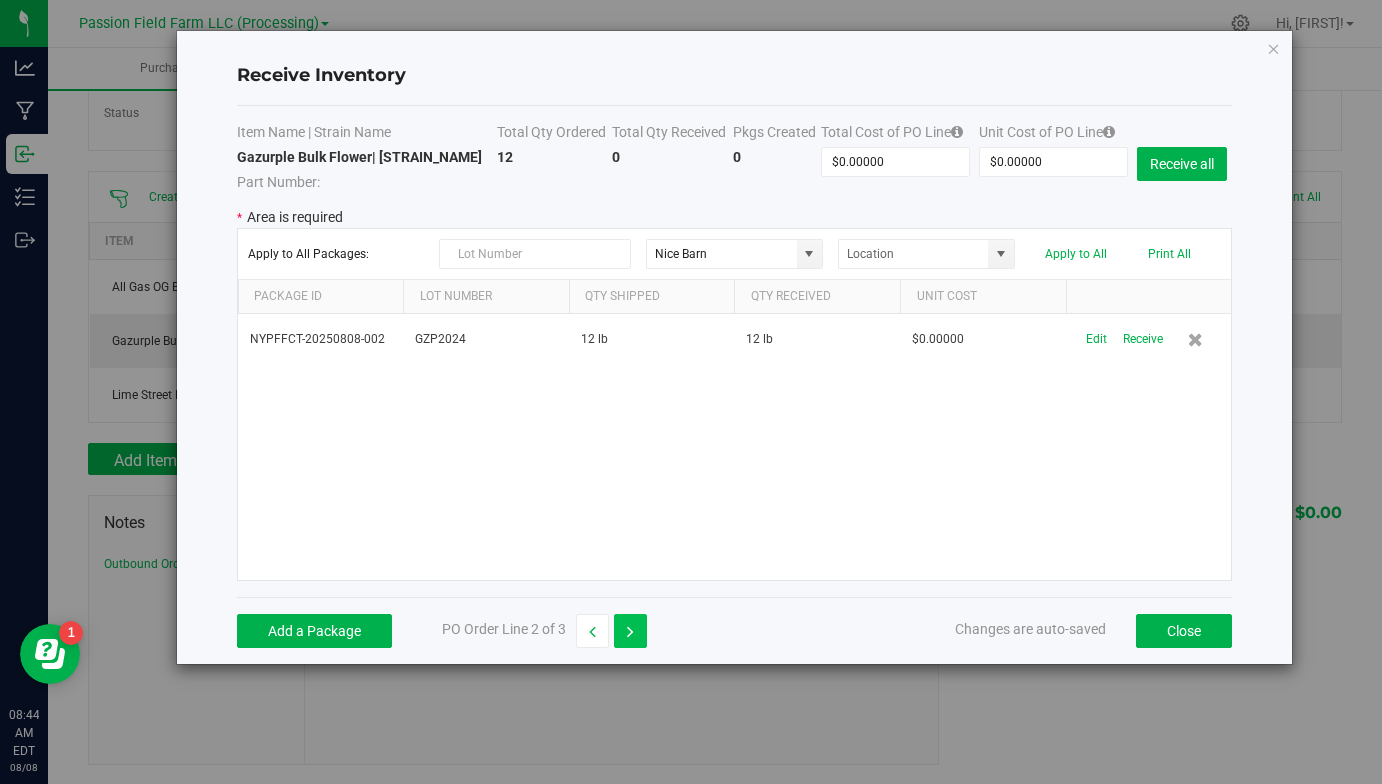 click at bounding box center [630, 631] 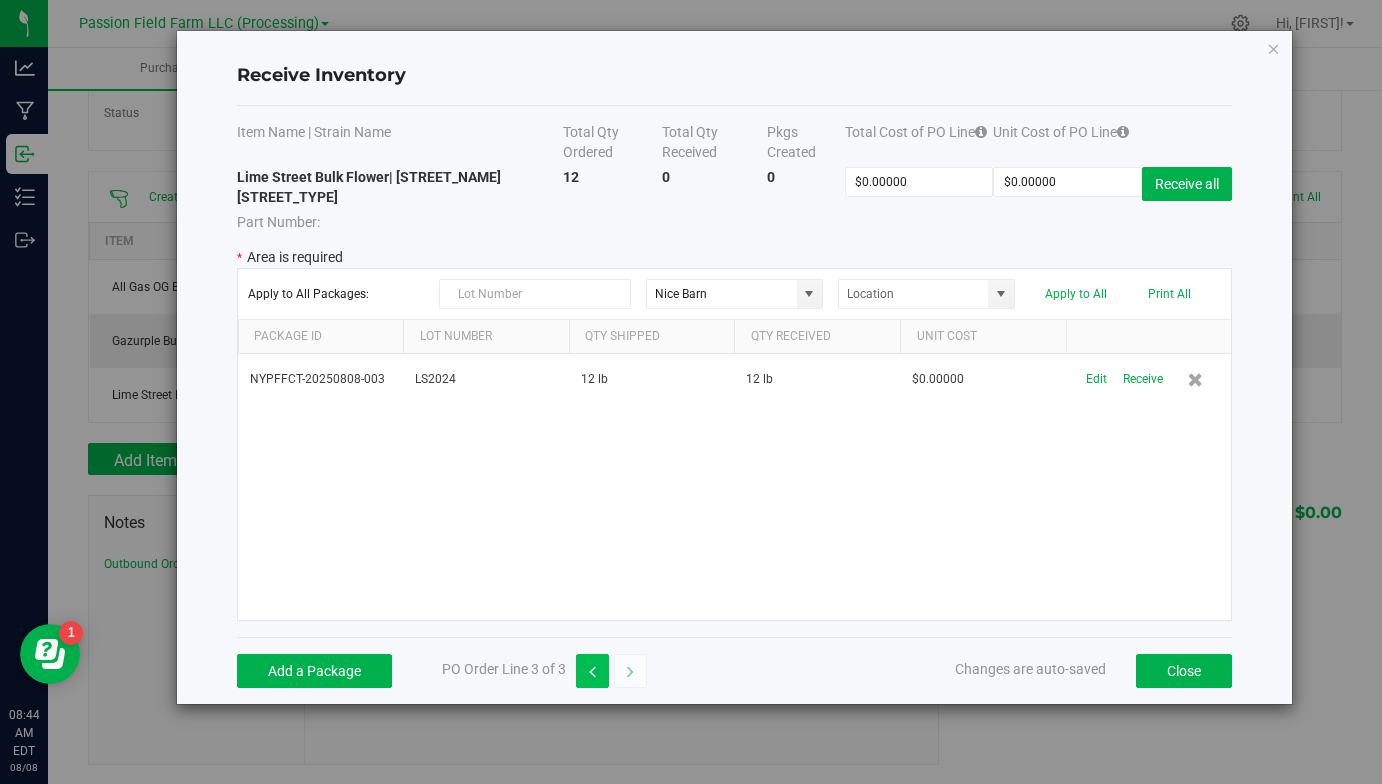 click at bounding box center [592, 671] 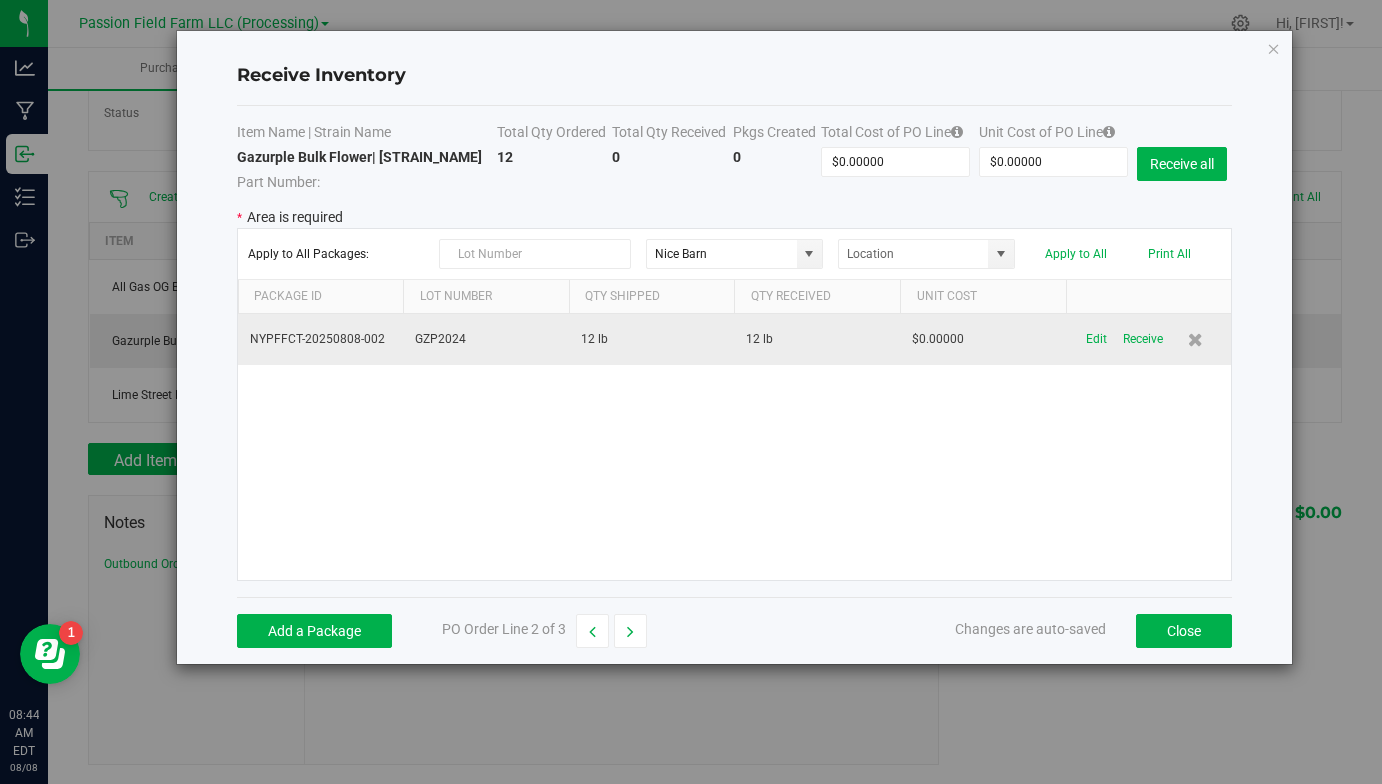 click on "12 lb" at bounding box center (652, 339) 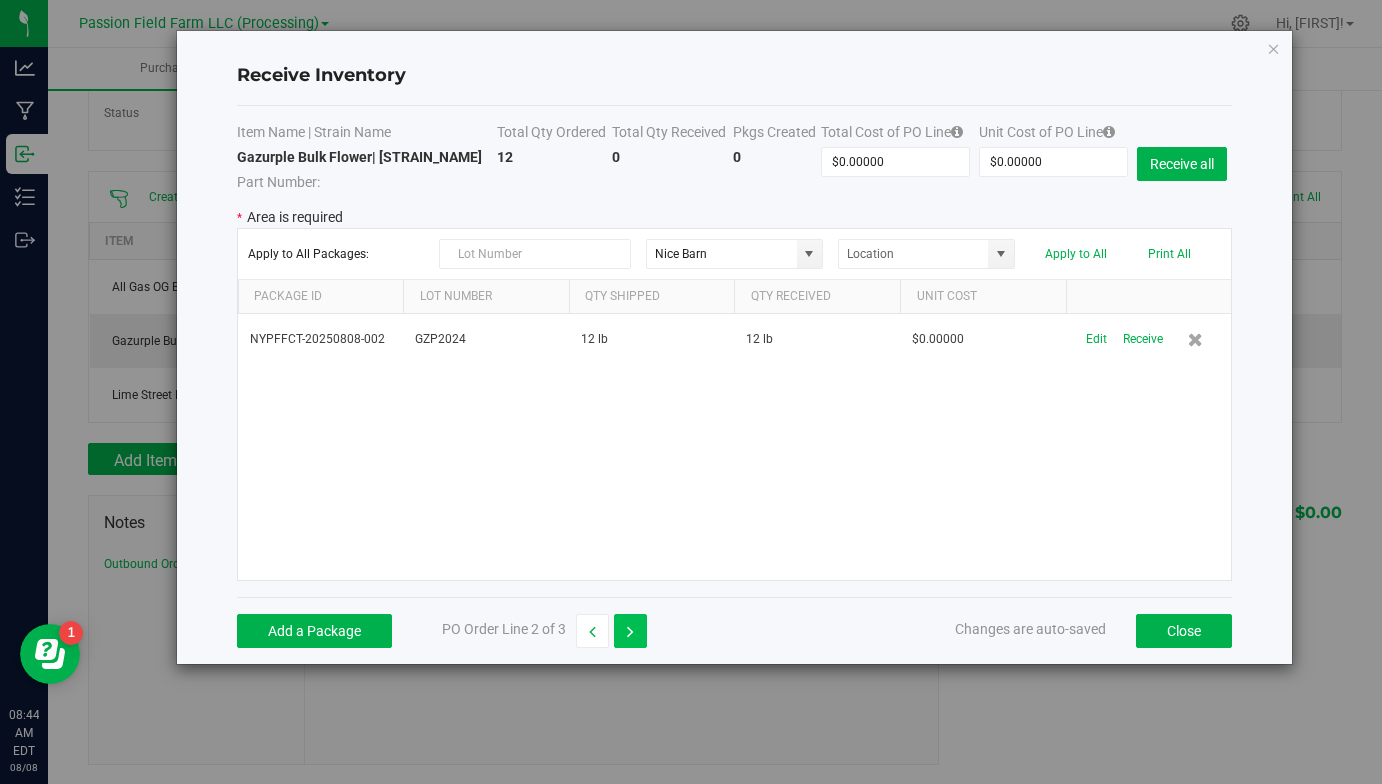 click at bounding box center [630, 632] 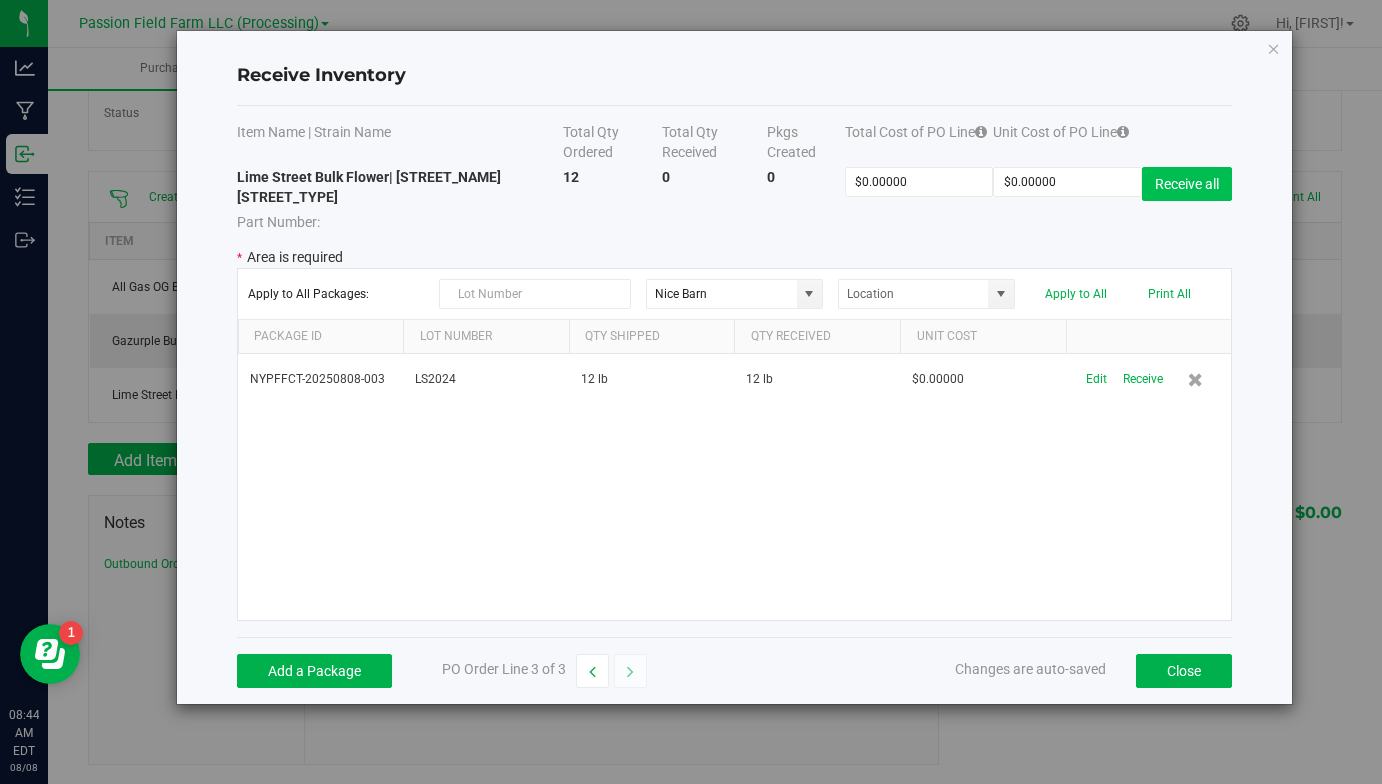 click on "Receive all" at bounding box center (1187, 184) 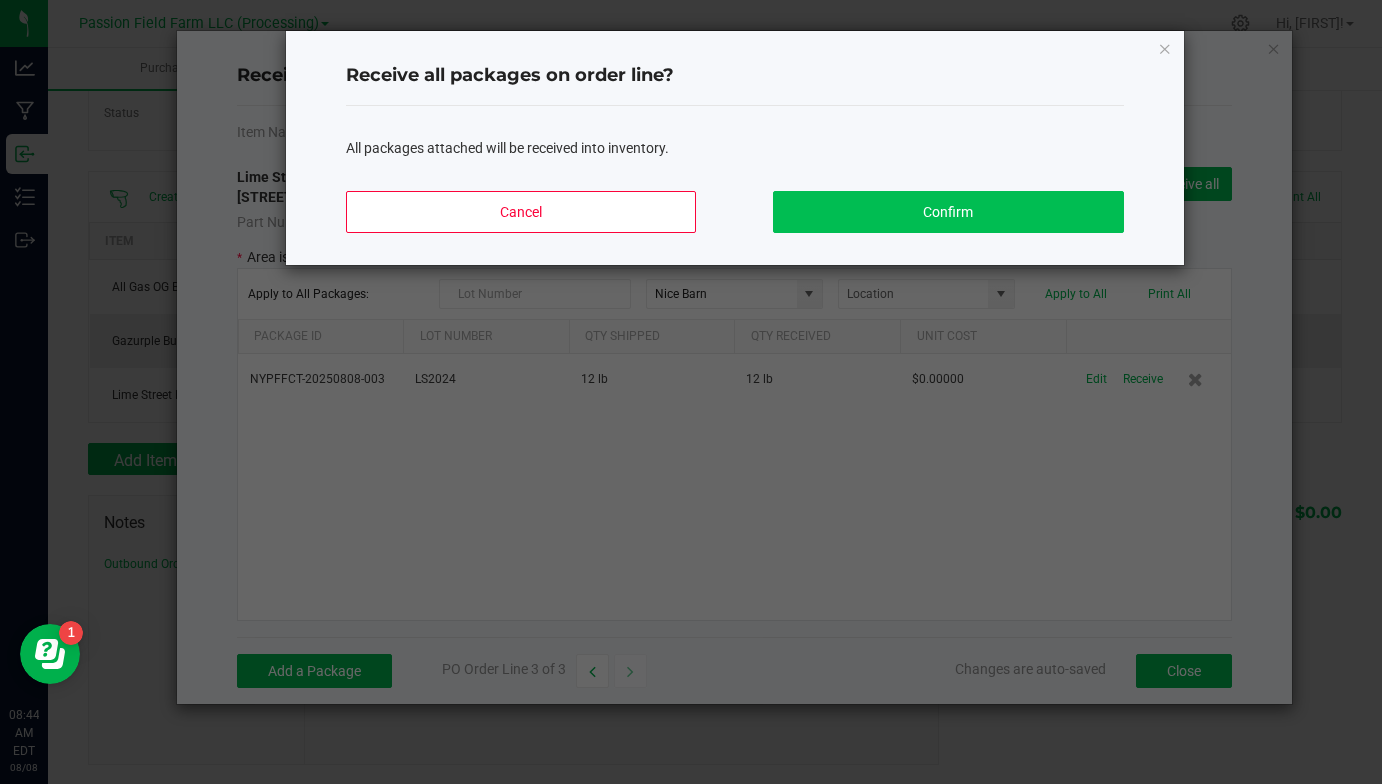 click on "Confirm" 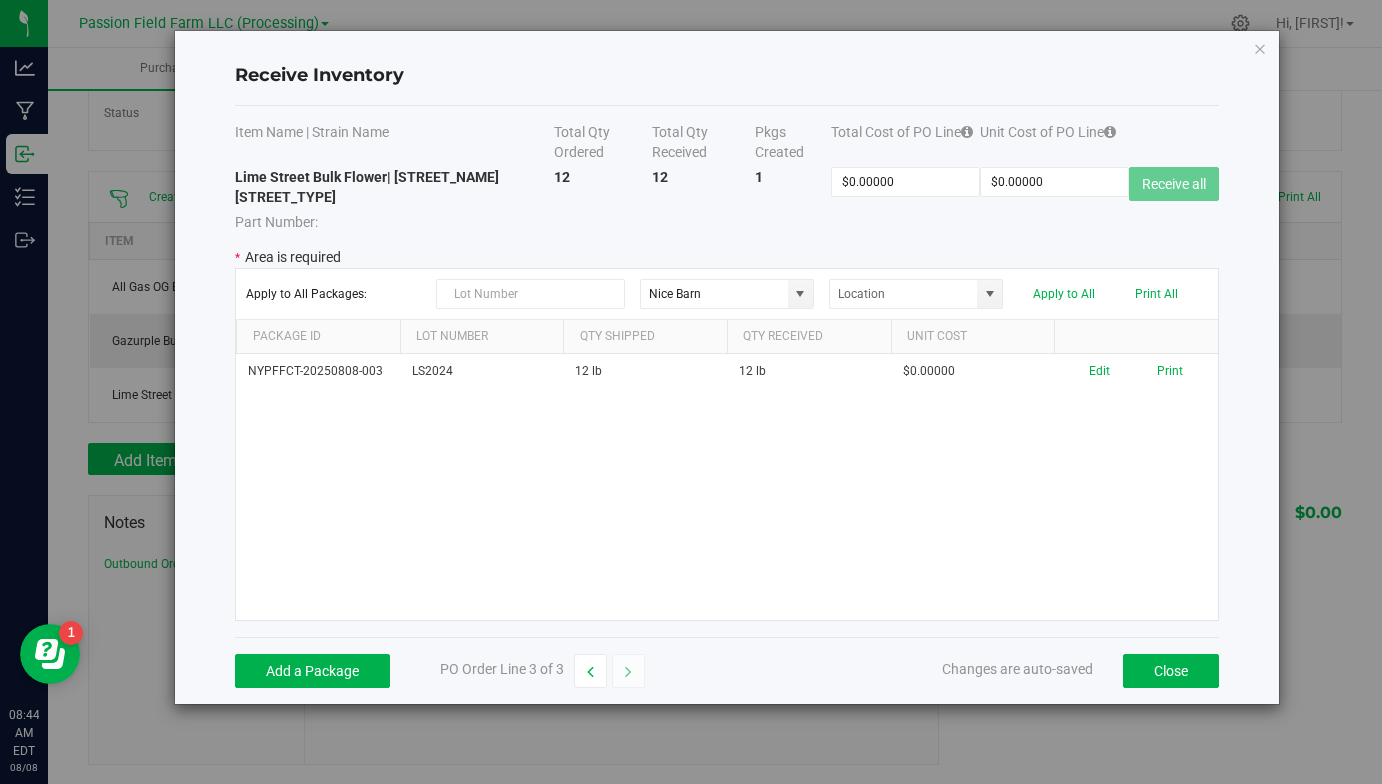 click on "NYPFFCT-20250808-003  LS2024  12 lb   12 lb   $0.00000   Edit   Print" at bounding box center [727, 487] 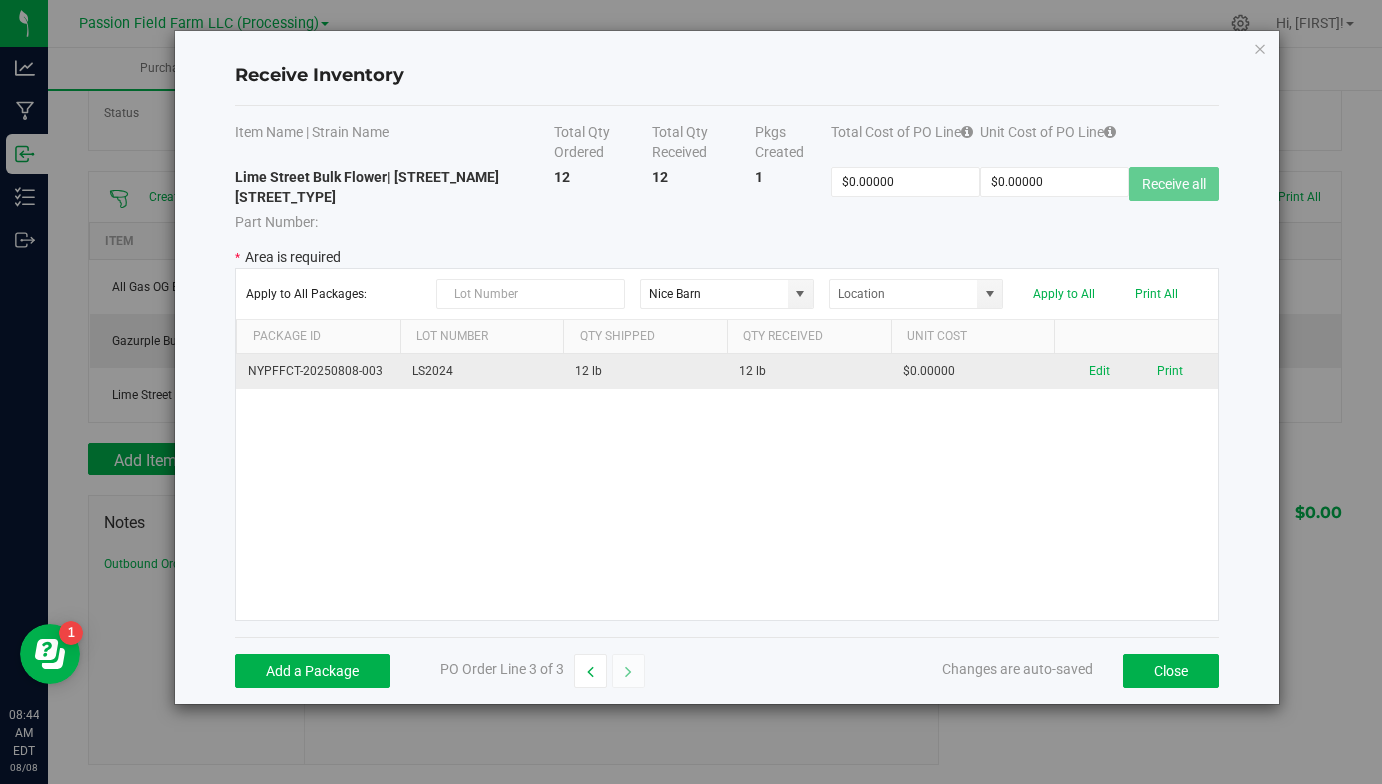 click on "$0.00000" at bounding box center (973, 371) 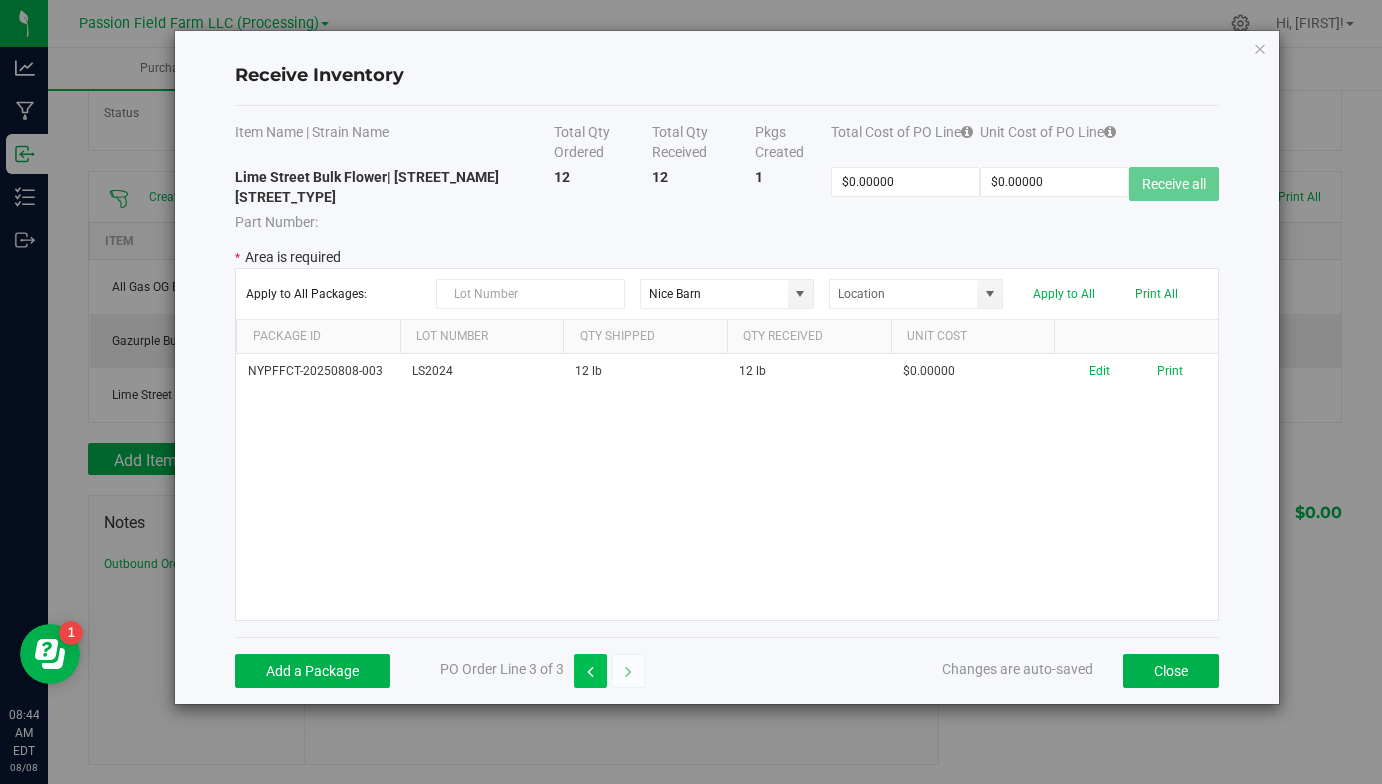 click at bounding box center (590, 671) 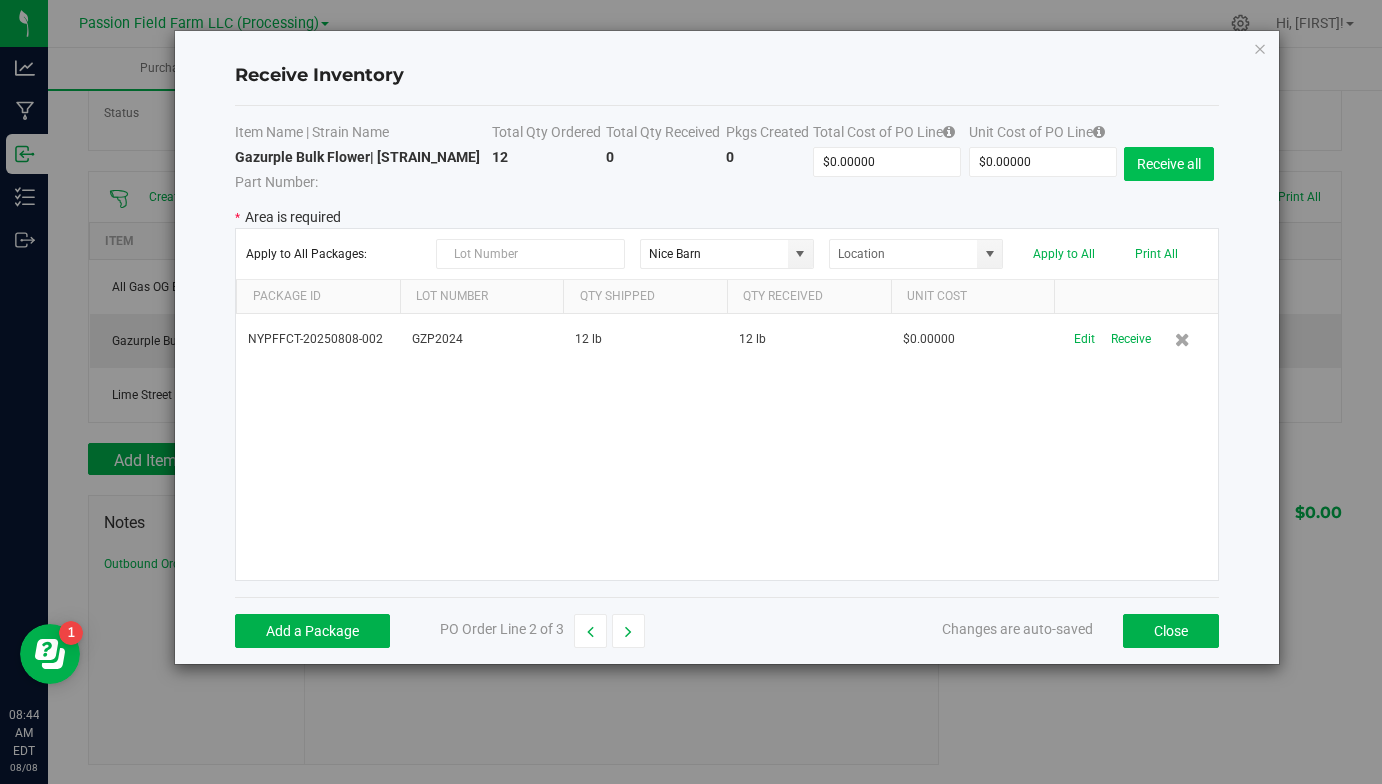 click on "Receive all" at bounding box center (1169, 164) 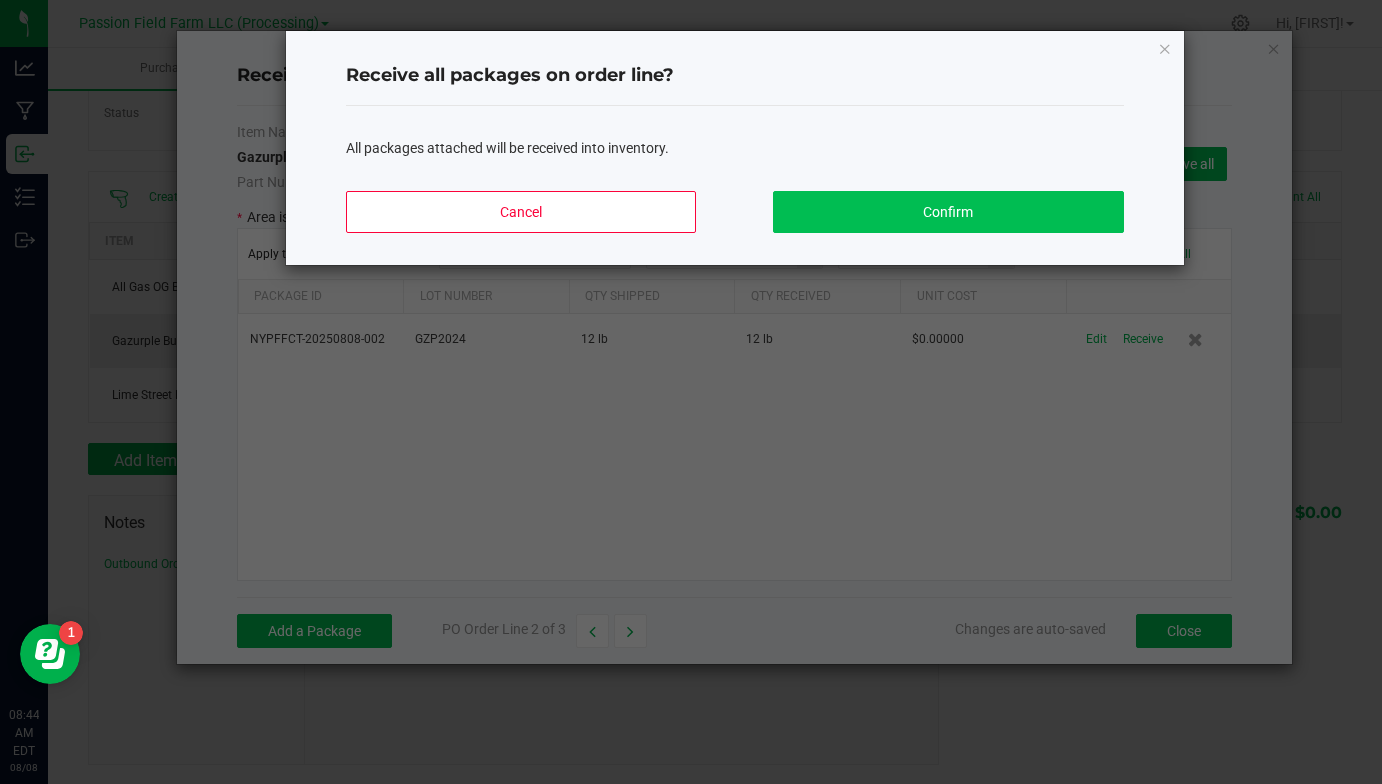 click on "Confirm" 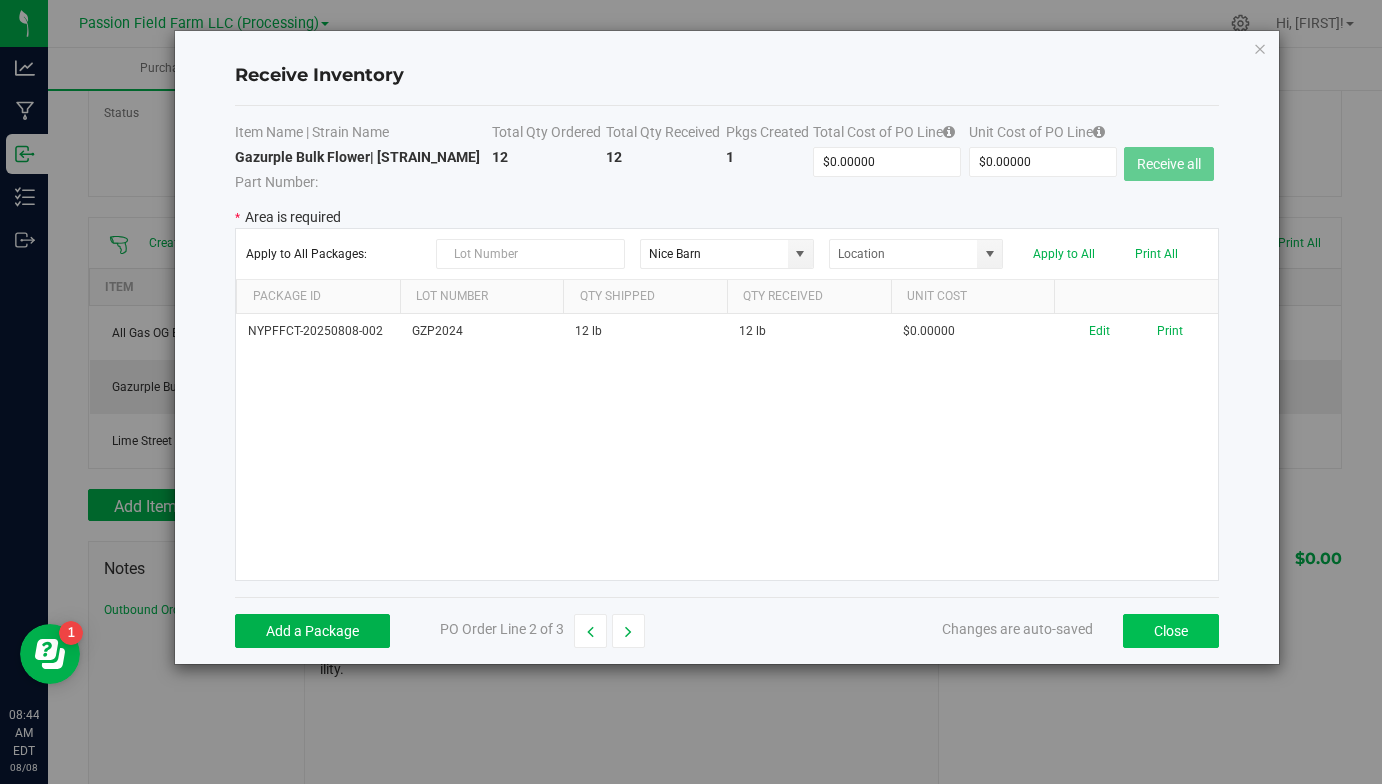 click on "Close" at bounding box center [1171, 631] 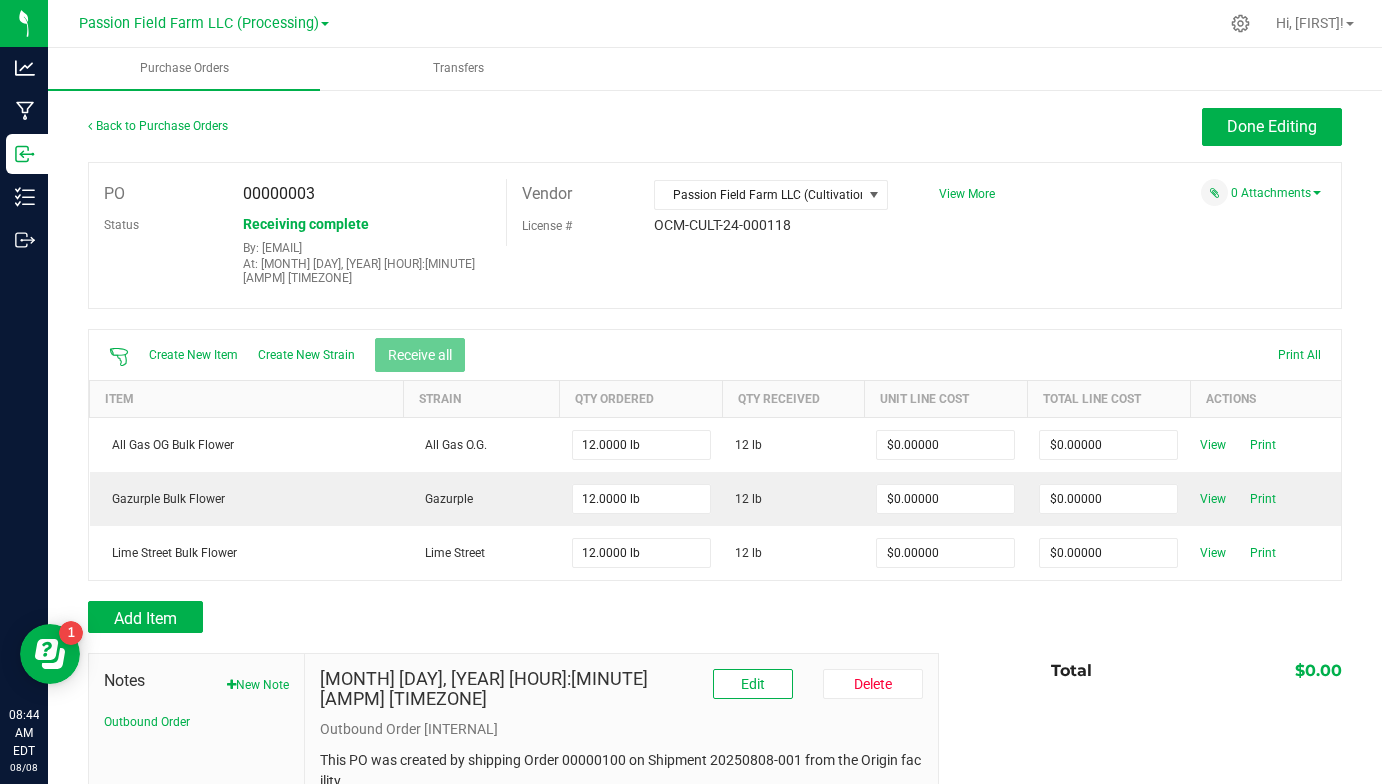 scroll, scrollTop: 0, scrollLeft: 0, axis: both 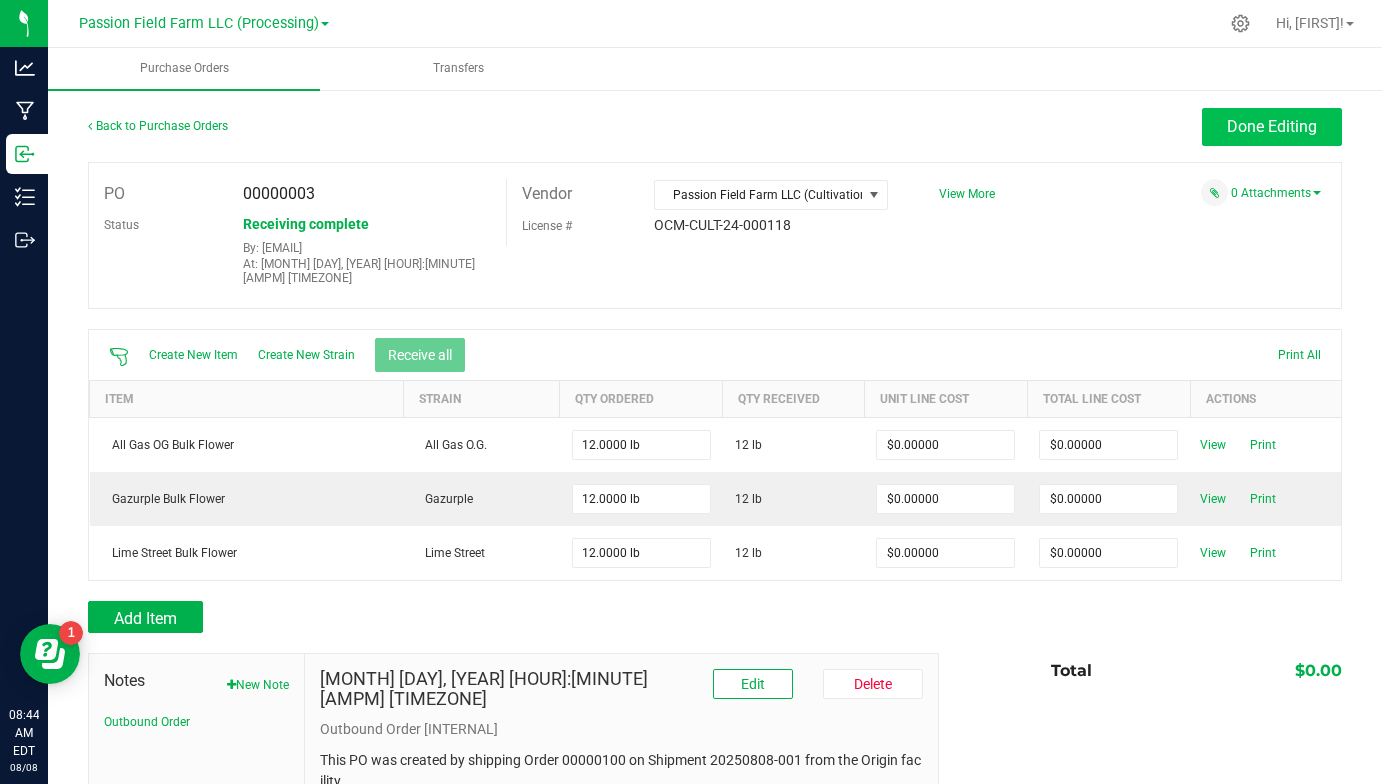click on "Done Editing" at bounding box center [1272, 126] 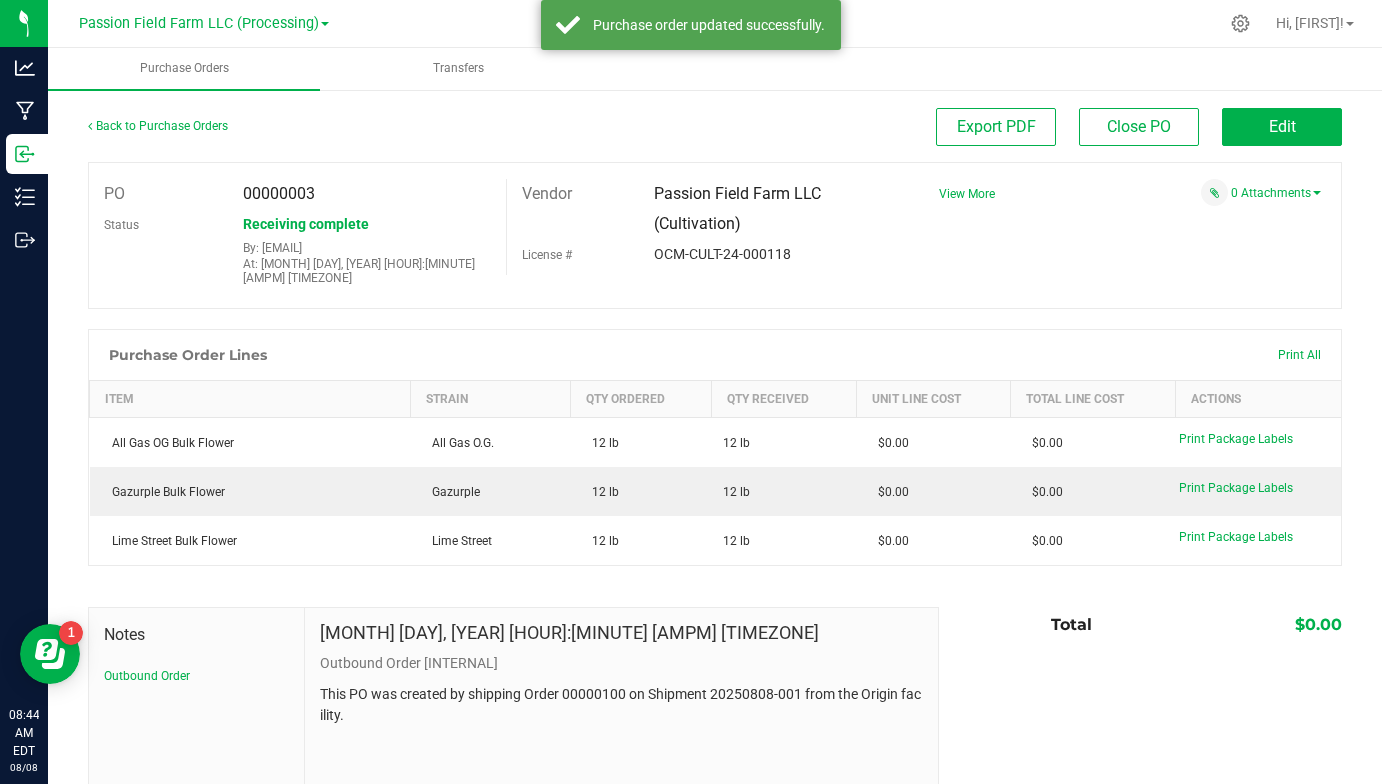 scroll, scrollTop: -2, scrollLeft: 0, axis: vertical 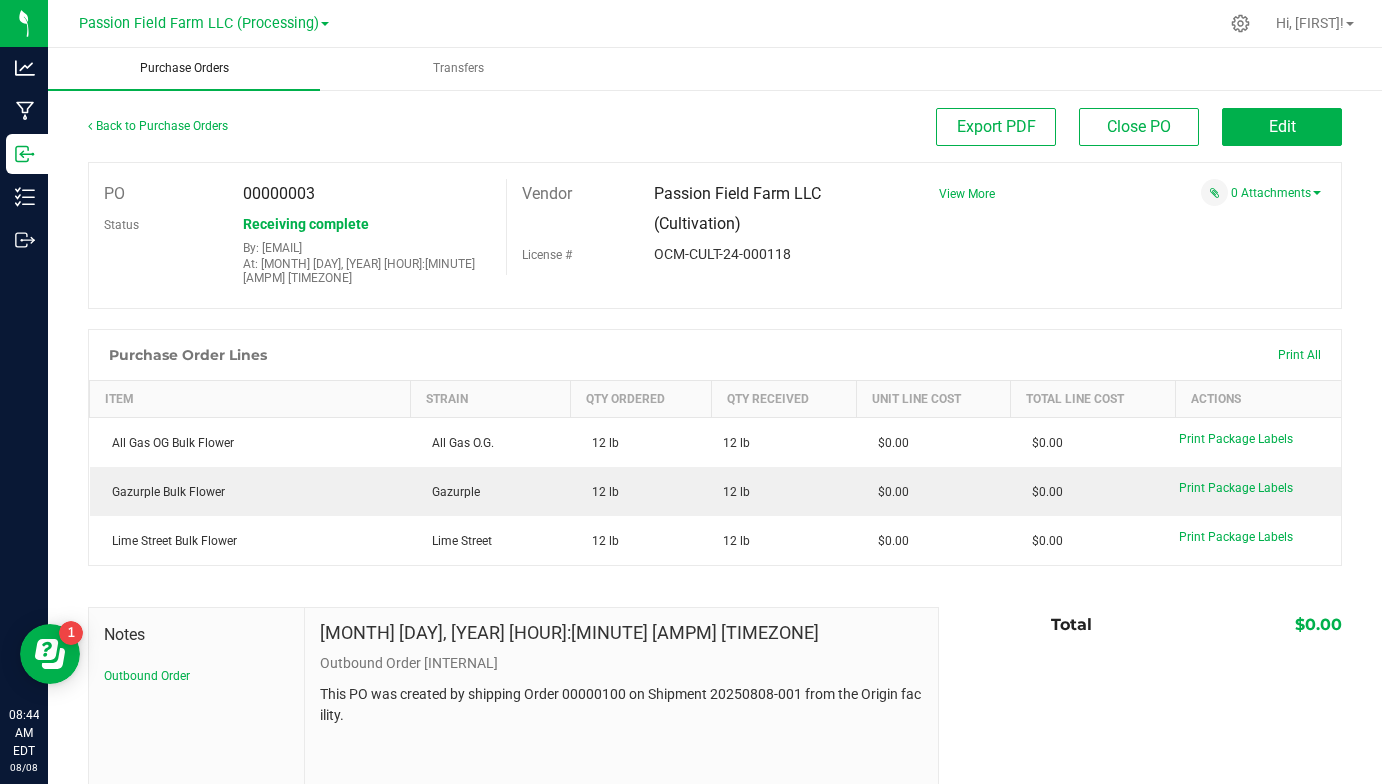 click on "Purchase Orders" at bounding box center (184, 68) 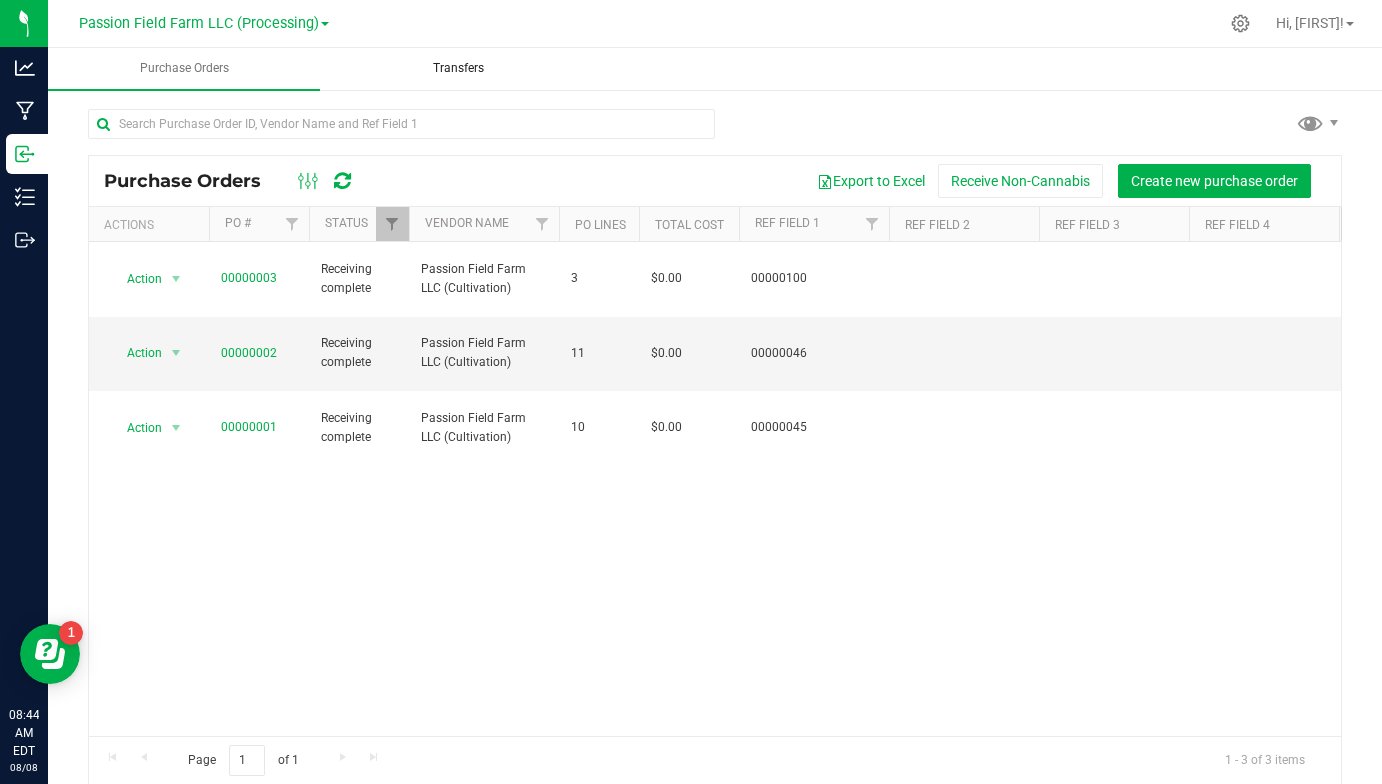 click on "Transfers" at bounding box center (458, 68) 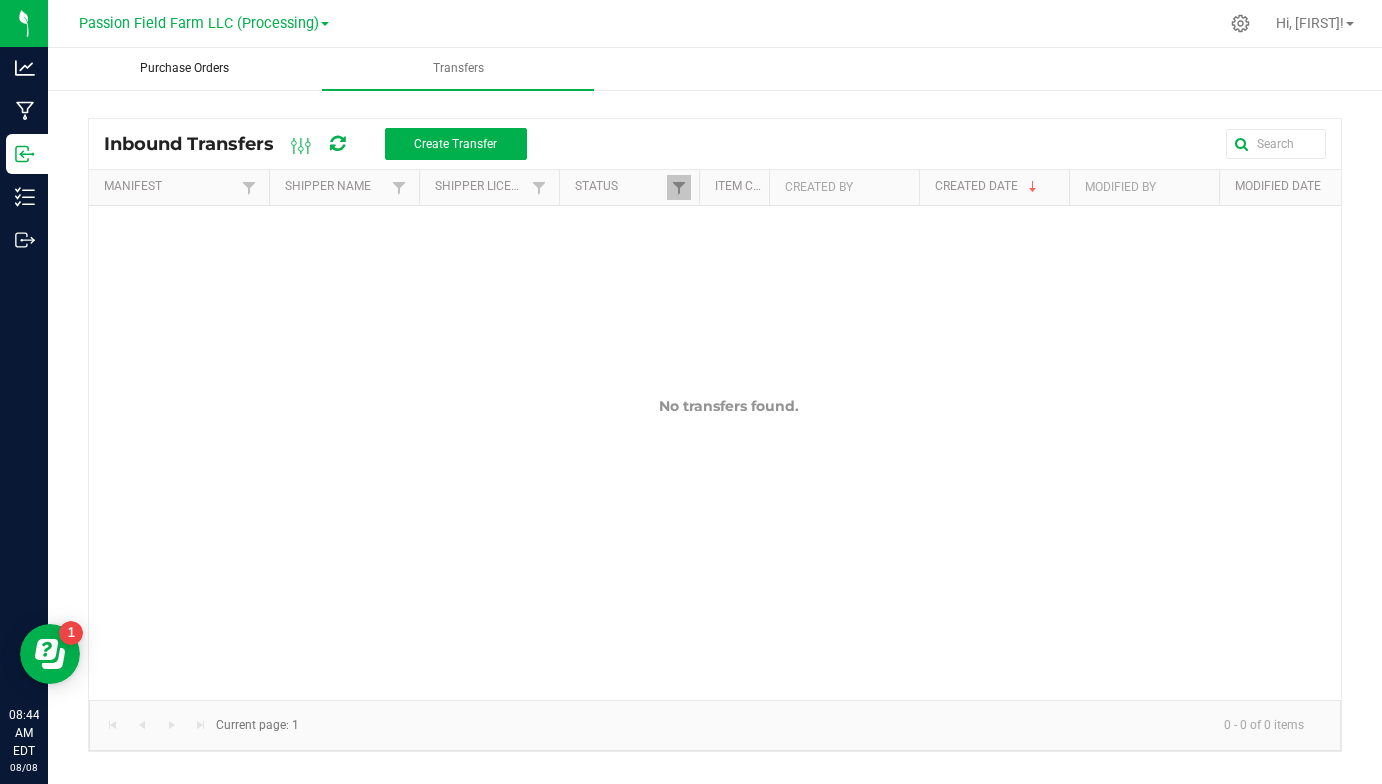click on "Purchase Orders" at bounding box center [184, 69] 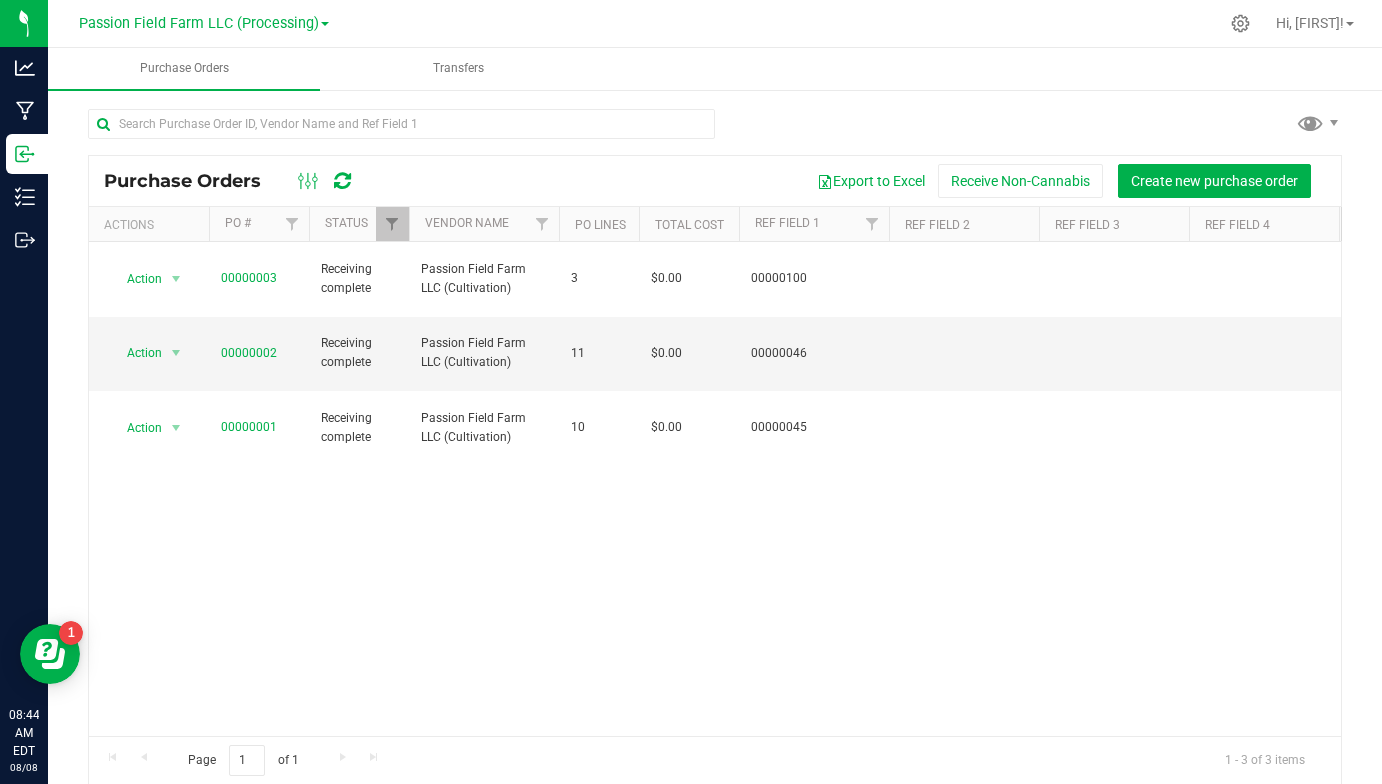 click on "Action Action Close purchase order Edit purchase order PO audit log Re-order View purchase order
00000003
Receiving complete
Passion Field Farm LLC (Cultivation)
3 $0.00 00000100 Aug 8, 2025 Aug 8, 2025 Aug 8, 2025 9:45 AM EDT saltcreekscience@gmail.com saltcreekscience@gmail.com
Action Action Close purchase order Edit purchase order PO audit log Re-order View purchase order
00000002
Receiving complete
Passion Field Farm LLC (Cultivation)
11 $0.00 00000046 Jul 16, 2025 Jul 16, 2025 Jul 16, 2025 3:09 PM EDT saltcreekscience@gmail.com saltcreekscience@gmail.com
Action Action Re-order" at bounding box center [715, 489] 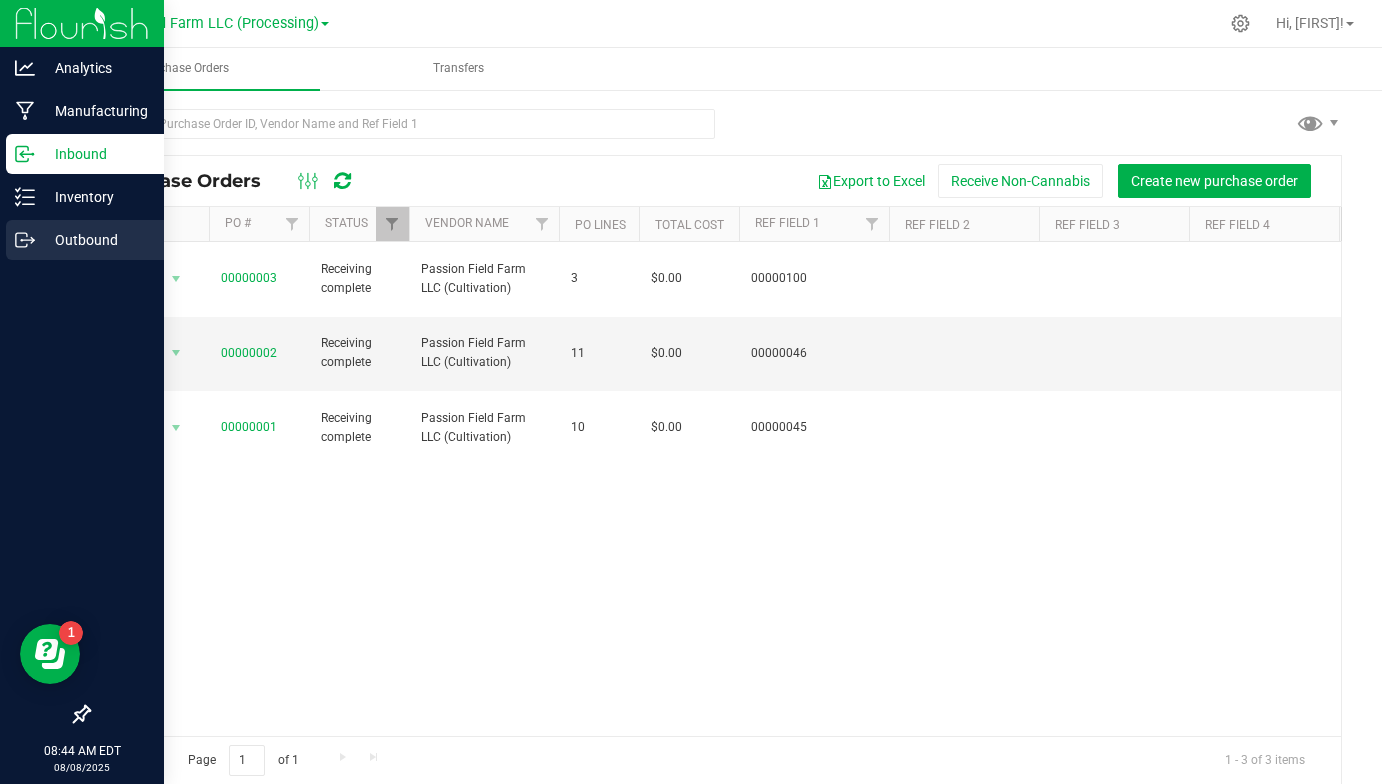 click on "Outbound" at bounding box center [95, 240] 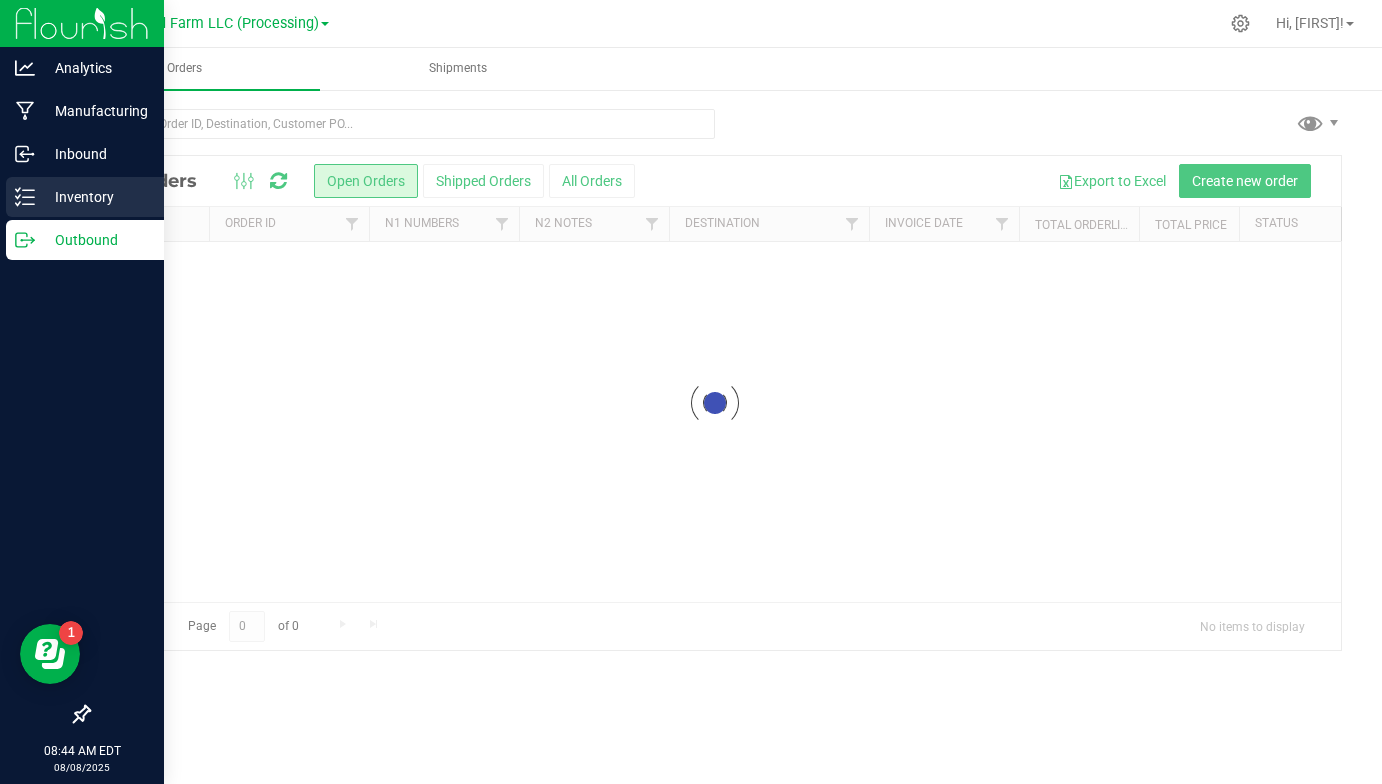 click on "Inventory" at bounding box center [95, 197] 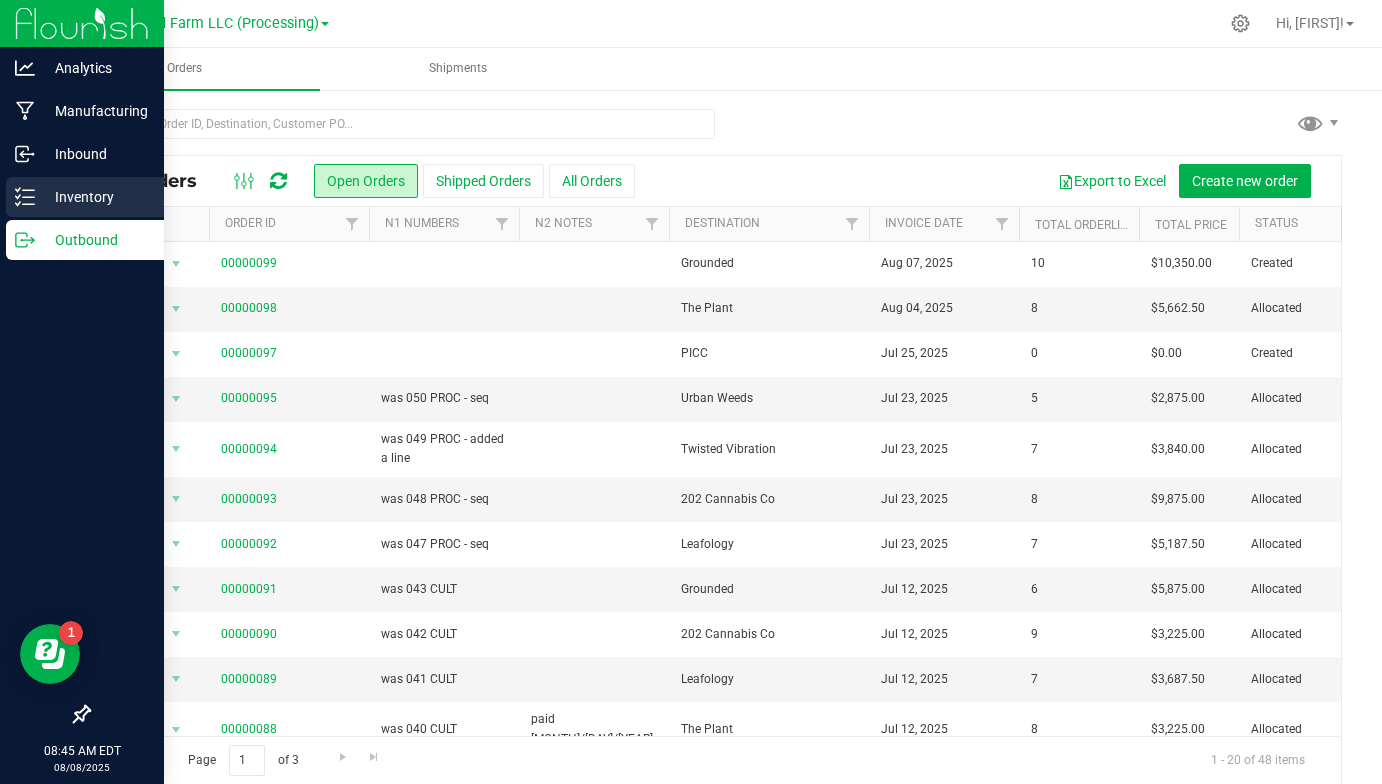 click on "Inventory" at bounding box center [95, 197] 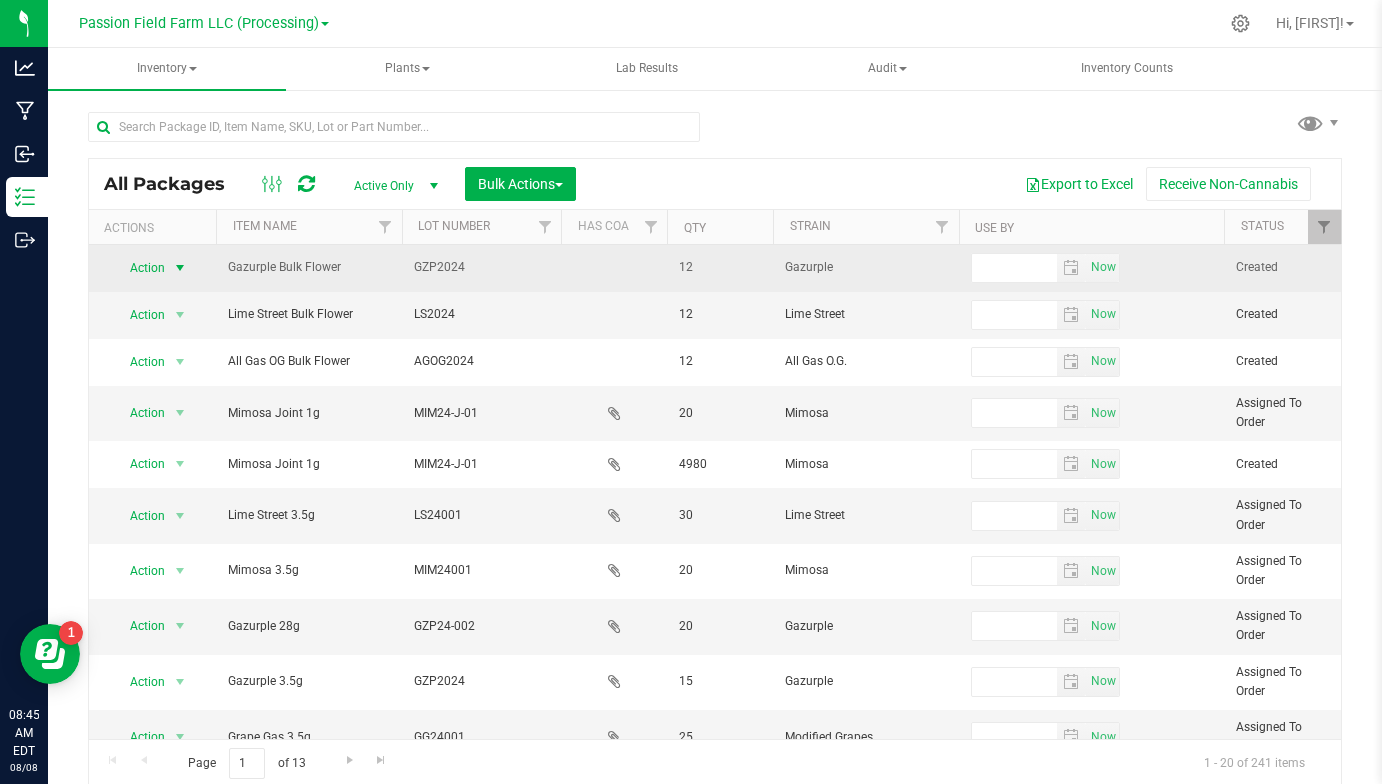 click at bounding box center [180, 268] 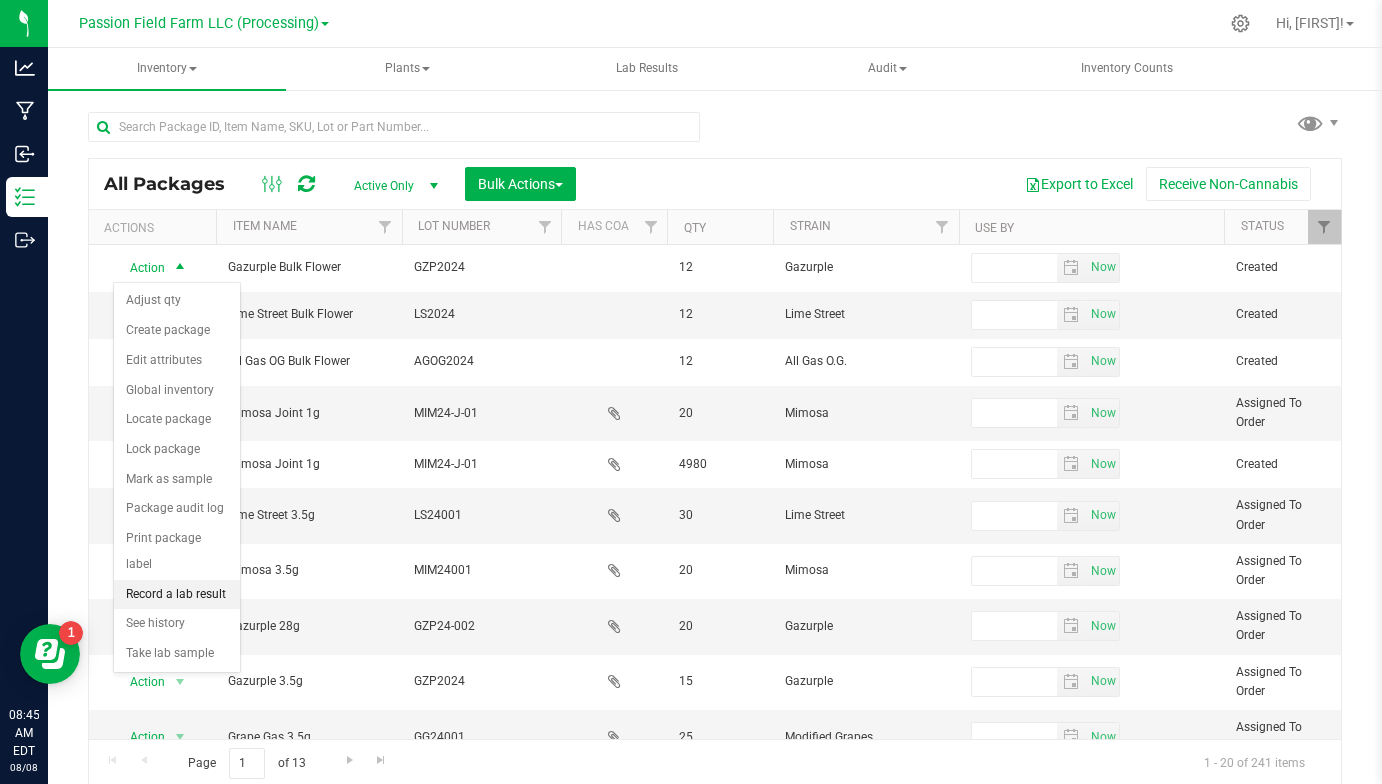 click on "Record a lab result" at bounding box center (177, 595) 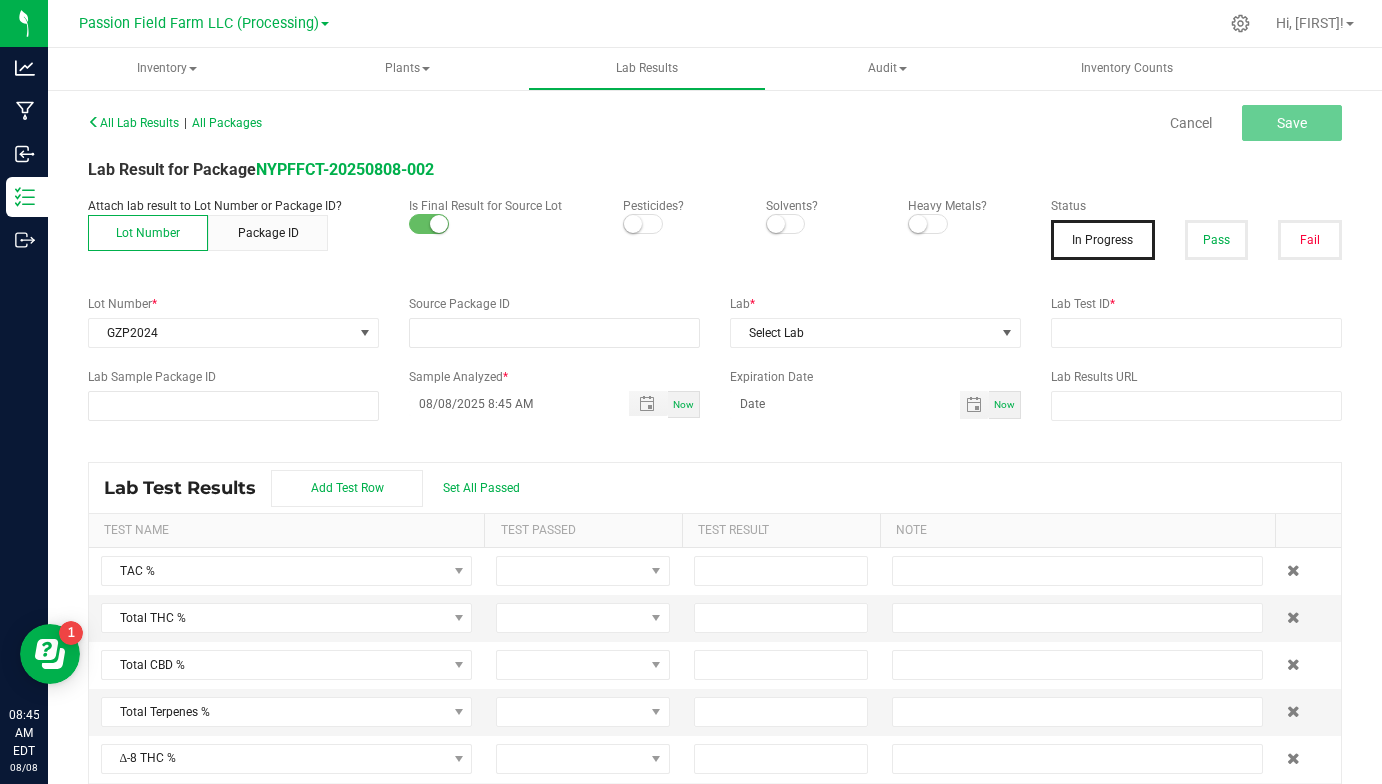 type on "NYPFFCT-20250808-002" 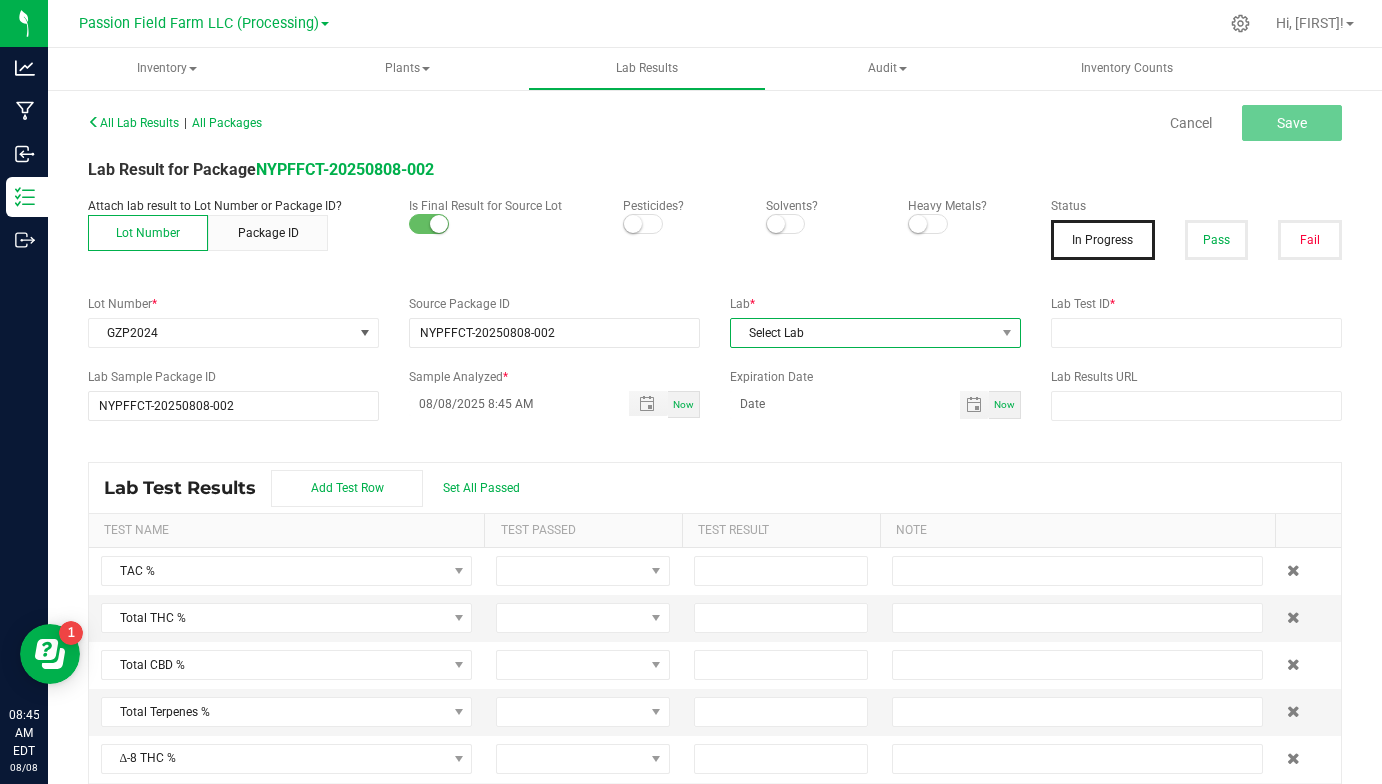 click on "Select Lab" at bounding box center (863, 333) 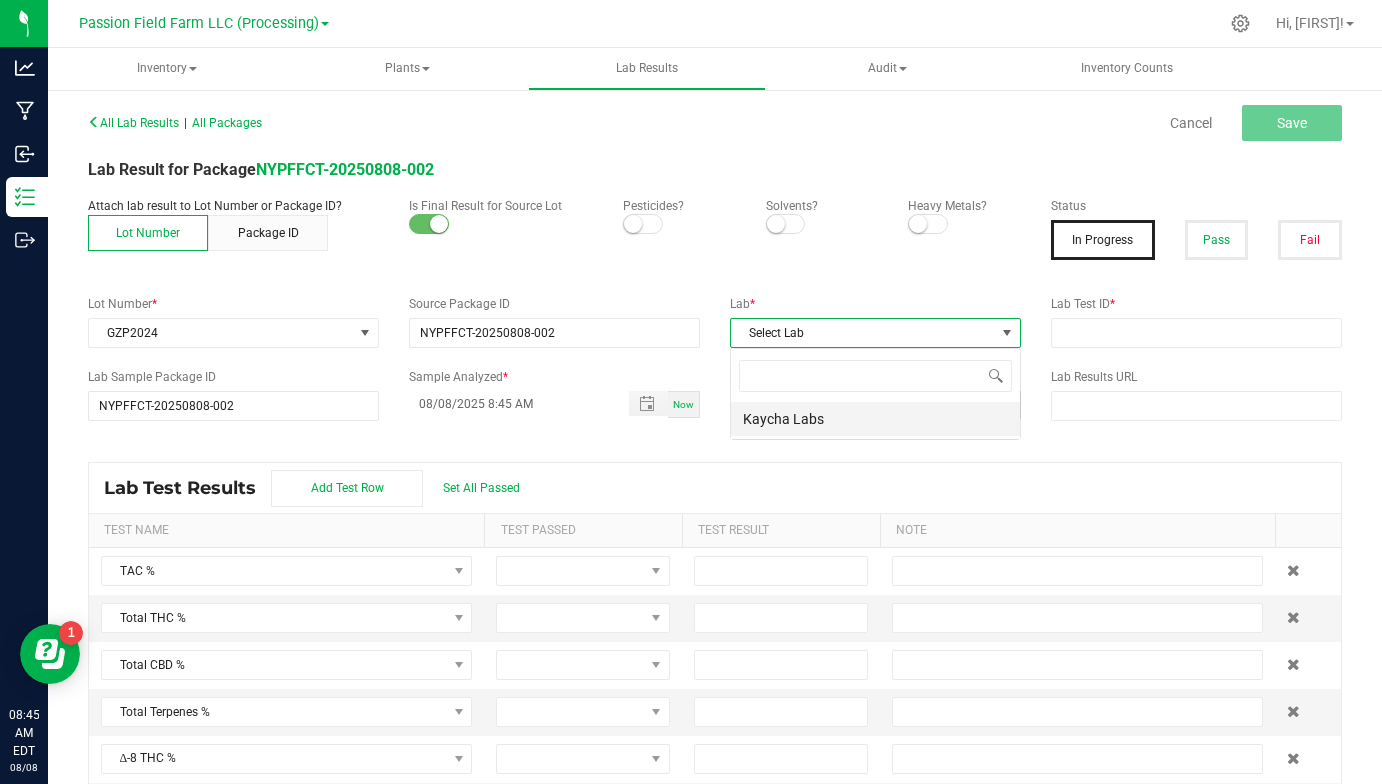 scroll, scrollTop: 99970, scrollLeft: 99709, axis: both 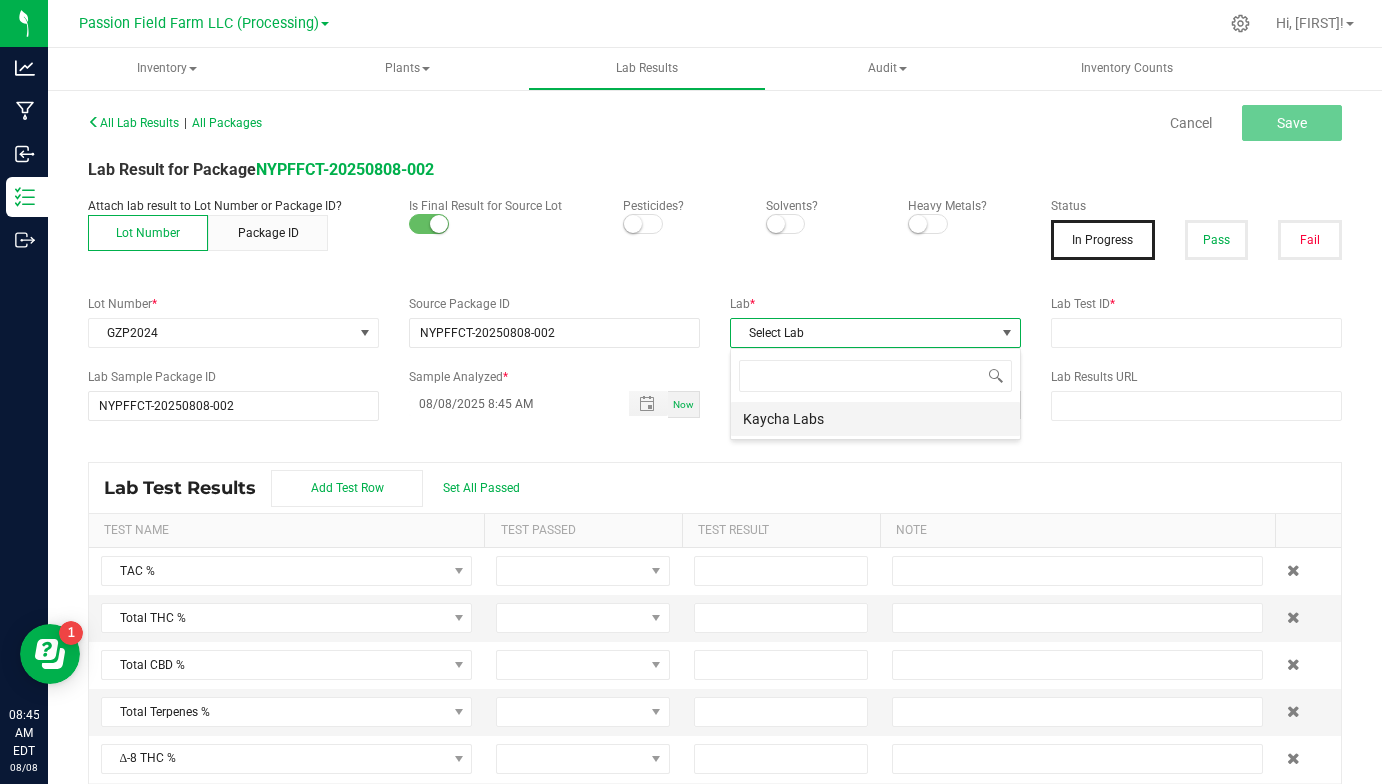 click on "Kaycha Labs" at bounding box center (875, 419) 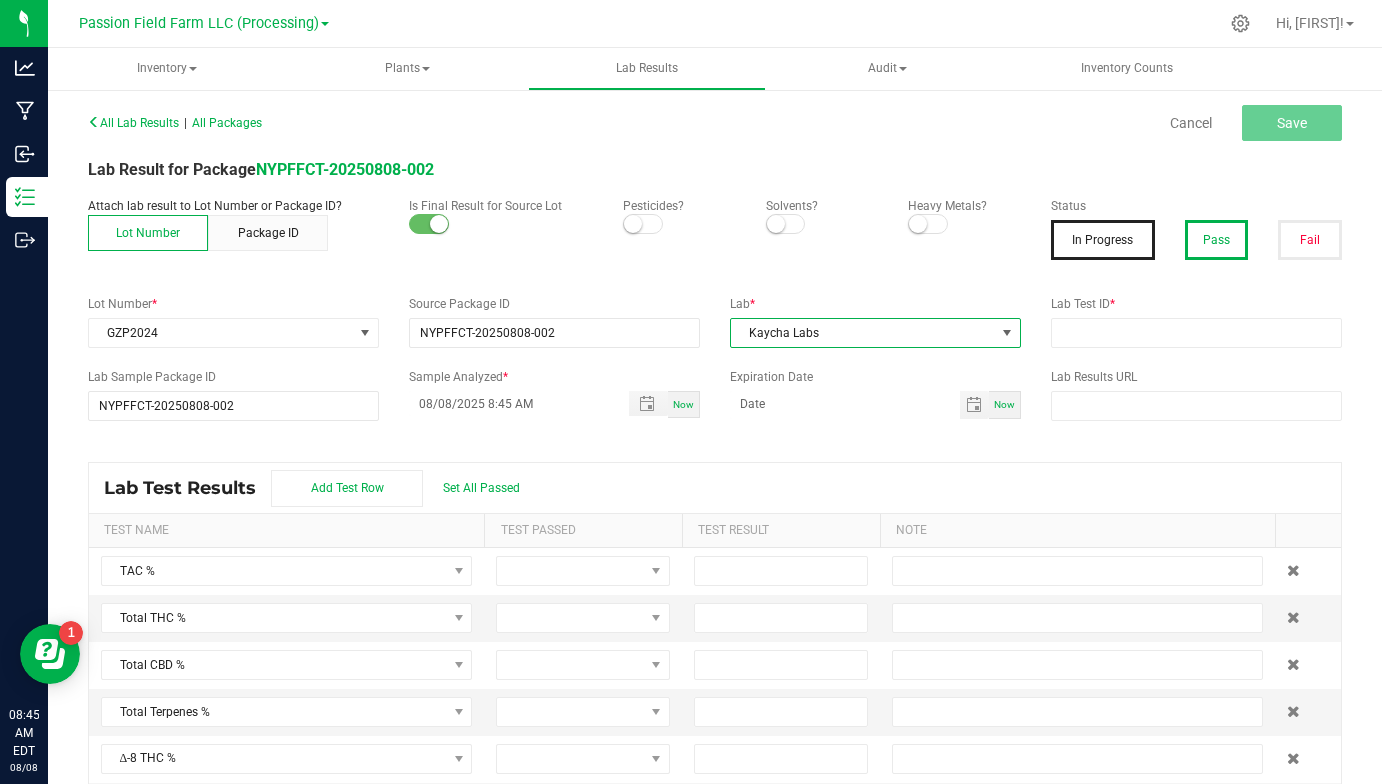 click on "Pass" at bounding box center (1217, 240) 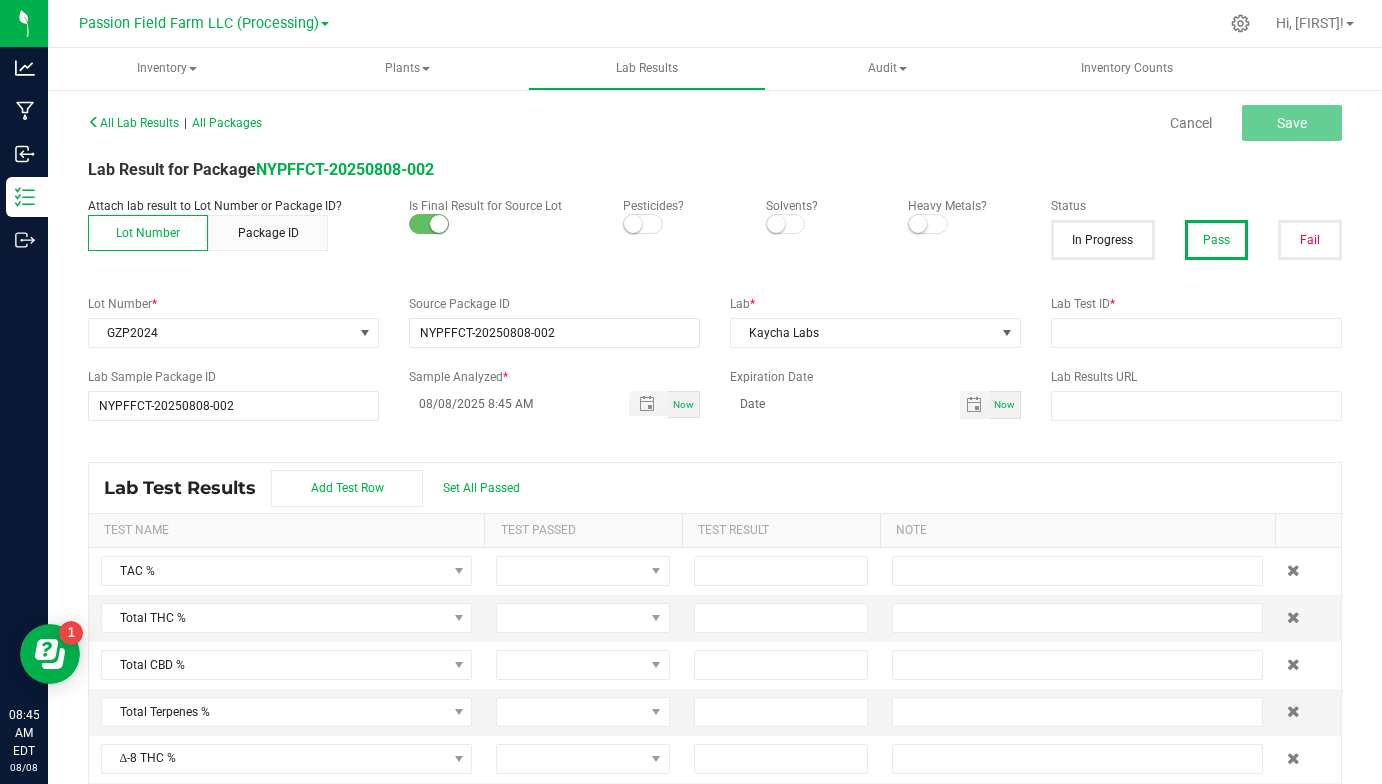 scroll, scrollTop: 0, scrollLeft: 0, axis: both 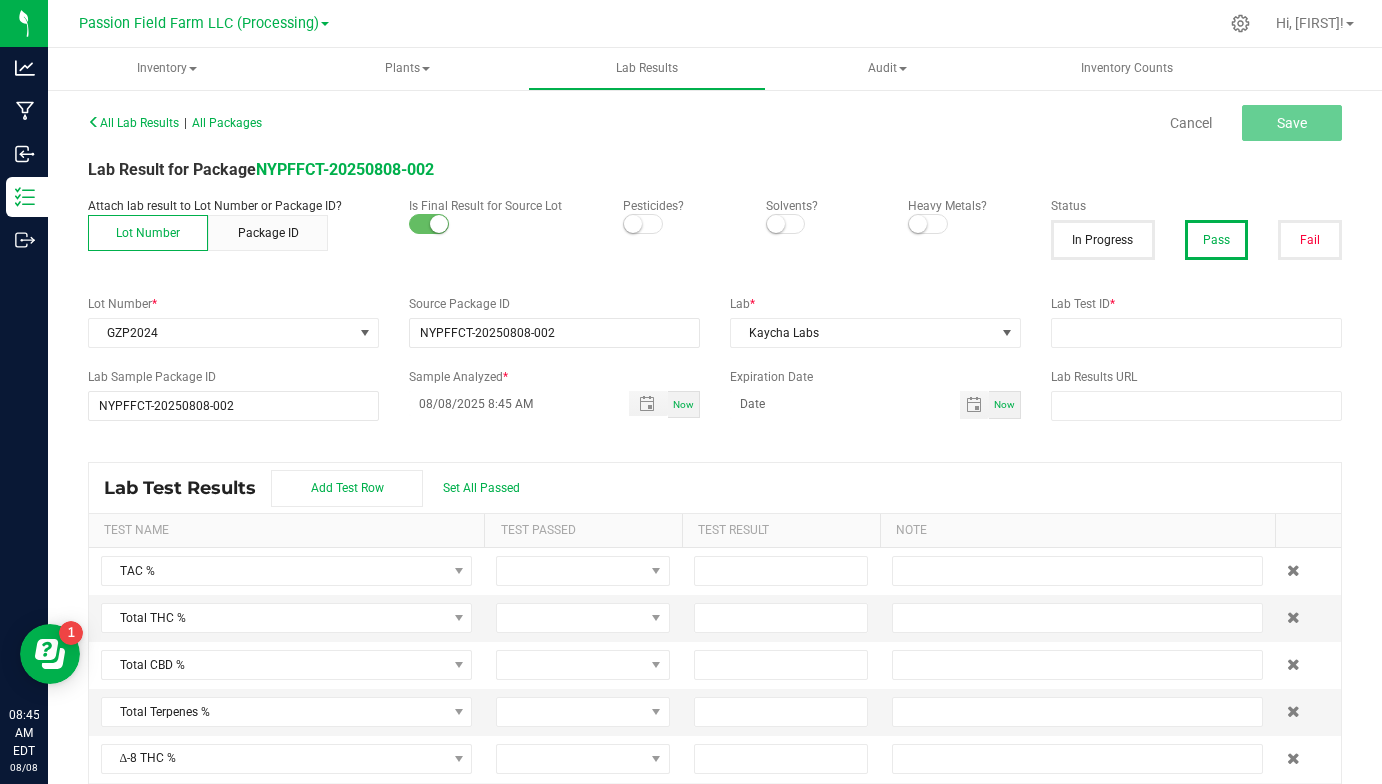 click on "Lot Number  *" at bounding box center [233, 304] 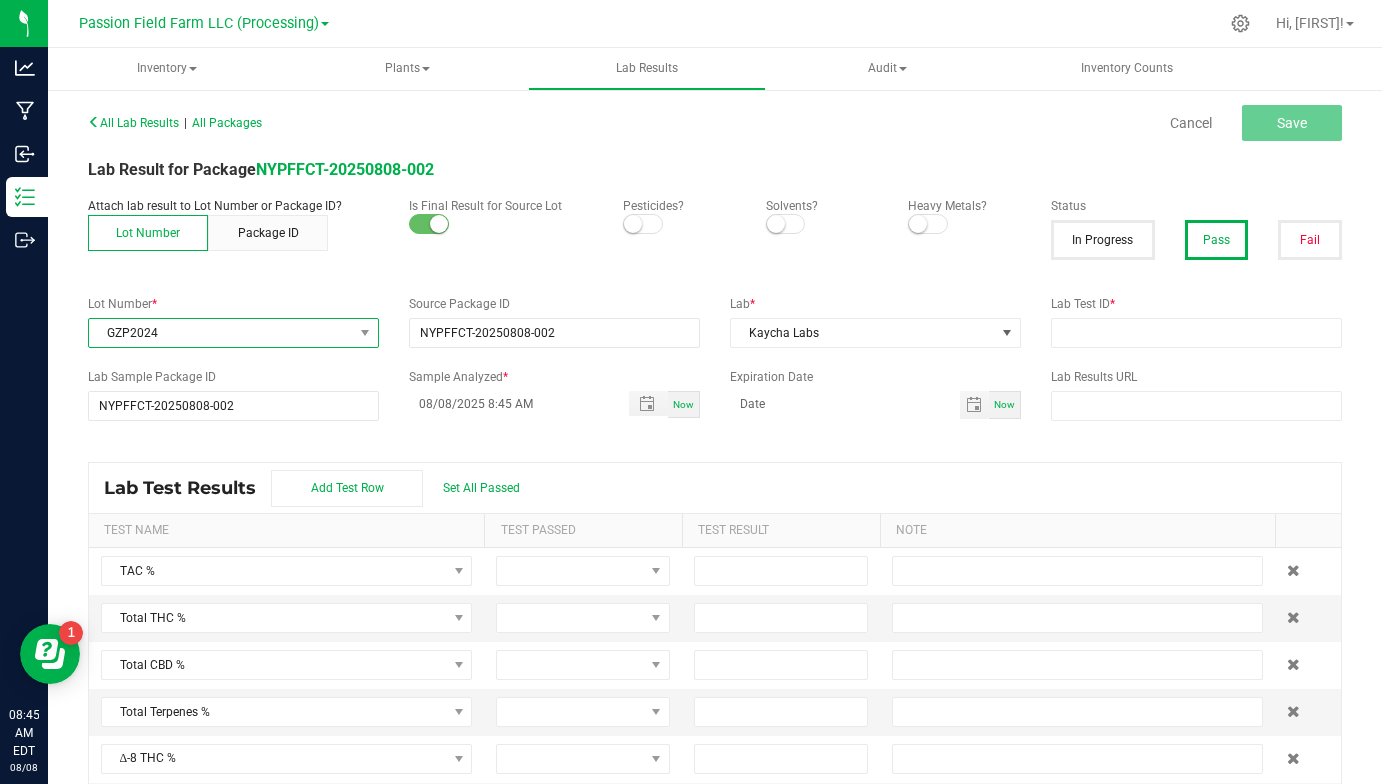 click on "GZP2024" at bounding box center [221, 333] 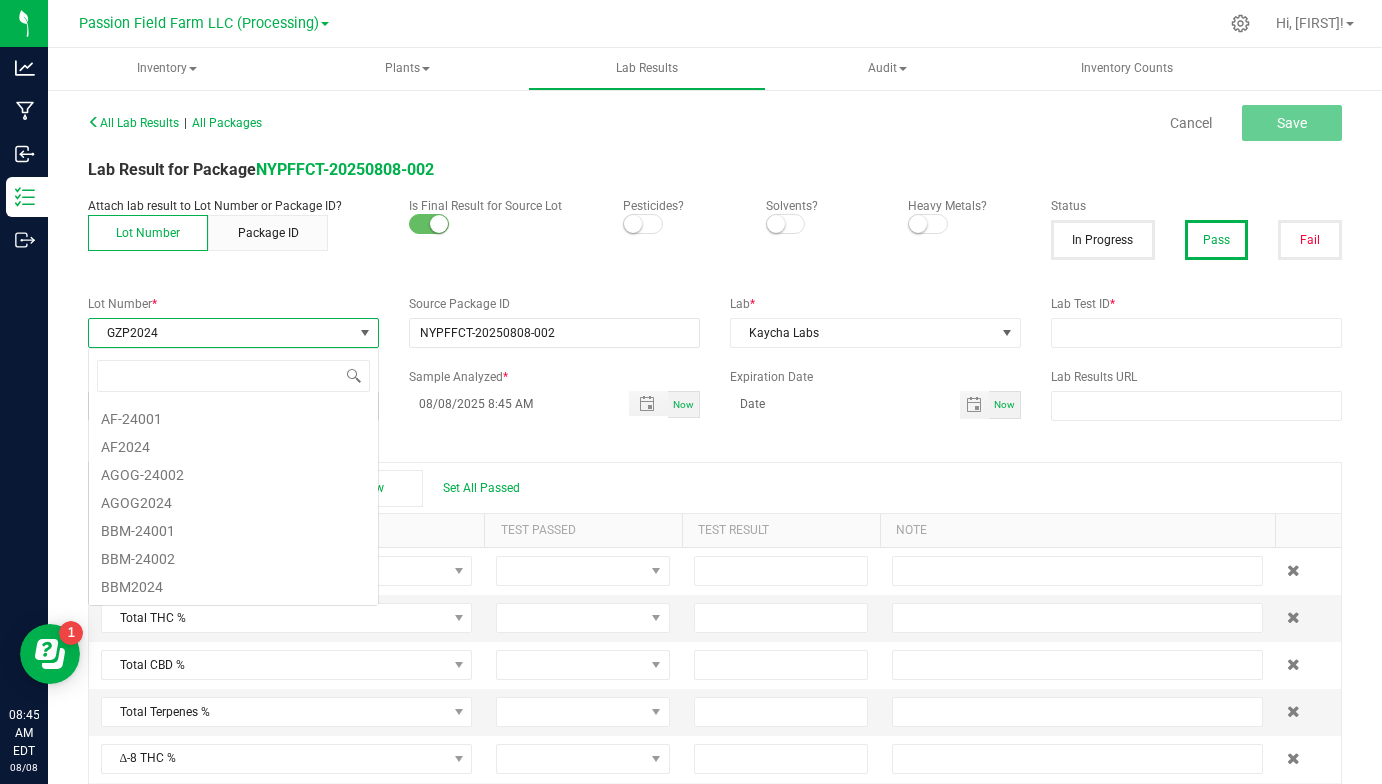 click on "GZP2024" at bounding box center [221, 333] 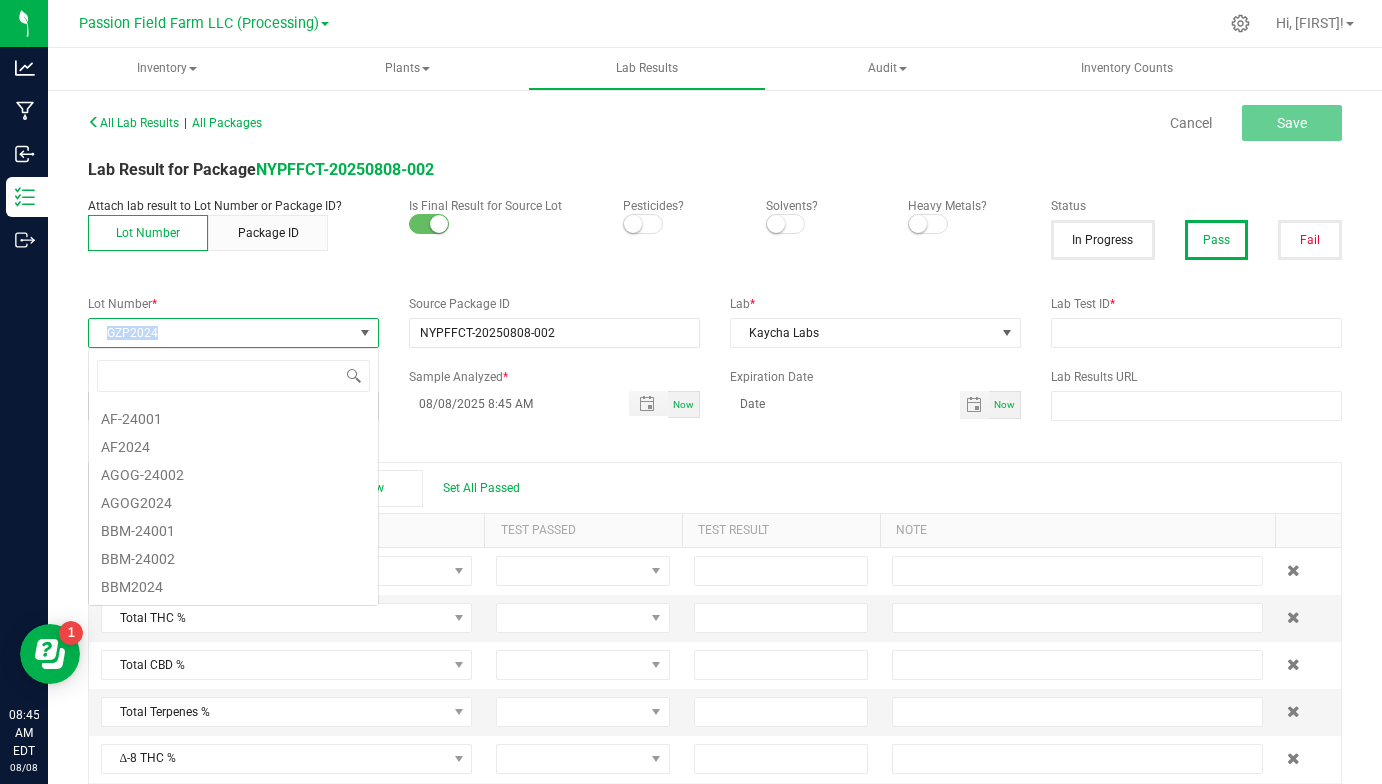click on "GZP2024" at bounding box center [221, 333] 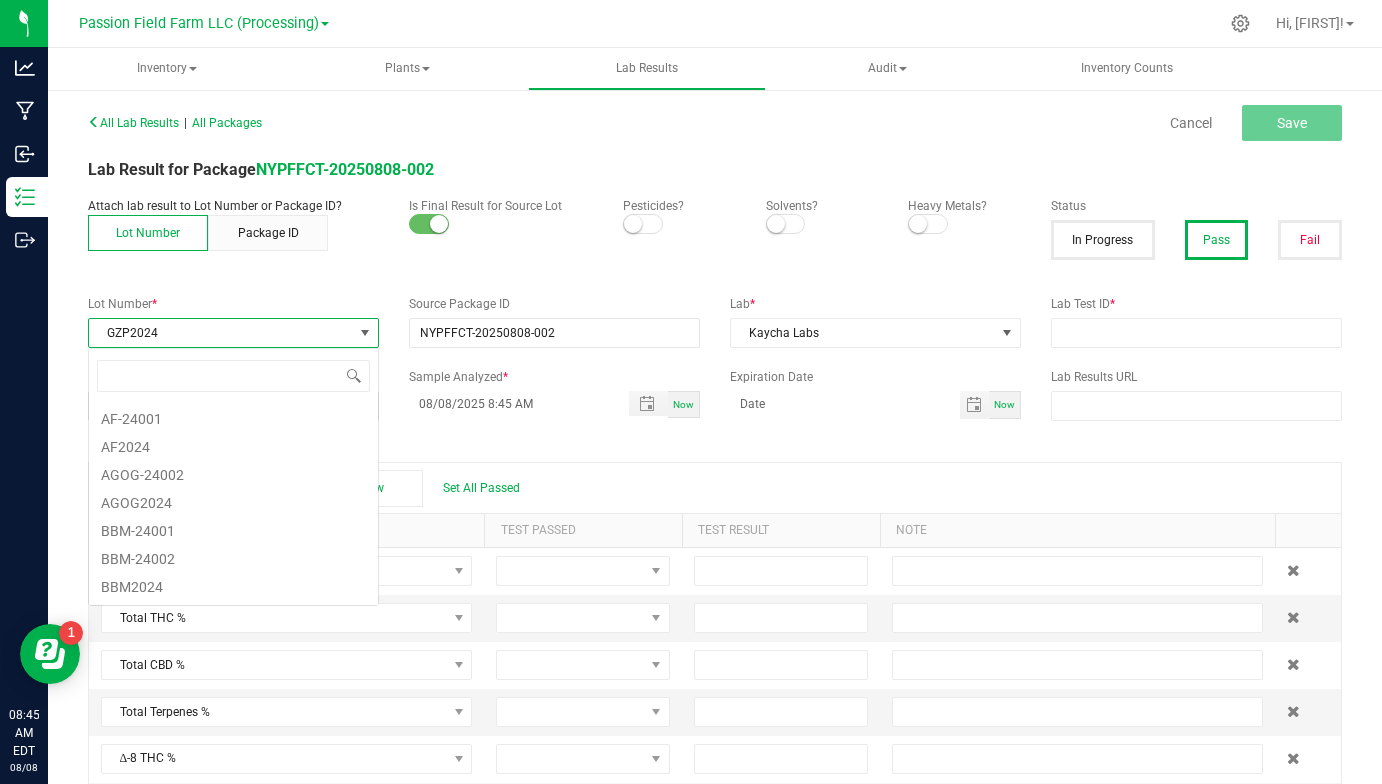 scroll, scrollTop: 99970, scrollLeft: 99709, axis: both 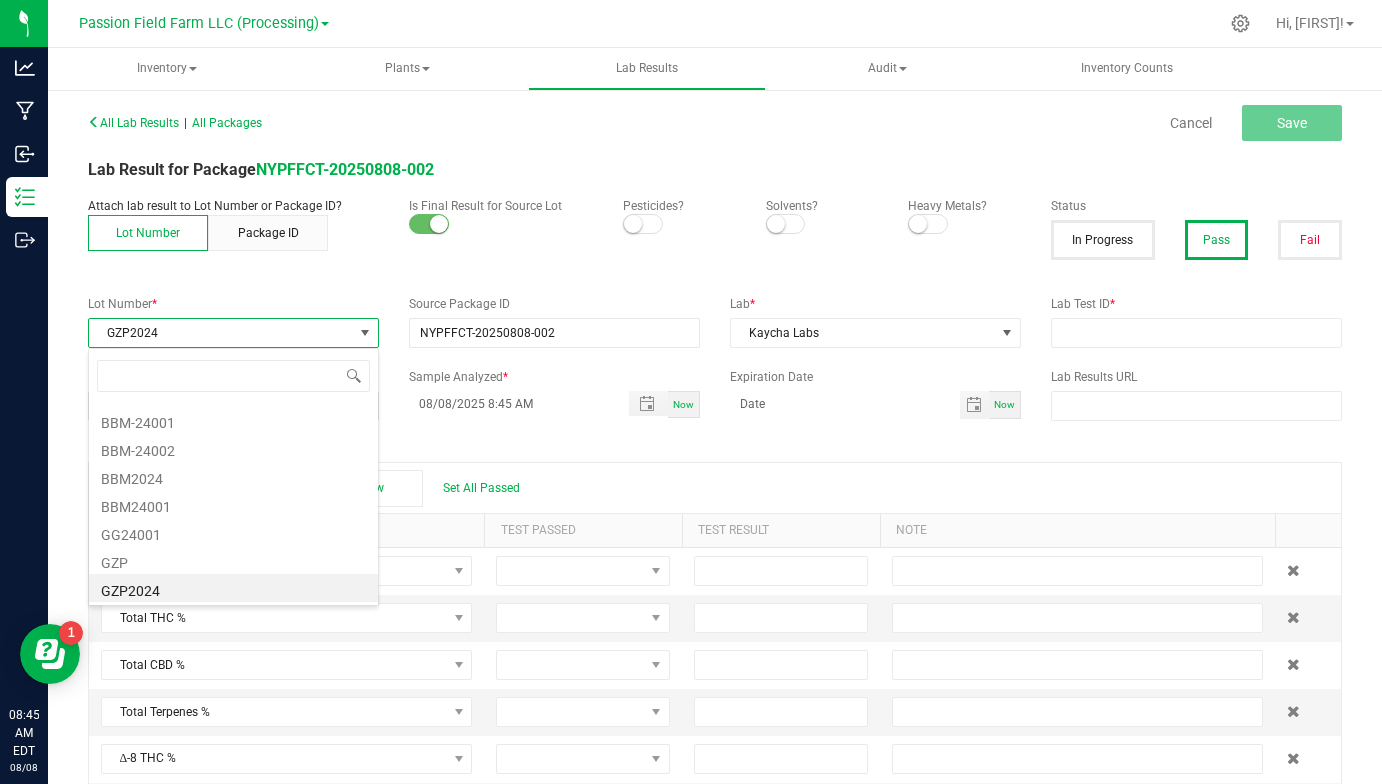 click on "GZP2024" at bounding box center (221, 333) 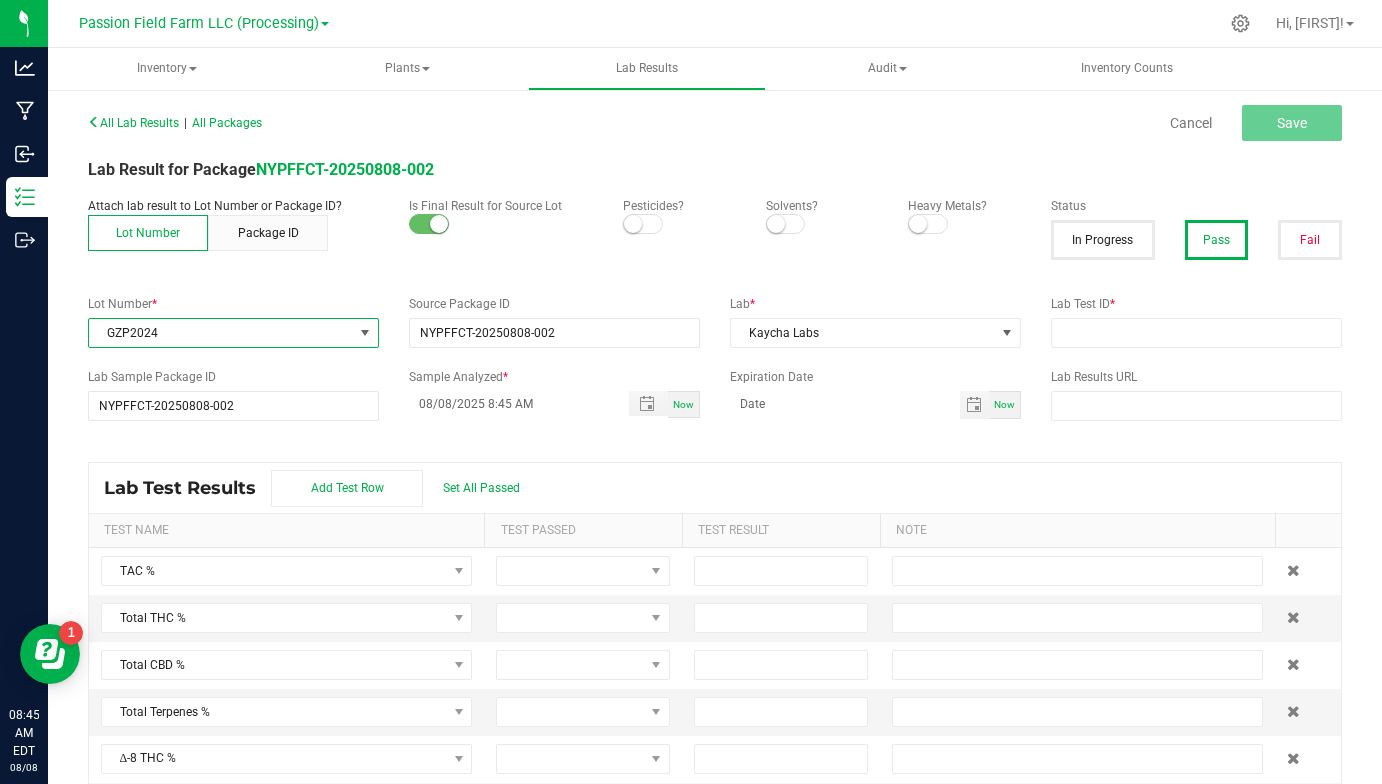 click on "GZP2024" at bounding box center [221, 333] 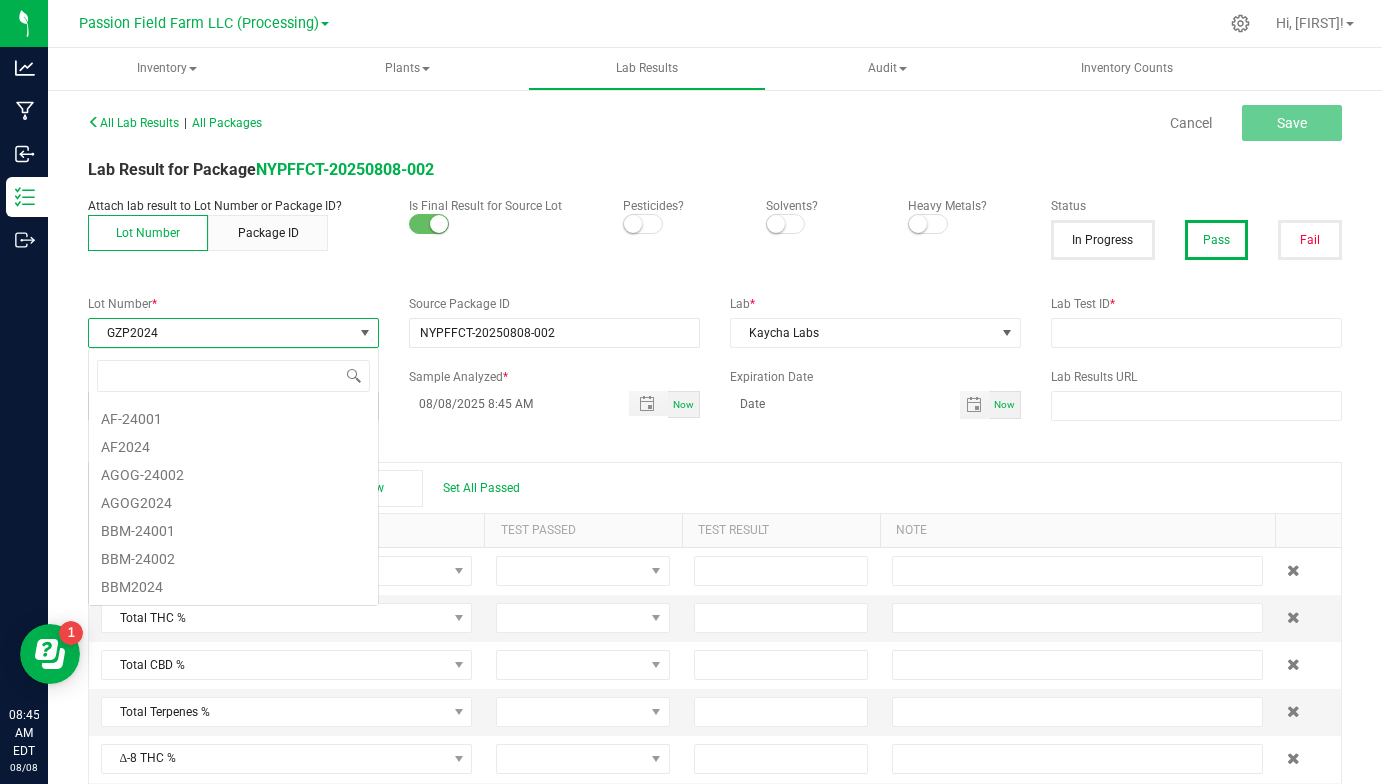 scroll, scrollTop: 99970, scrollLeft: 99709, axis: both 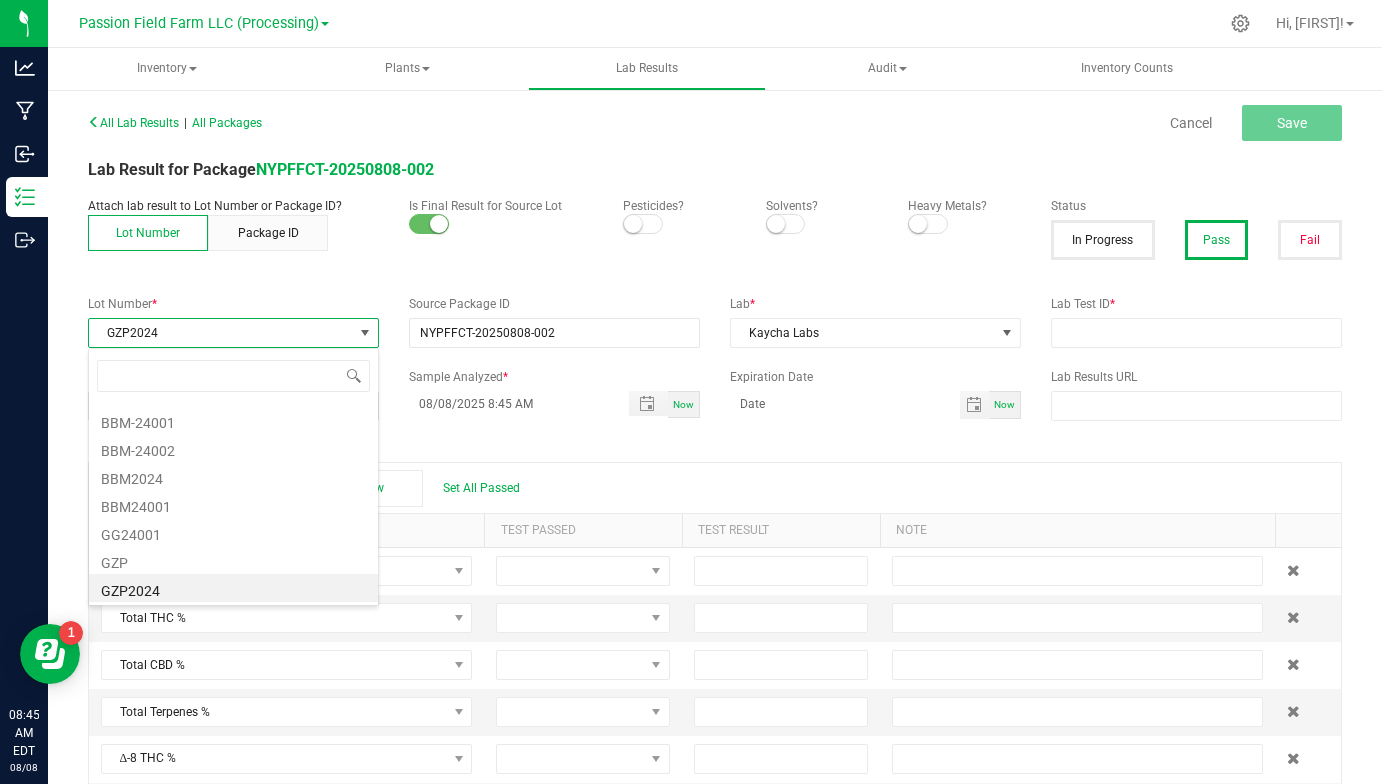 click on "GZP2024" at bounding box center (221, 333) 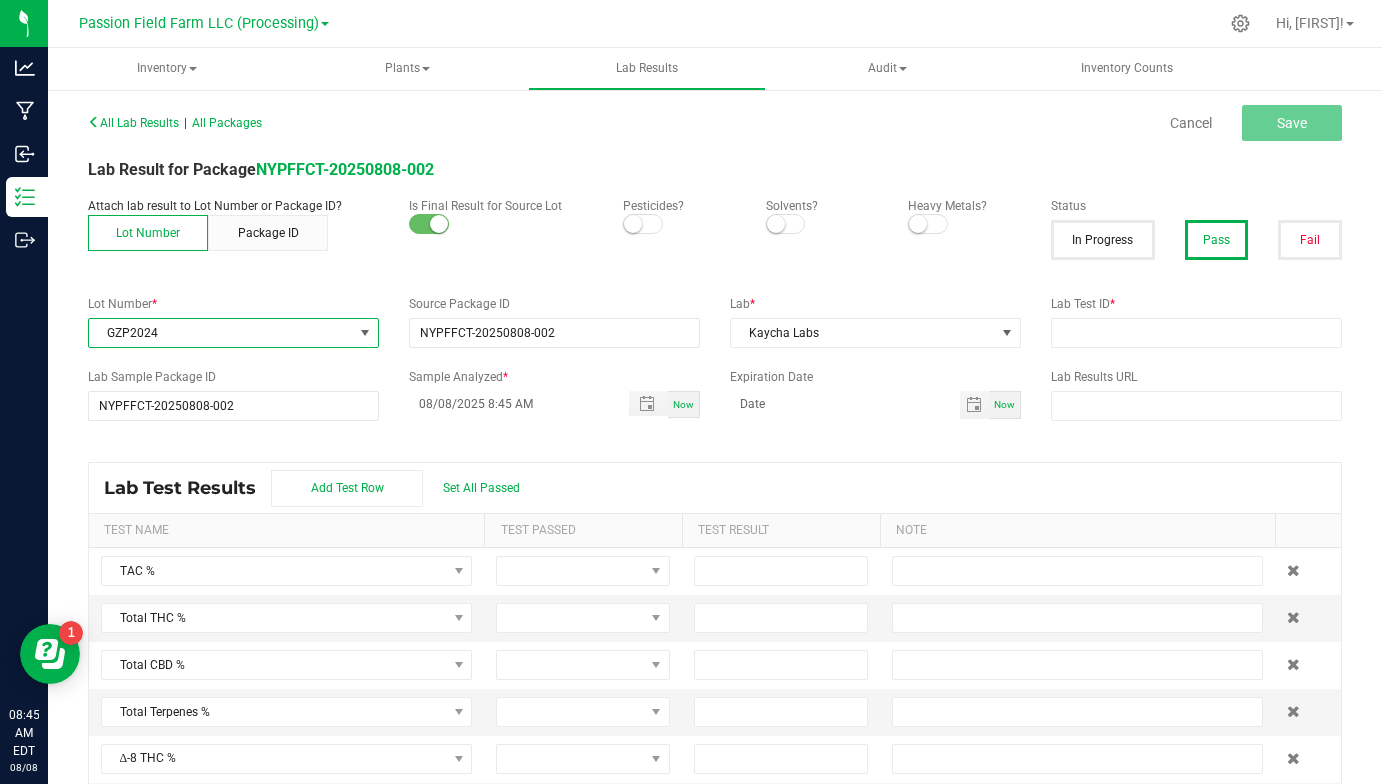 click on "GZP2024" at bounding box center [221, 333] 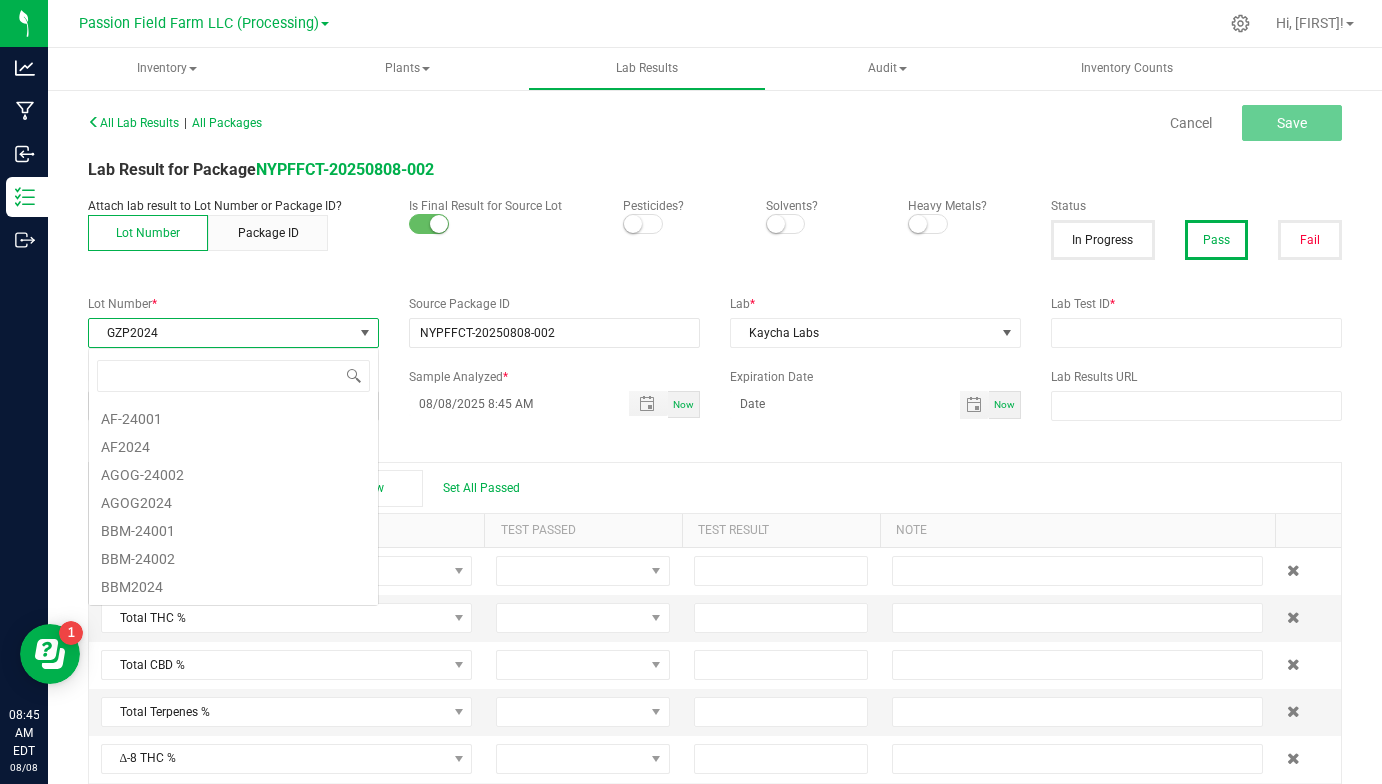 click on "GZP2024" at bounding box center (221, 333) 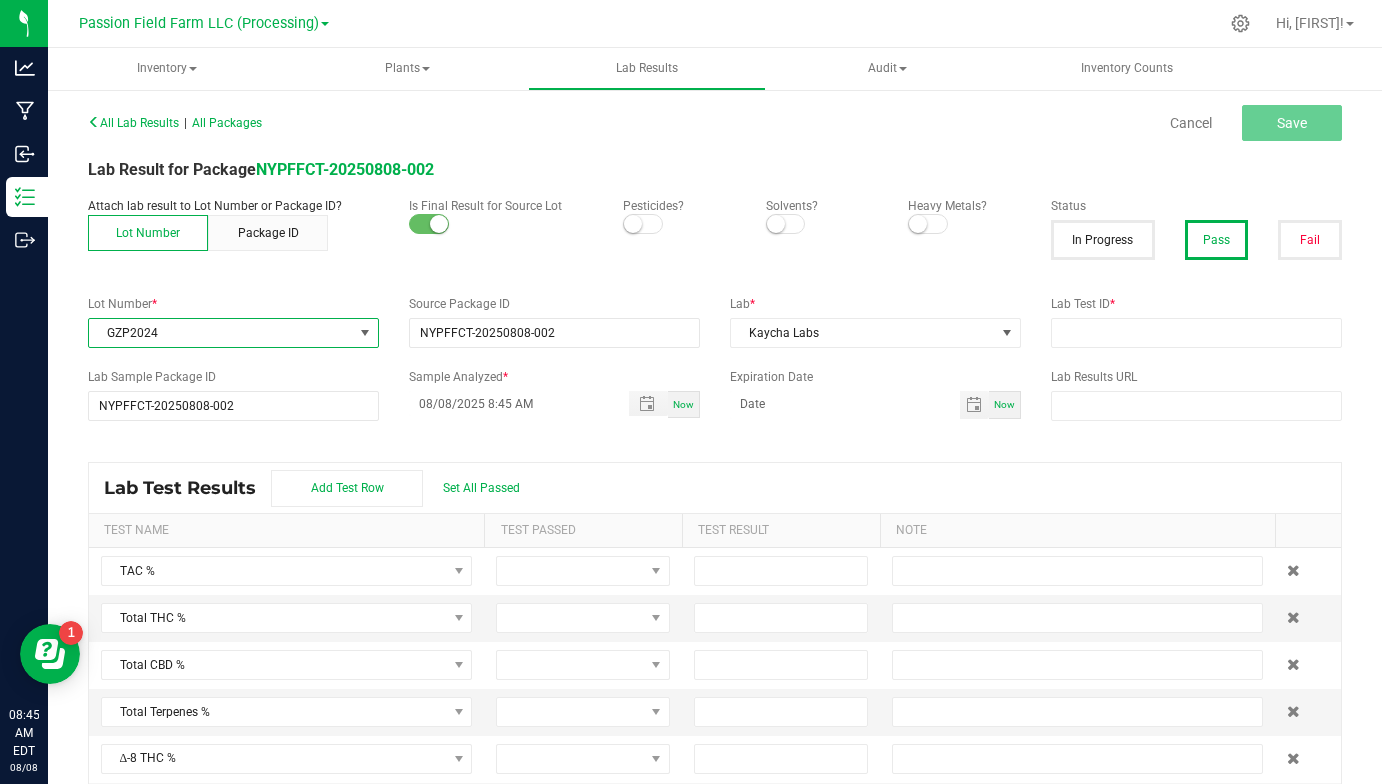 click on "GZP2024" at bounding box center (221, 333) 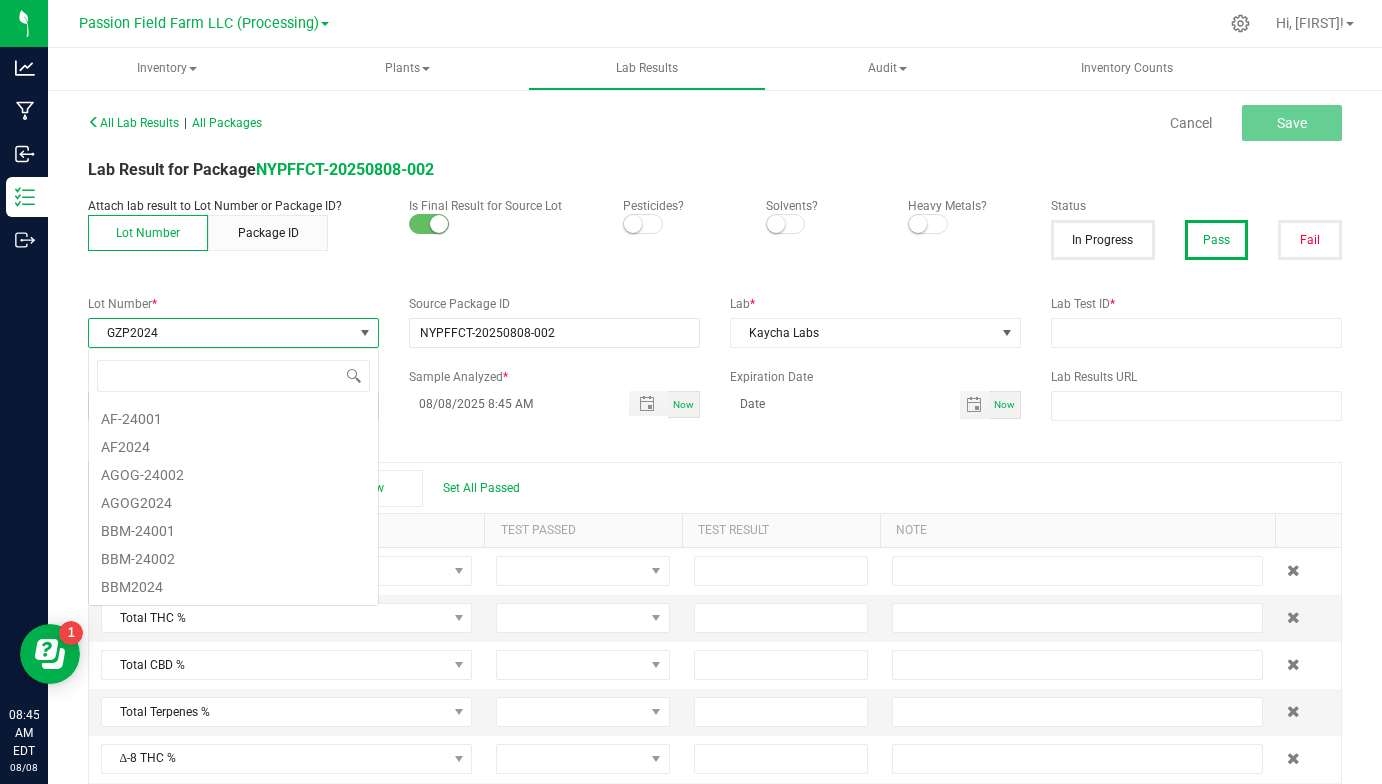 click on "GZP2024" at bounding box center [221, 333] 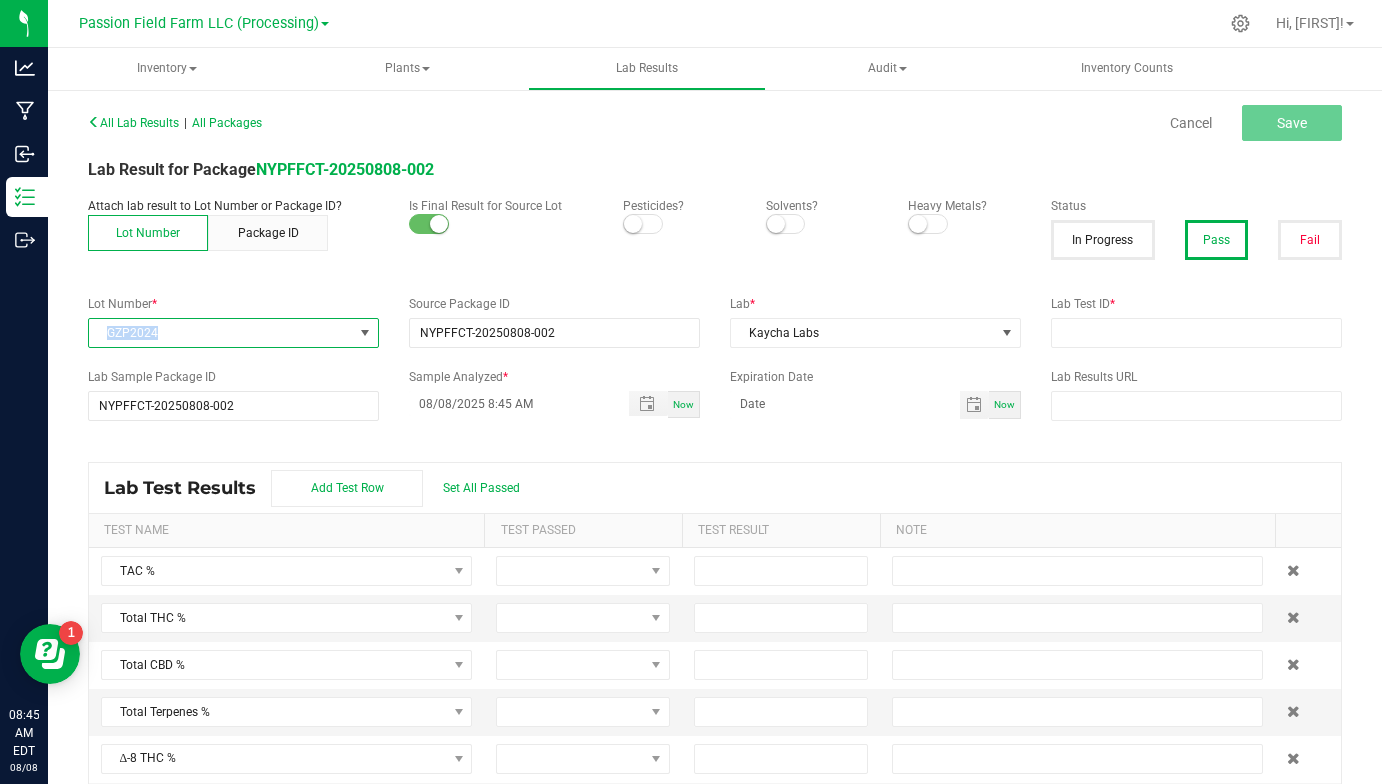 click on "GZP2024" at bounding box center (221, 333) 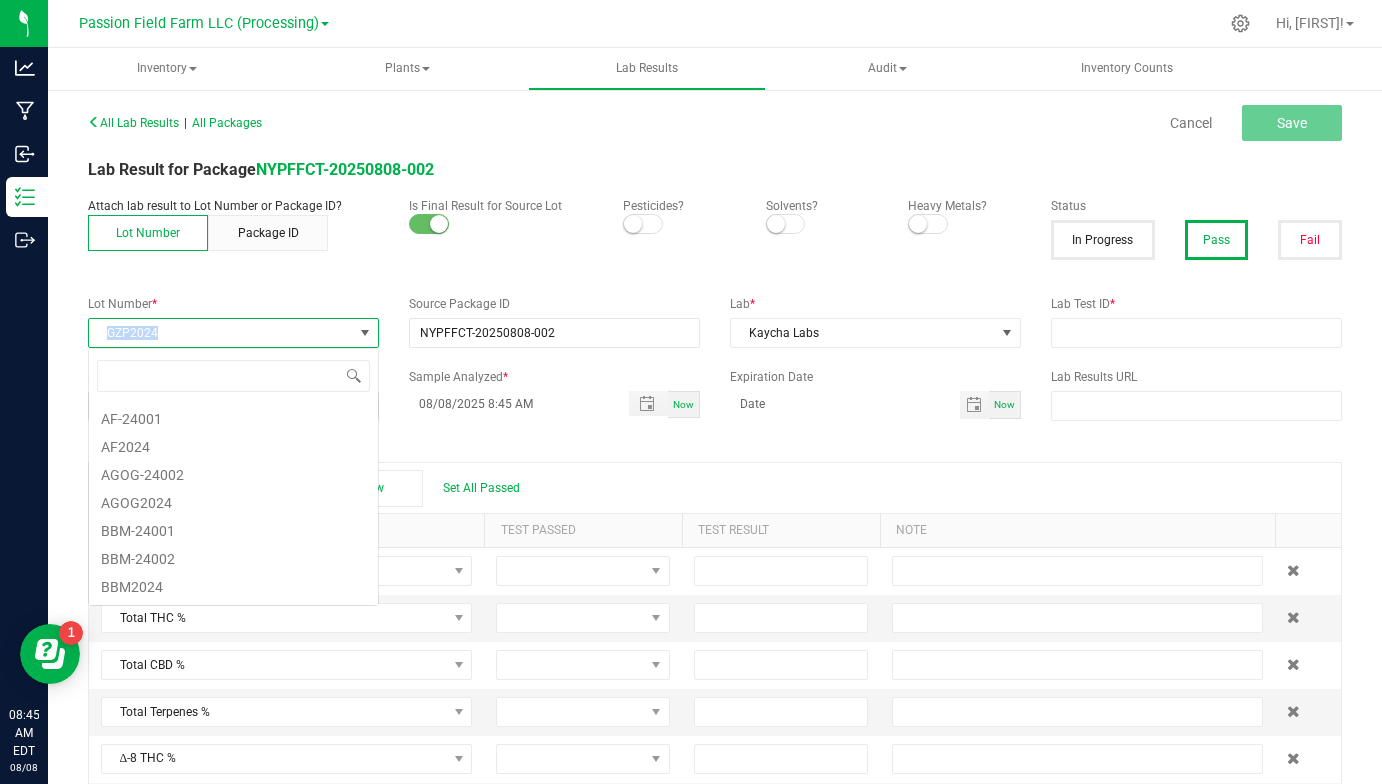 click on "GZP2024" at bounding box center (221, 333) 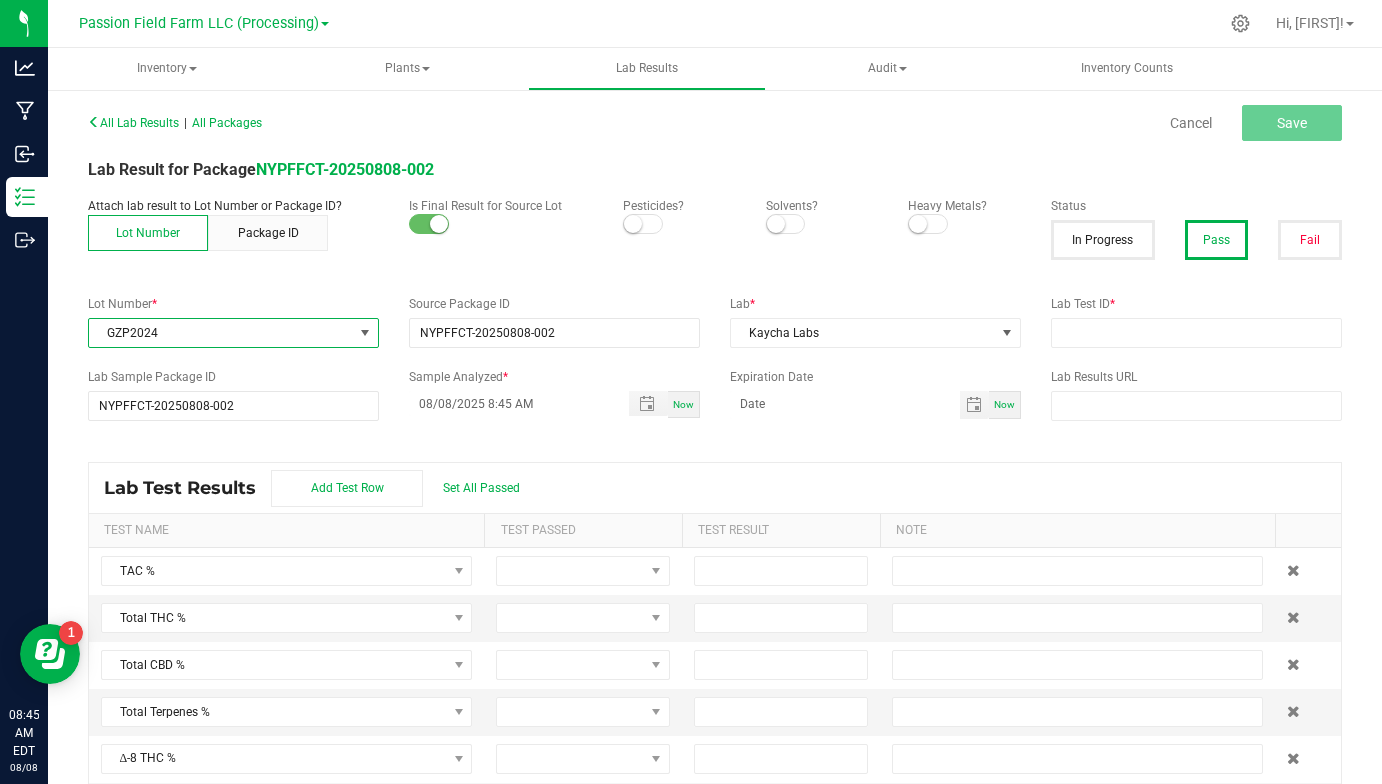 click on "GZP2024" at bounding box center (221, 333) 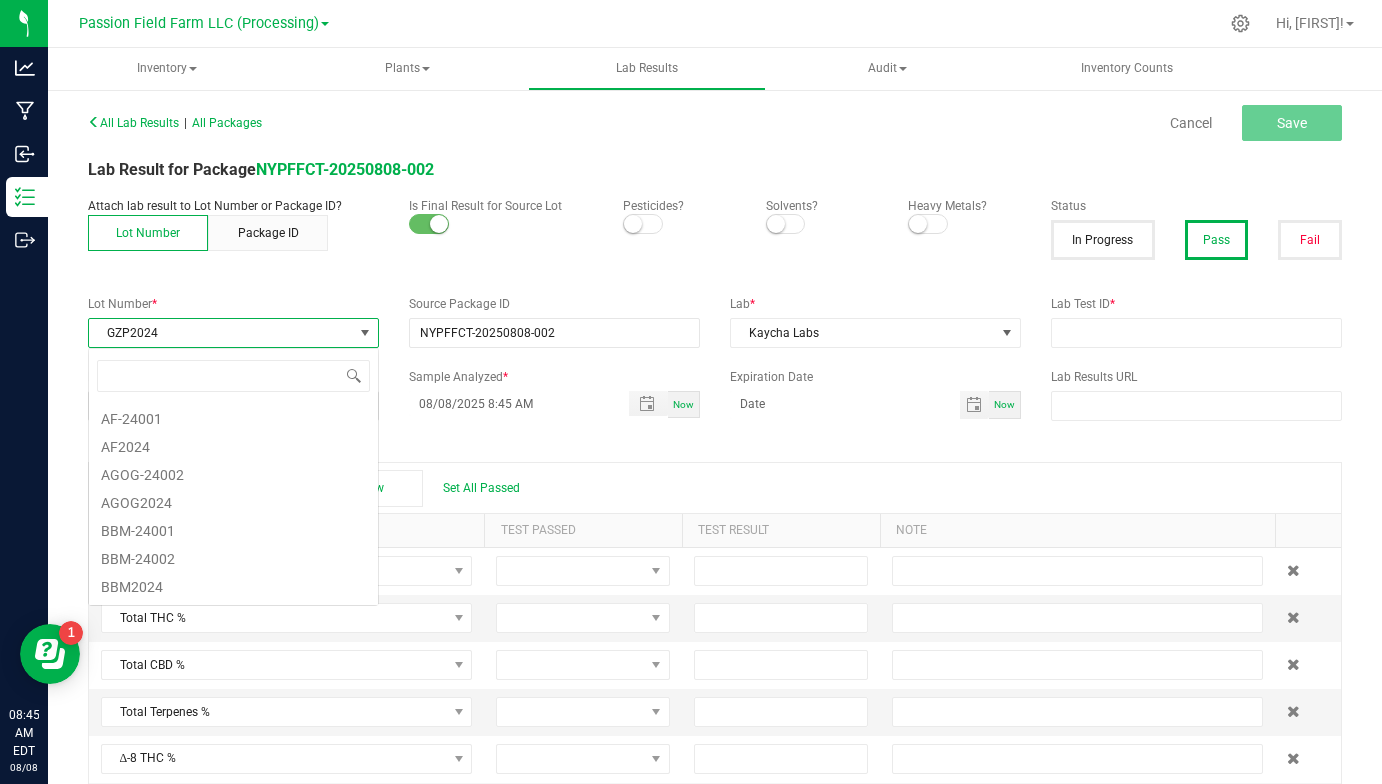 scroll, scrollTop: 99970, scrollLeft: 99709, axis: both 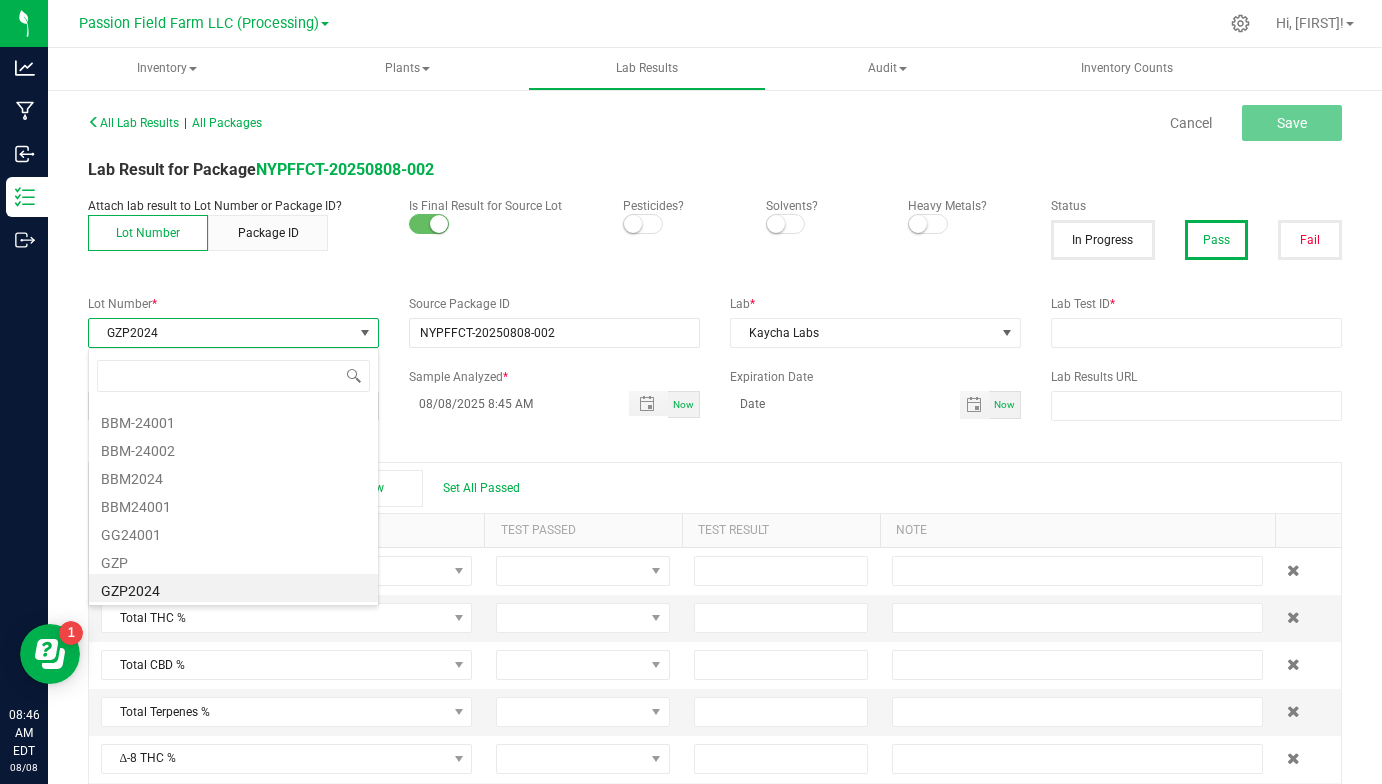 click on "GZP2024" at bounding box center (221, 333) 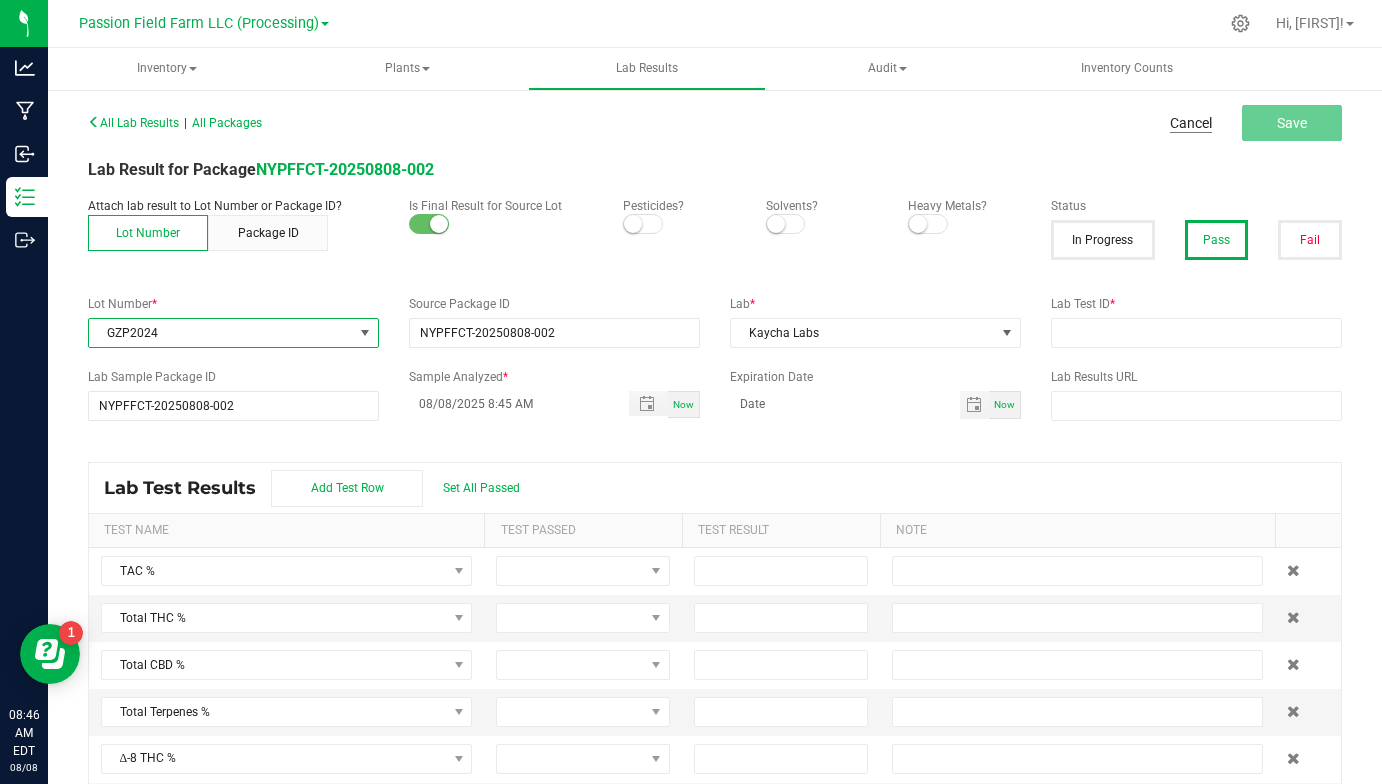 click on "Cancel" at bounding box center (1191, 123) 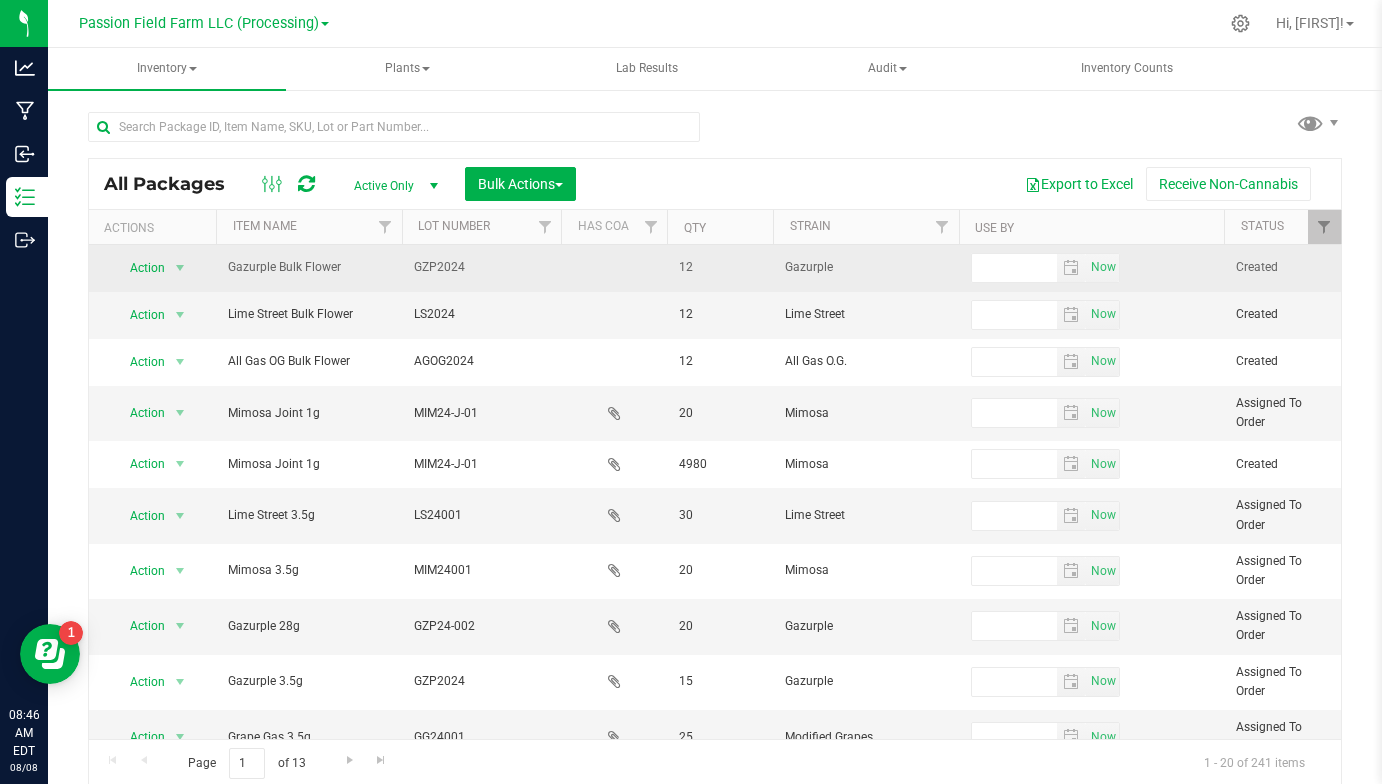 click on "GZP2024" at bounding box center (481, 267) 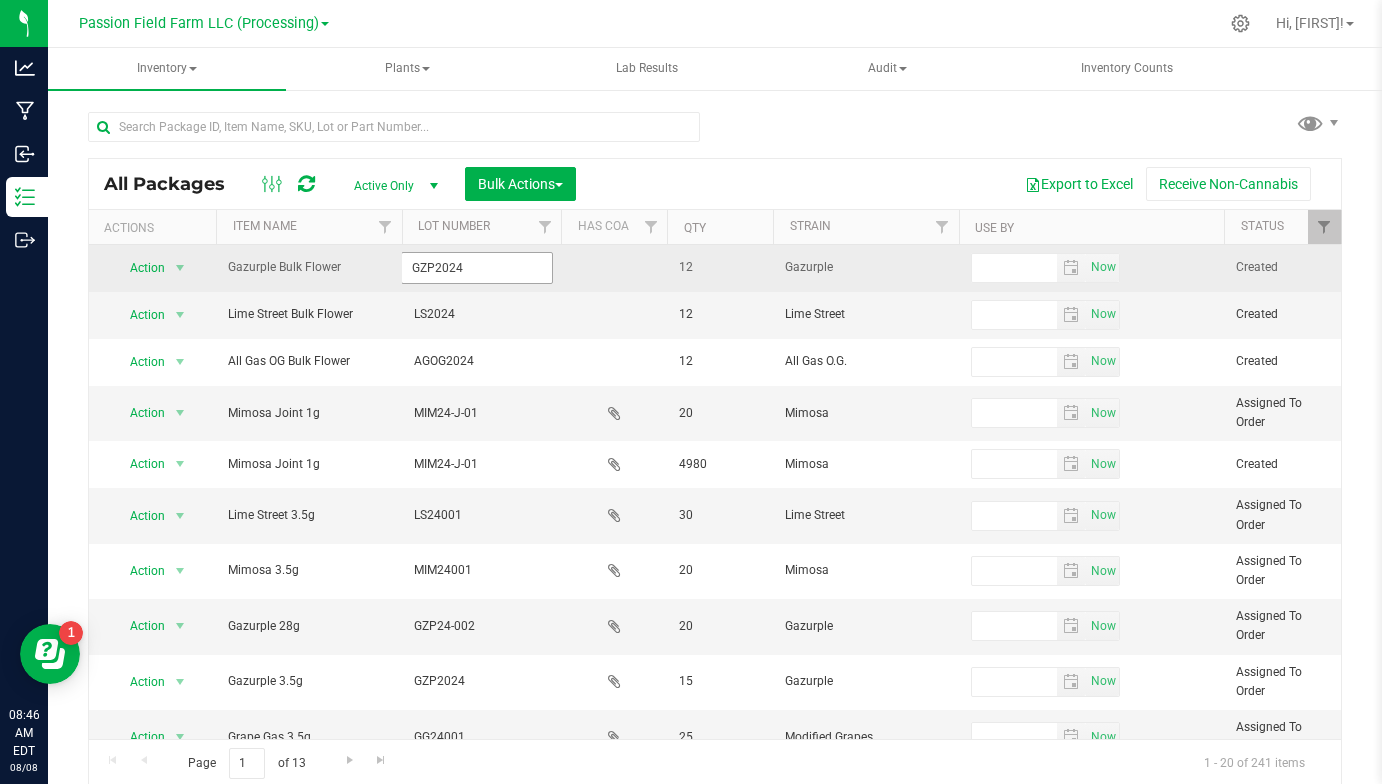click on "GZP2024" at bounding box center (477, 267) 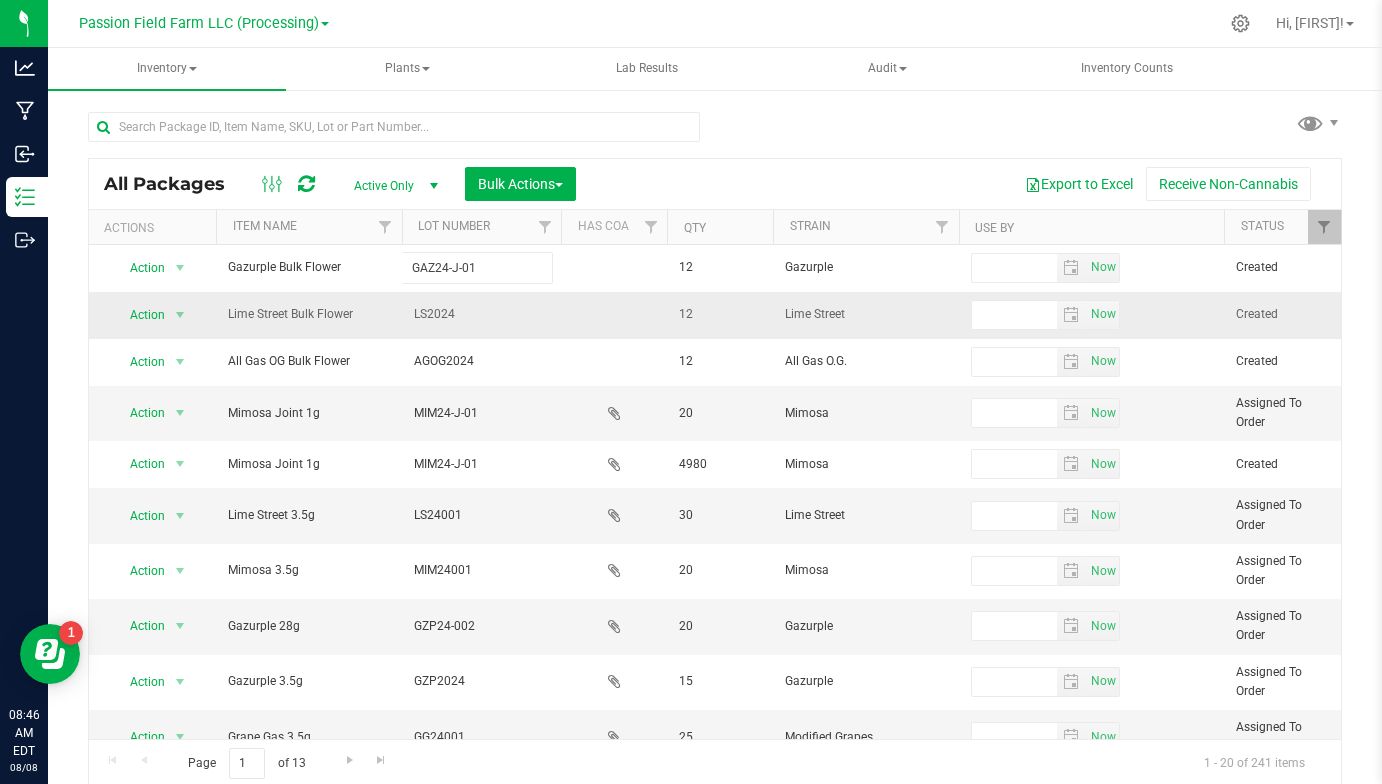 click on "All Packages
Active Only Active Only Lab Samples Locked All
Bulk Actions
Add to manufacturing run
Add to outbound order
Combine packages
Combine packages (lot)" at bounding box center [715, 473] 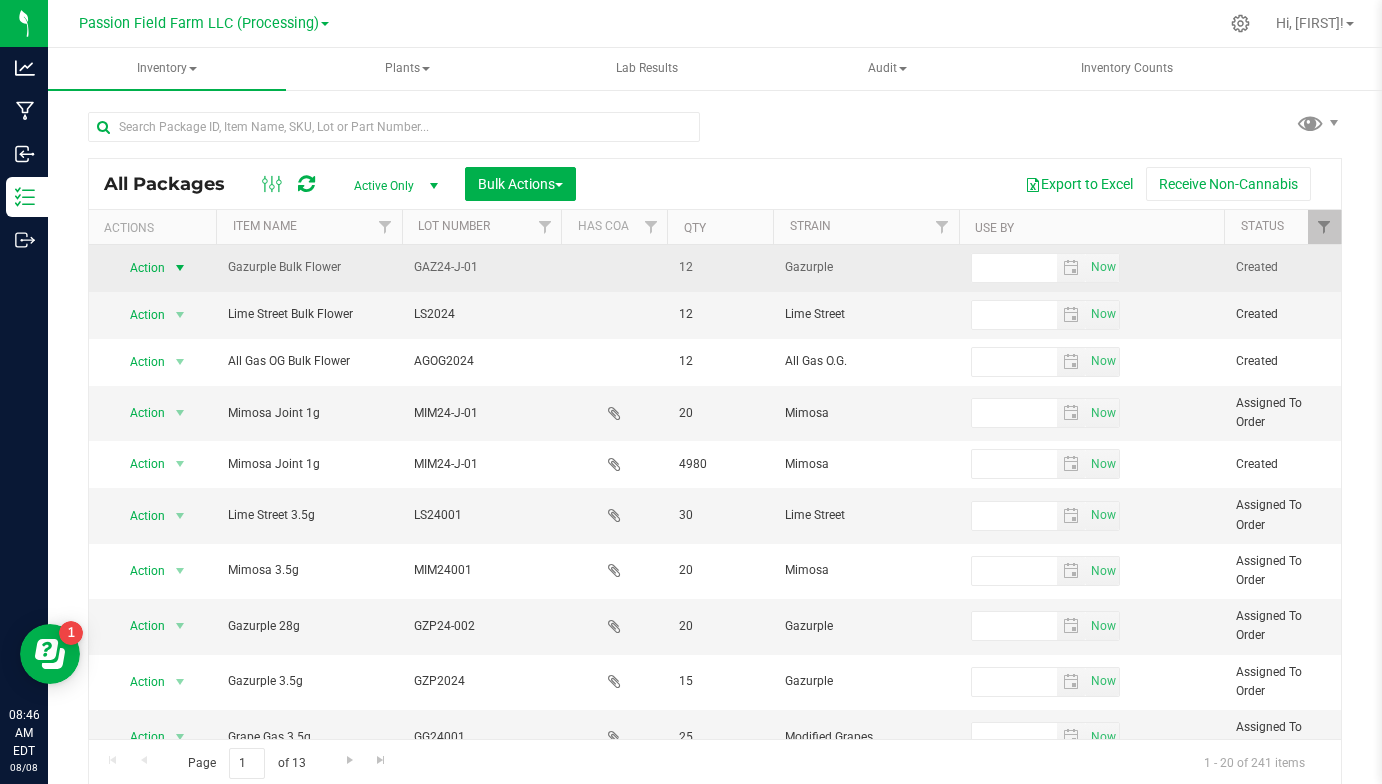click at bounding box center (180, 268) 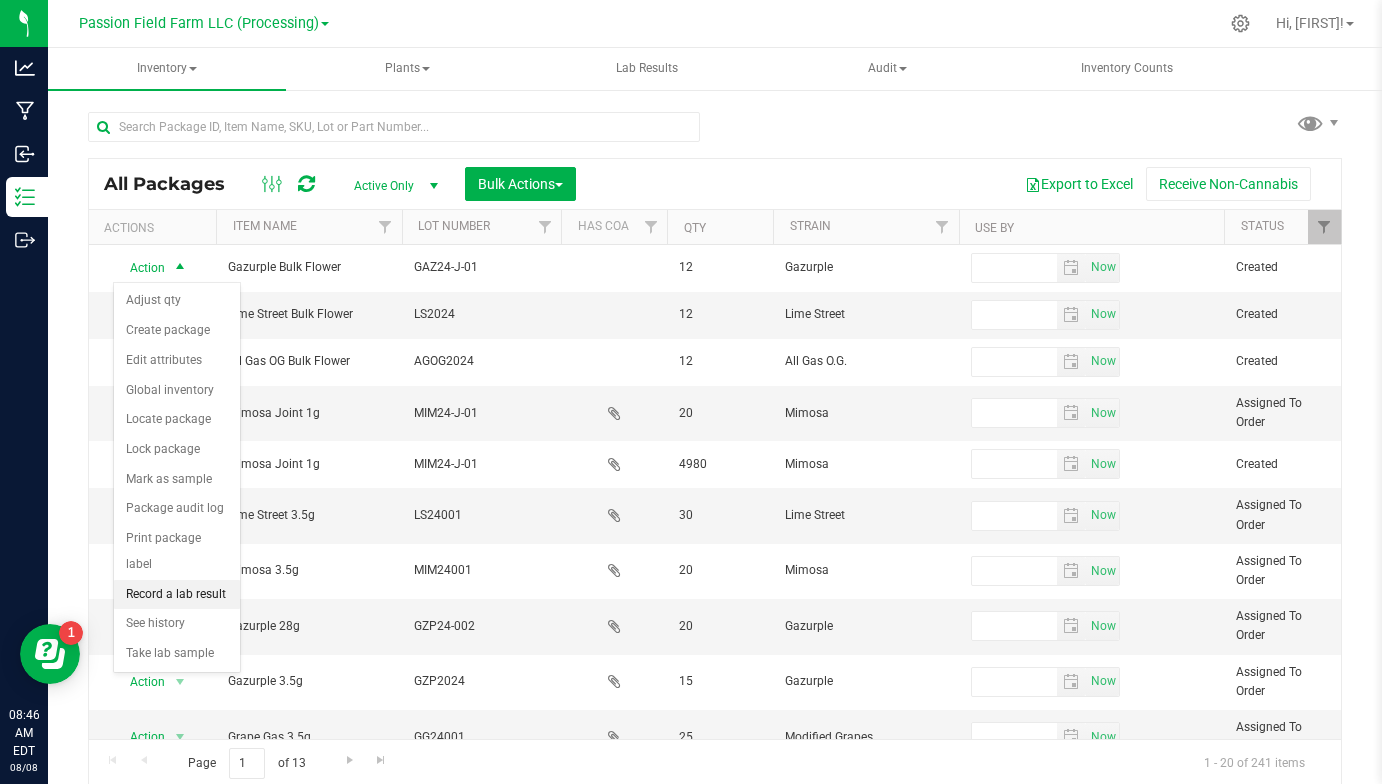 click on "Record a lab result" at bounding box center [177, 595] 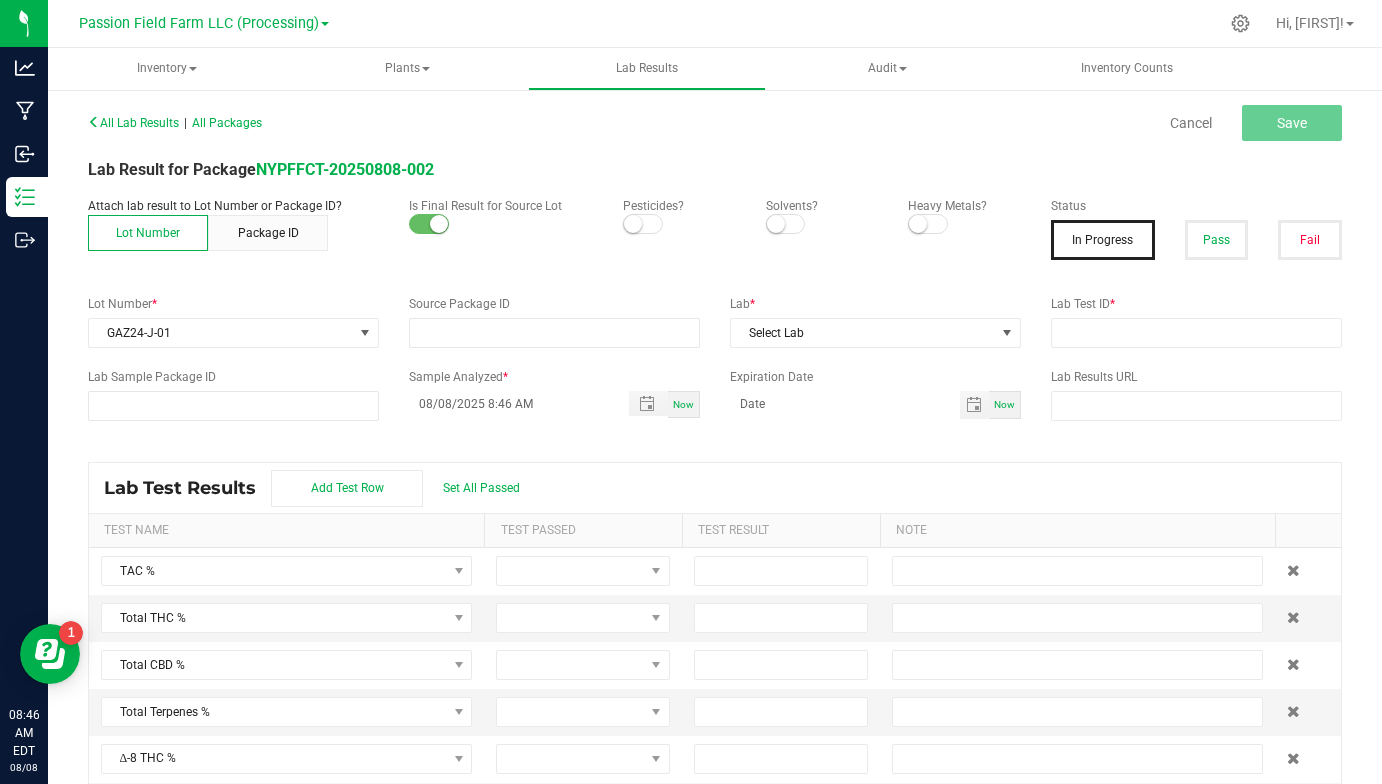 type on "NYPFFCT-20250808-002" 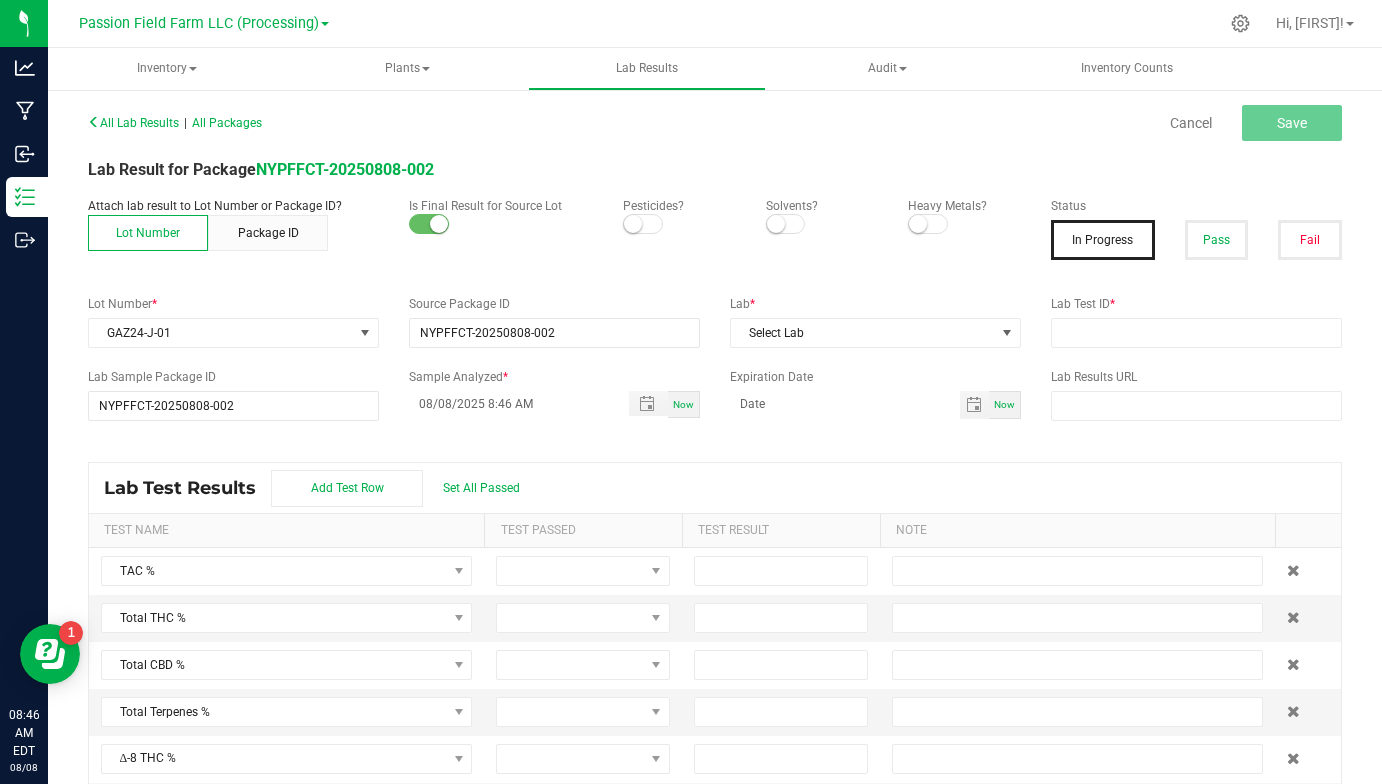 click on "Lab  * Select Lab" at bounding box center (875, 321) 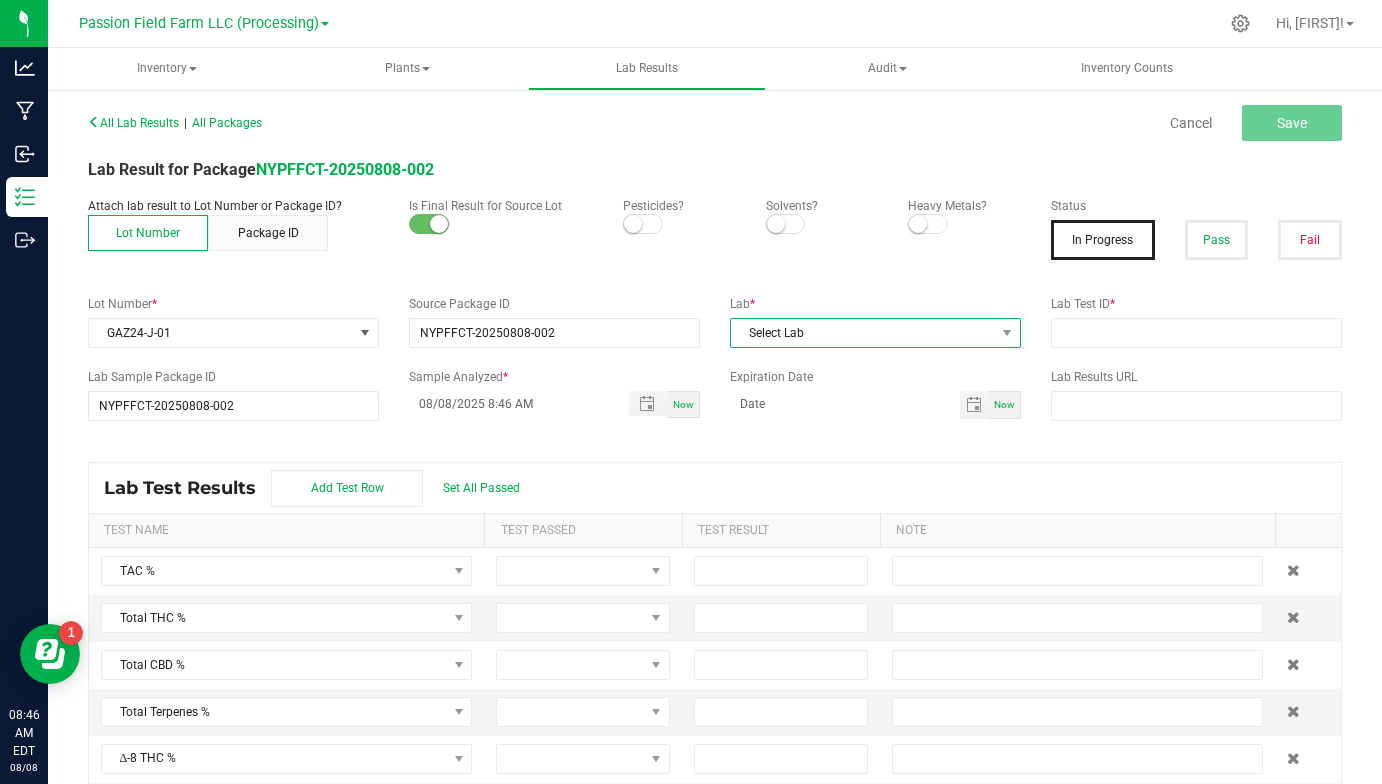 click on "Select Lab" at bounding box center (863, 333) 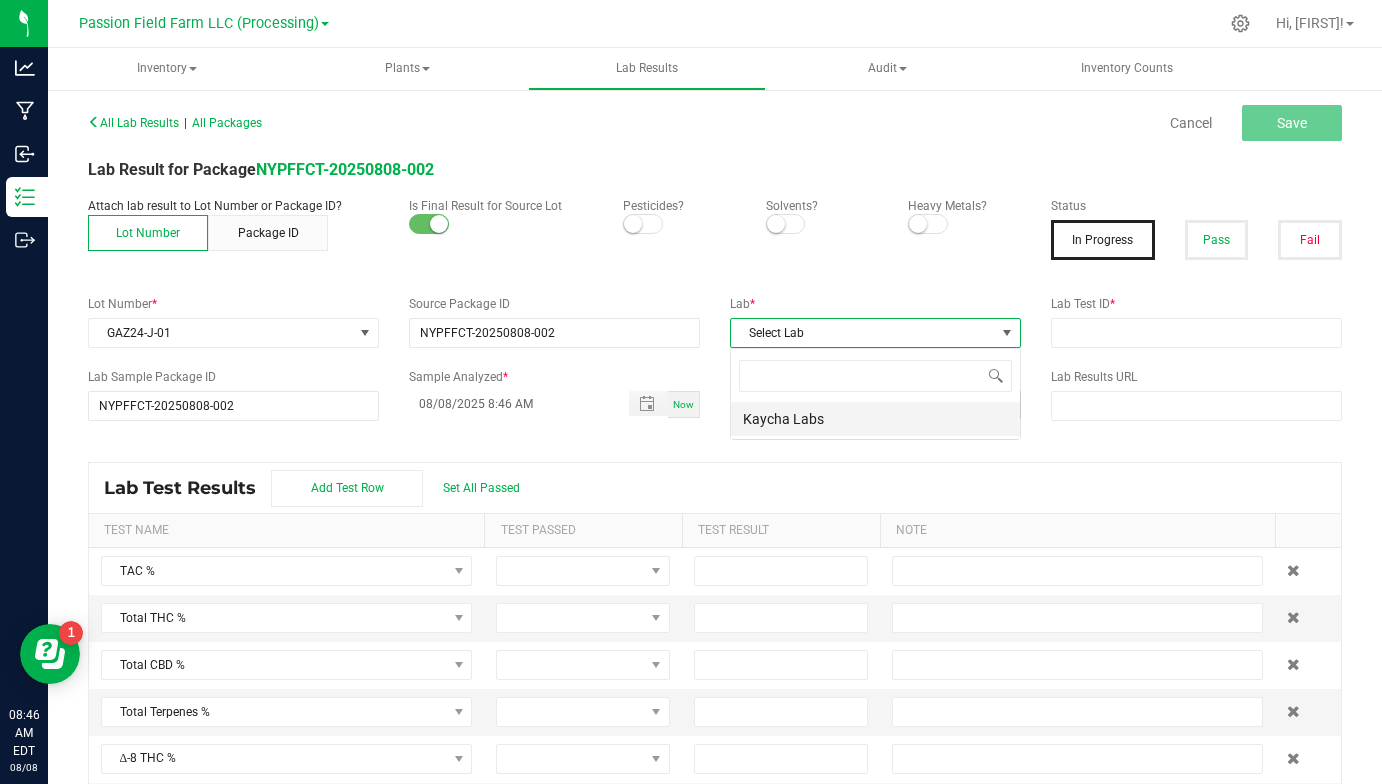scroll, scrollTop: 99970, scrollLeft: 99709, axis: both 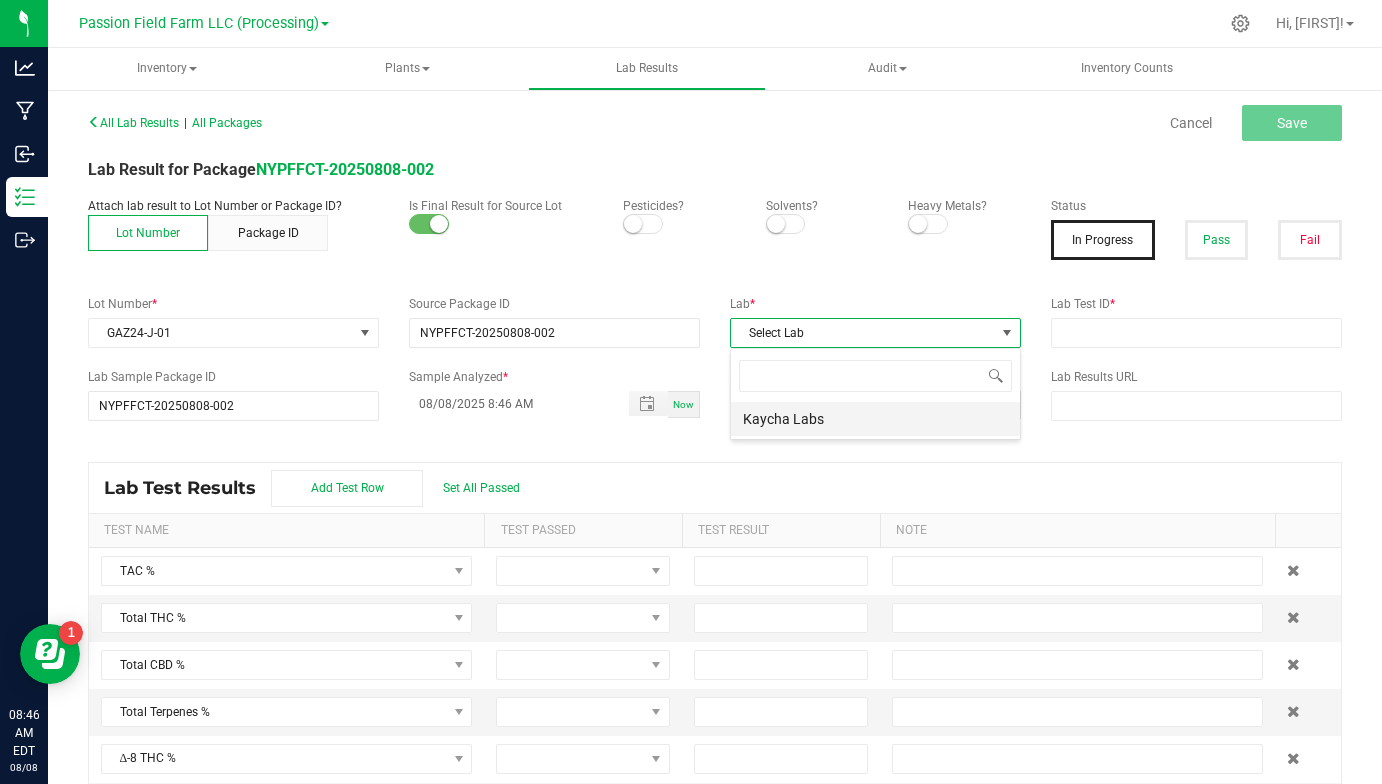 click on "Kaycha Labs" at bounding box center (875, 419) 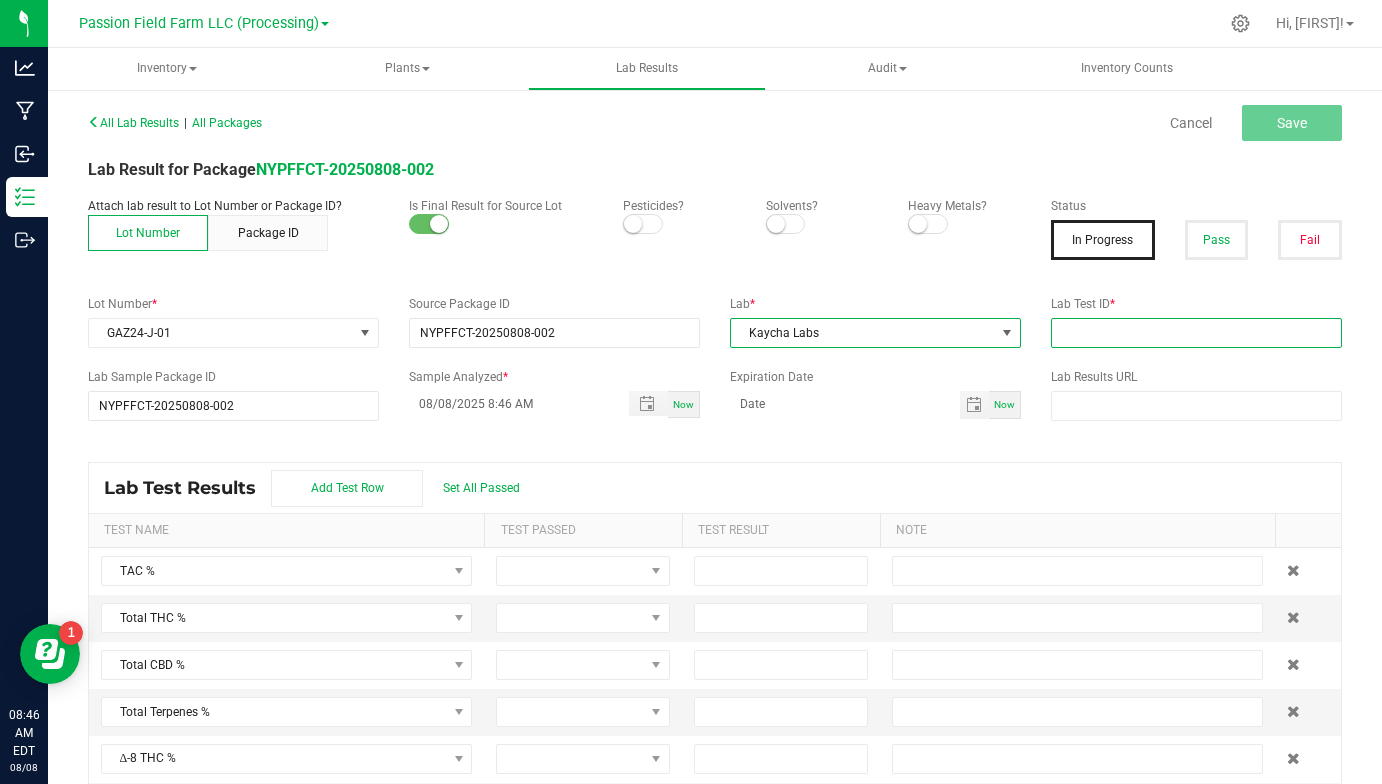 click at bounding box center (1196, 333) 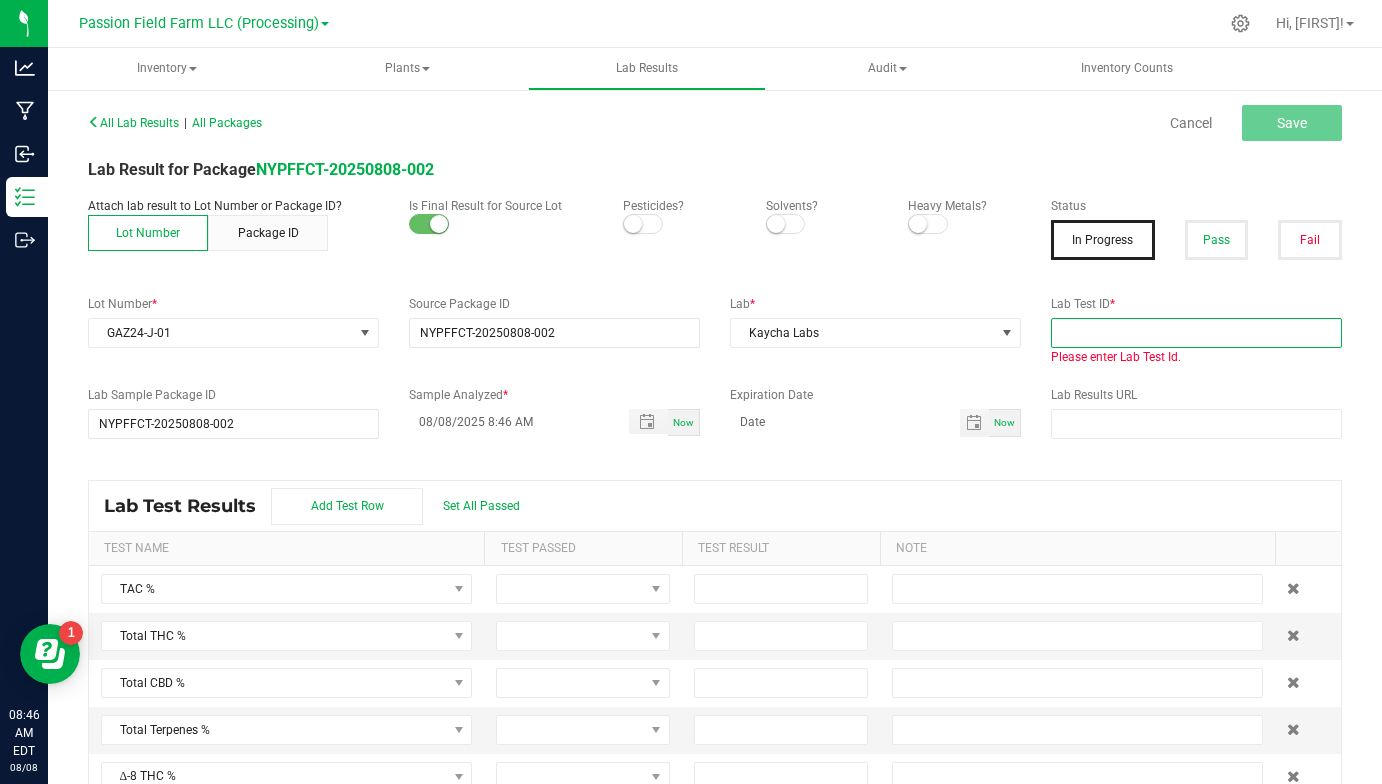 paste on "[LICENSE]" 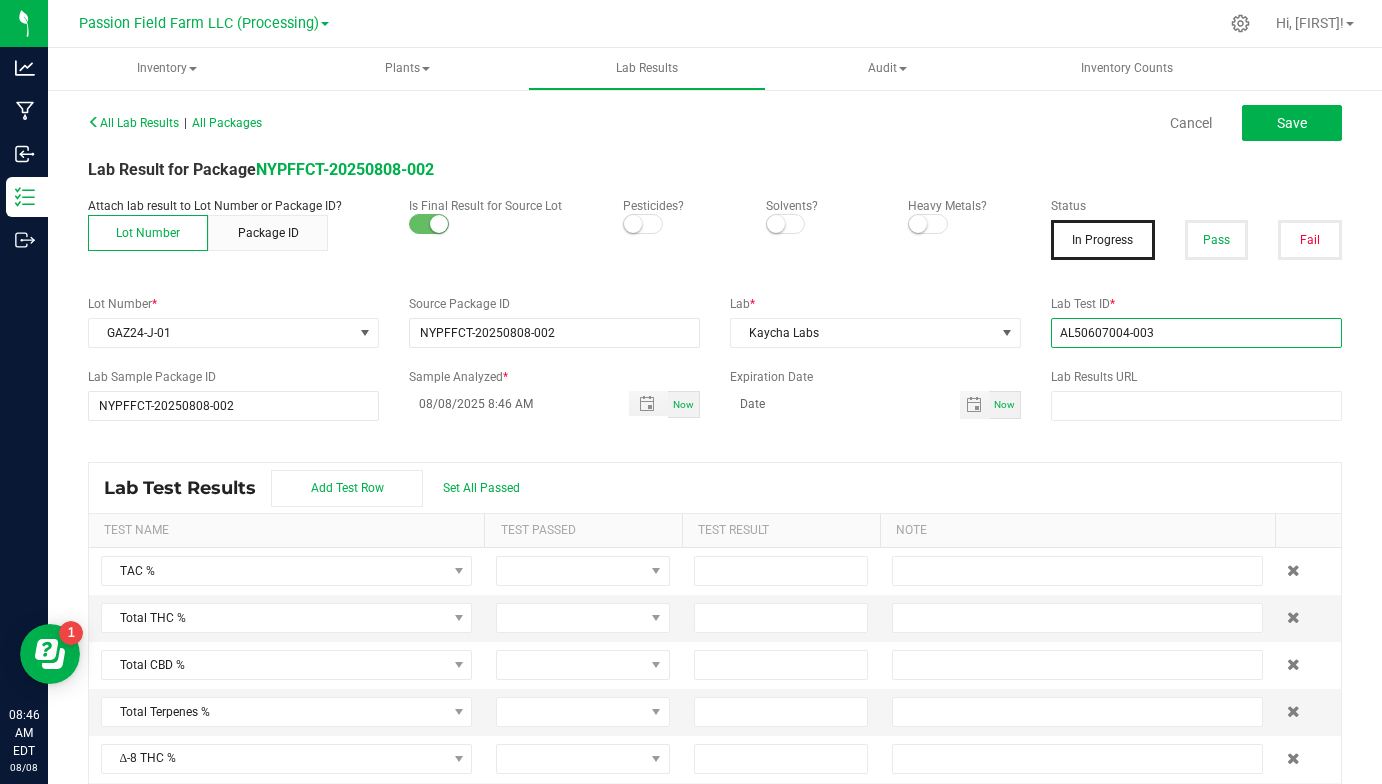 type on "[LICENSE]" 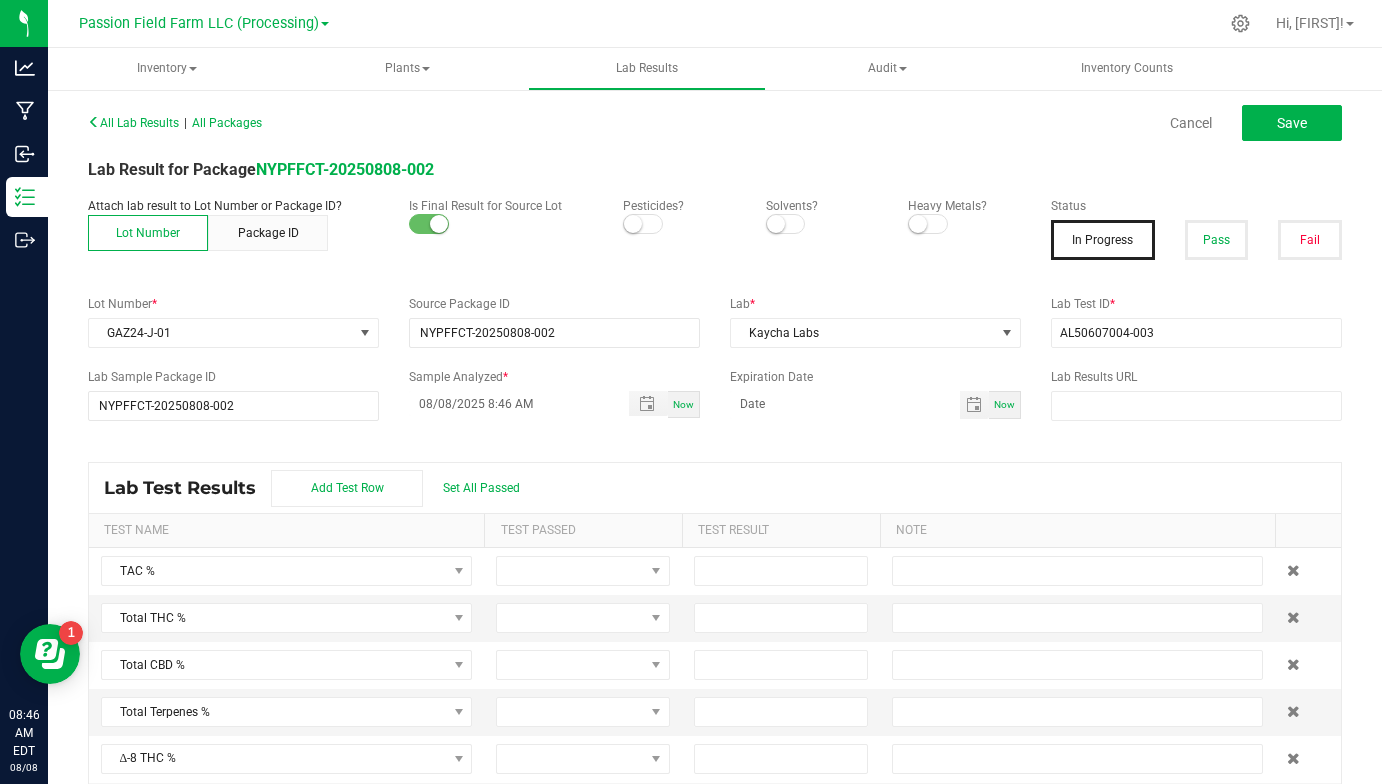 click on "Lab Results URL" at bounding box center (1196, 377) 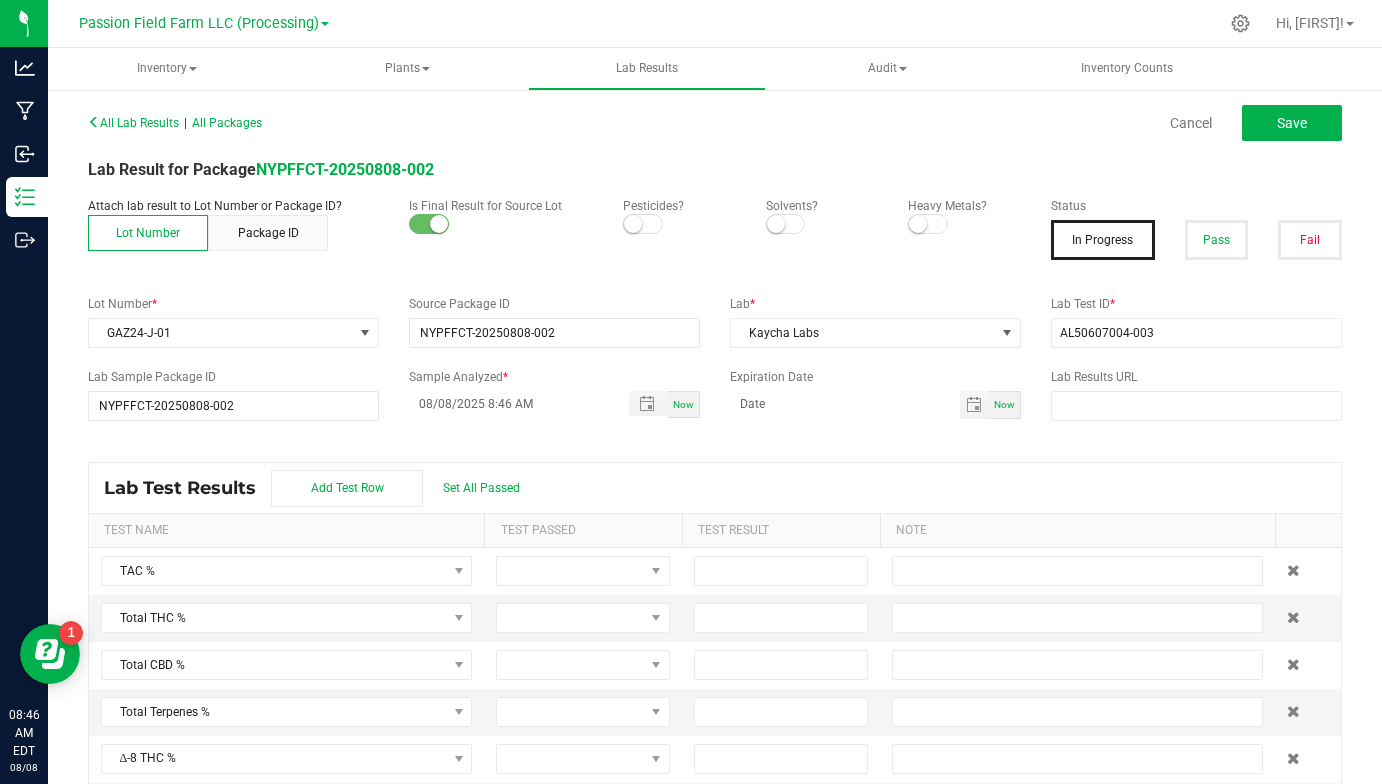 click on "Status   In Progress   Pass   Fail" at bounding box center (1196, 236) 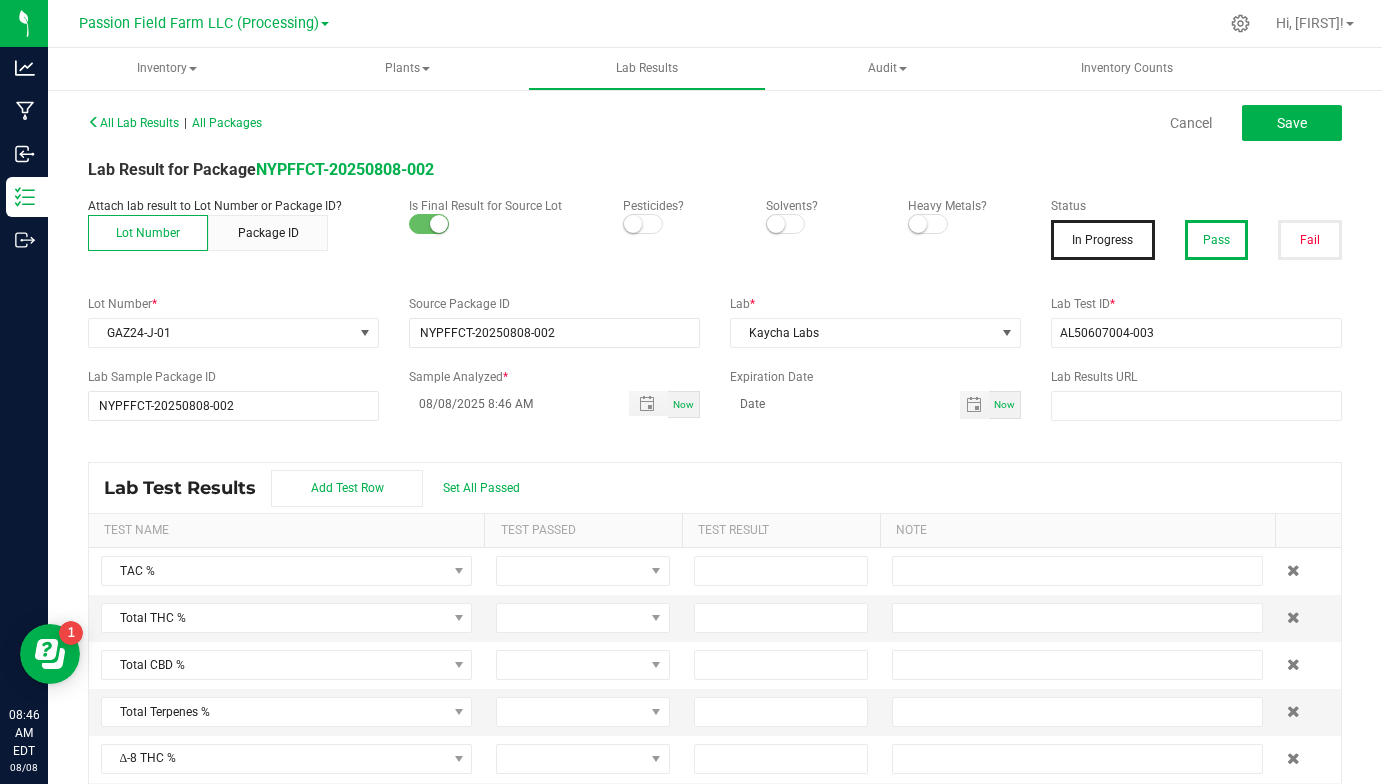 click on "Pass" at bounding box center (1217, 240) 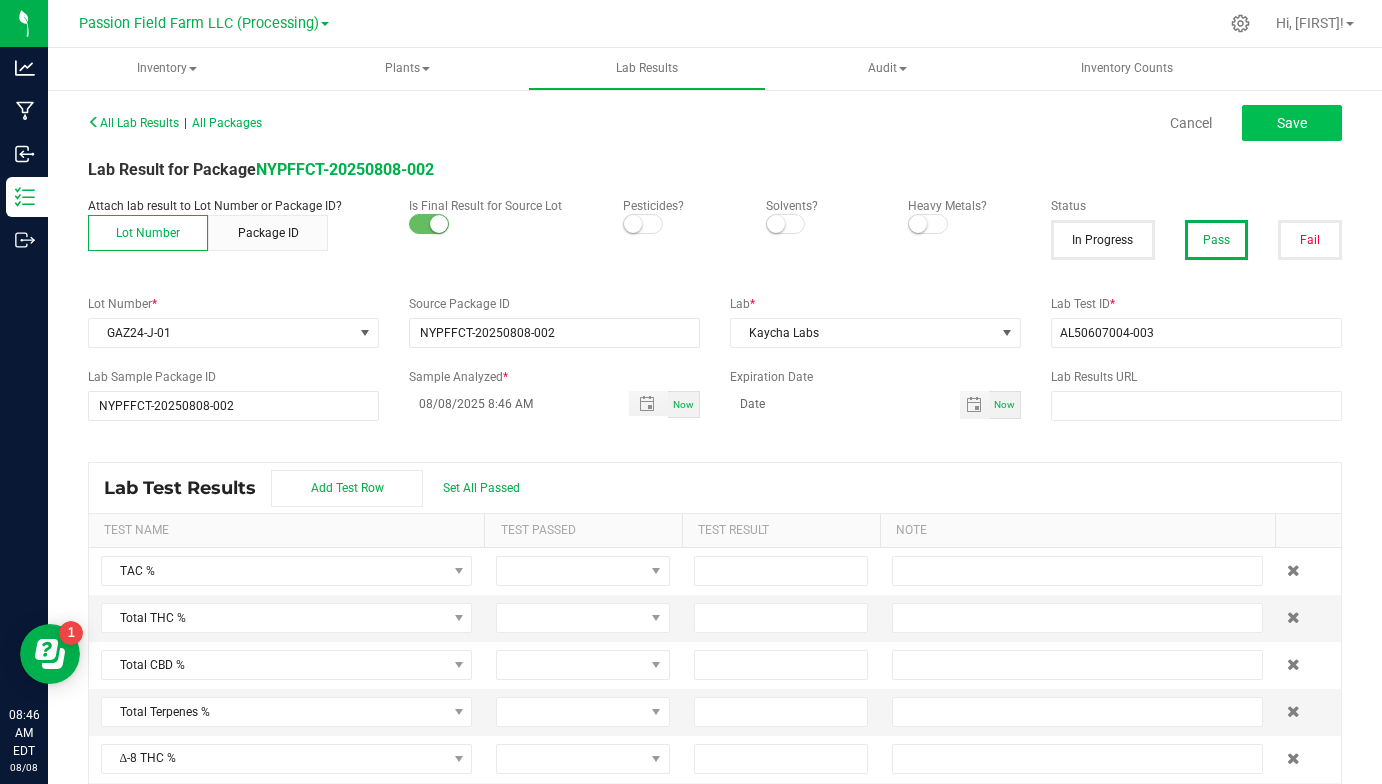 click on "Save" 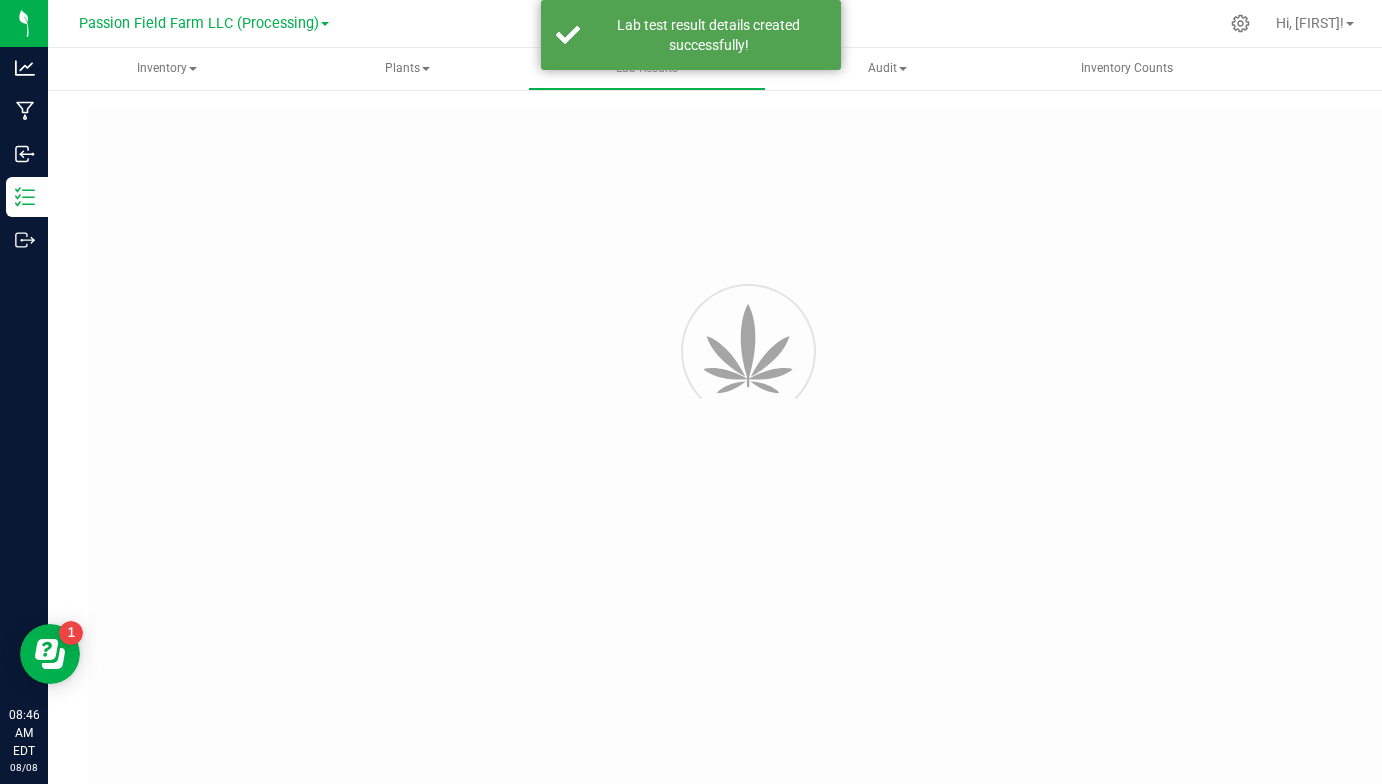 type on "NYPFFCT-20250808-002" 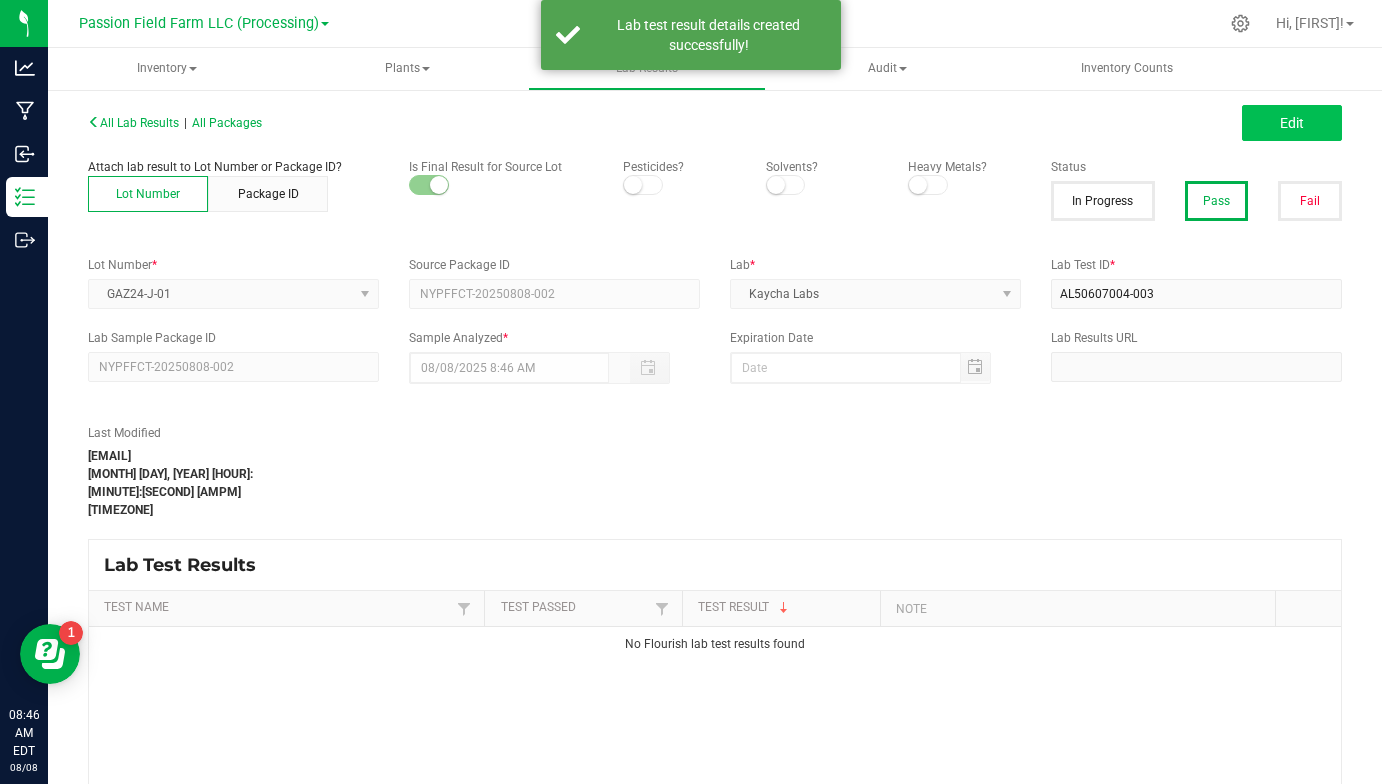 click on "Edit" at bounding box center [1292, 123] 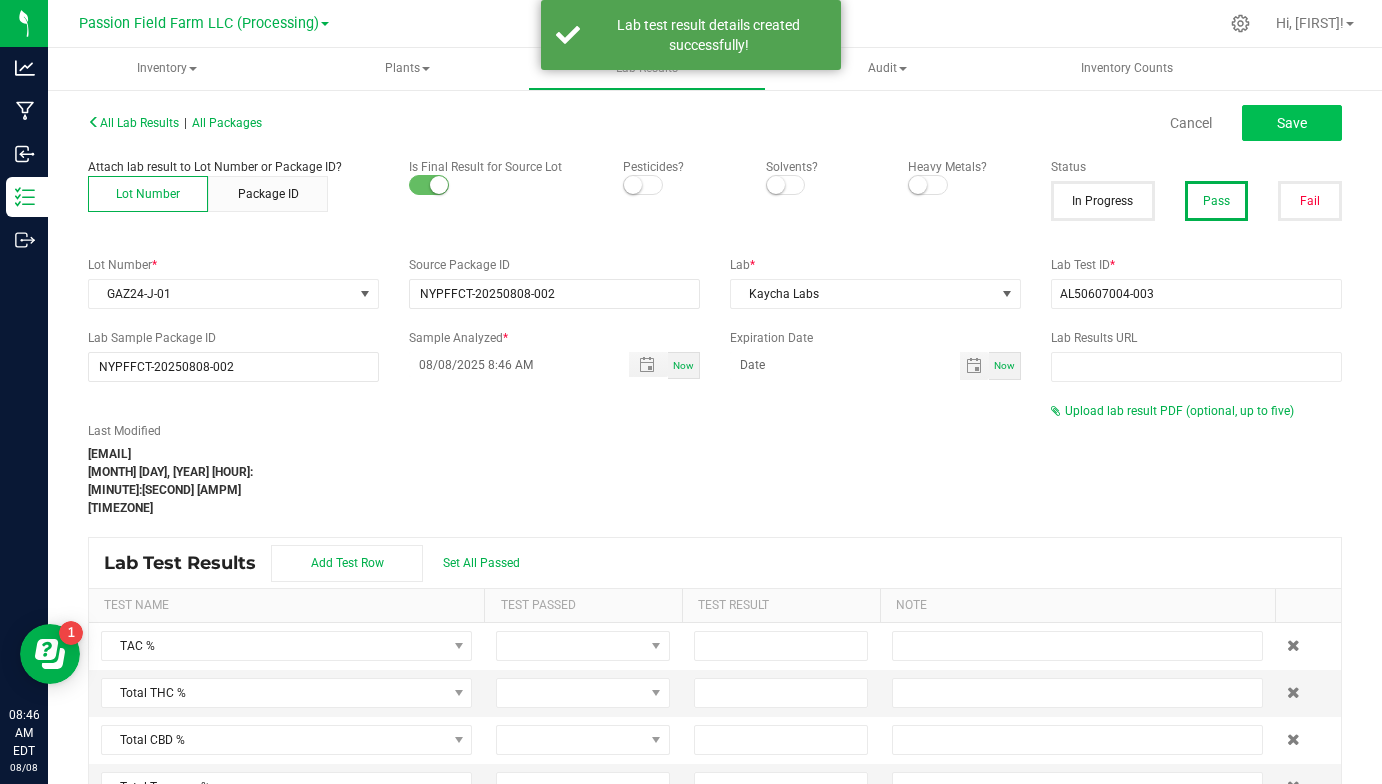 click on "Save" 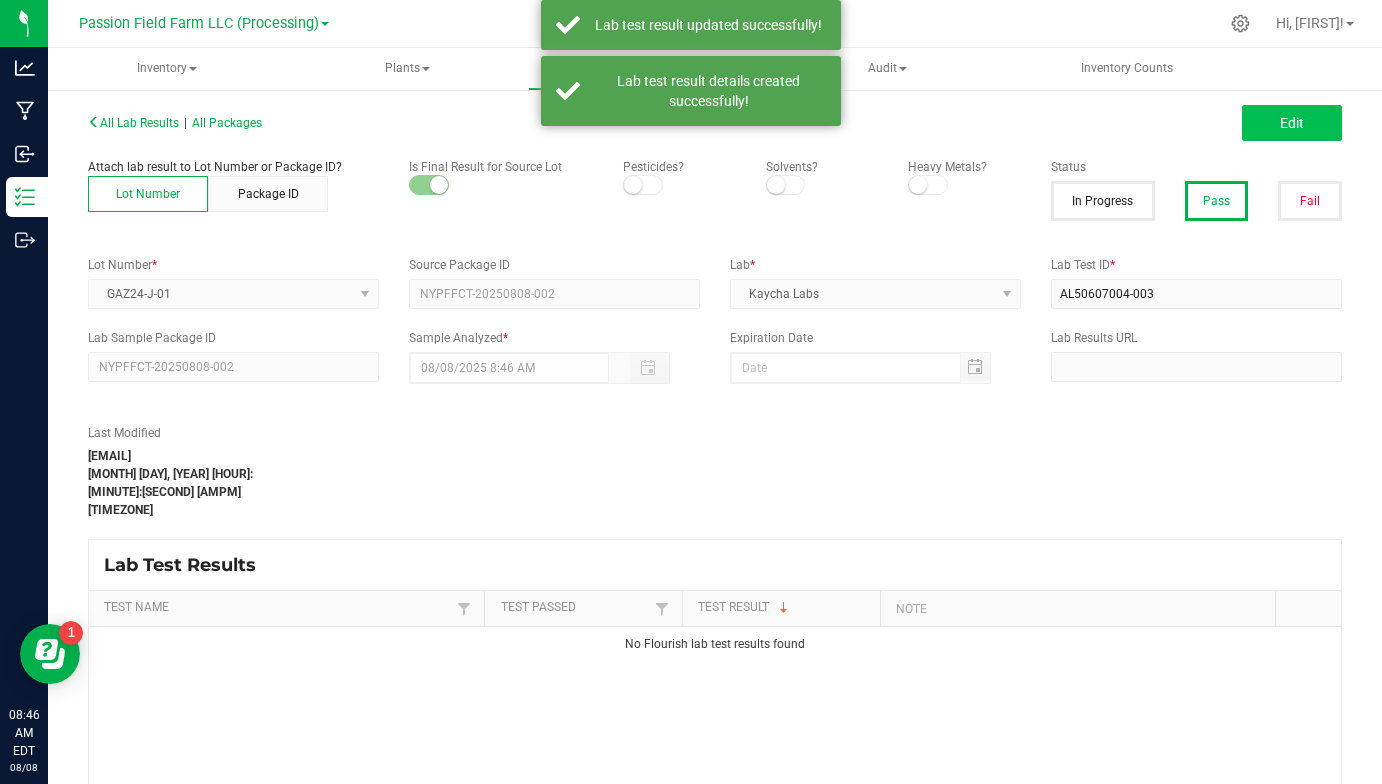 click on "Edit" at bounding box center (1292, 123) 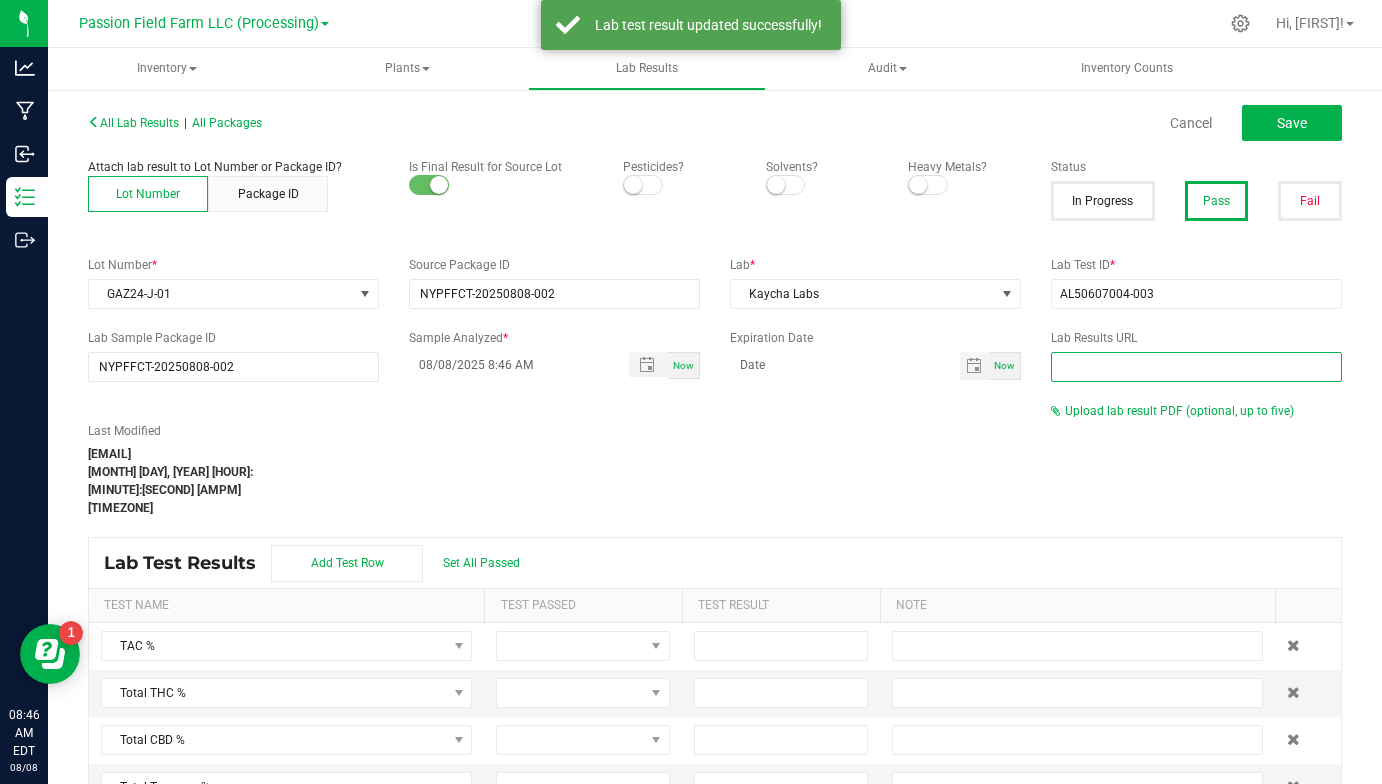 click at bounding box center (1196, 367) 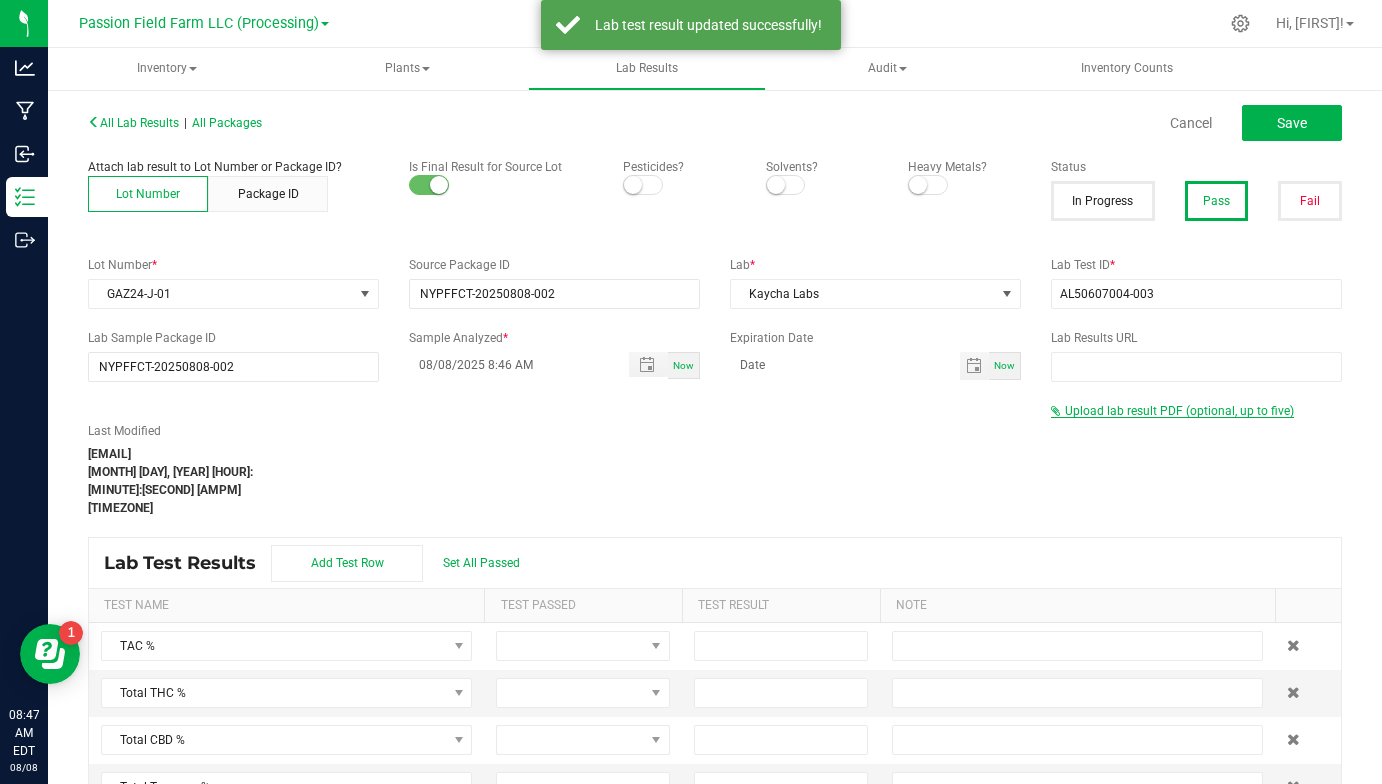 click on "Upload lab result PDF (optional, up to five)" at bounding box center [1179, 411] 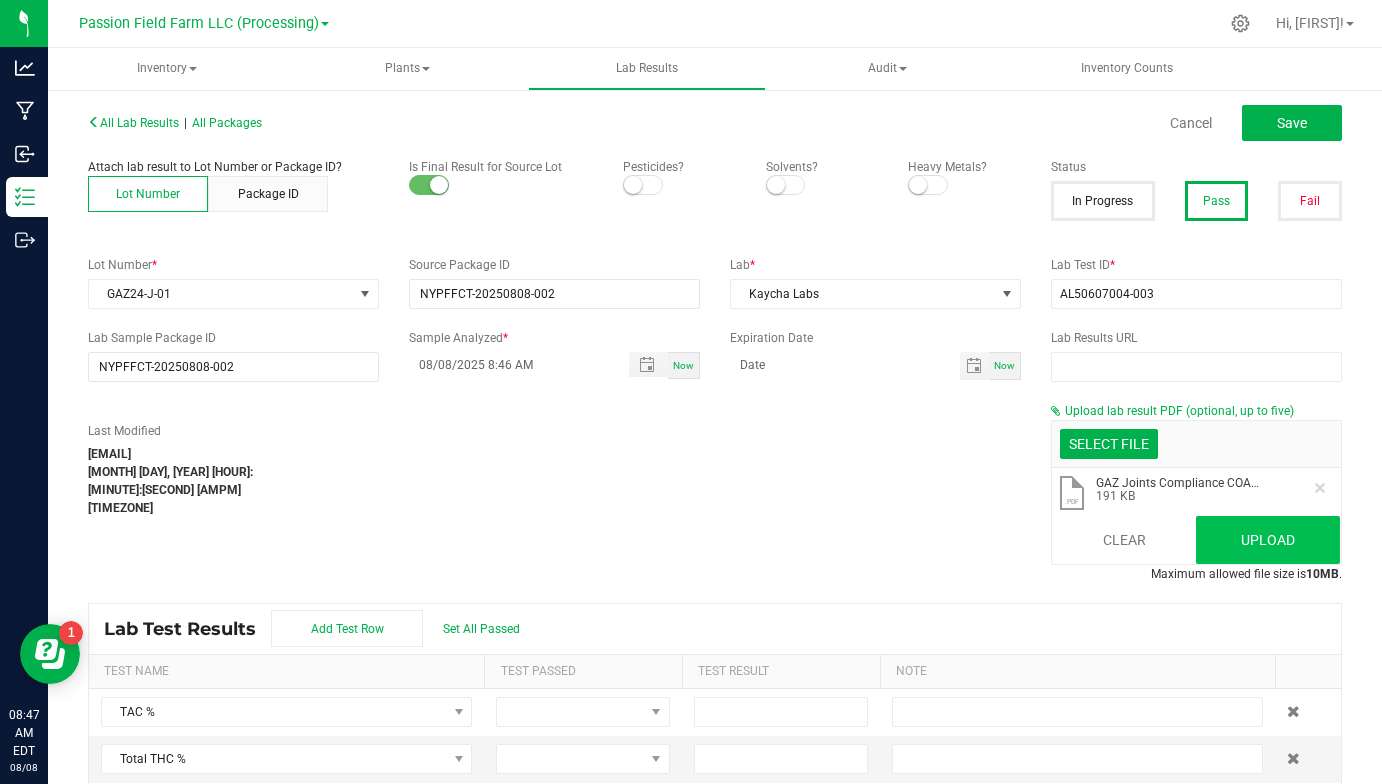 click on "Upload" at bounding box center (1268, 540) 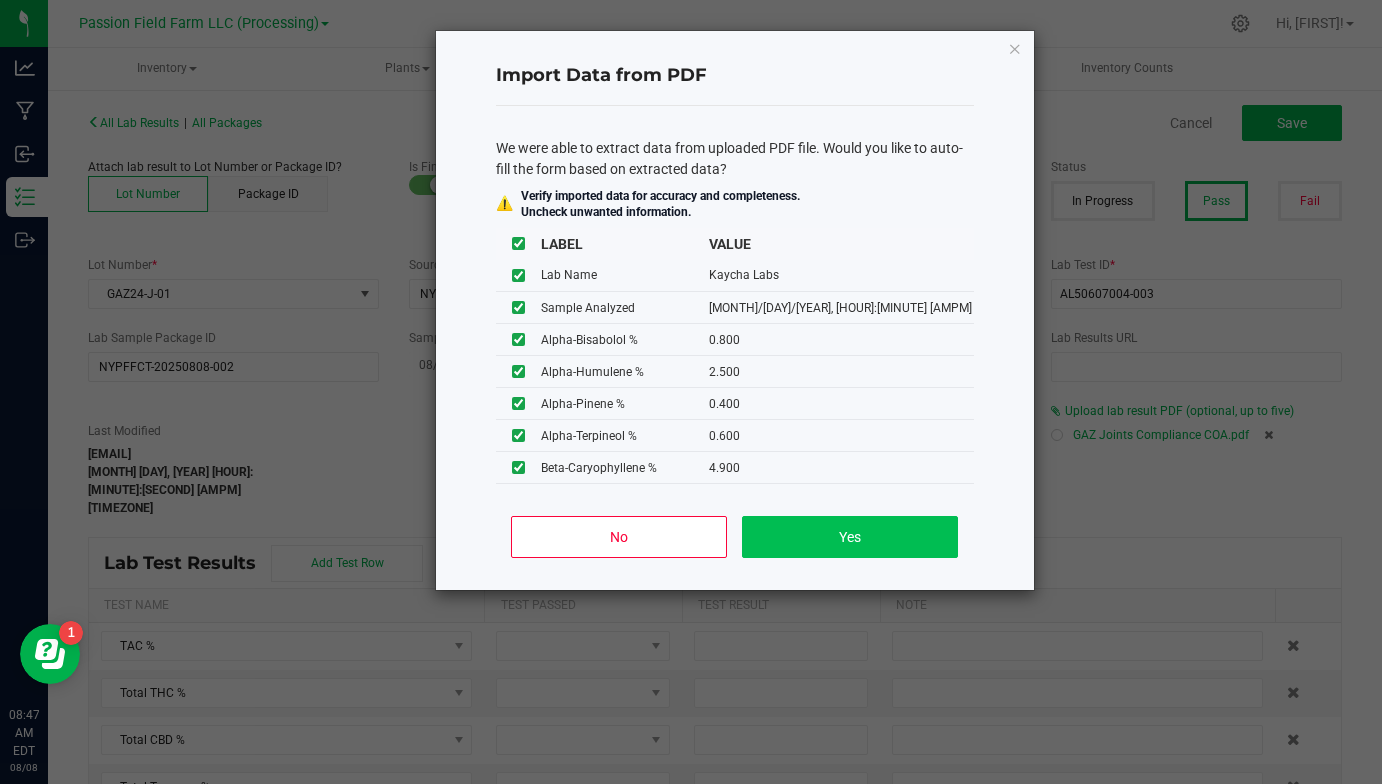 click on "Yes" 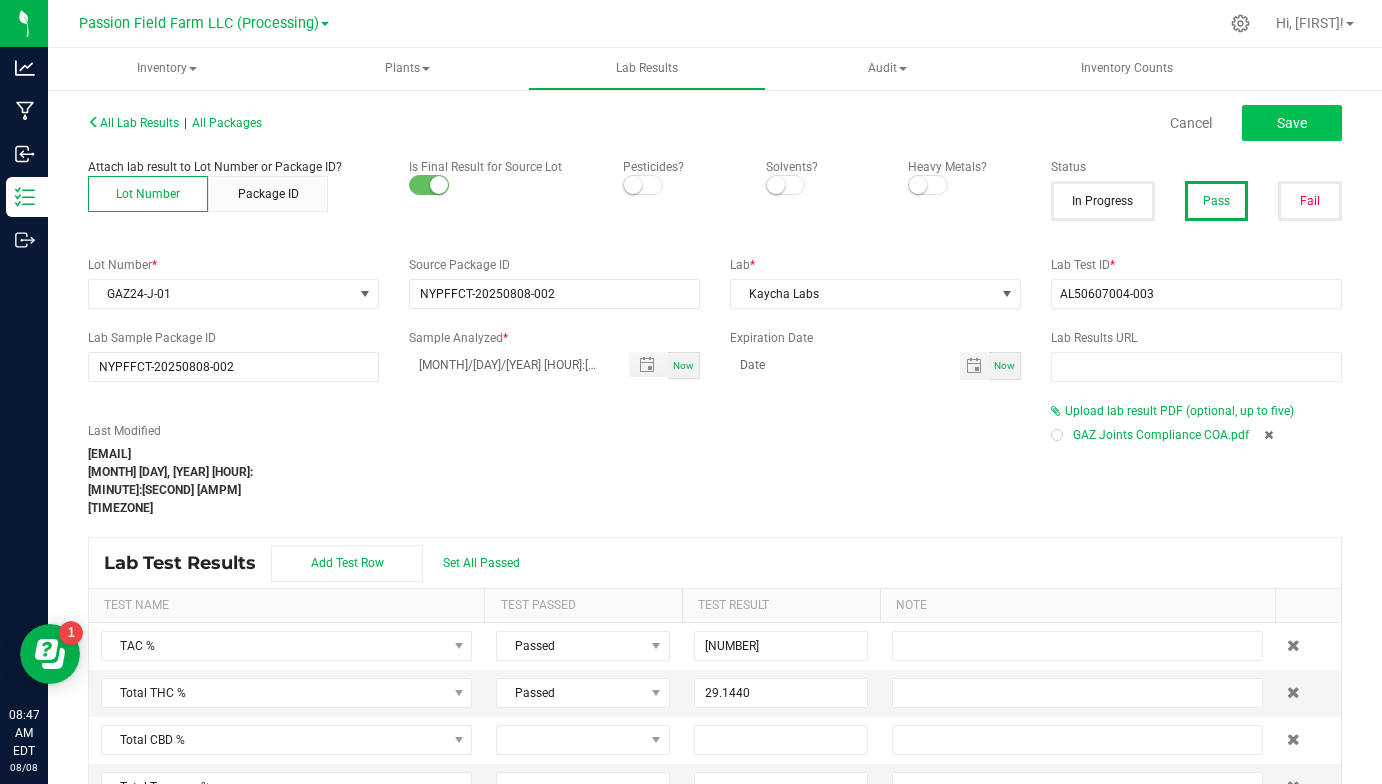 click on "Save" 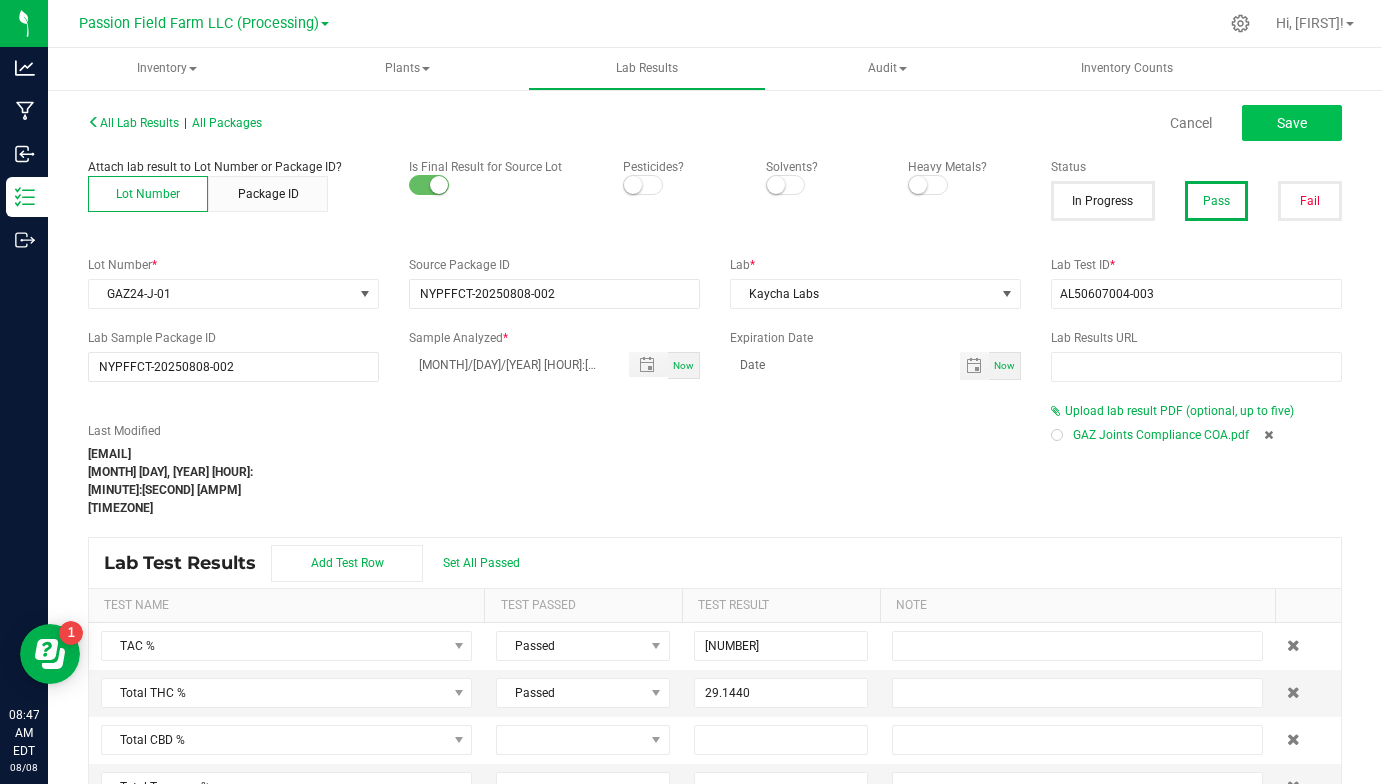type on "0.8000" 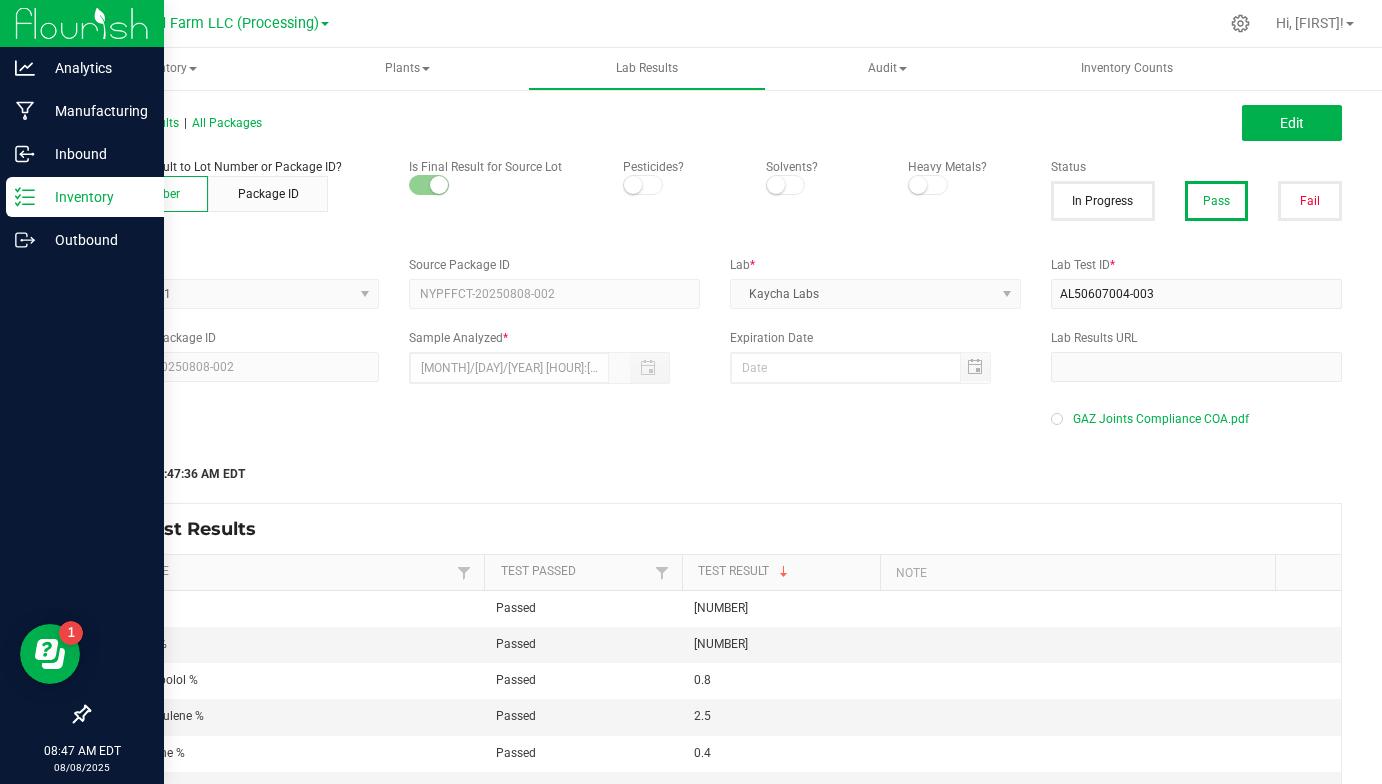 click on "Inventory" at bounding box center [95, 197] 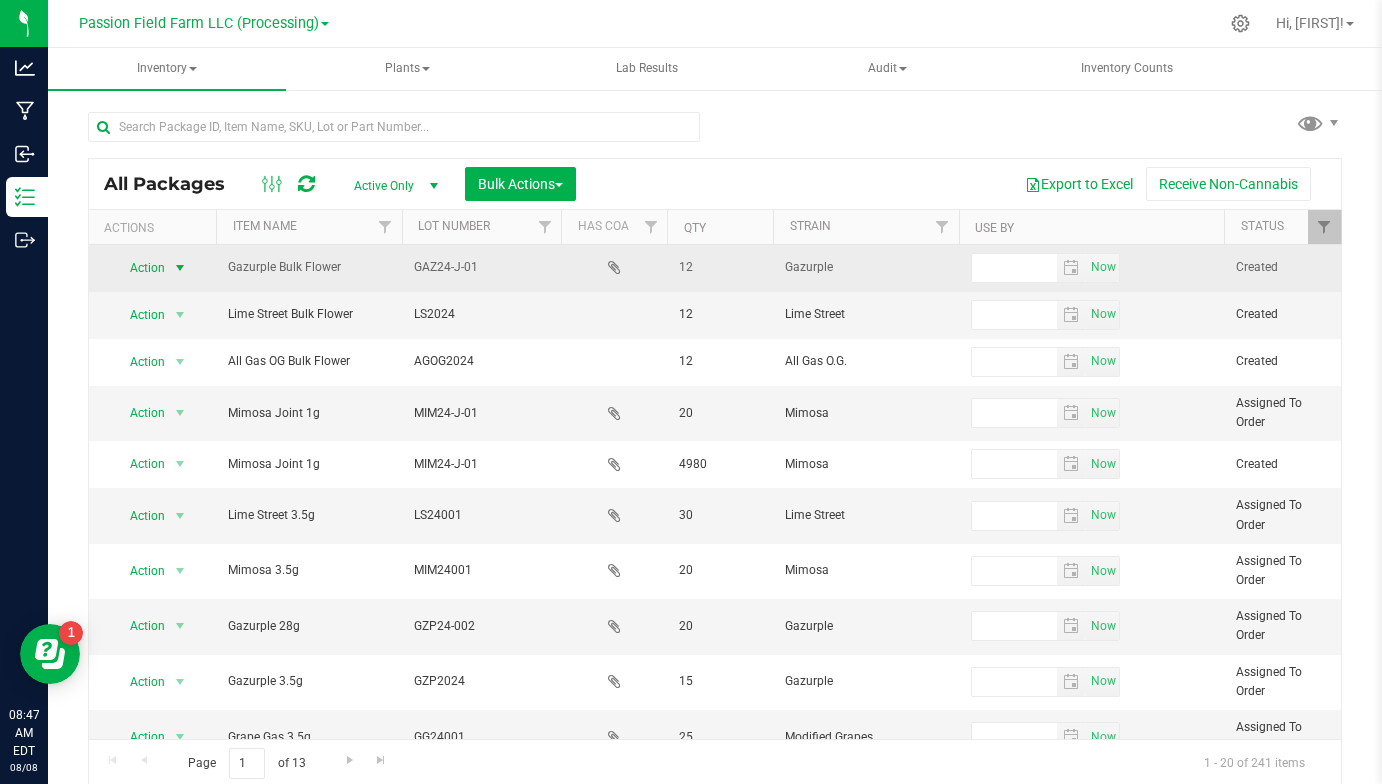 click at bounding box center [180, 268] 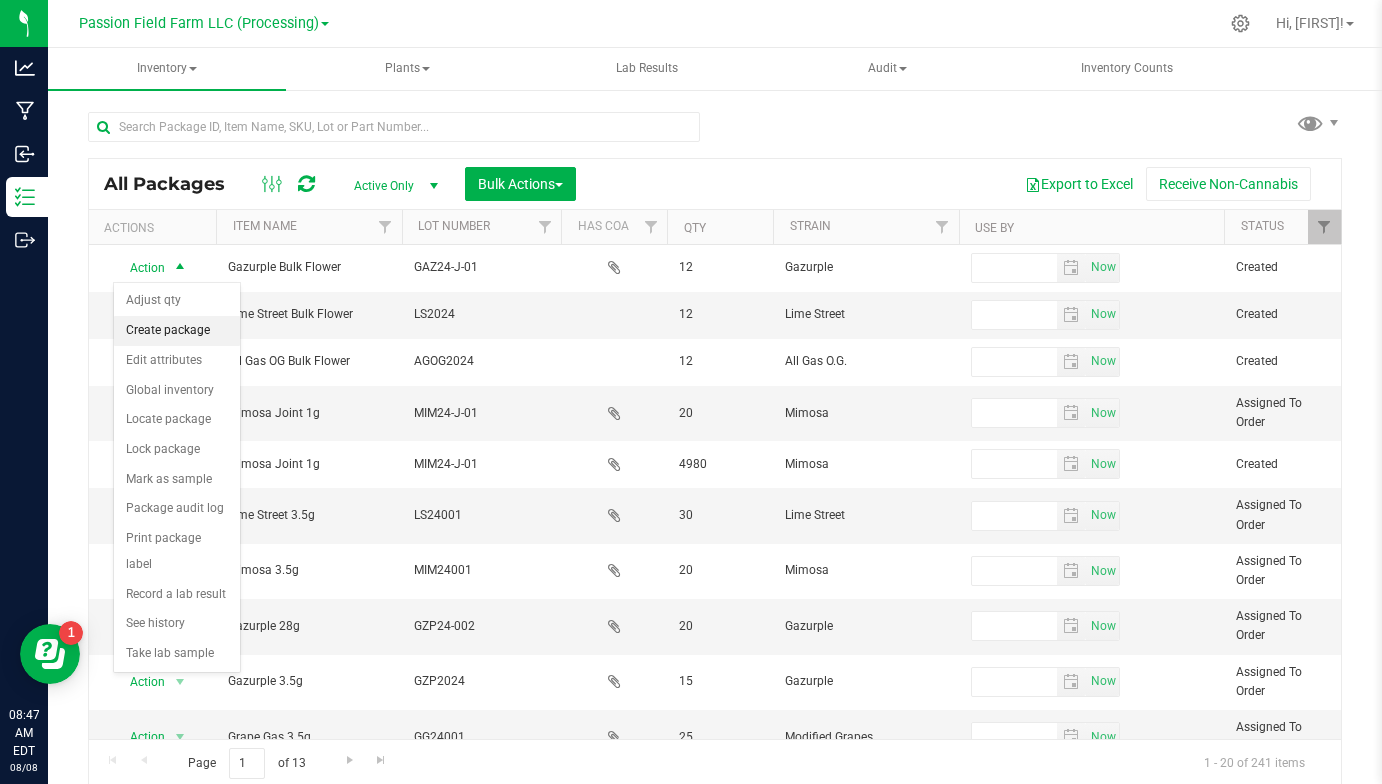 click on "Create package" at bounding box center [177, 331] 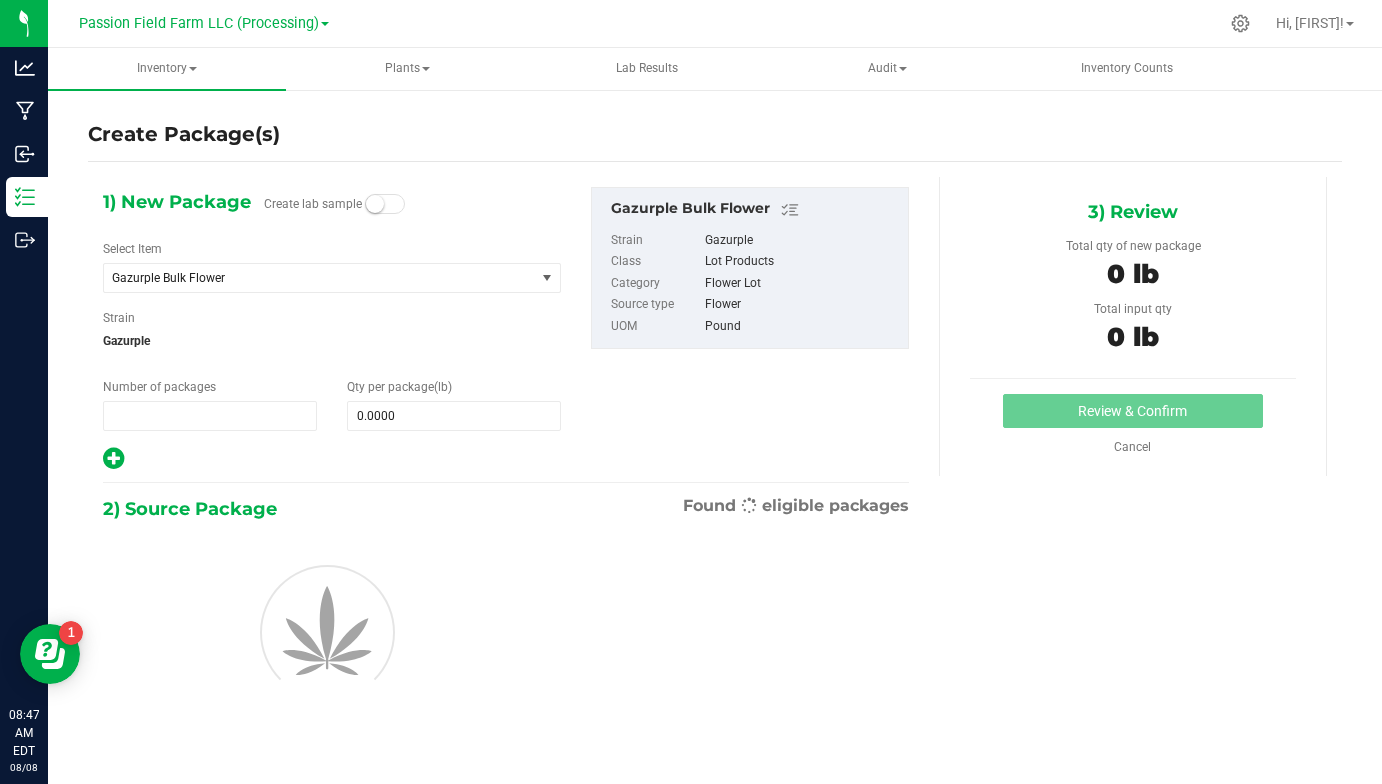 type on "1" 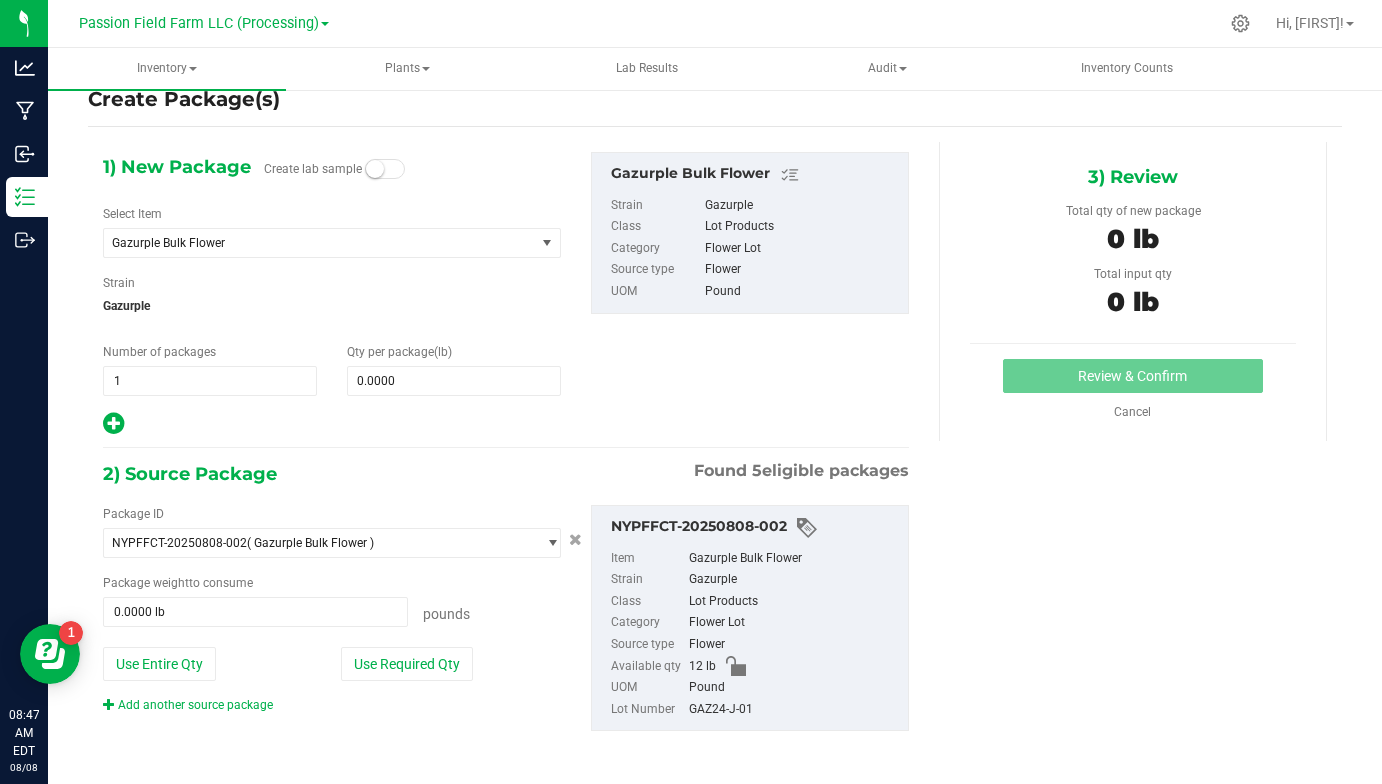 scroll, scrollTop: 34, scrollLeft: 0, axis: vertical 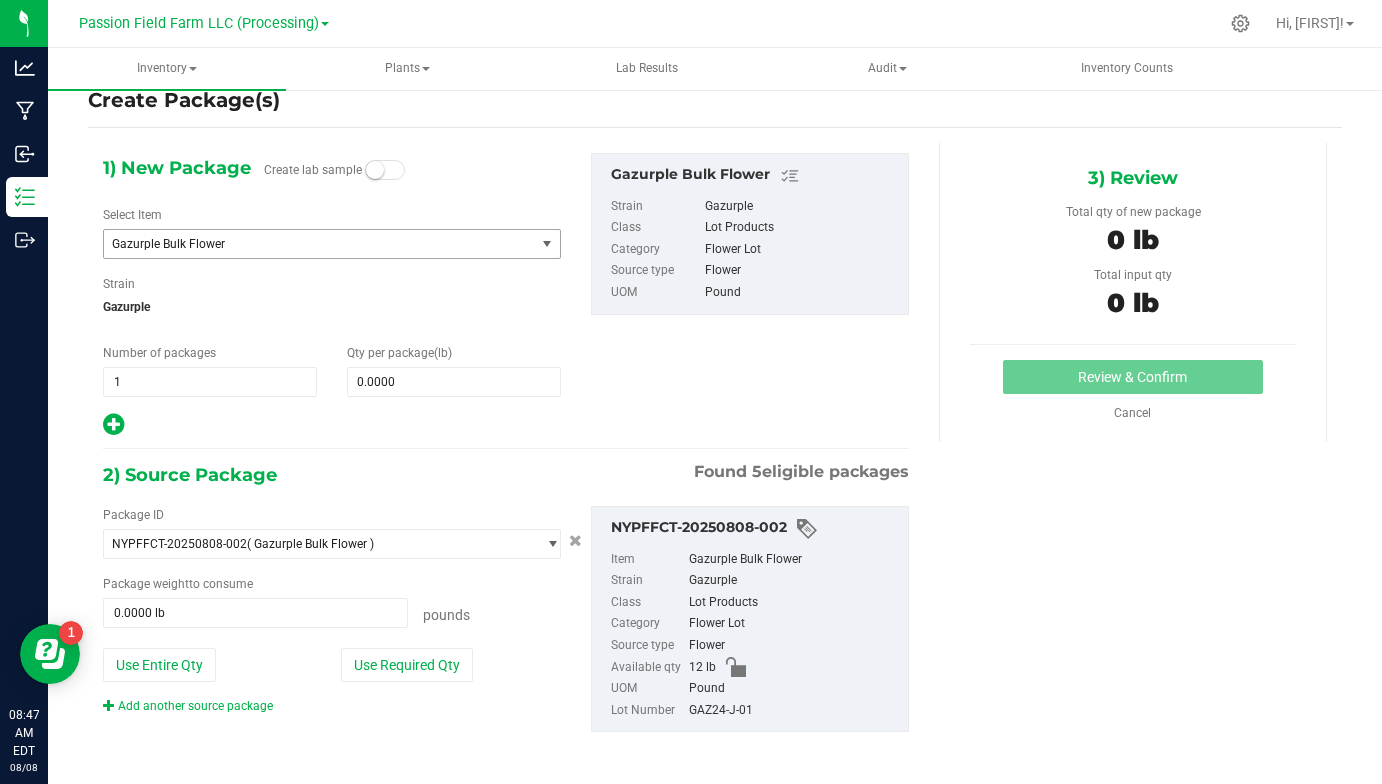 click on "Gazurple Bulk Flower" at bounding box center [319, 244] 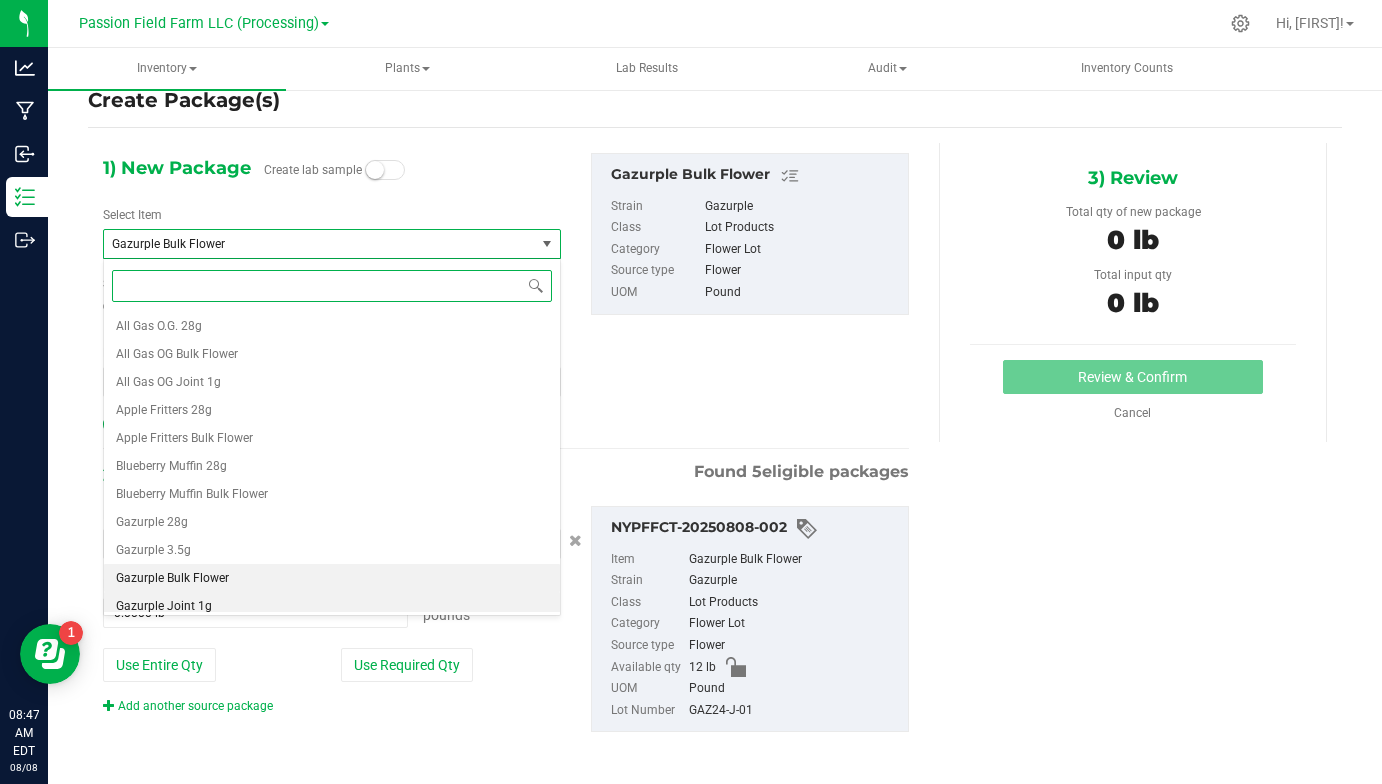 click on "Gazurple Joint 1g" at bounding box center [164, 606] 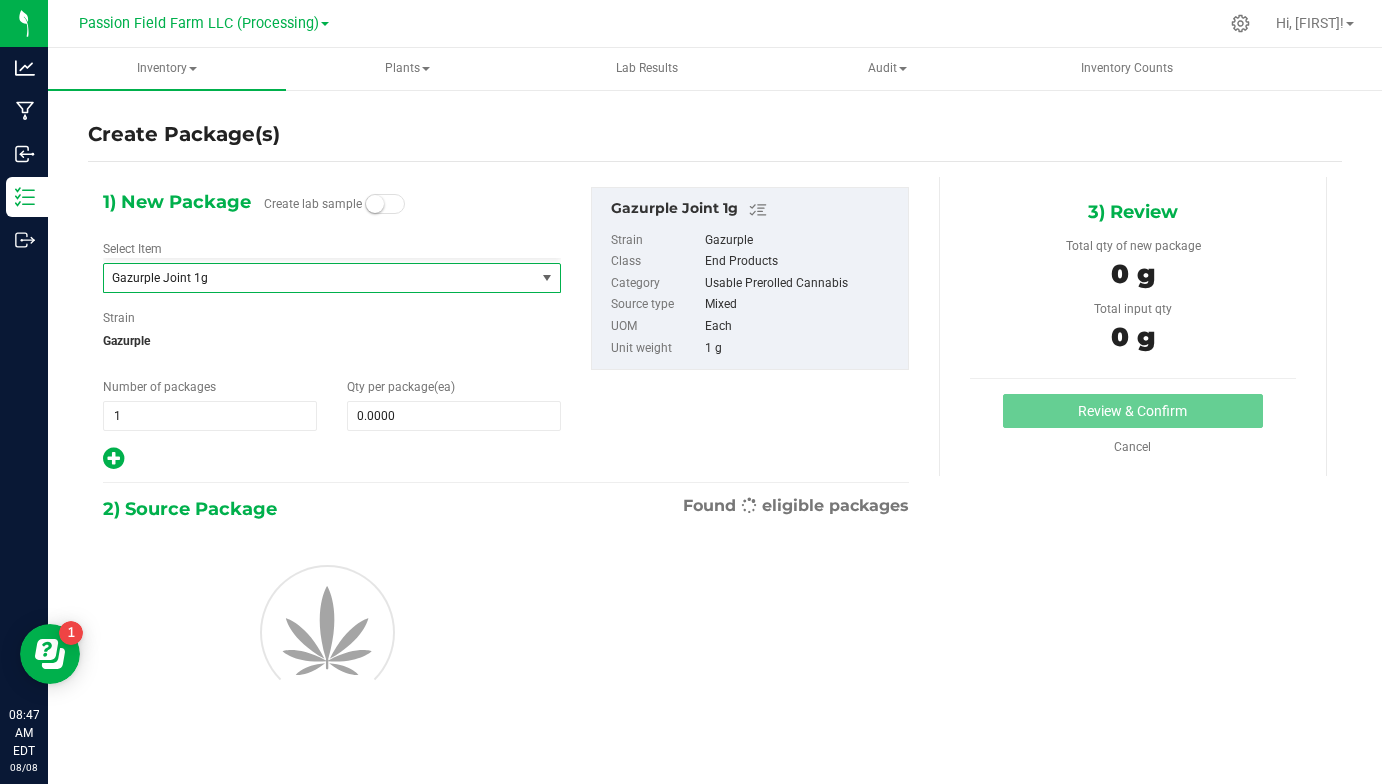 type on "0" 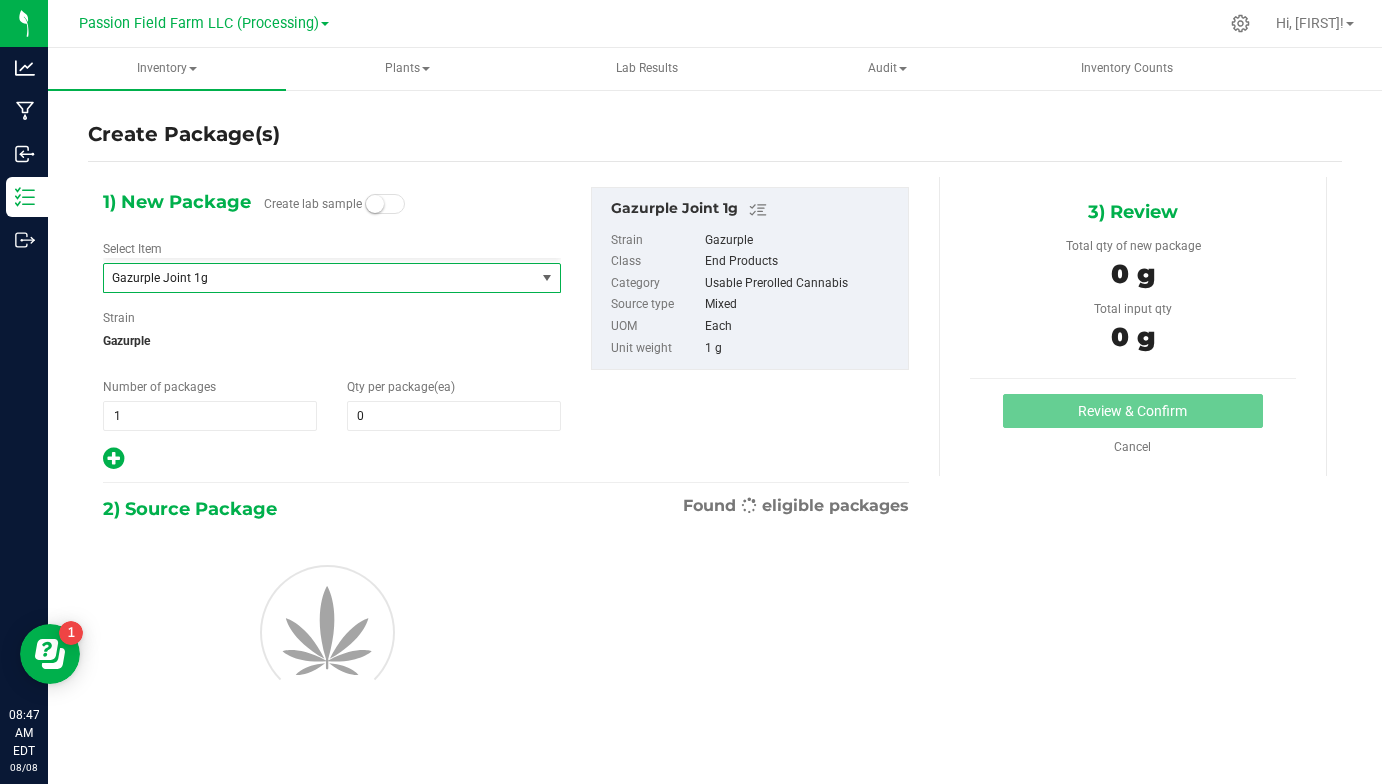 scroll, scrollTop: 8, scrollLeft: 0, axis: vertical 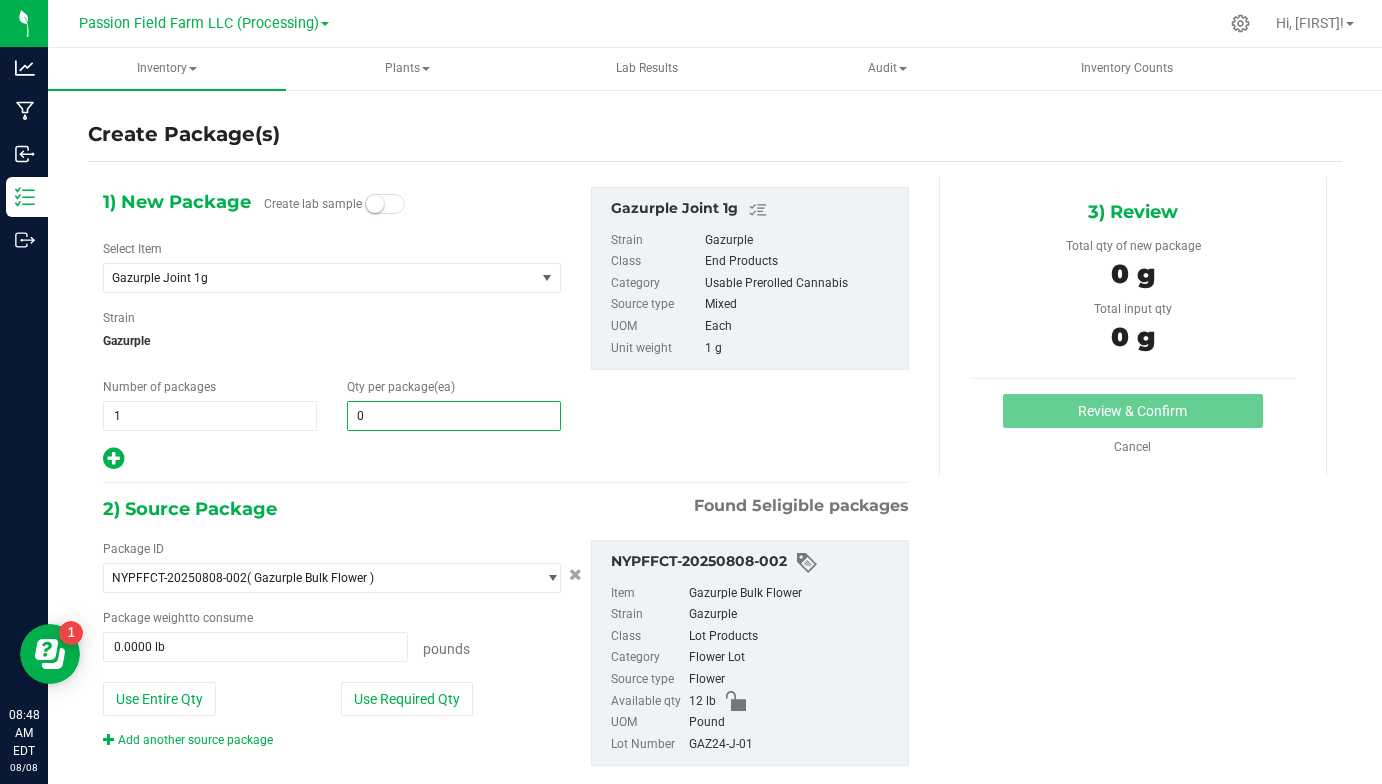 click on "0 0" at bounding box center [454, 416] 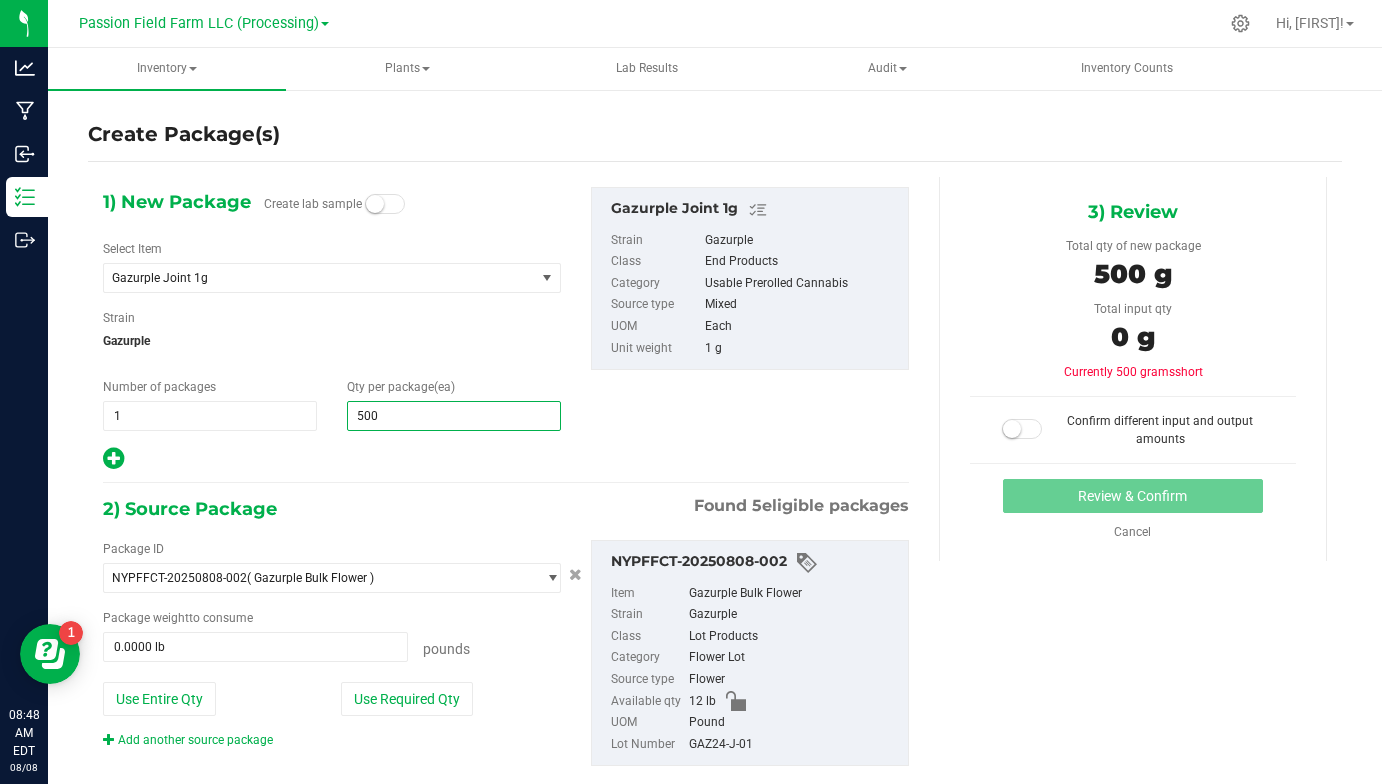 type on "5000" 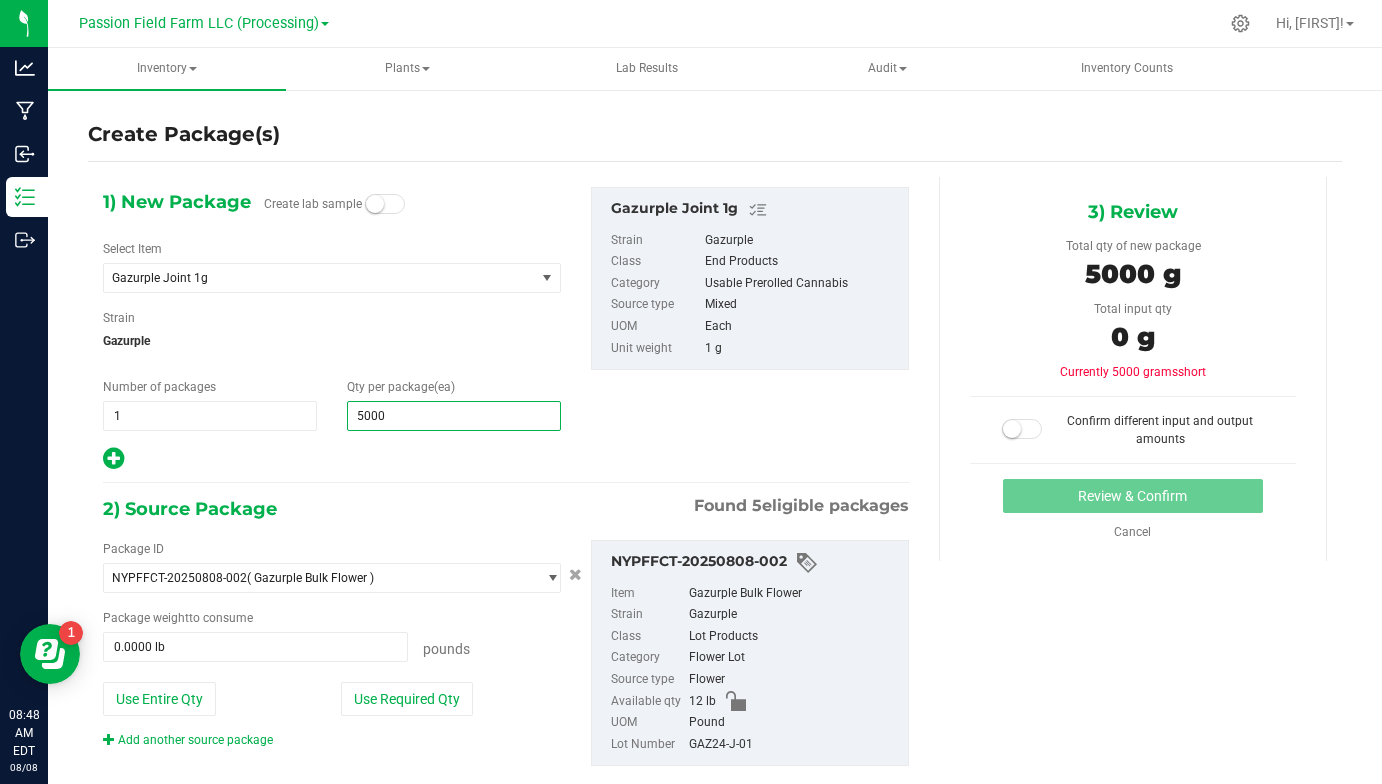 type on "5,000" 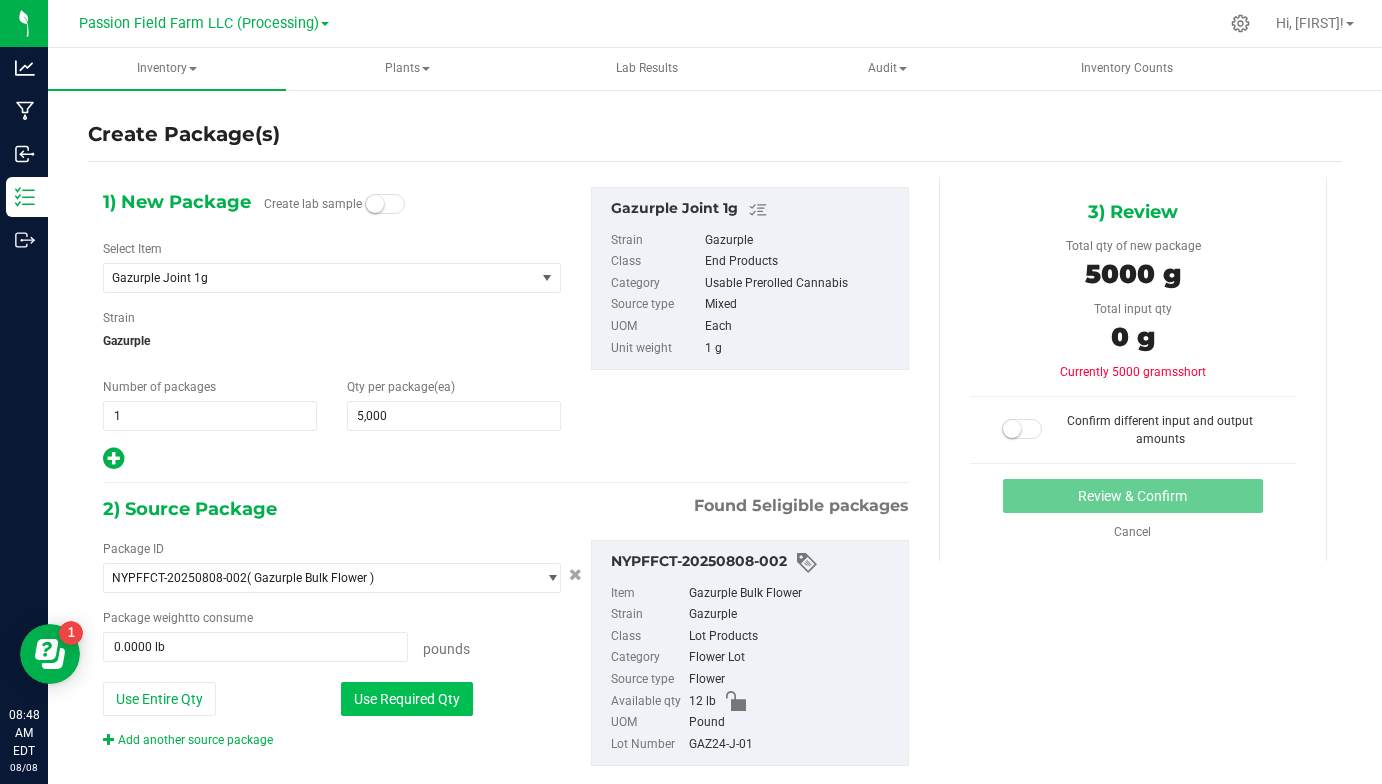click on "Use Required Qty" at bounding box center (407, 699) 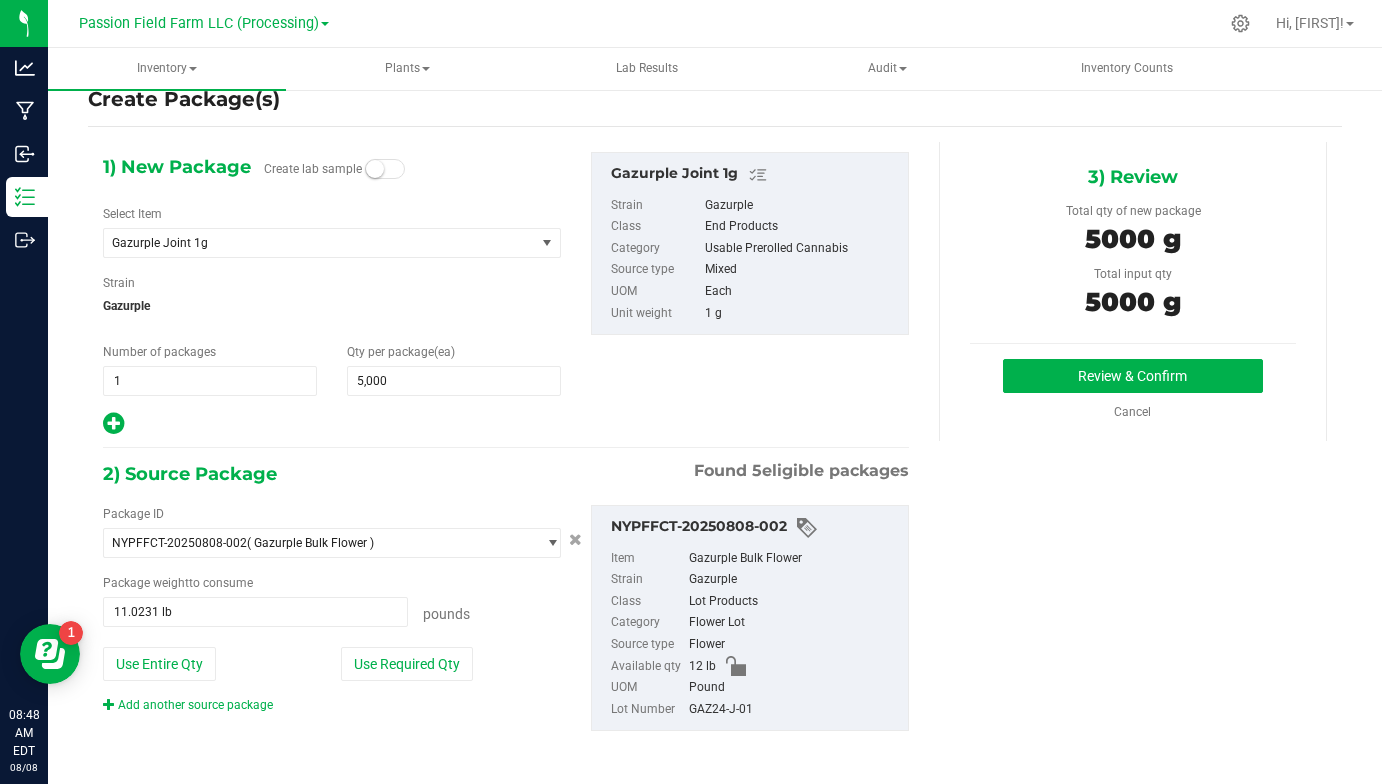 scroll, scrollTop: 34, scrollLeft: 0, axis: vertical 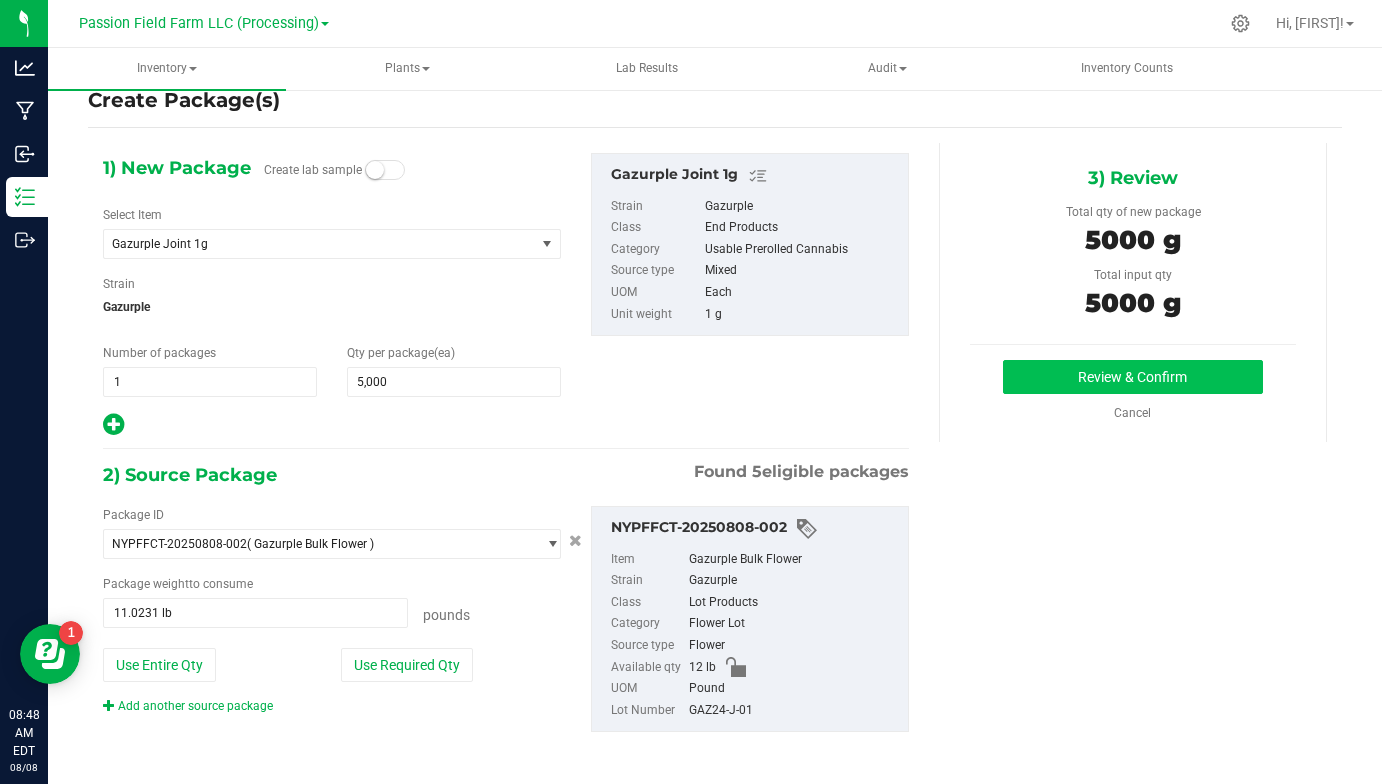 click on "Review & Confirm" at bounding box center (1133, 377) 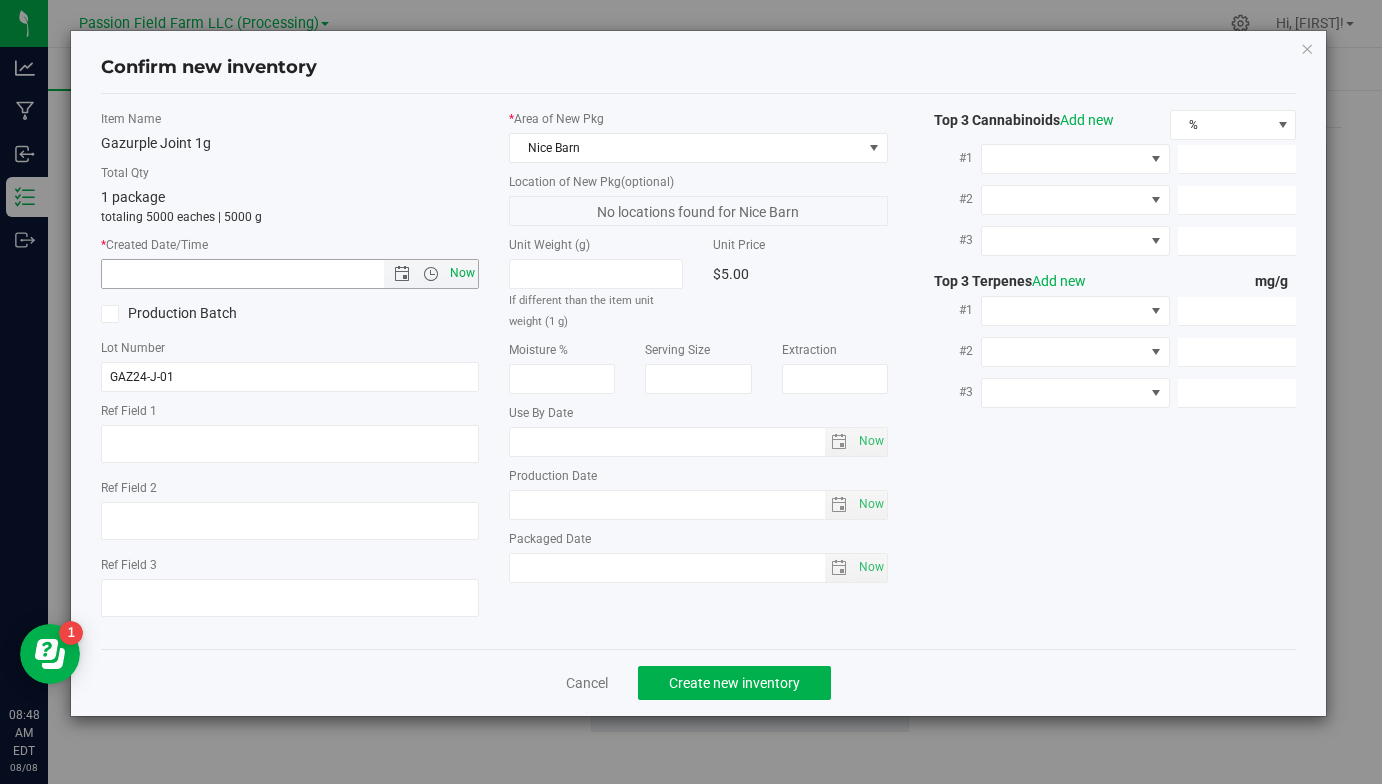 click on "Now" at bounding box center [463, 273] 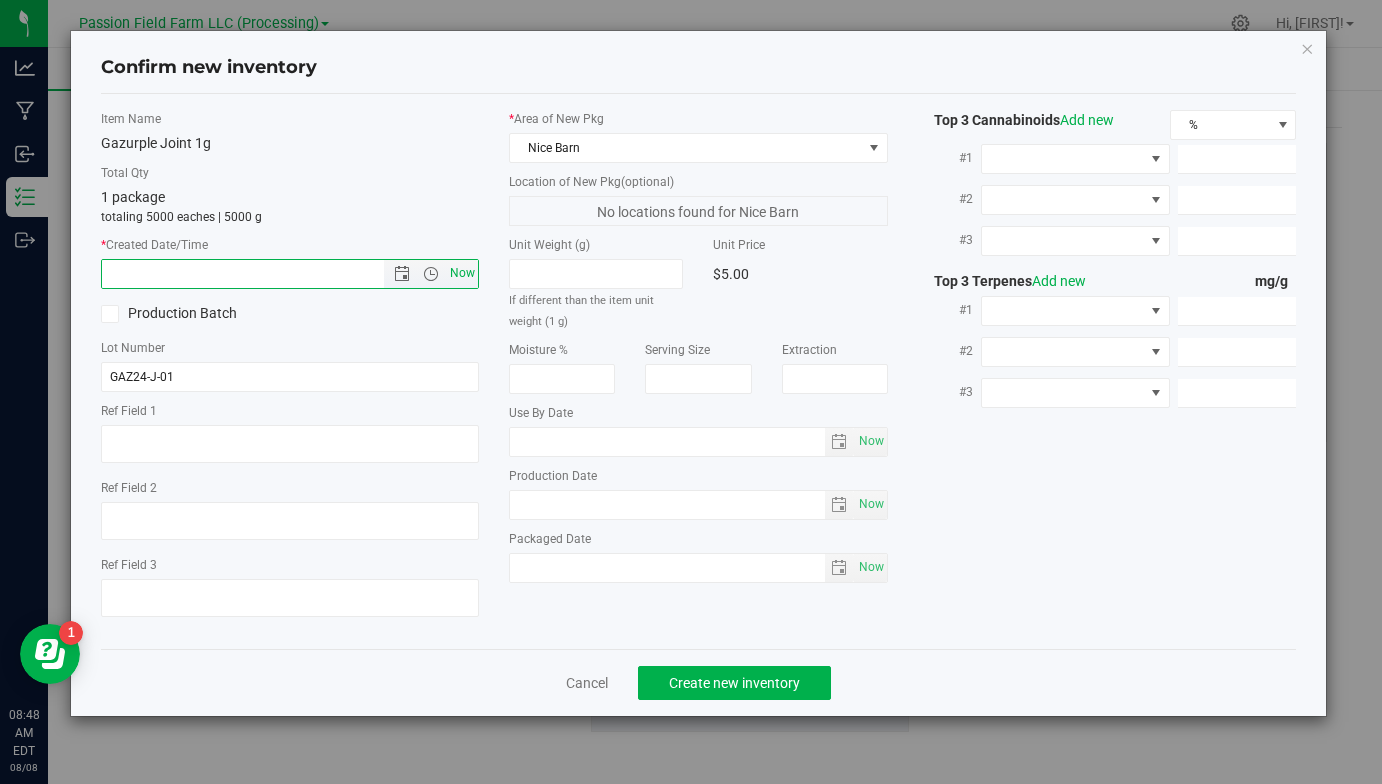type on "8/8/2025 8:48 AM" 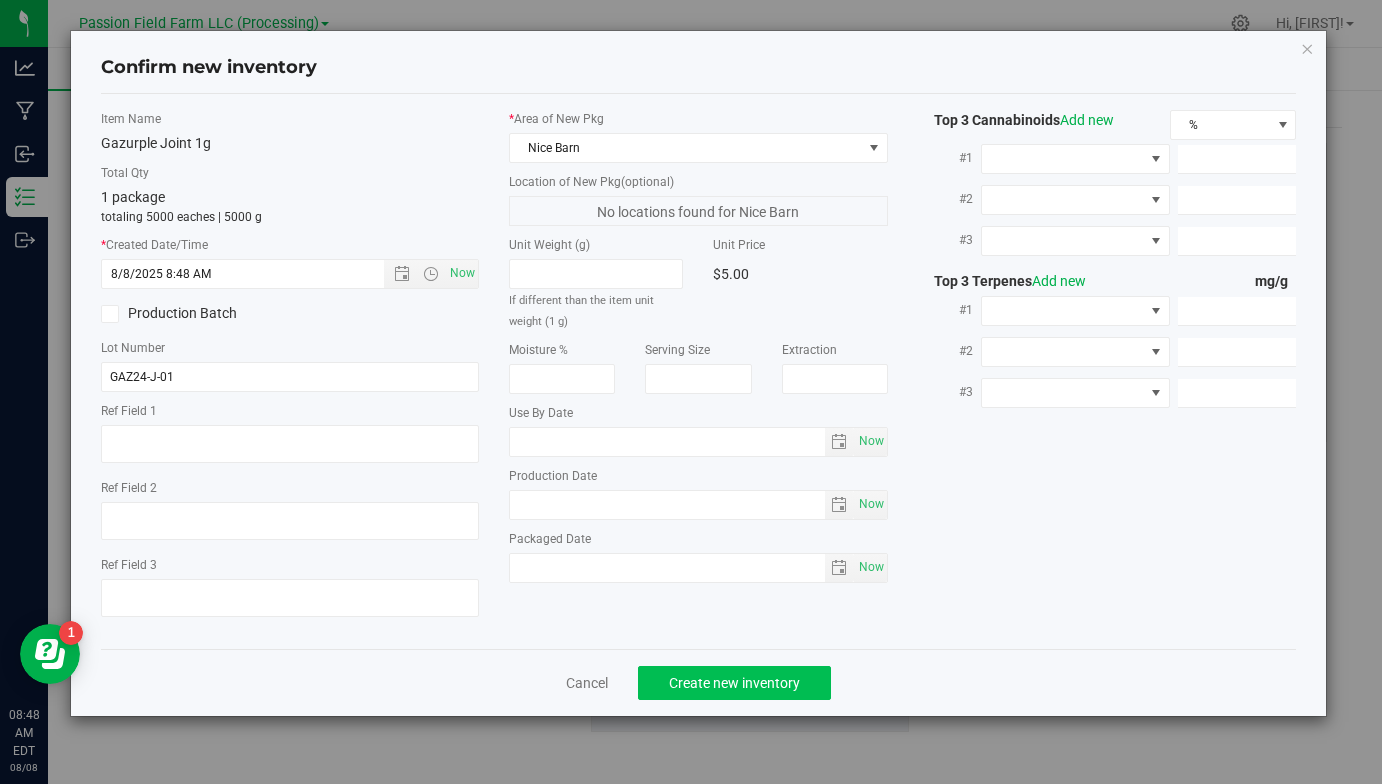 click on "Create new inventory" 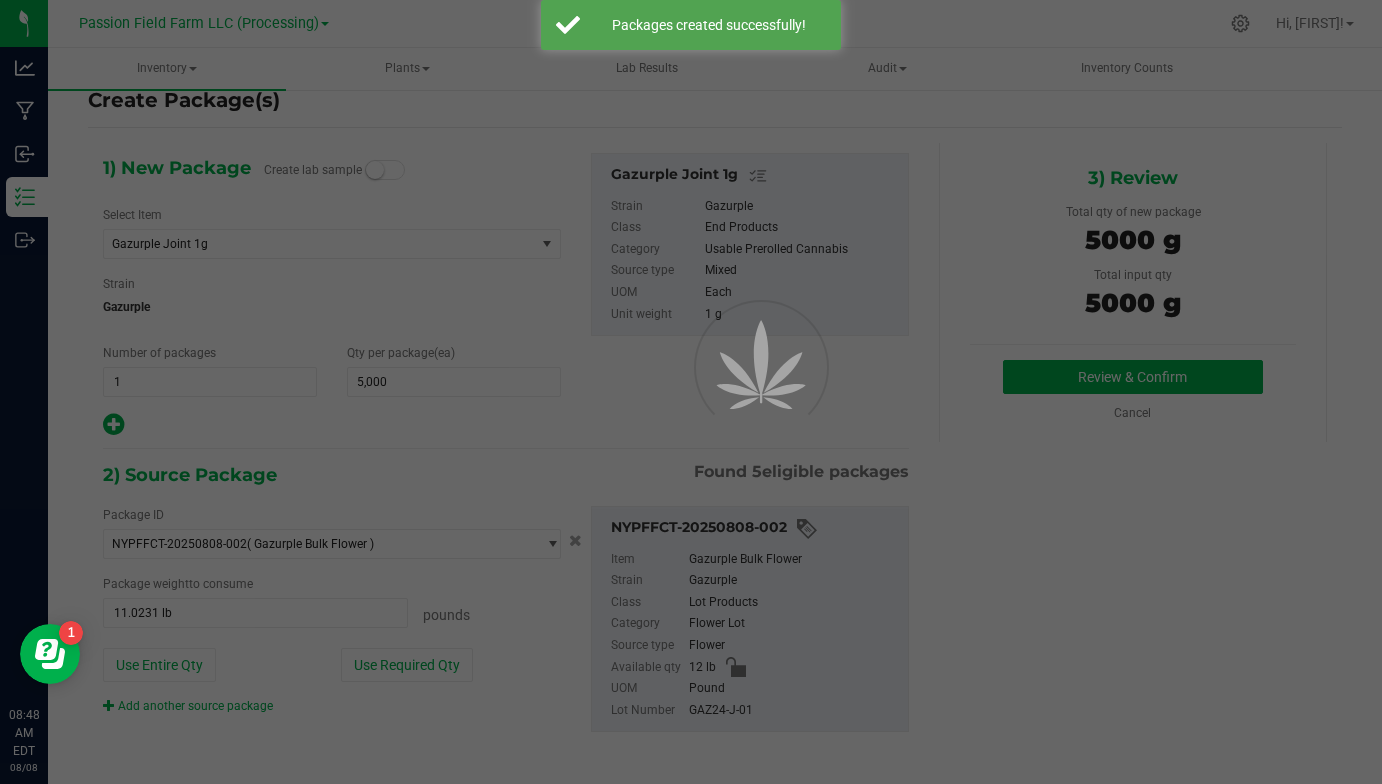scroll, scrollTop: 0, scrollLeft: 0, axis: both 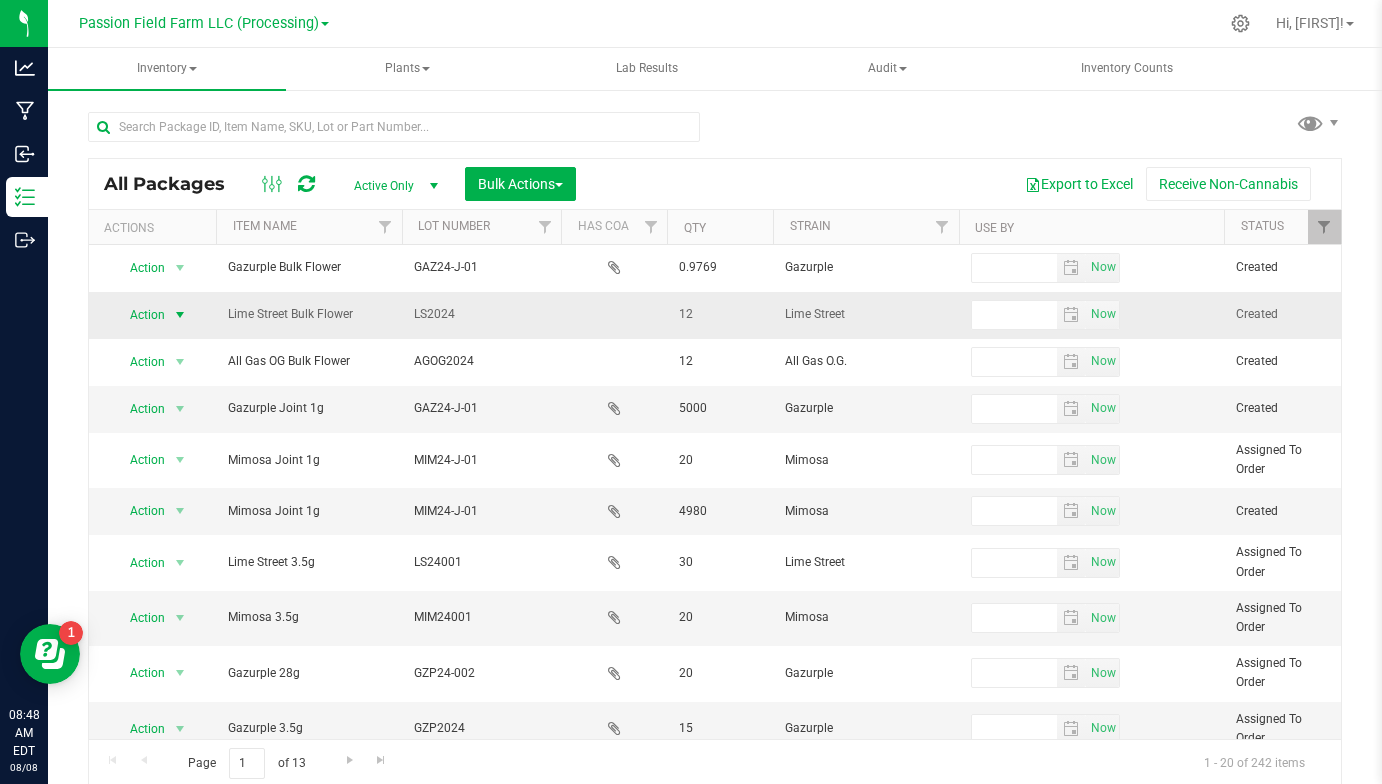 click at bounding box center (180, 315) 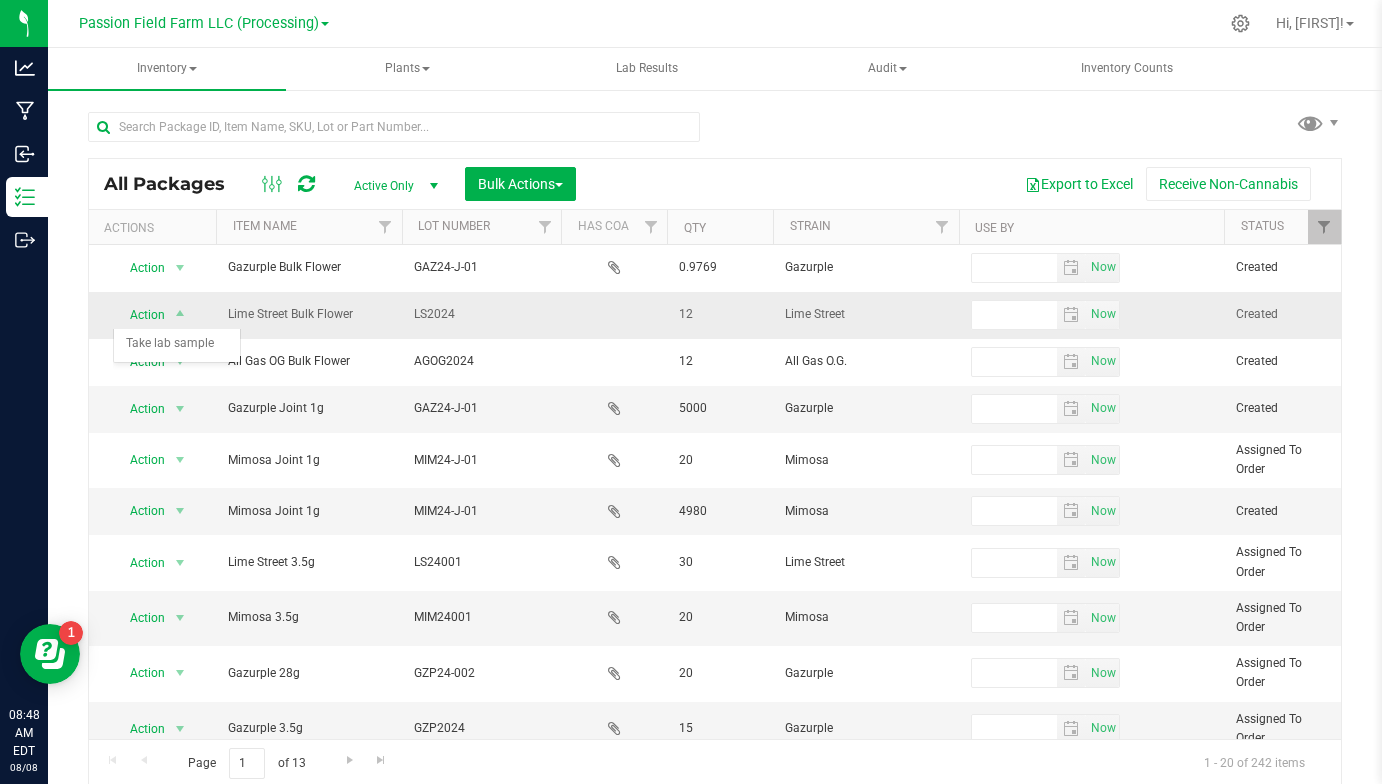 click on "Lime Street Bulk Flower" at bounding box center [309, 314] 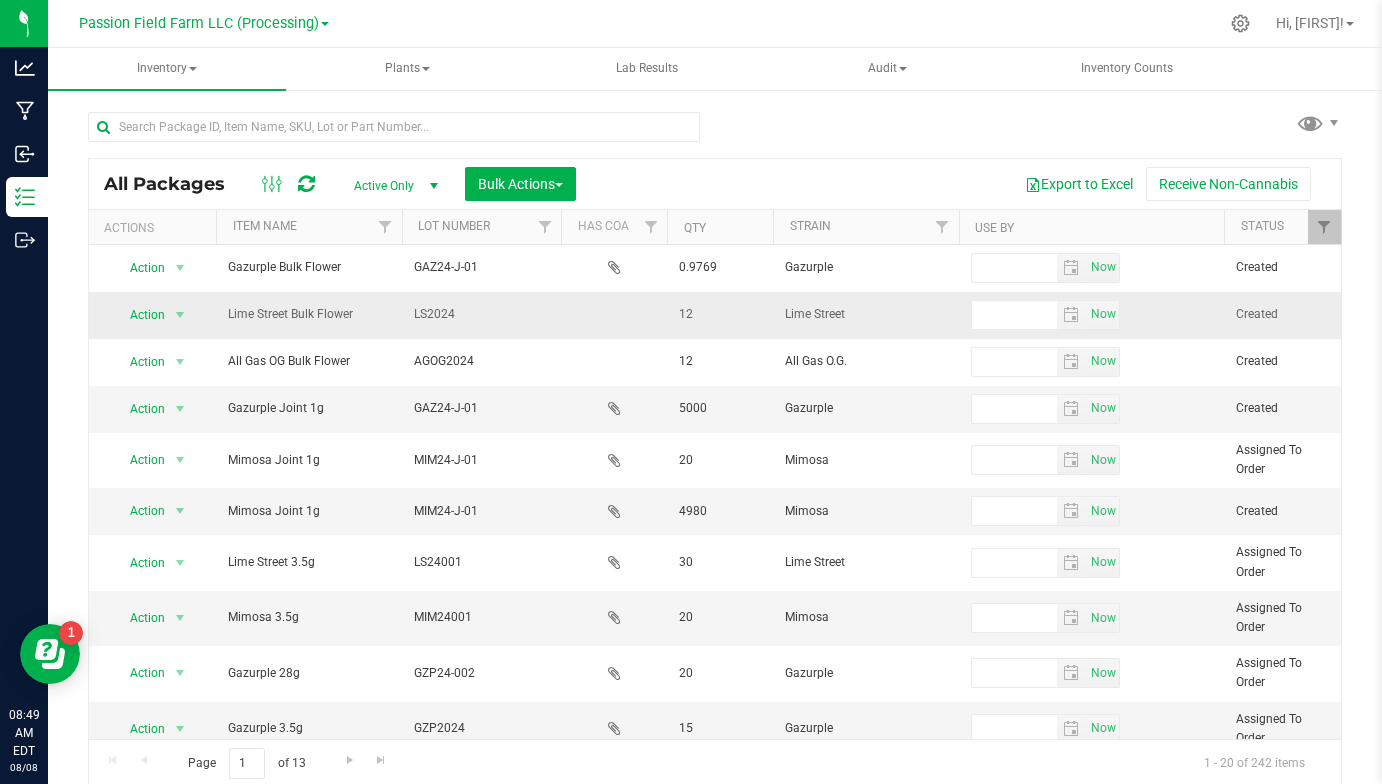 click on "LS2024" at bounding box center (481, 314) 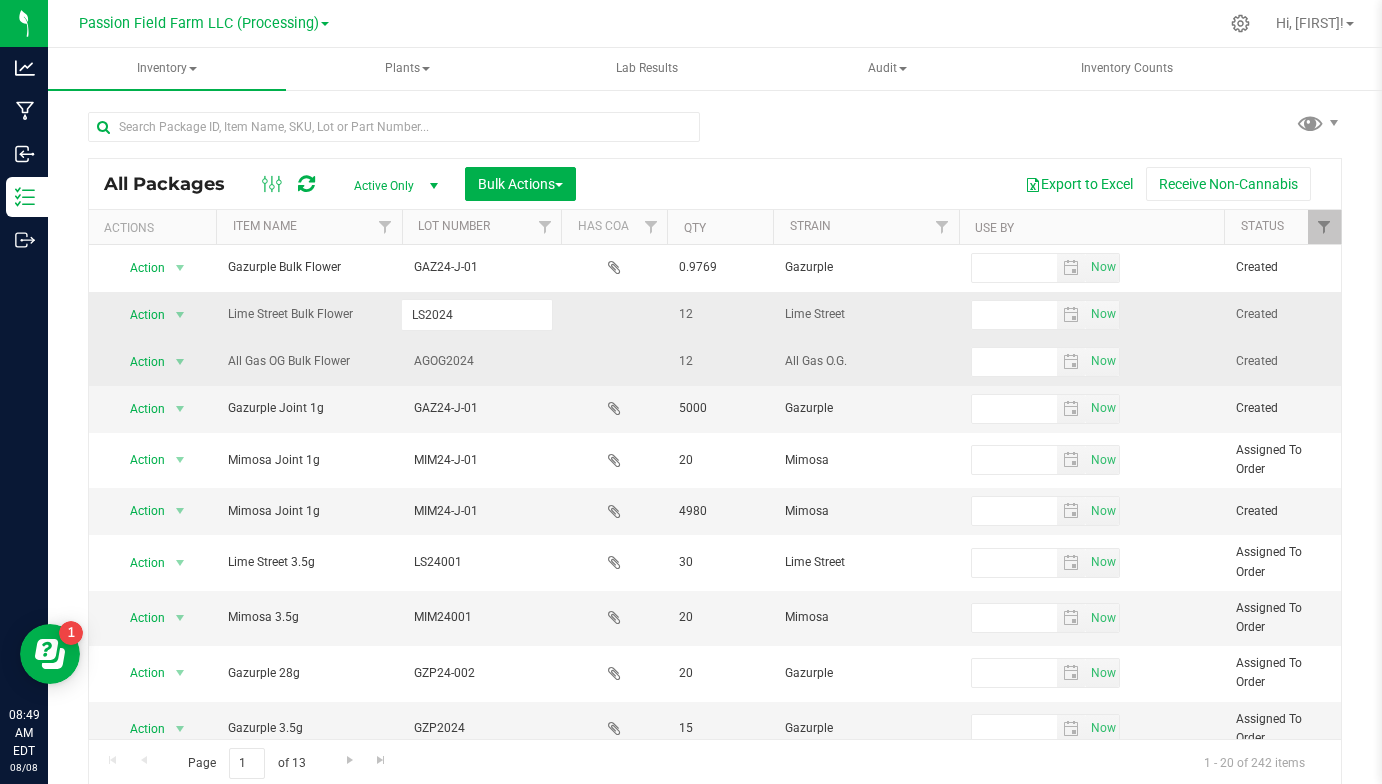 click on "AGOG2024" at bounding box center [481, 361] 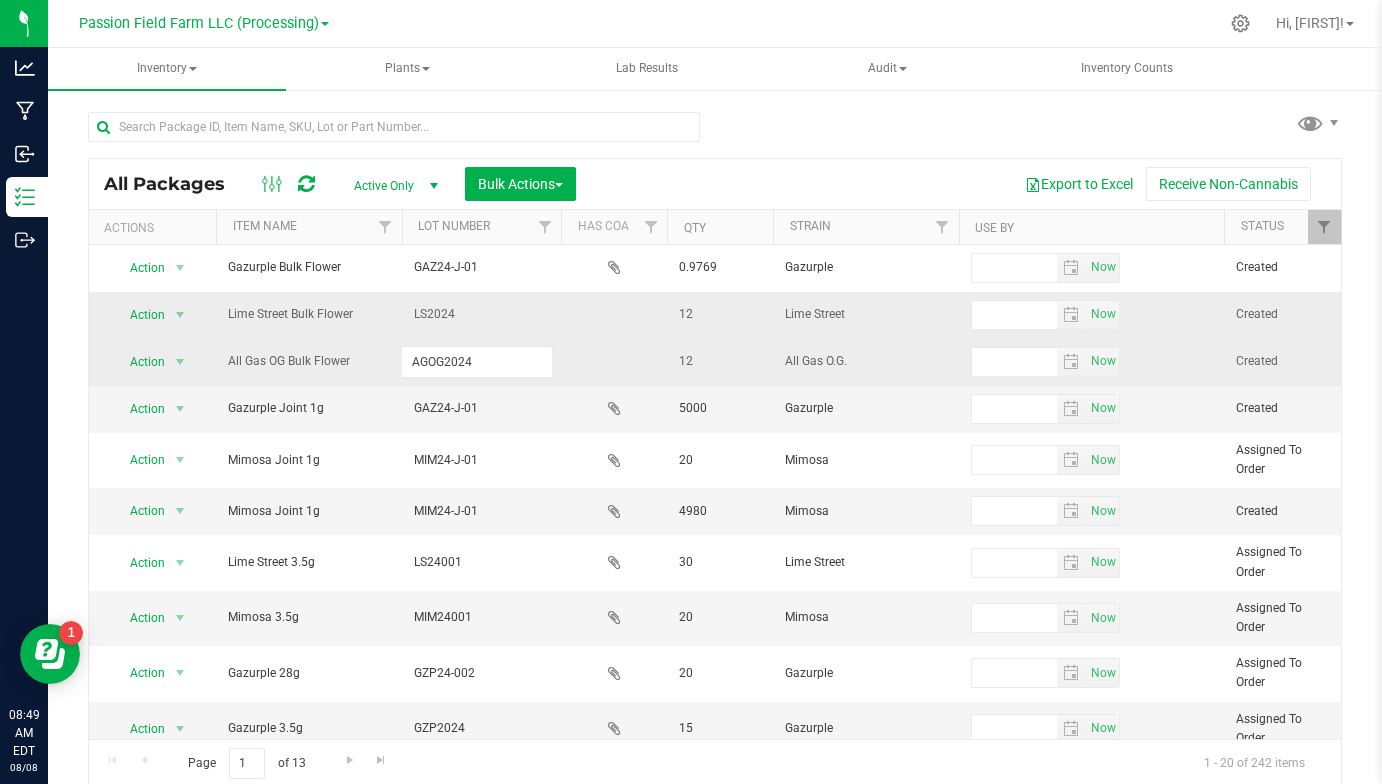 click on "AGOG2024" at bounding box center [477, 361] 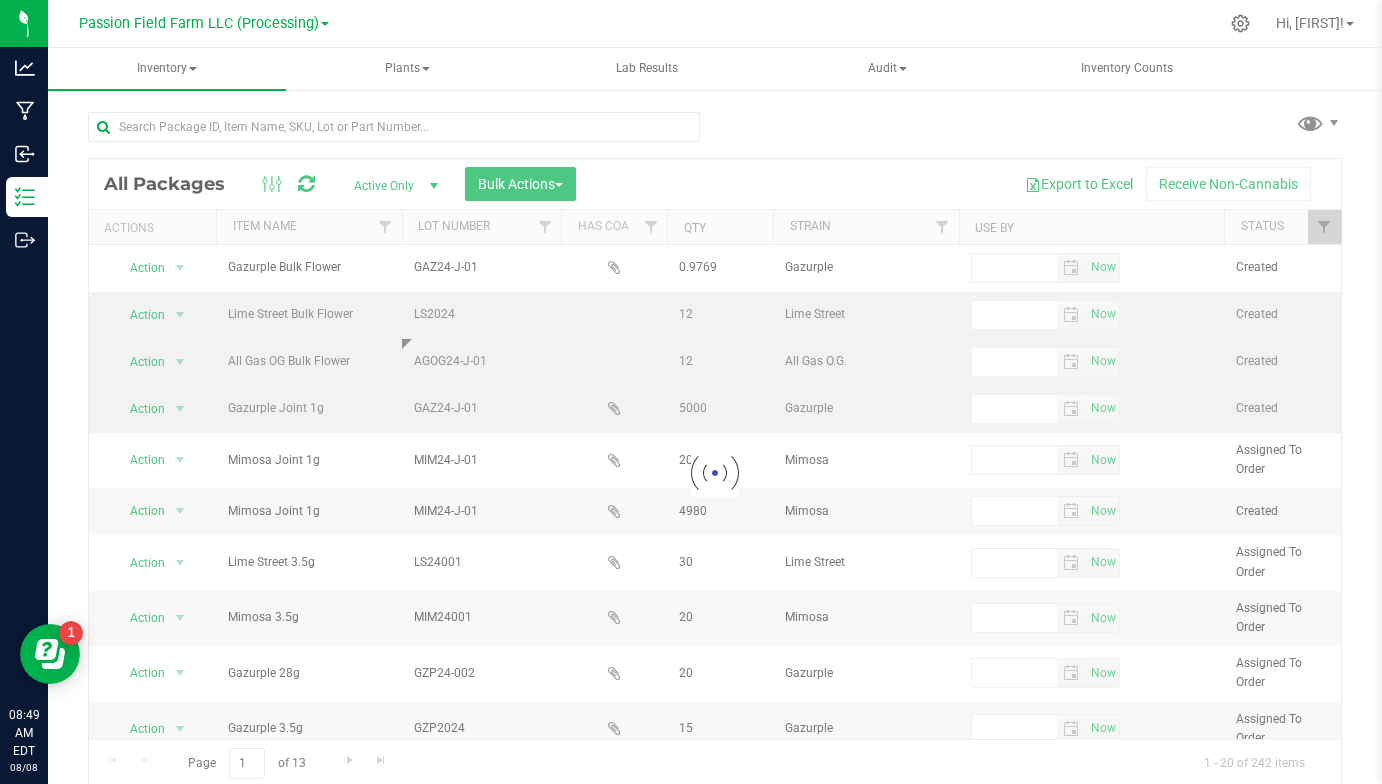 click on "Loading...
All Packages
Active Only Active Only Lab Samples Locked All
Bulk Actions
Add to manufacturing run
Add to outbound order
Combine packages
Combine packages (lot)" at bounding box center [715, 473] 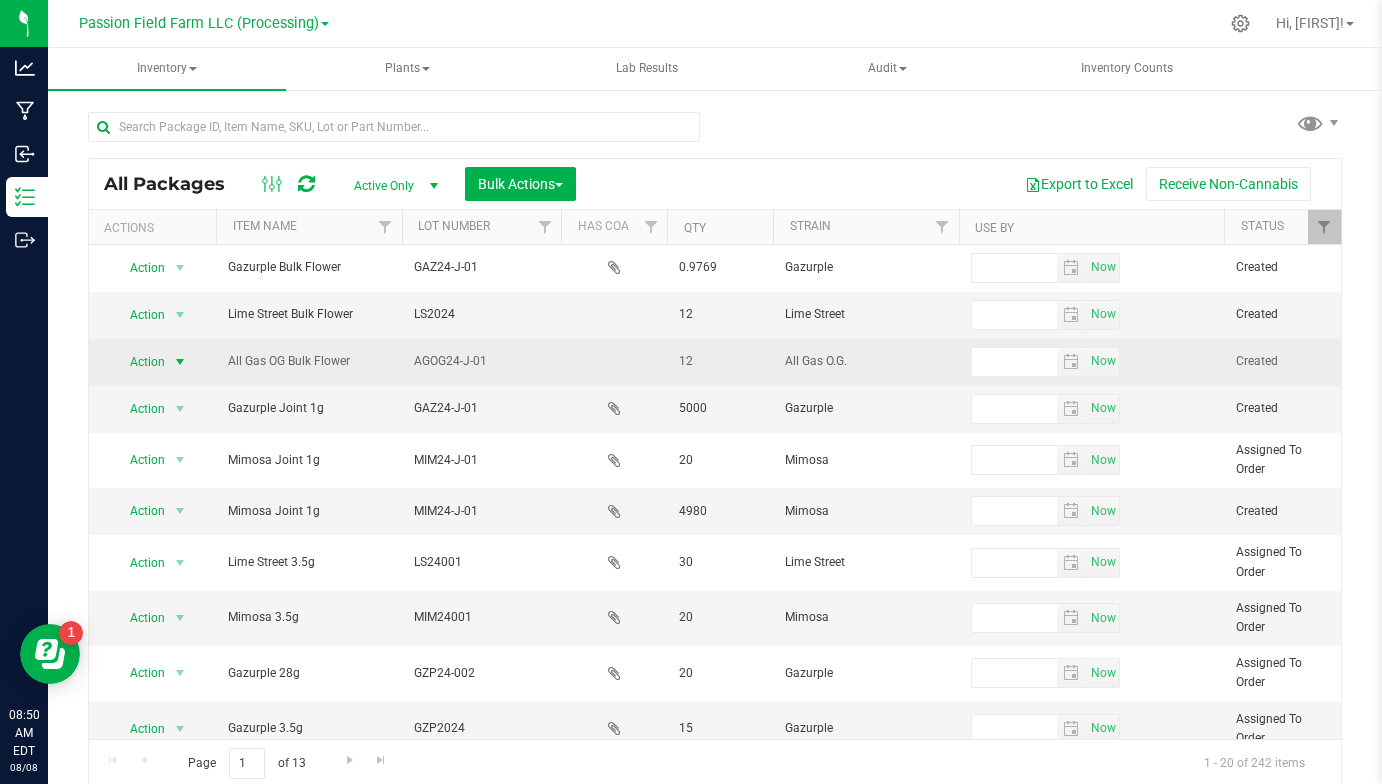 click at bounding box center [180, 362] 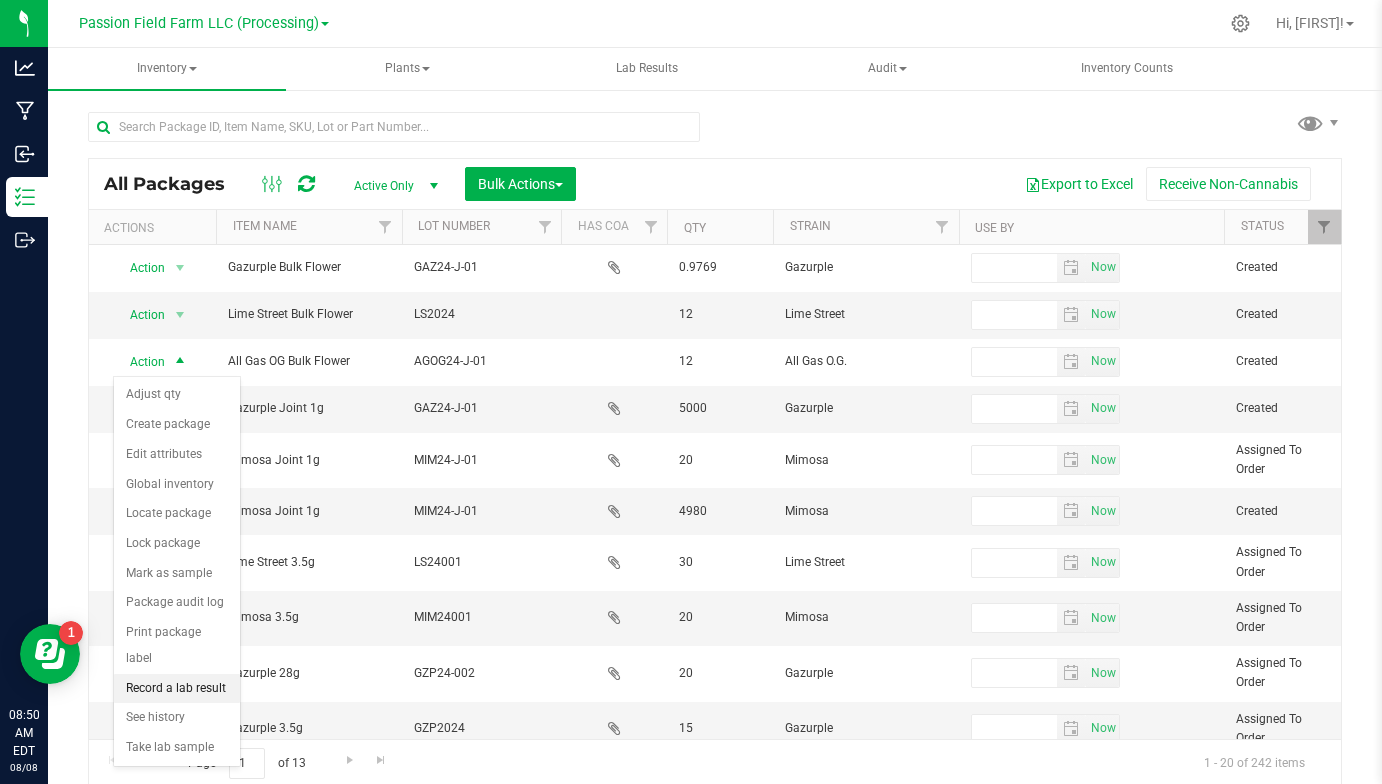 click on "Record a lab result" at bounding box center [177, 689] 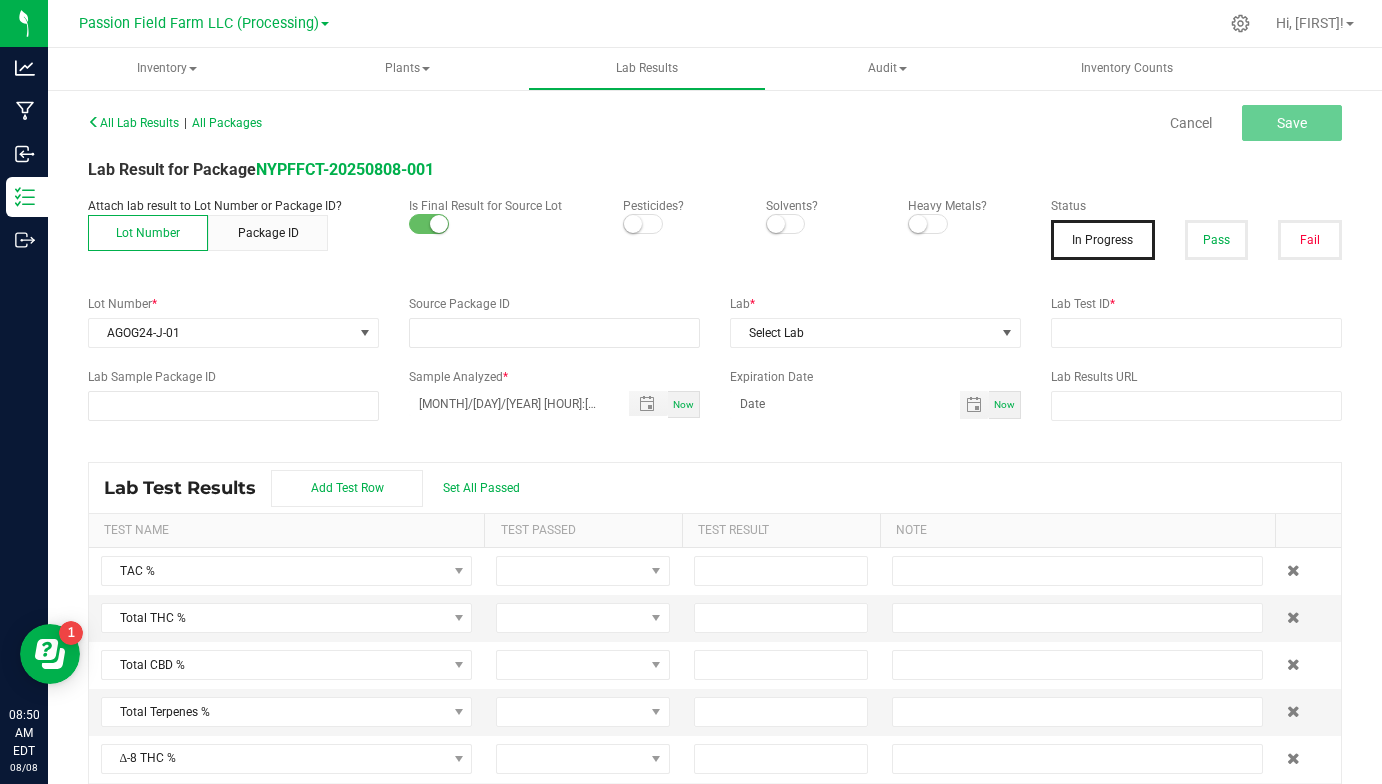 type on "NYPFFCT-20250808-001" 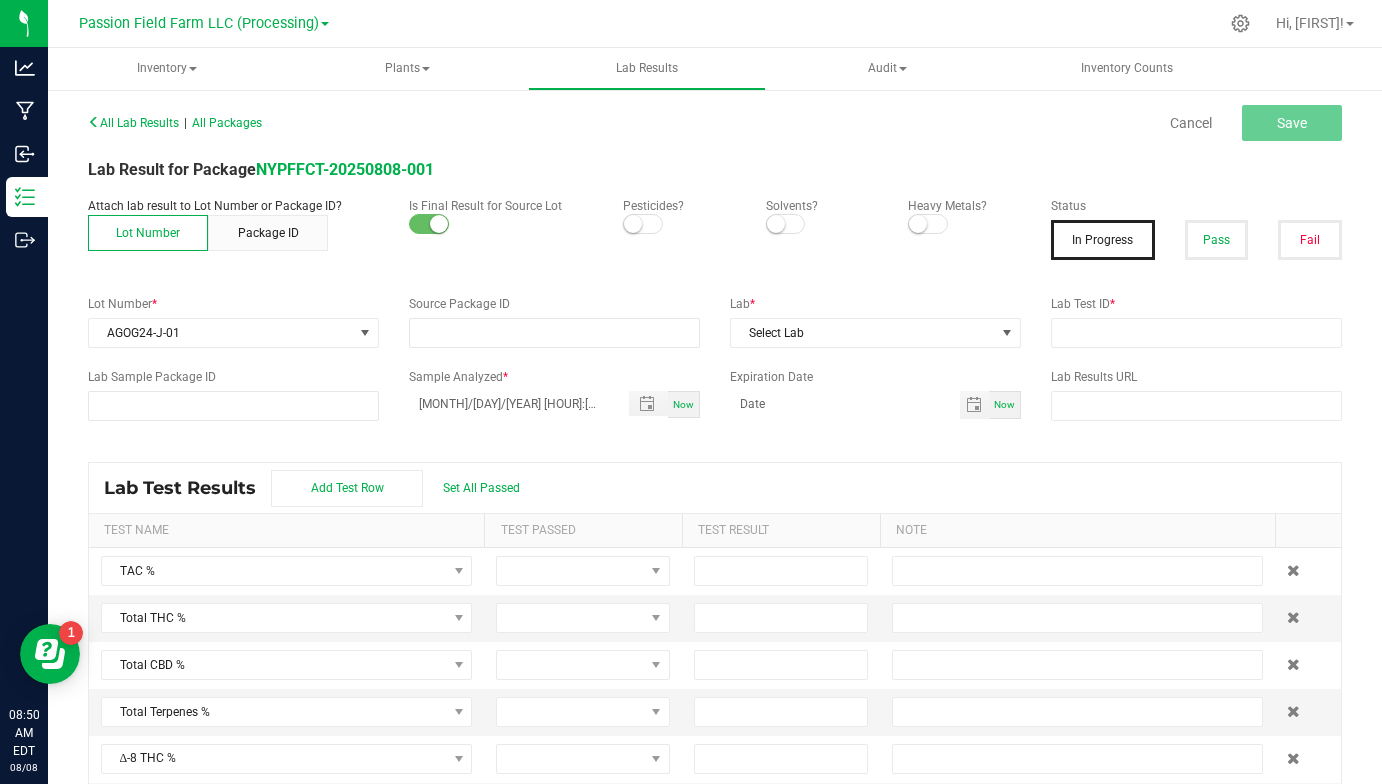 type on "NYPFFCT-20250808-001" 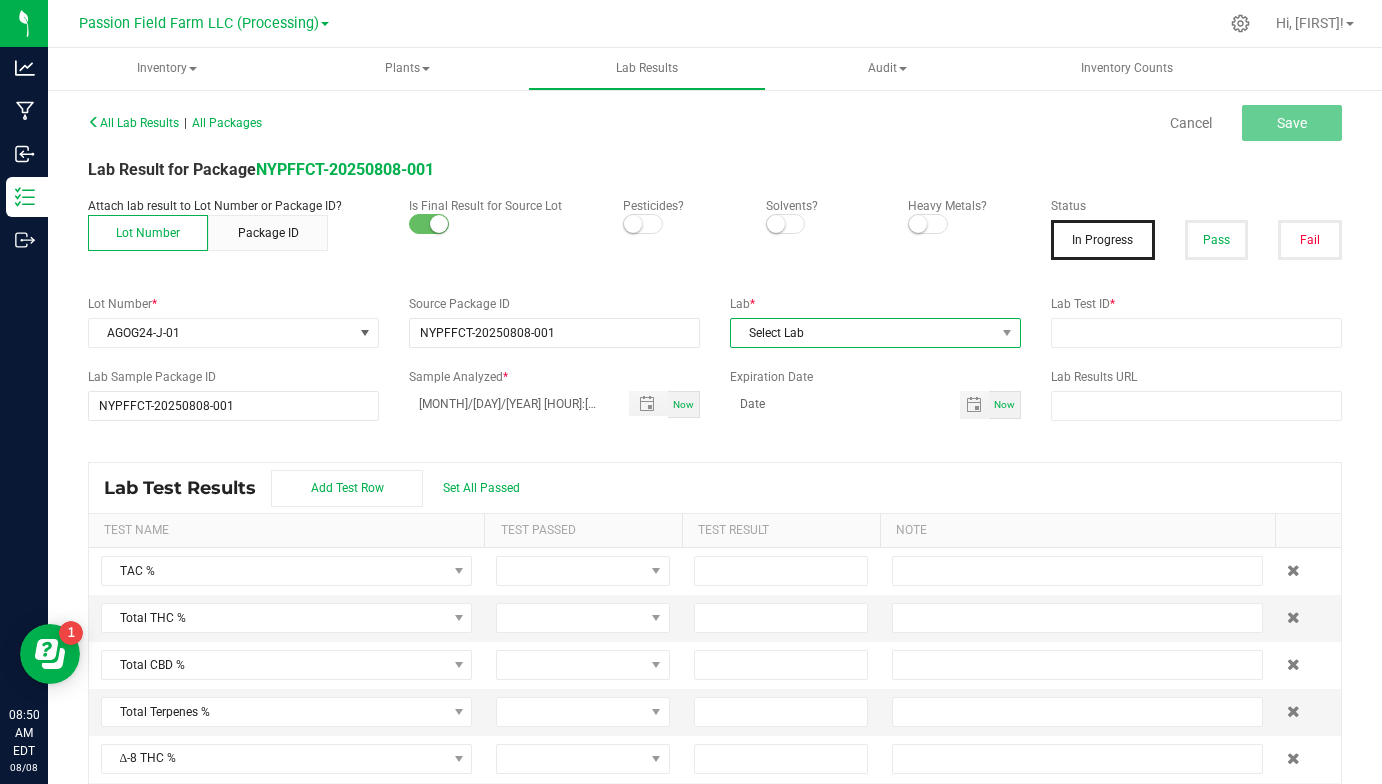 click on "Select Lab" at bounding box center [863, 333] 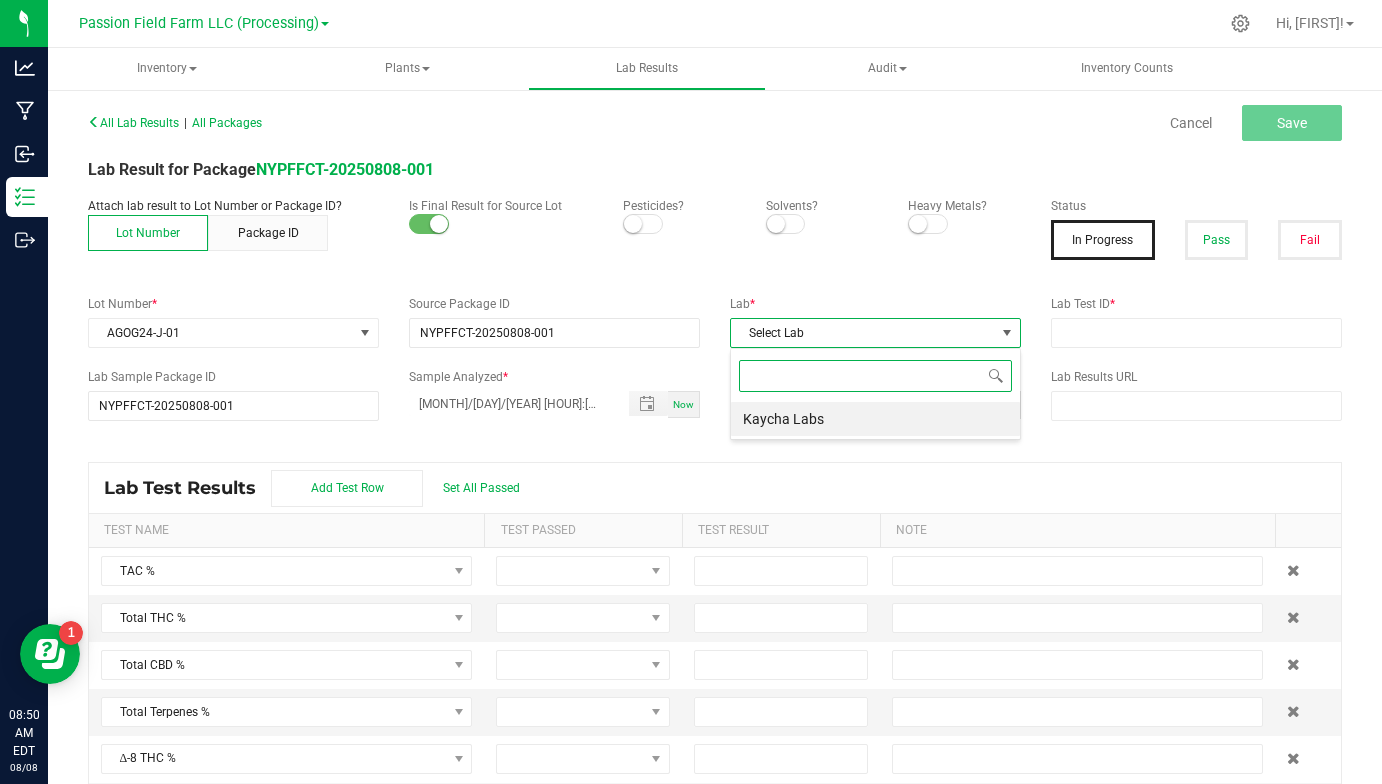 scroll, scrollTop: 99970, scrollLeft: 99709, axis: both 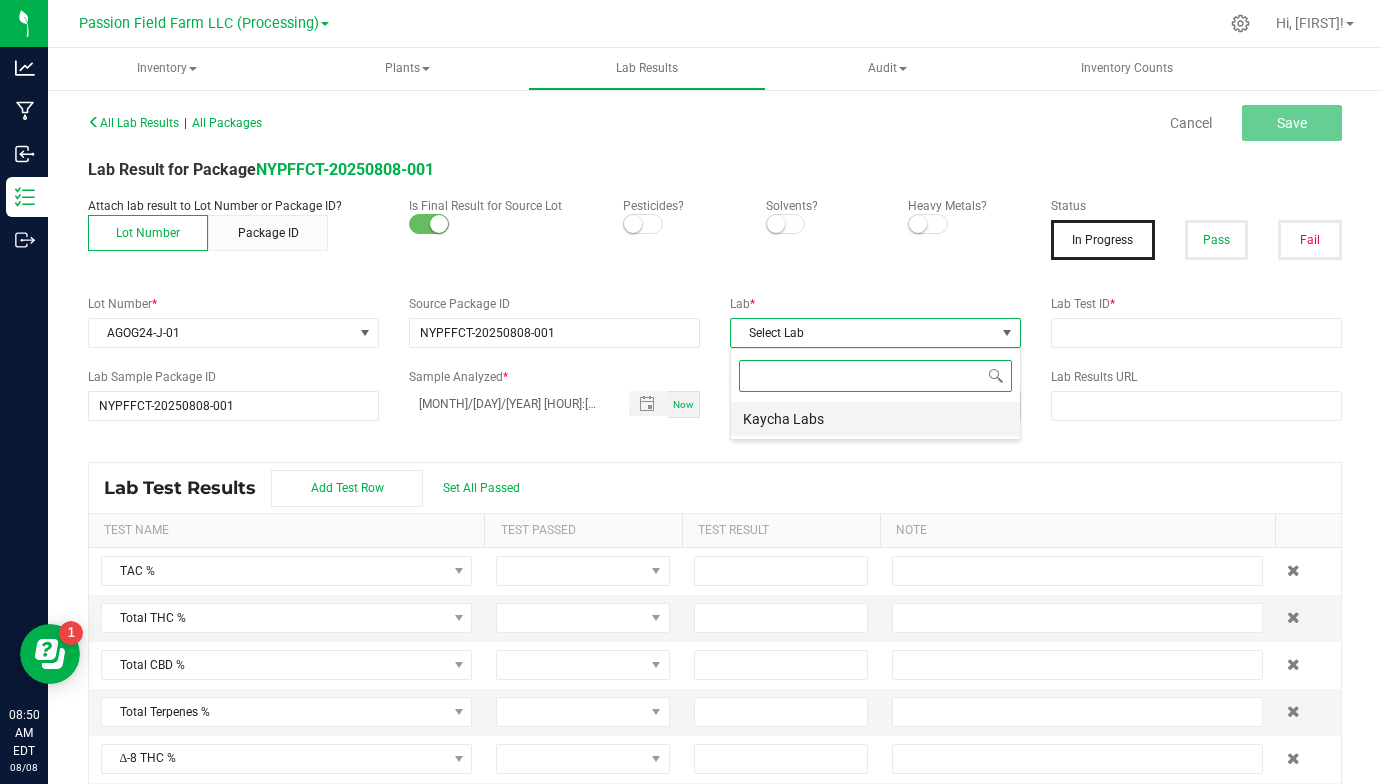 click on "Kaycha Labs" at bounding box center [875, 419] 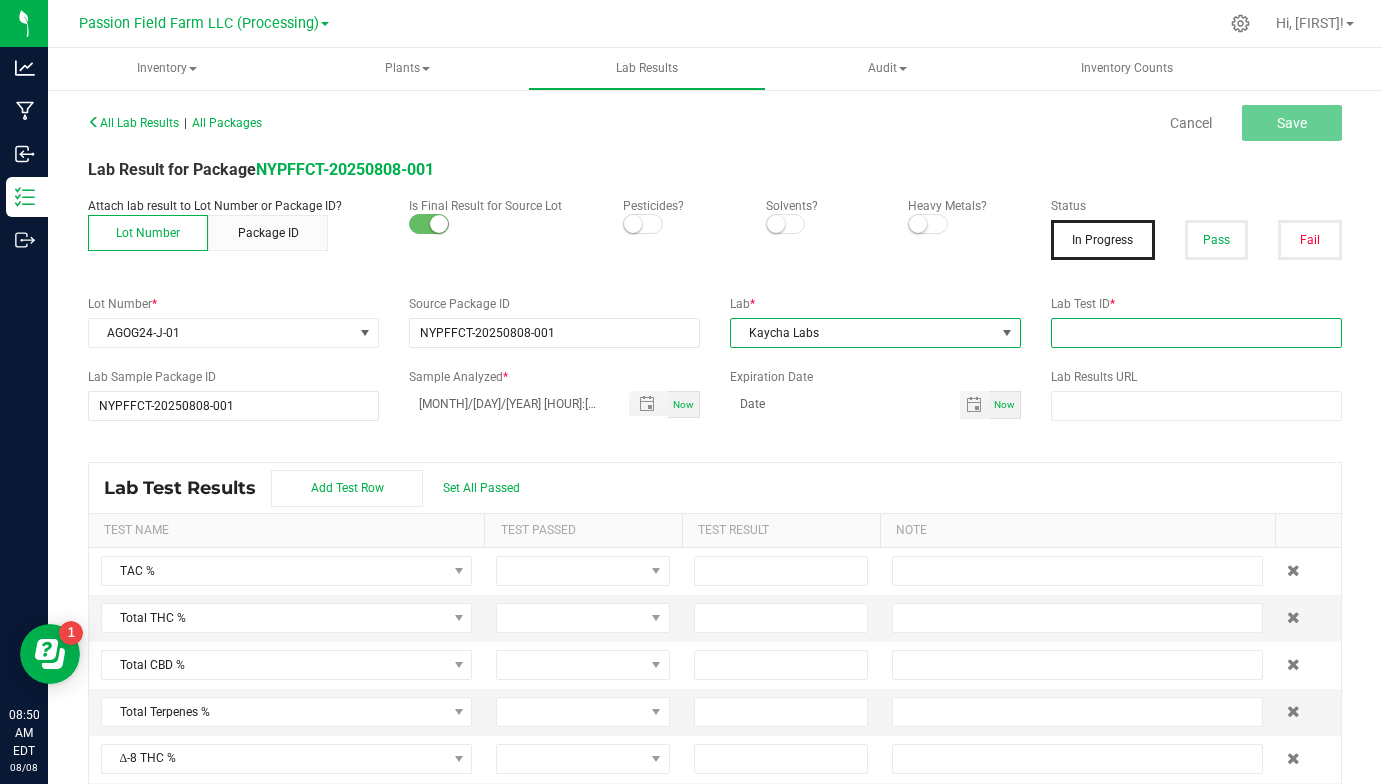 click at bounding box center (1196, 333) 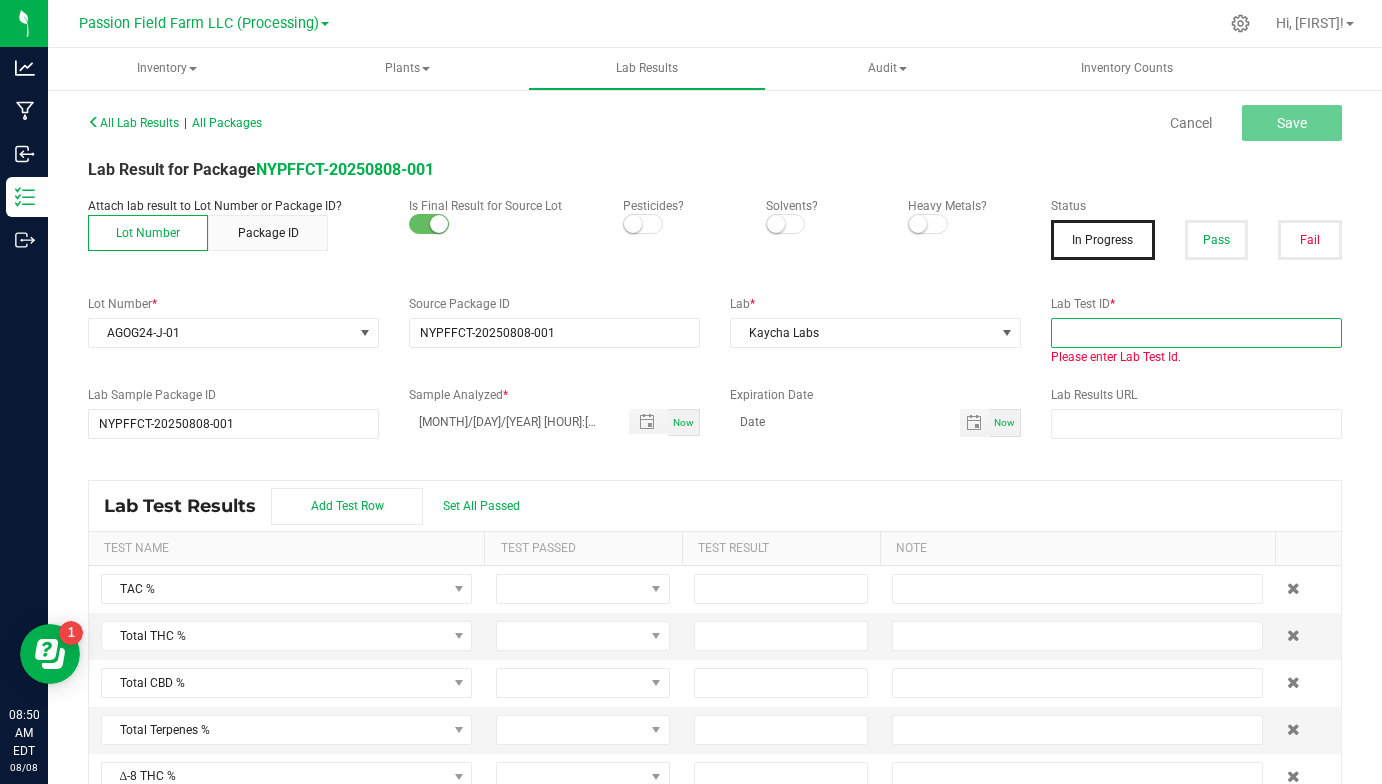paste on "AL50607004-002" 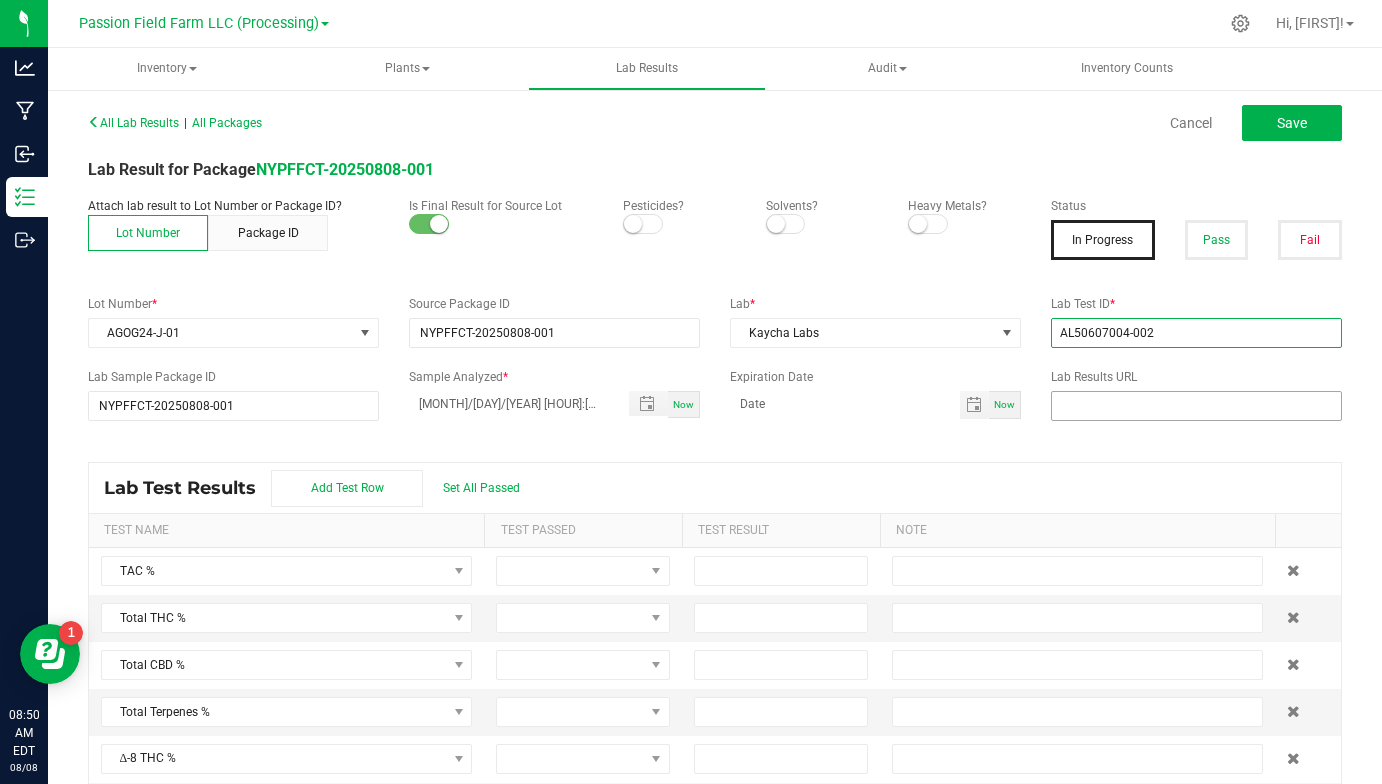 type on "AL50607004-002" 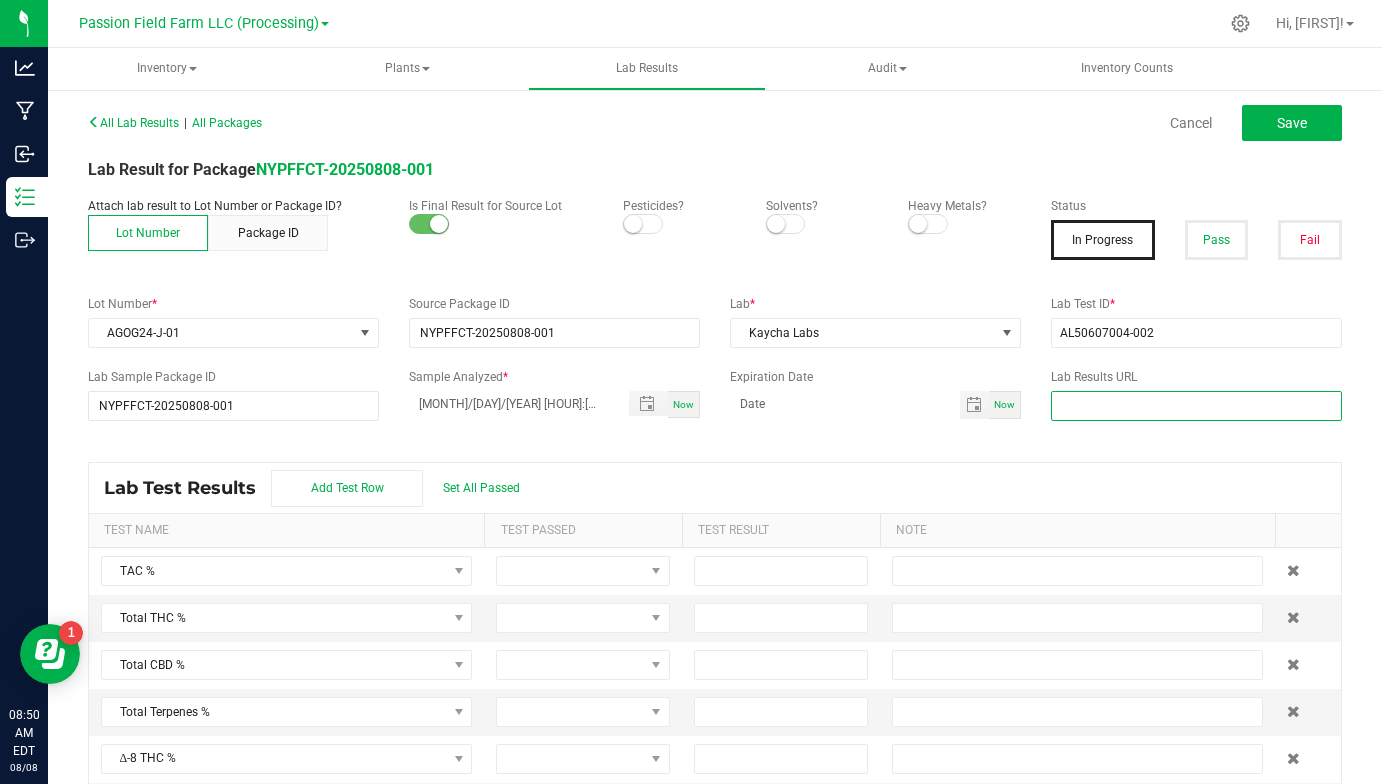 click at bounding box center (1196, 406) 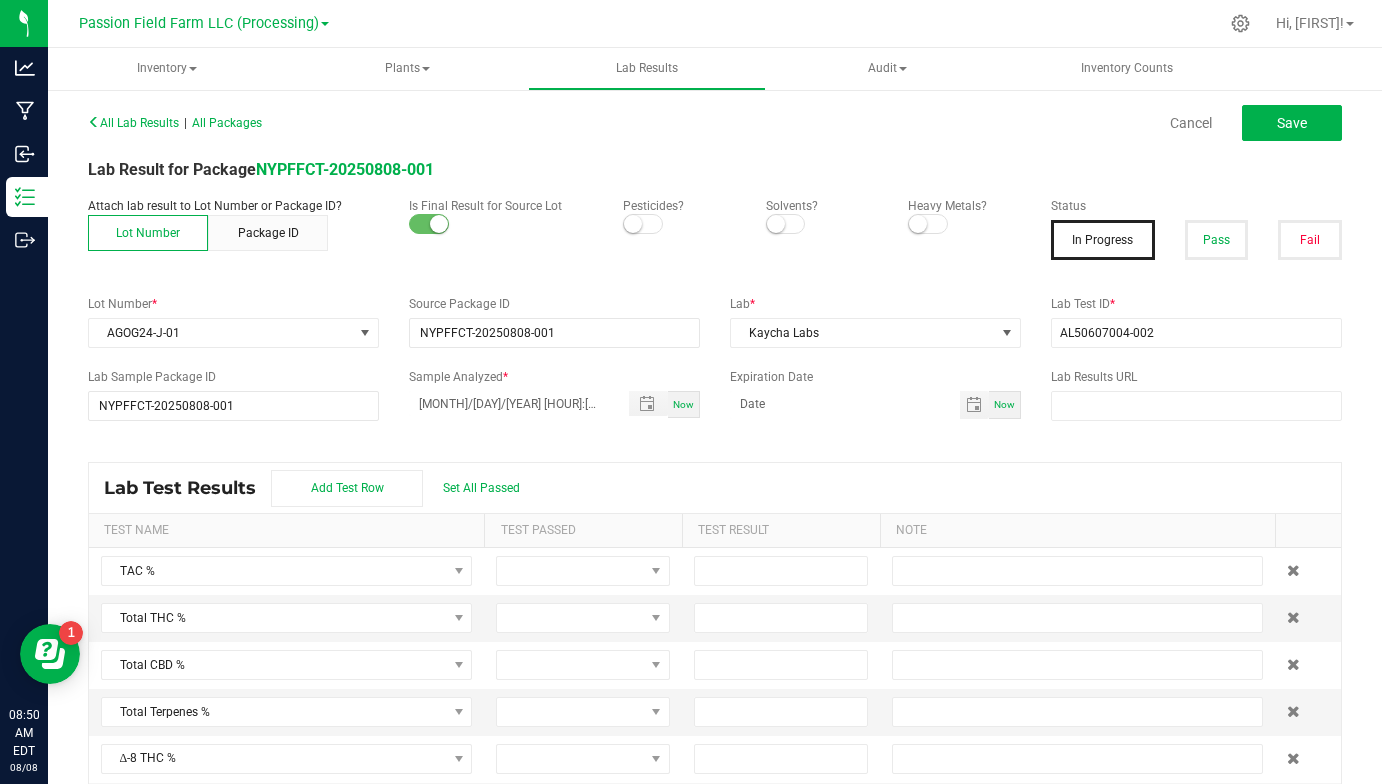click on "All Lab Results  |  All Packages   Cancel   Save   Lab Result for Package  NYPFFCT-20250808-001 Attach lab result to Lot Number or Package ID?  Lot Number   Package ID   Is Final Result for Source Lot   Pesticides?   Solvents?   Heavy Metals?   Status   In Progress   Pass   Fail   Lot Number  * AGOG24-J-01  Source Package ID  NYPFFCT-20250808-001  Lab  * Kaycha Labs  Lab Test ID  * AL50607004-002  Lab Sample Package ID  NYPFFCT-20250808-001  Sample Analyzed  * 08/08/2025 8:50 AM Now  Expiration Date  Now  Lab Results URL   Lab Test Results   Add Test Row   Set All Passed  Test Name Test Passed Test Result Note   TAC % Total THC % Total CBD % Total Terpenes % Δ-8 THC % Δ-8 THCA % Δ-9 THC % Δ-9 THCA % Δ-10 THC % Exo-THC % HHC % THC-A % THC-O-Acetate % THCV % THCVA % CBC % CBCA % CBCV % CBD % CBD-A % CBDV % CBDVA % CBG % CBGA % CBGM % CBGV % CBL % CBN % CBND % CBT % Moisture % Agarospirol % Alpha-Amorphene % Alpha-Bisabolene % Alpha-Bisabolol % Alpha-Bulnesene % Alpha-Eudesmol % Alpha-Gurjunene % Nerol %" at bounding box center (715, 457) 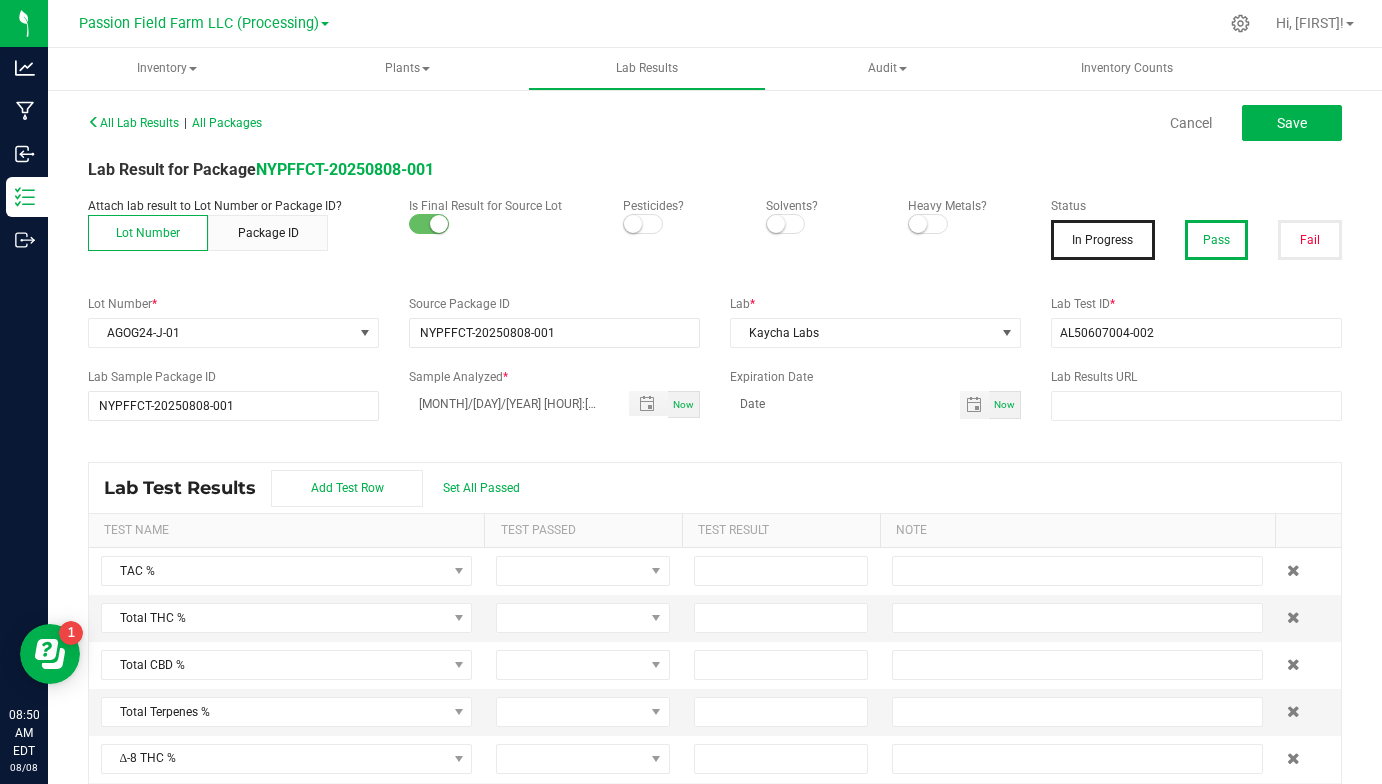 click on "Pass" at bounding box center [1217, 240] 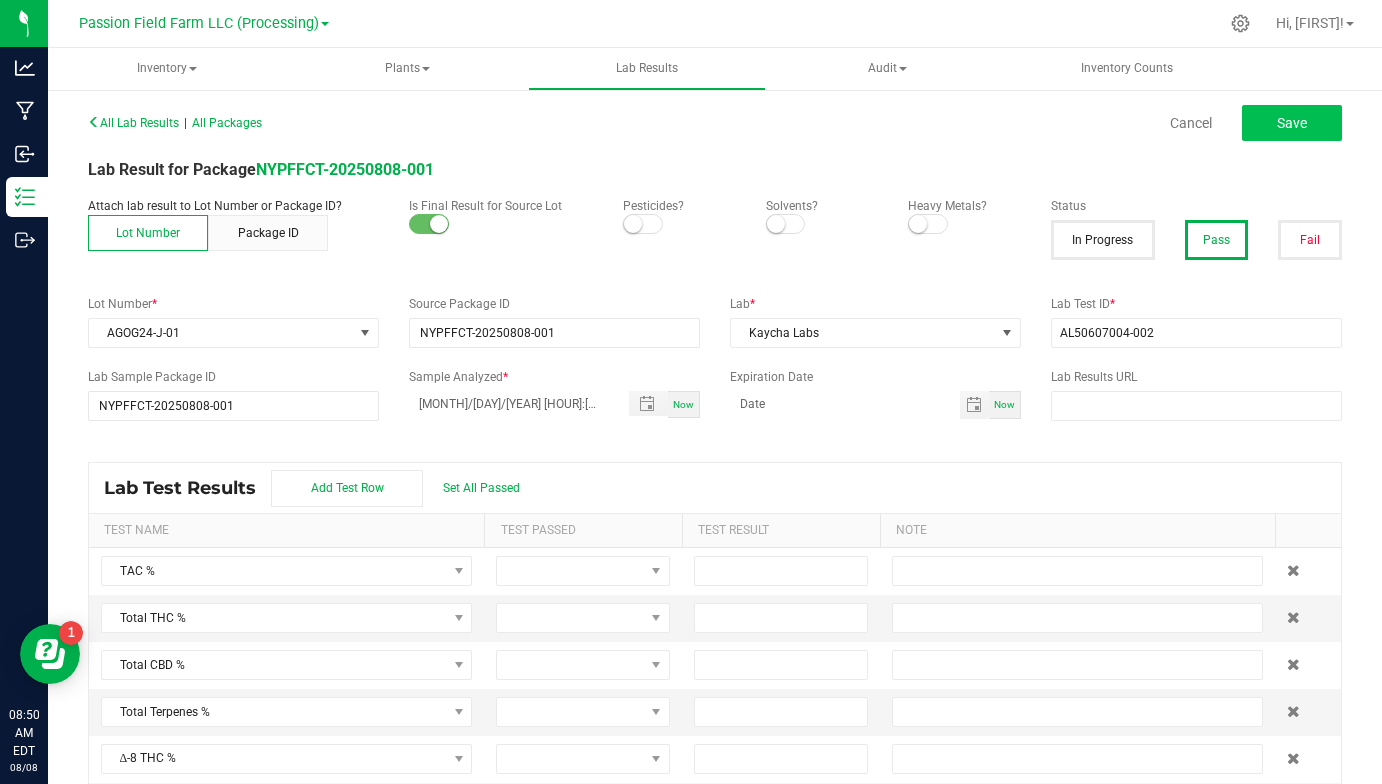 click on "Save" 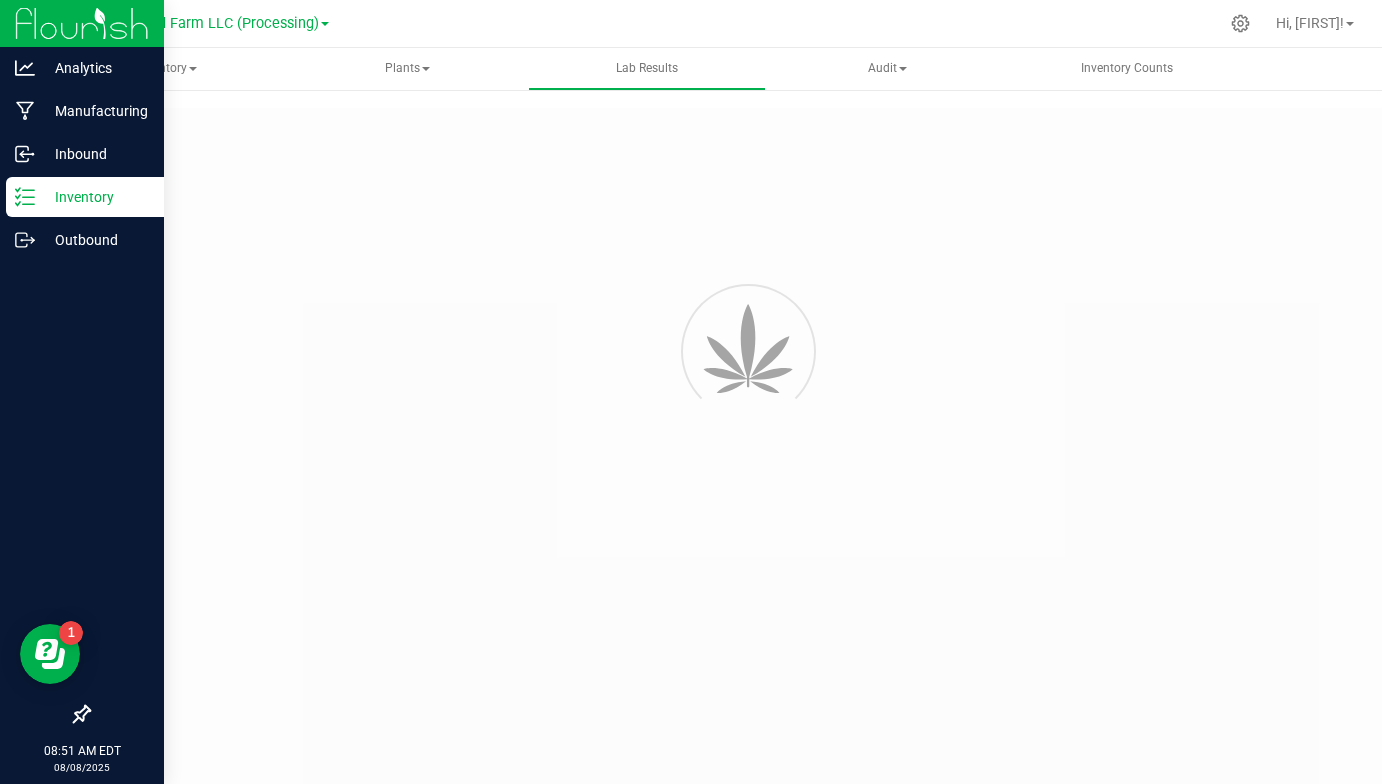 click on "Inventory" at bounding box center (85, 197) 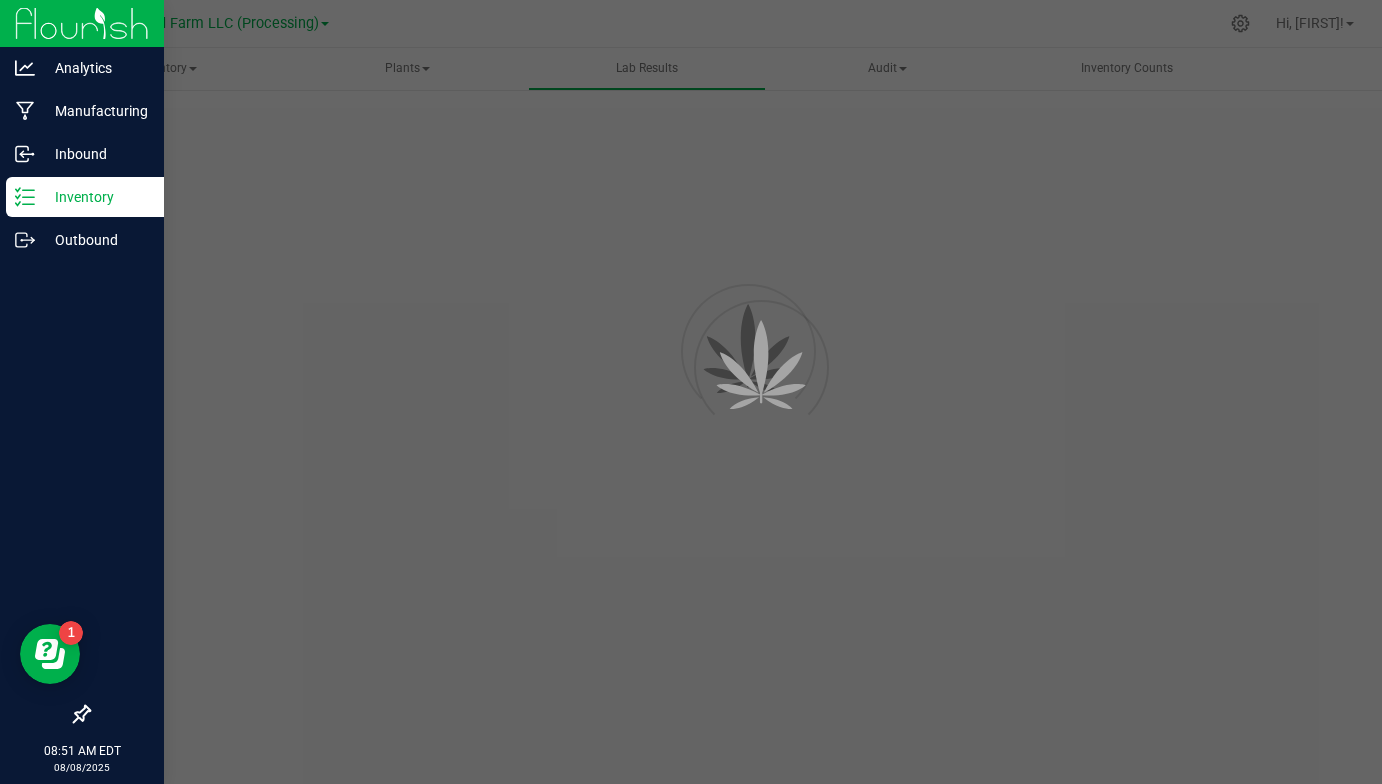 click on "Inventory" at bounding box center (95, 197) 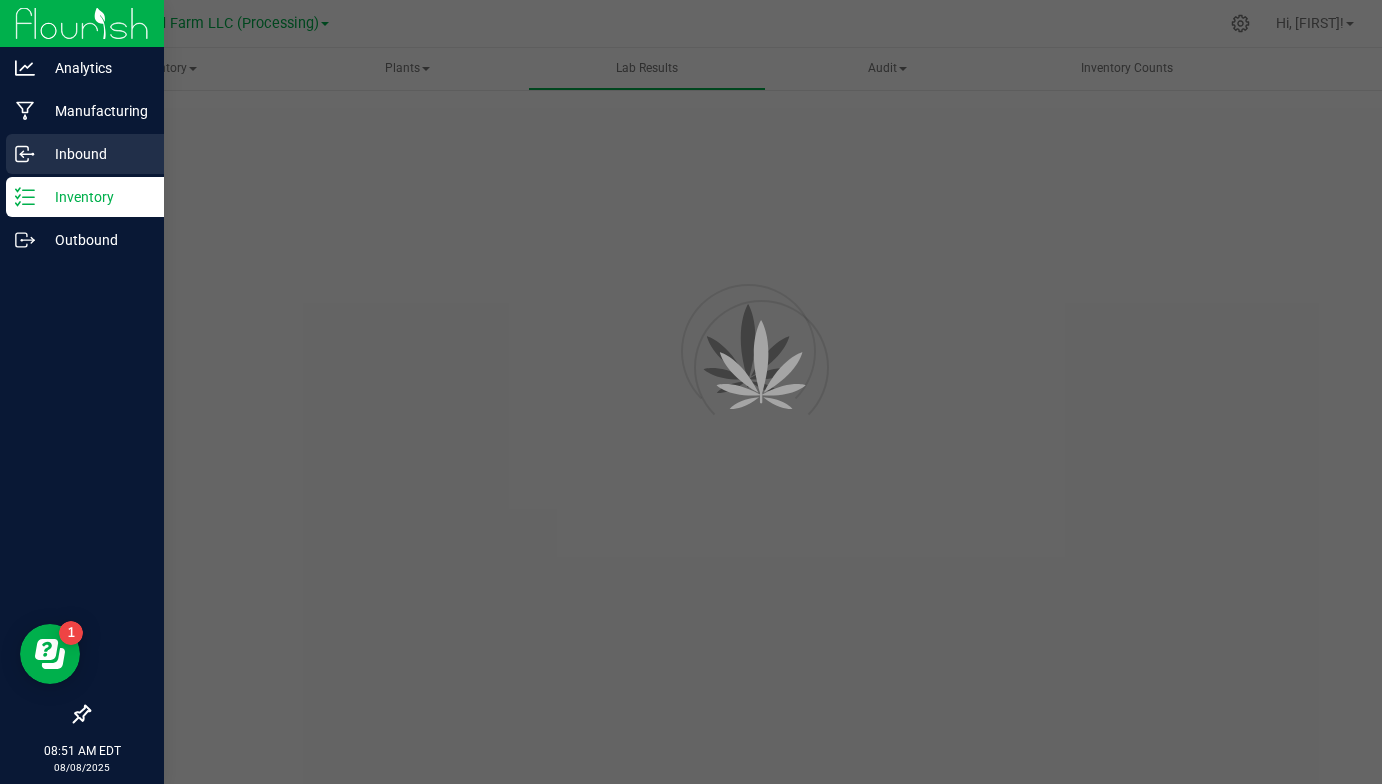 click on "Inbound" at bounding box center [85, 154] 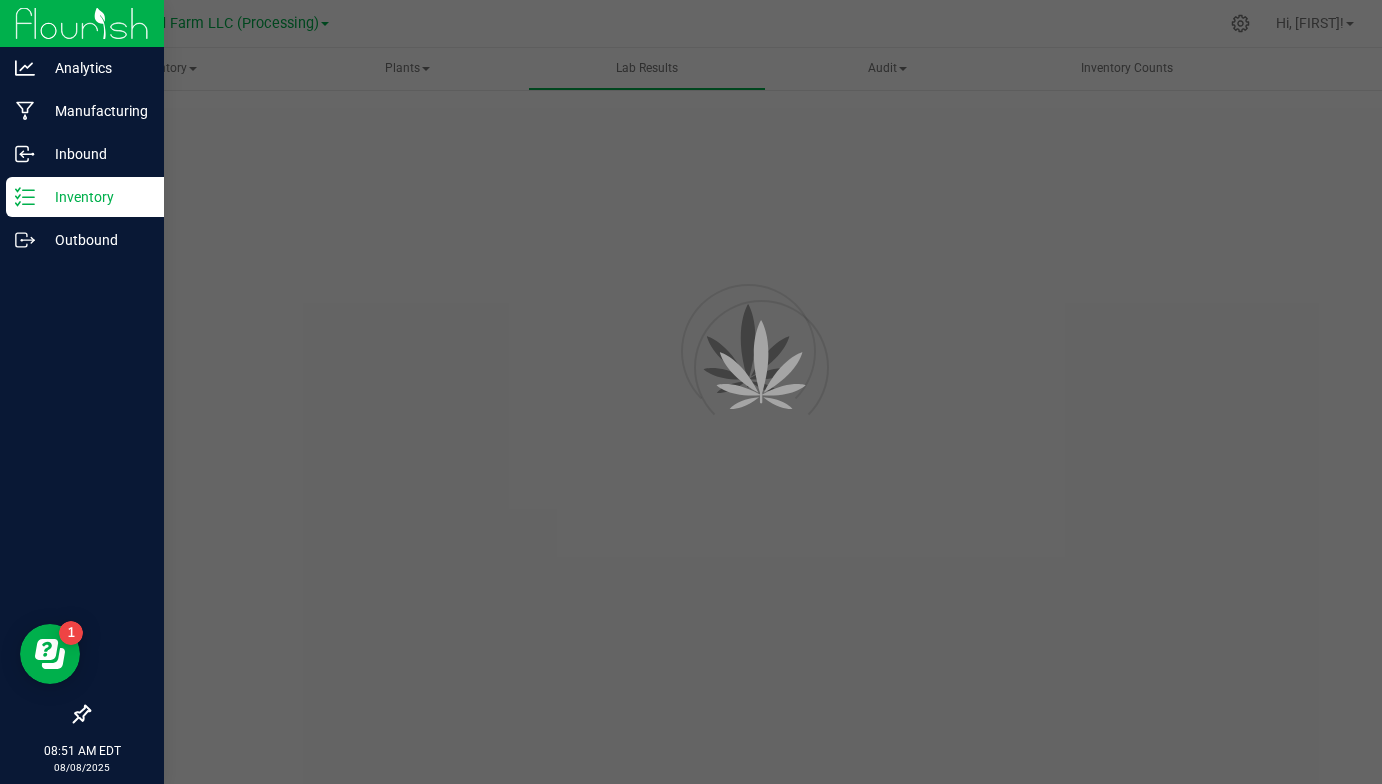 click on "Inventory" at bounding box center [95, 197] 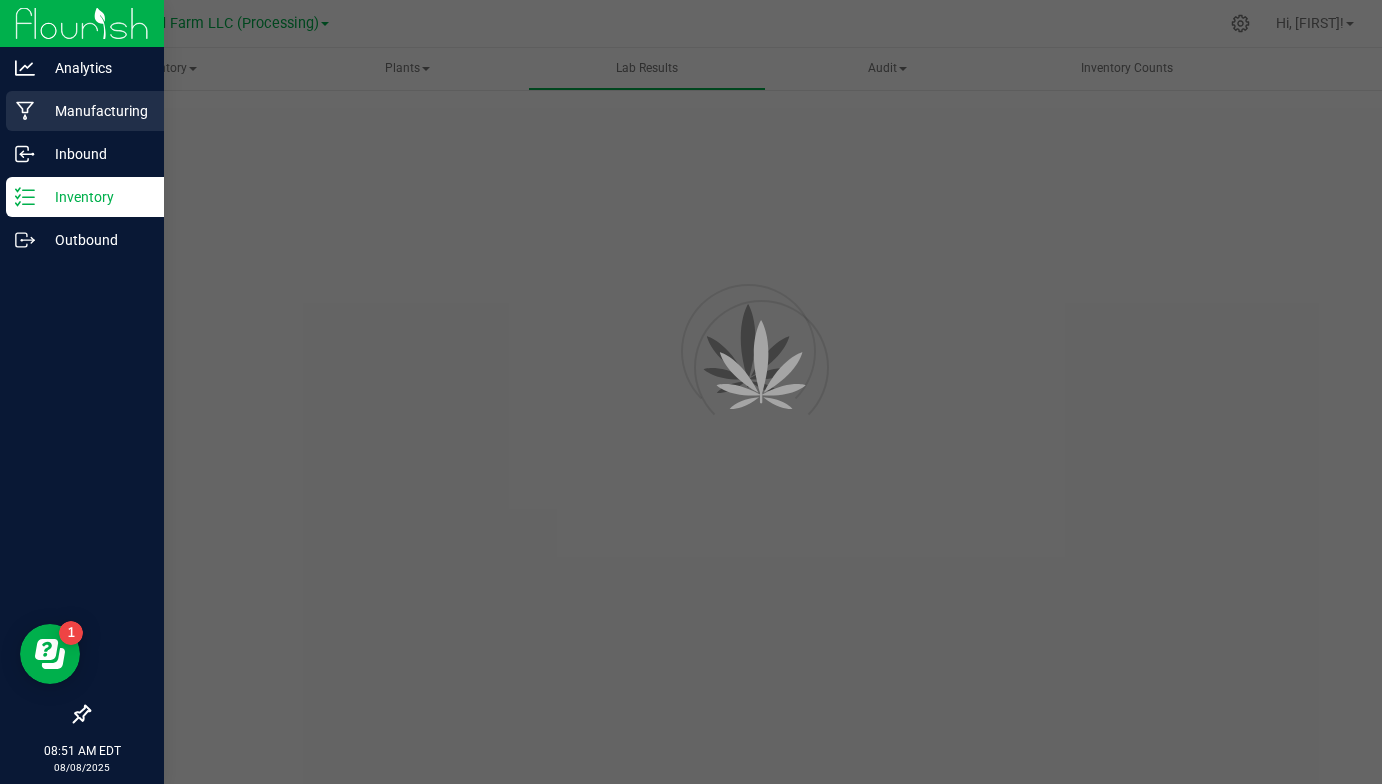 click on "Manufacturing" at bounding box center (95, 111) 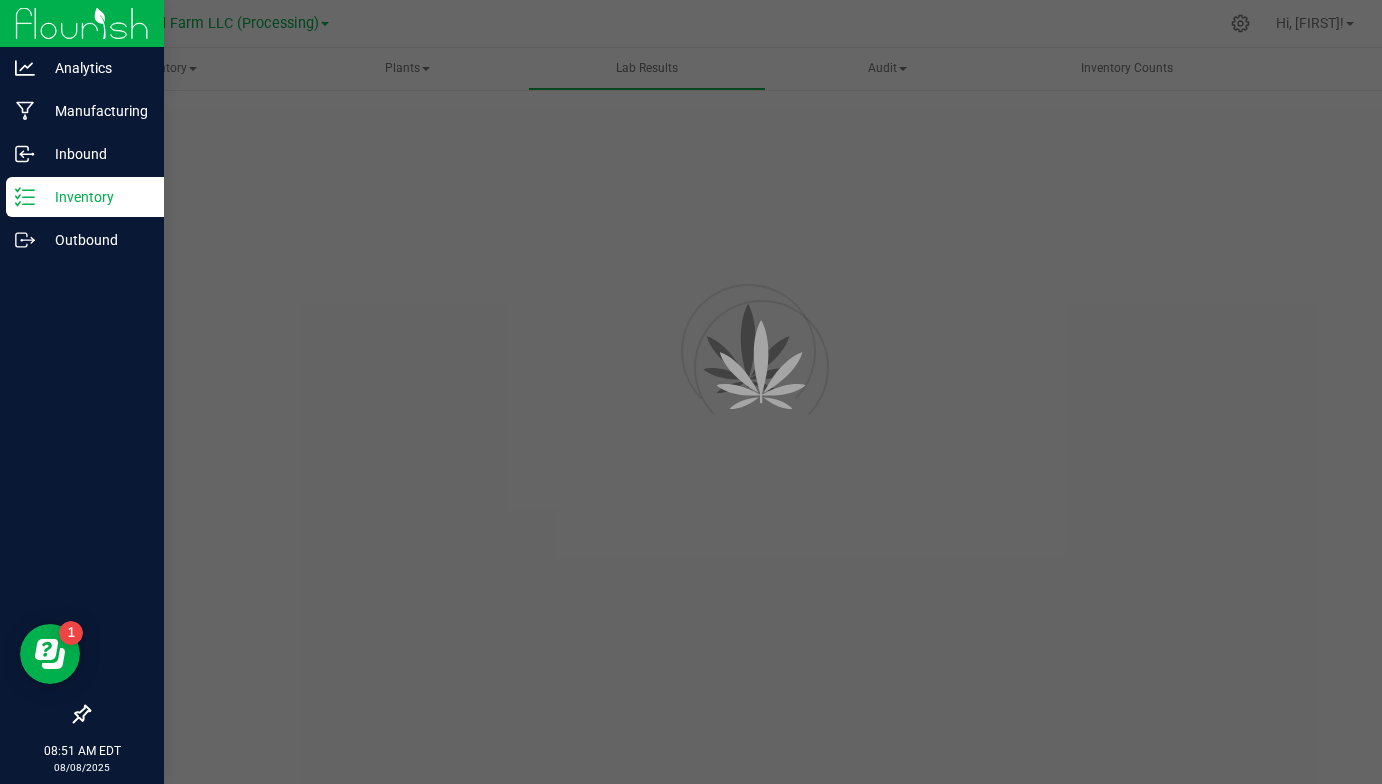 click on "Inventory" at bounding box center [95, 197] 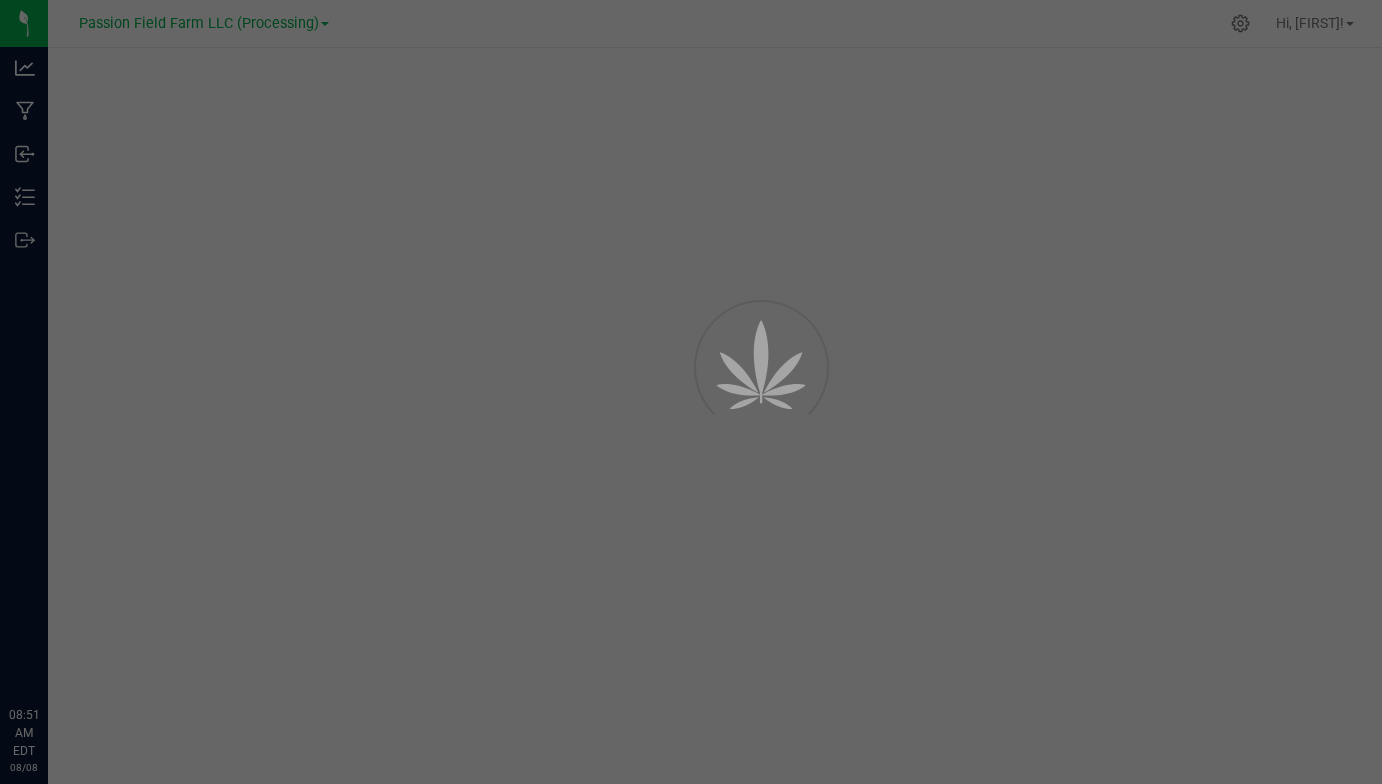 scroll, scrollTop: 0, scrollLeft: 0, axis: both 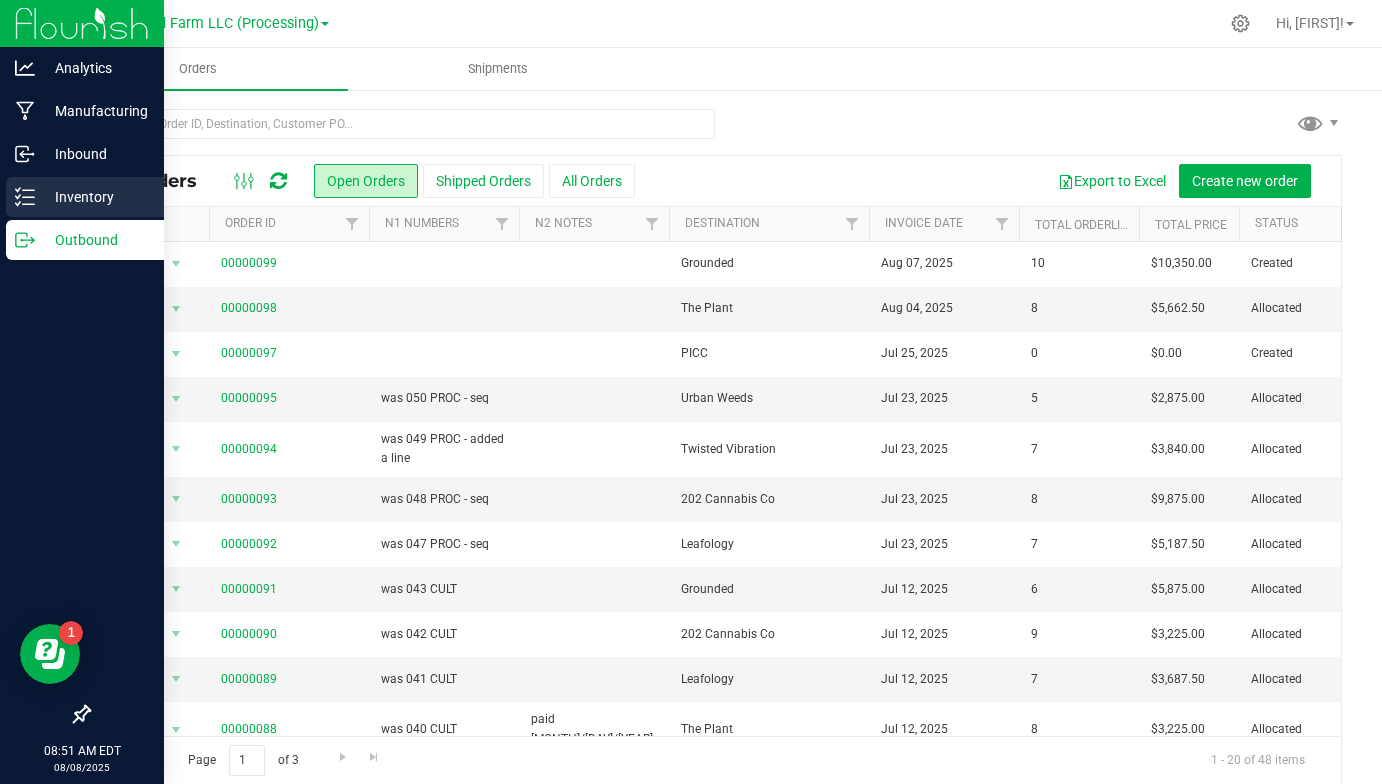click on "Inventory" at bounding box center [95, 197] 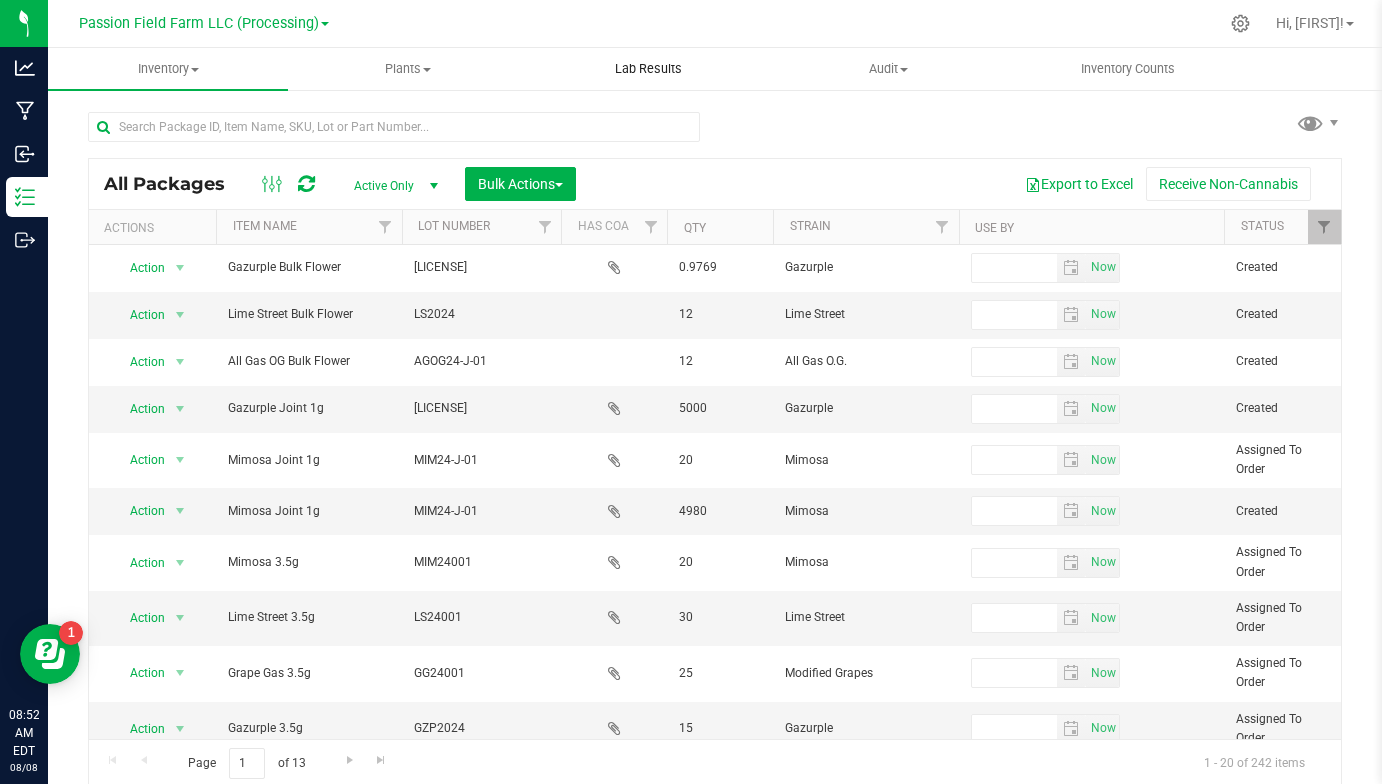 click on "Lab Results" at bounding box center (648, 69) 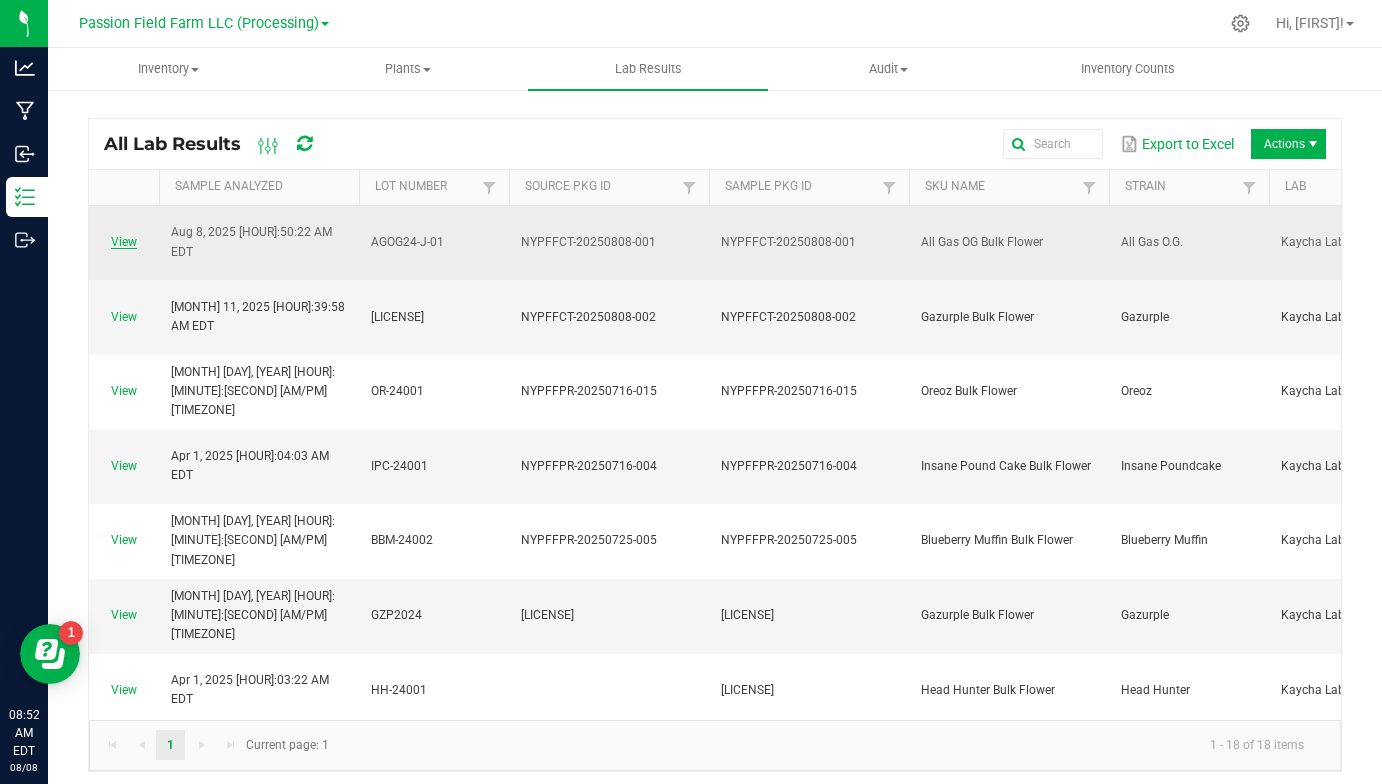 click on "View" at bounding box center (124, 242) 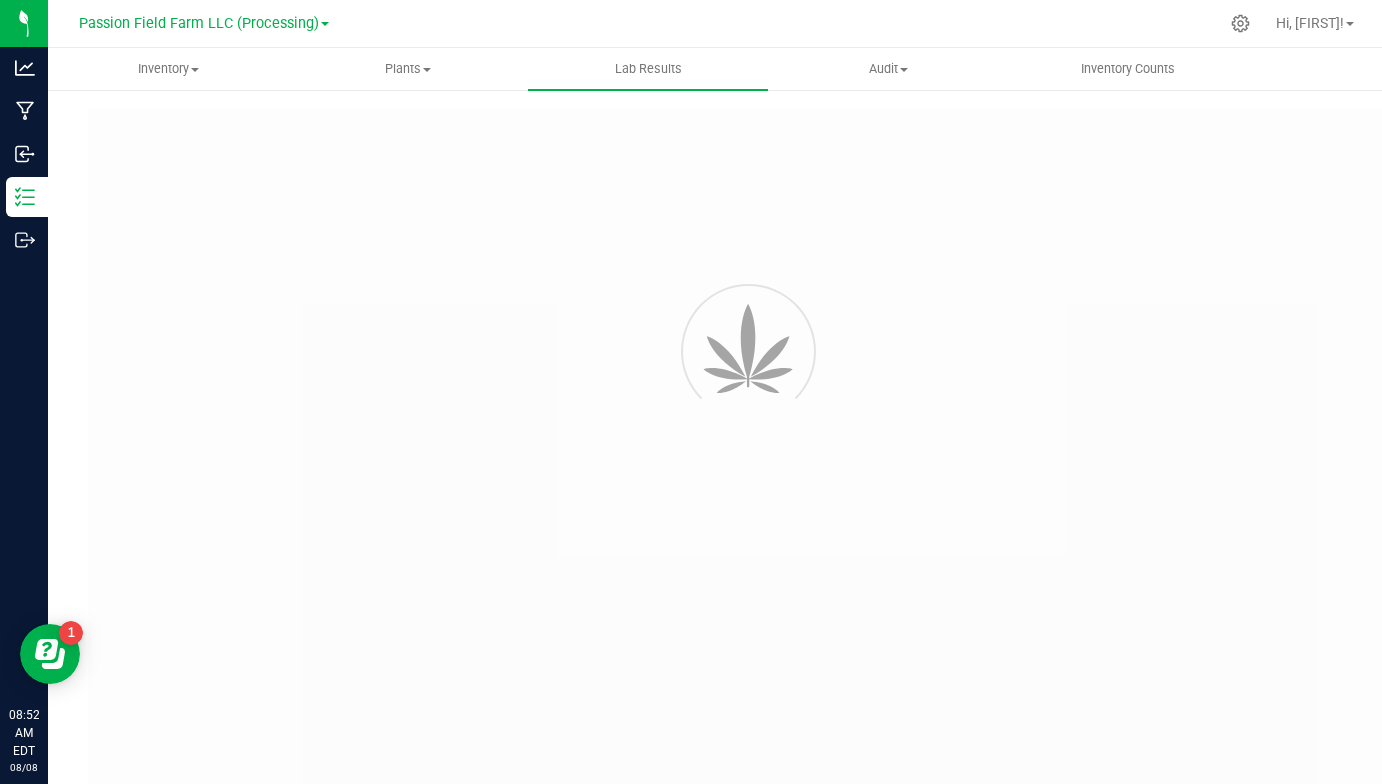 type on "NYPFFCT-20250808-001" 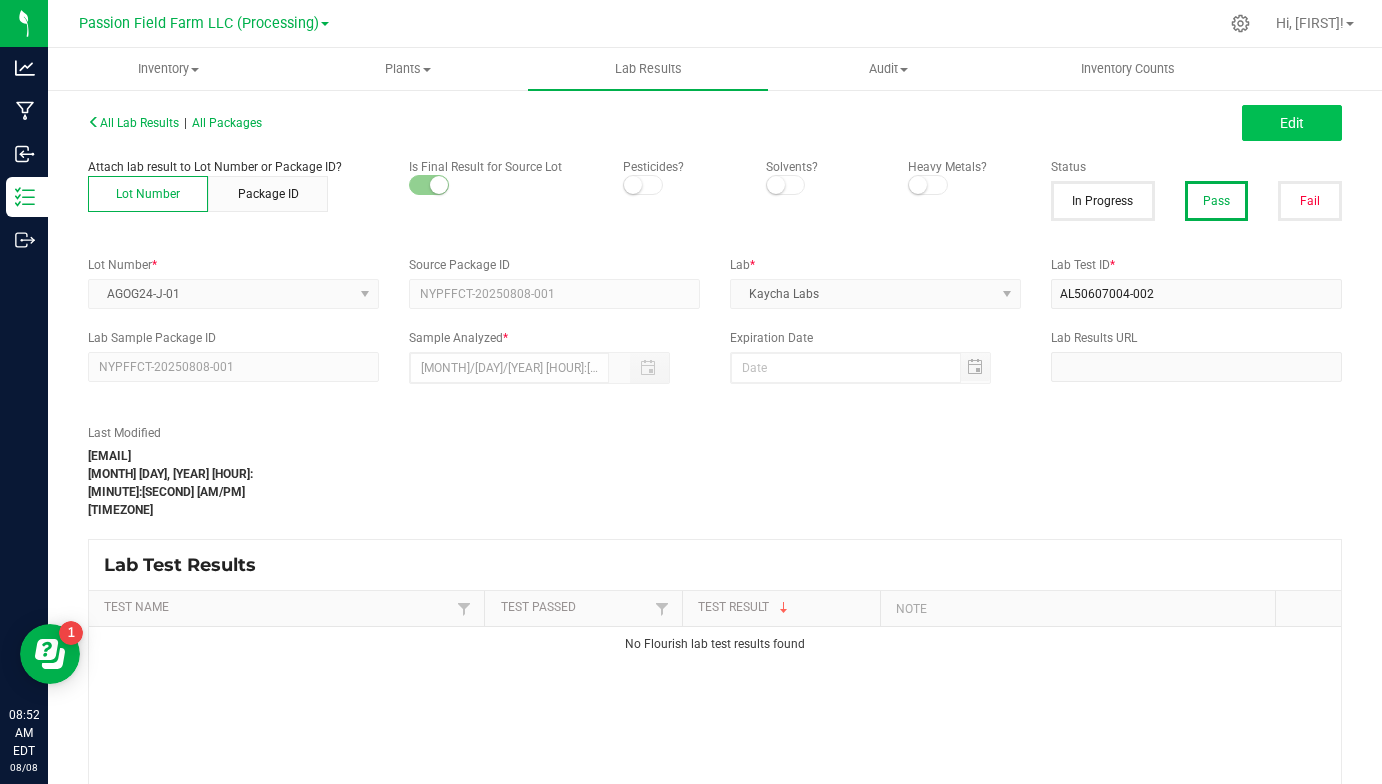click on "Edit" at bounding box center (1292, 123) 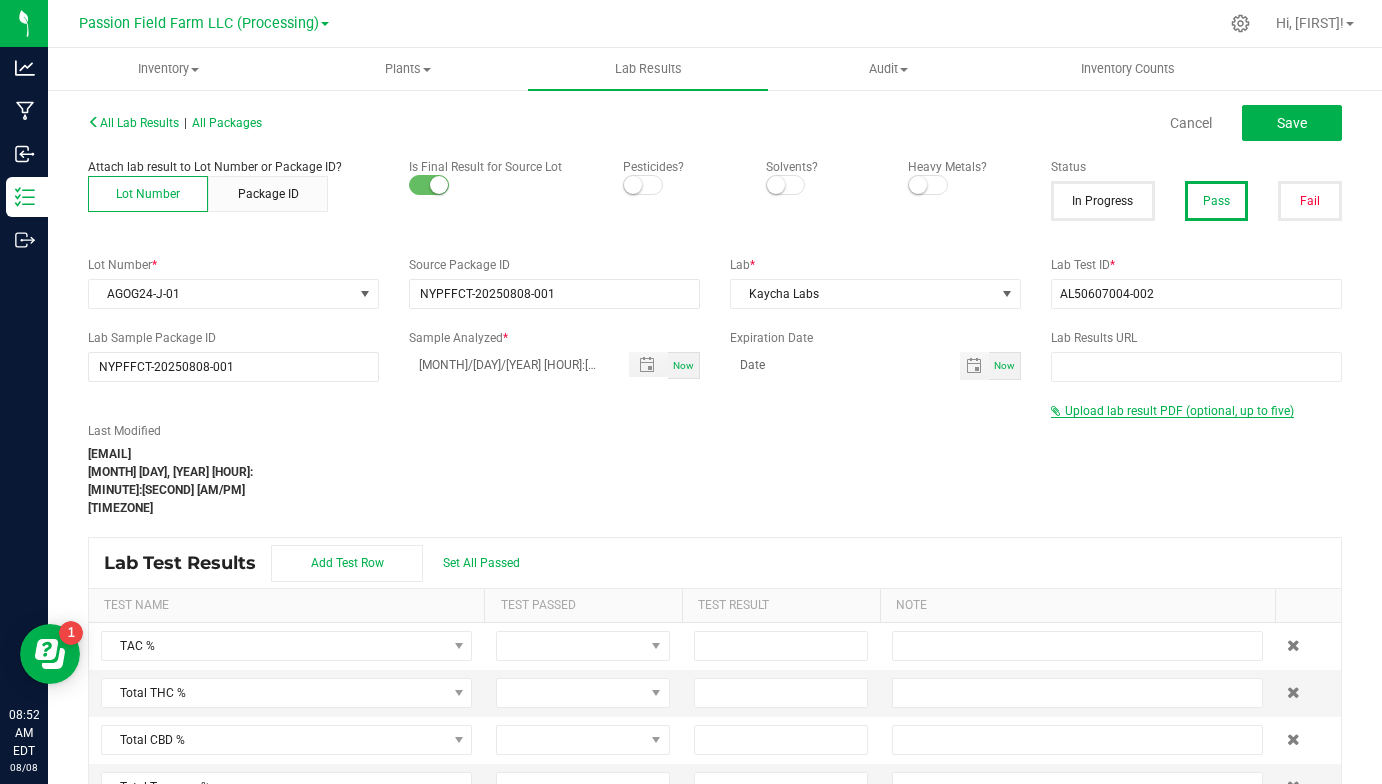 click on "Upload lab result PDF (optional, up to five)" at bounding box center (1179, 411) 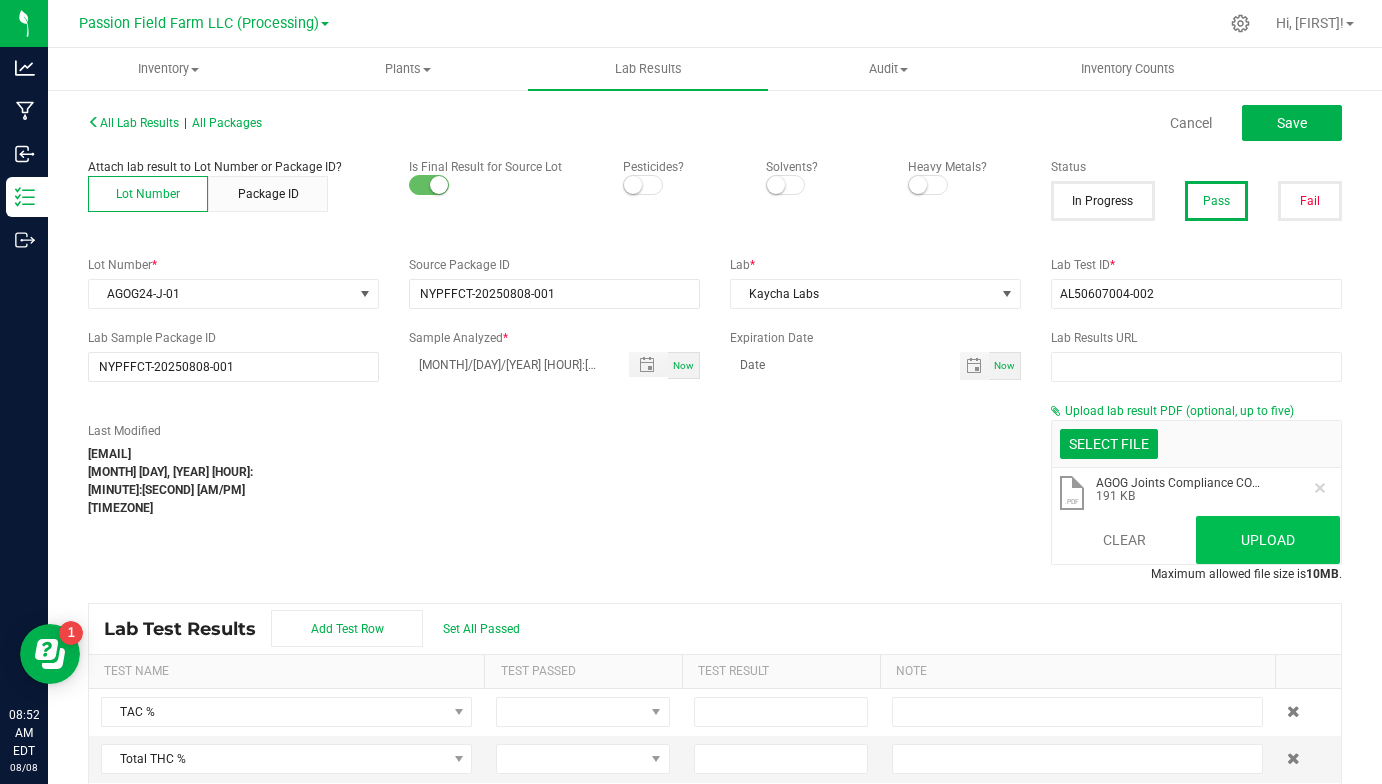 click on "Upload" at bounding box center (1268, 540) 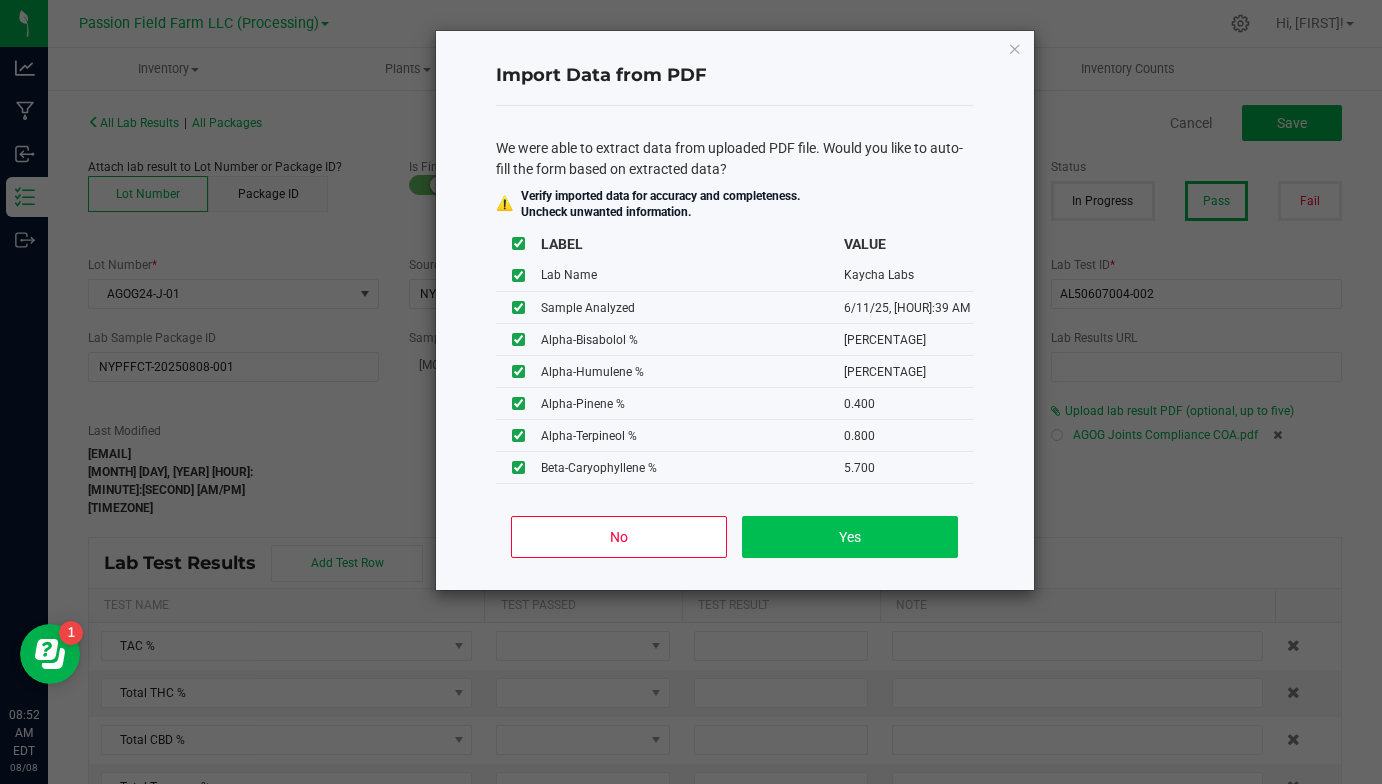 click on "Yes" 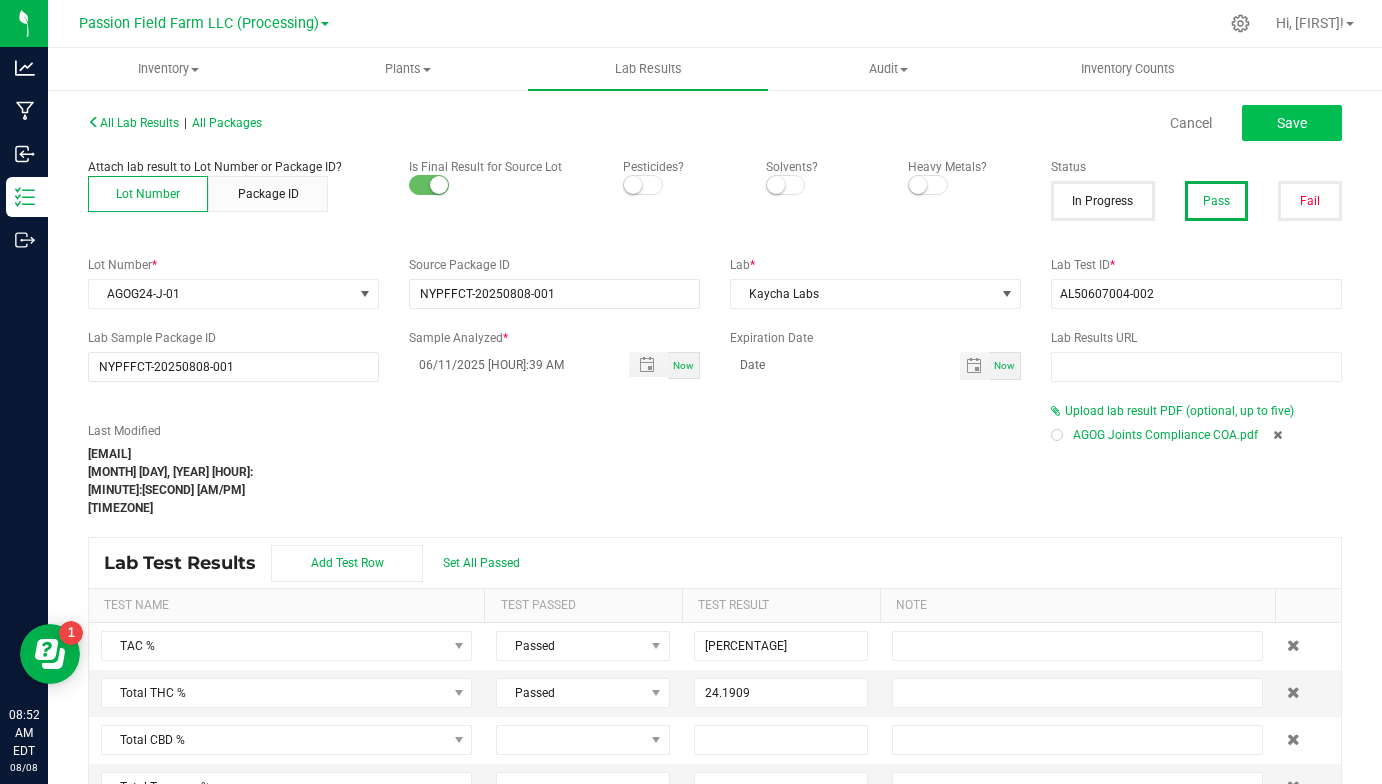 click on "Save" 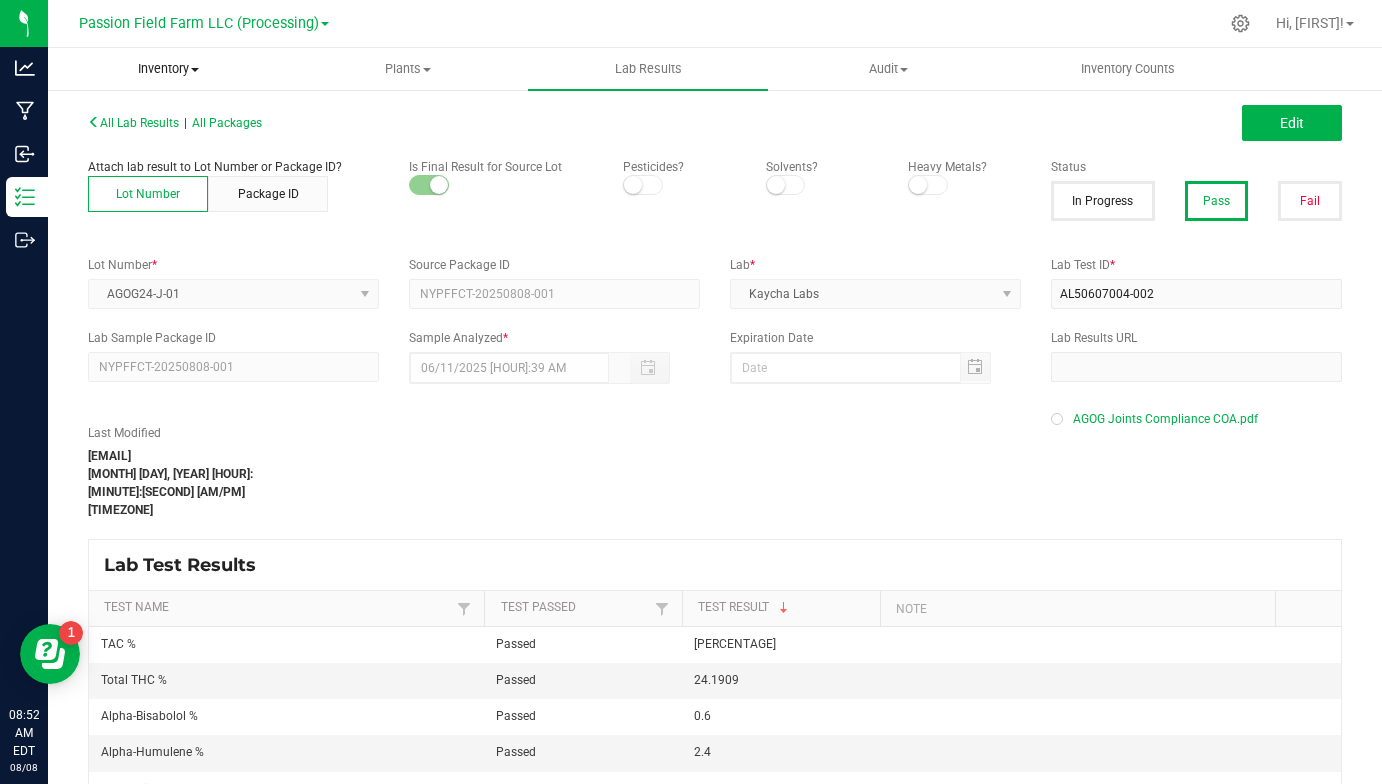 click on "Inventory" at bounding box center (168, 69) 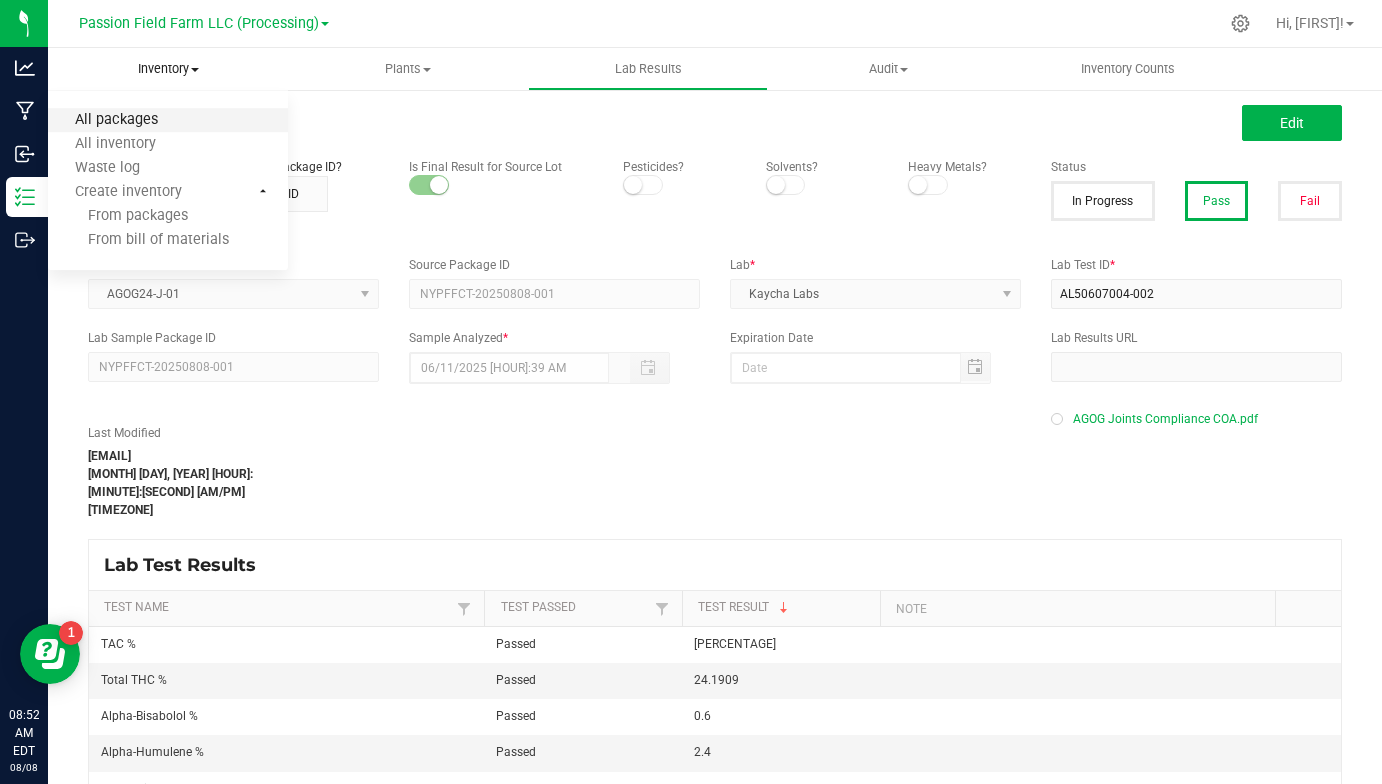 click on "All packages" at bounding box center [116, 120] 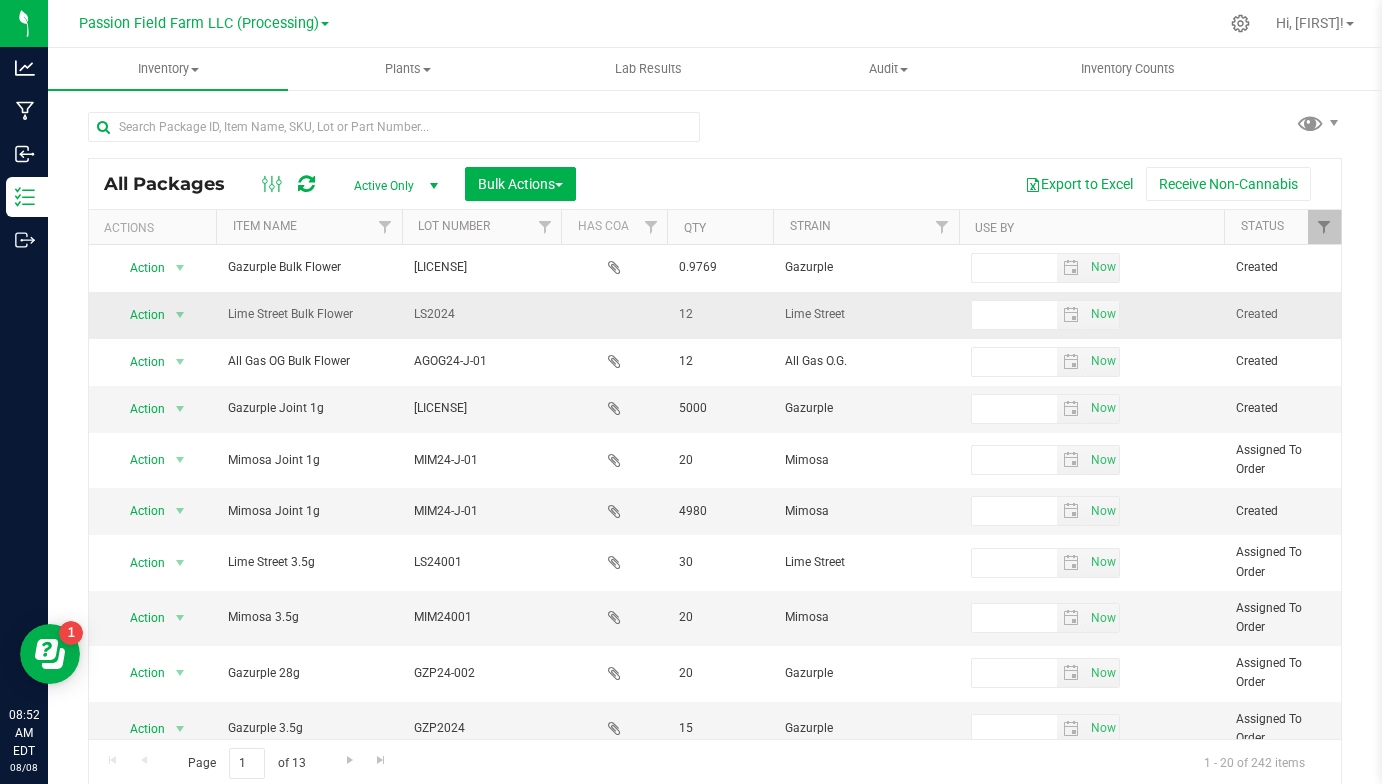click on "LS2024" at bounding box center [481, 314] 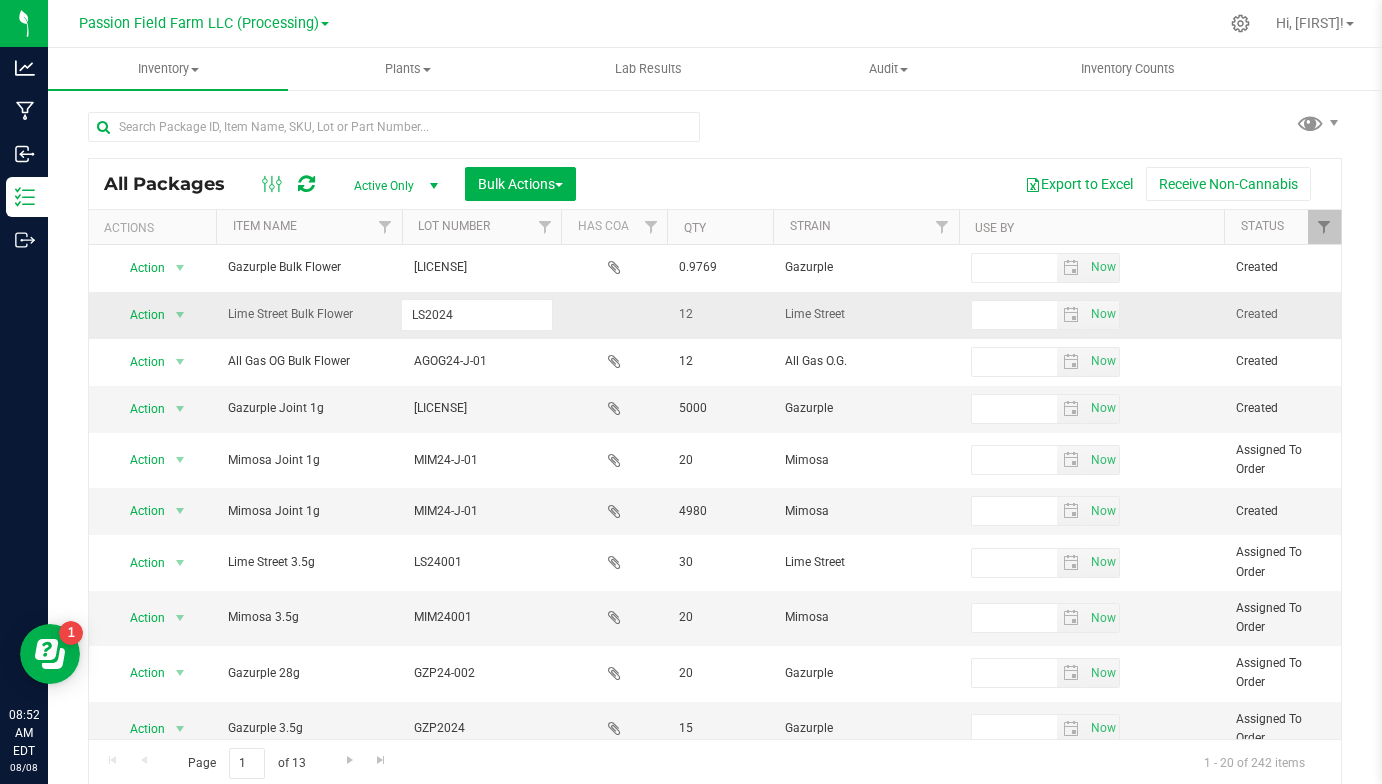 click on "LS2024" at bounding box center (477, 314) 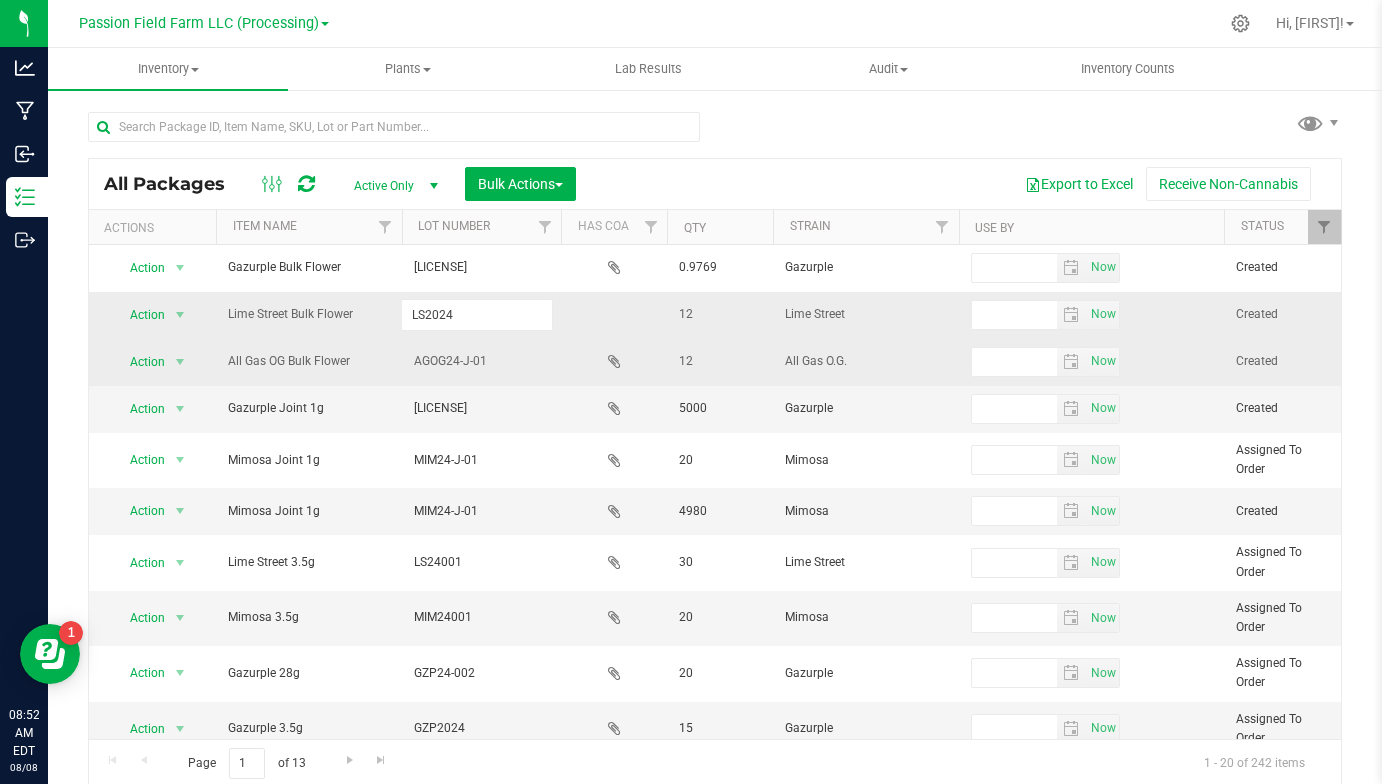 type on "LS24-J-01" 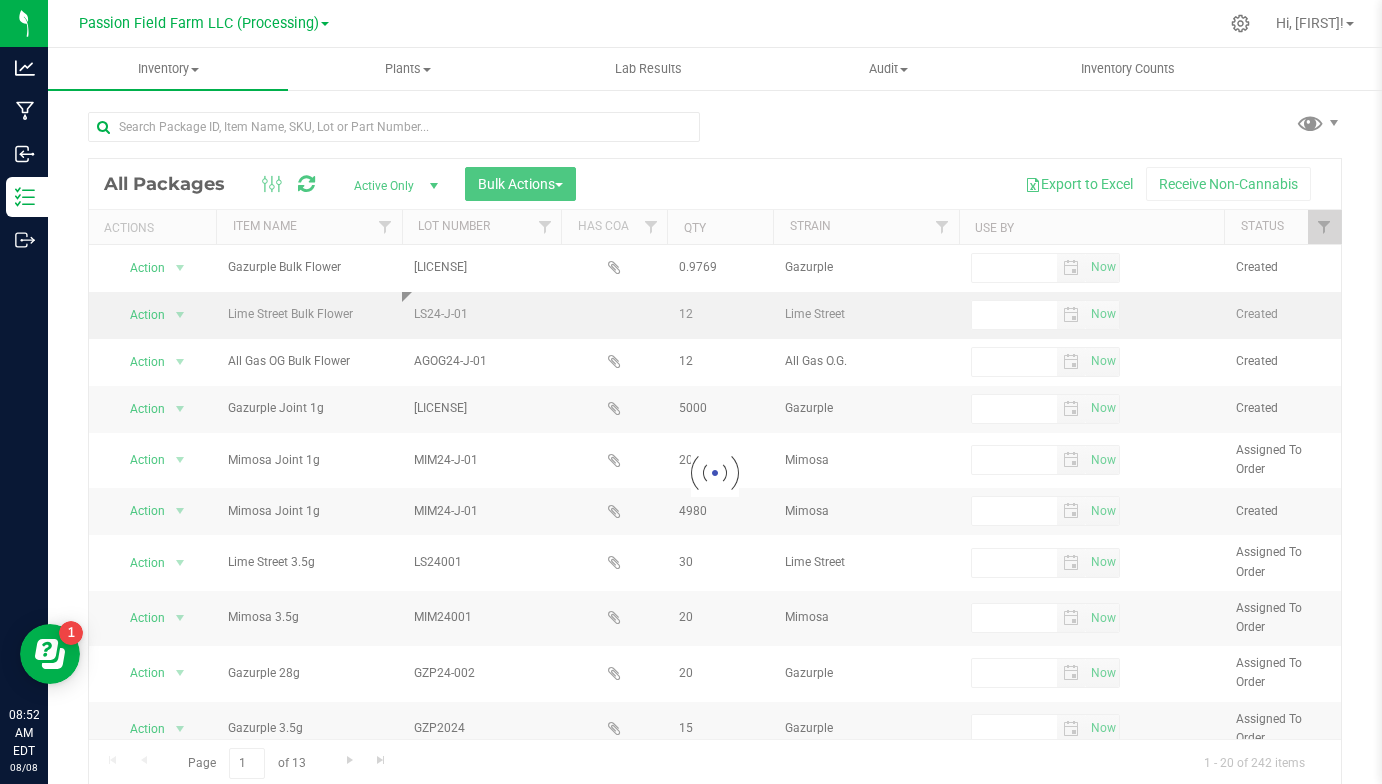 click on "Loading...
All Packages
Active Only Active Only Lab Samples Locked All
Bulk Actions
Add to manufacturing run
Add to outbound order
Combine packages
Combine packages (lot)" at bounding box center (715, 473) 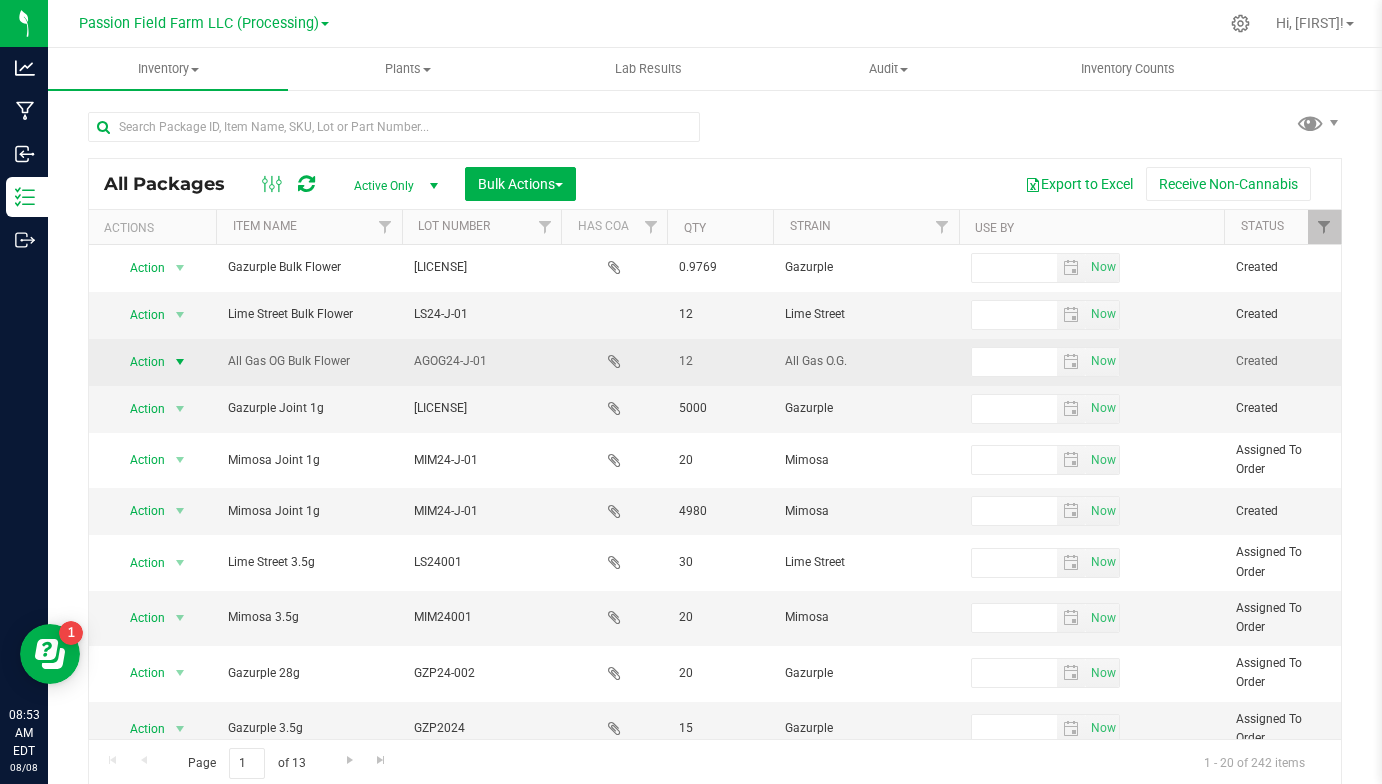 click at bounding box center [180, 362] 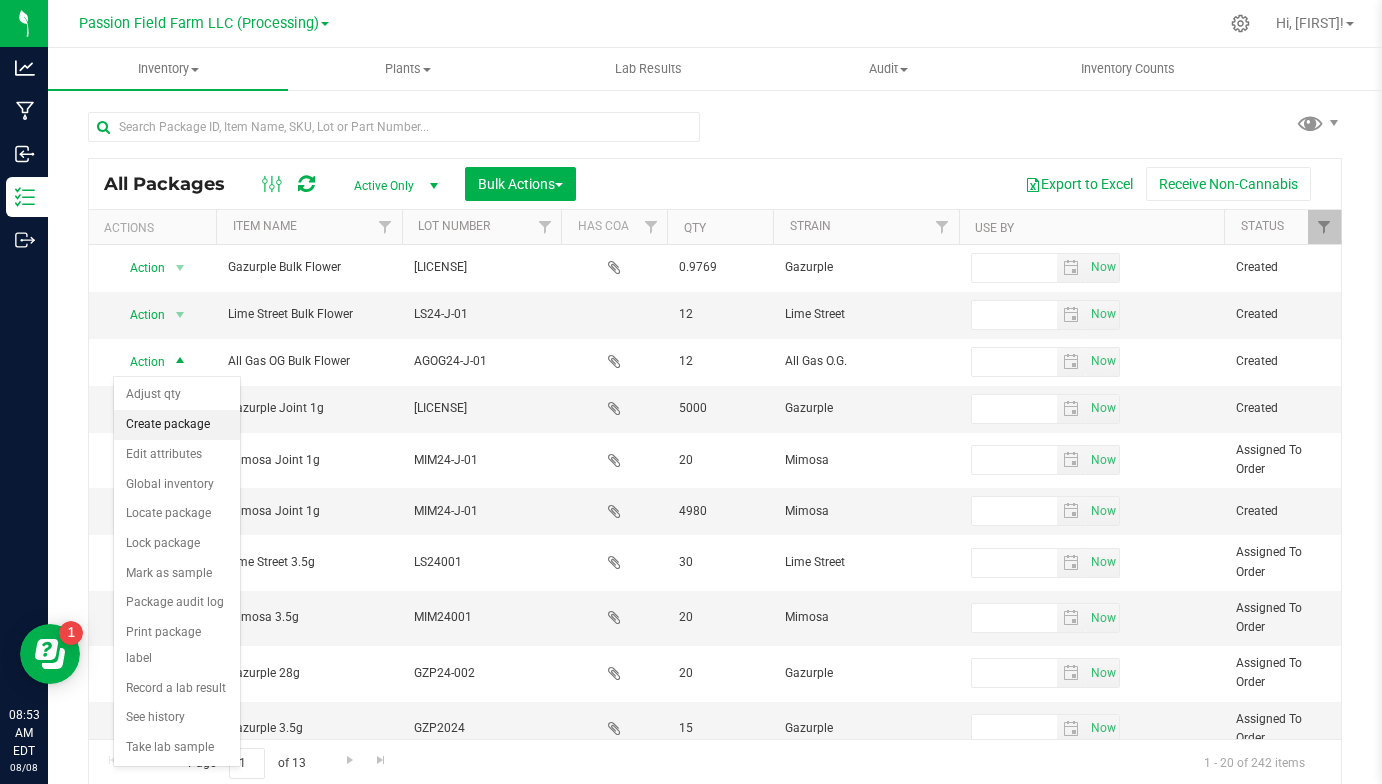 click on "Create package" at bounding box center [177, 425] 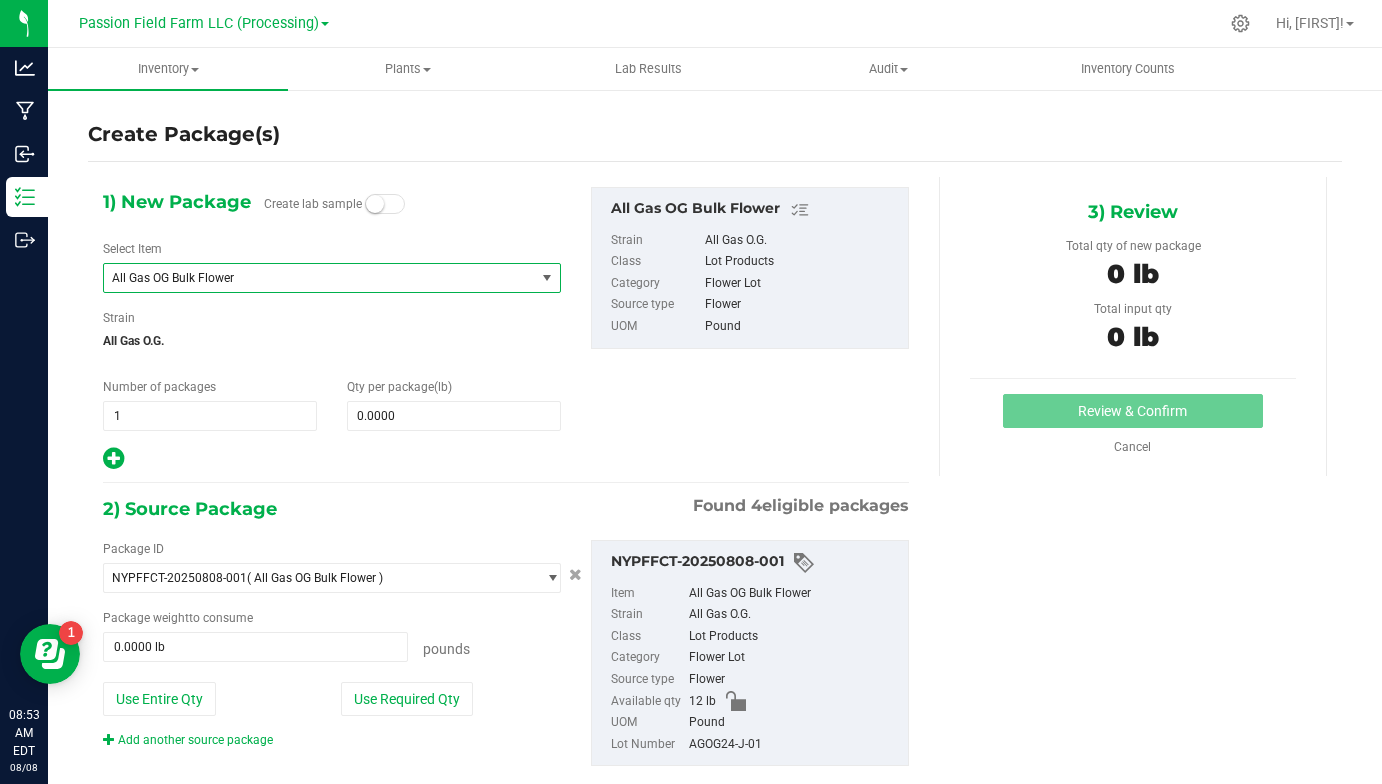 click on "All Gas OG Bulk Flower" at bounding box center [311, 278] 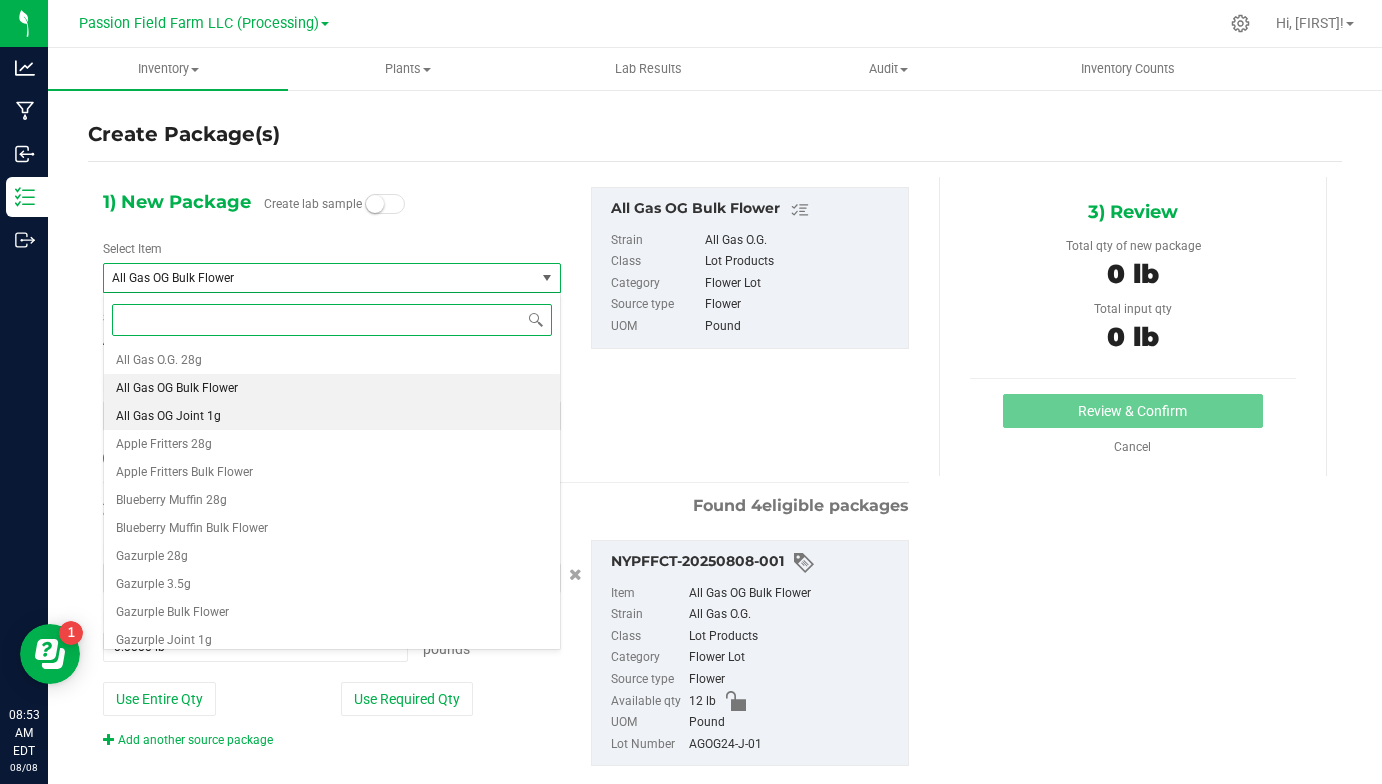 click on "All Gas OG Joint 1g" at bounding box center [332, 416] 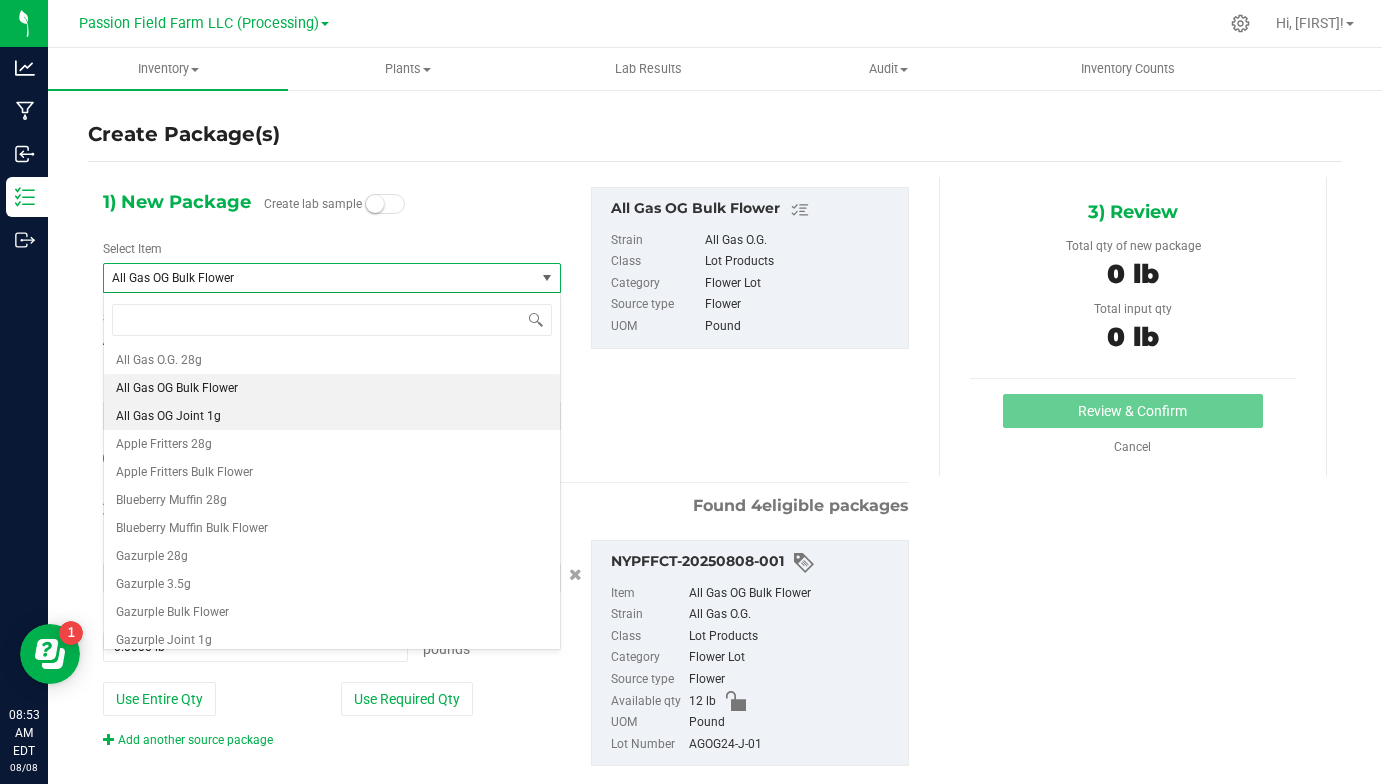 type on "0" 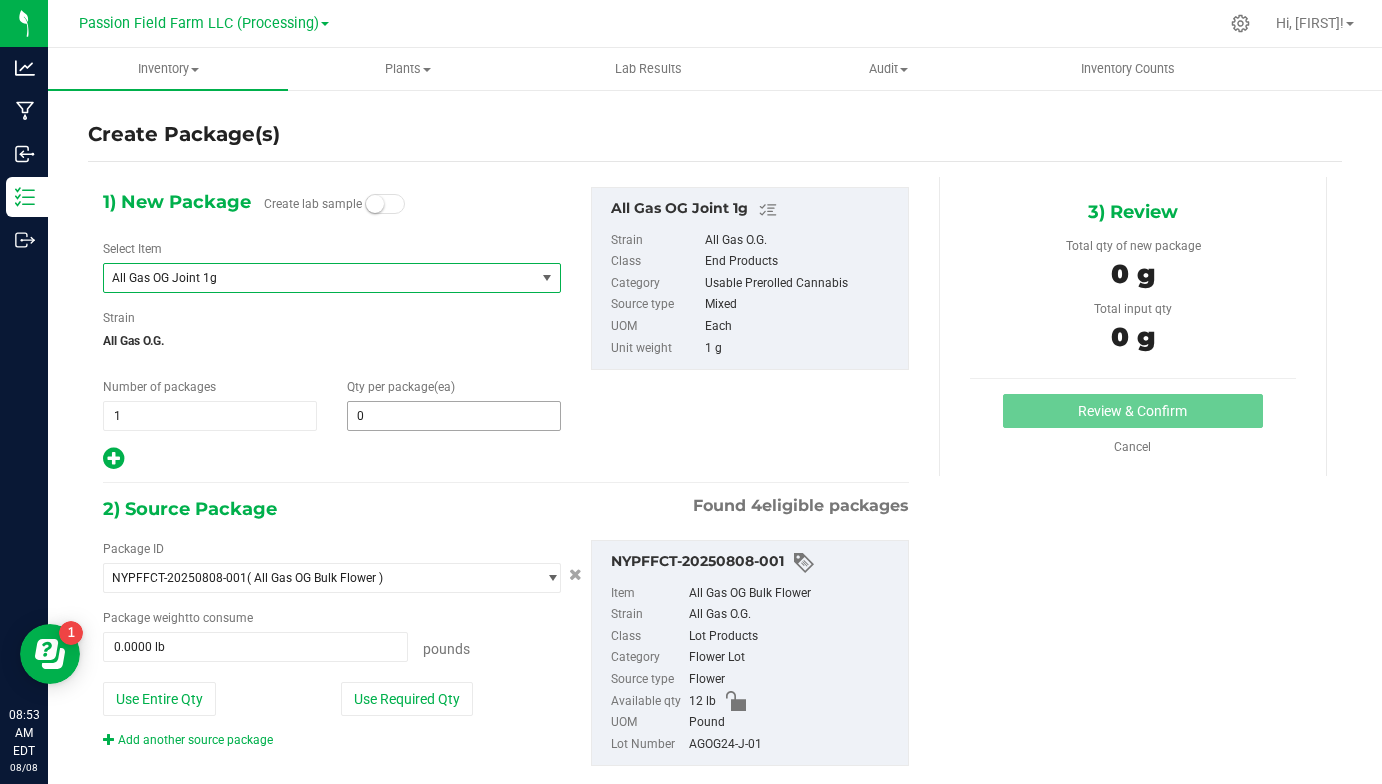 type 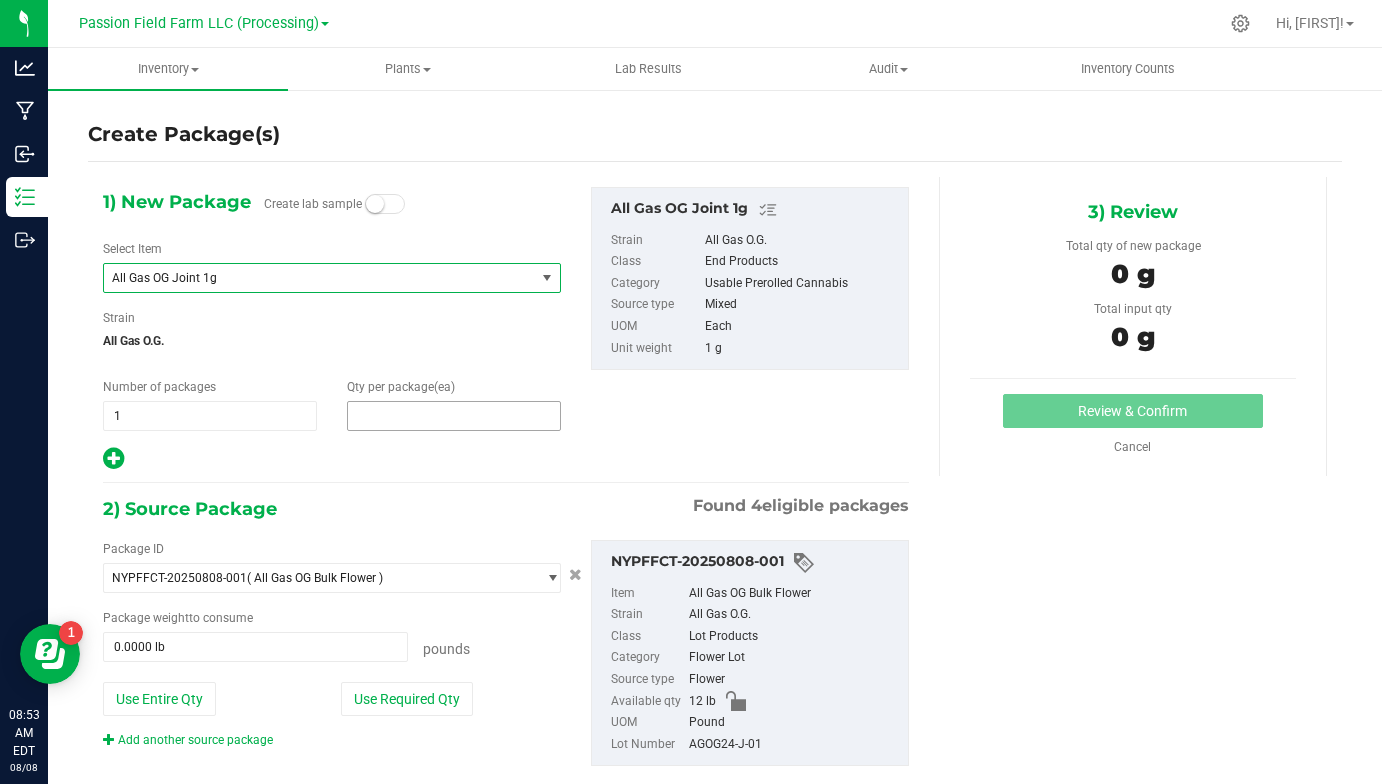 click at bounding box center [454, 416] 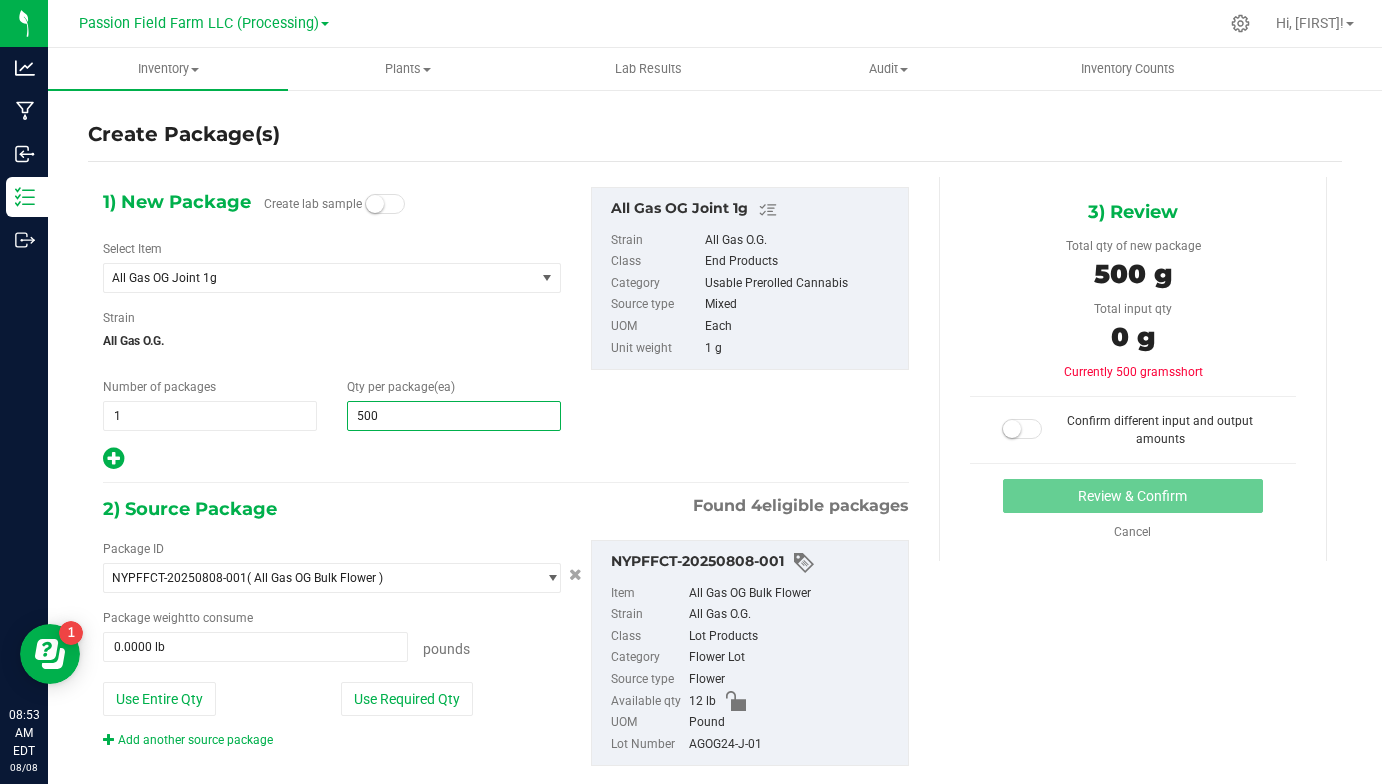 type on "5000" 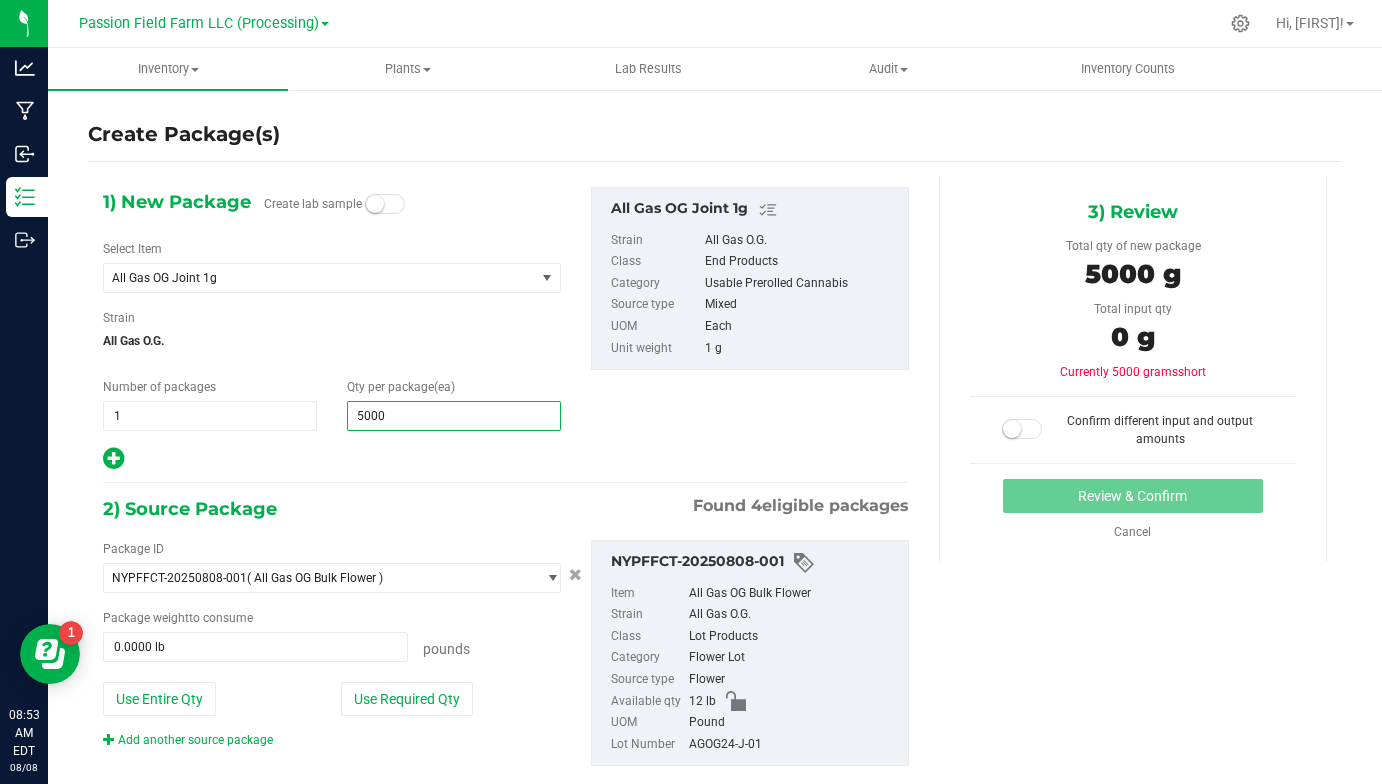 type on "5,000" 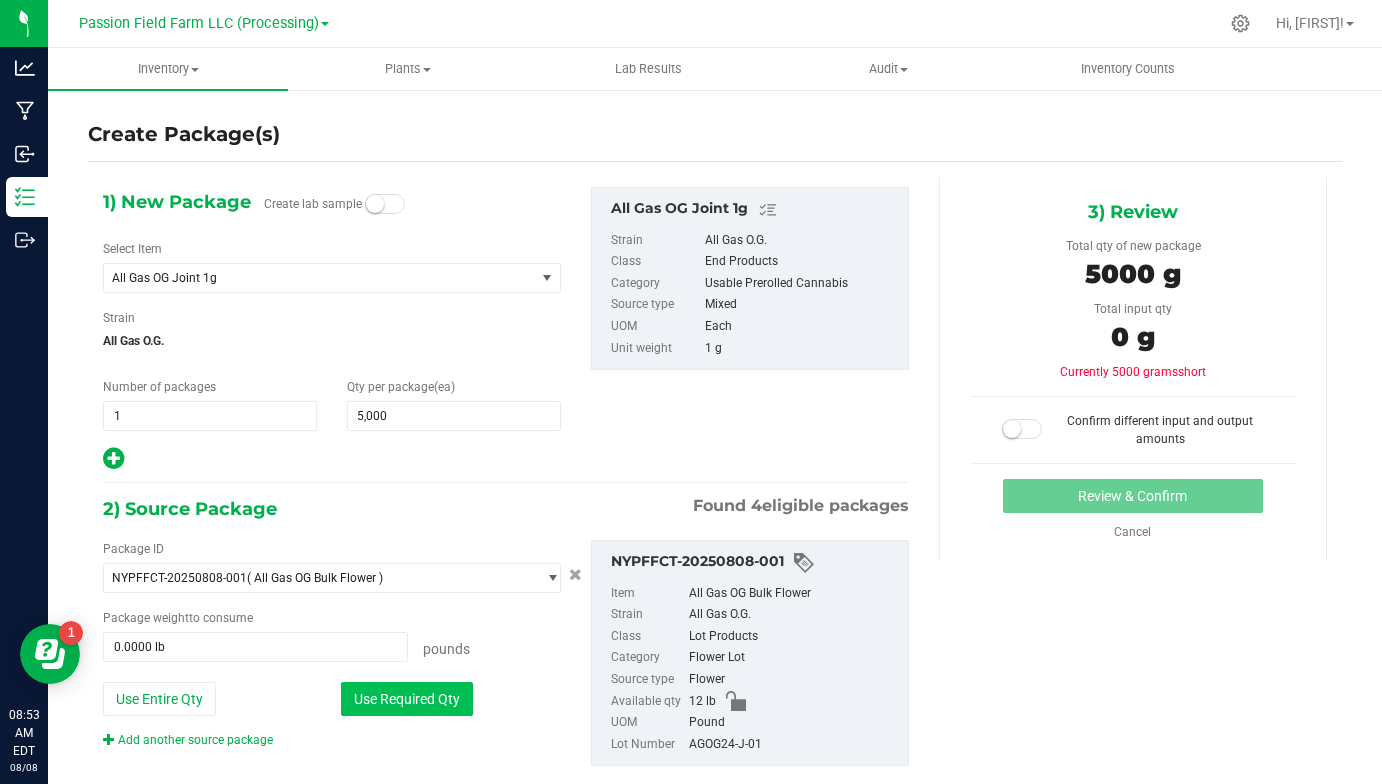 click on "Use Required Qty" at bounding box center [407, 699] 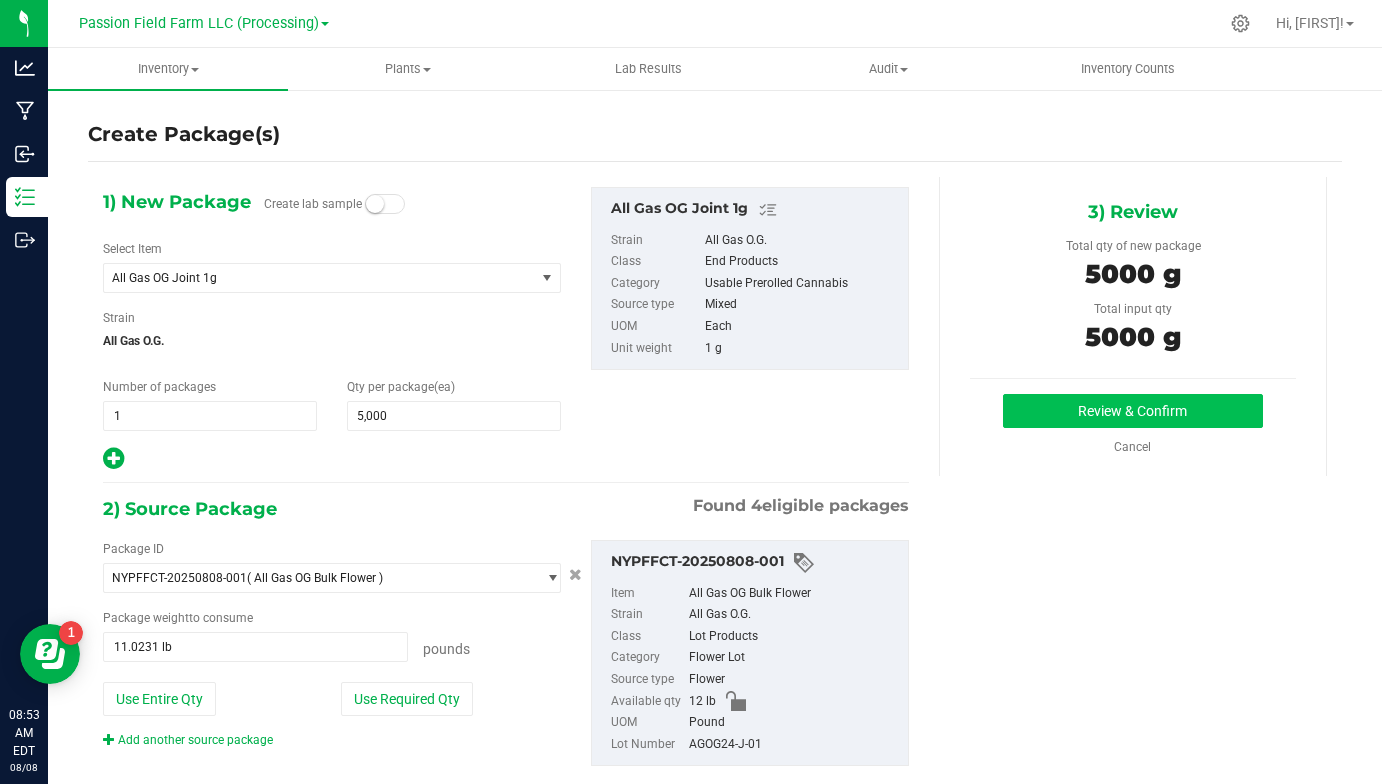 click on "Review & Confirm" at bounding box center [1133, 411] 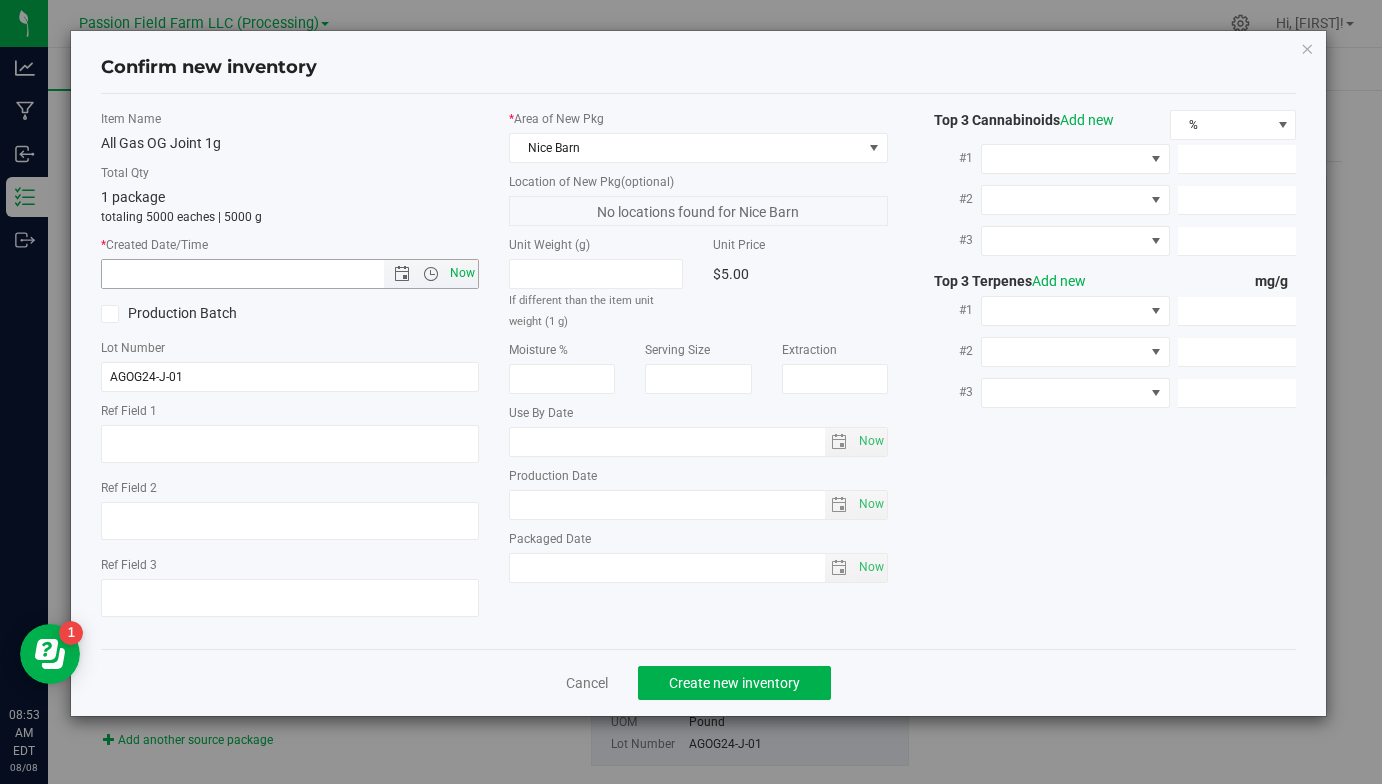 click on "Now" at bounding box center [463, 273] 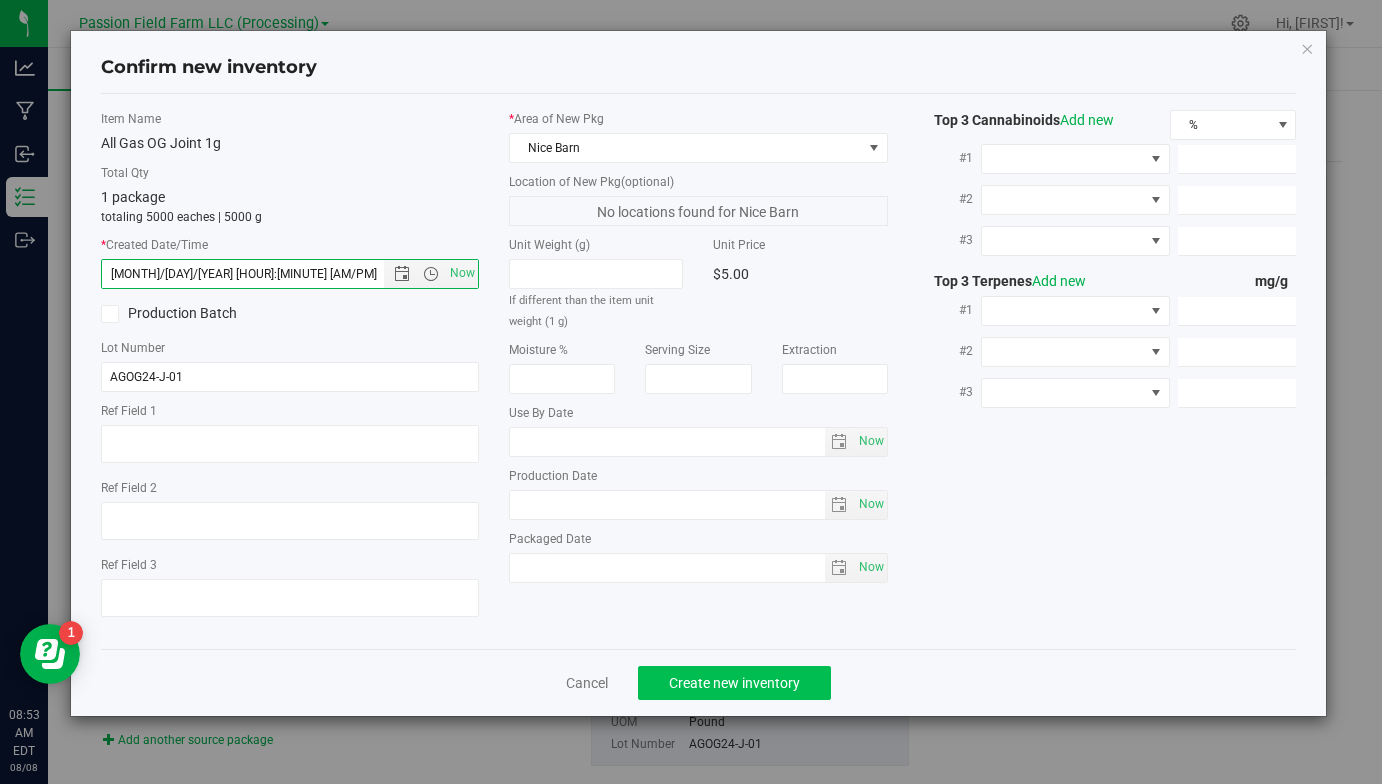 click on "Create new inventory" 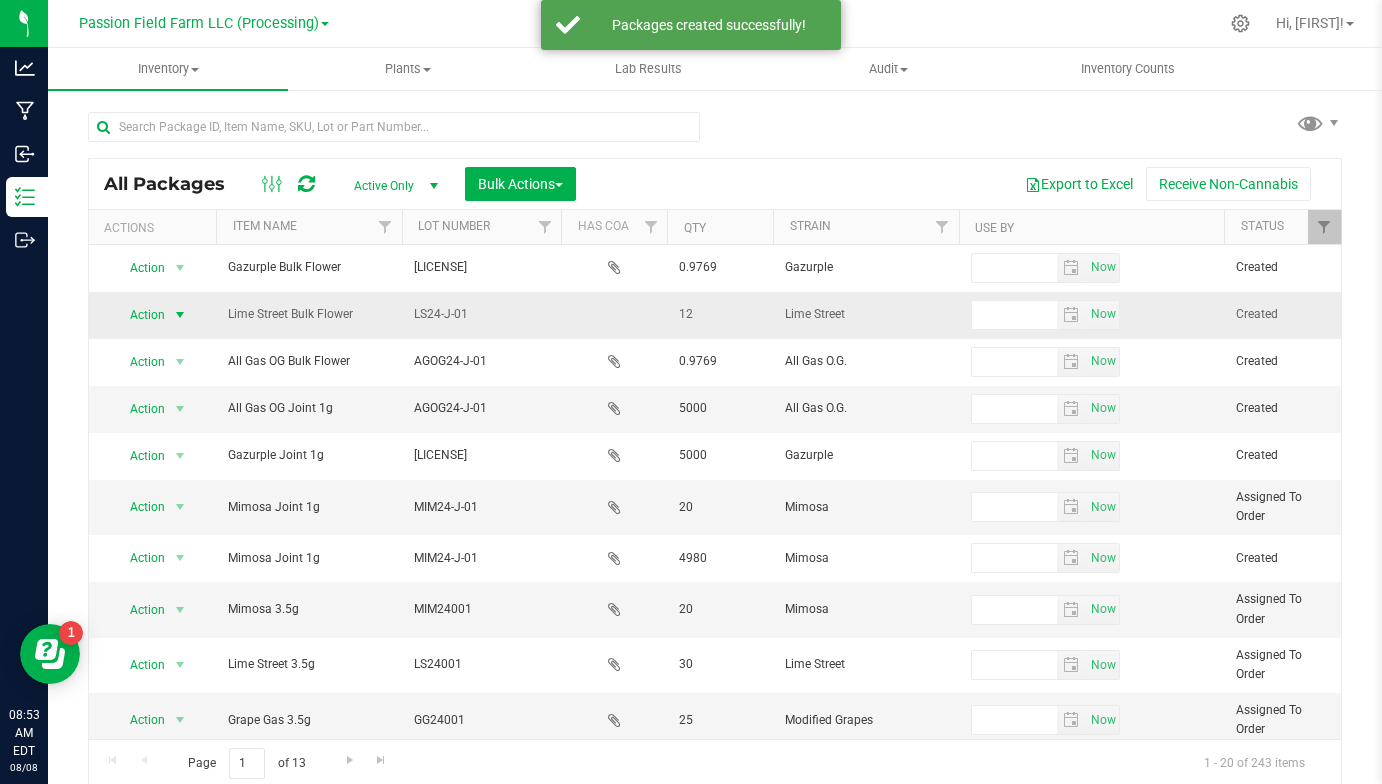 click at bounding box center [180, 315] 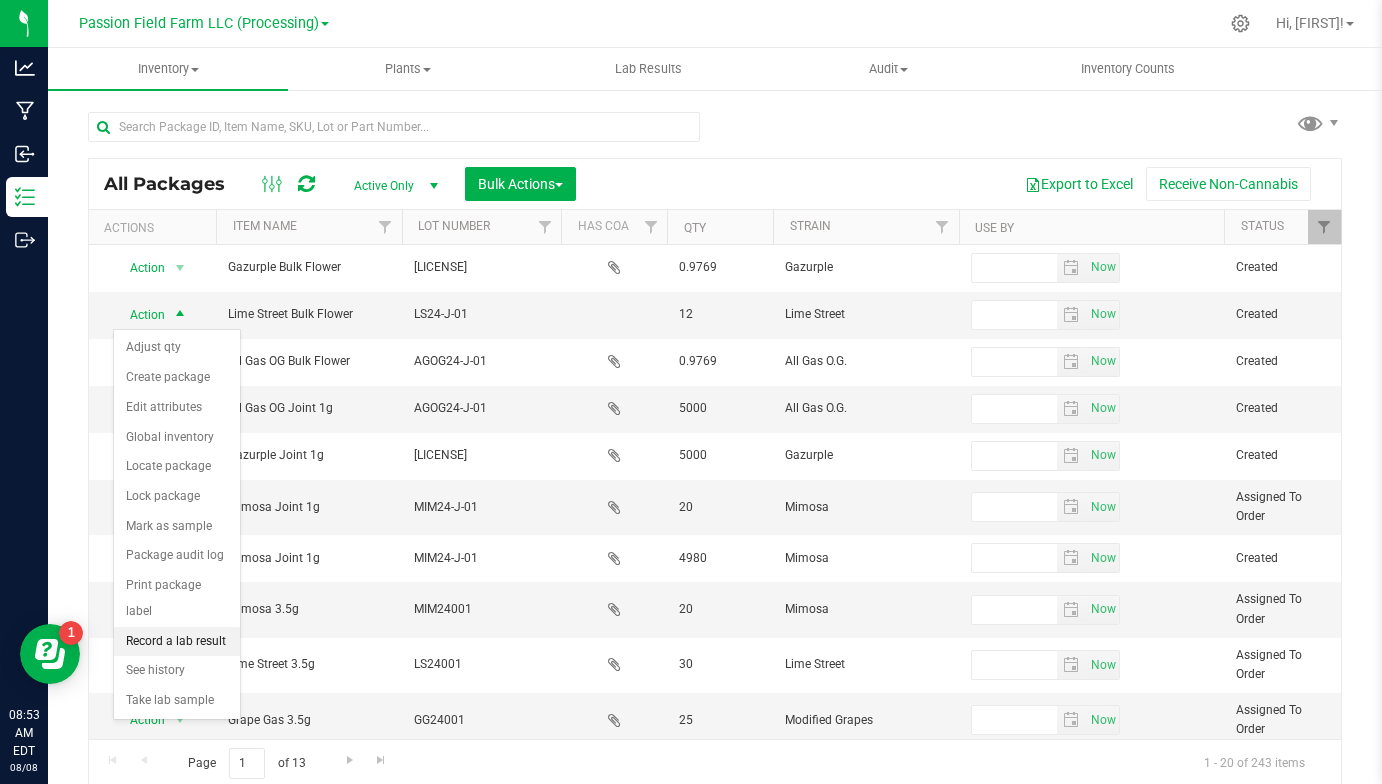 click on "Record a lab result" at bounding box center [177, 642] 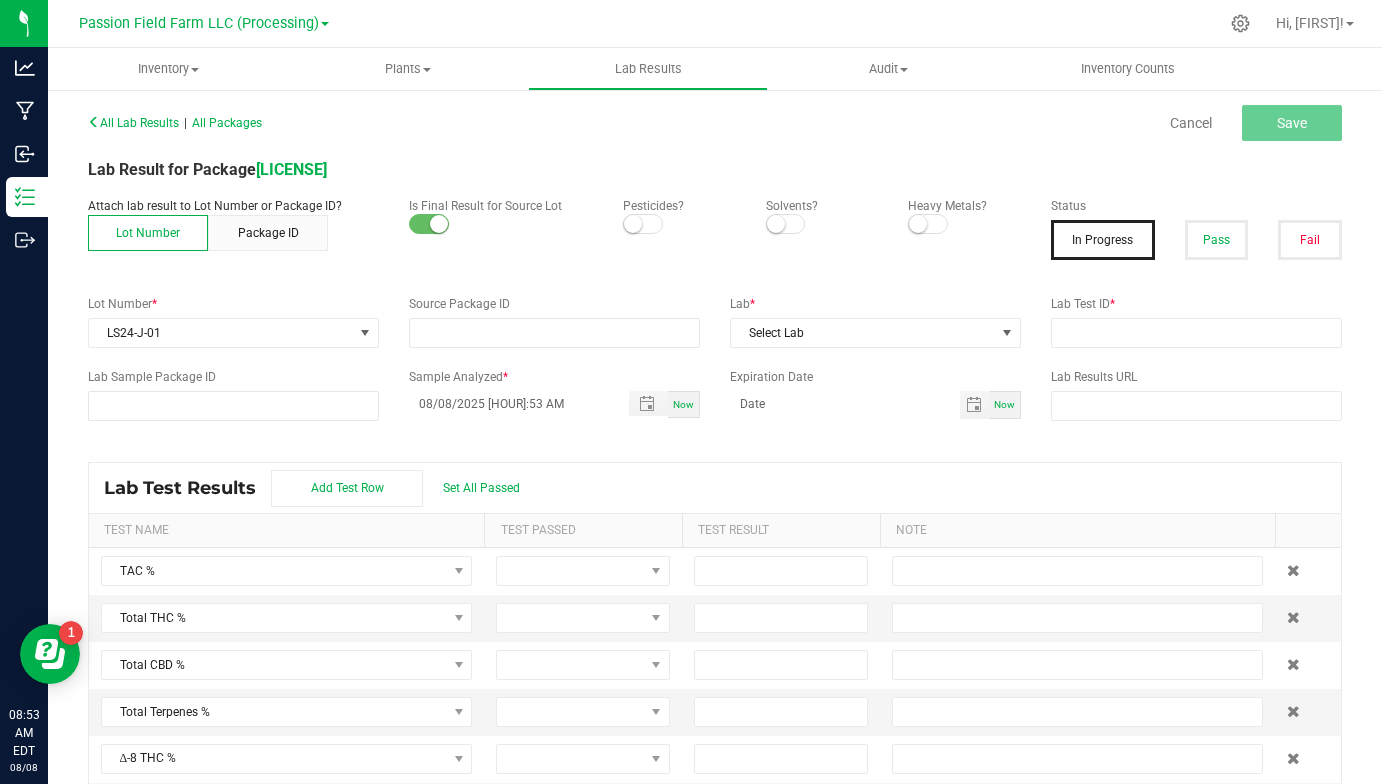 type on "[LICENSE]" 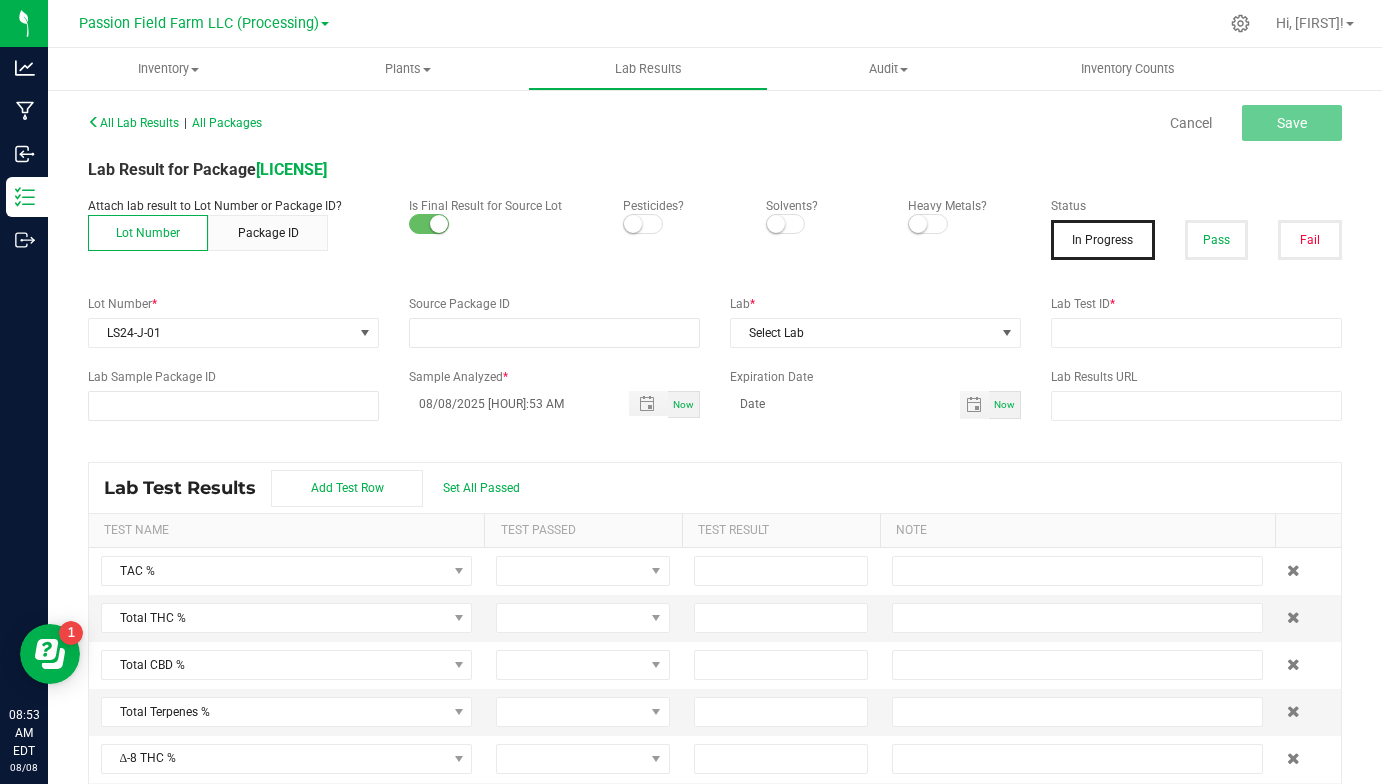 type on "[LICENSE]" 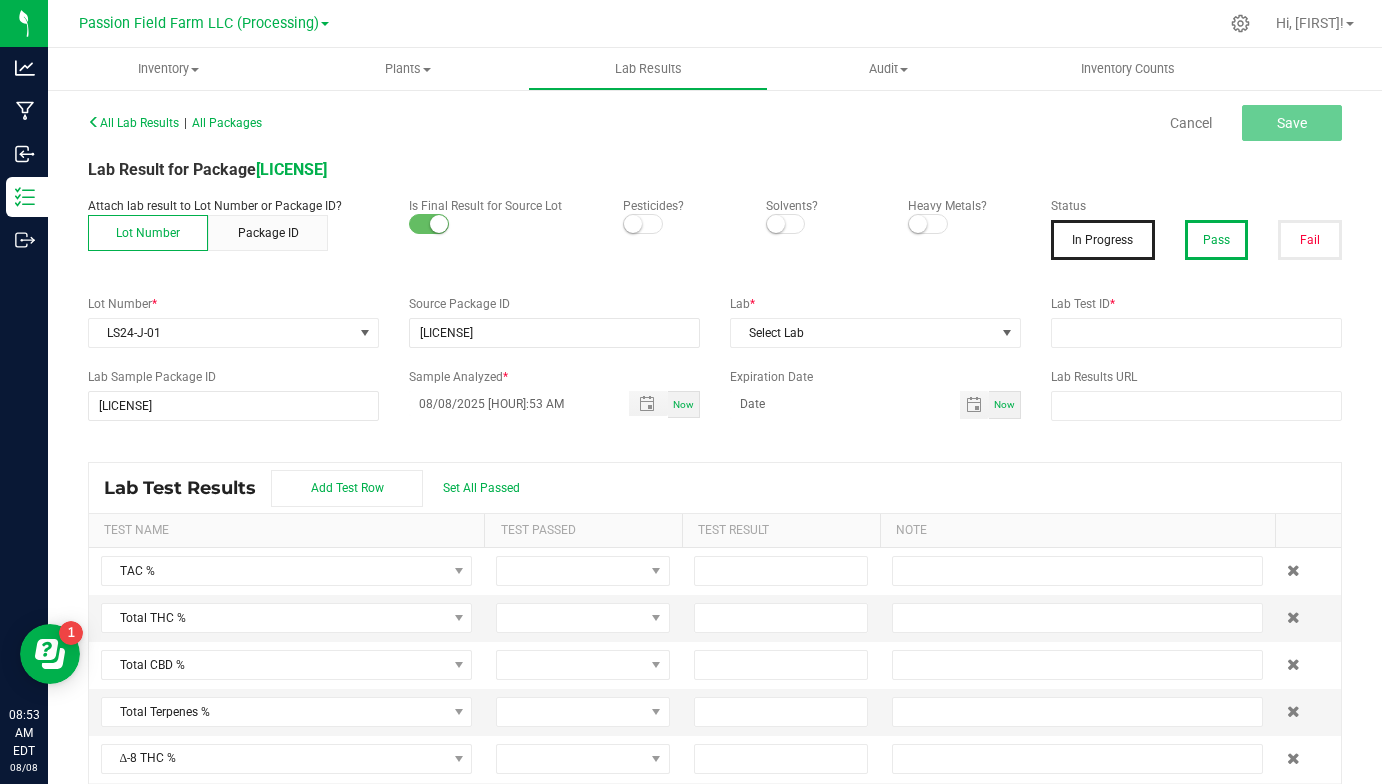 click on "Pass" at bounding box center (1217, 240) 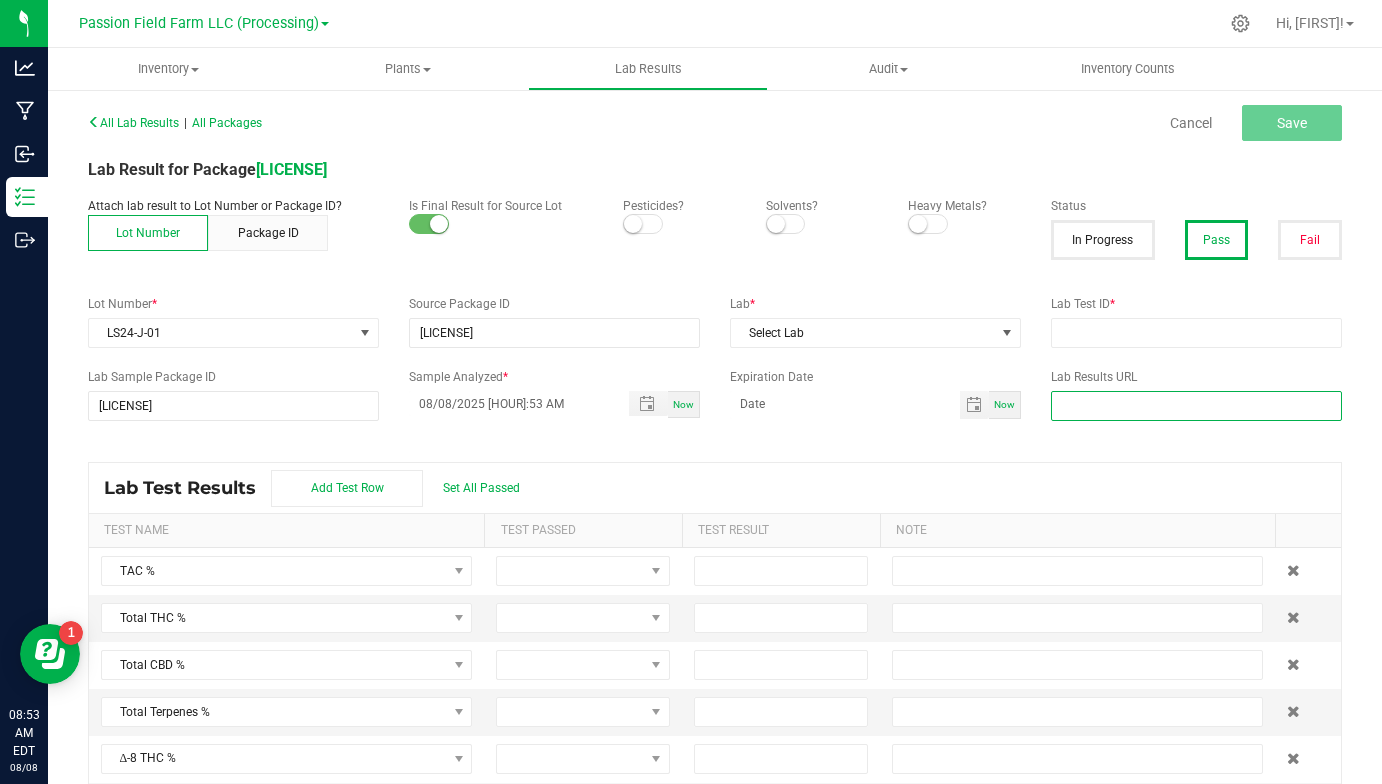 click at bounding box center [1196, 406] 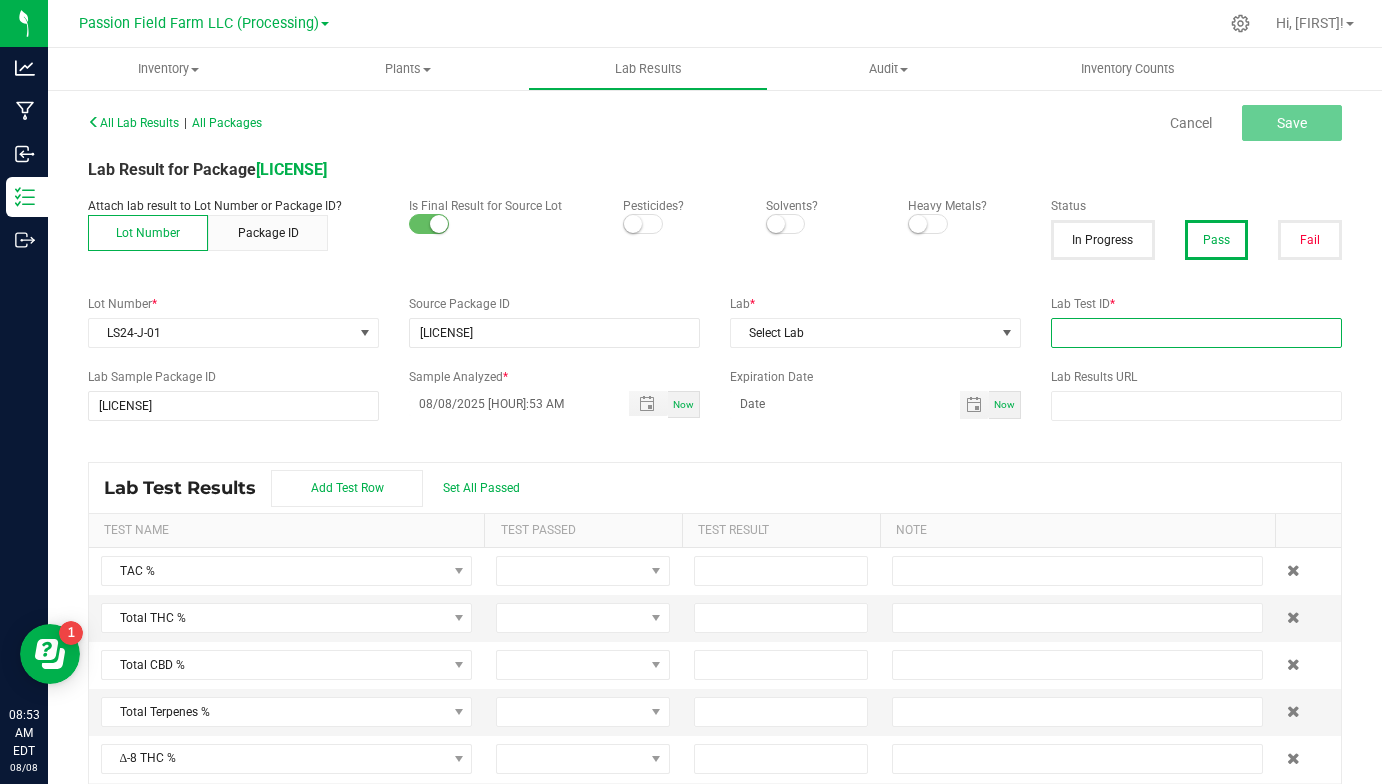 click at bounding box center [1196, 333] 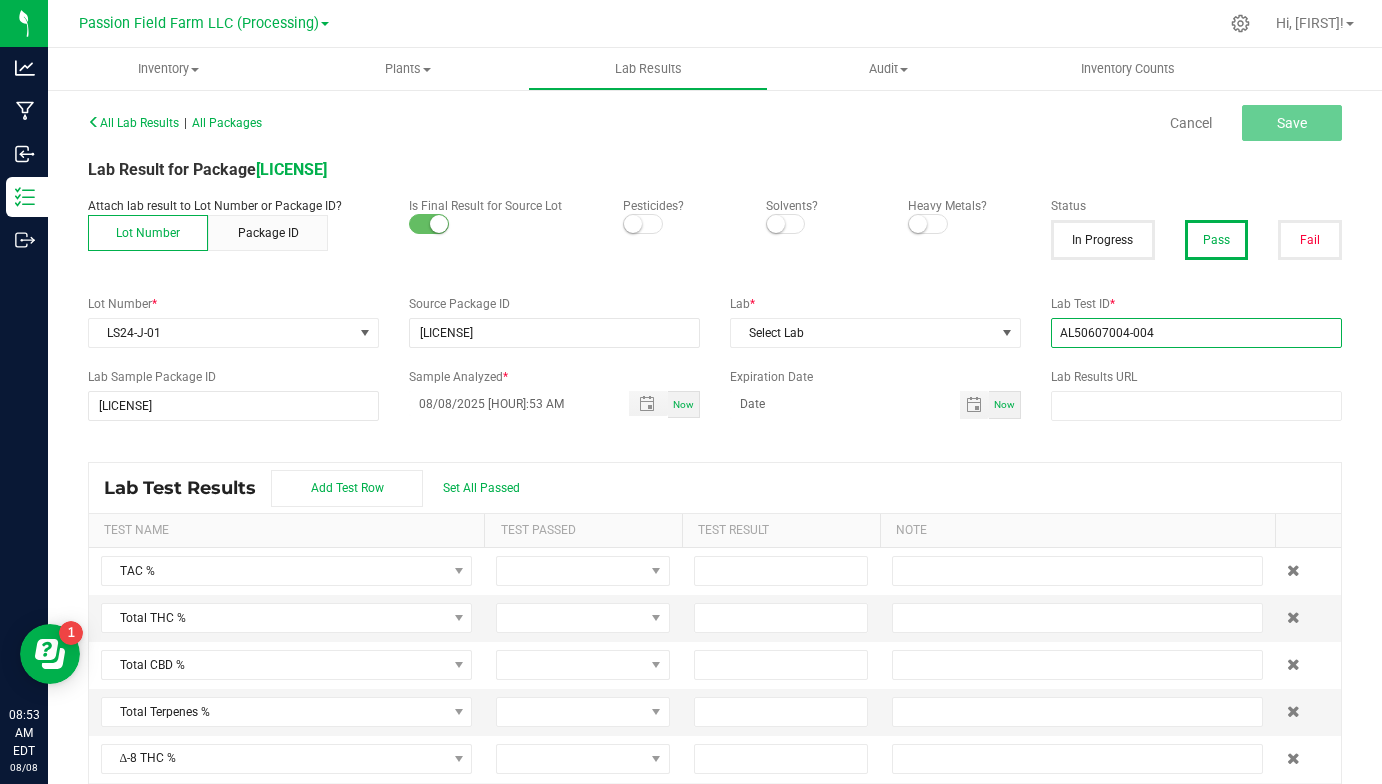 type on "AL50607004-004" 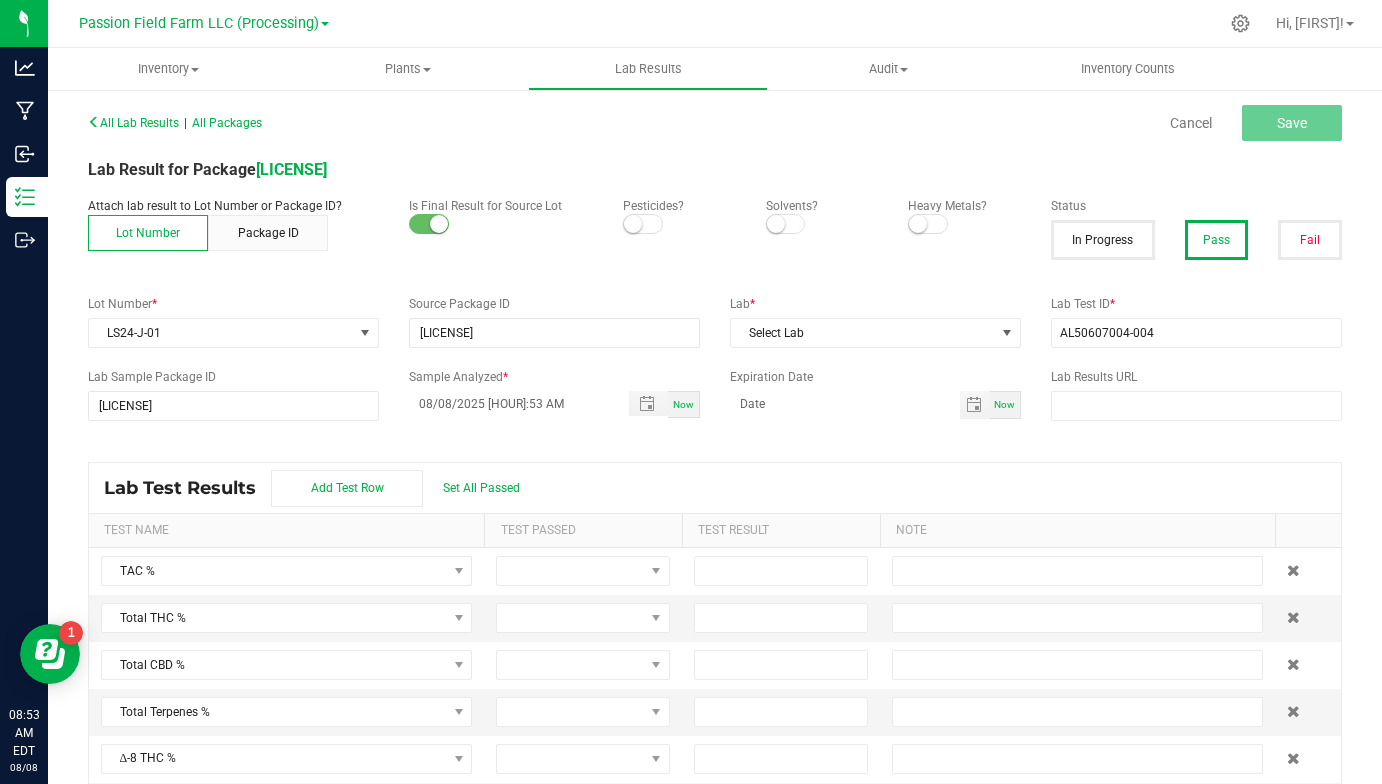 click on "All Lab Results  |  All Packages   Cancel   Save   Lab Result for Package  [LICENSE] Attach lab result to Lot Number or Package ID?  Lot Number   Package ID   Is Final Result for Source Lot   Pesticides?   Solvents?   Heavy Metals?   Status   In Progress   Pass   Fail   Lot Number  * [LOT_NUMBER]  Source Package ID  [LICENSE]  Lab  * Select Lab  Lab Test ID  * [LICENSE]  Lab Sample Package ID  [LICENSE]  Sample Analyzed  * [MONTH]/[DAY]/[YEAR] [HOUR]:[MINUTE] [AM/PM] Now  Expiration Date  Now  Lab Results URL   Lab Test Results   Add Test Row   Set All Passed  Test Name Test Passed Test Result Note   TAC % Total THC % Total CBD % Total Terpenes % Δ-8 THC % Δ-8 THCA % Δ-9 THC % Δ-9 THCA % Δ-10 THC % Exo-THC % HHC % THC-A % THC-O-Acetate % THCV % THCVA % CBC % CBCA % CBCV % CBD % CBD-A % CBDV % CBDVA % CBG % CBGA % CBGM % CBGV % CBL % CBN % CBND % CBT % Moisture % Agarospirol % Alpha-Amorphene % Alpha-Bisabolene % Alpha-Bisabolol % Alpha-Bulnesene % Alpha-Eudesmol % Alpha-Gurjunene % Anethole %" at bounding box center [715, 457] 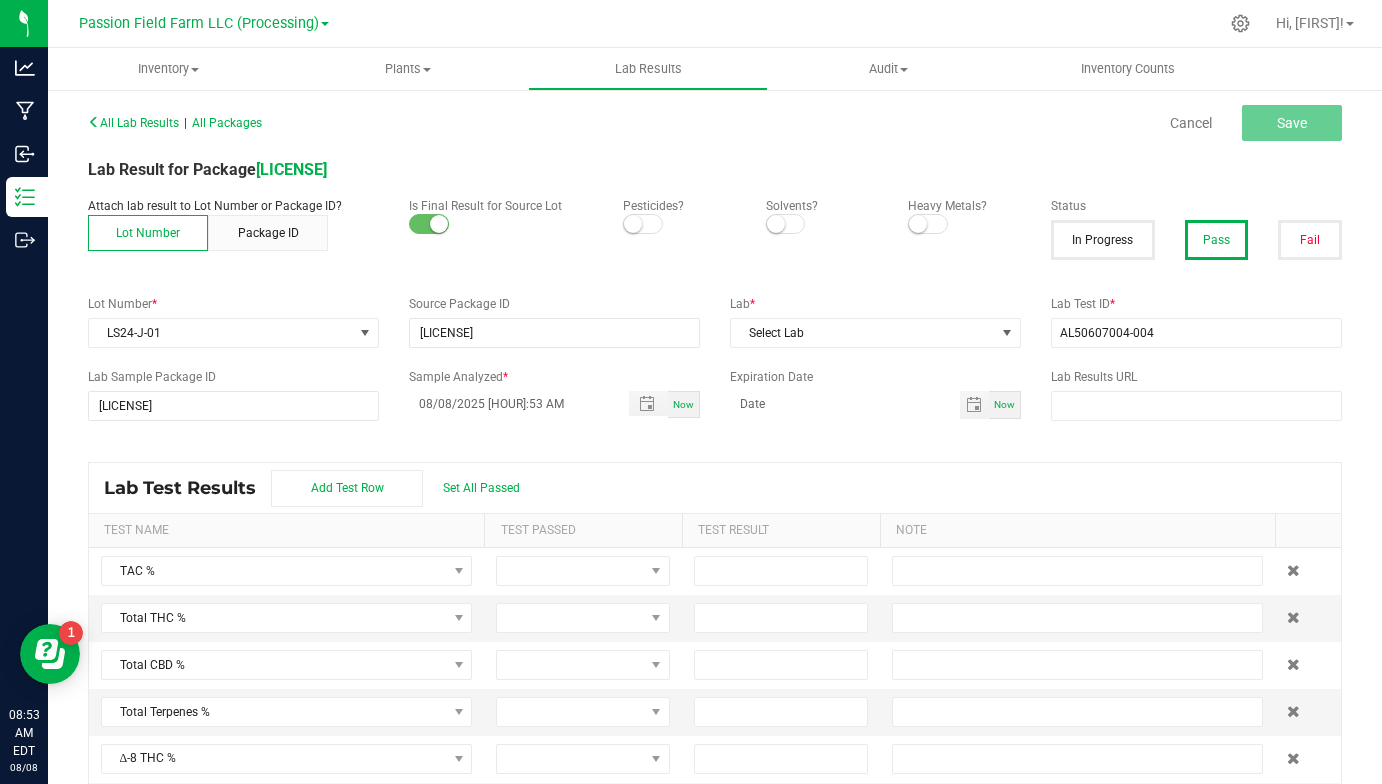 click on "Pass" at bounding box center (1217, 240) 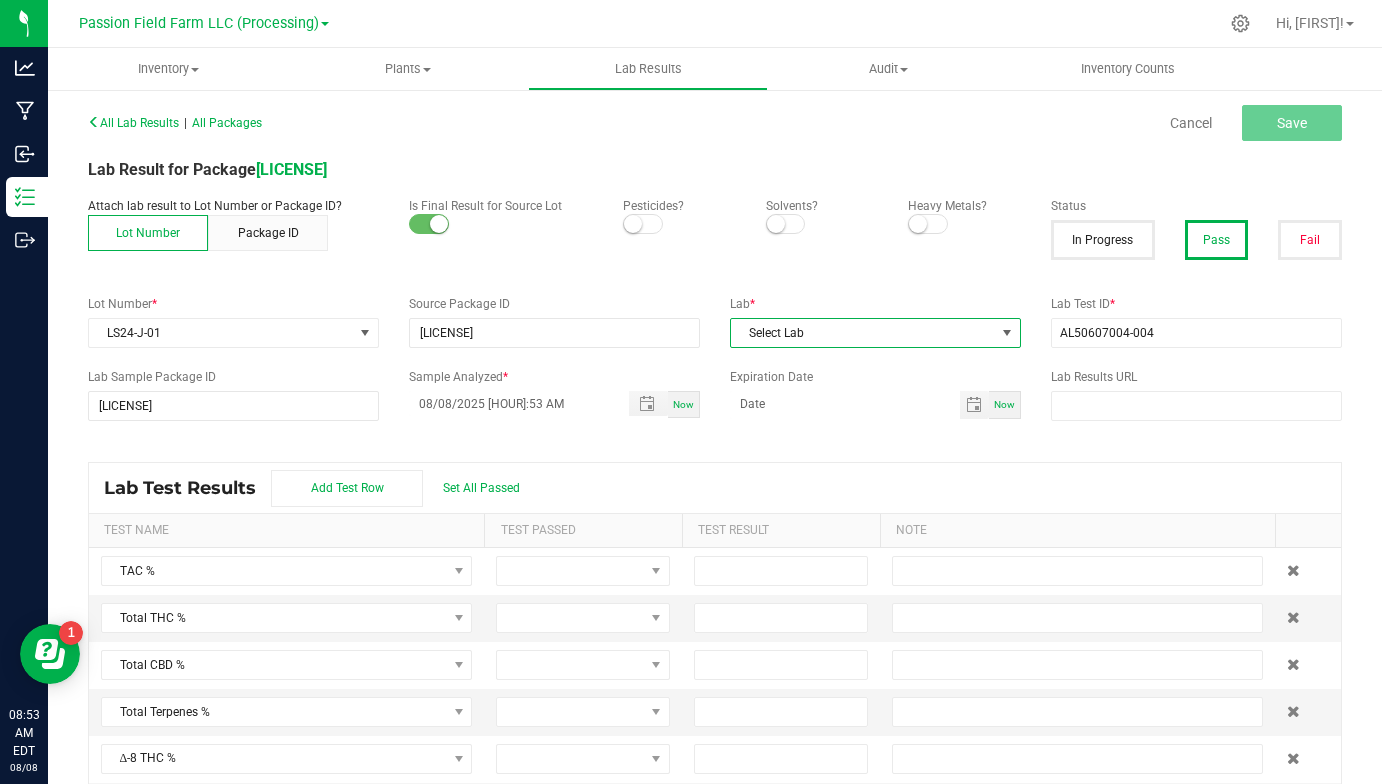 click on "Select Lab" at bounding box center (863, 333) 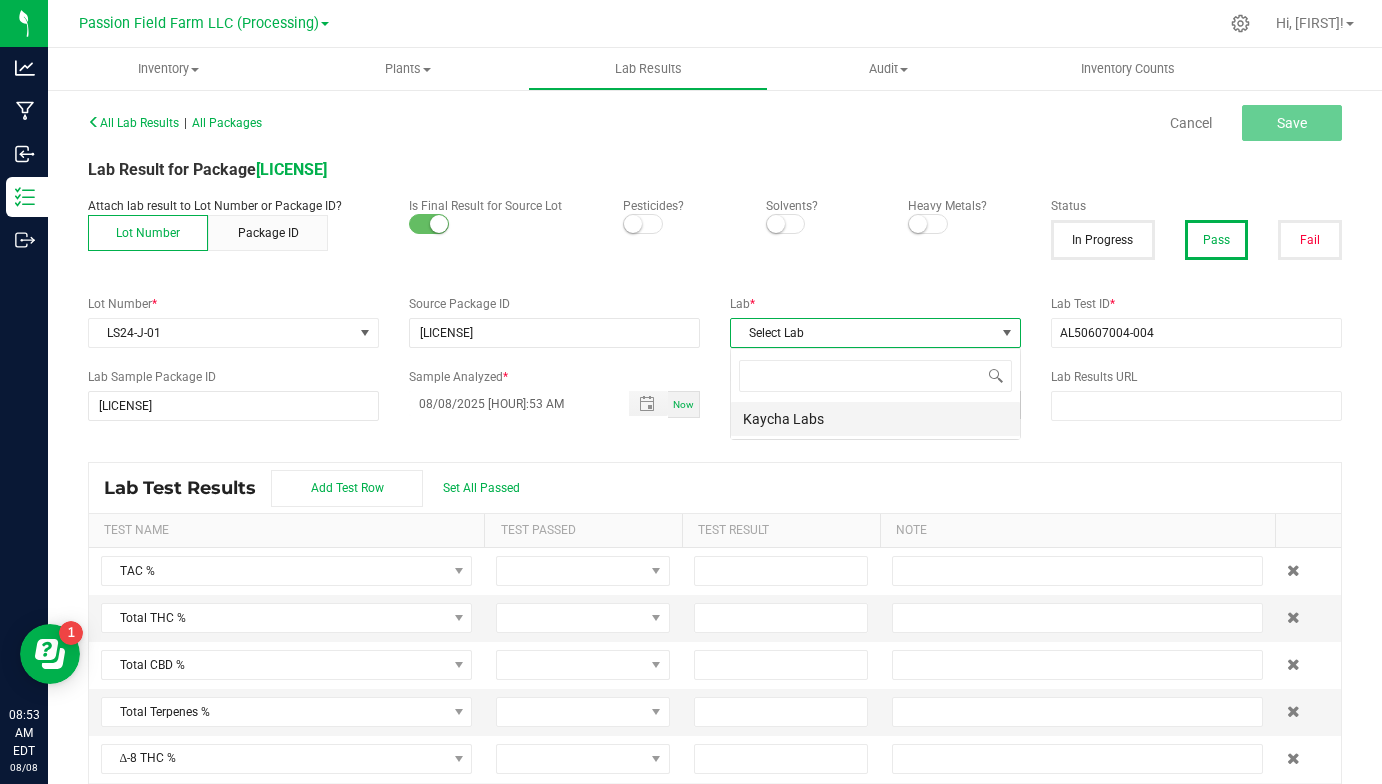 scroll, scrollTop: 99970, scrollLeft: 99709, axis: both 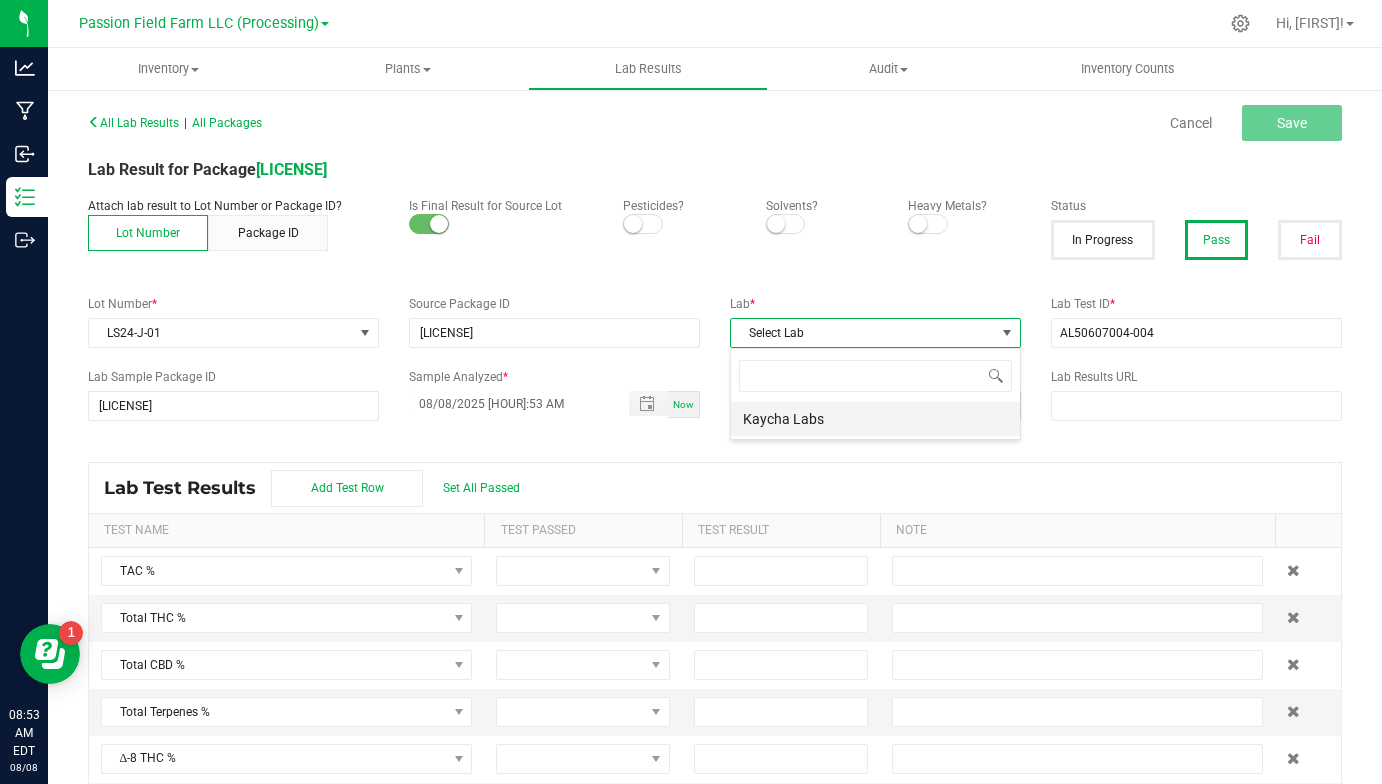 click on "Kaycha Labs" at bounding box center [875, 419] 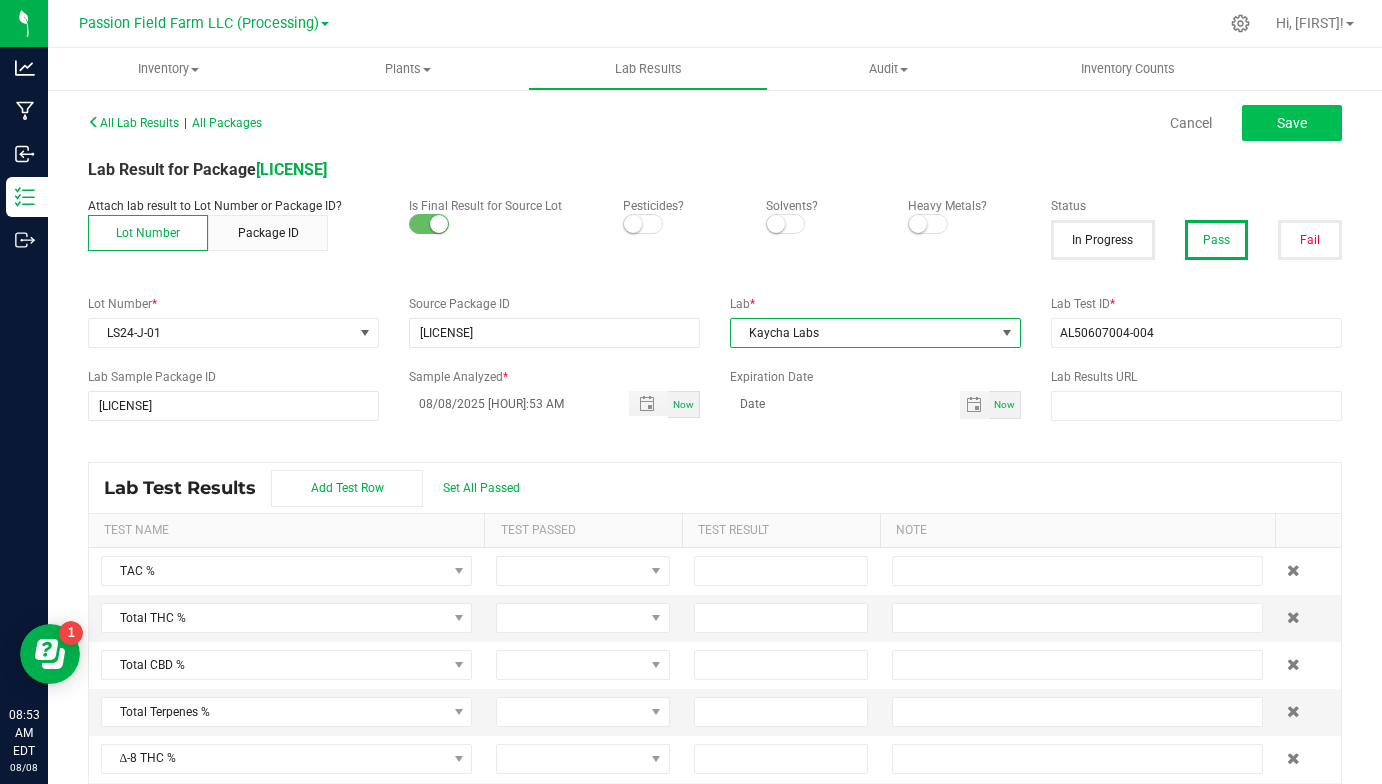 click on "Save" 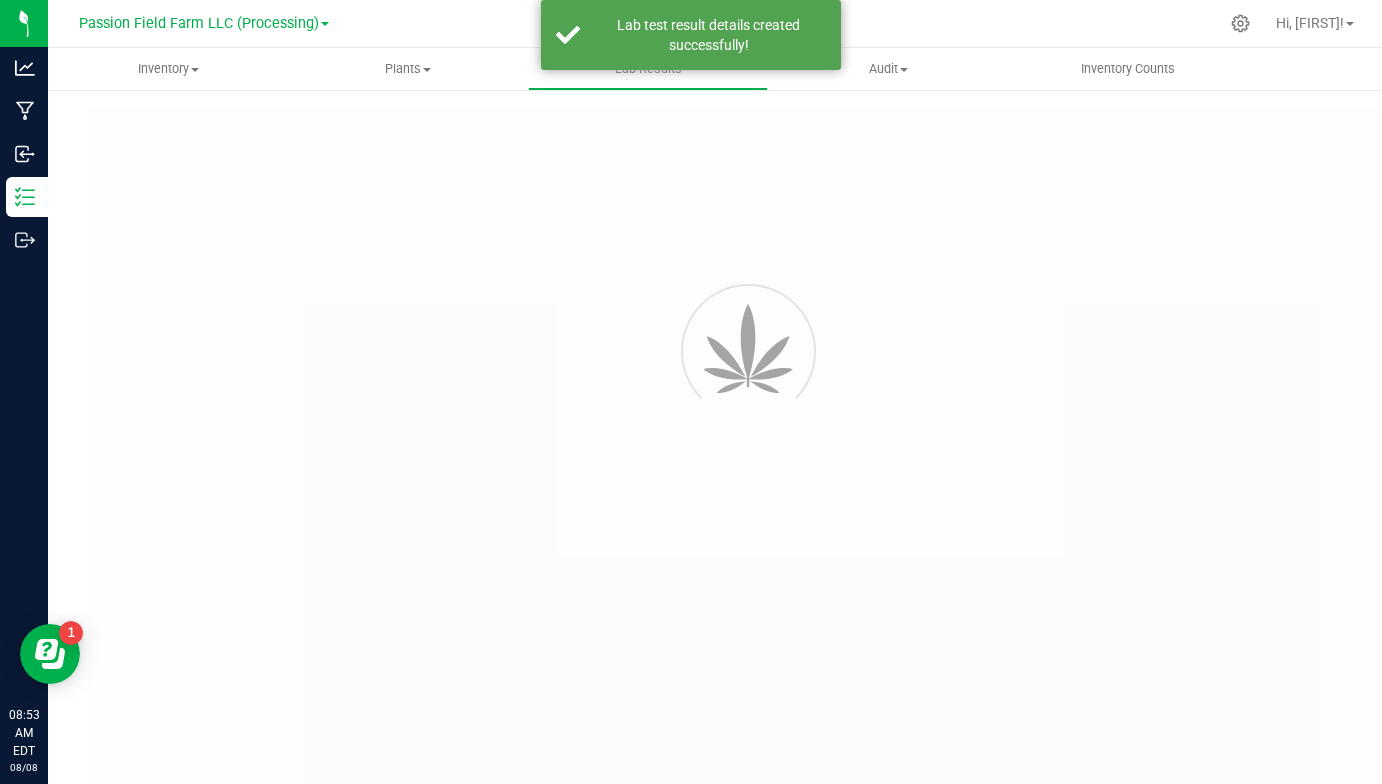 type on "[LICENSE]" 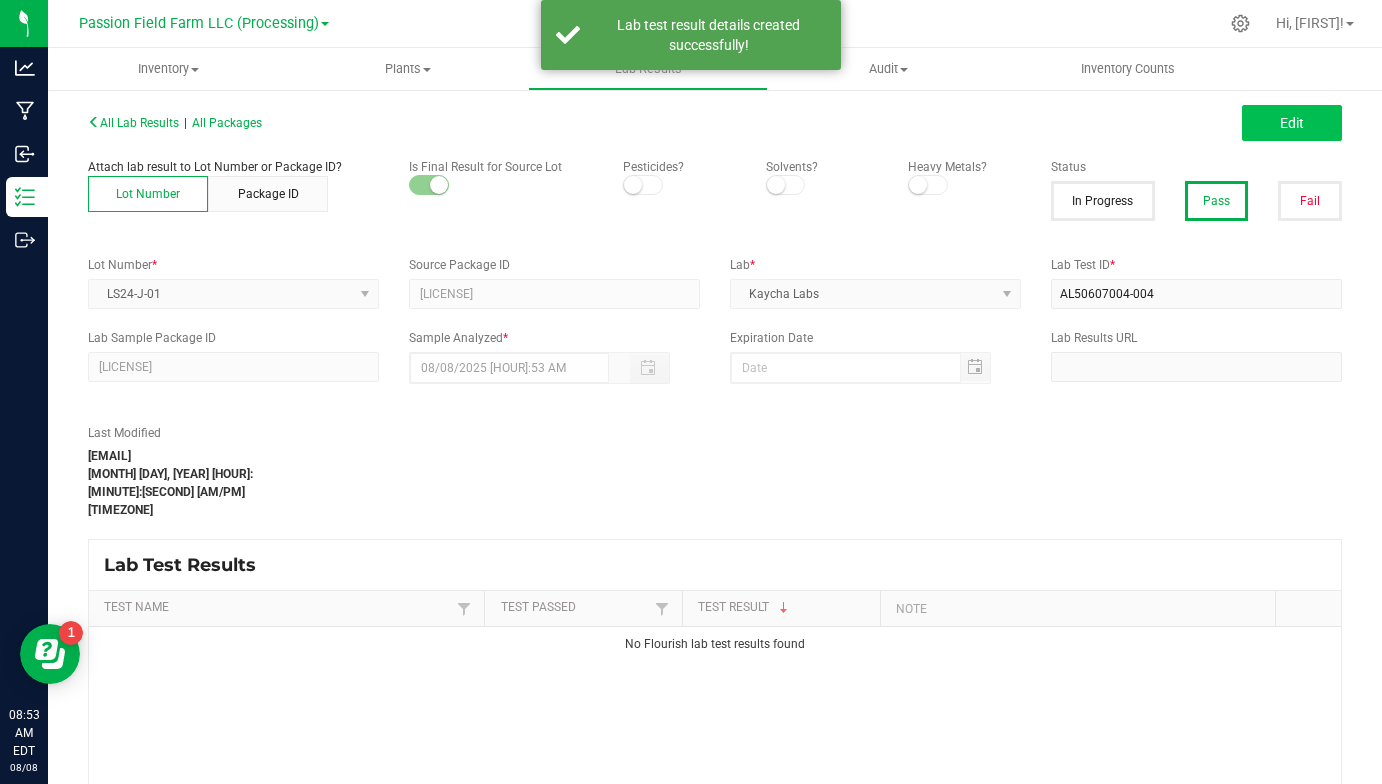 click on "Edit" at bounding box center [1292, 123] 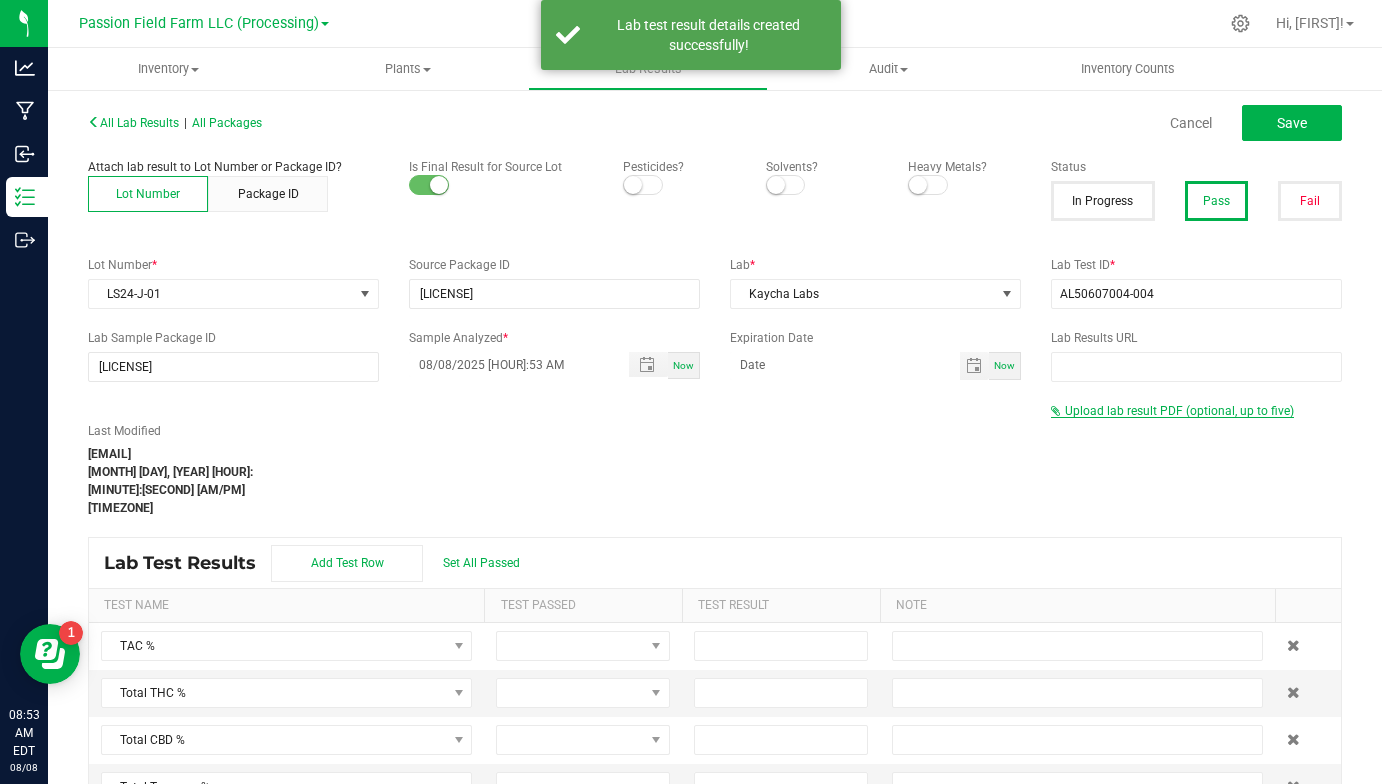 click on "Upload lab result PDF (optional, up to five)" at bounding box center [1179, 411] 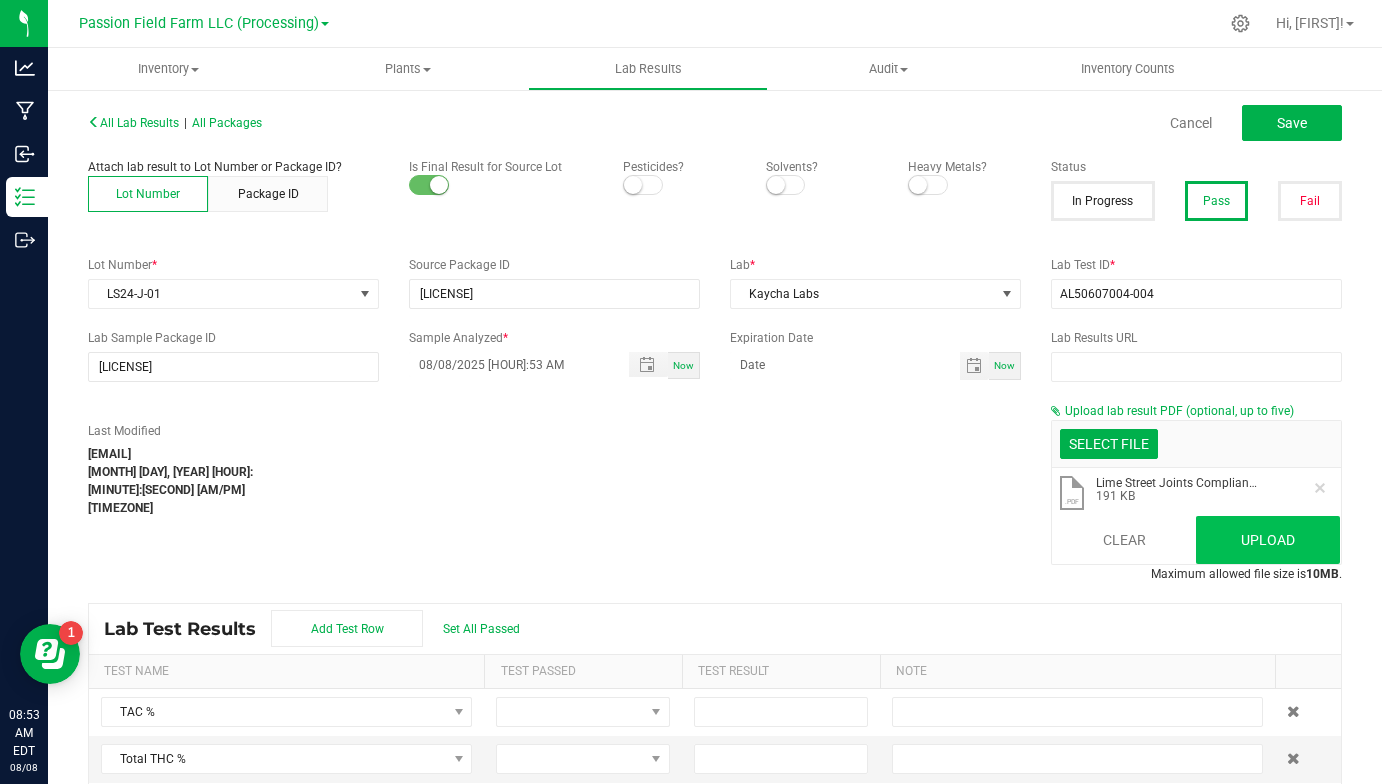 click on "Upload" at bounding box center (1268, 540) 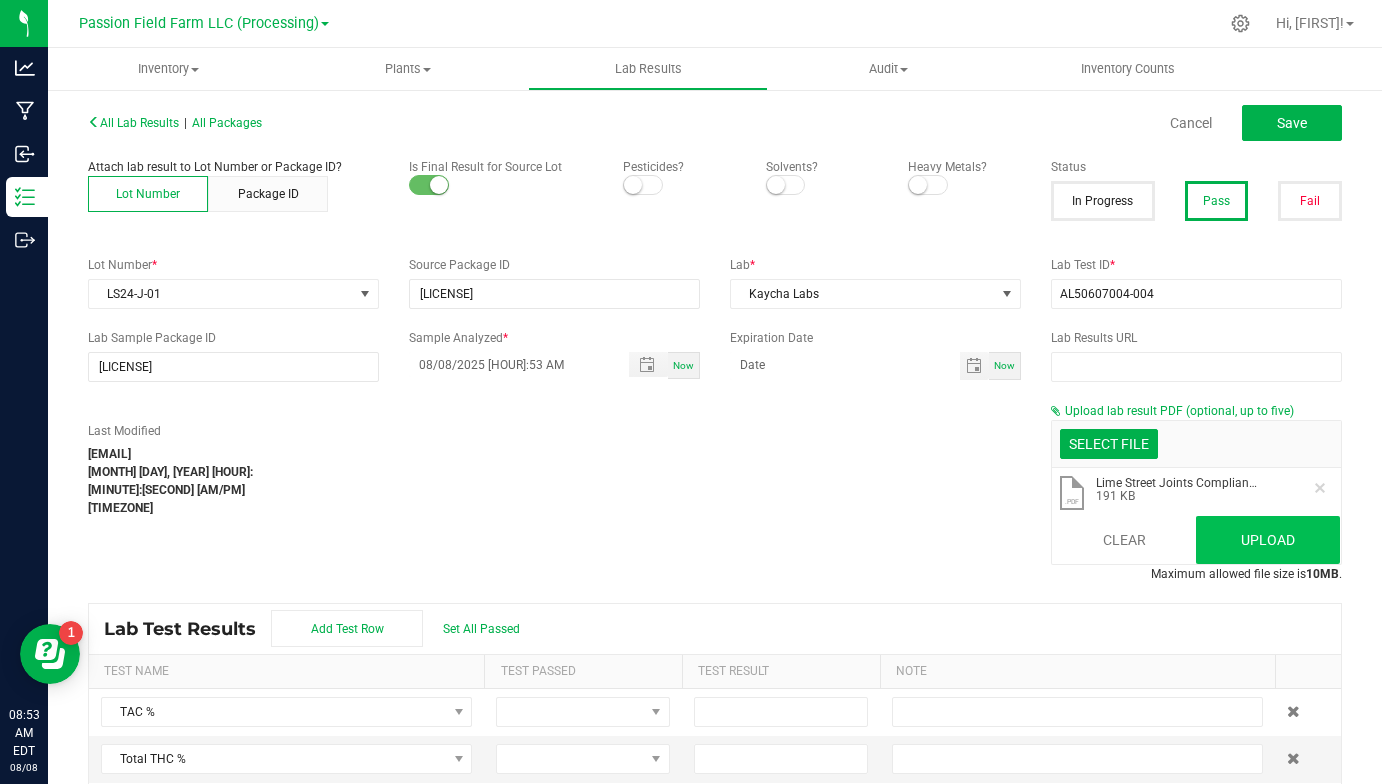 click on "Lab Test Results   Add Test Row   Set All Passed" at bounding box center (715, 629) 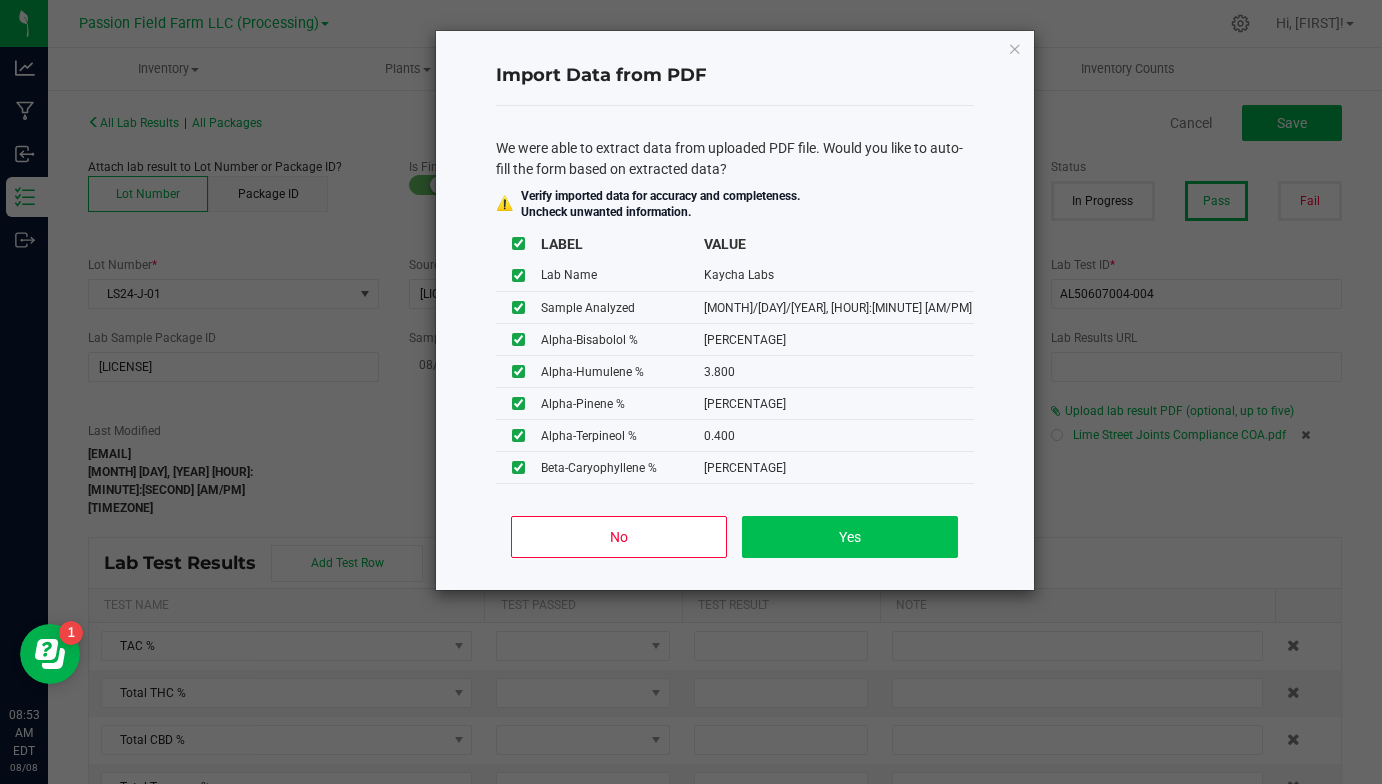 click on "Yes" 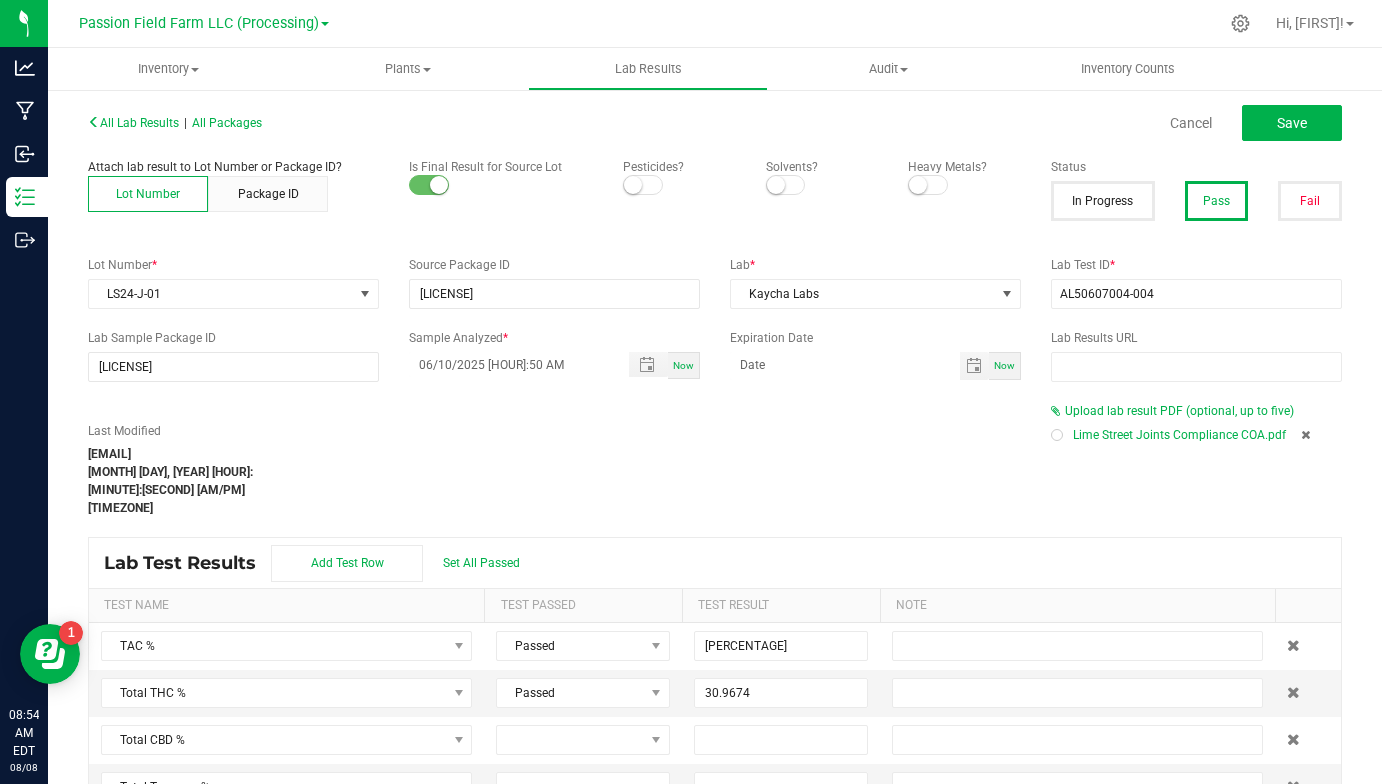 scroll, scrollTop: 0, scrollLeft: 0, axis: both 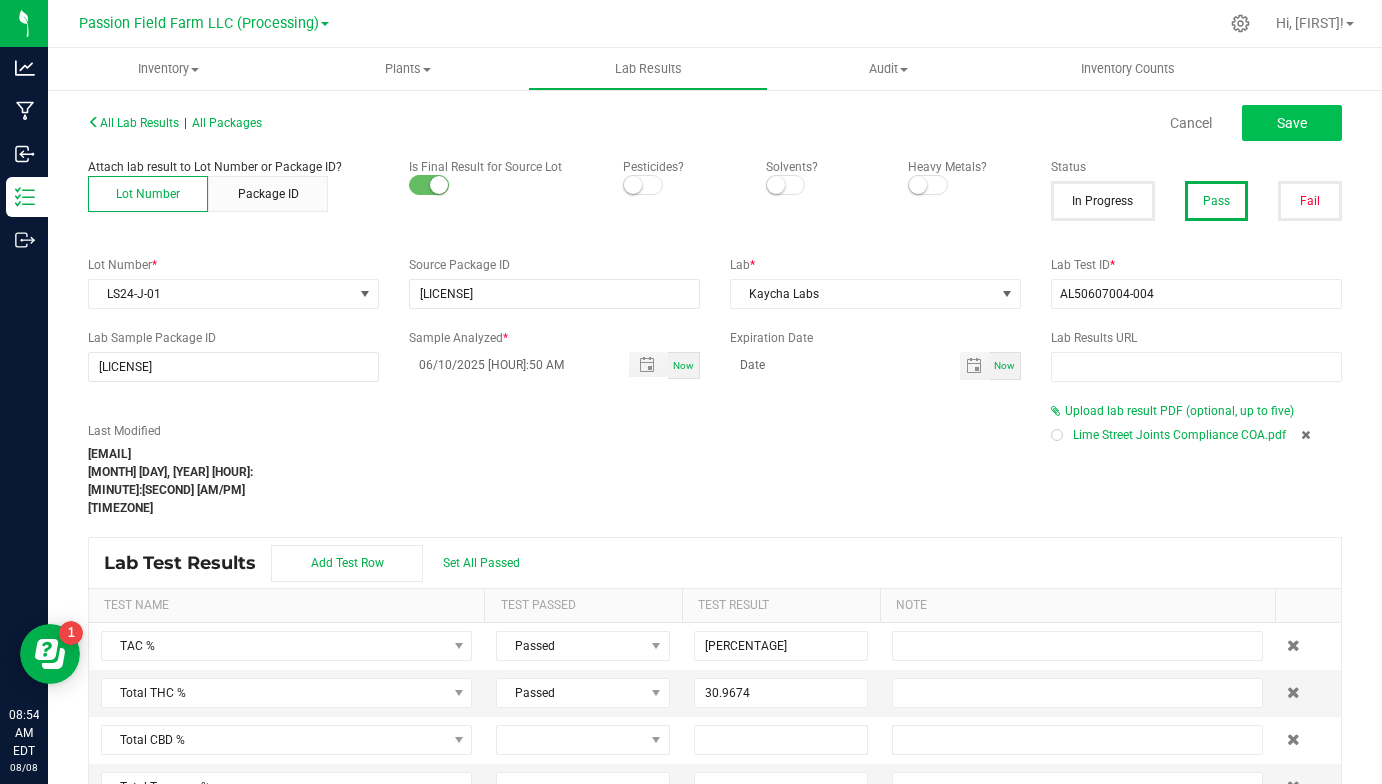 click on "Save" 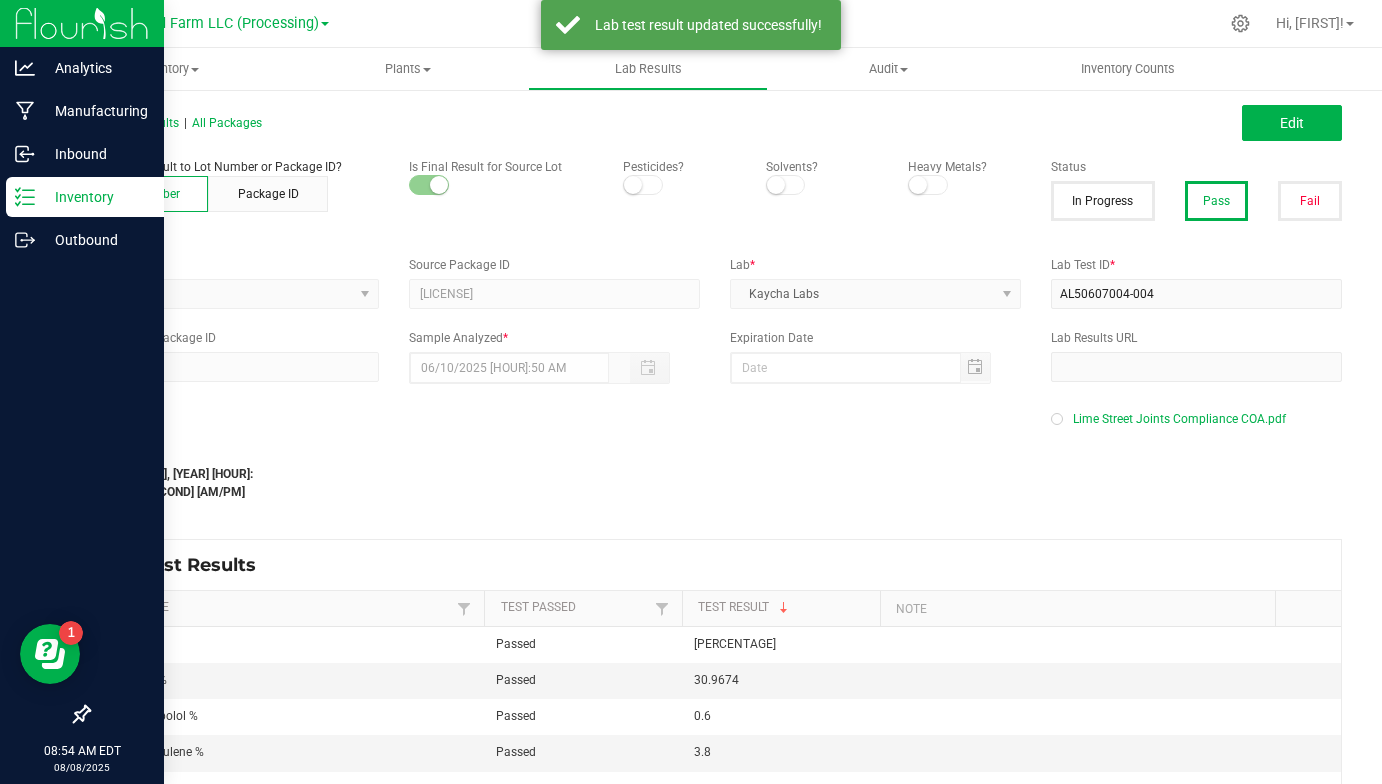 click on "Inventory" at bounding box center (85, 197) 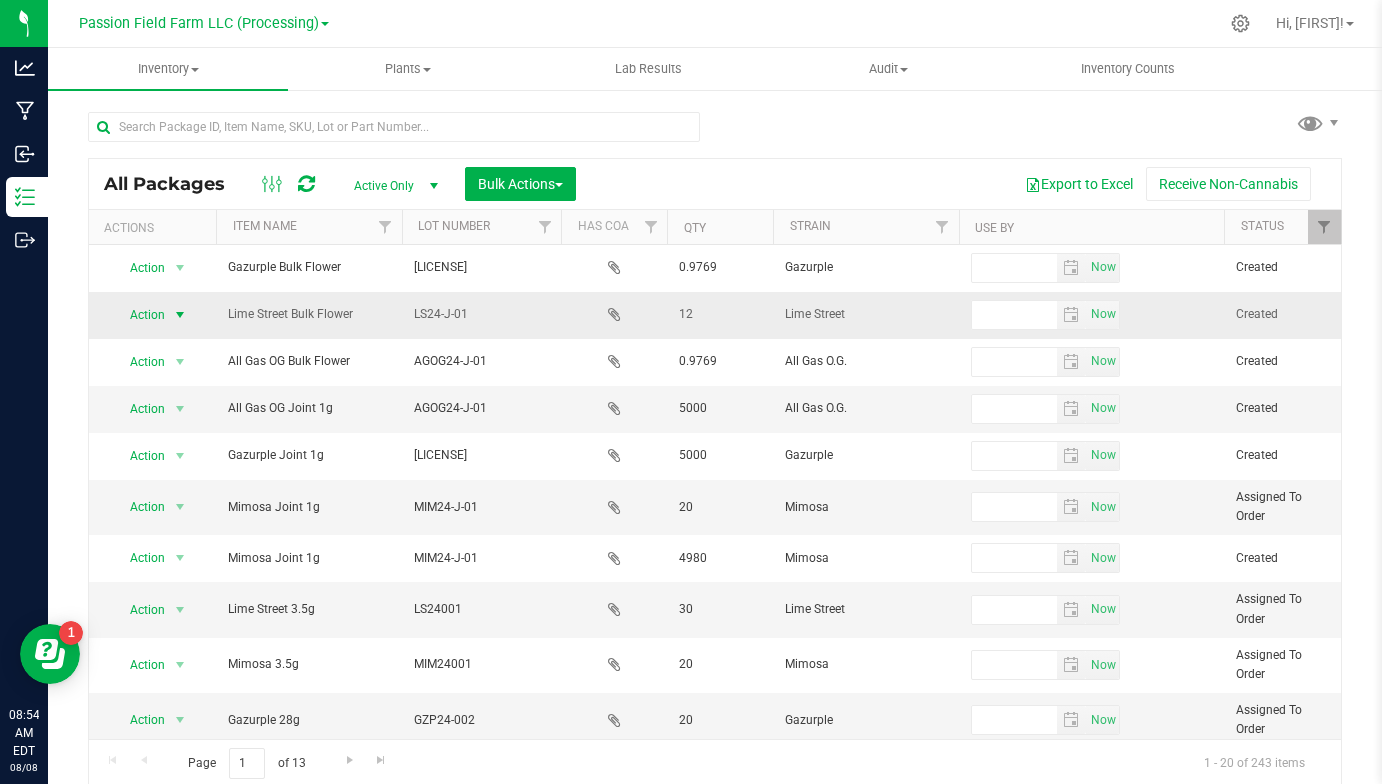 click at bounding box center [180, 315] 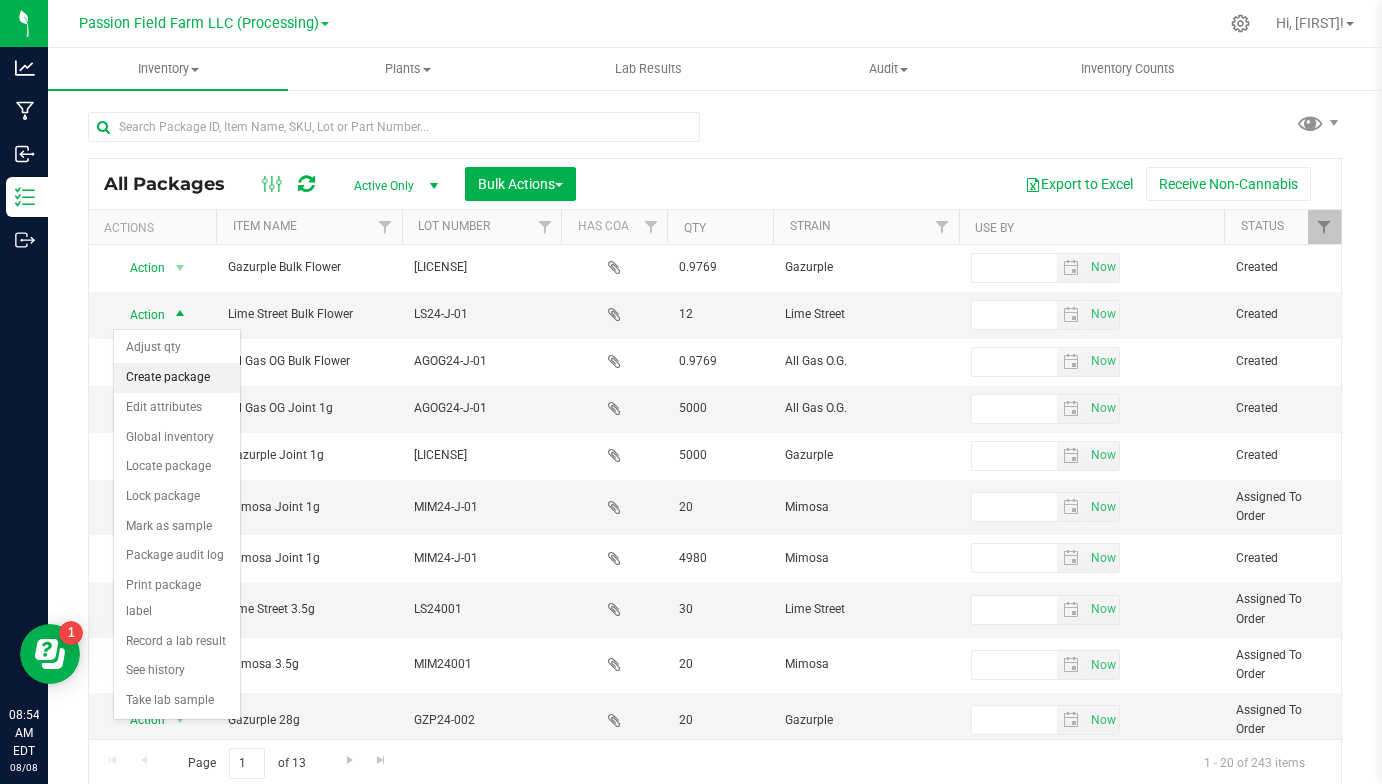 click on "Create package" at bounding box center (177, 378) 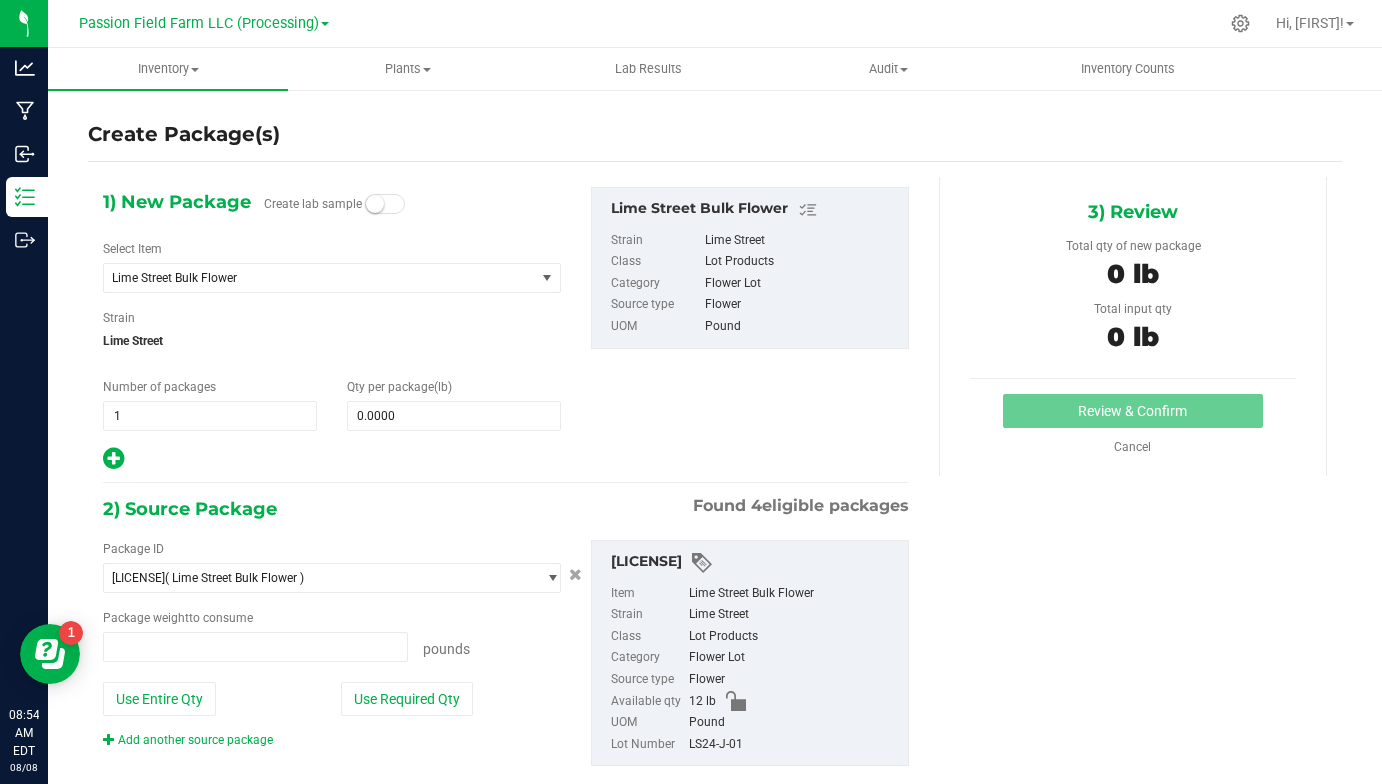 type on "0.0000 lb" 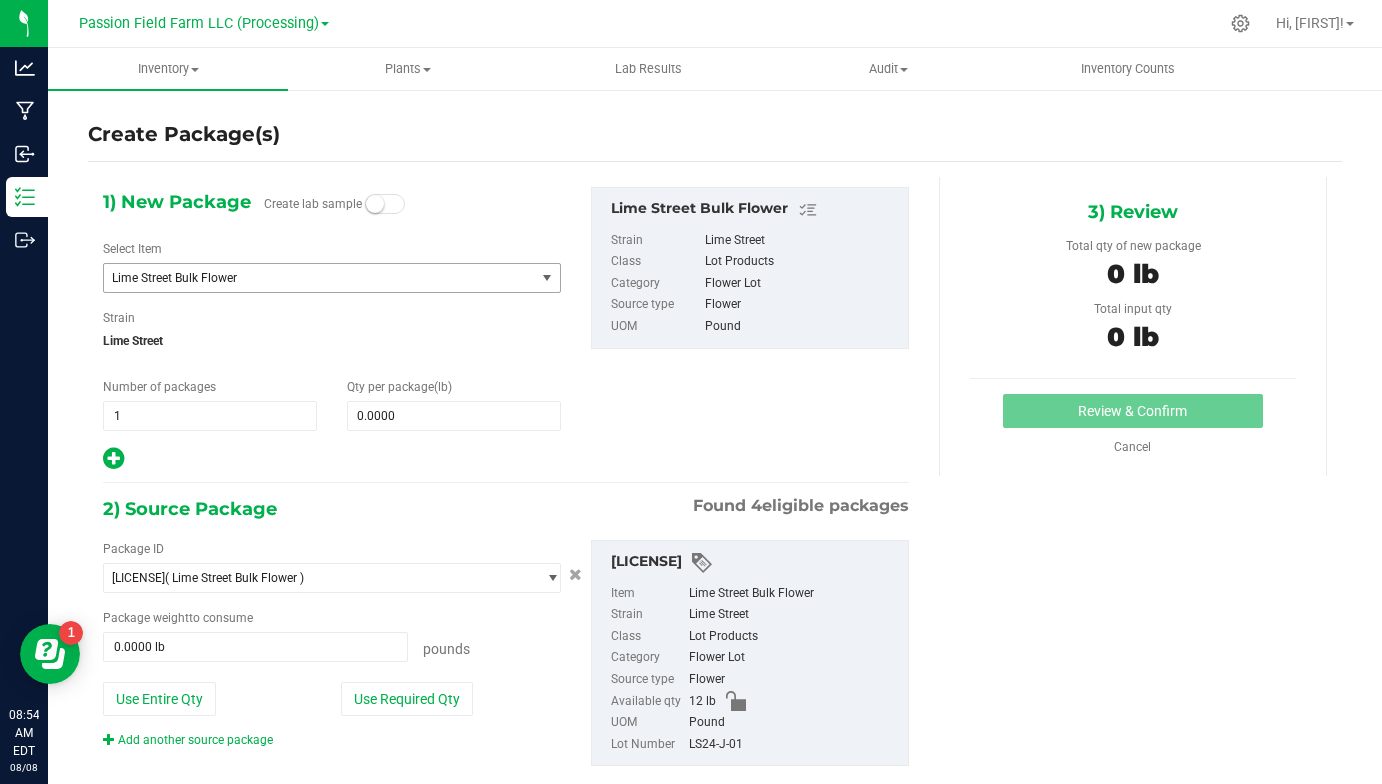 click on "Lime Street Bulk Flower" at bounding box center [311, 278] 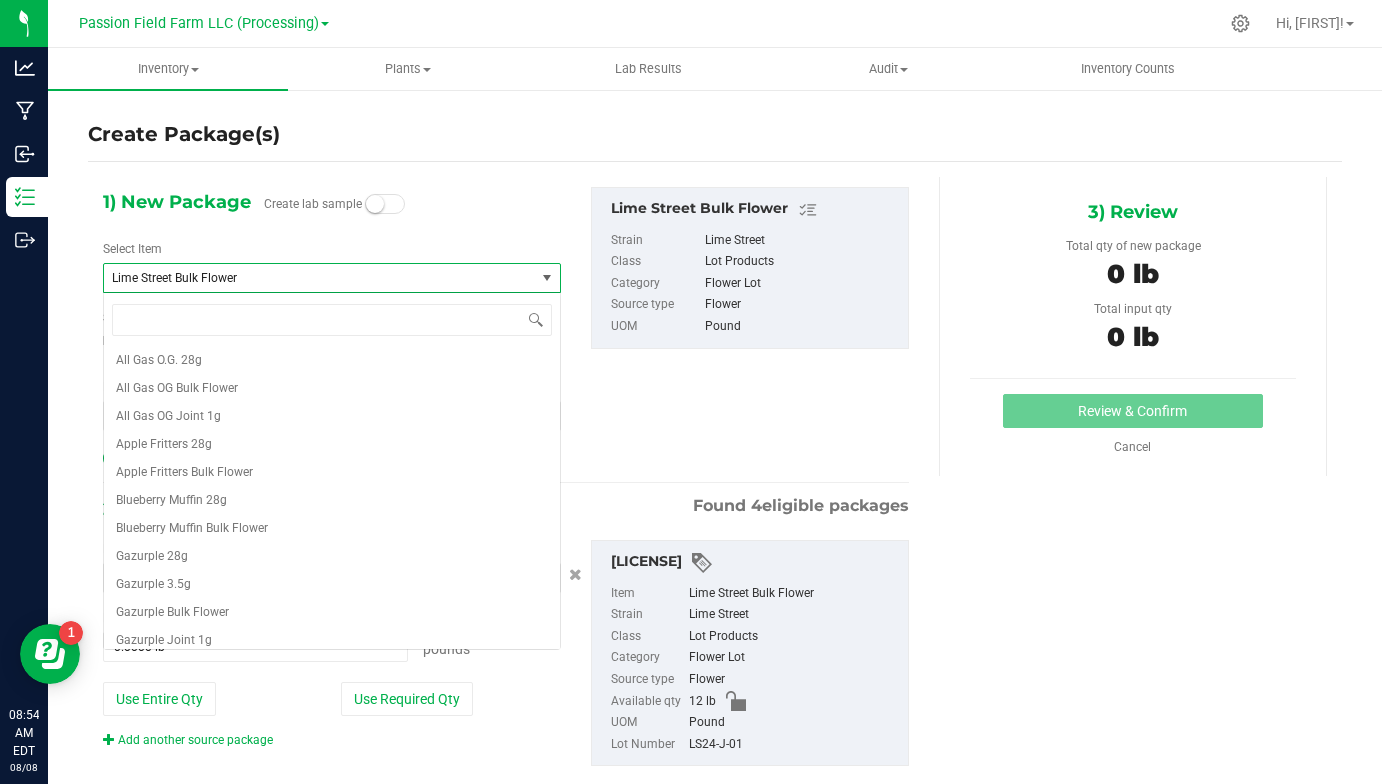 scroll, scrollTop: 532, scrollLeft: 0, axis: vertical 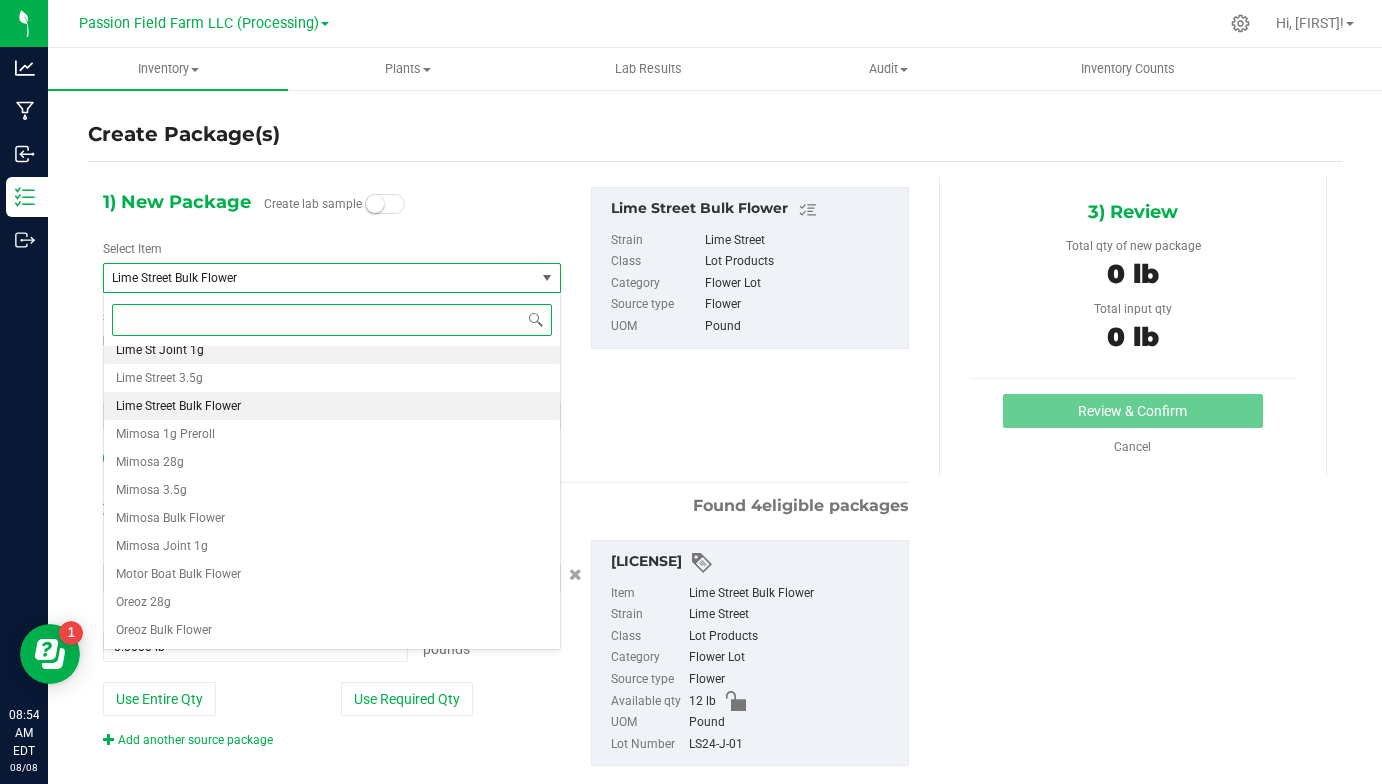 click on "Lime St Joint 1g" at bounding box center (332, 350) 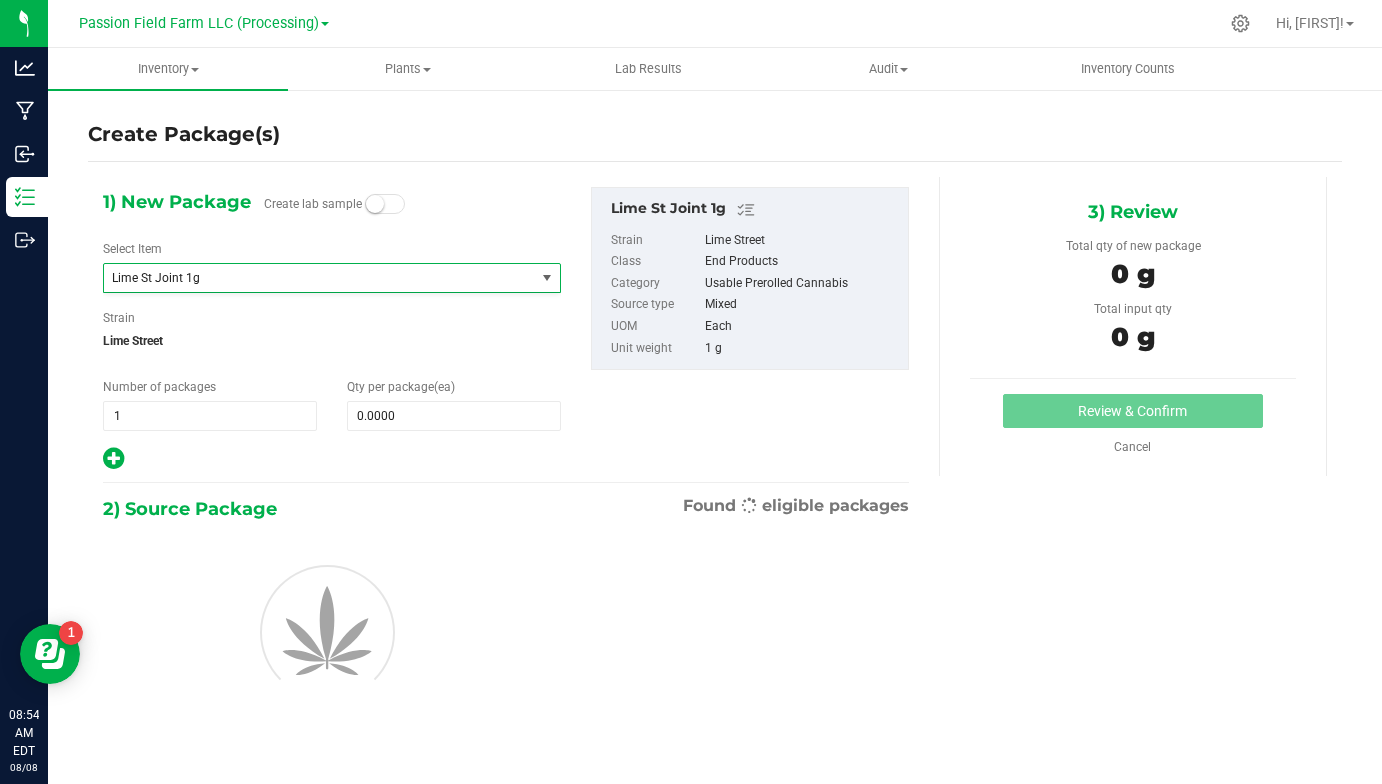 type on "0" 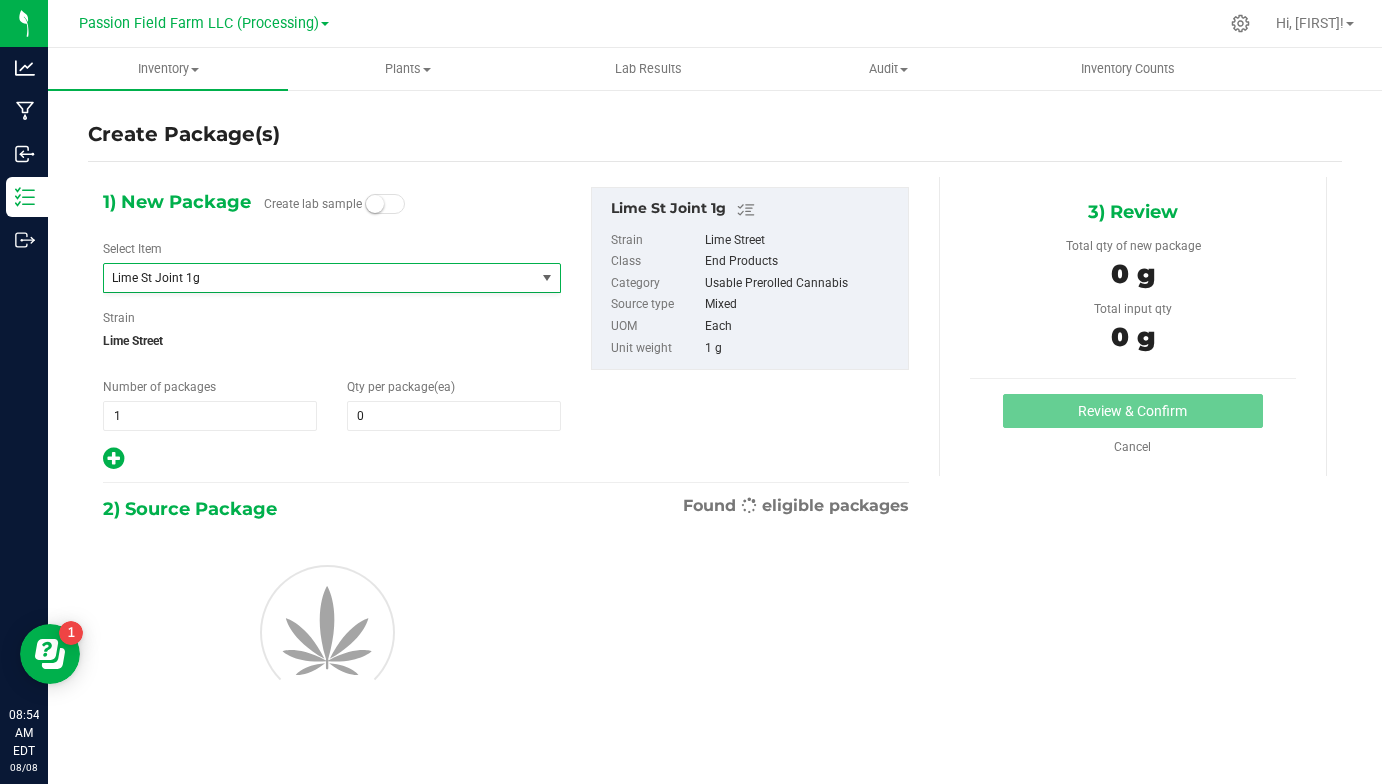 scroll, scrollTop: 476, scrollLeft: 0, axis: vertical 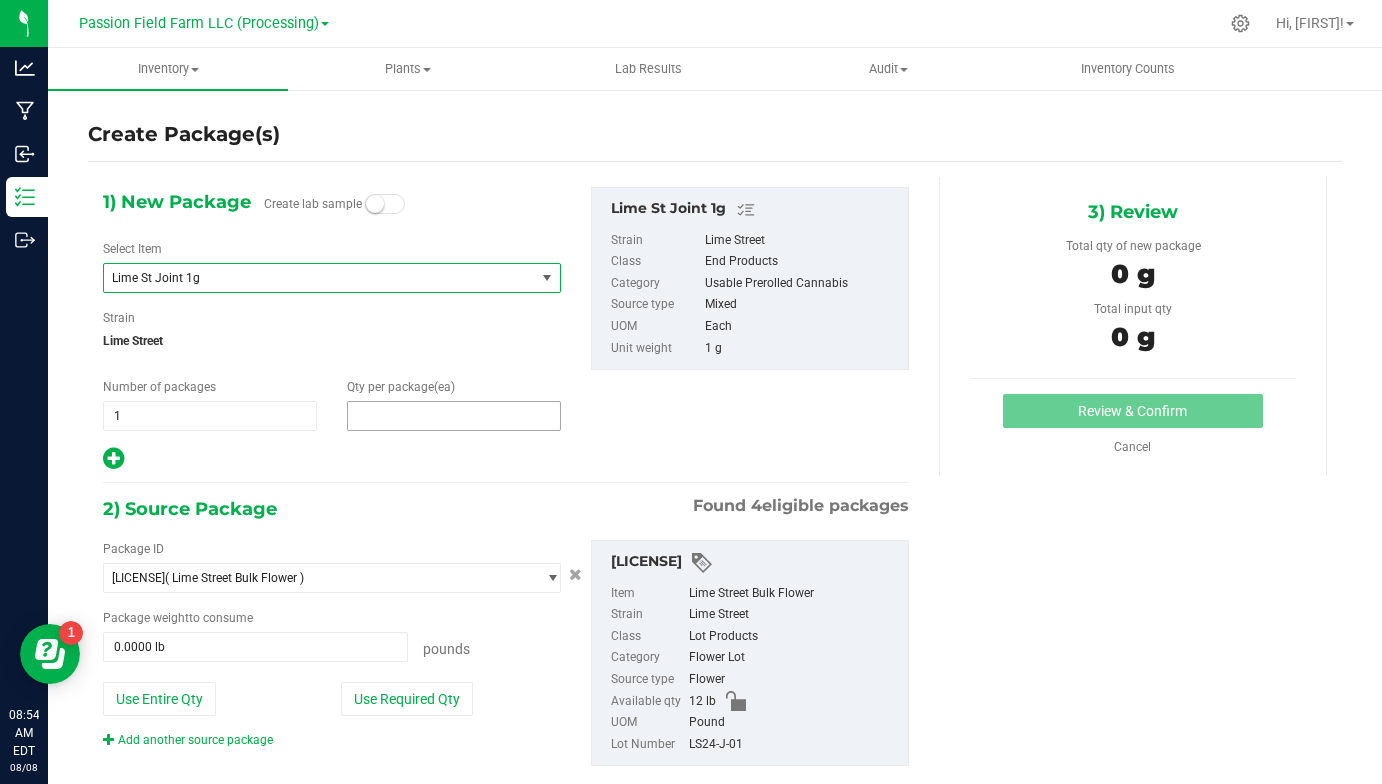 click at bounding box center [454, 416] 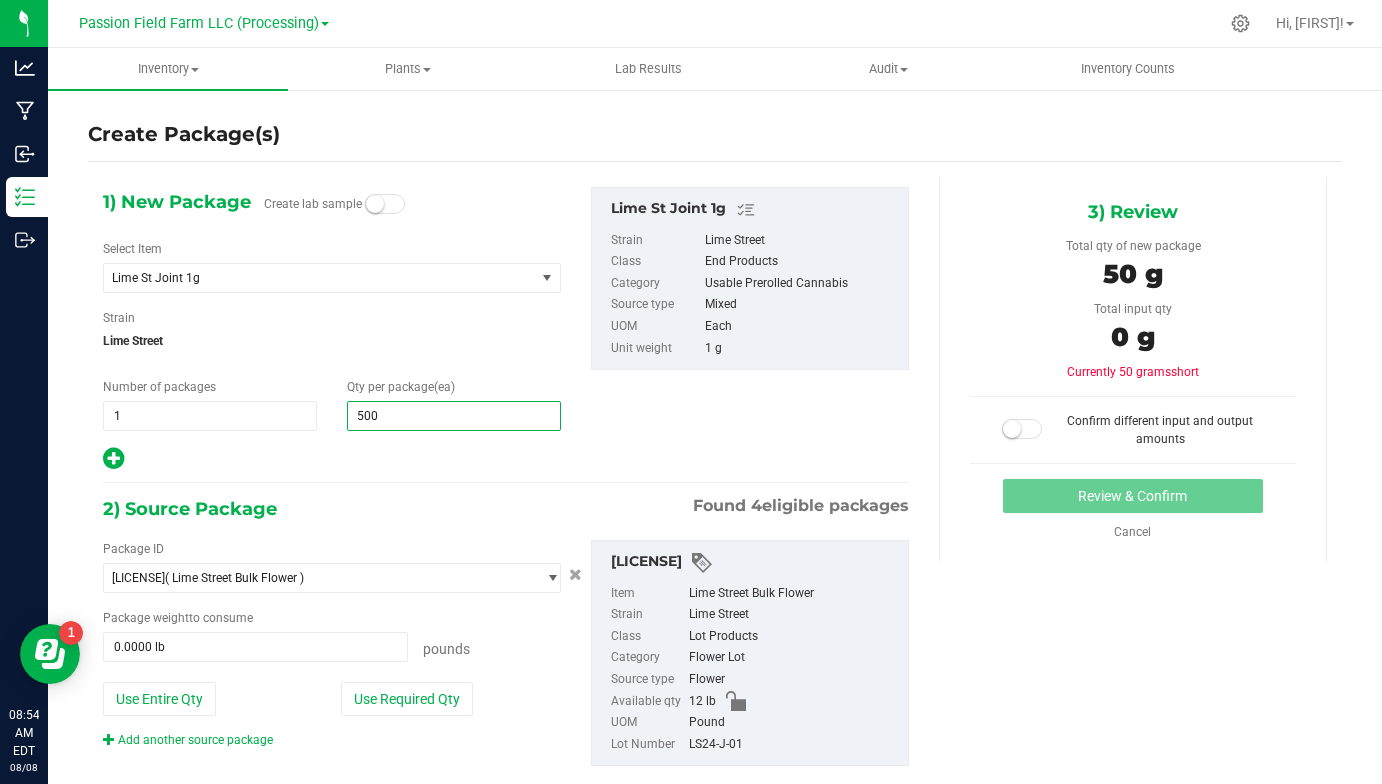 type on "5000" 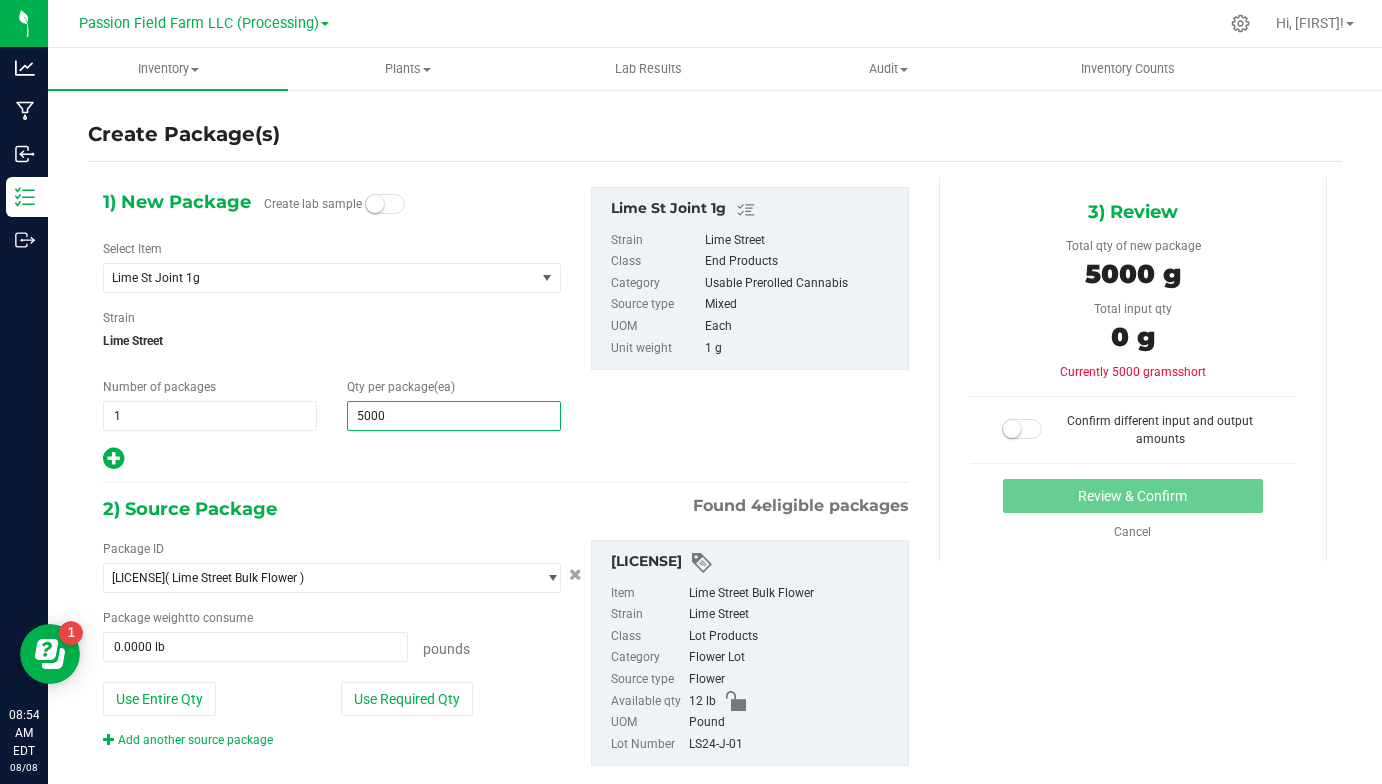 type on "5,000" 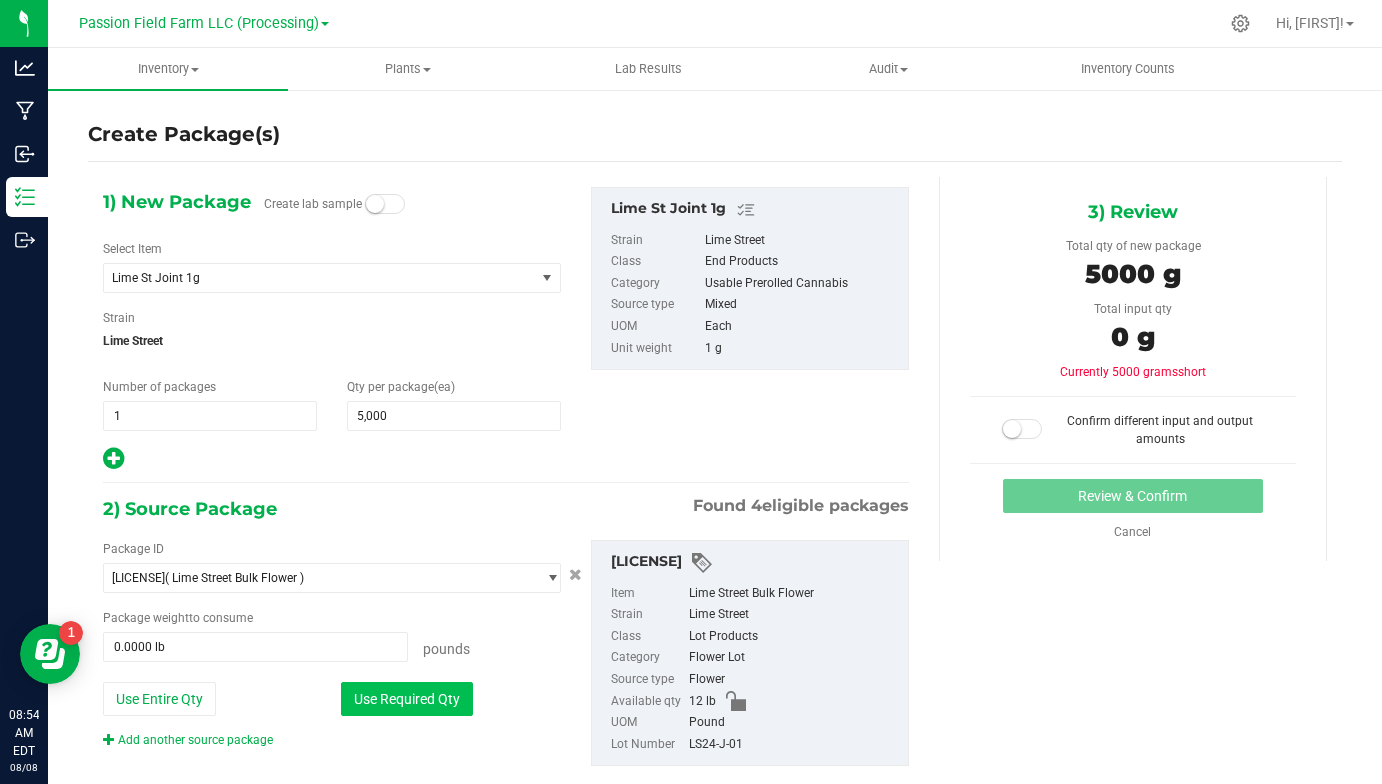 click on "Use Required Qty" at bounding box center (407, 699) 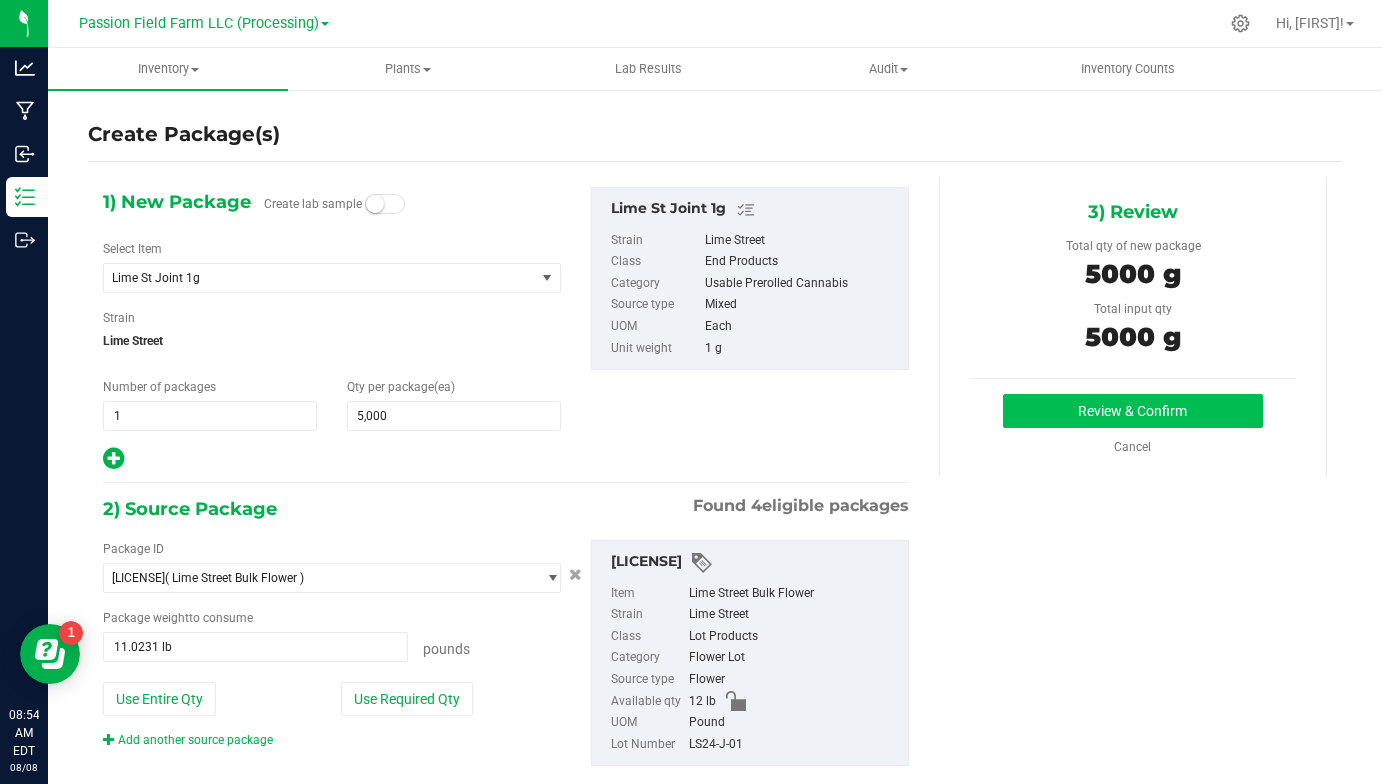 click on "Review & Confirm" at bounding box center (1133, 411) 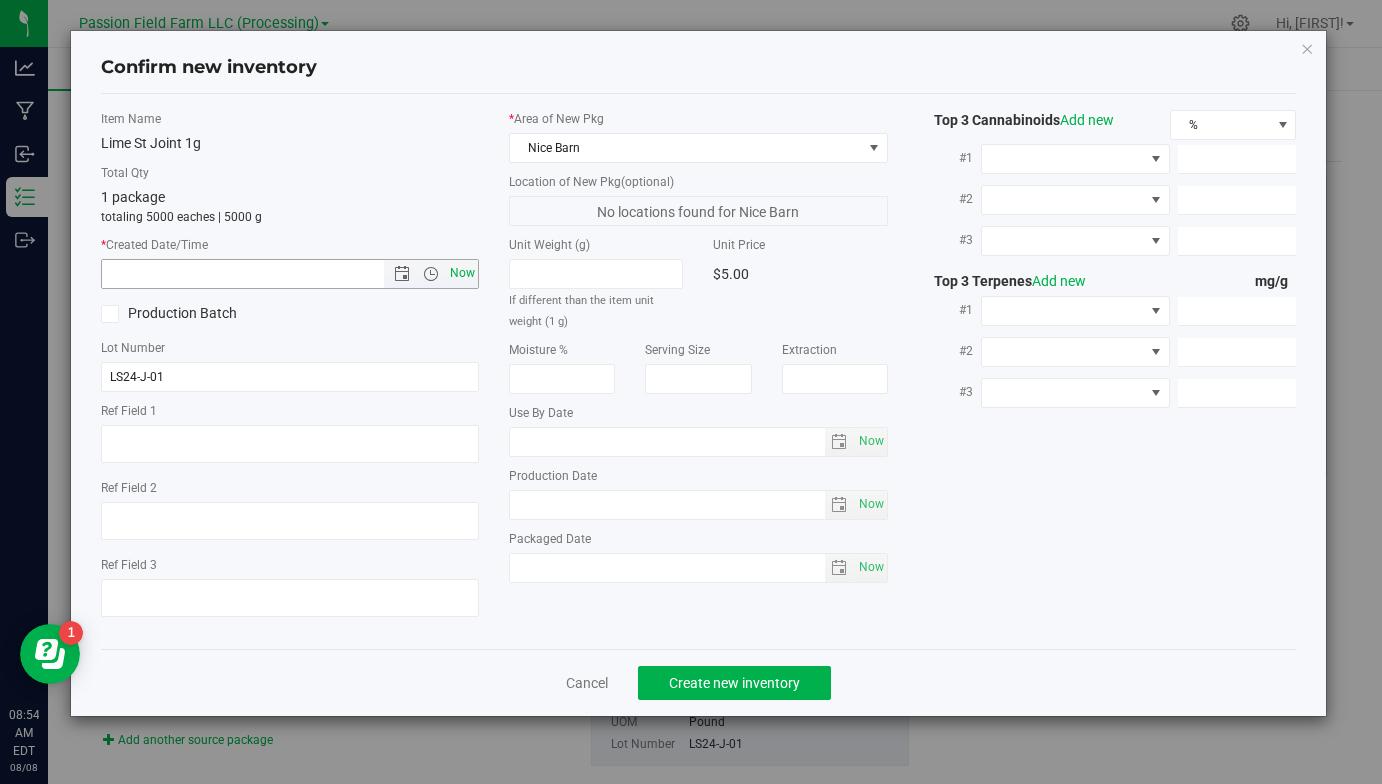 click on "Now" at bounding box center (463, 273) 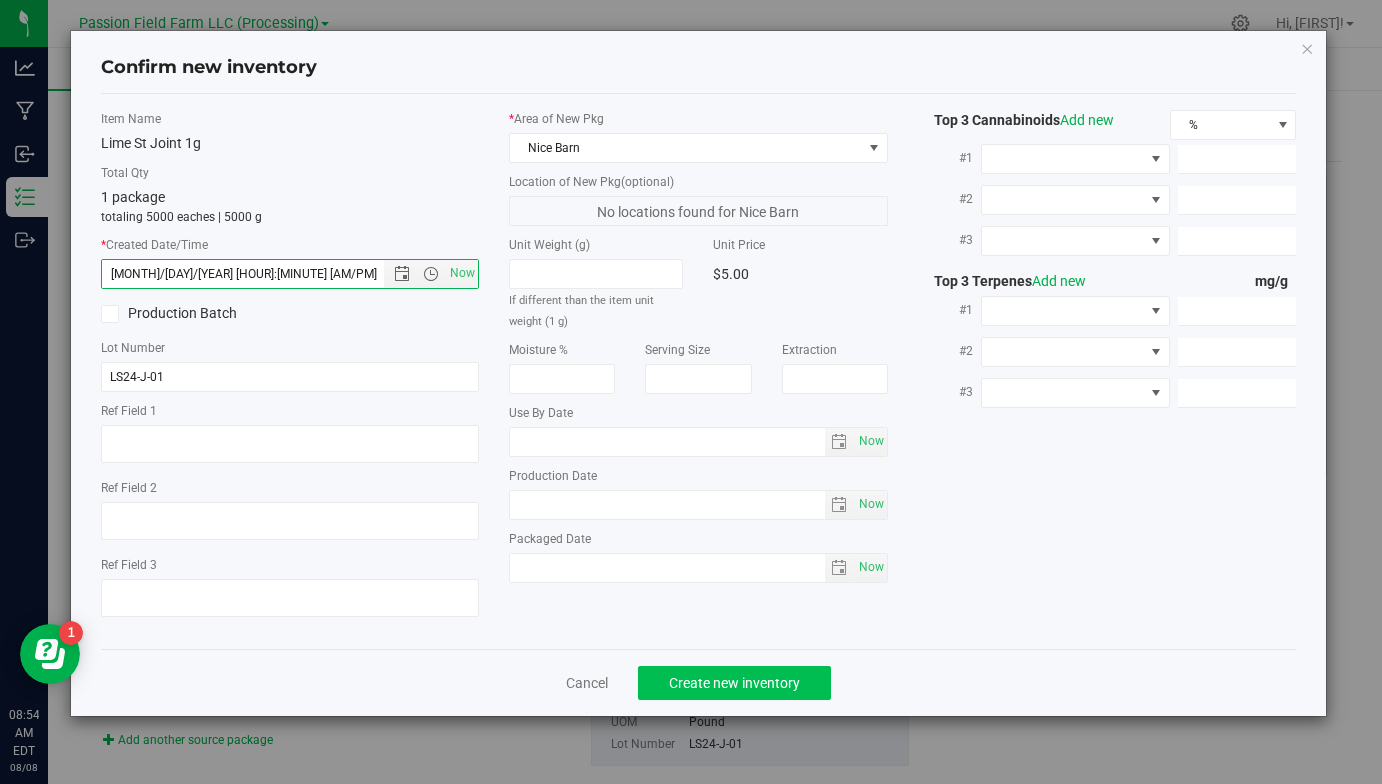 click on "Create new inventory" 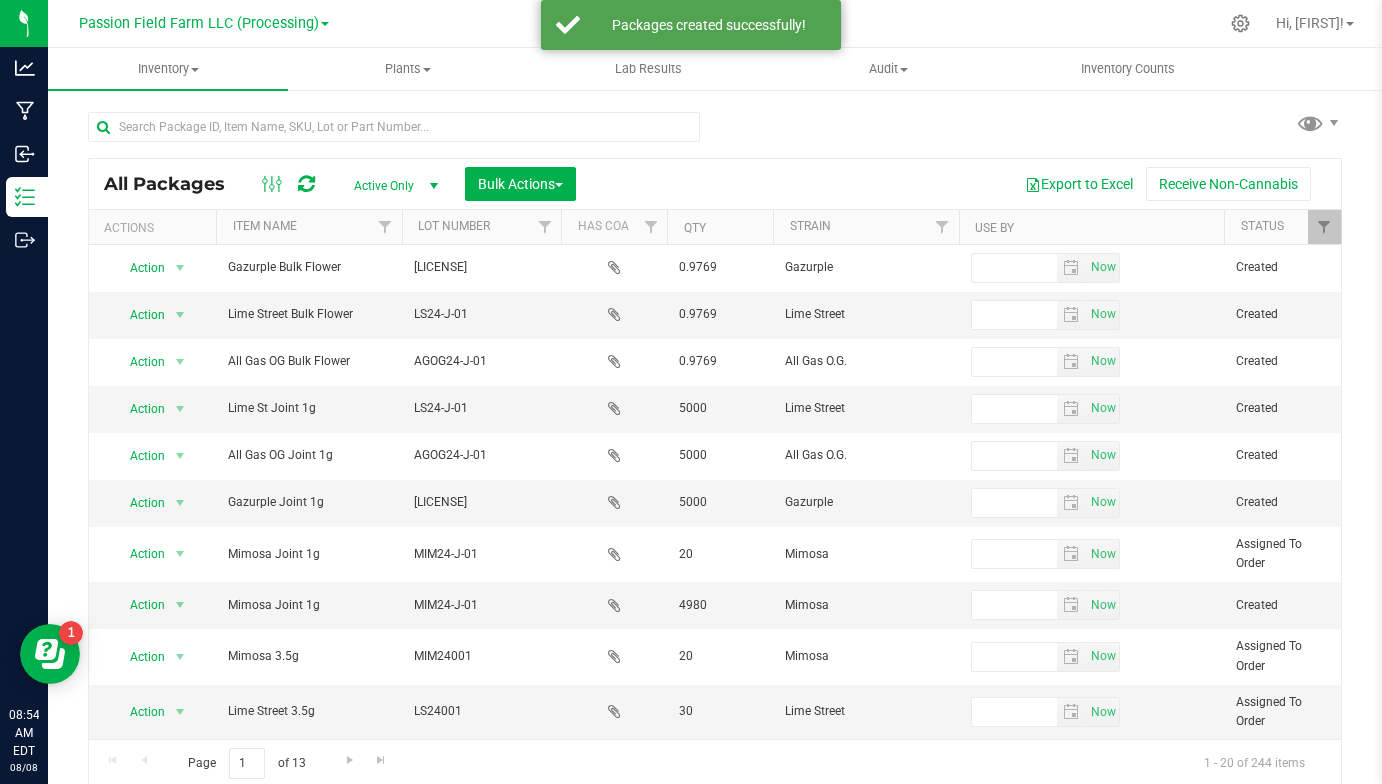 scroll, scrollTop: 0, scrollLeft: 0, axis: both 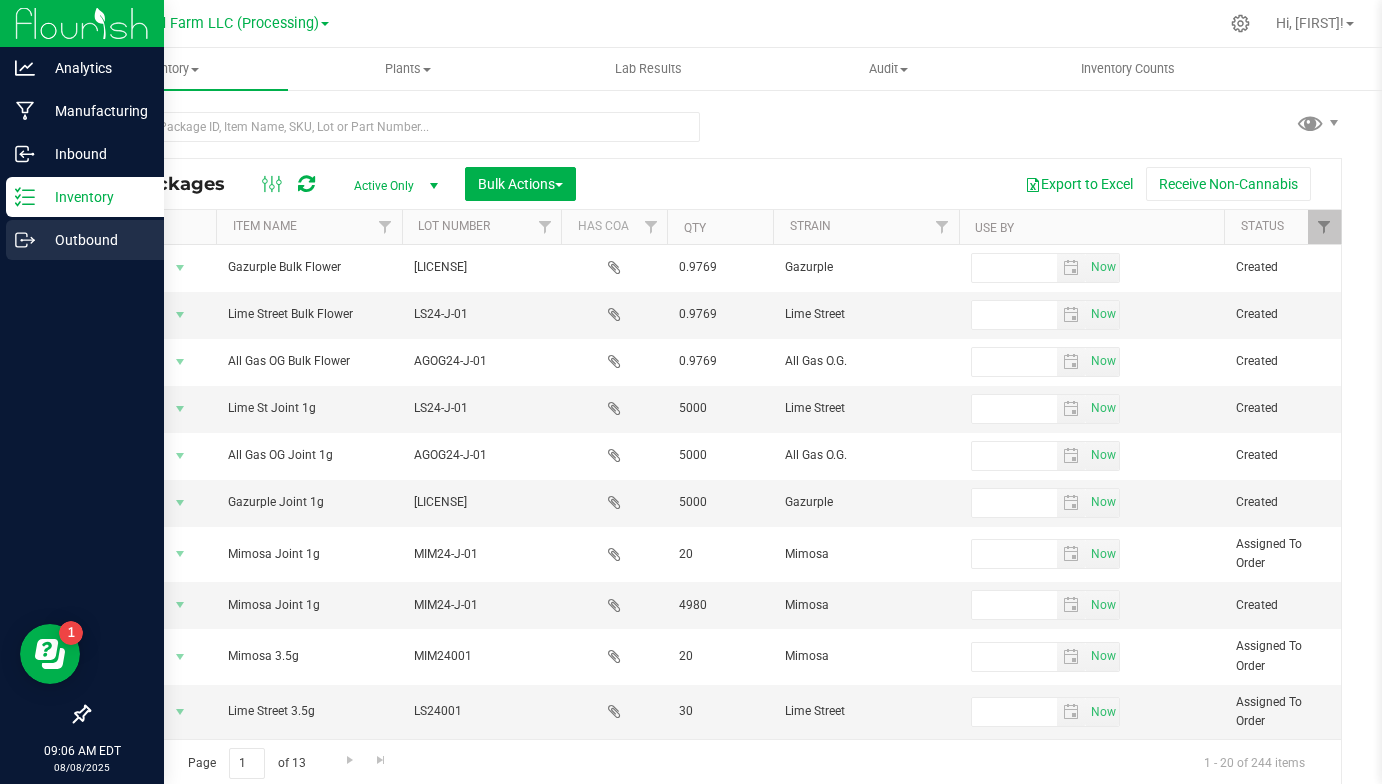 click on "Outbound" at bounding box center [85, 240] 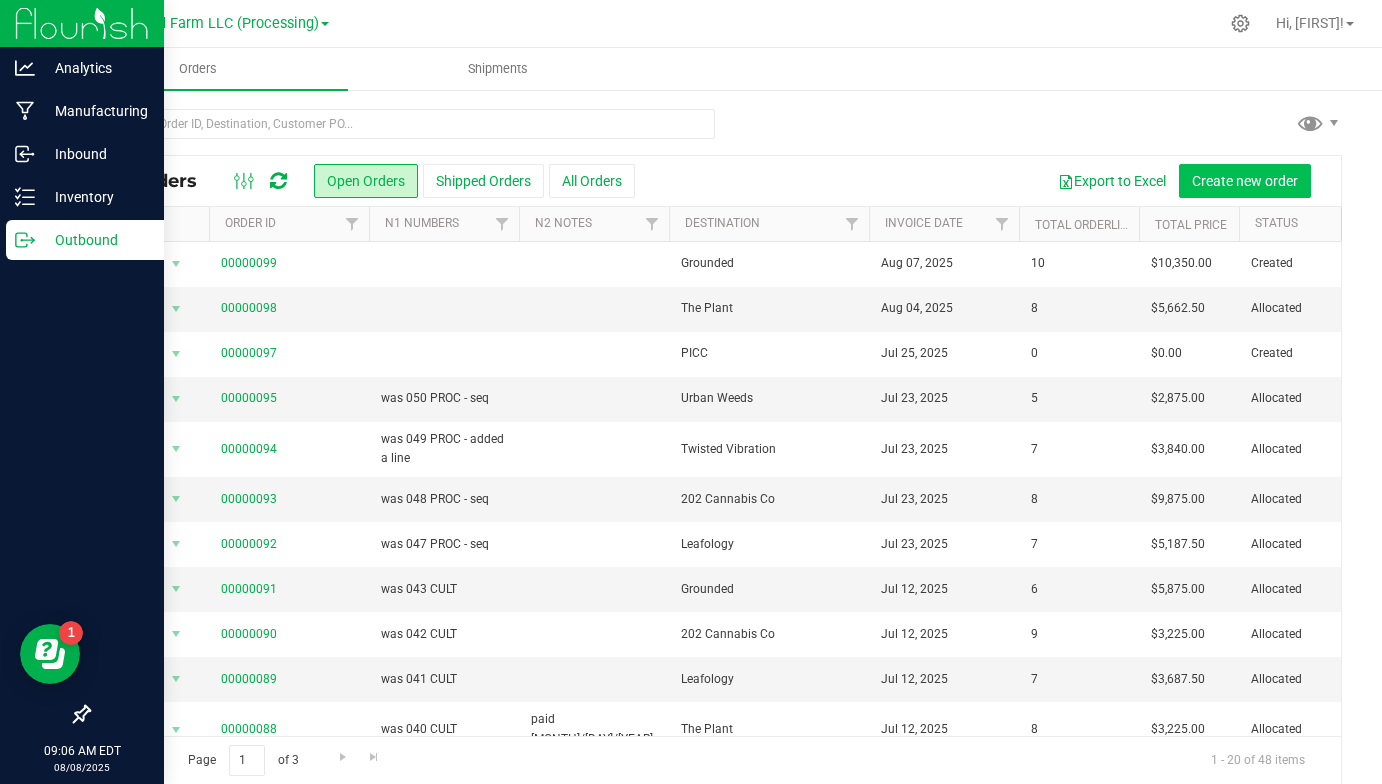 click on "Create new order" at bounding box center [1245, 181] 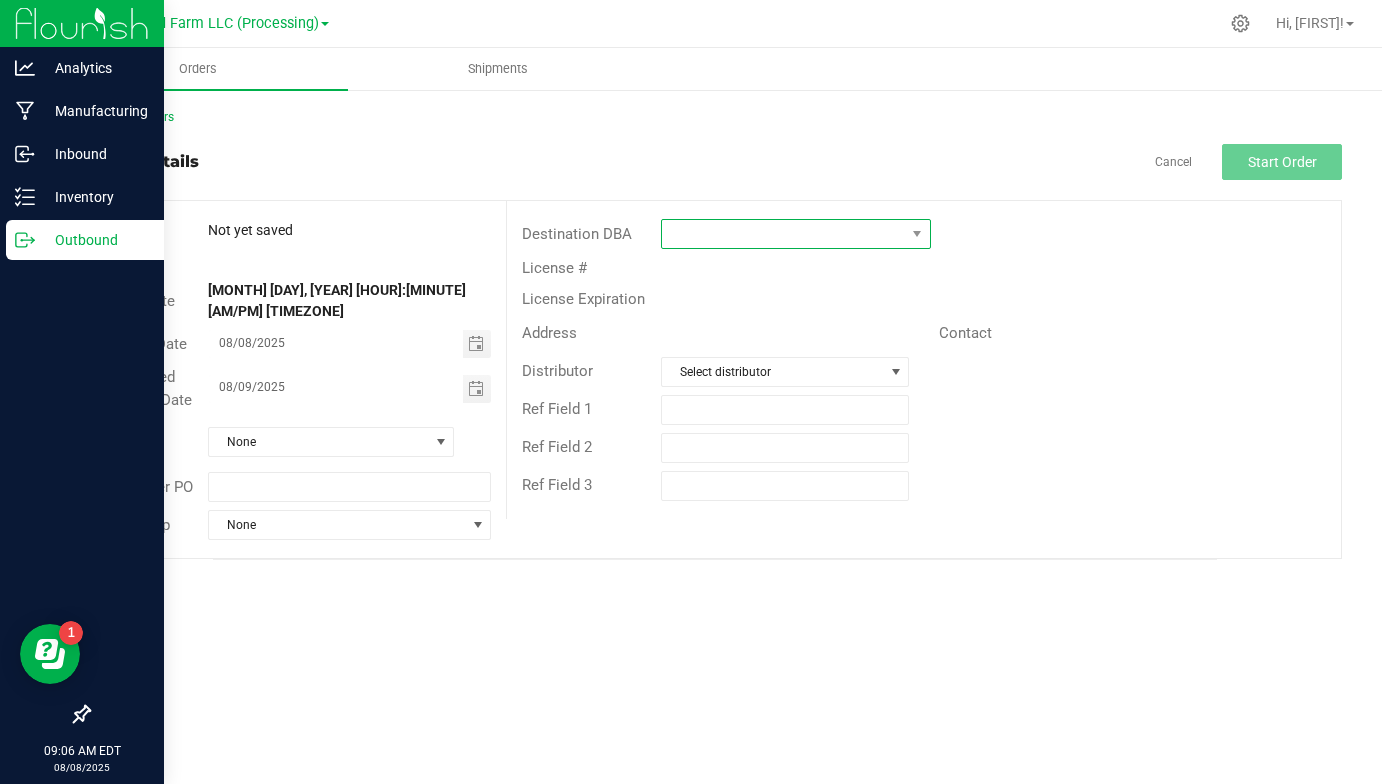 click at bounding box center (783, 234) 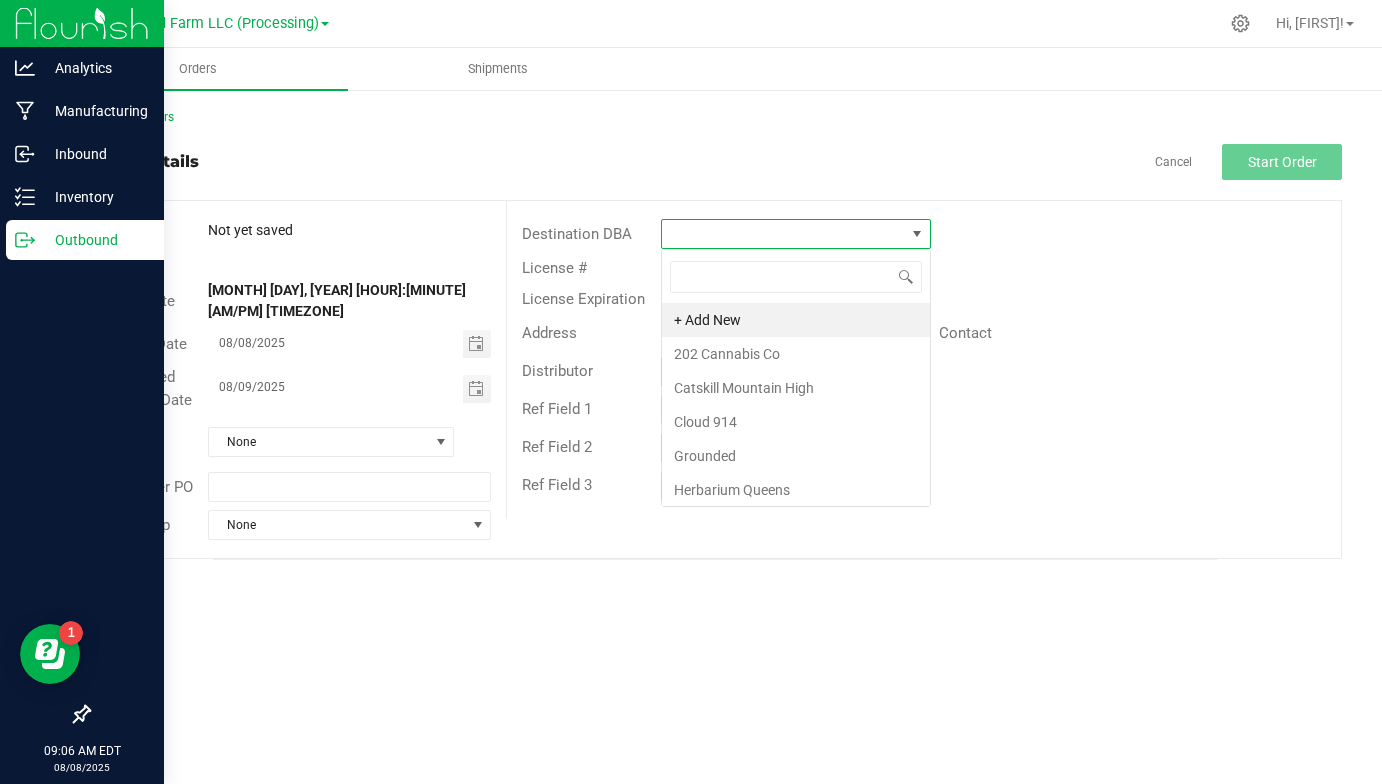 scroll, scrollTop: 99970, scrollLeft: 99730, axis: both 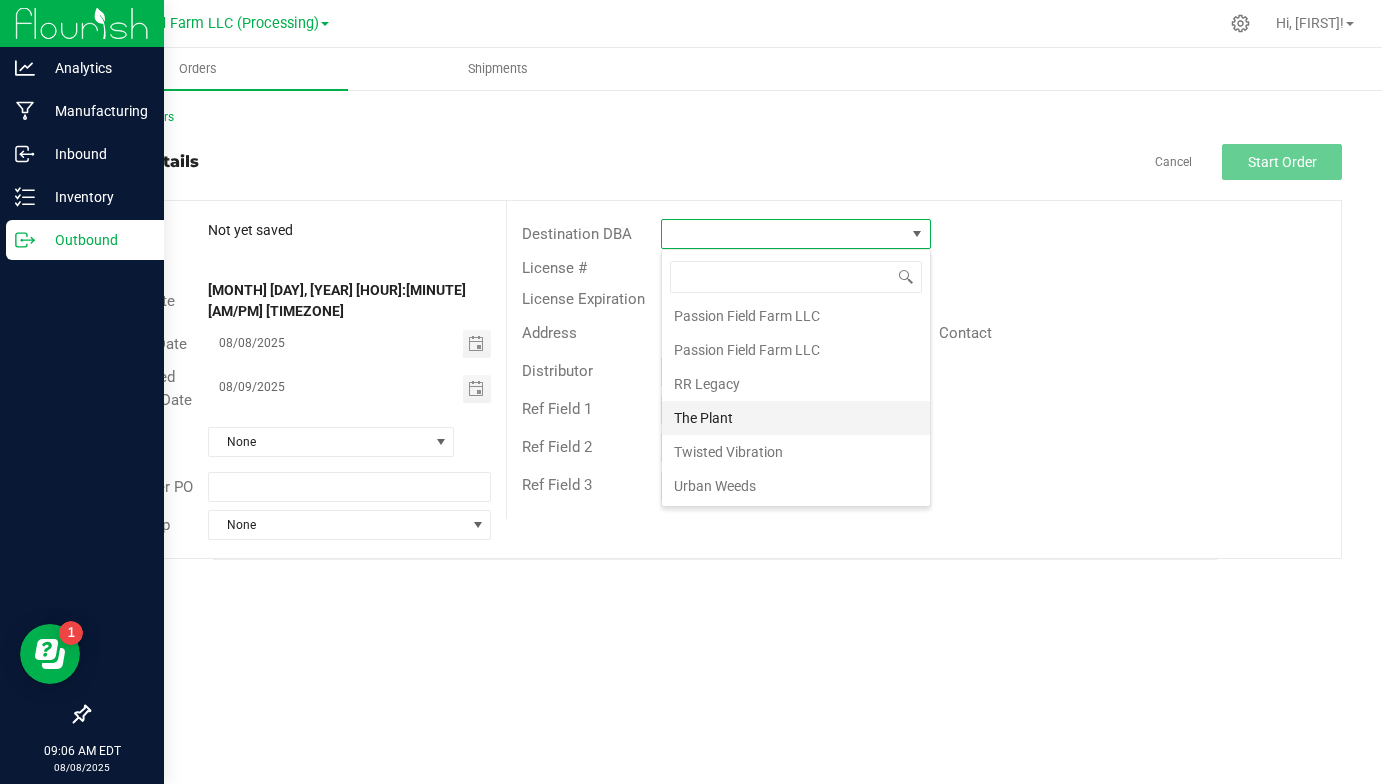 click on "The Plant" at bounding box center [796, 418] 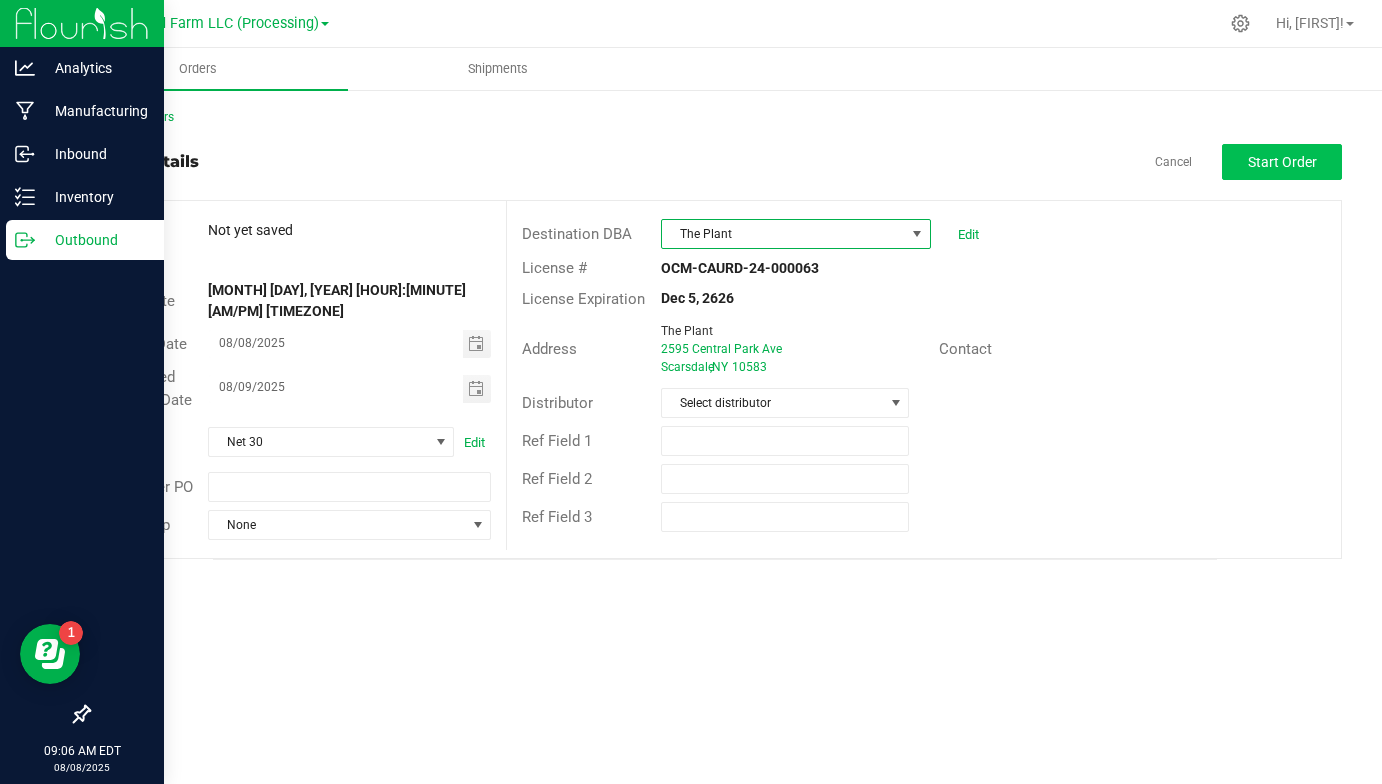 click on "Start Order" at bounding box center (1282, 162) 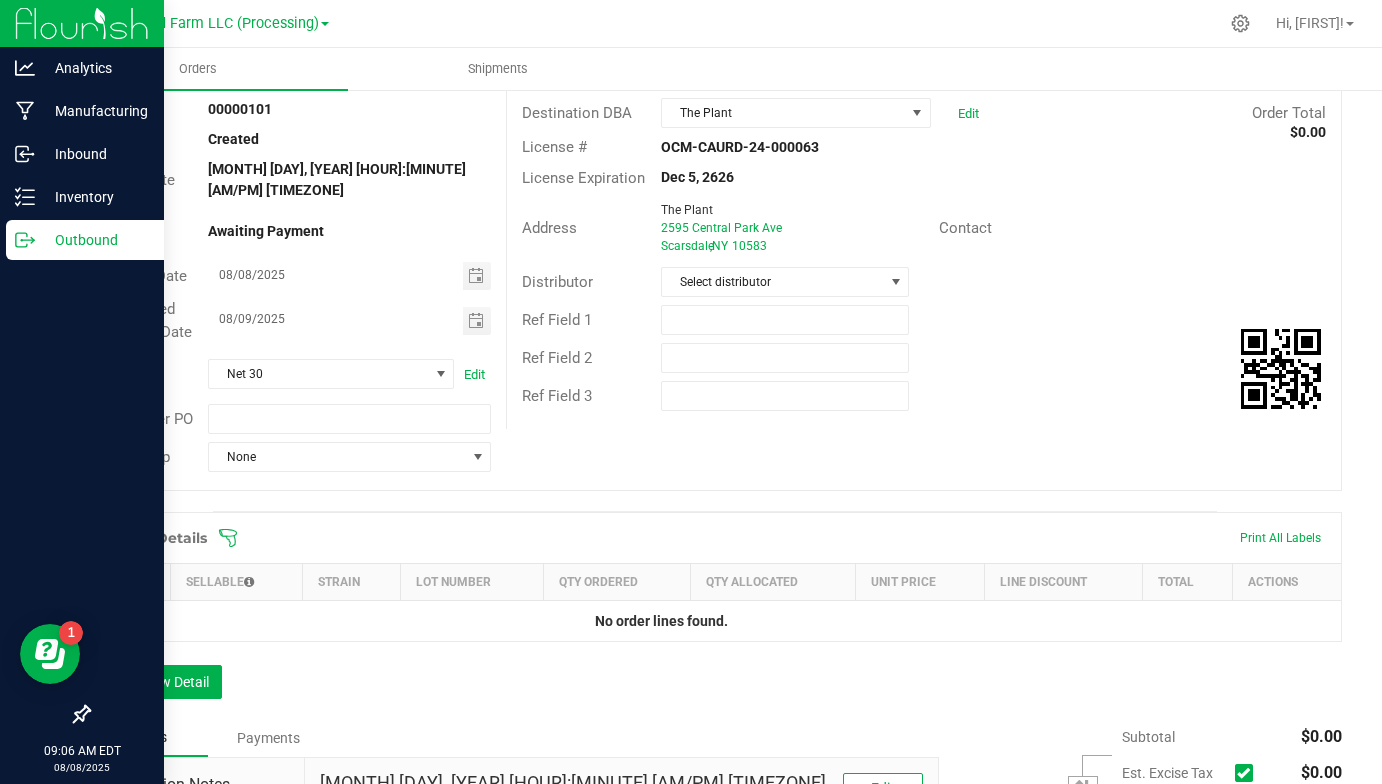 scroll, scrollTop: 122, scrollLeft: 0, axis: vertical 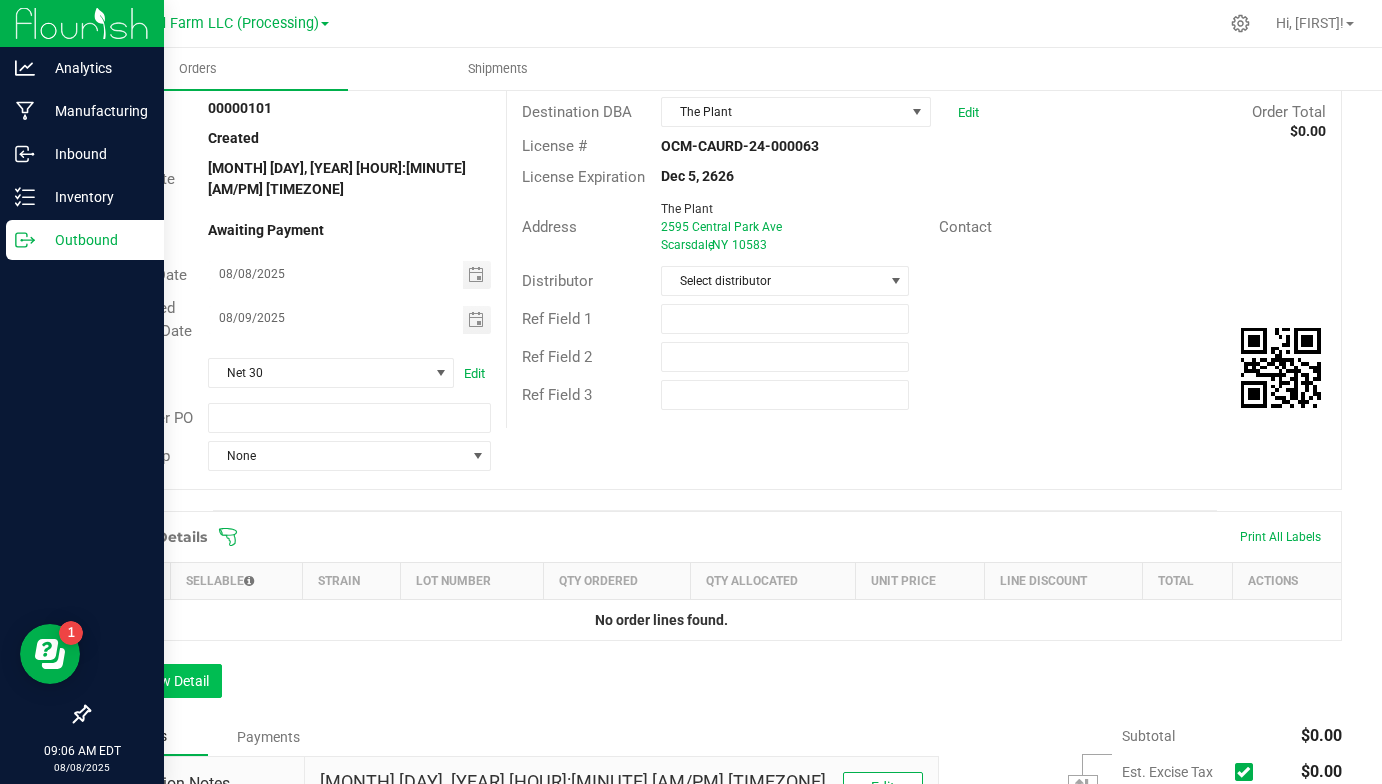 click on "Add New Detail" at bounding box center [155, 681] 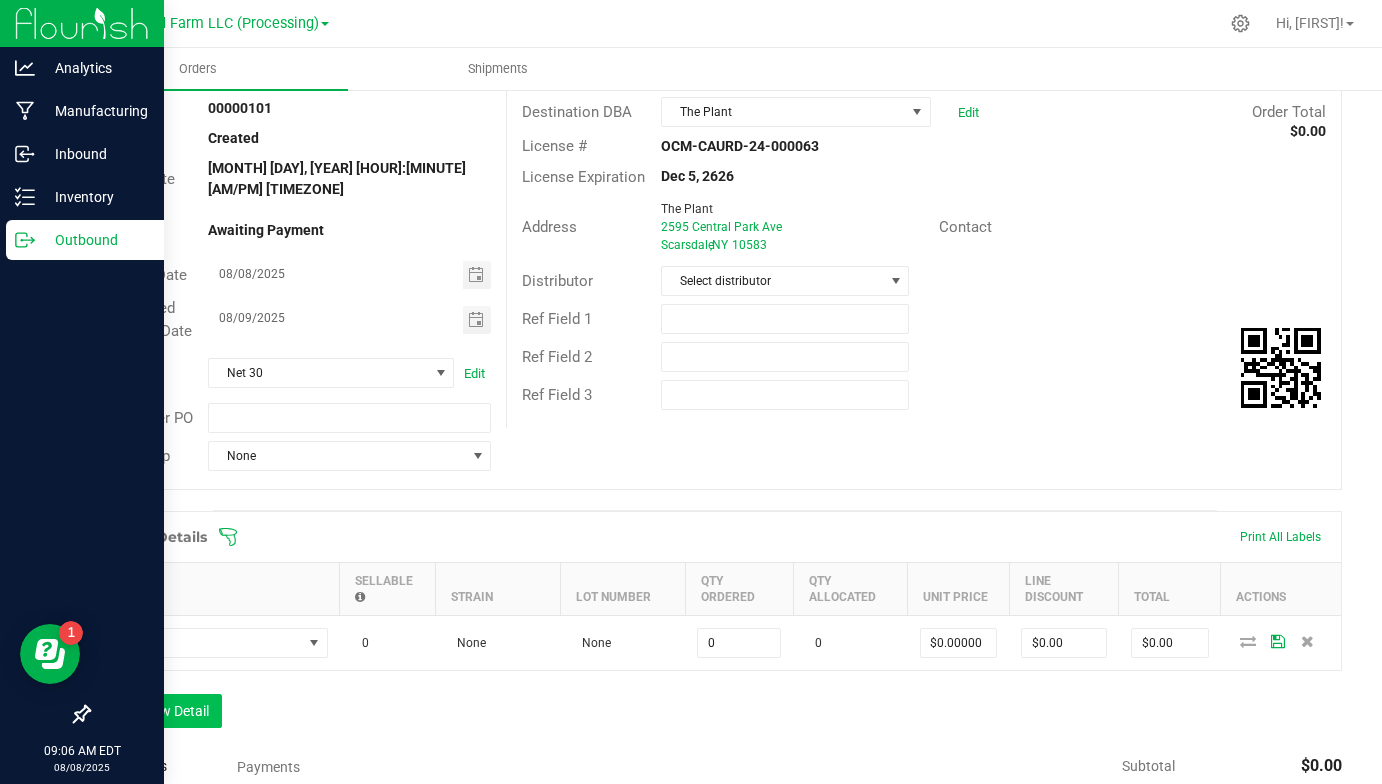 click on "Add New Detail" at bounding box center [155, 711] 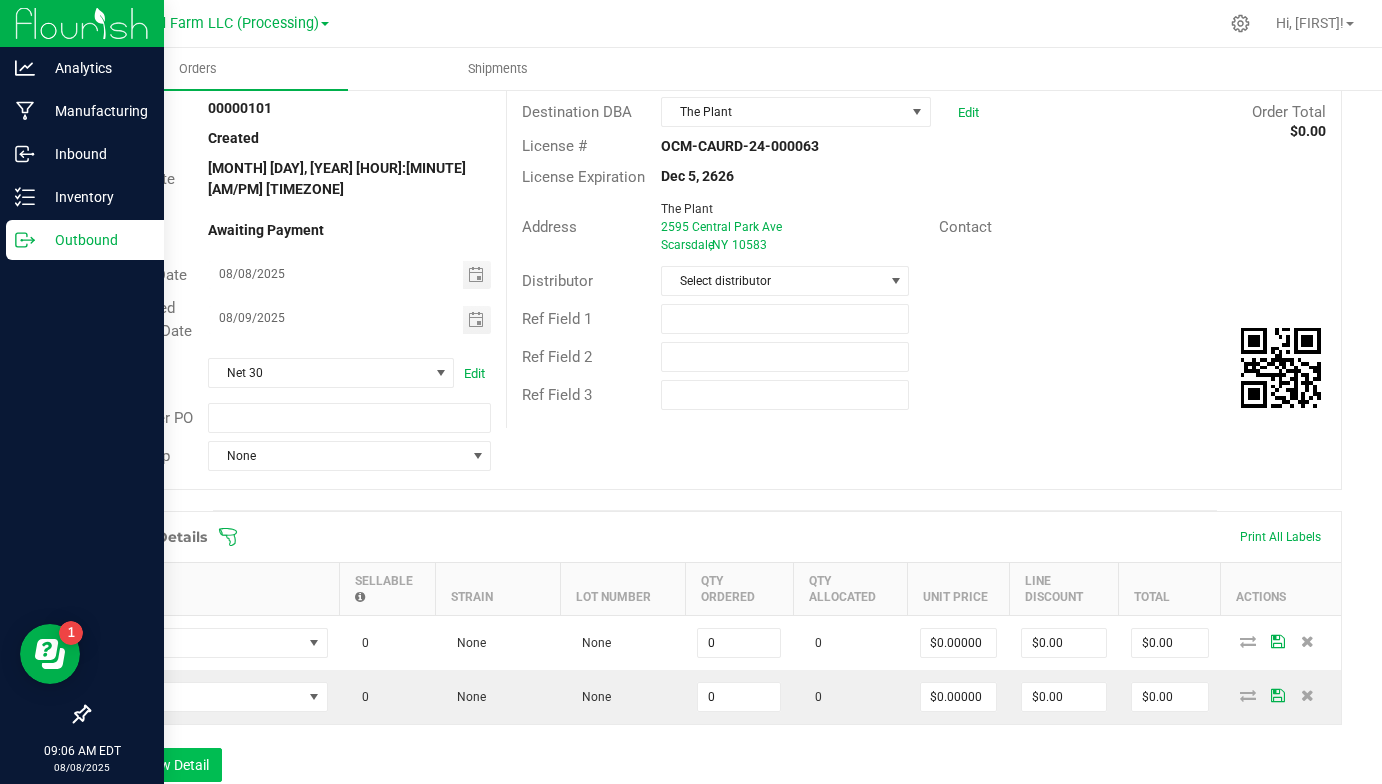click on "Add New Detail" at bounding box center (155, 765) 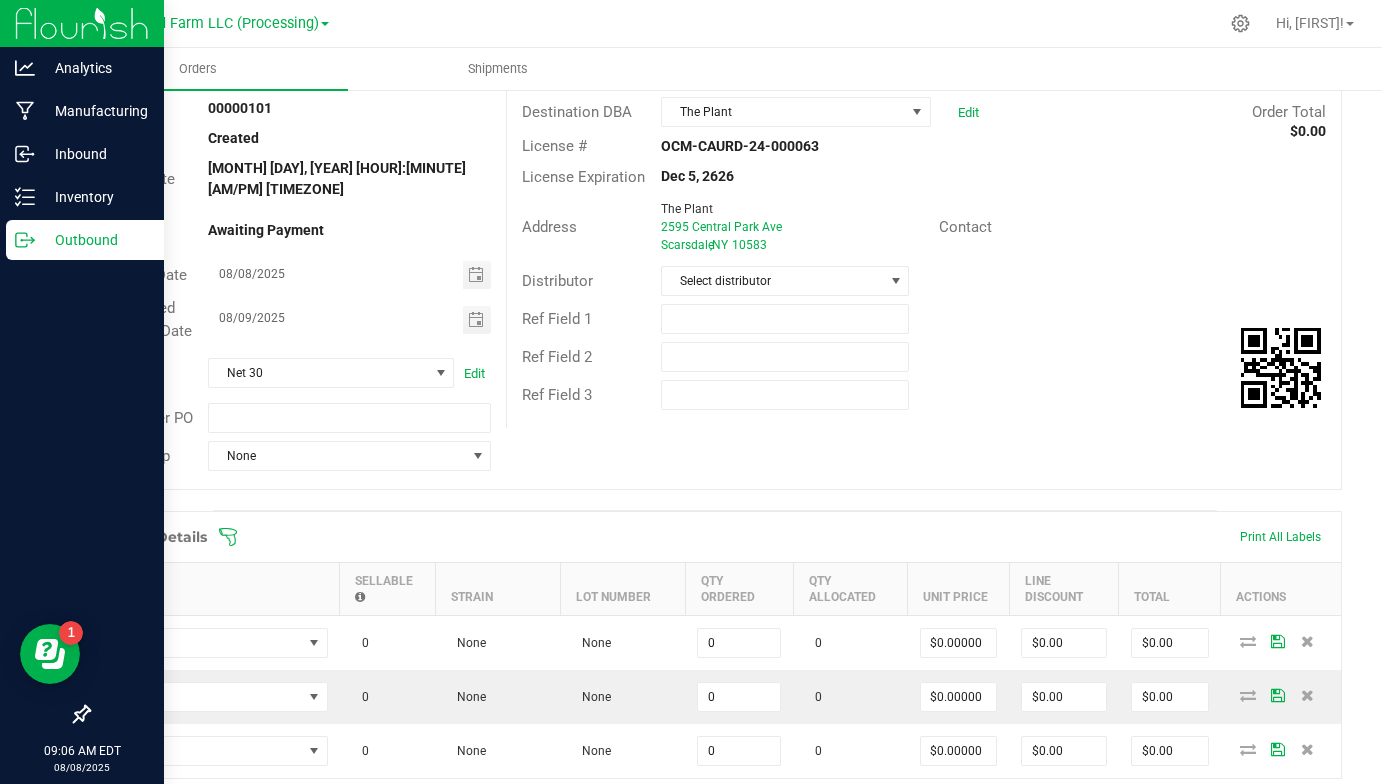 click on "Order Details Print All Labels Item  Sellable  Strain  Lot Number  Qty Ordered Qty Allocated Unit Price Line Discount Total Actions  0    None   None  0  0   $0.00000 $0.00 $0.00  0    None   None  0  0   $0.00000 $0.00 $0.00  0    None   None  0  0   $0.00000 $0.00 $0.00
Add New Detail" at bounding box center [715, 683] 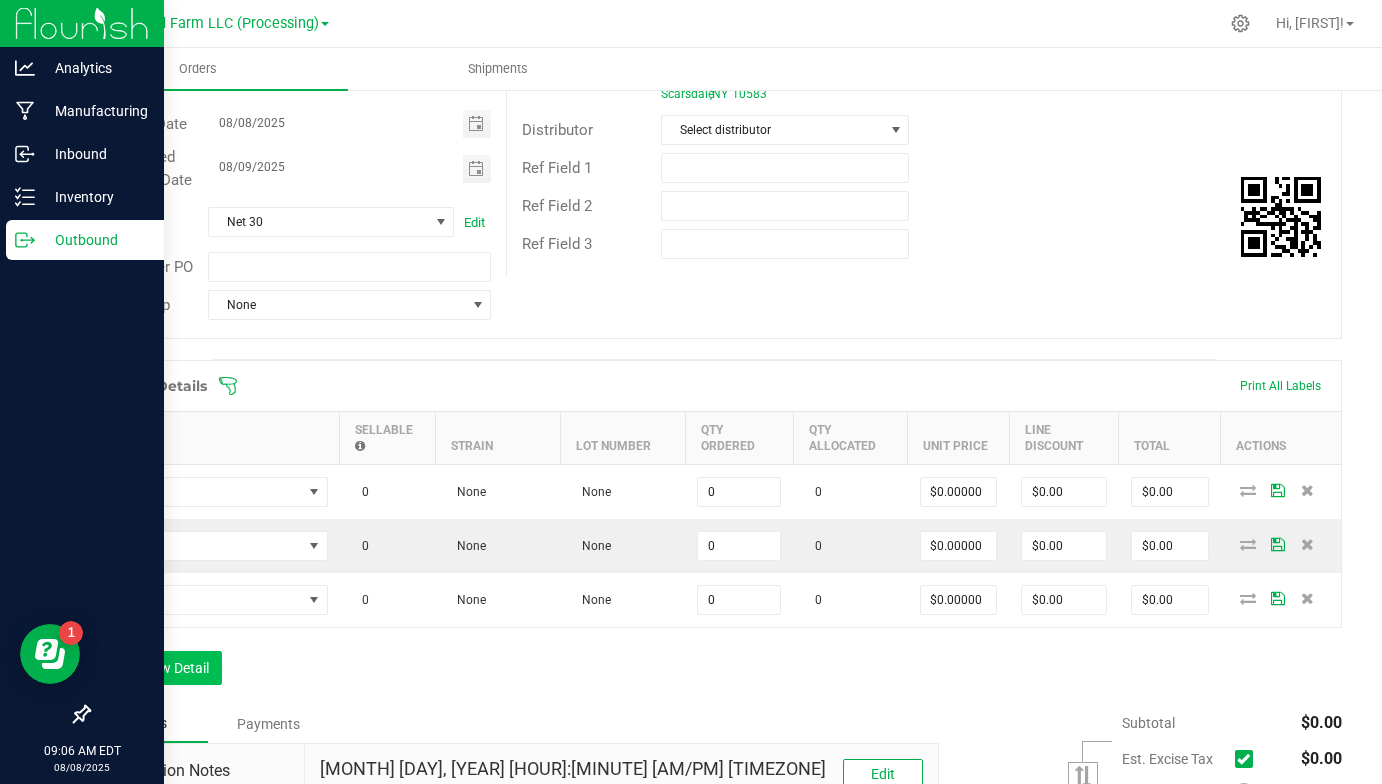 scroll, scrollTop: 298, scrollLeft: 0, axis: vertical 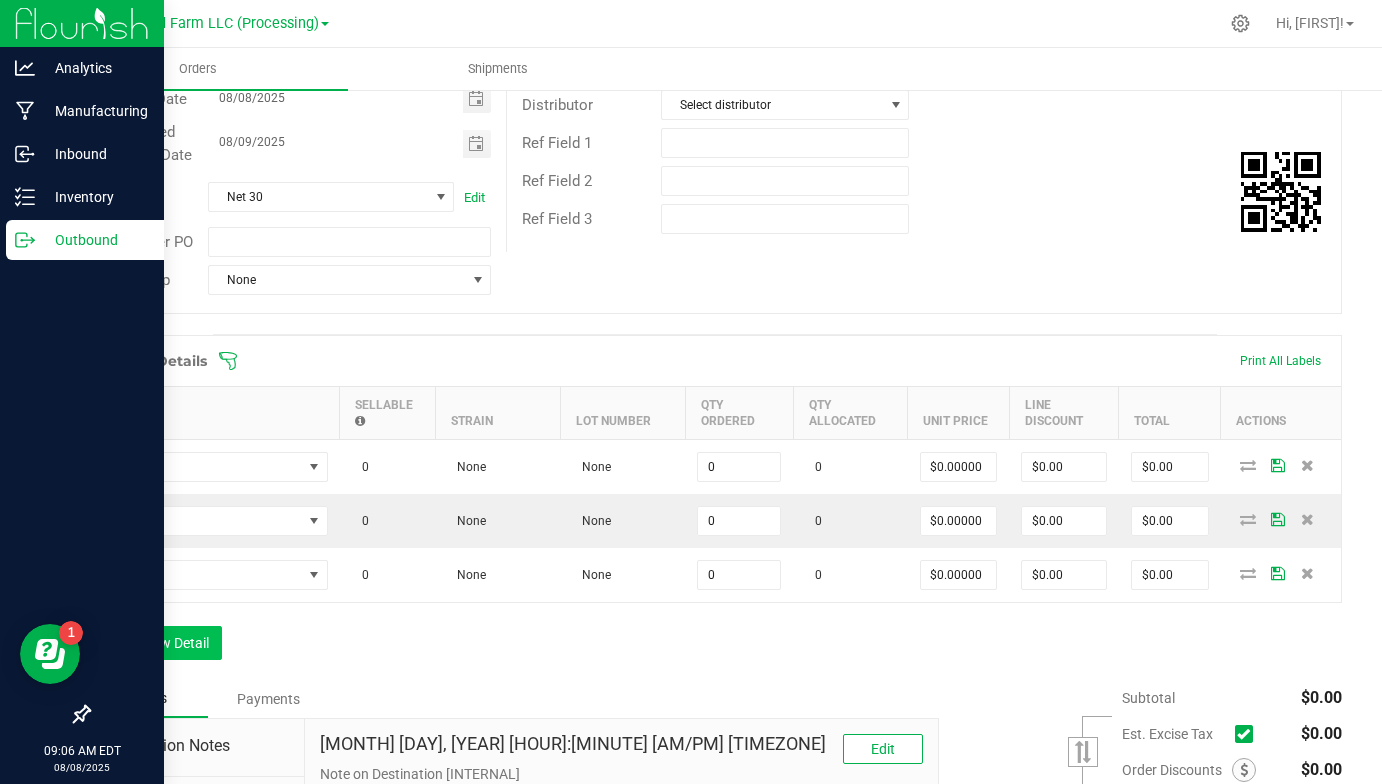 click on "Add New Detail" at bounding box center (155, 643) 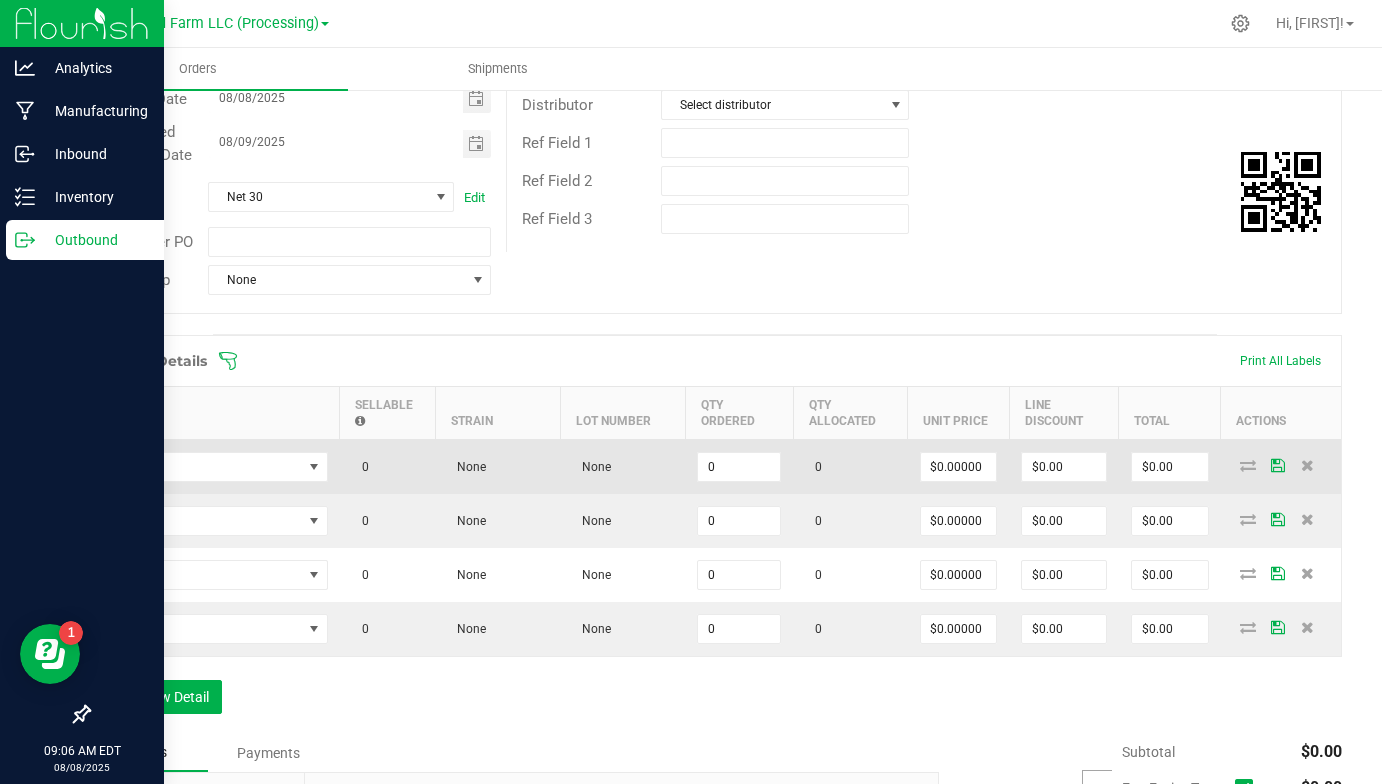click at bounding box center [215, 467] 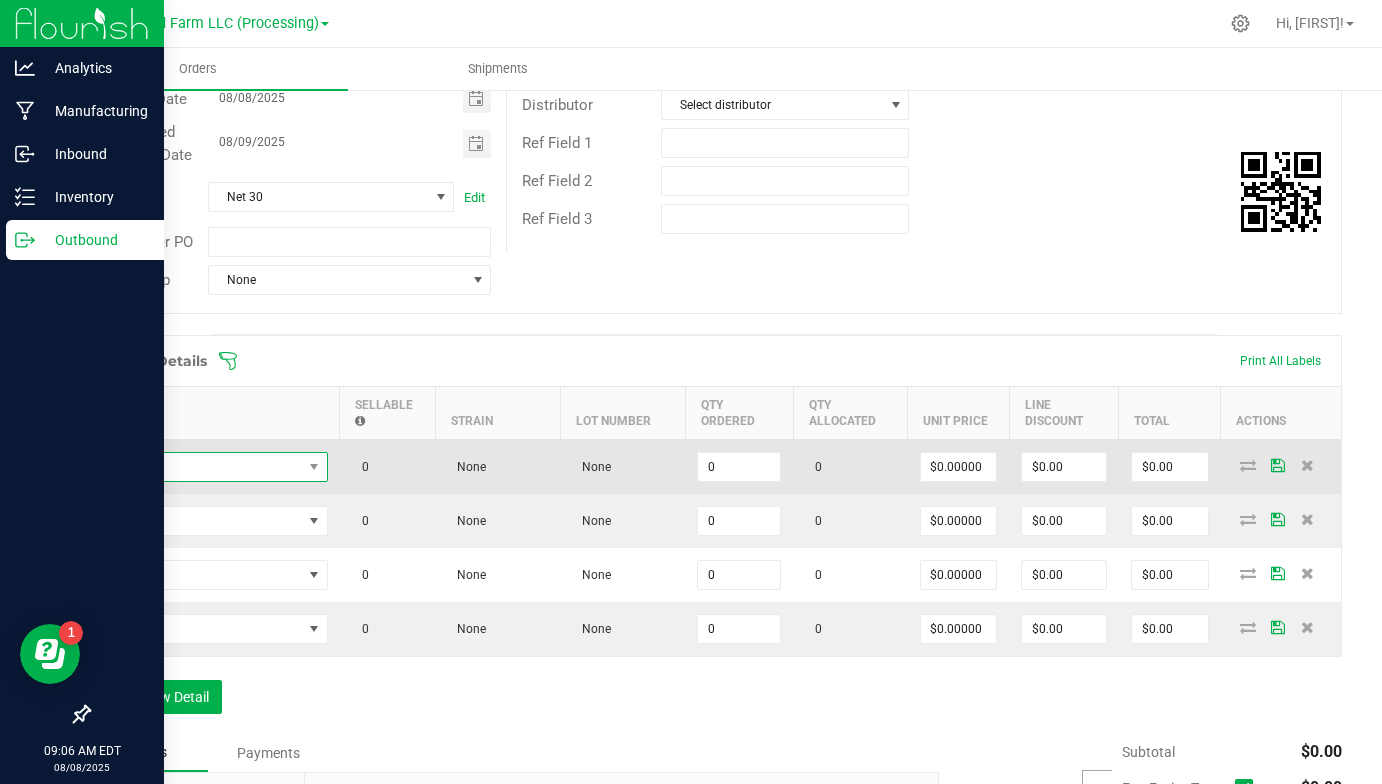 click at bounding box center (202, 467) 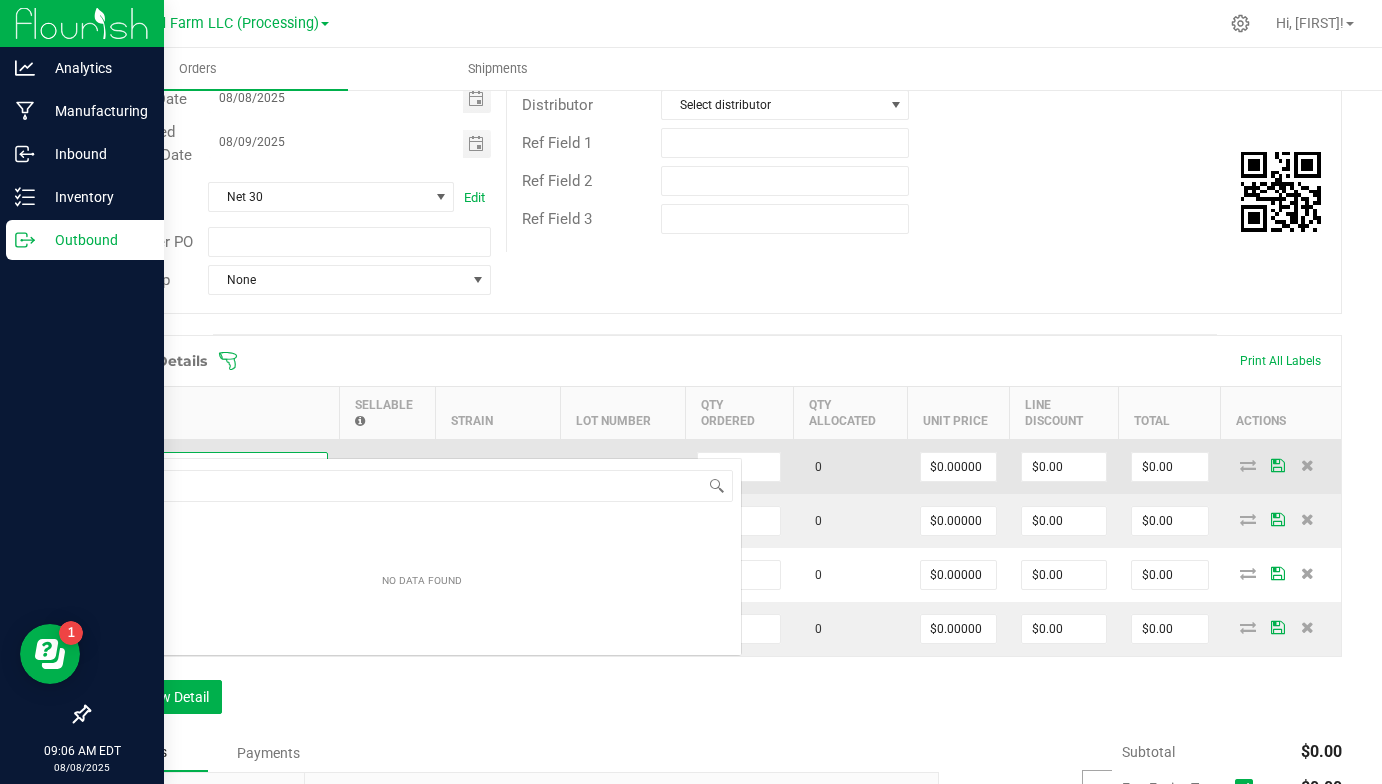 scroll, scrollTop: 99970, scrollLeft: 99774, axis: both 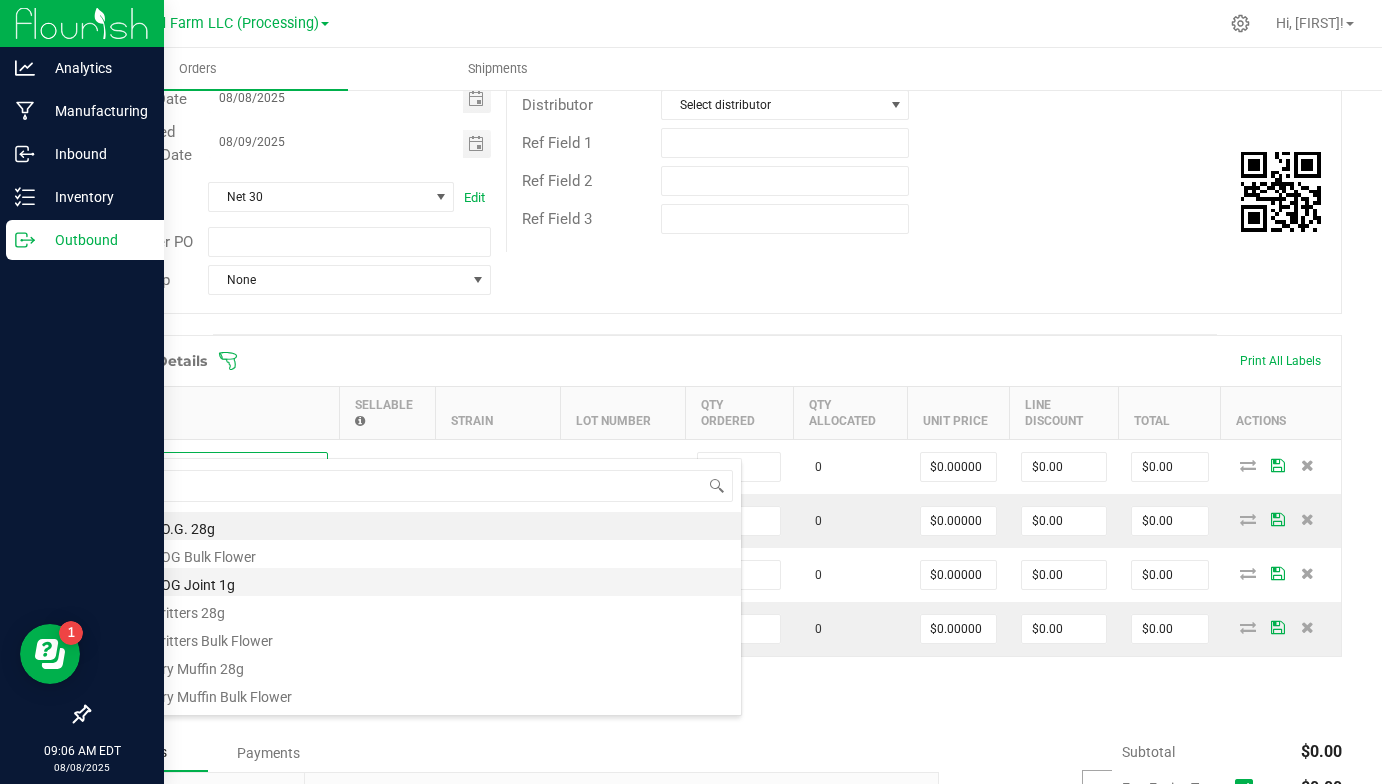 click on "All Gas OG Joint 1g" at bounding box center [422, 582] 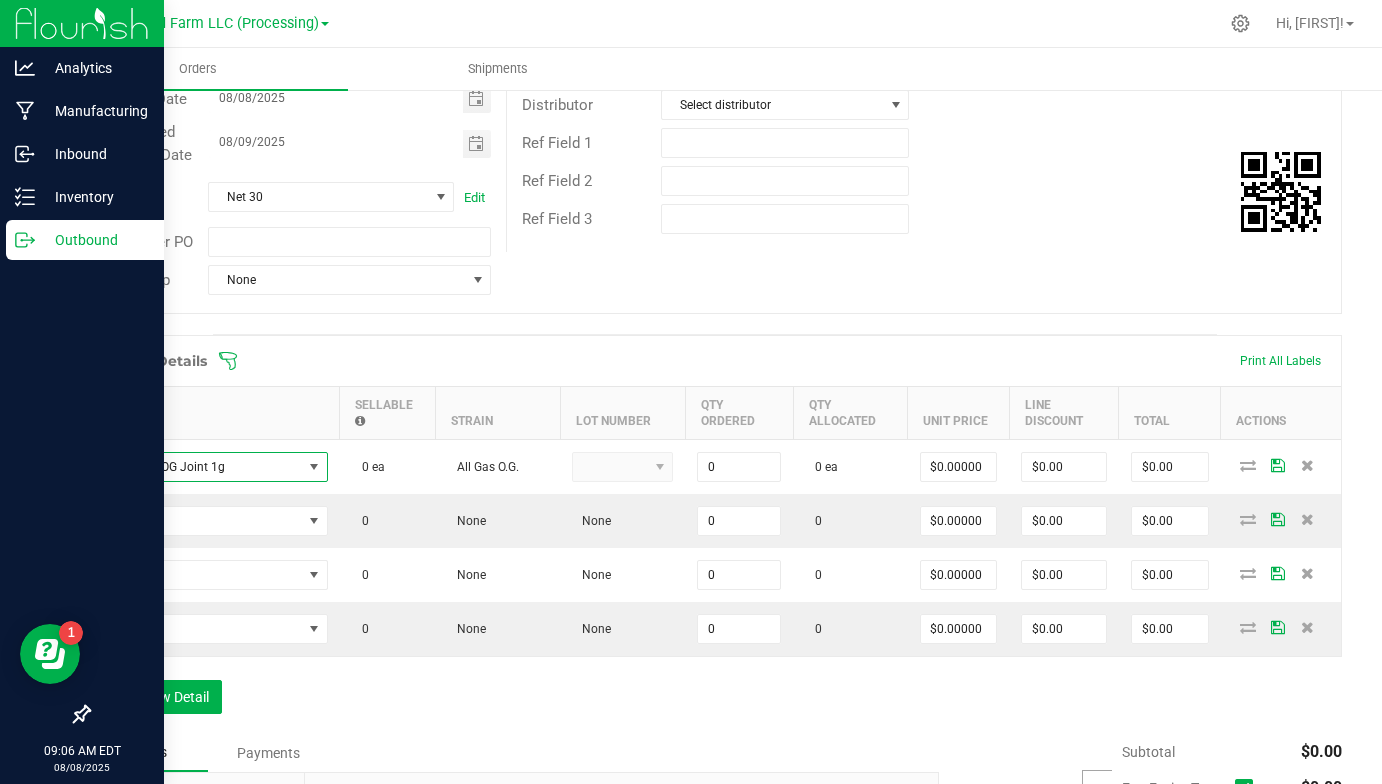 type on "0 ea" 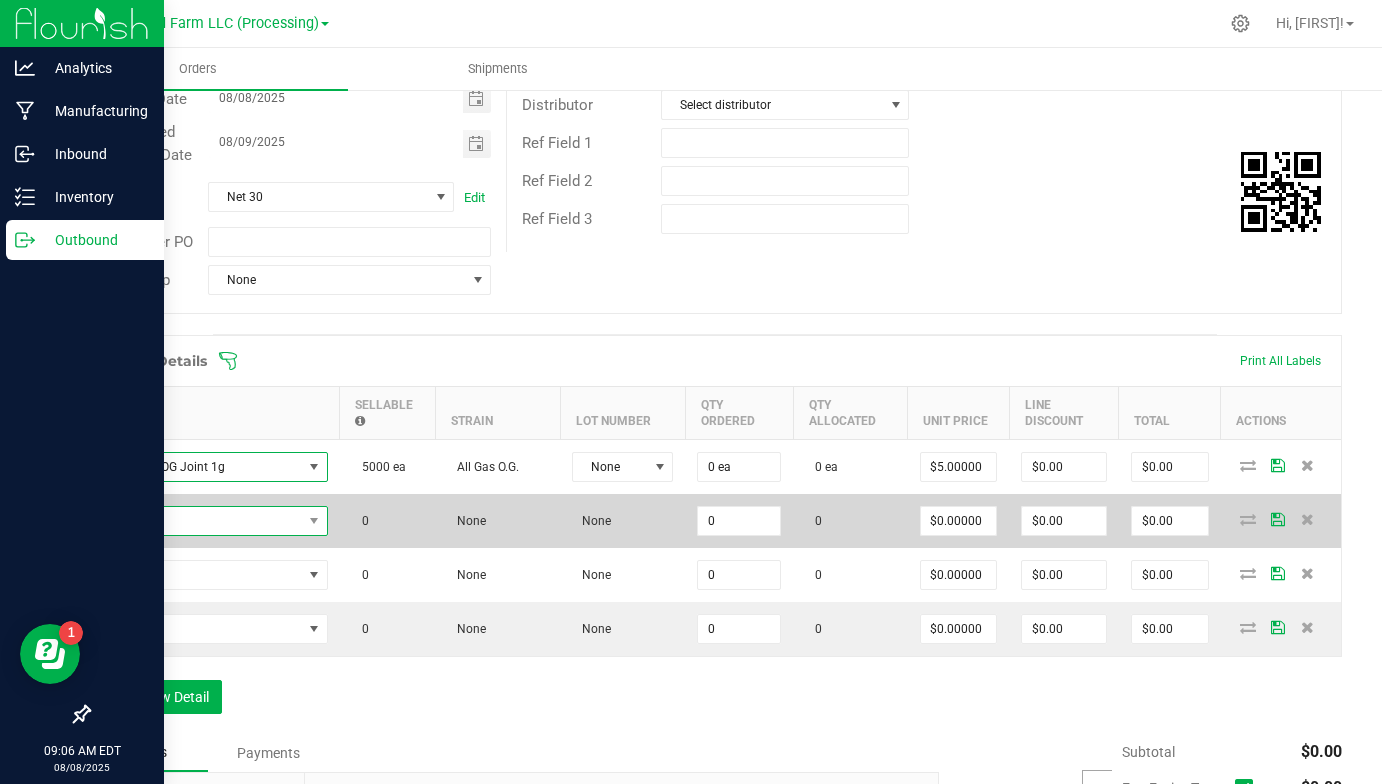 click at bounding box center [202, 521] 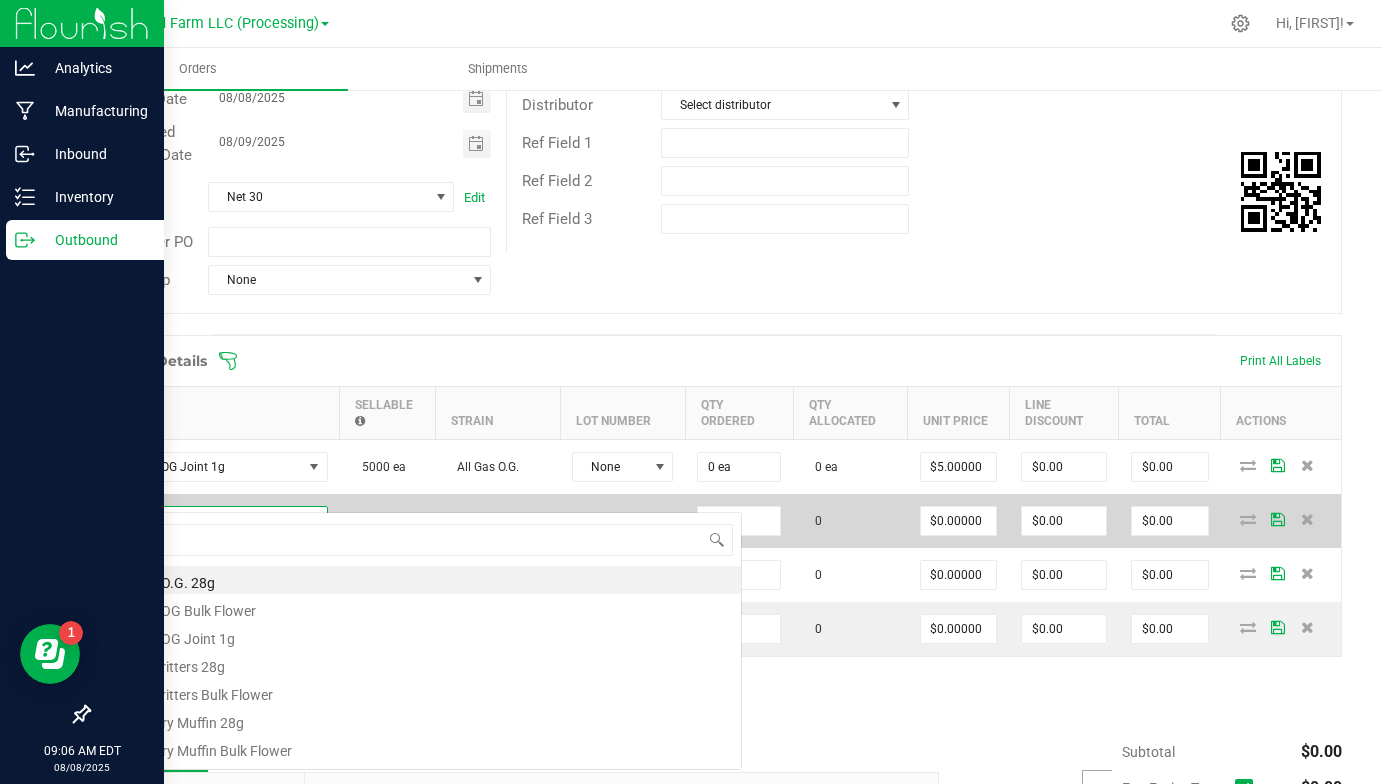 scroll, scrollTop: 99970, scrollLeft: 99774, axis: both 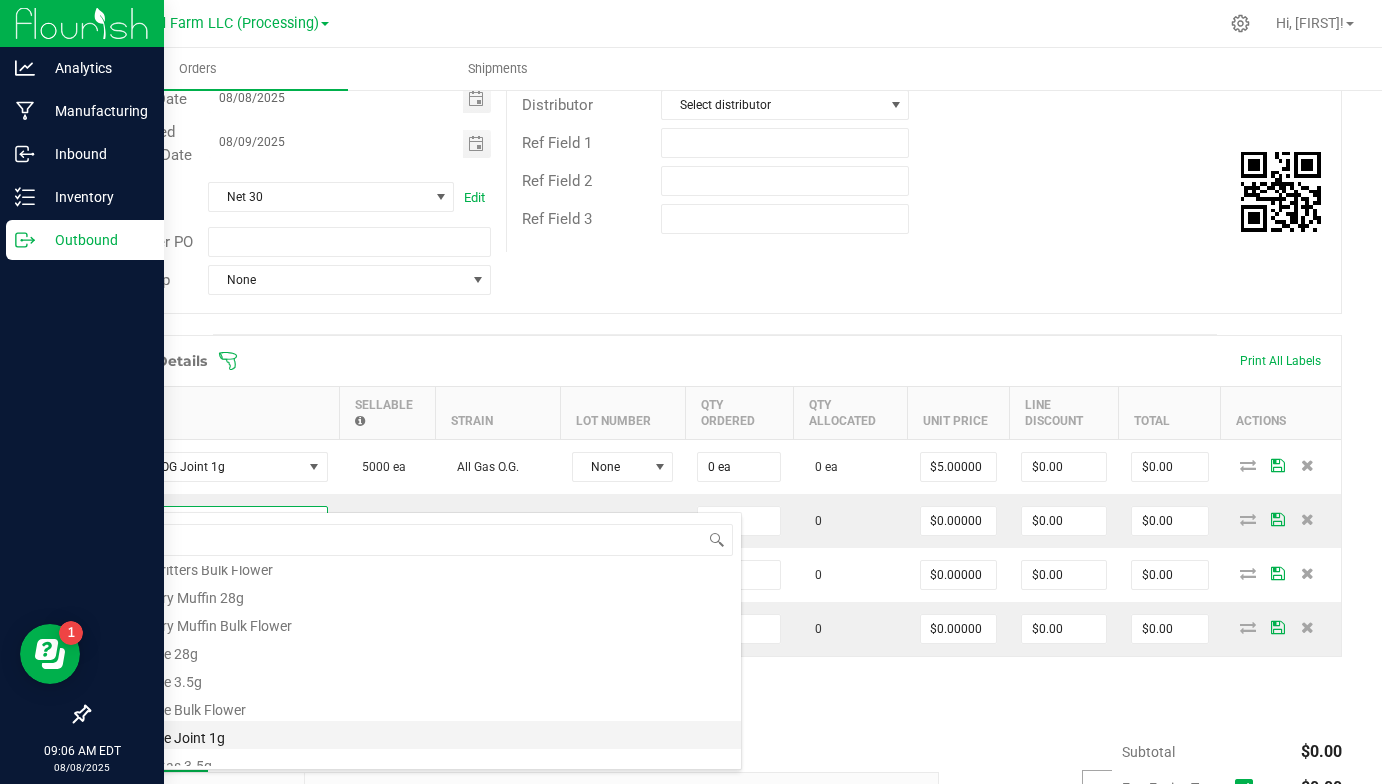 click on "Gazurple Joint 1g" at bounding box center [422, 735] 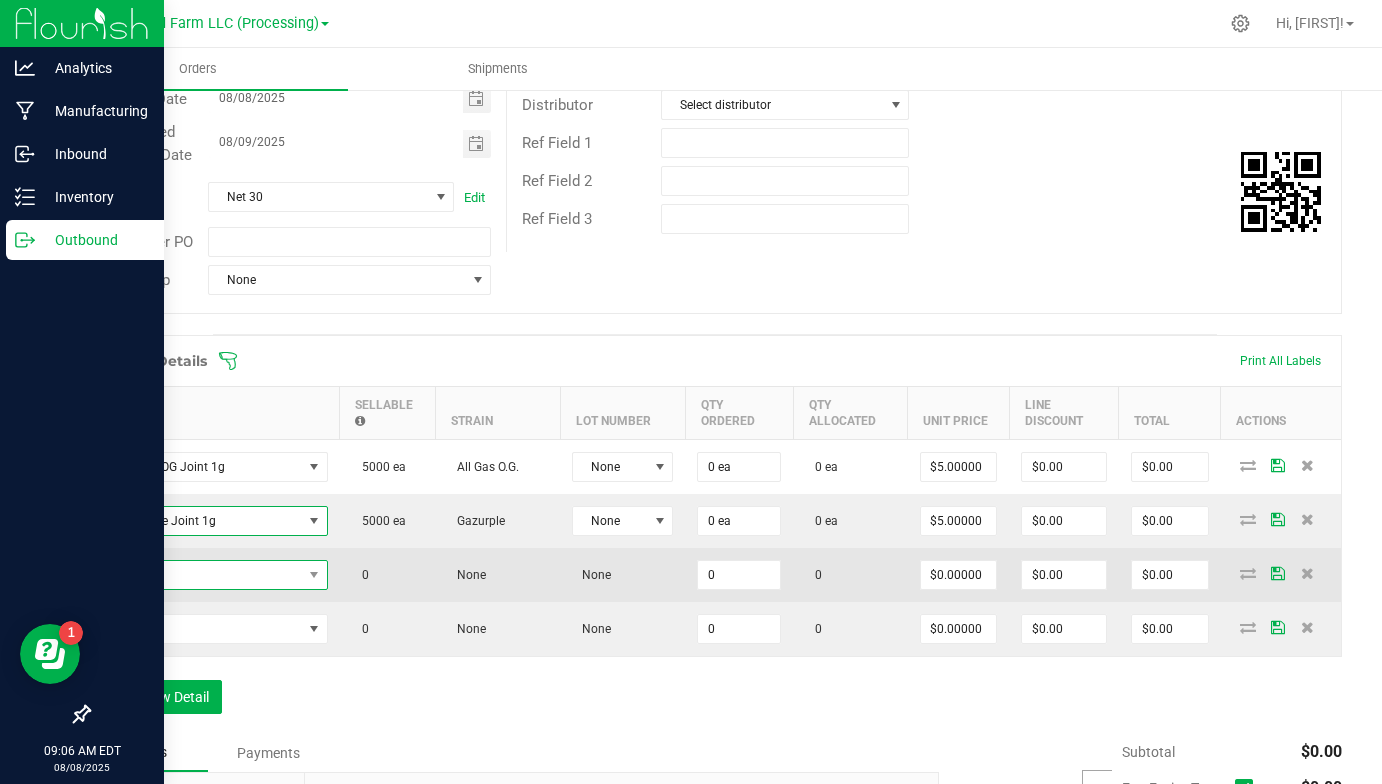 click at bounding box center (202, 575) 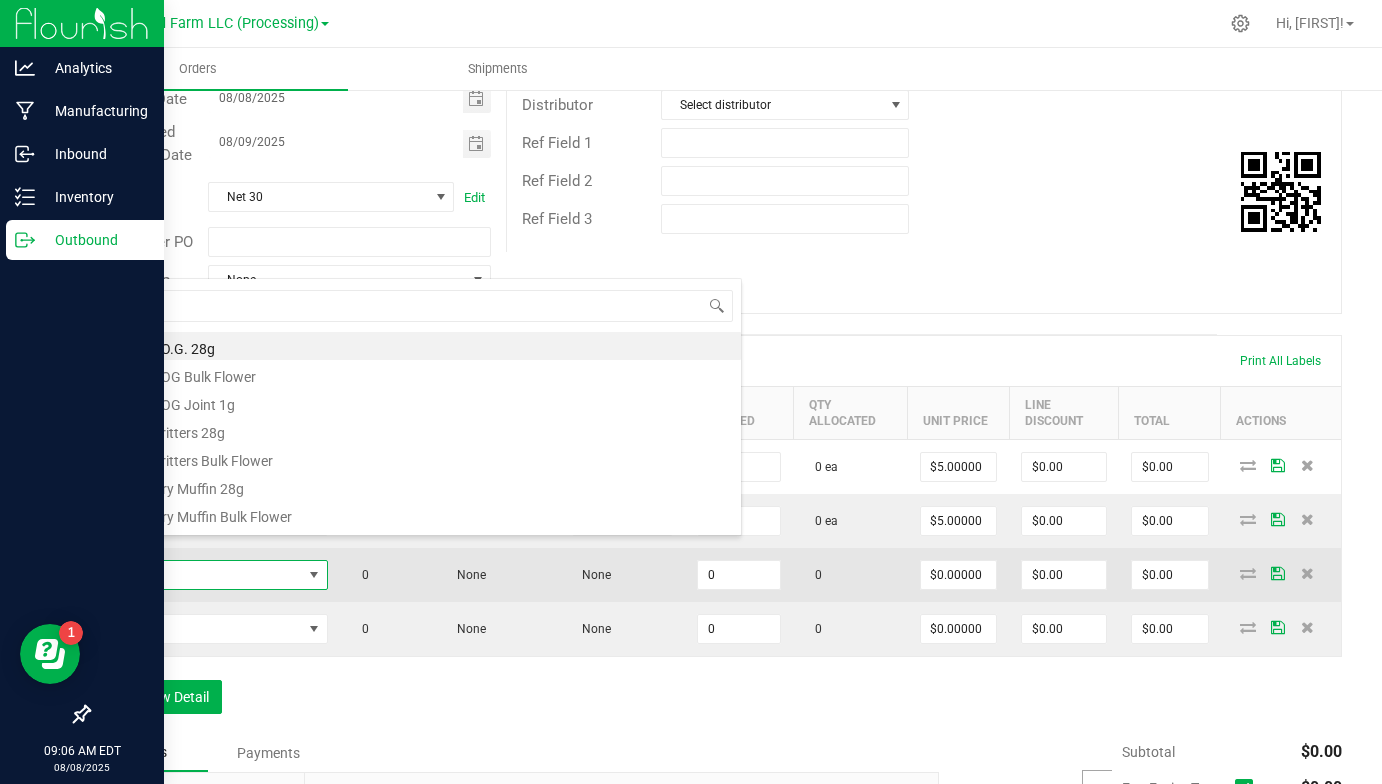 scroll, scrollTop: 99970, scrollLeft: 99774, axis: both 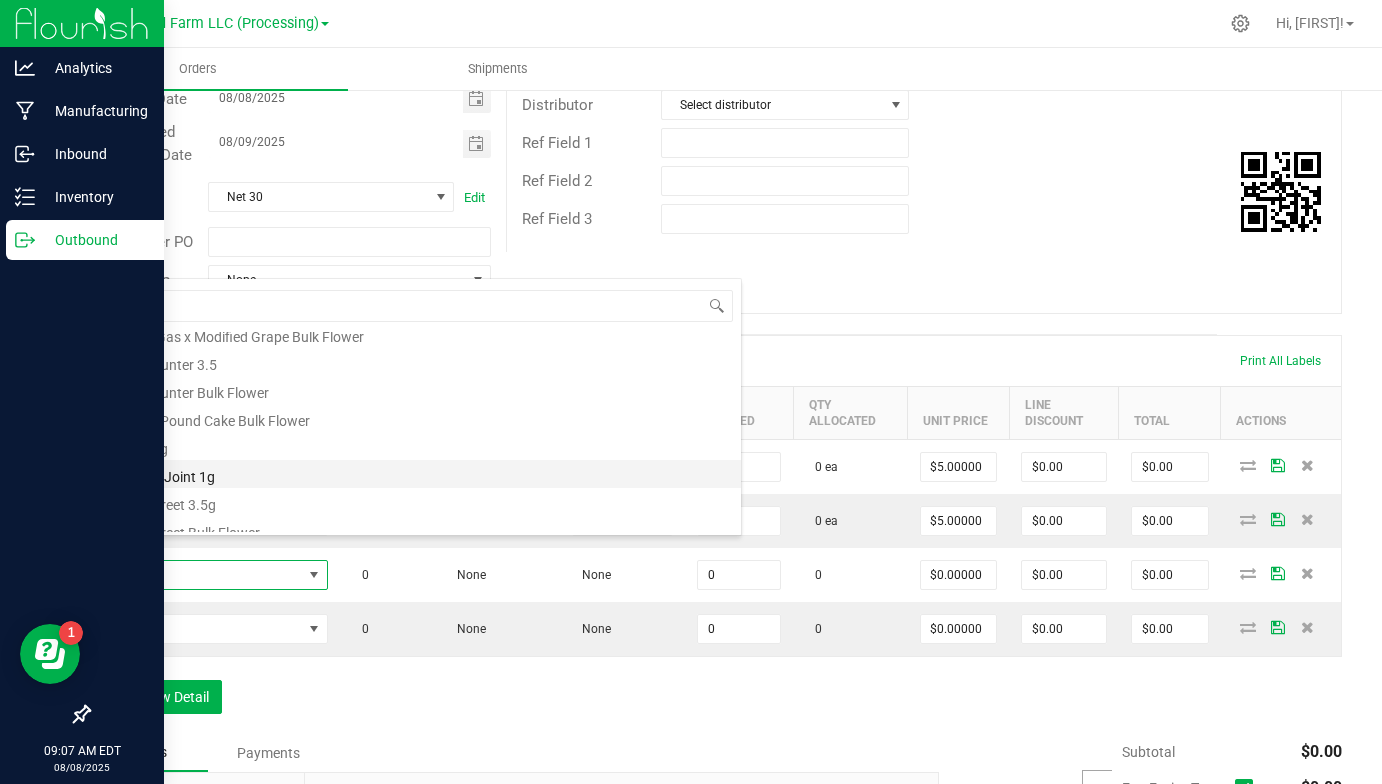 click on "Lime St Joint 1g" at bounding box center (422, 474) 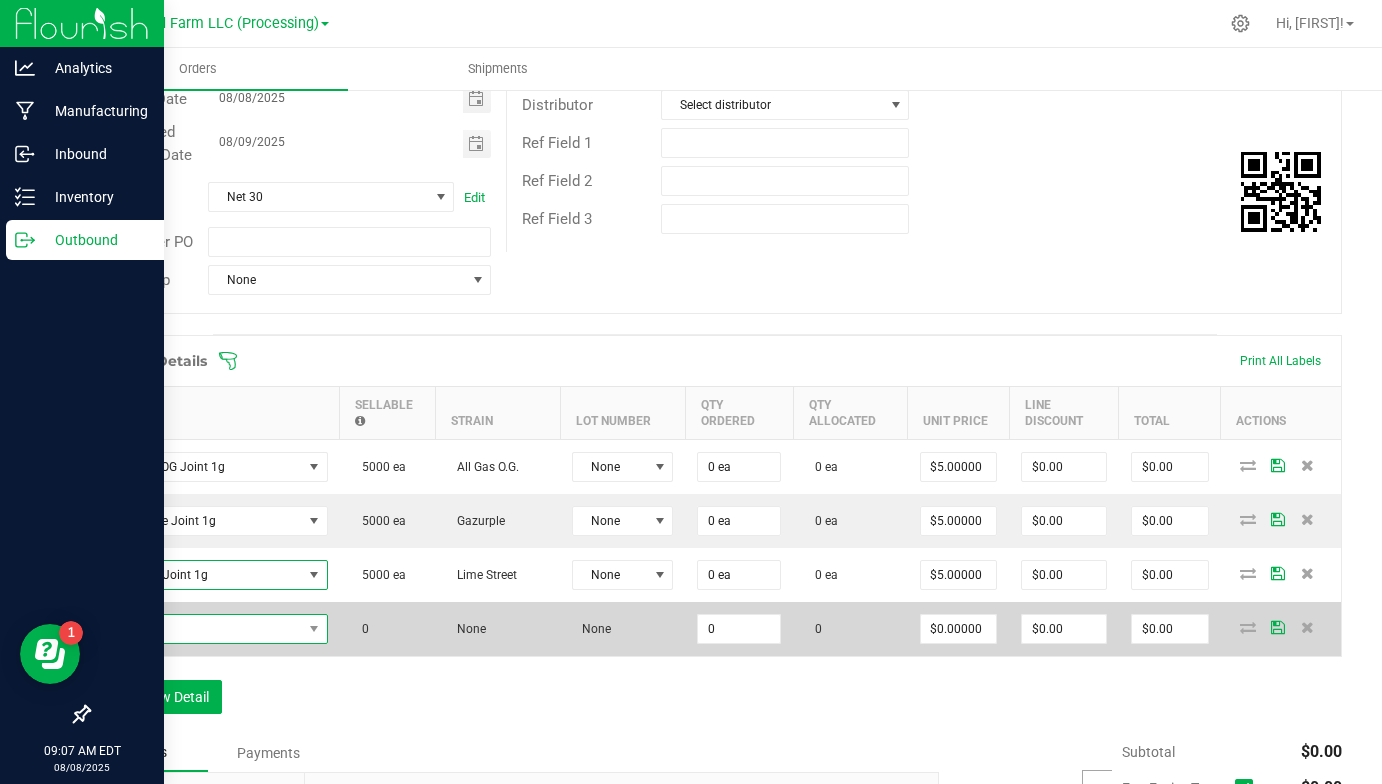 click at bounding box center [202, 629] 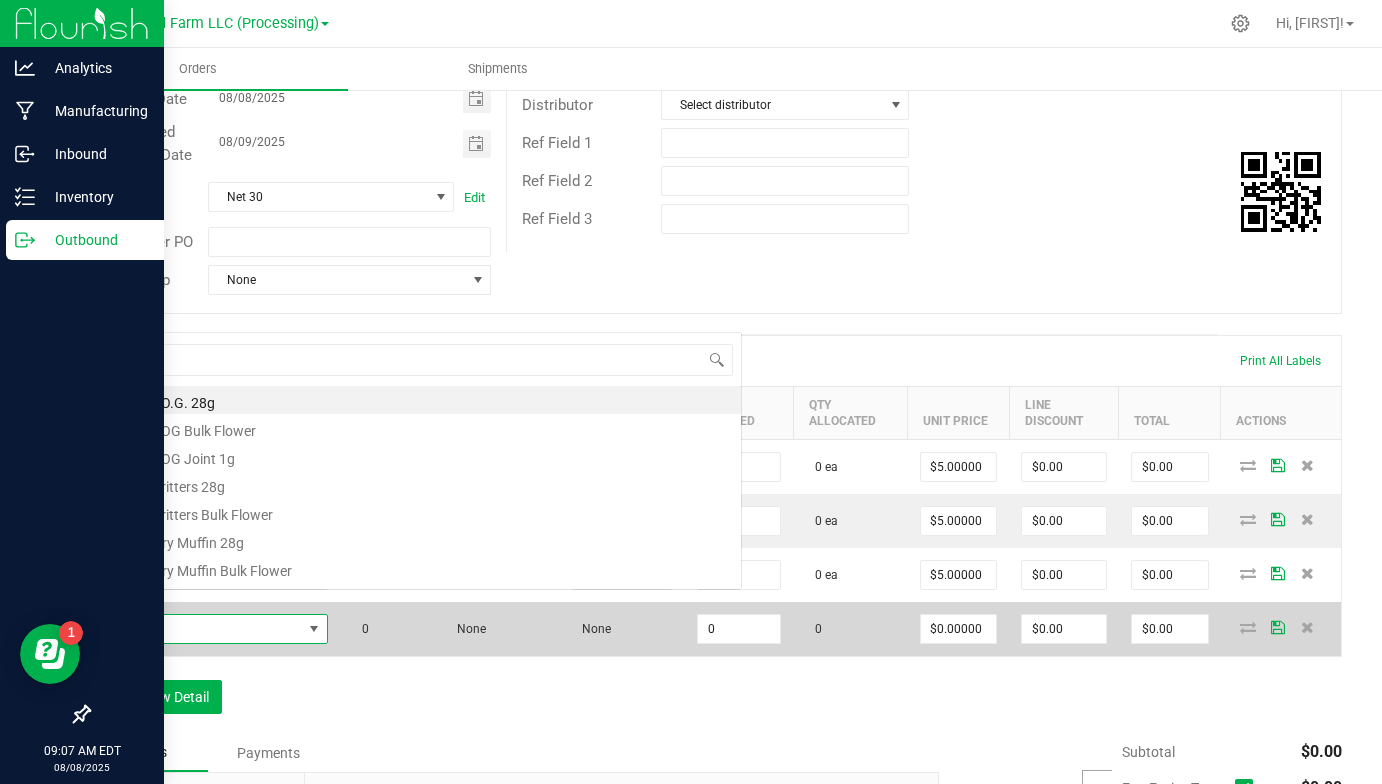 scroll, scrollTop: 99970, scrollLeft: 99774, axis: both 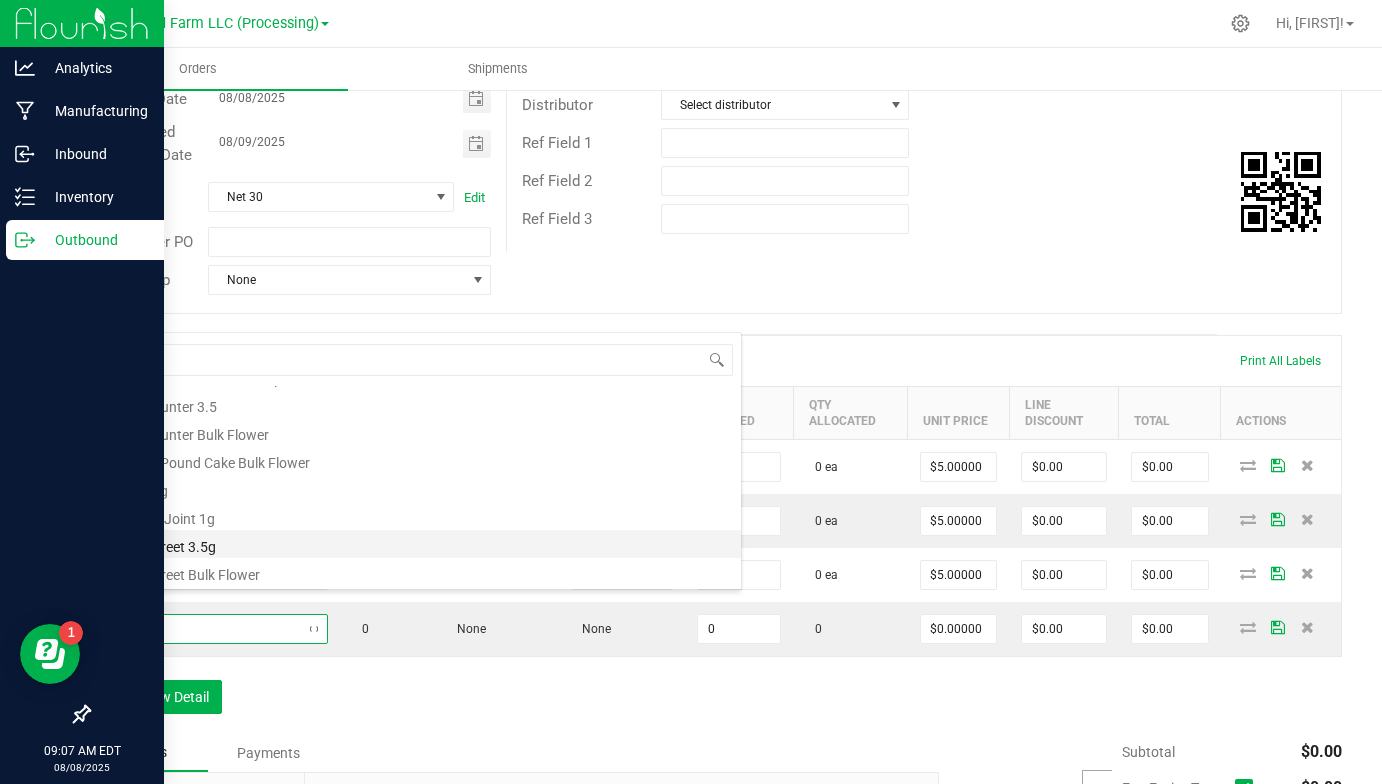 type on "mim" 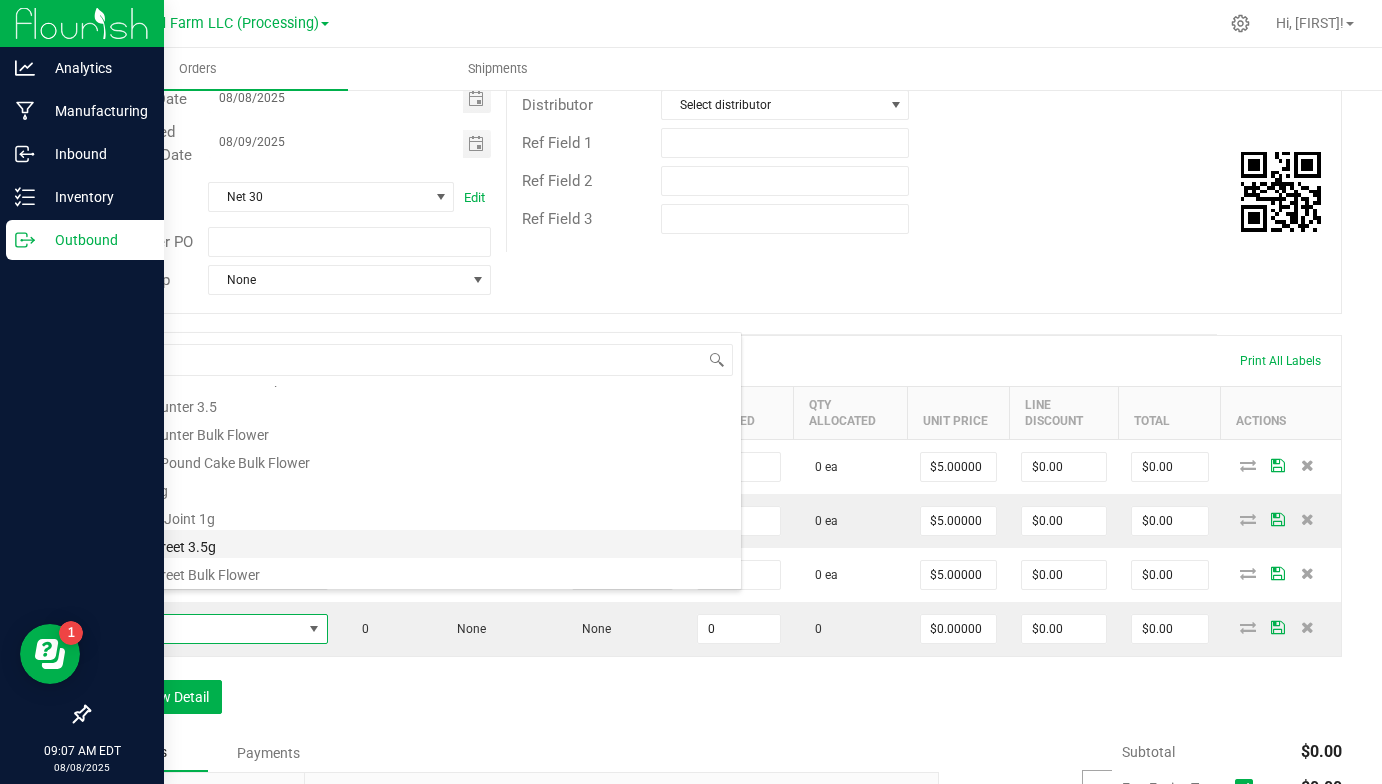scroll, scrollTop: 0, scrollLeft: 0, axis: both 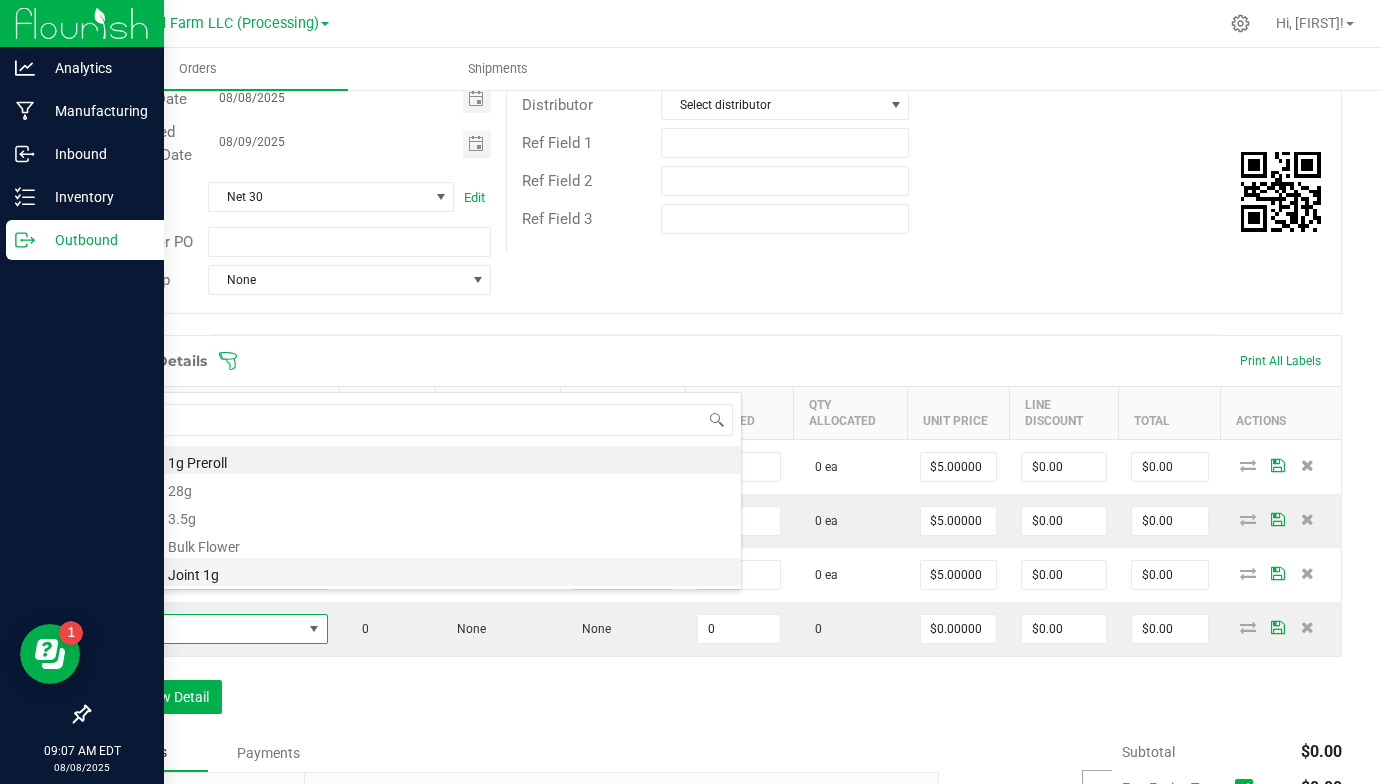 click on "Mimosa Joint 1g" at bounding box center (422, 572) 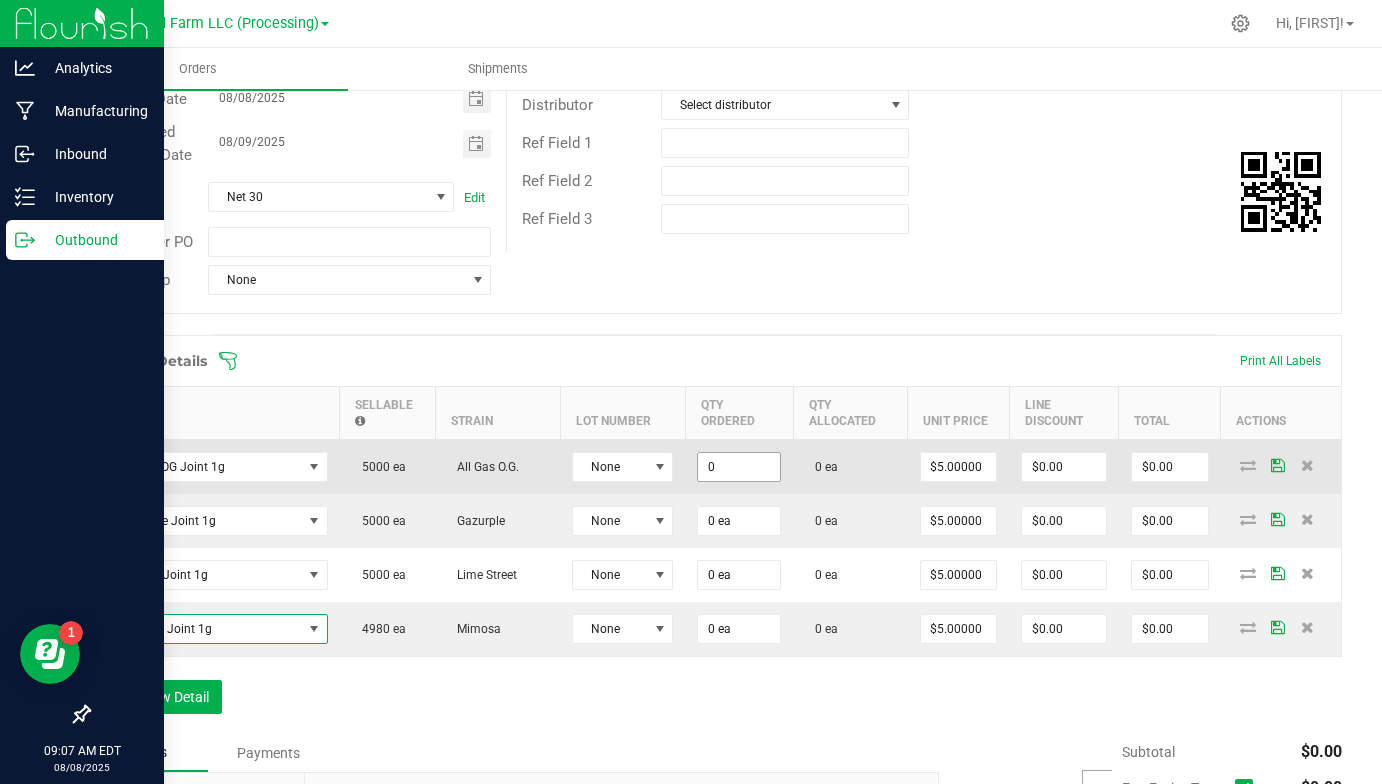 click on "0" at bounding box center [739, 467] 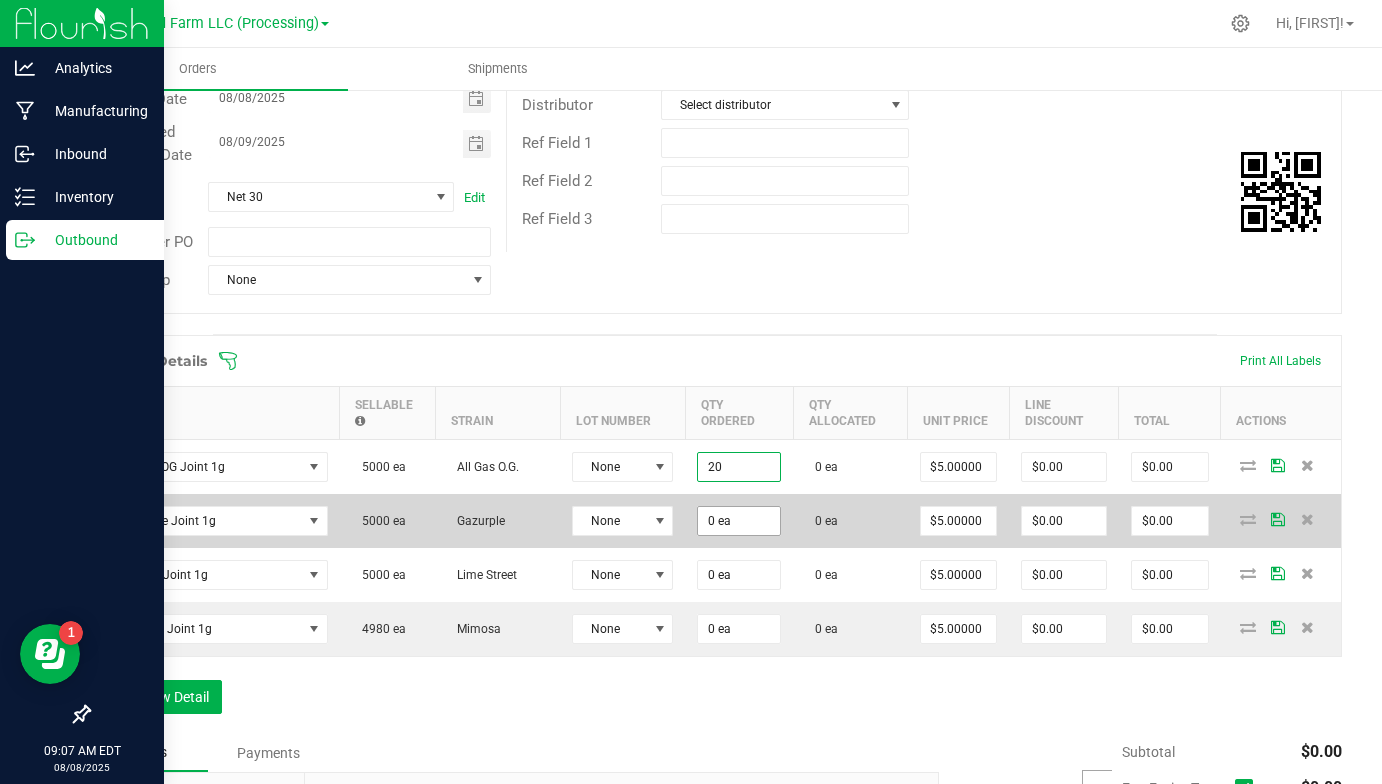 type on "20 ea" 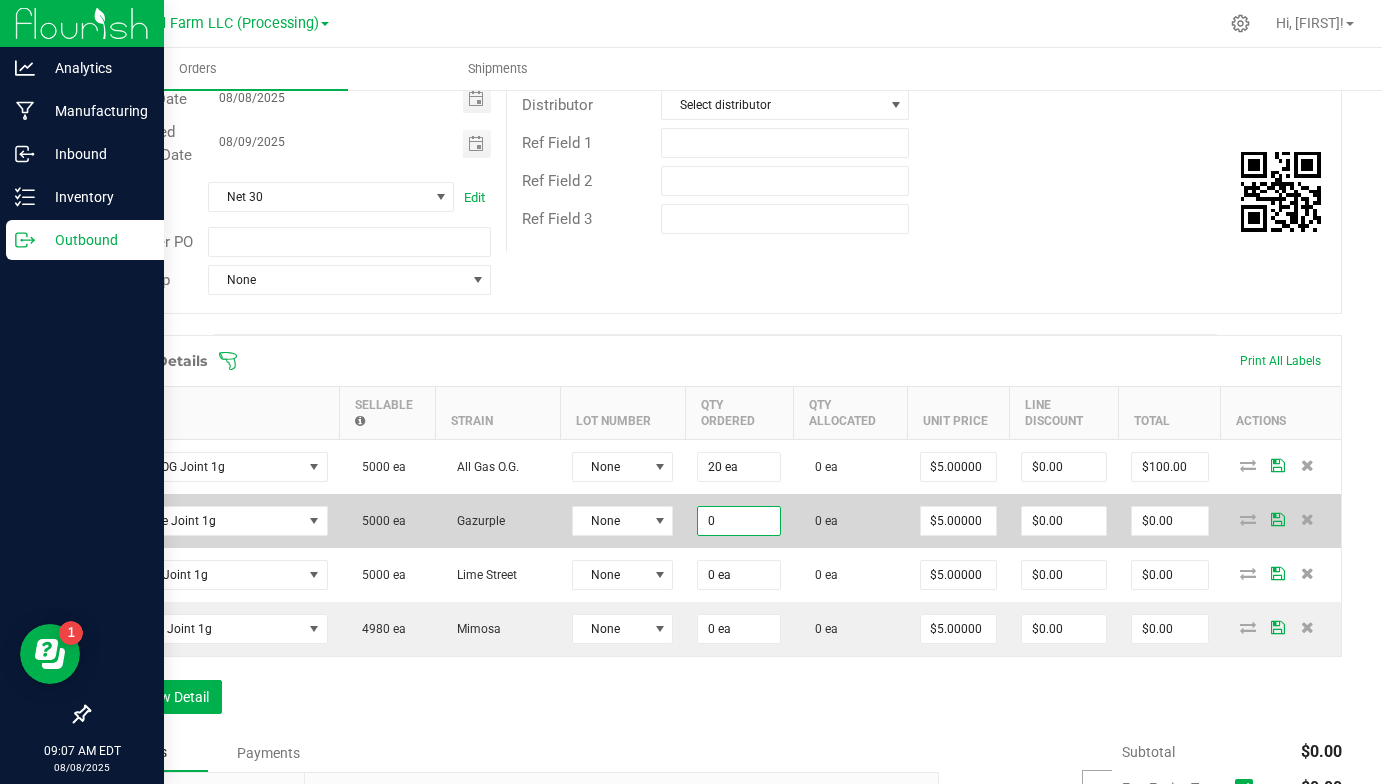 click on "0" at bounding box center (739, 521) 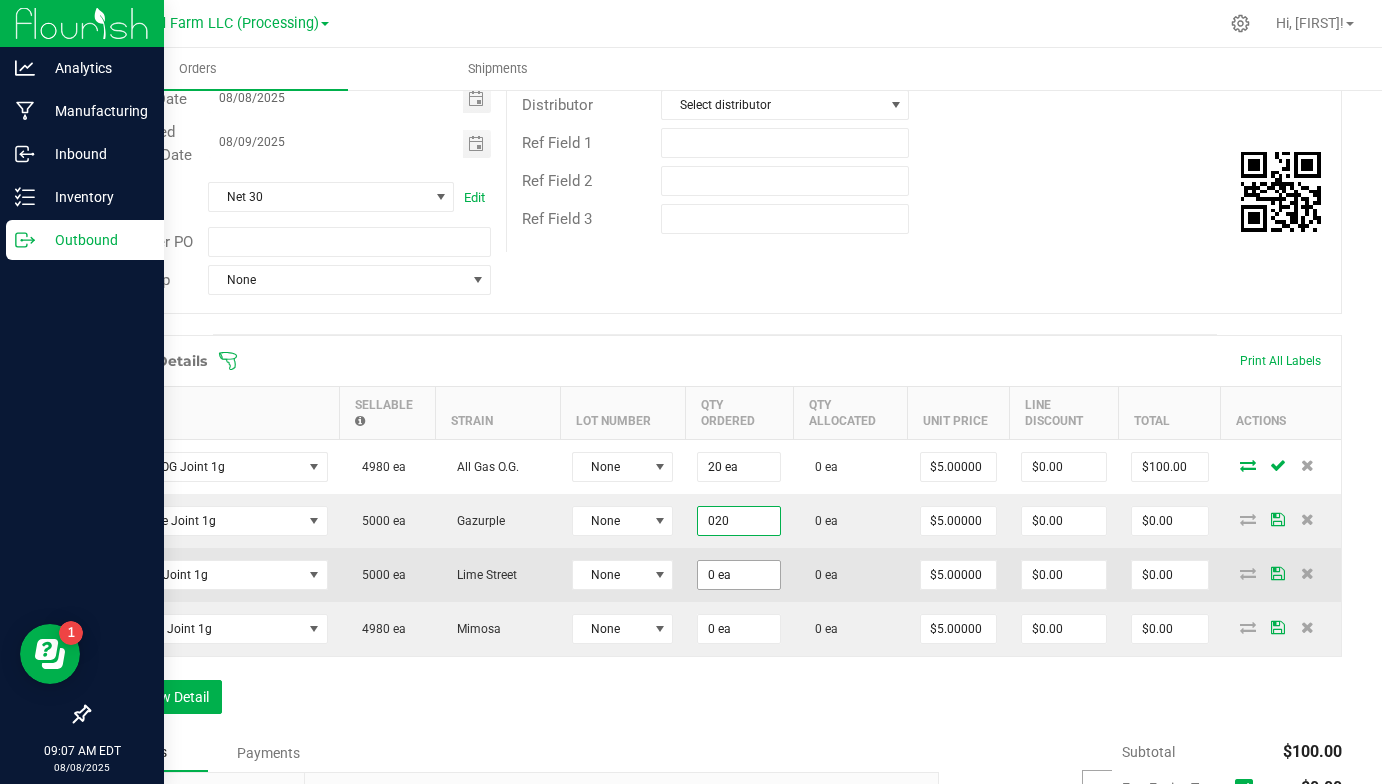 type on "20 ea" 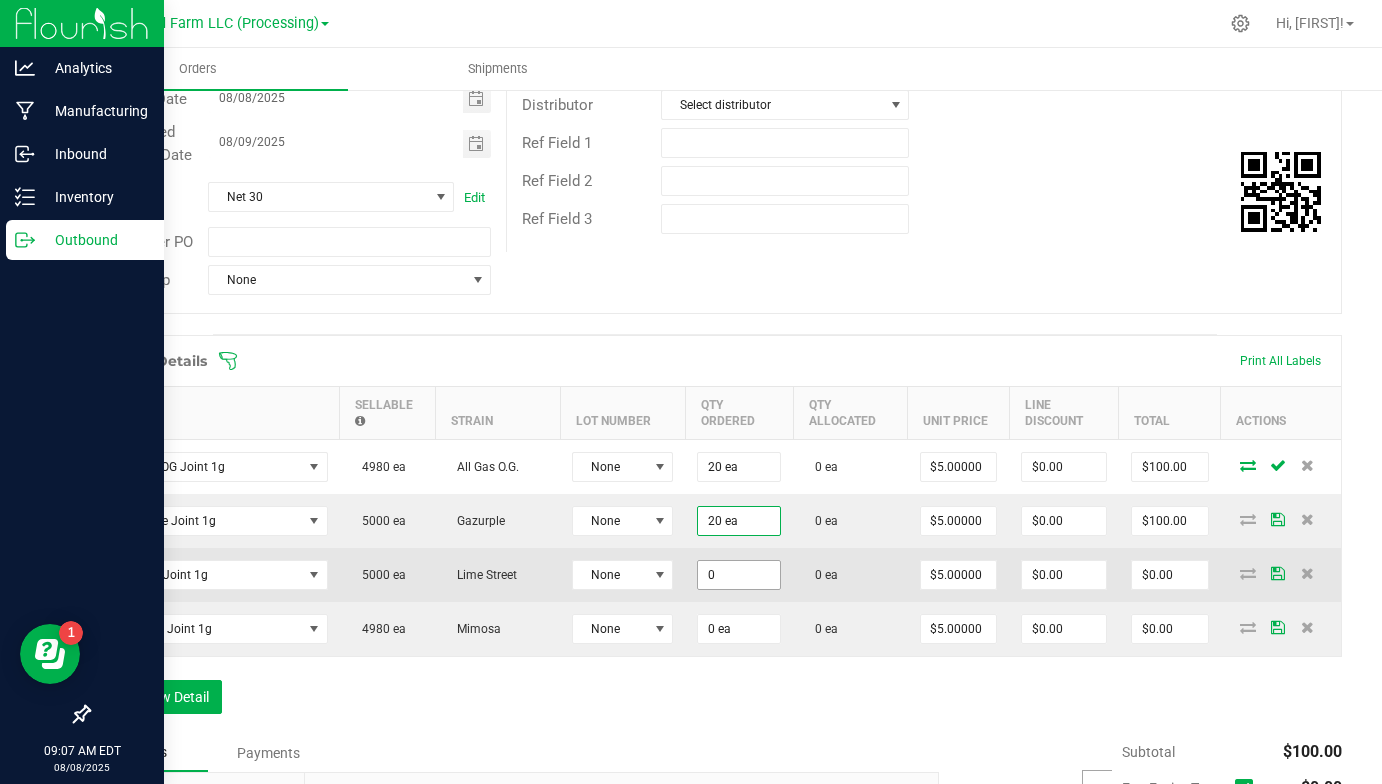 click on "0" at bounding box center [739, 575] 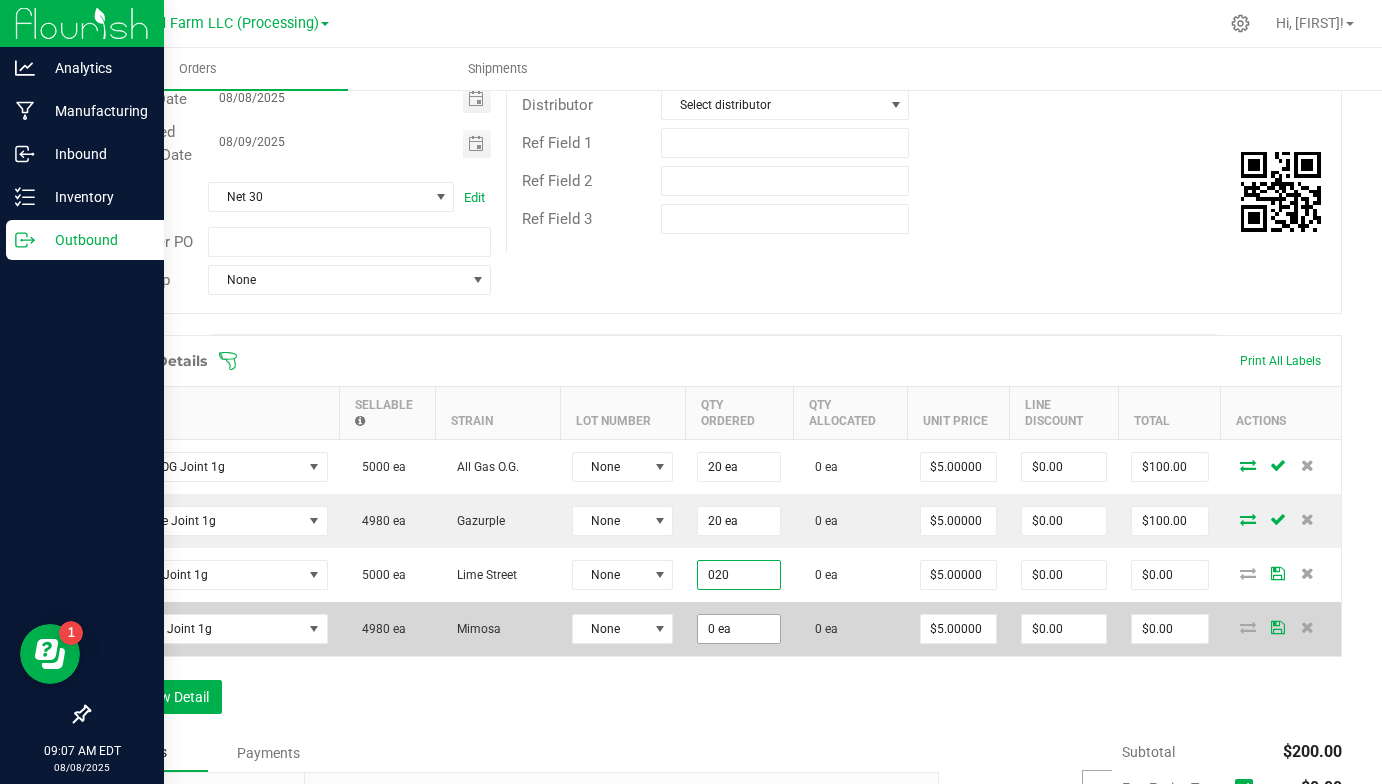 type on "20 ea" 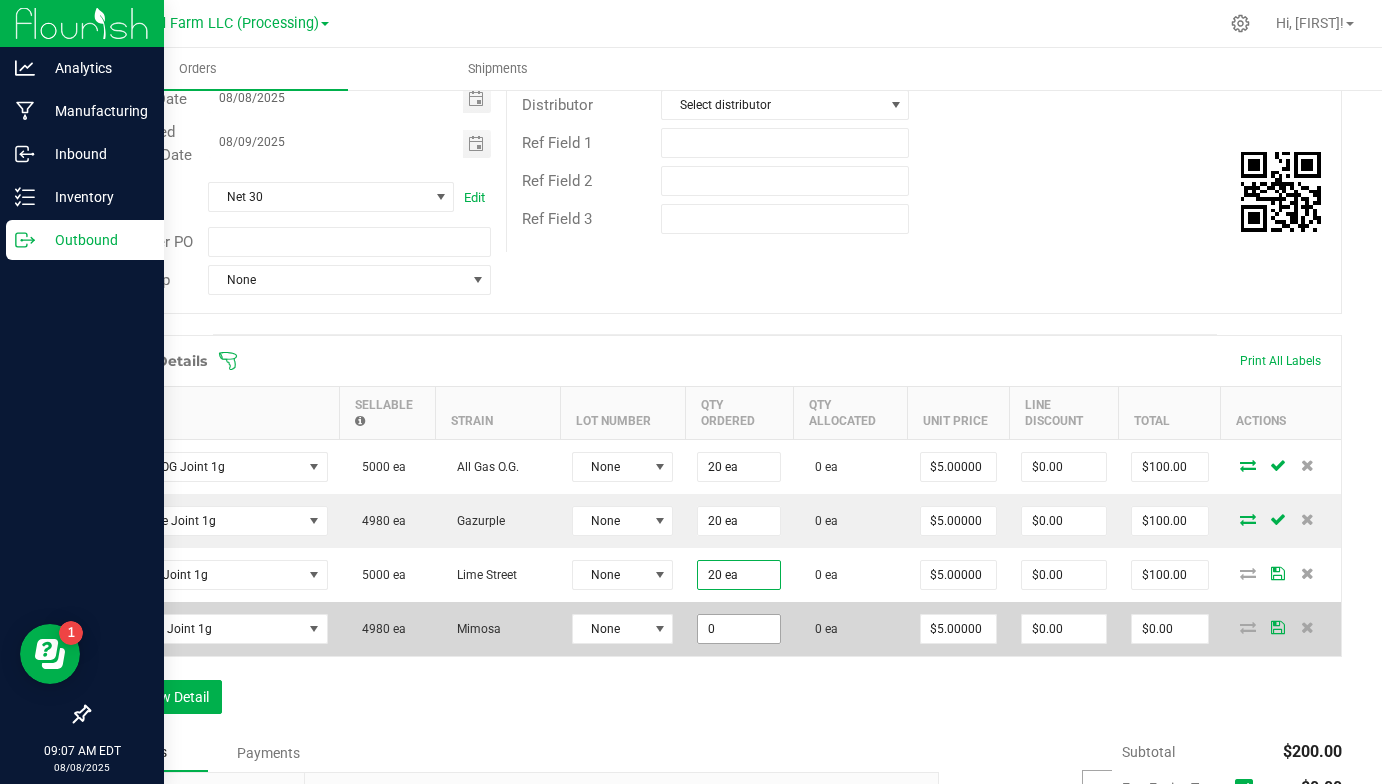 click on "0" at bounding box center [739, 629] 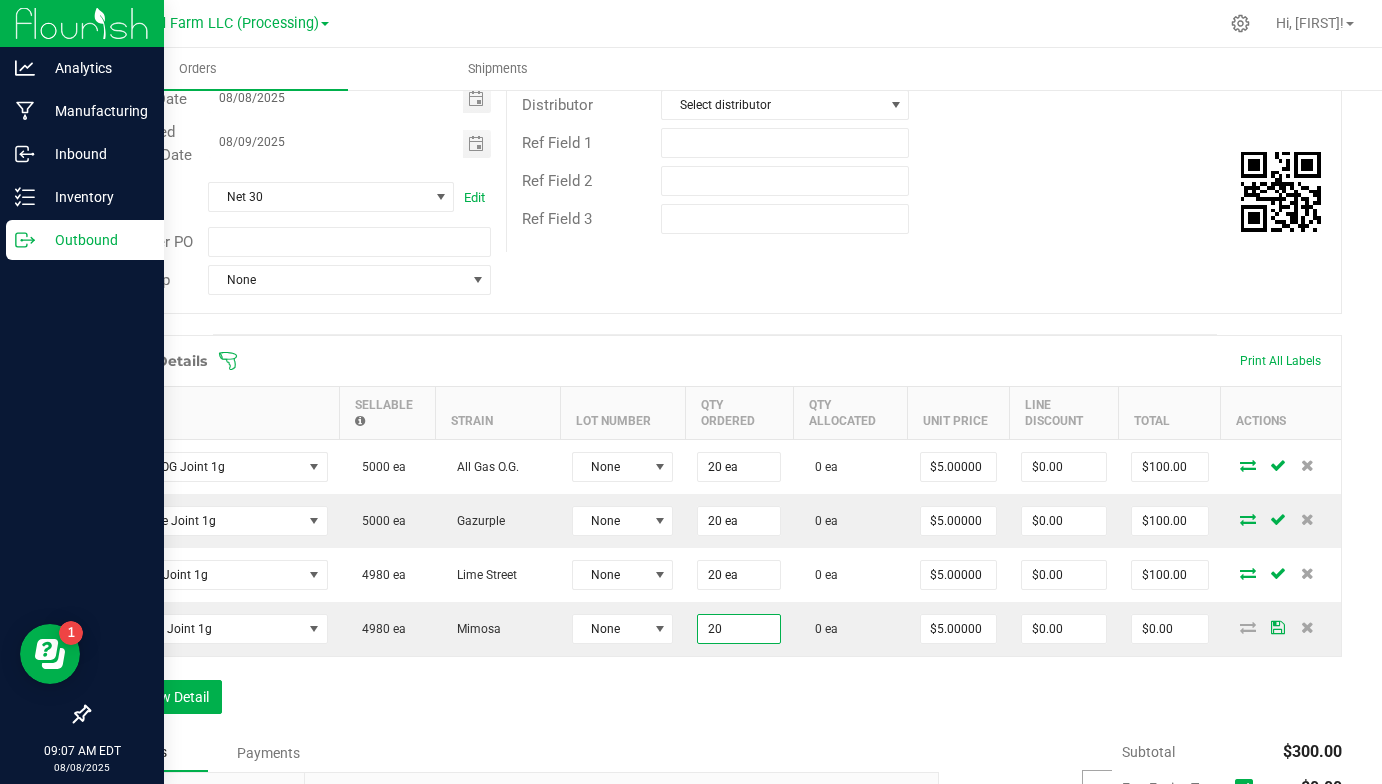 type on "20 ea" 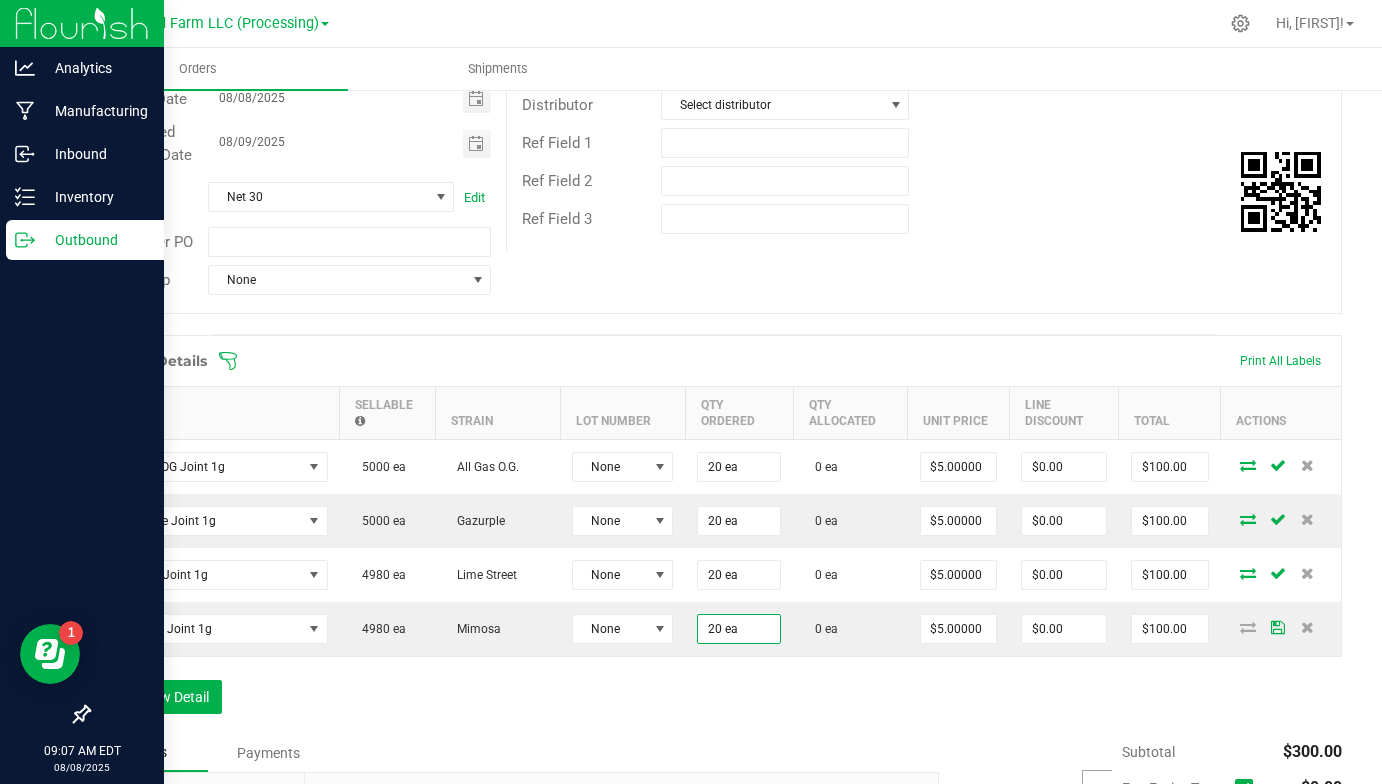 click on "Order Details Print All Labels Item  Sellable  Strain  Lot Number  Qty Ordered Qty Allocated Unit Price Line Discount Total Actions All Gas OG Joint 1g  5000 ea   All Gas O.G.  None 20 ea  0 ea  $5.00000 $0.00 $100.00 Gazurple Joint 1g  5000 ea   Gazurple  None 20 ea  0 ea  $5.00000 $0.00 $100.00 Lime St Joint 1g  4980 ea   Lime Street  None 20 ea  0 ea  $5.00000 $0.00 $100.00 Mimosa Joint 1g  4980 ea   Mimosa  None 20 ea  0 ea  $5.00000 $0.00 $100.00
Add New Detail" at bounding box center [715, 534] 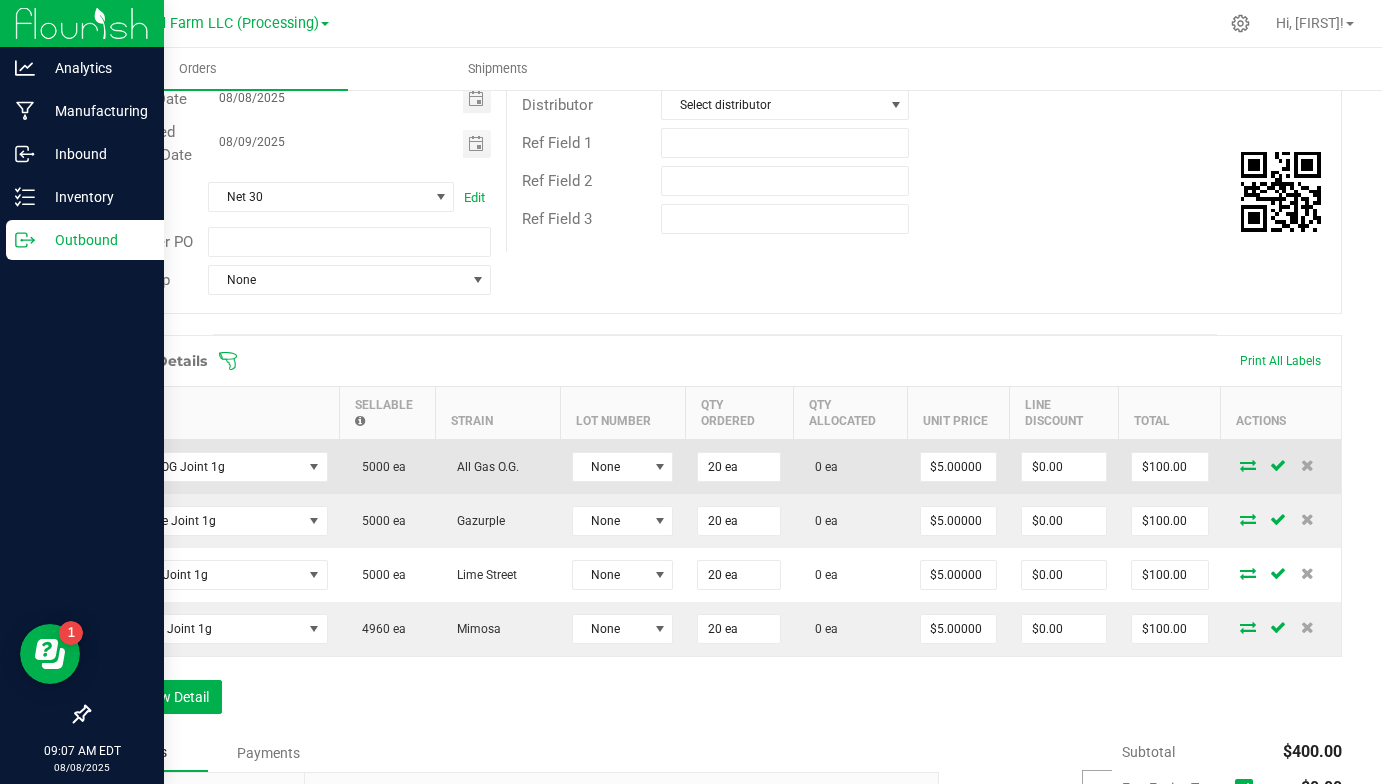 click at bounding box center (1248, 465) 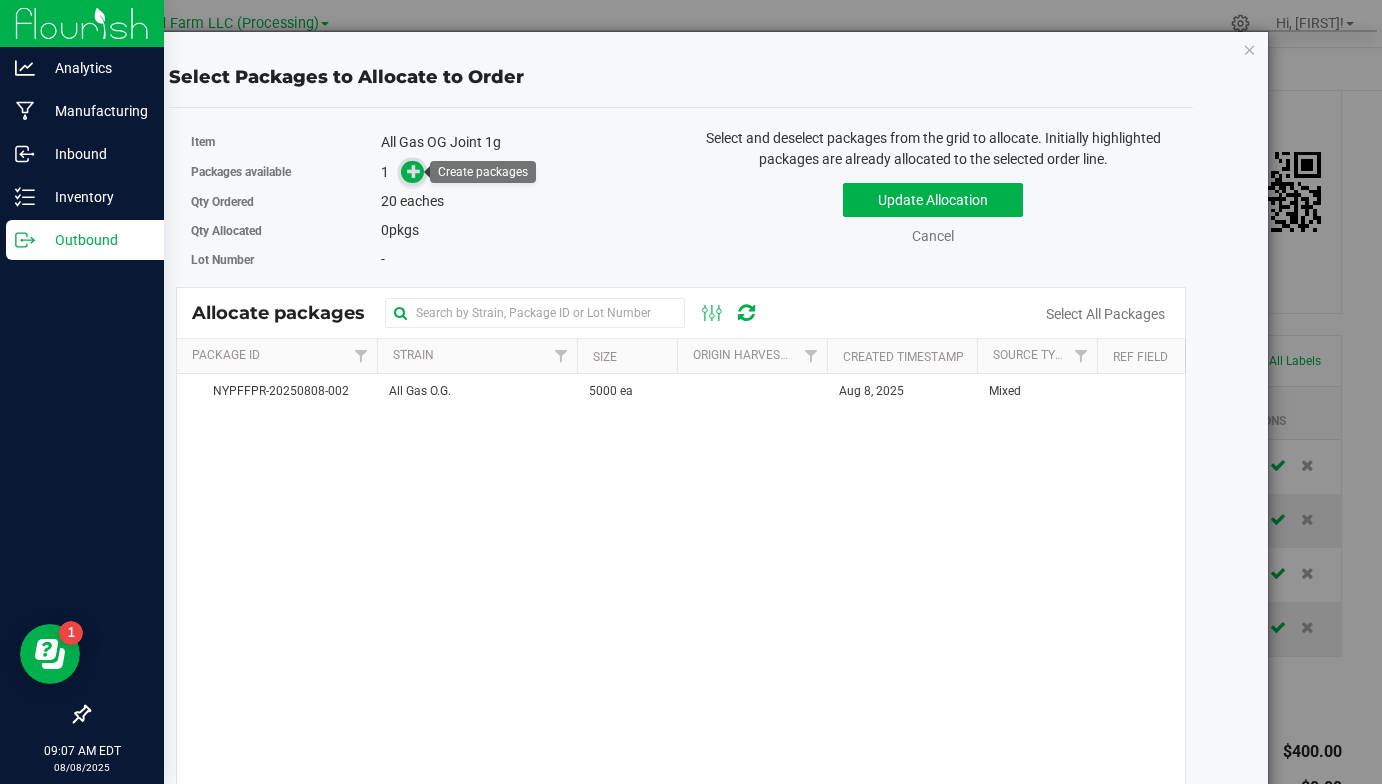 click at bounding box center [412, 172] 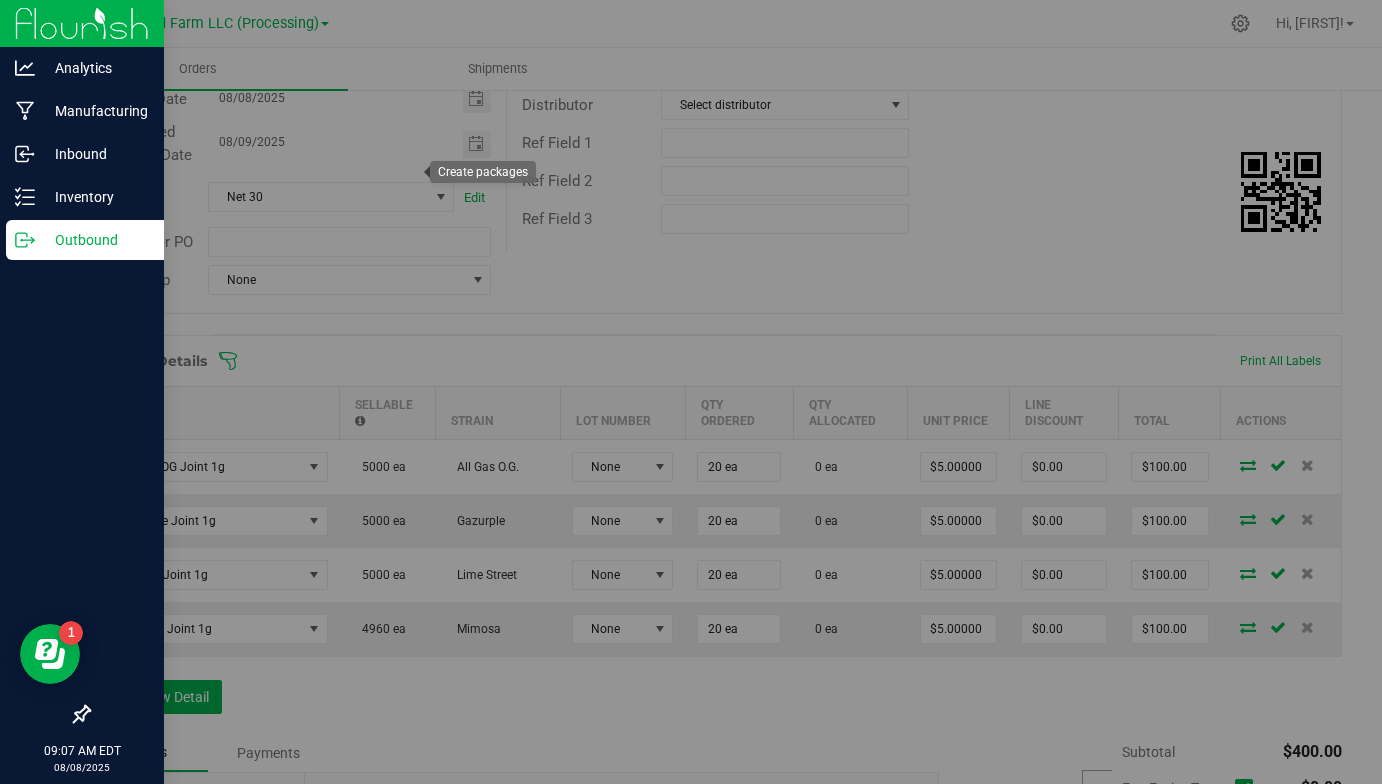 type on "1" 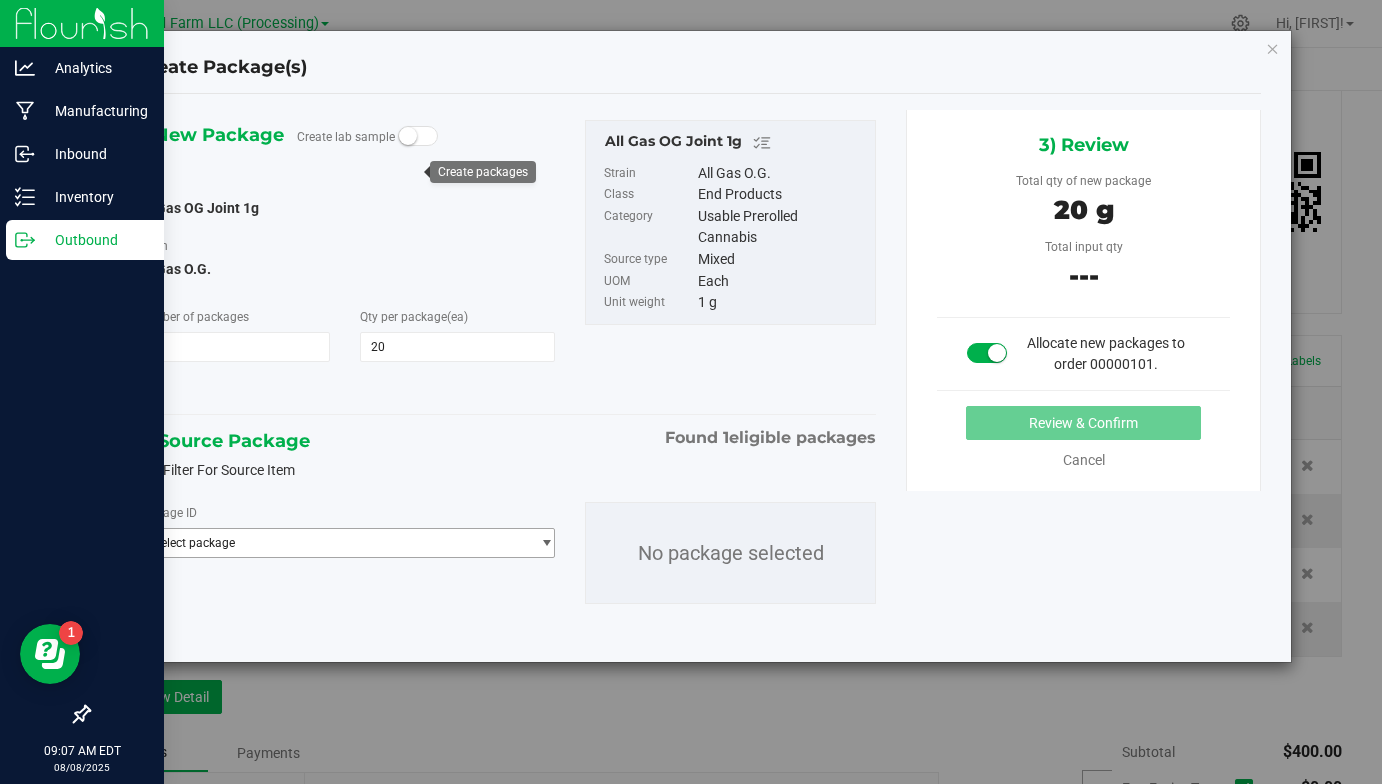 click on "Select package" at bounding box center (333, 543) 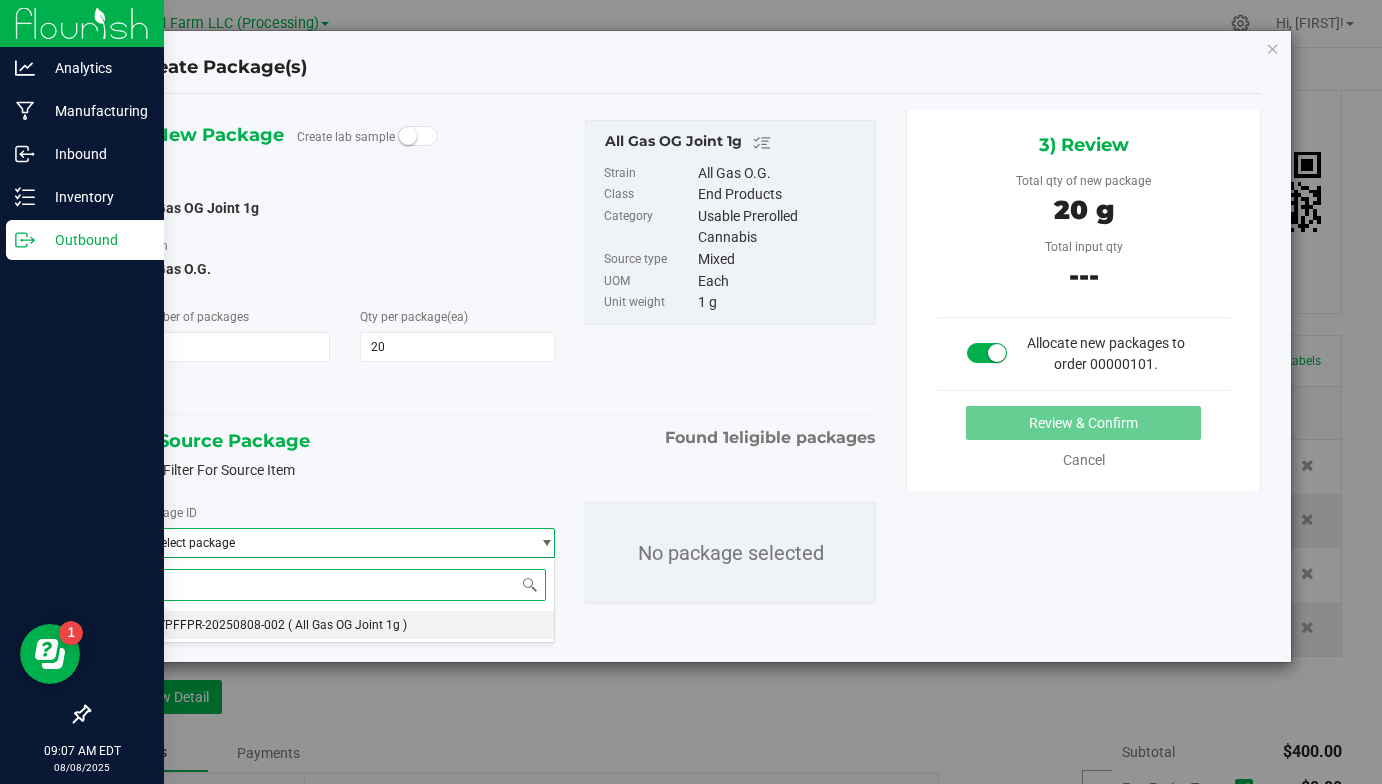 click on "NYPFFPR-20250808-002" at bounding box center (217, 625) 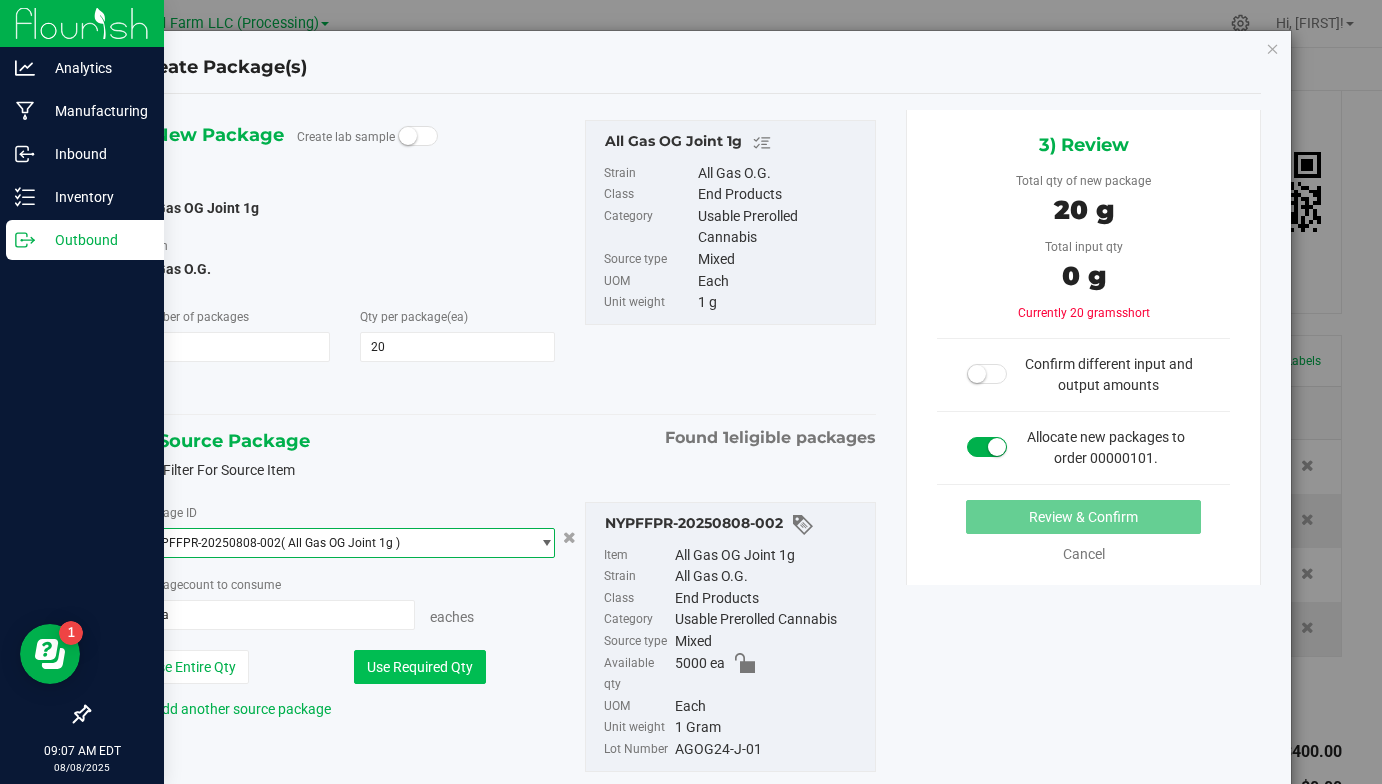 click on "Use Required Qty" at bounding box center (420, 667) 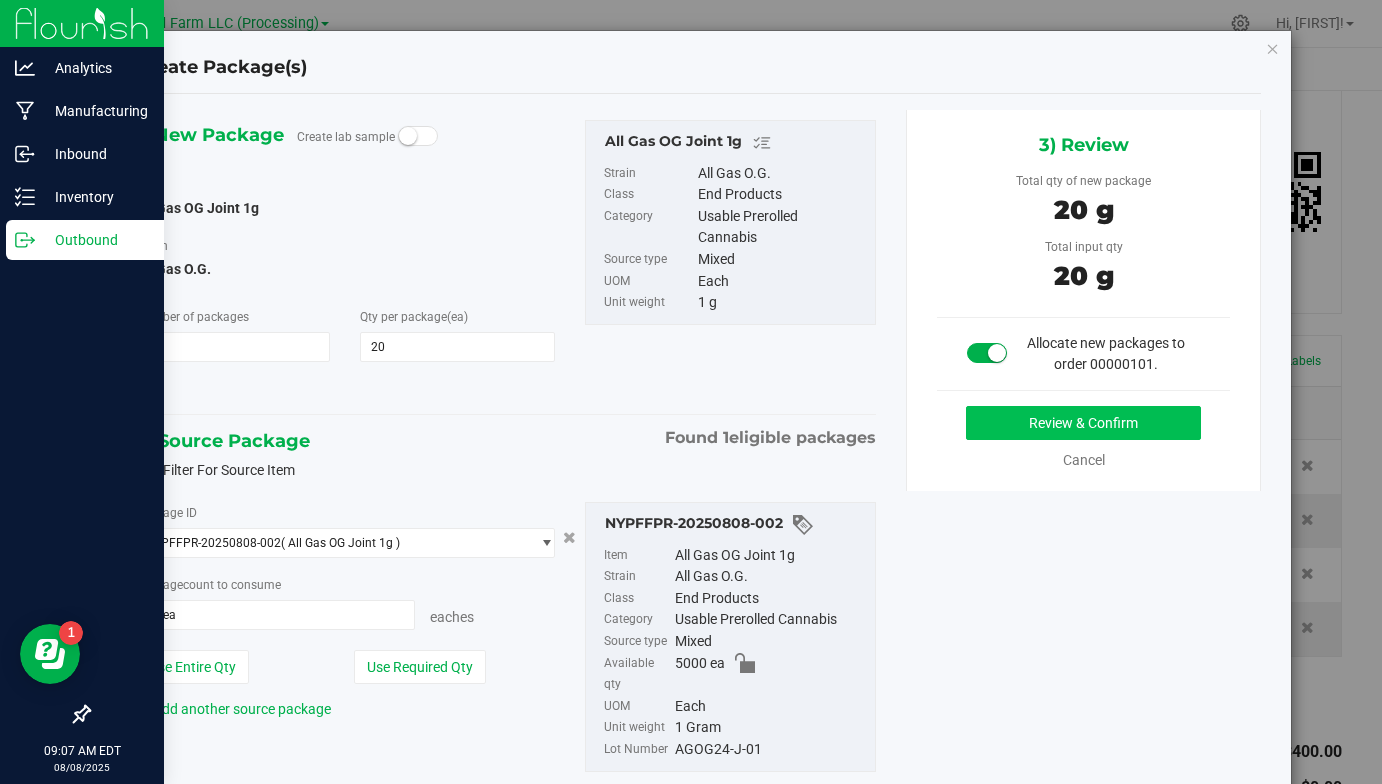 click on "Review & Confirm" at bounding box center (1083, 423) 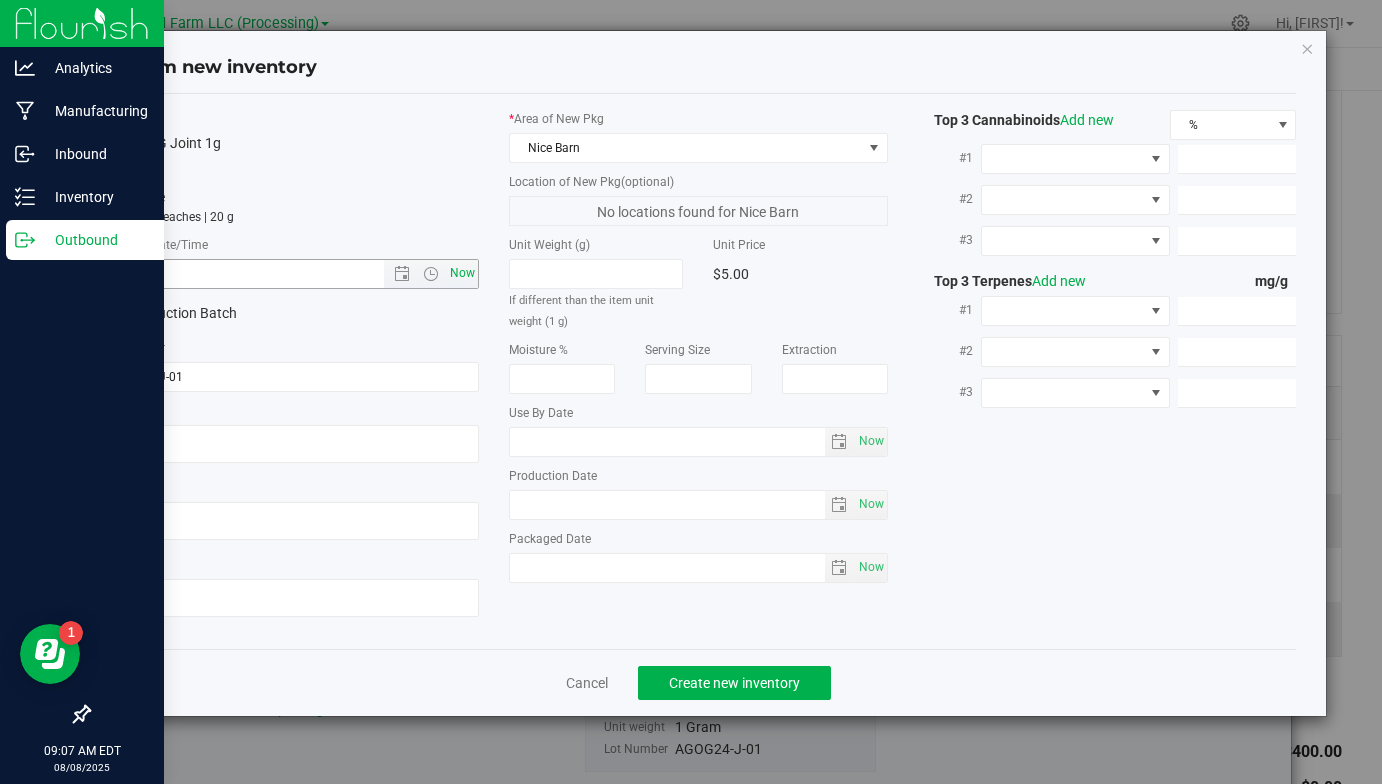 click on "Now" at bounding box center [463, 273] 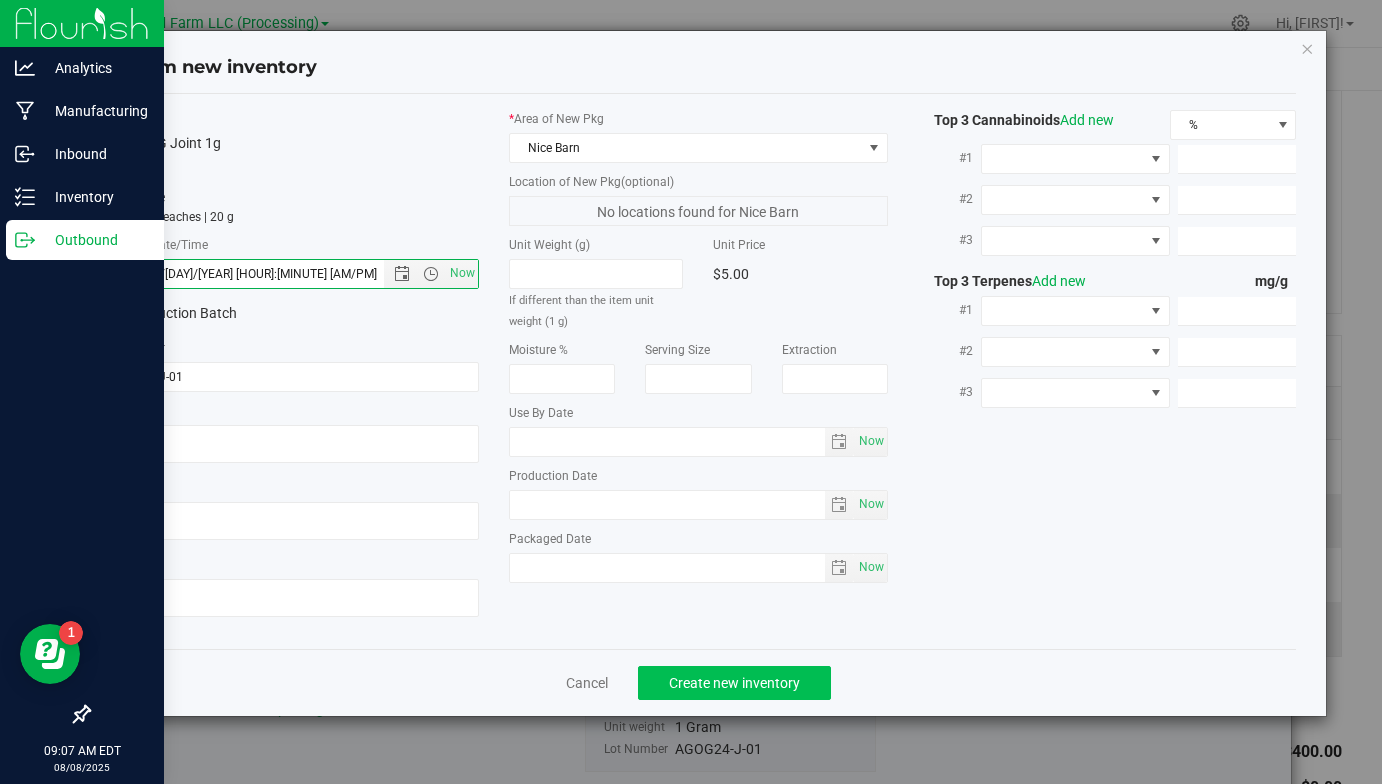 click on "Create new inventory" 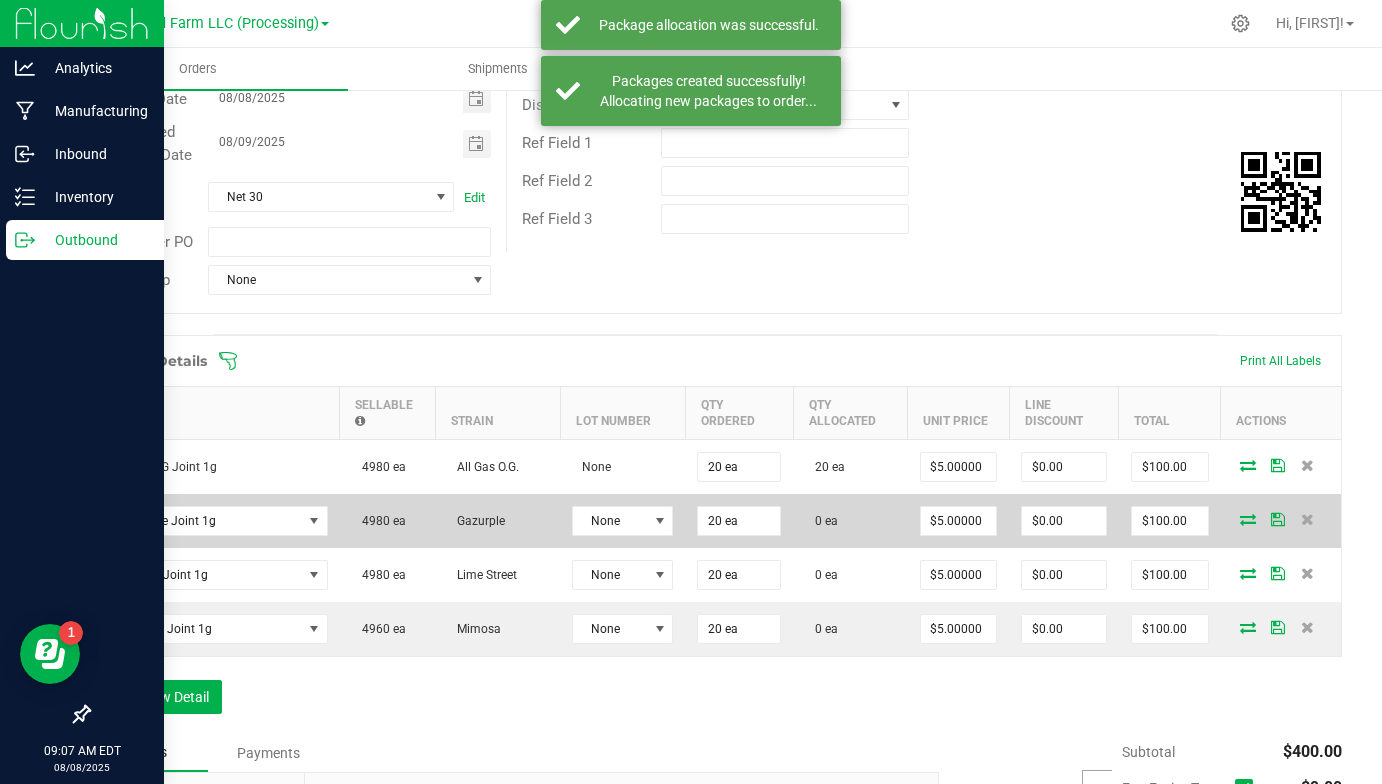click at bounding box center [1248, 519] 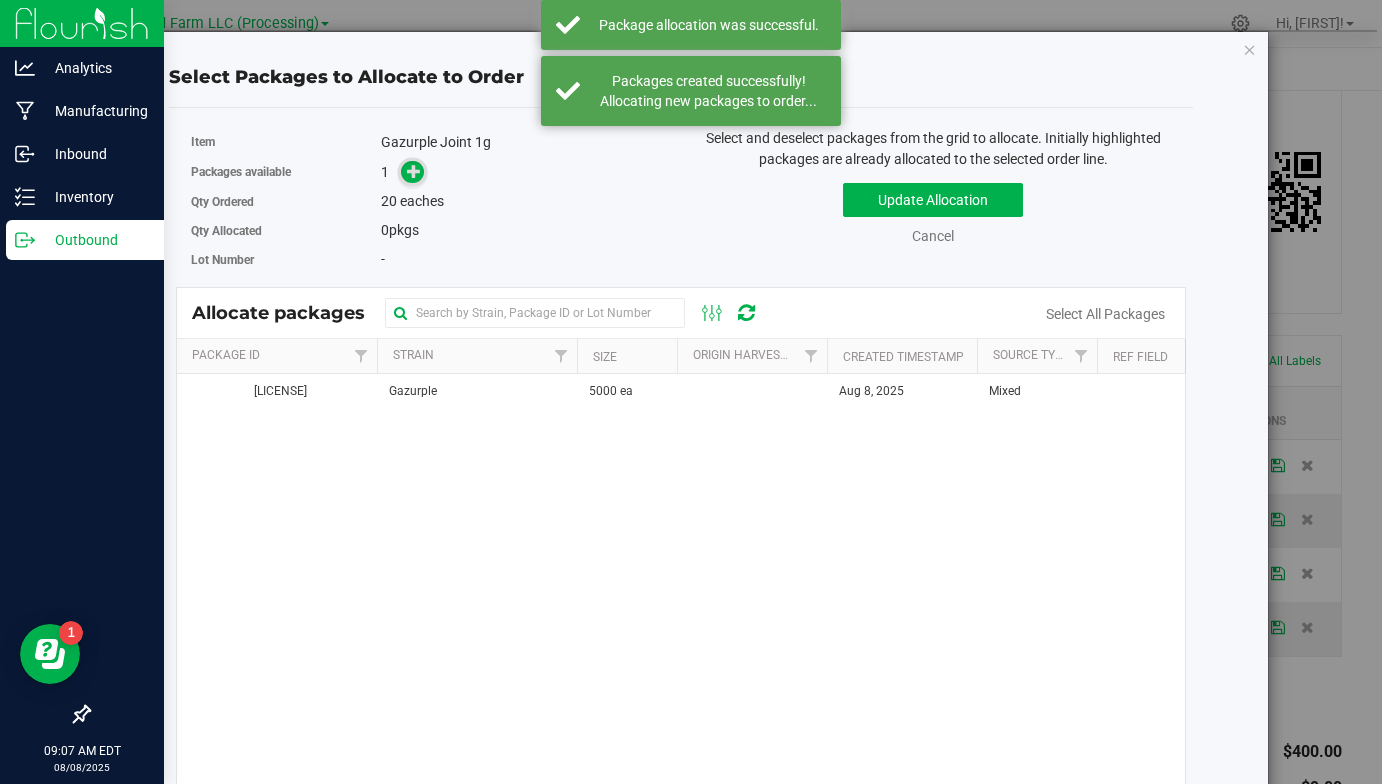 click at bounding box center (412, 172) 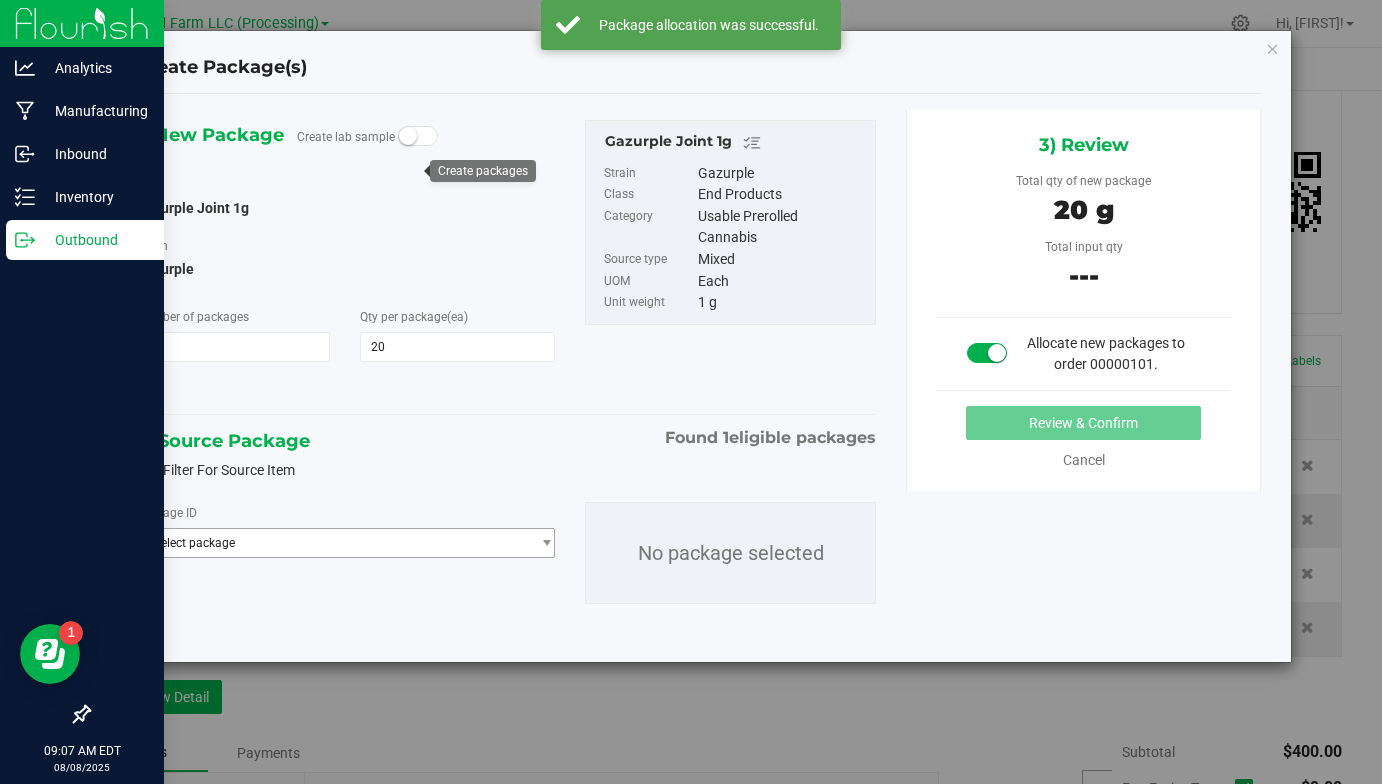 click on "Select package" at bounding box center [333, 543] 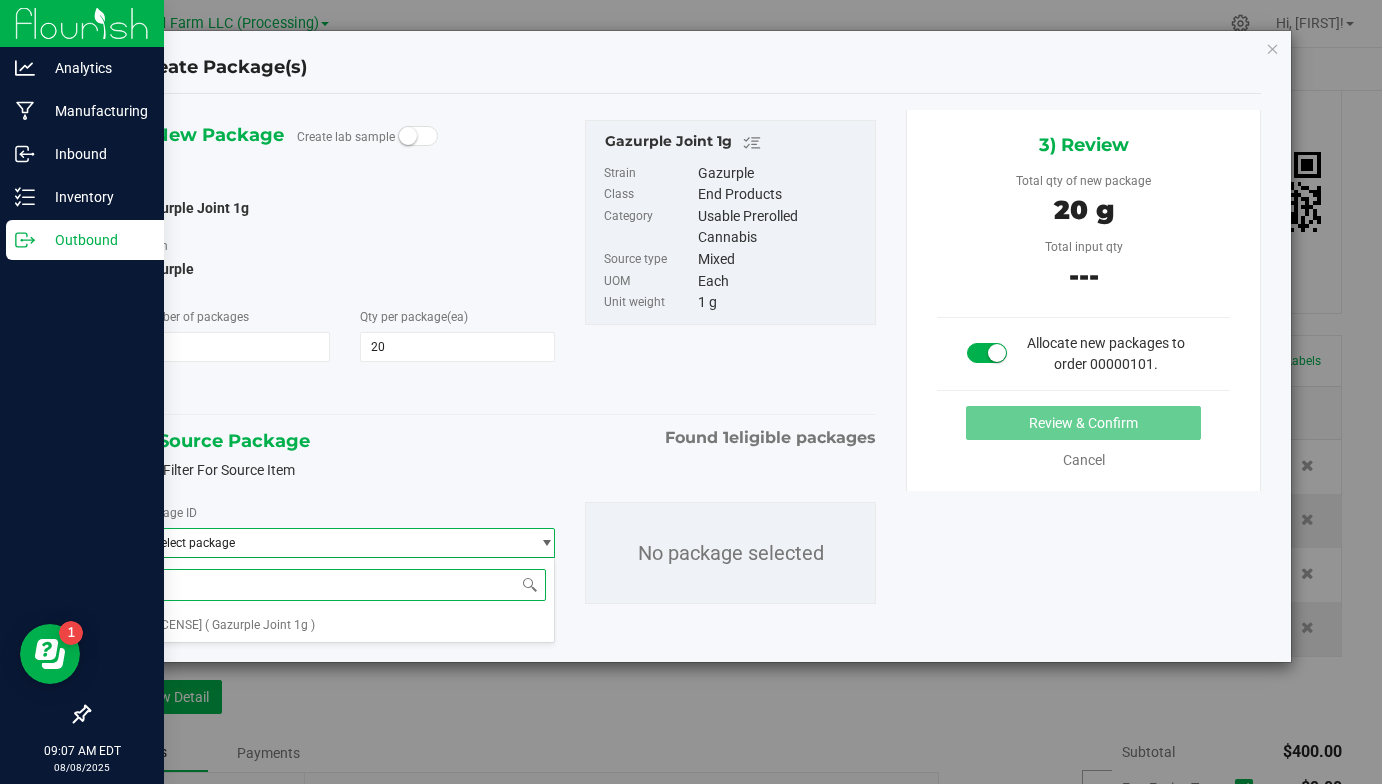 click at bounding box center [345, 584] 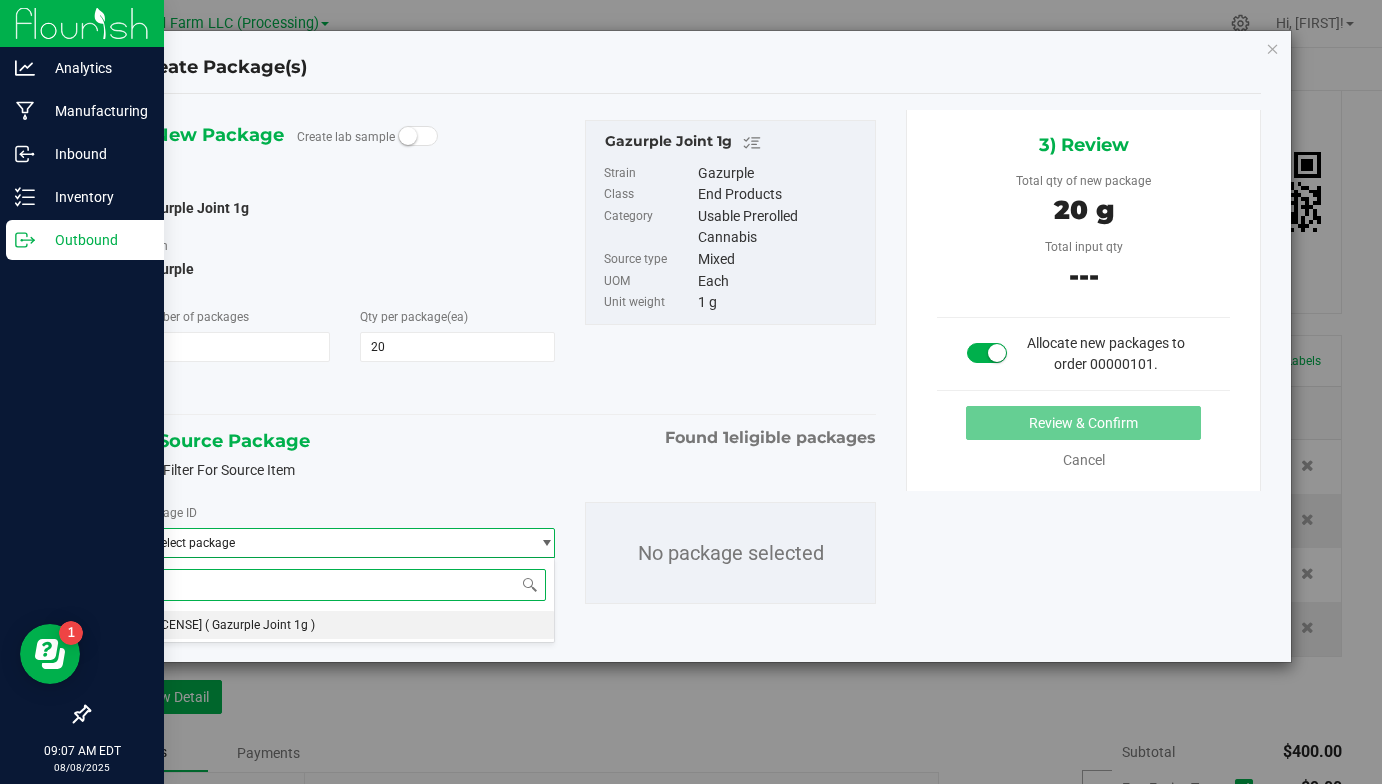 click on "NYPFFPR-20250808-001
Gazurple Joint 1g
)" at bounding box center [345, 625] 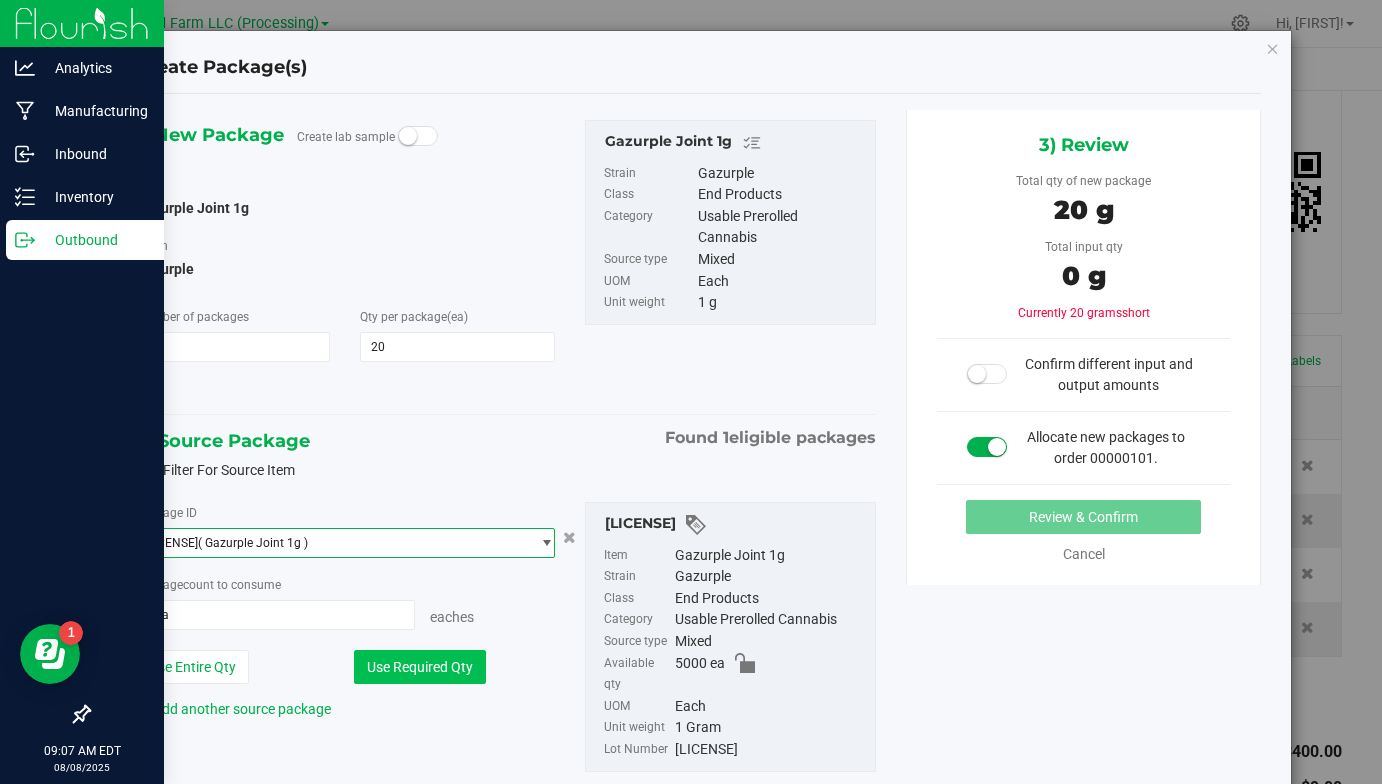 click on "Use Required Qty" at bounding box center (420, 667) 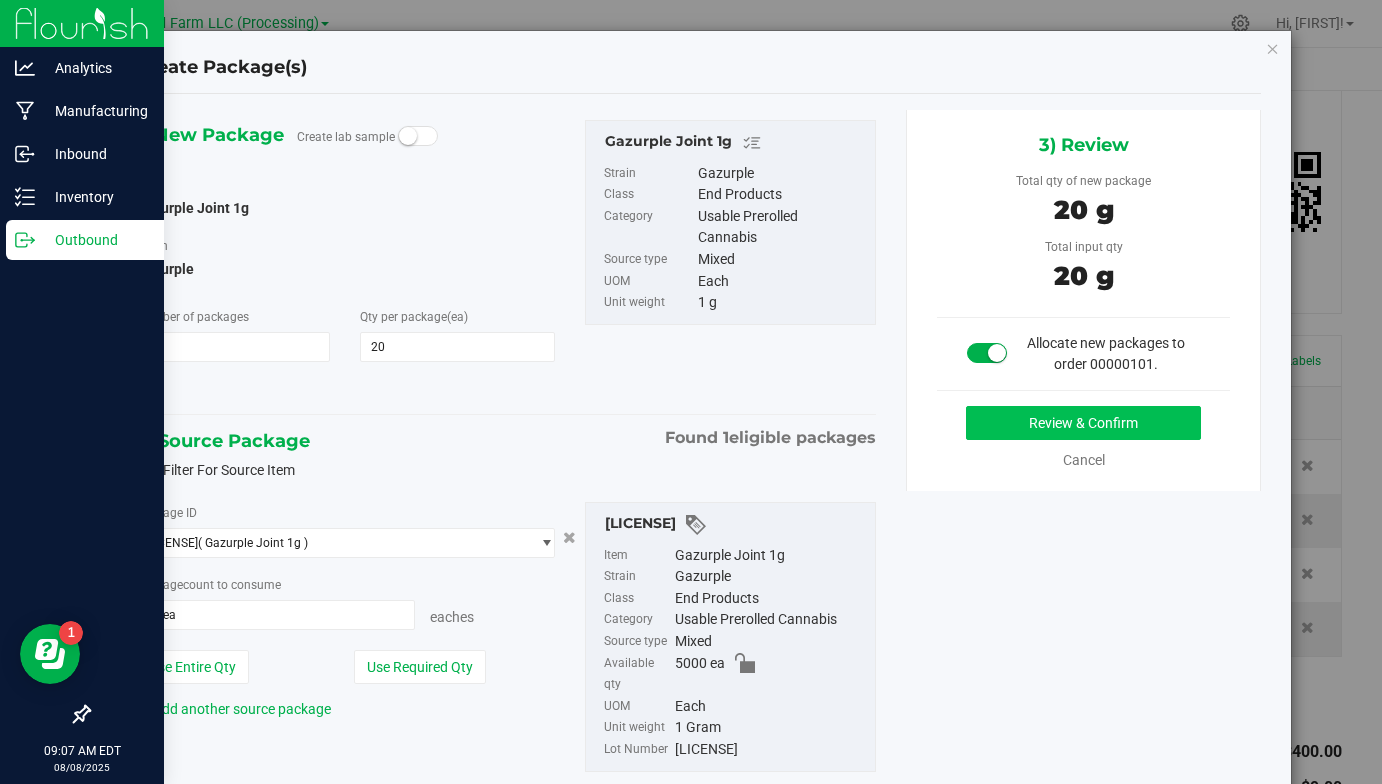 click on "Review & Confirm" at bounding box center [1083, 423] 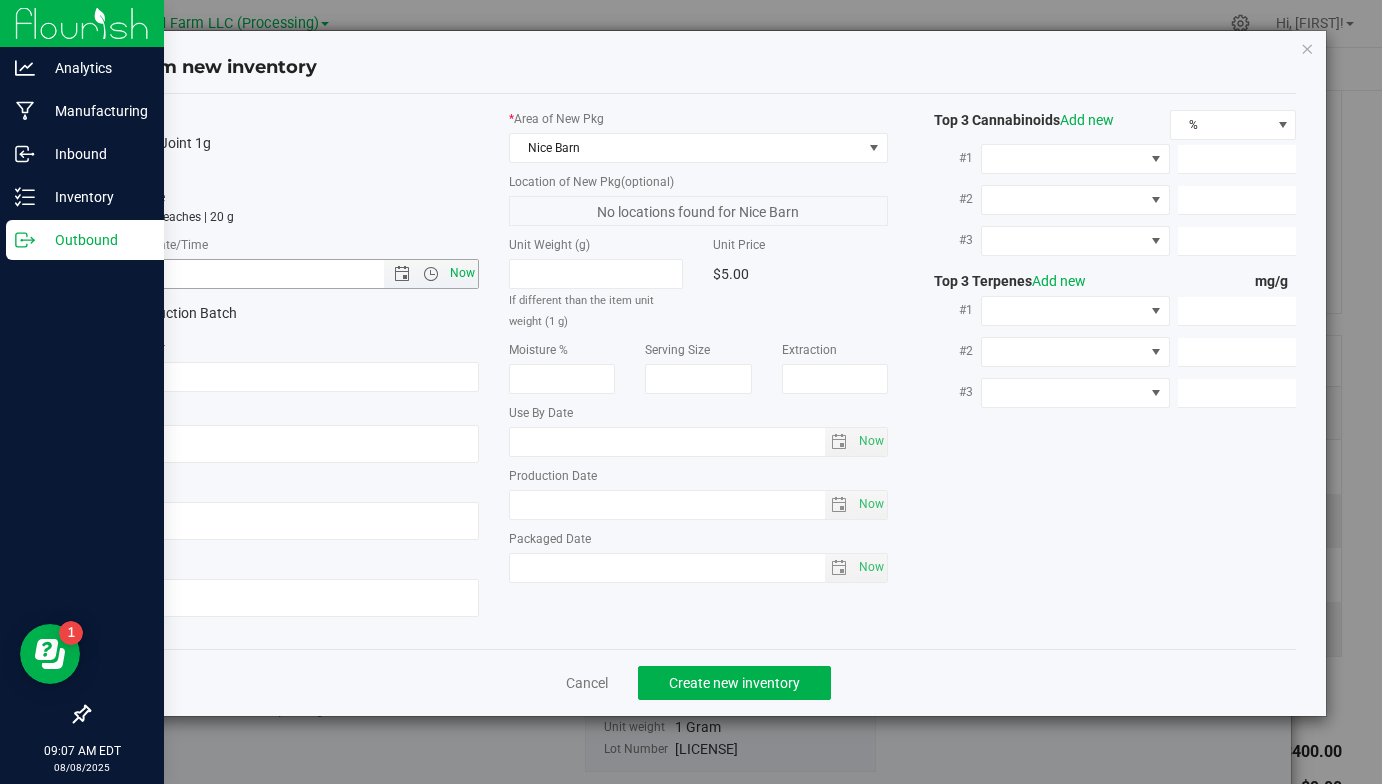 click on "Now" at bounding box center (463, 273) 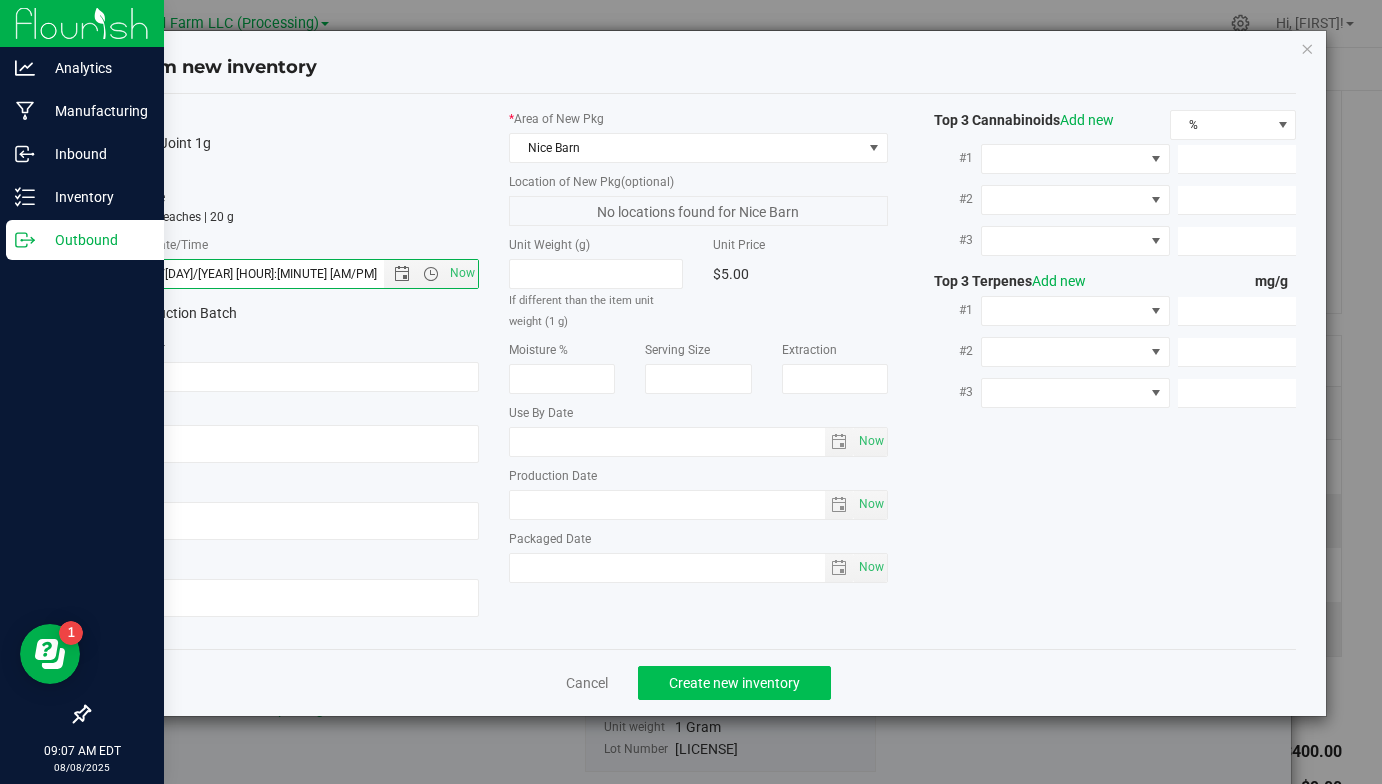 click on "Create new inventory" 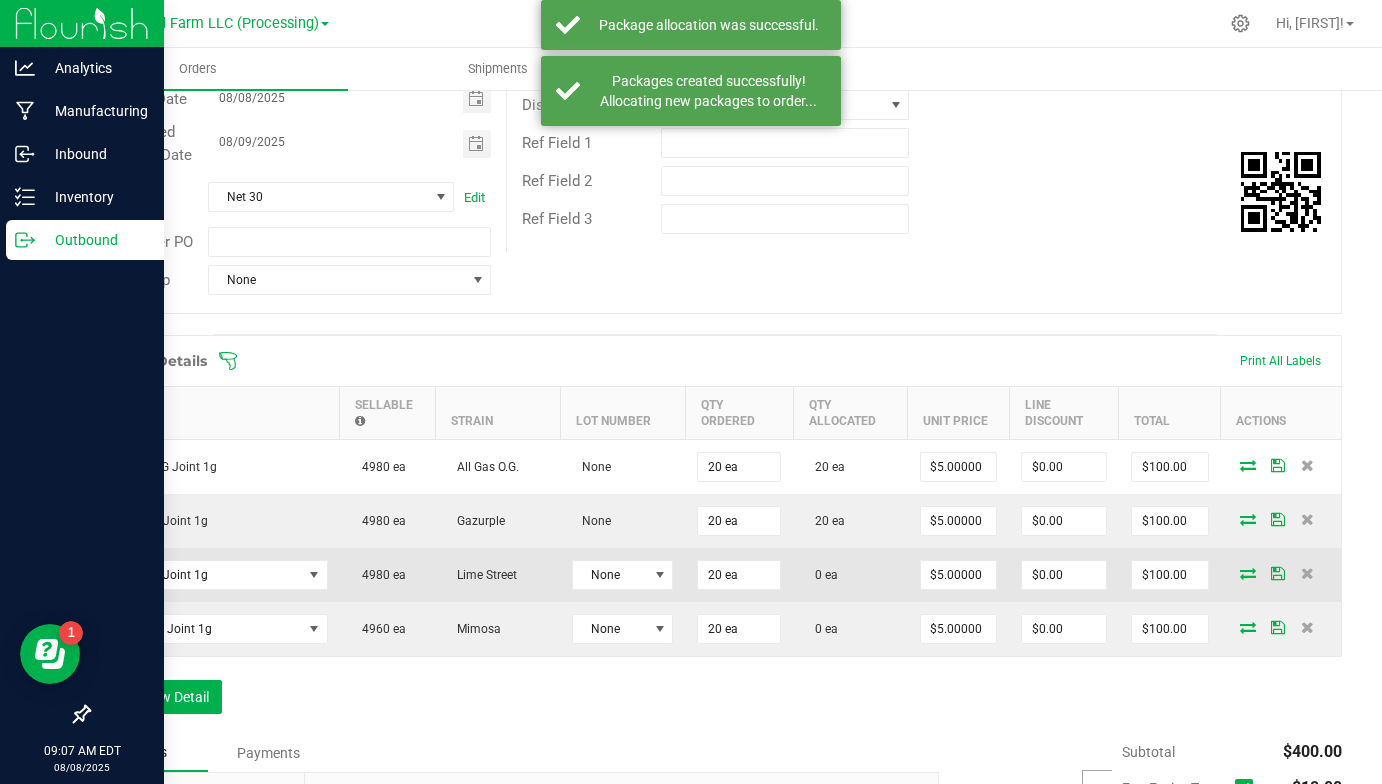 click at bounding box center [1281, 575] 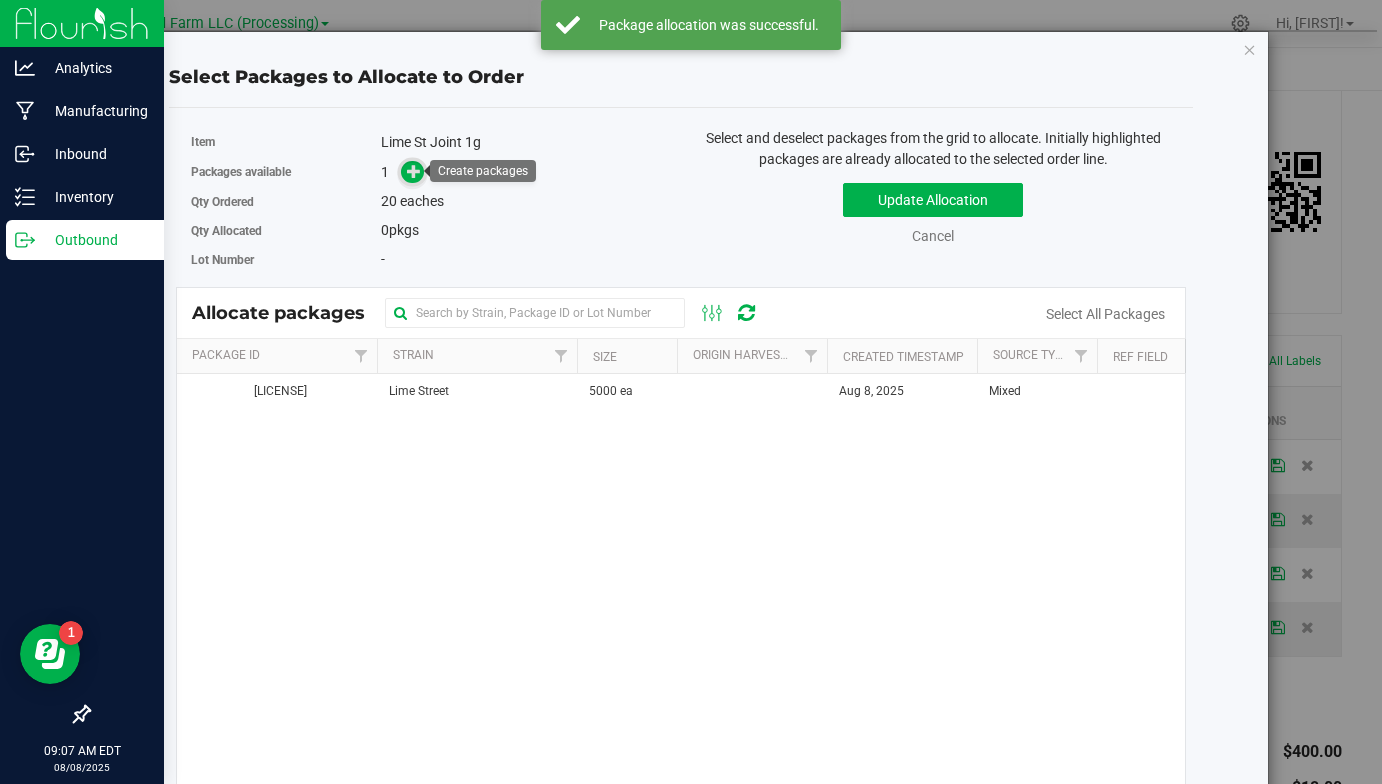 click at bounding box center [414, 171] 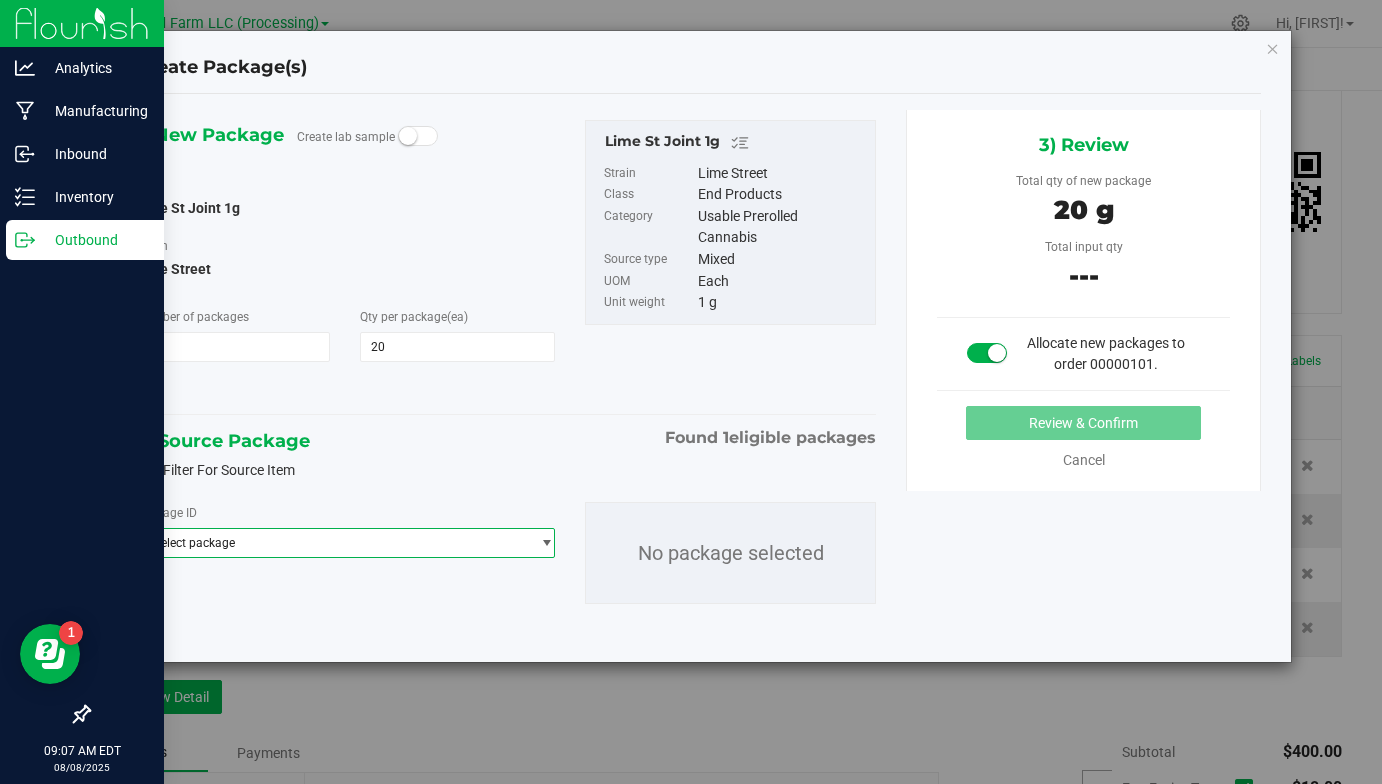click on "Select package" at bounding box center [333, 543] 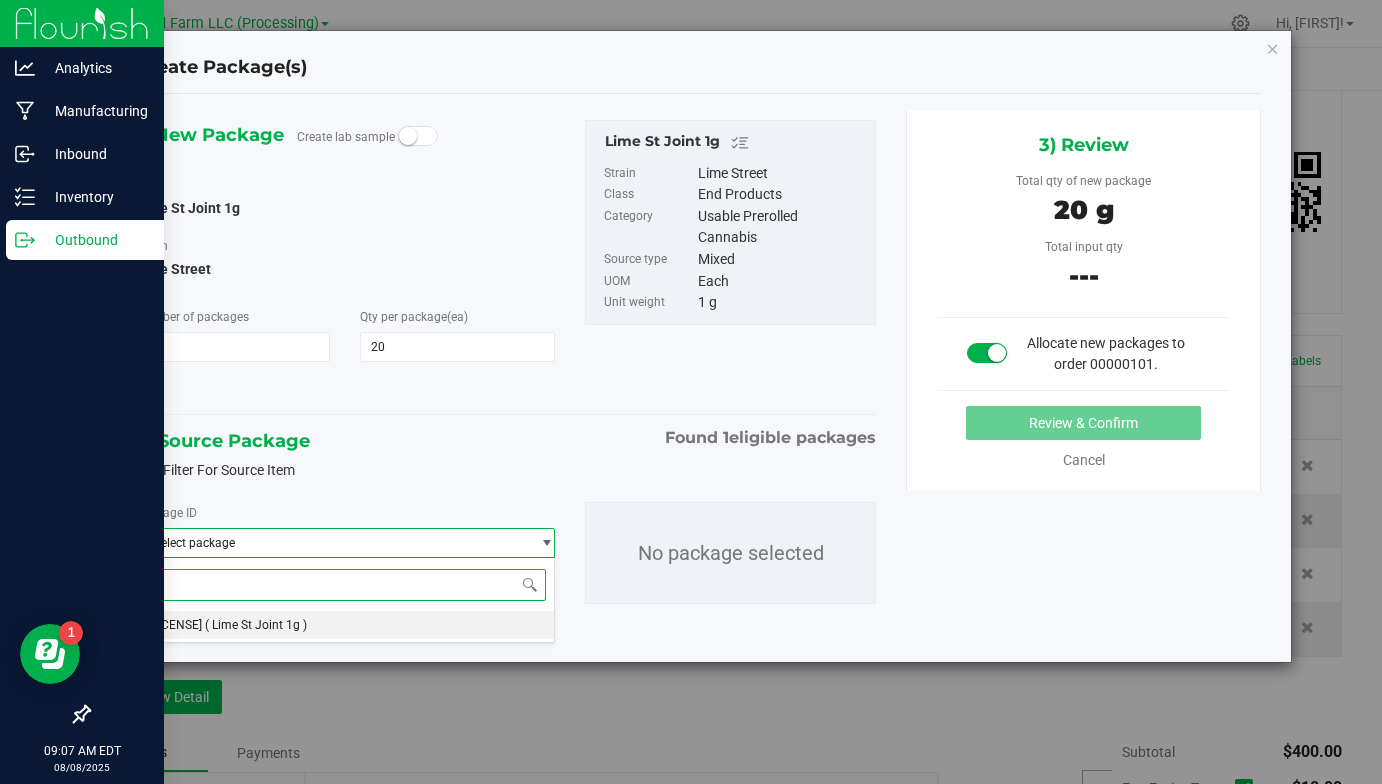 click on "NYPFFPR-20250808-003
Lime St Joint 1g
)" at bounding box center (345, 625) 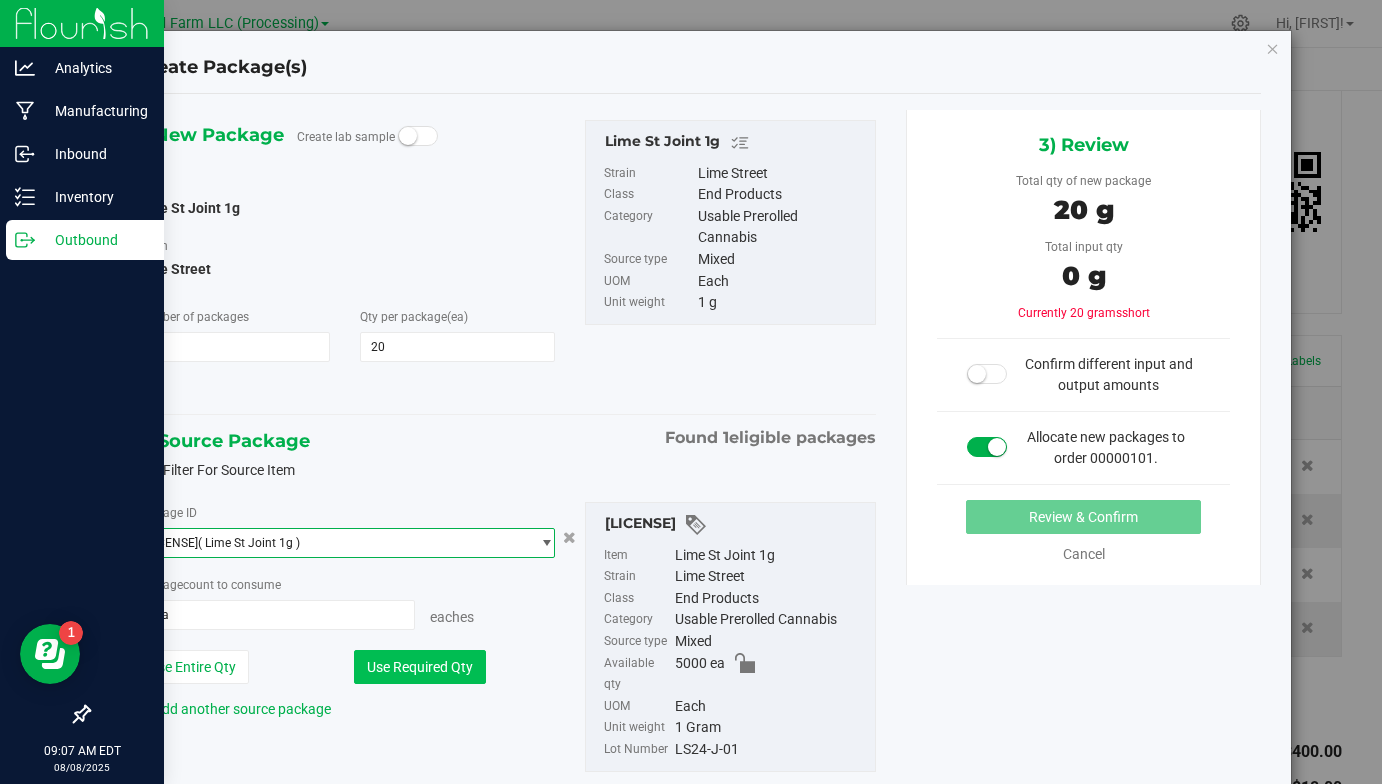 click on "Use Required Qty" at bounding box center [420, 667] 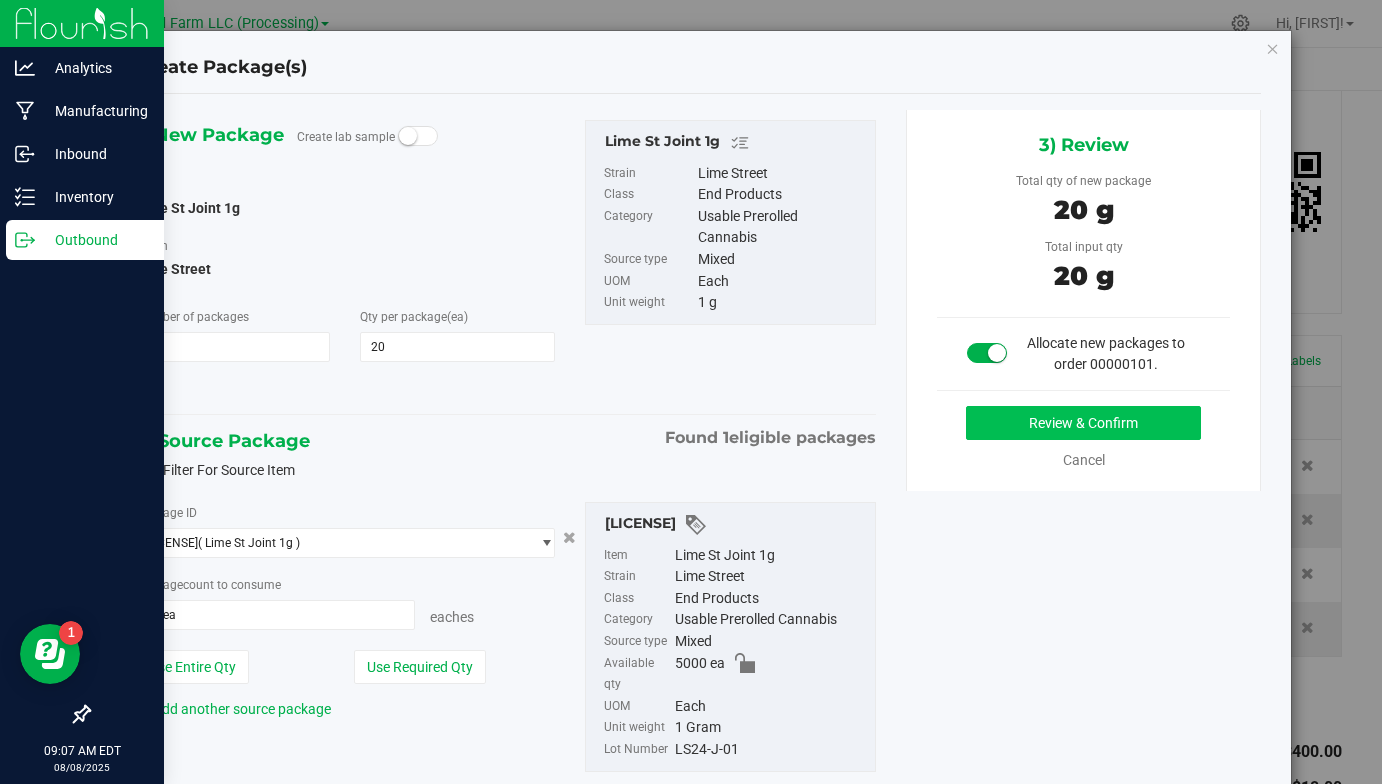 click on "Review & Confirm" at bounding box center [1083, 423] 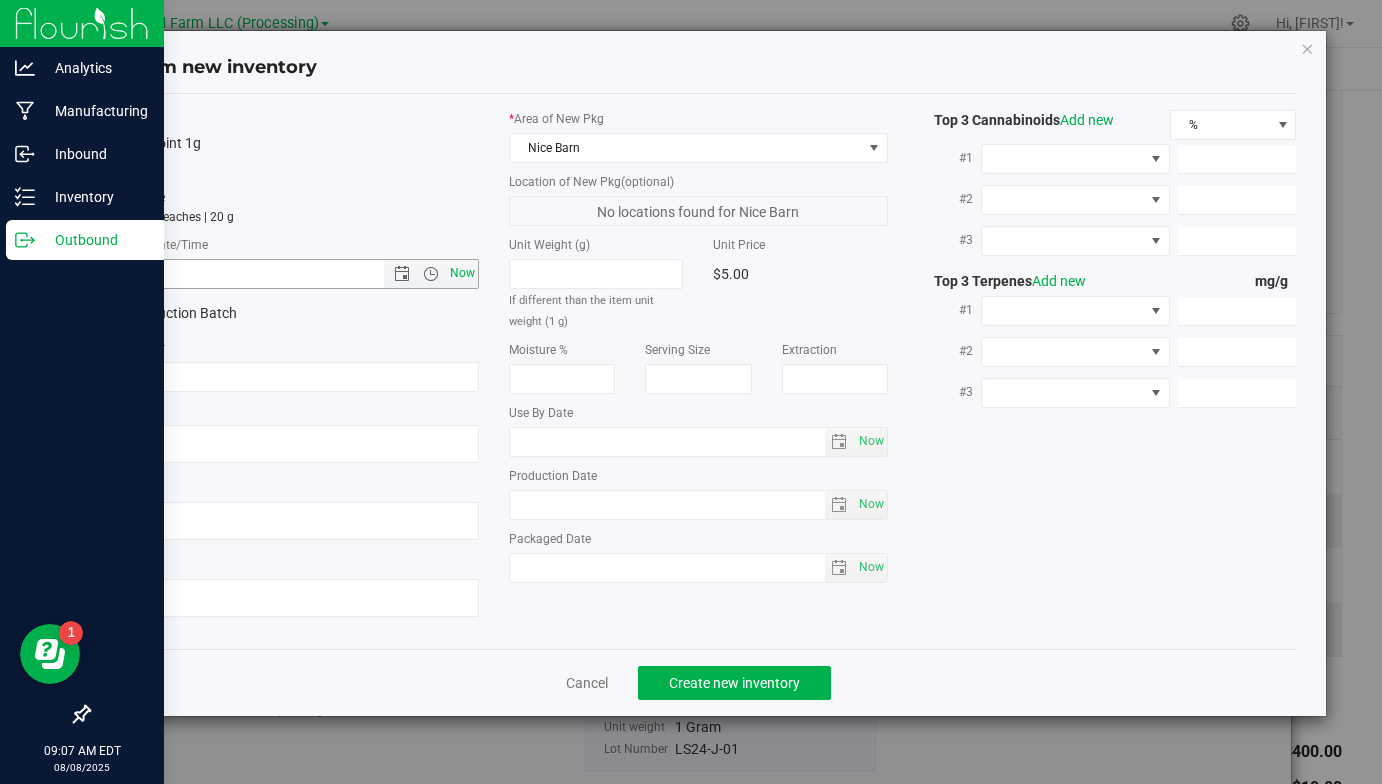 click on "Now" at bounding box center [463, 273] 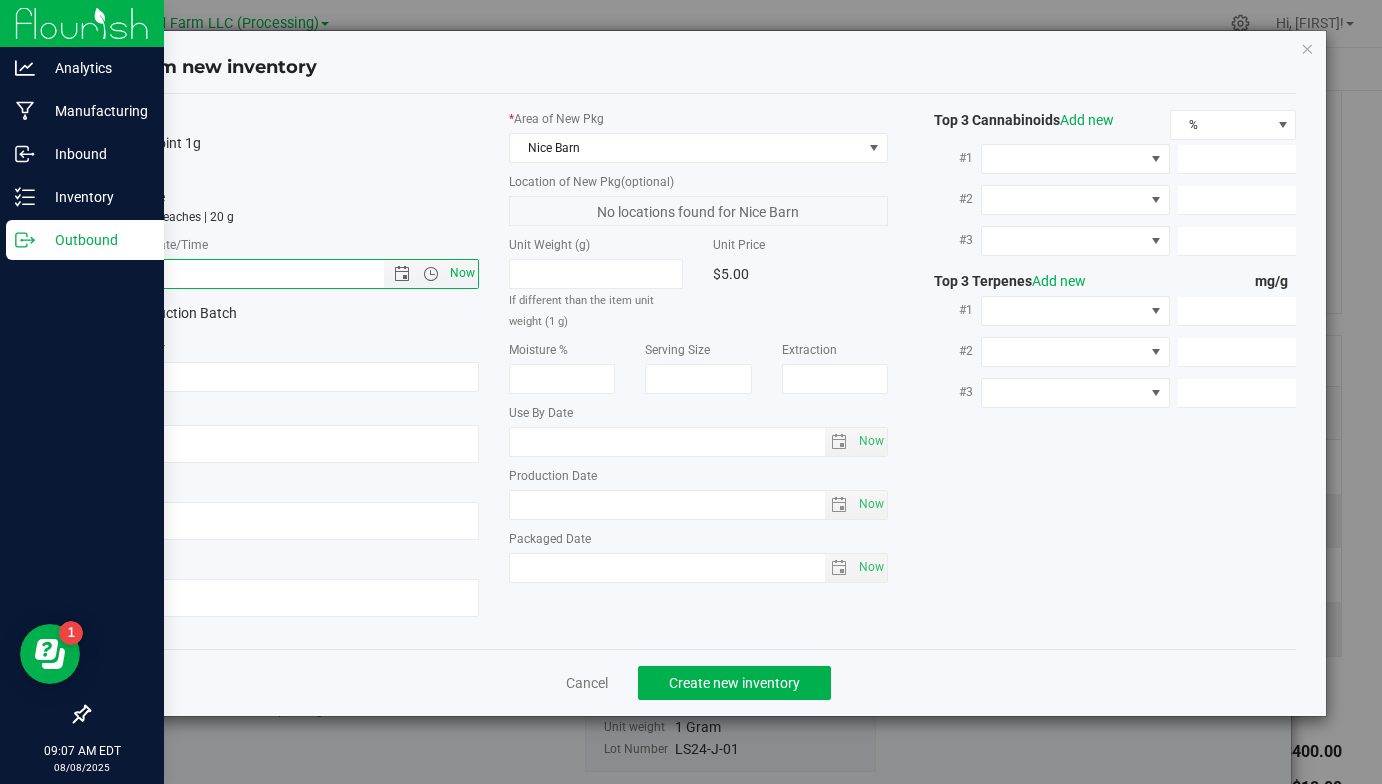 type on "[MONTH]/[DAY]/[YEAR] [HOUR]:[MINUTE] [AM/PM]" 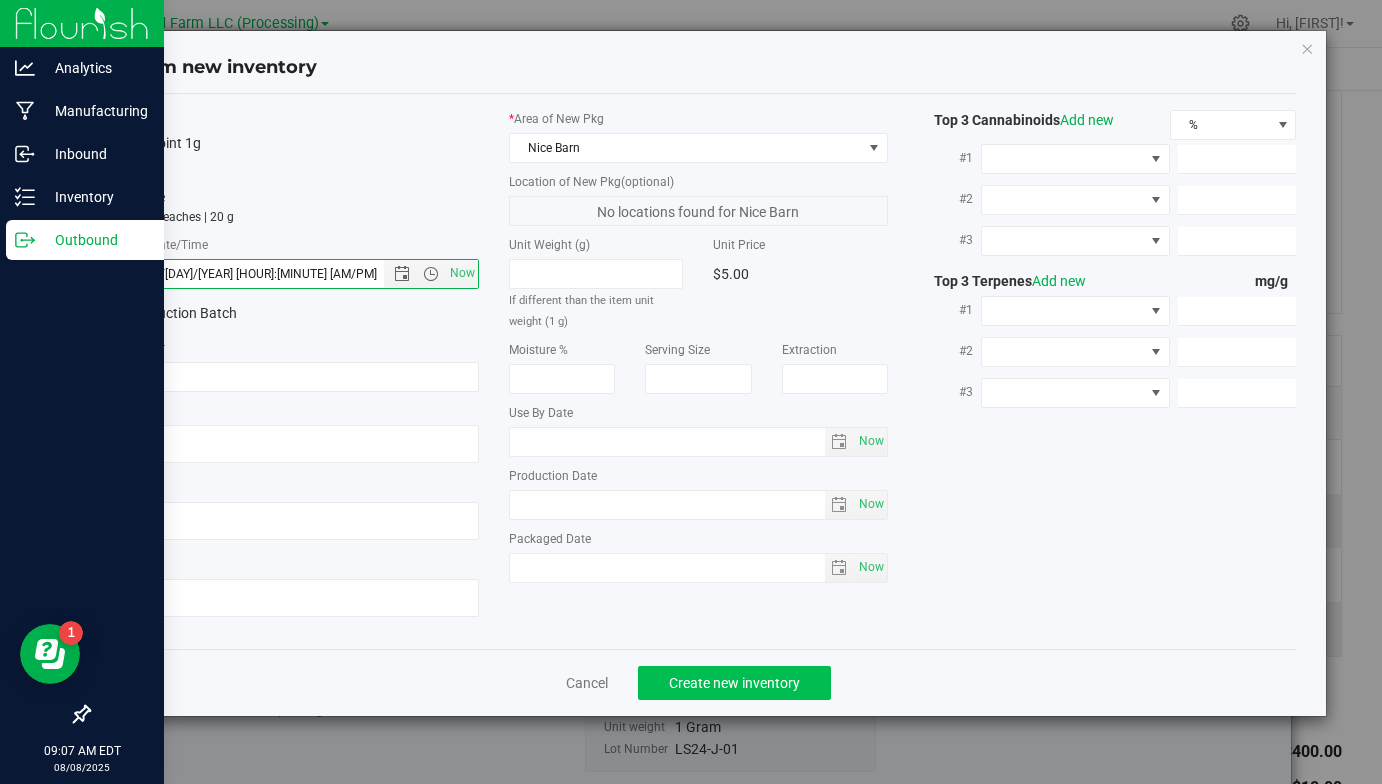 click on "Create new inventory" 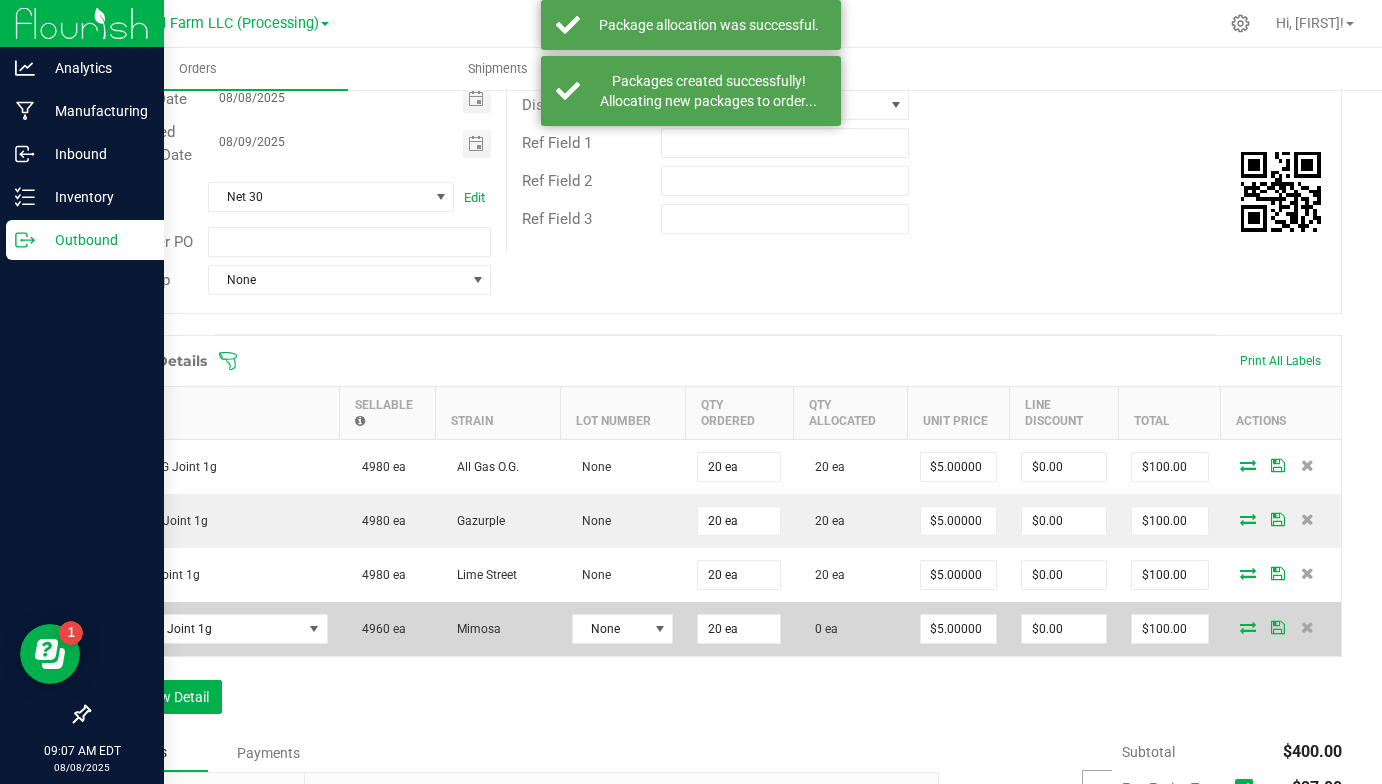 click at bounding box center (1248, 627) 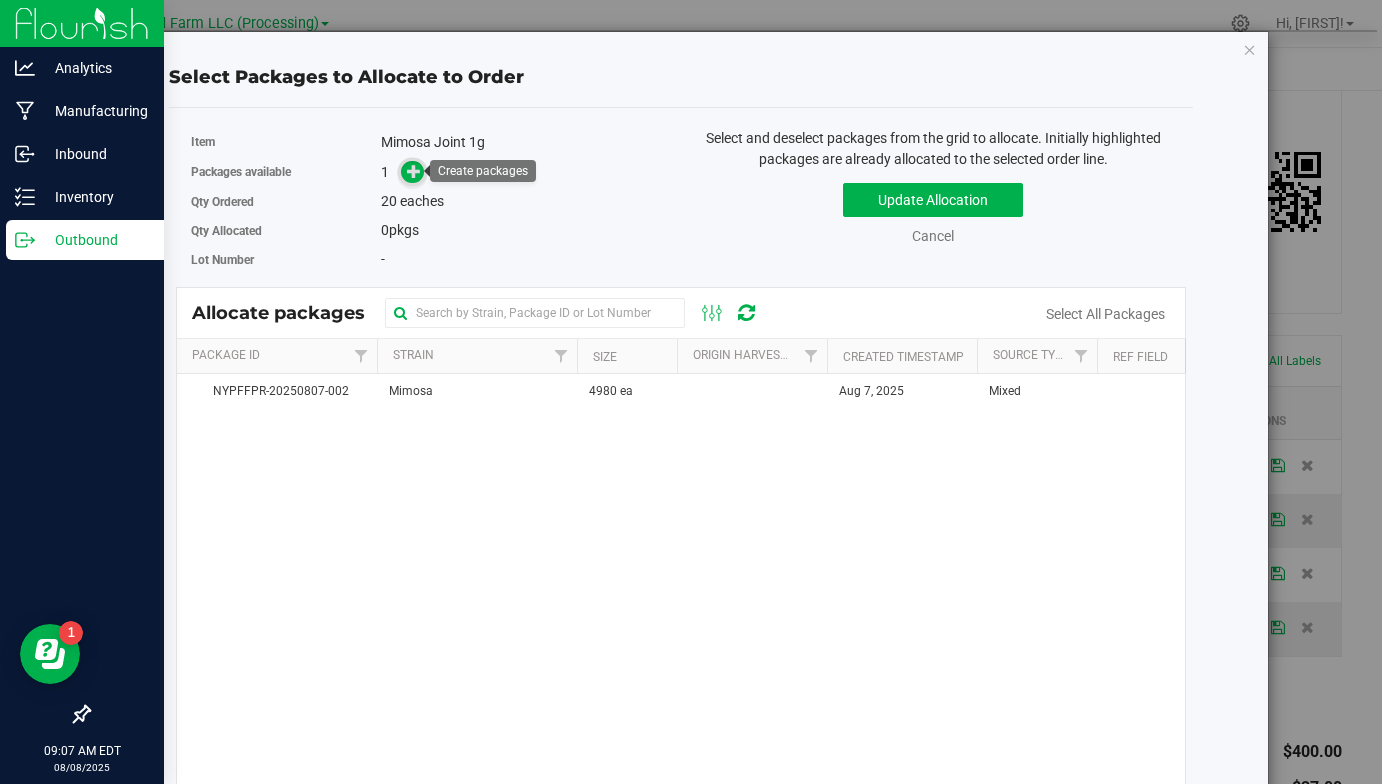 click at bounding box center (412, 172) 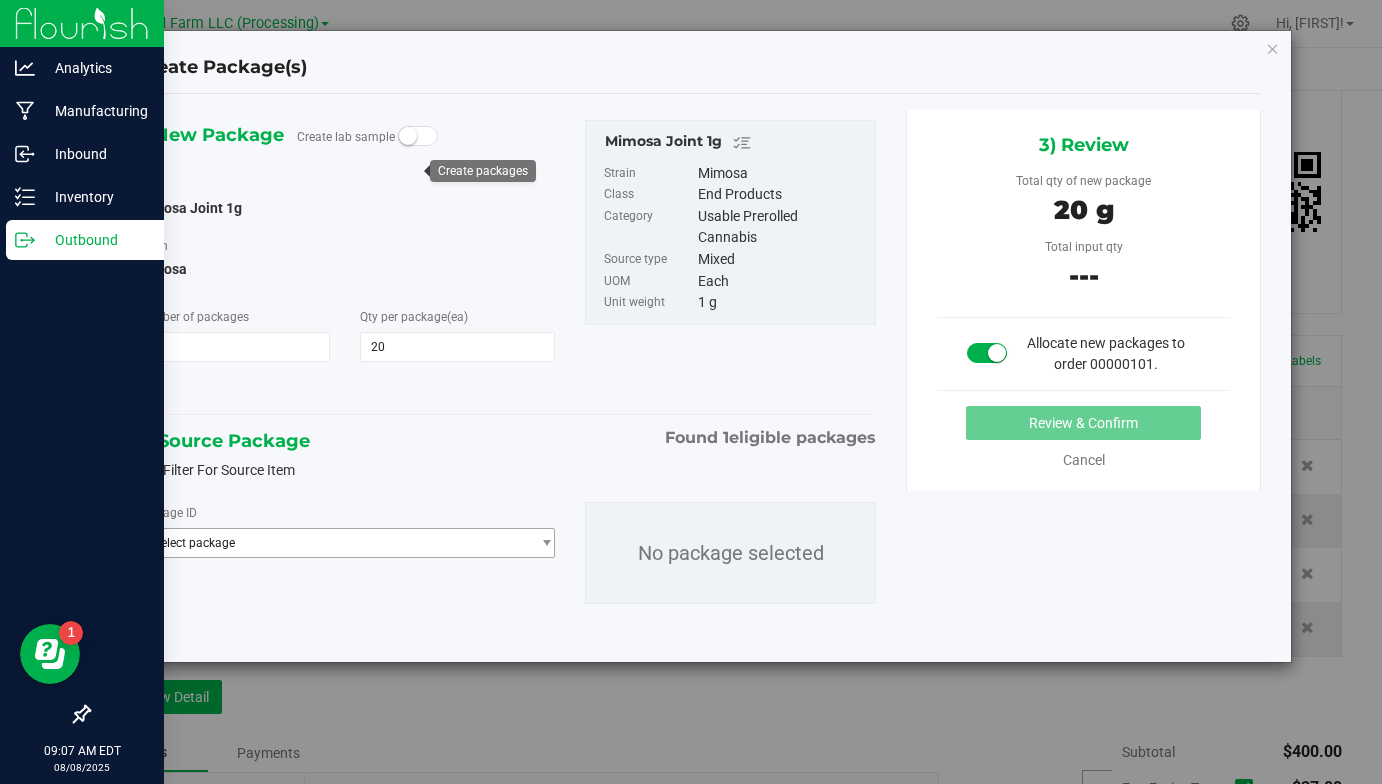 click on "Select package" at bounding box center [333, 543] 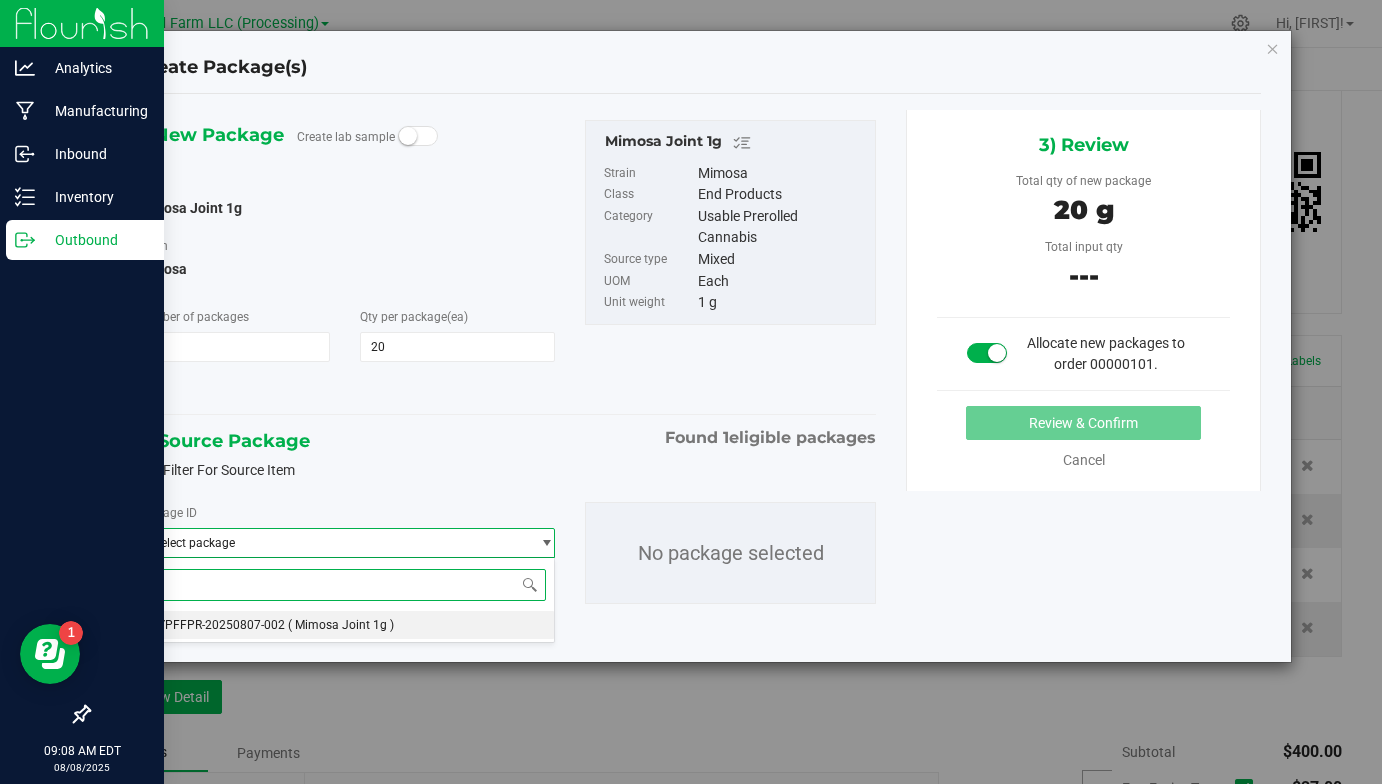 click on "(
Mimosa Joint 1g
)" at bounding box center (341, 625) 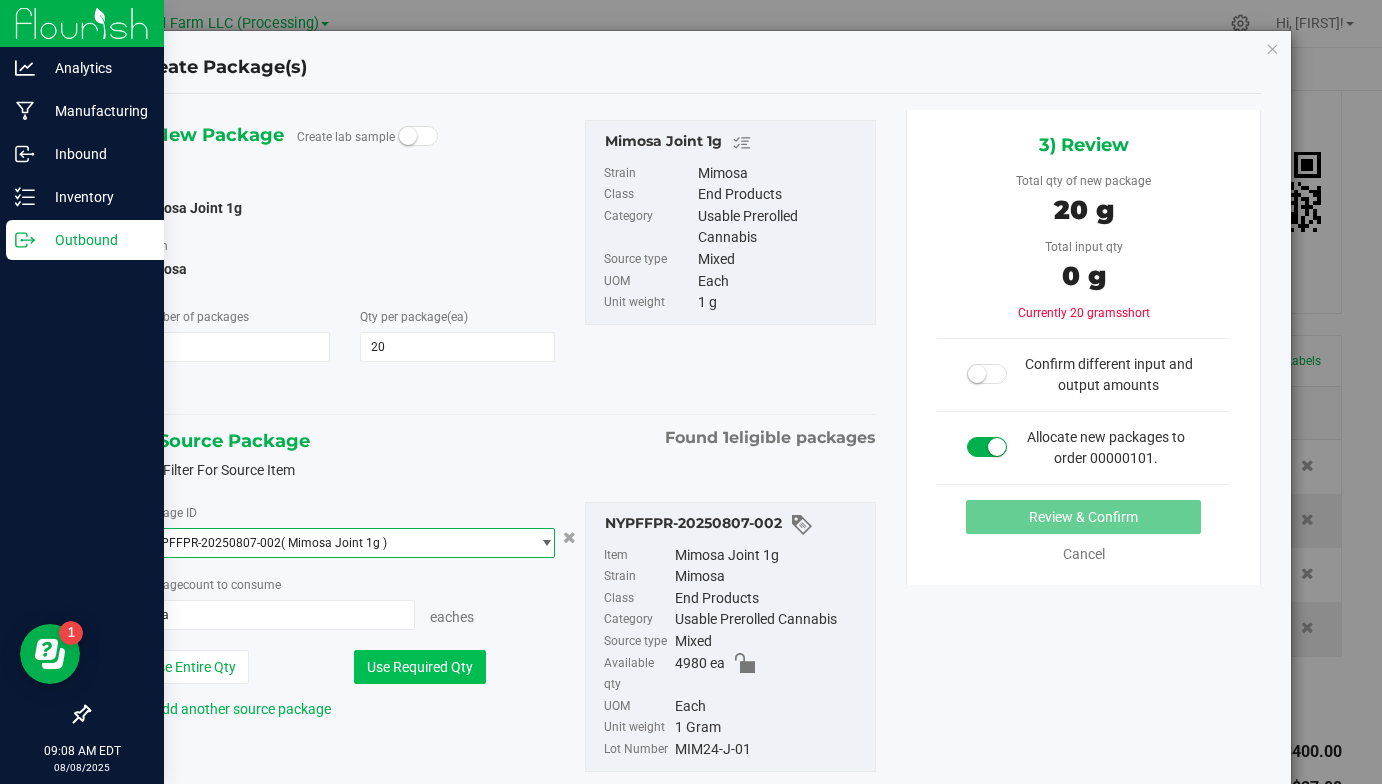 click on "Use Required Qty" at bounding box center (420, 667) 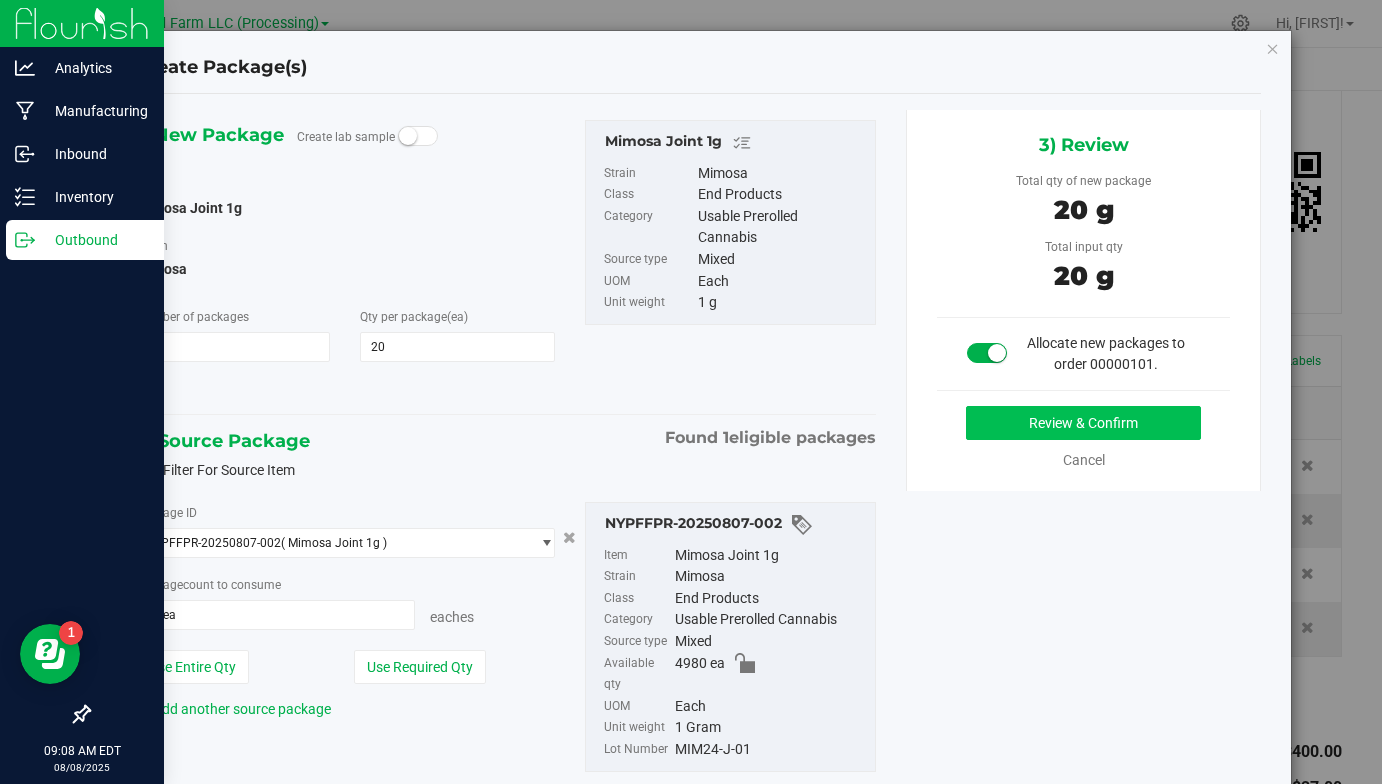 click on "Review & Confirm" at bounding box center [1083, 423] 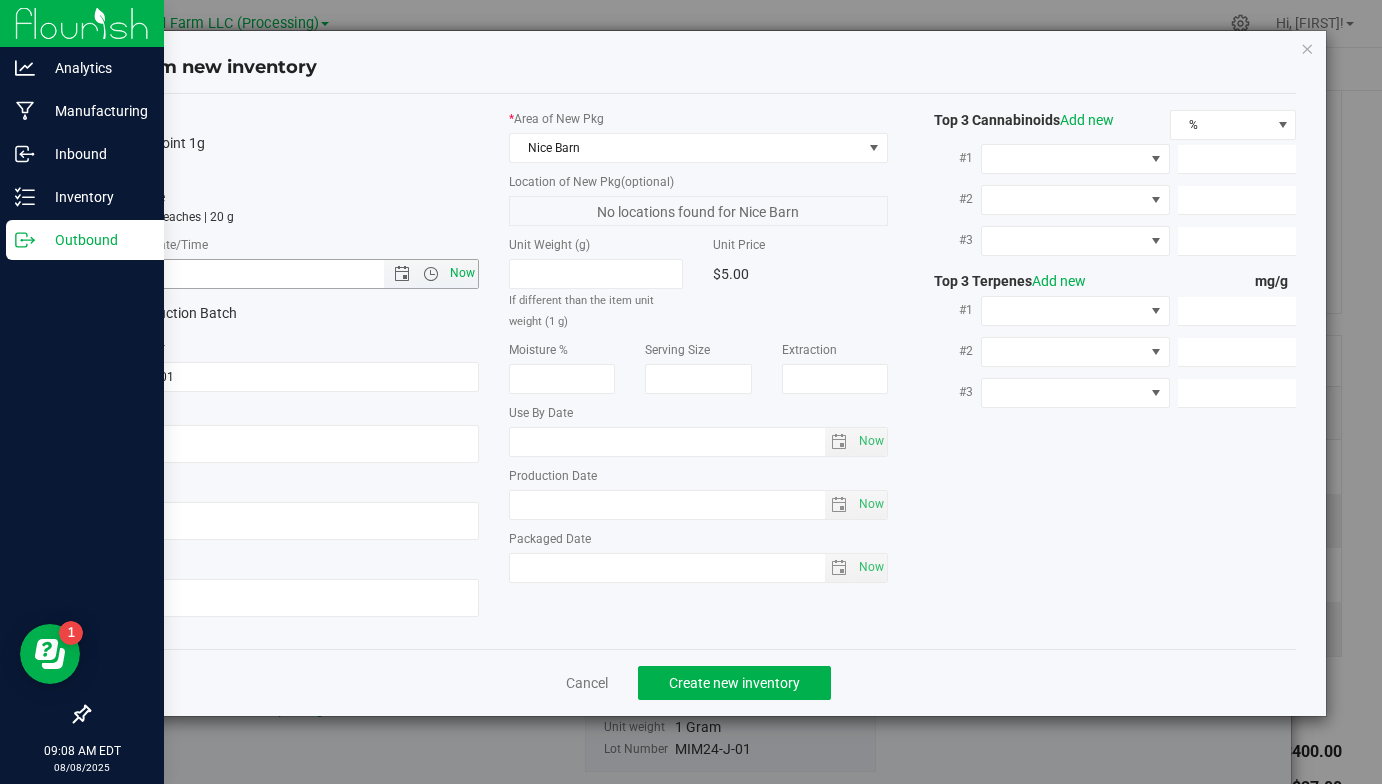 click on "Now" at bounding box center (463, 273) 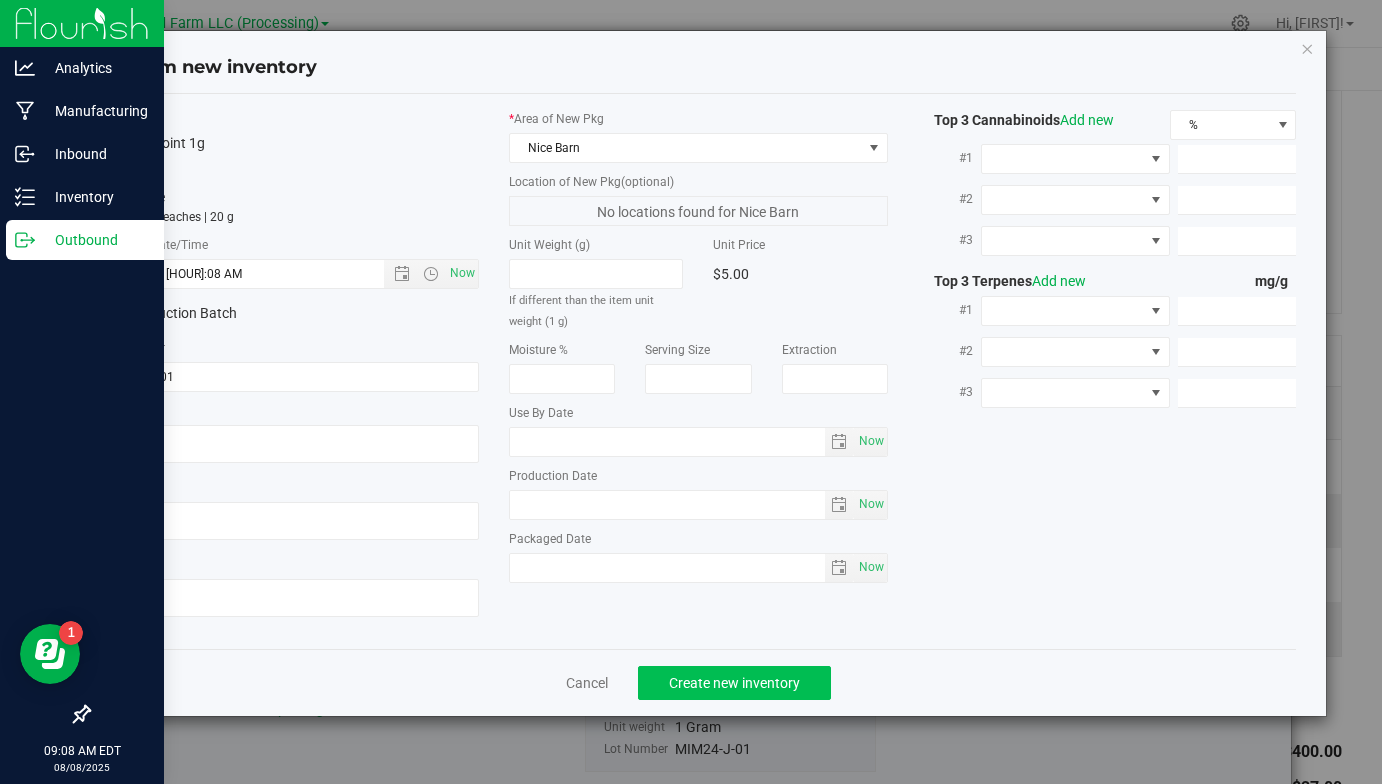 click on "Create new inventory" 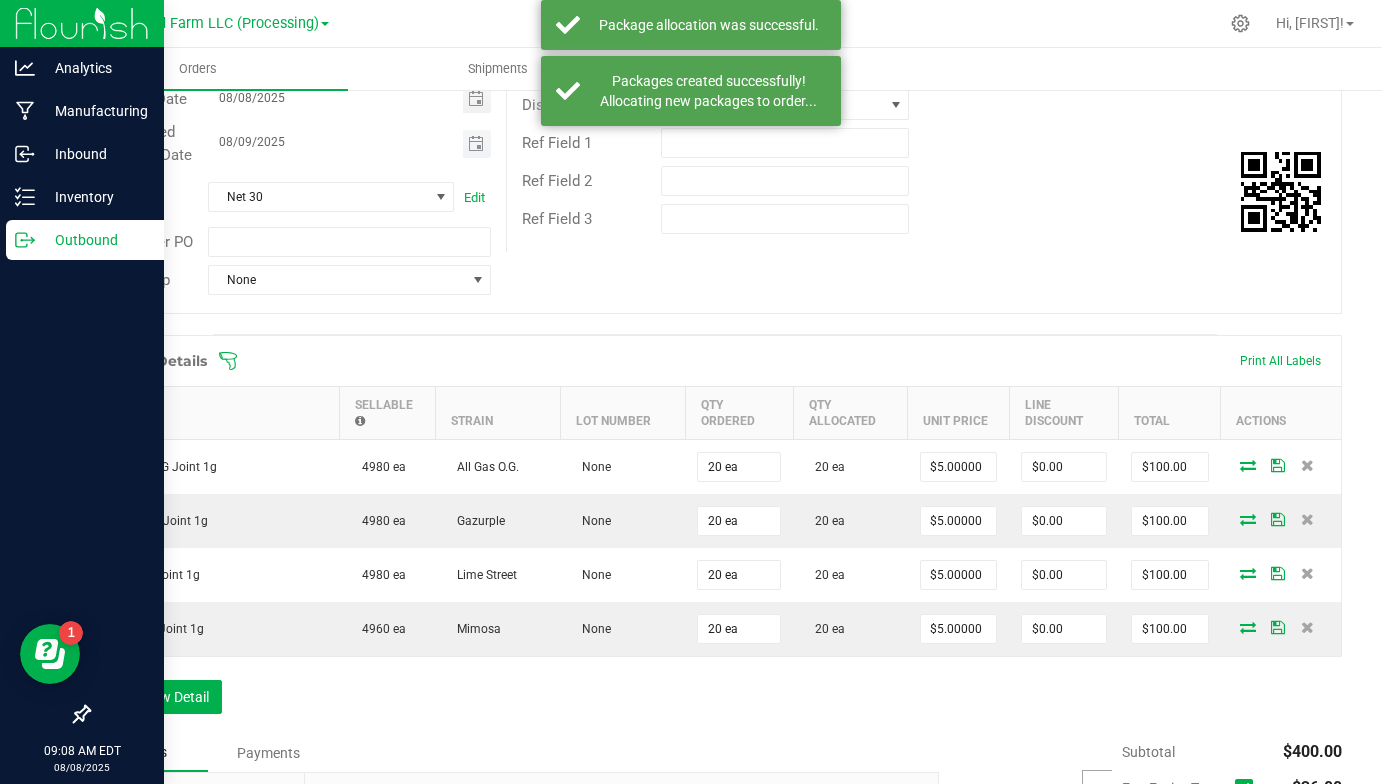 click on "08/09/2025" at bounding box center (335, 142) 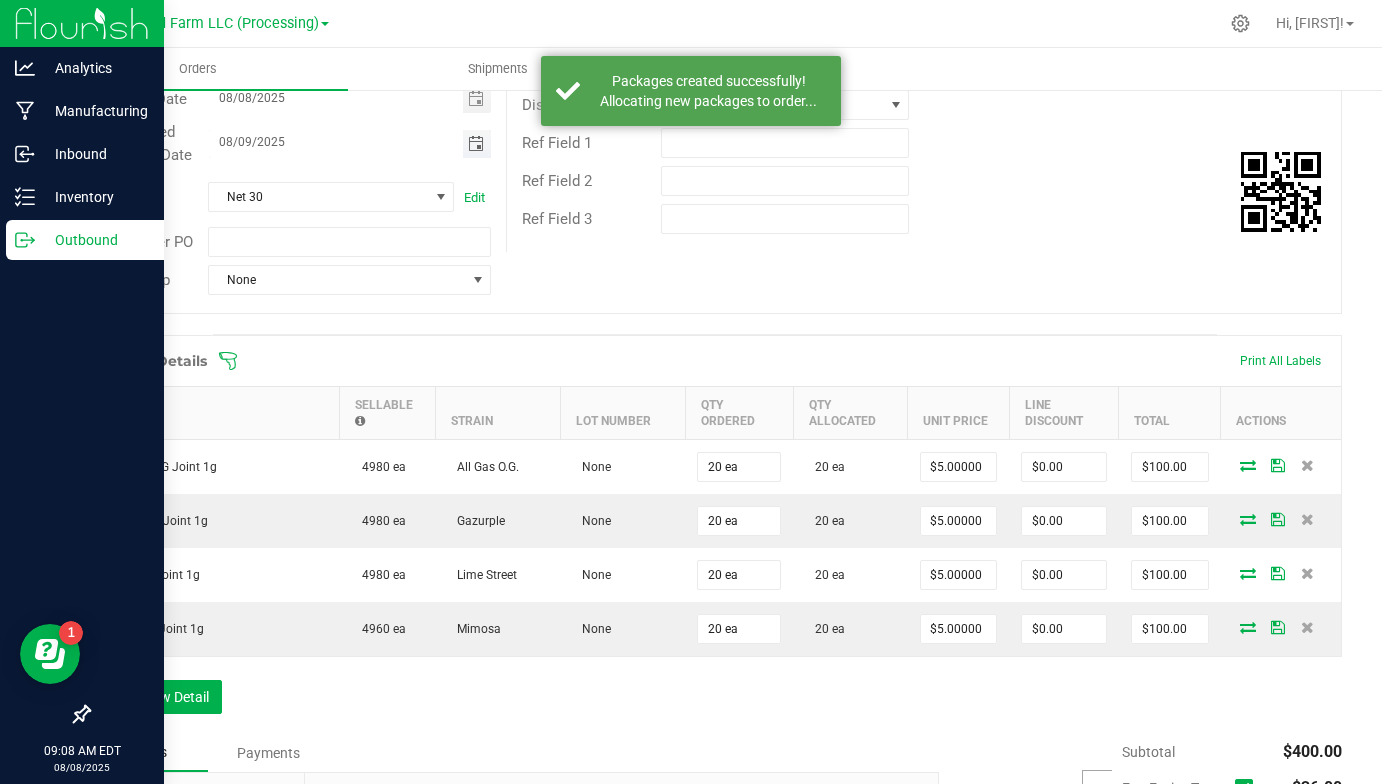 type on "08/08/2025" 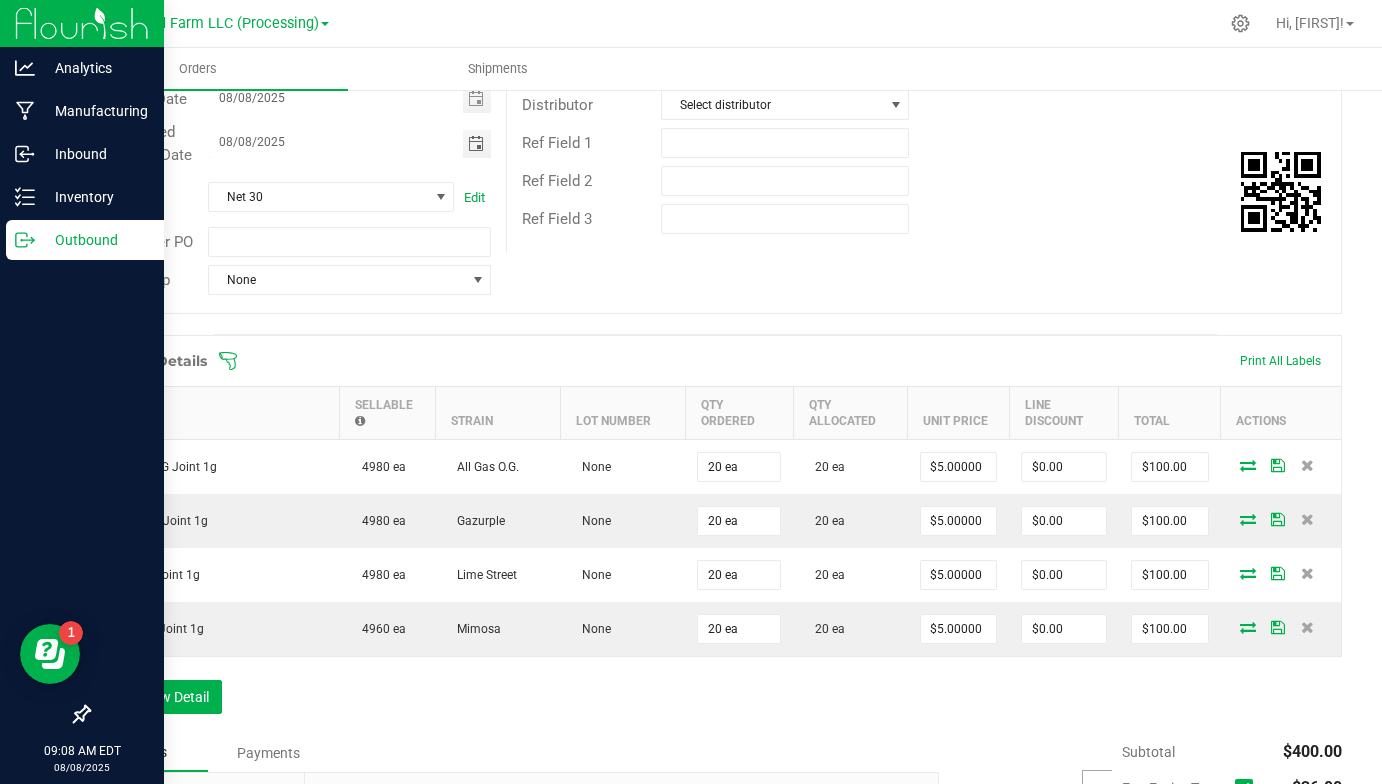 click on "Order Details Print All Labels" at bounding box center [715, 361] 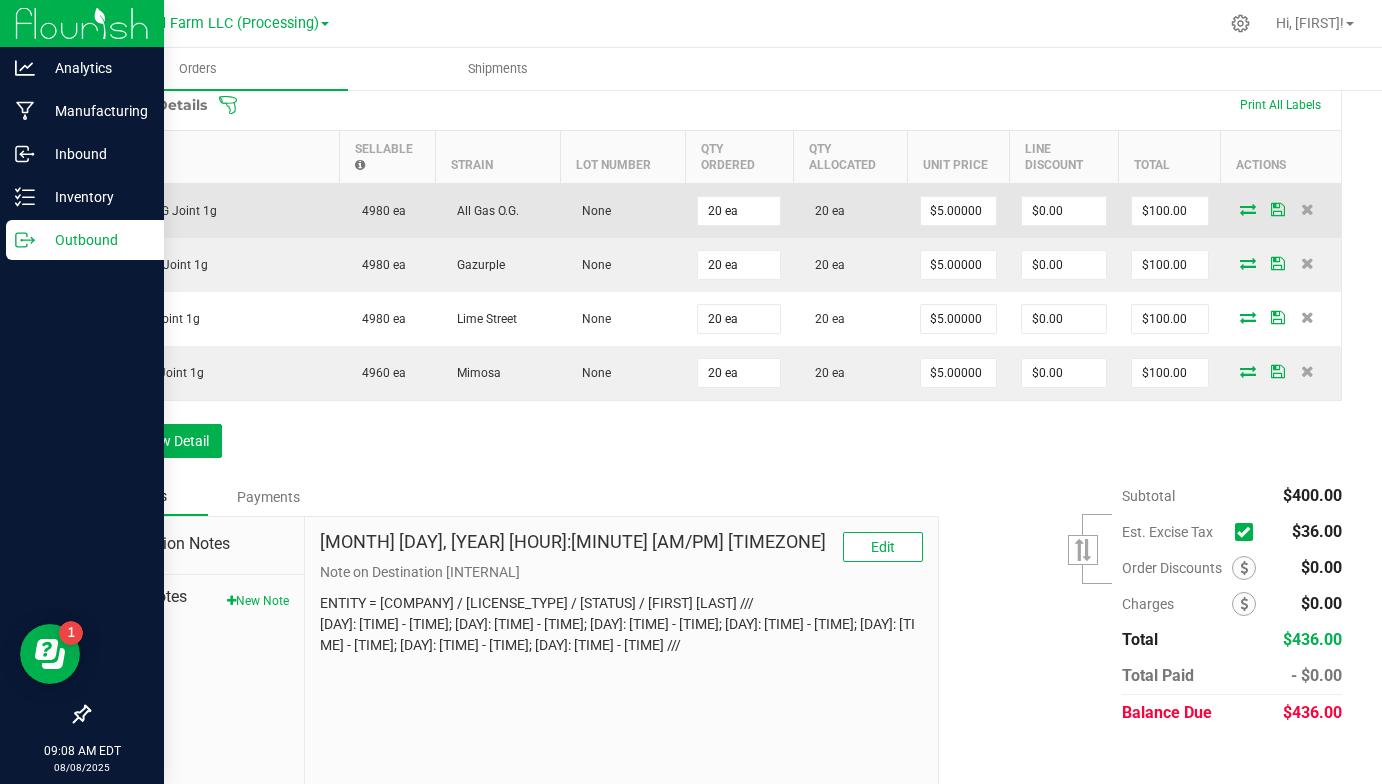 scroll, scrollTop: 552, scrollLeft: 0, axis: vertical 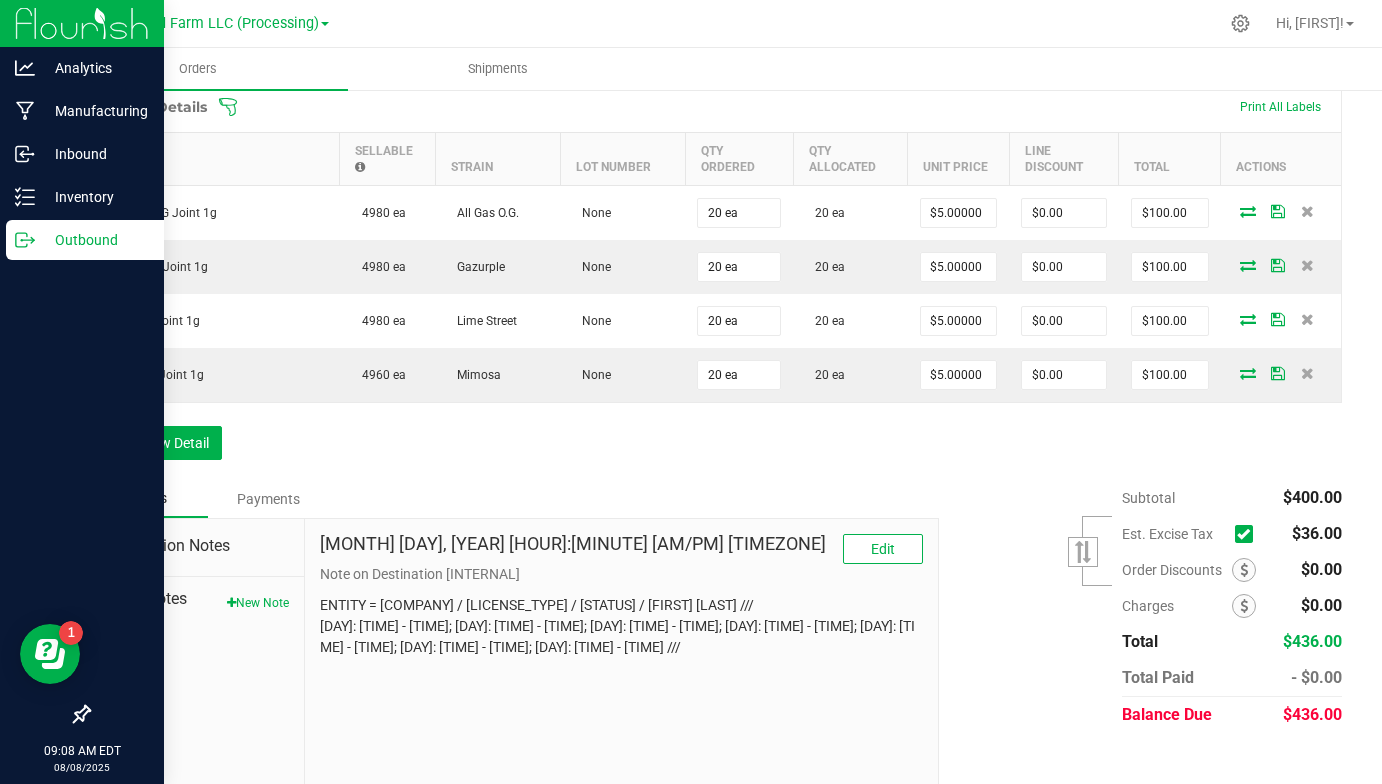 click at bounding box center [1243, 534] 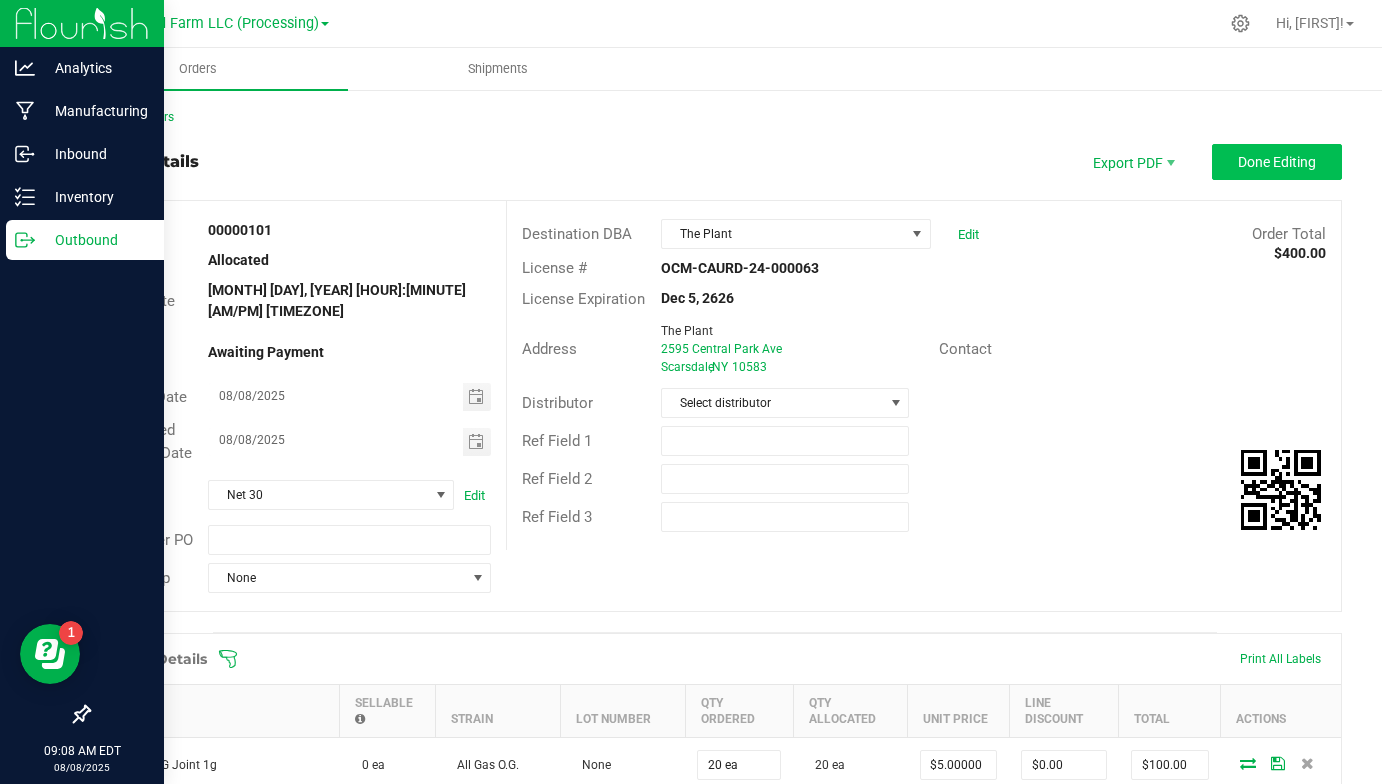scroll, scrollTop: 0, scrollLeft: 0, axis: both 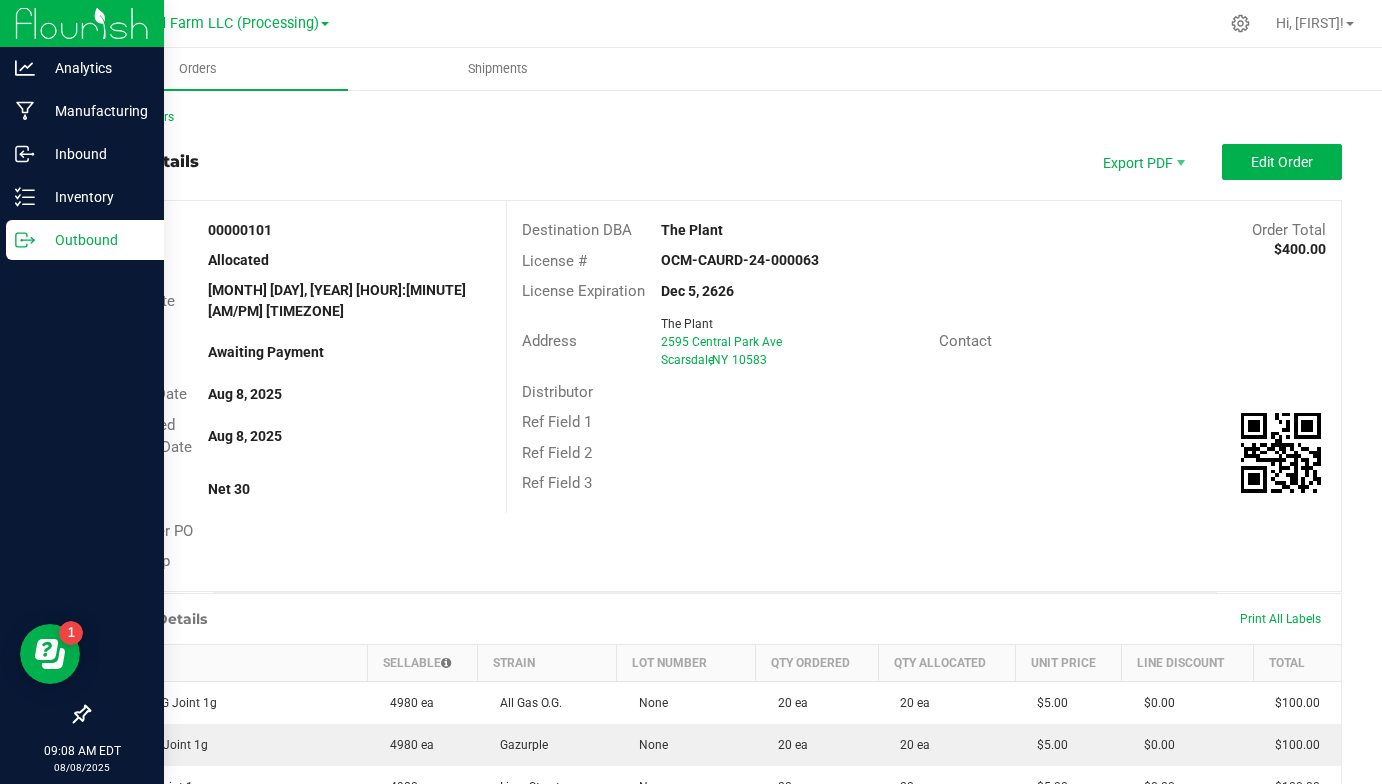 click on "Back to Orders
Order details   Export PDF   Edit Order   Order #   [ORDER_NUMBER]   Status   Allocated   Order Date   [MONTH] [DAY], [YEAR] [HOUR]:[MINUTE] [AM/PM] [TIMEZONE]   Payment Status   Awaiting Payment   Invoice Date   [MONTH] [DAY], [YEAR]   Requested Delivery Date   [MONTH] [DAY], [YEAR]   Payment Terms   Net 30   Customer PO      Sales Rep       Destination DBA   The Plant   Order Total   $[PRICE]   License #   [LICENSE_NUMBER]   License Expiration   [MONTH] [DAY], [YEAR]   Address  The Plant [STREET_ADDRESS] [CITY]  ,  [STATE] [POSTAL_CODE]  Contact   Distributor      Ref Field 1      Ref Field 2      Ref Field 3
Order Details Print All Labels Item  Sellable  Strain  Lot Number  Qty Ordered Qty Allocated Unit Price Line Discount Total  All Gas OG Joint 1g   4980 ea   All Gas O.G.   None   20 ea   20 ea   $[PRICE]   $0.00   $[PRICE]   Gazurple Joint 1g   4980 ea   Gazurple   None   20 ea" at bounding box center [715, 643] 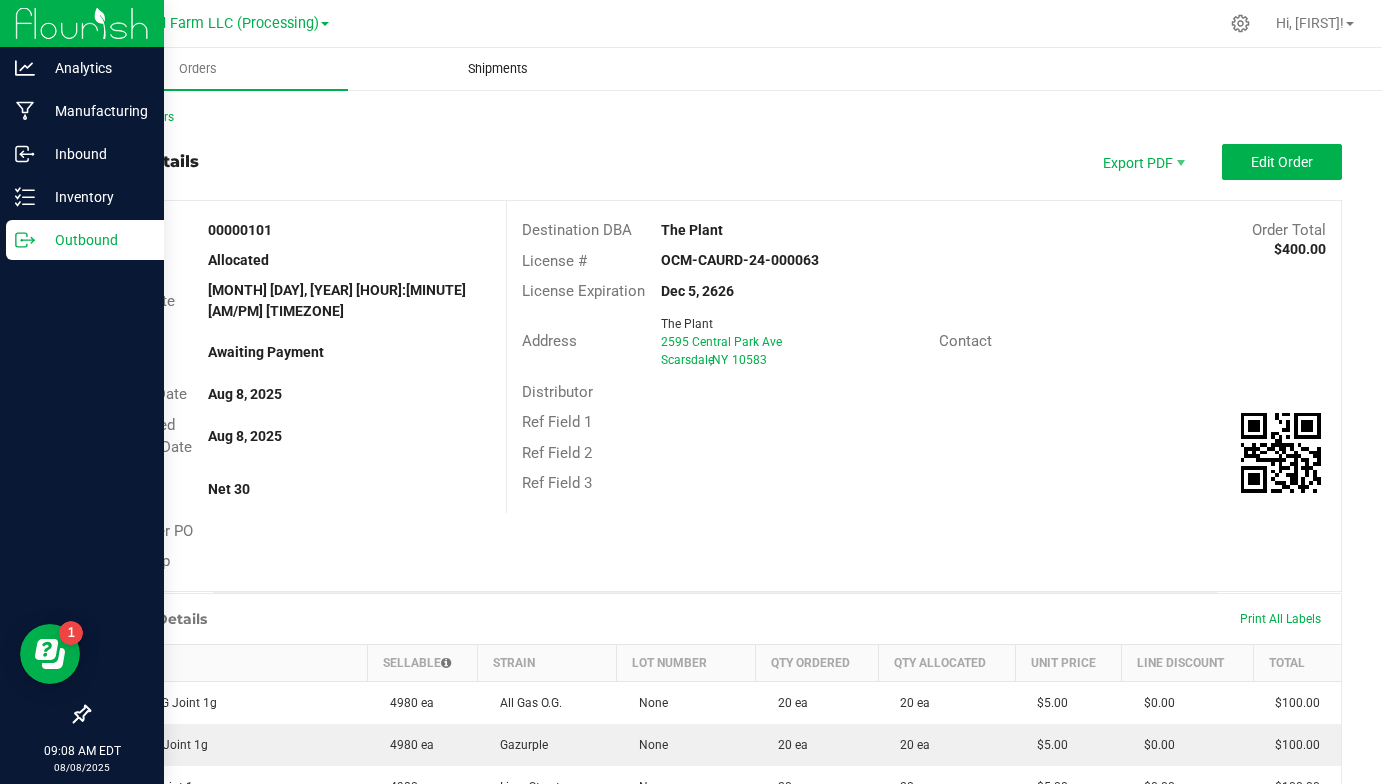 click on "Shipments" at bounding box center [498, 69] 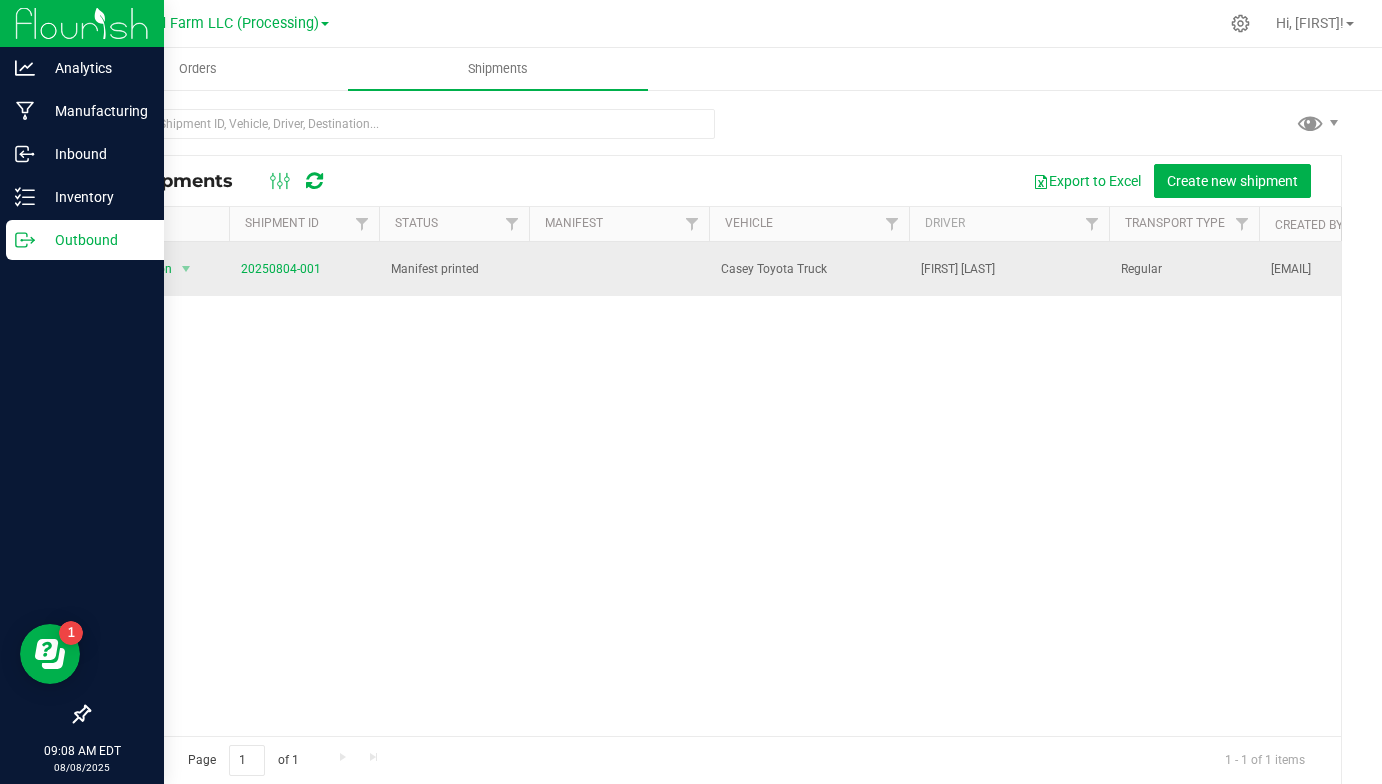 scroll, scrollTop: 0, scrollLeft: 235, axis: horizontal 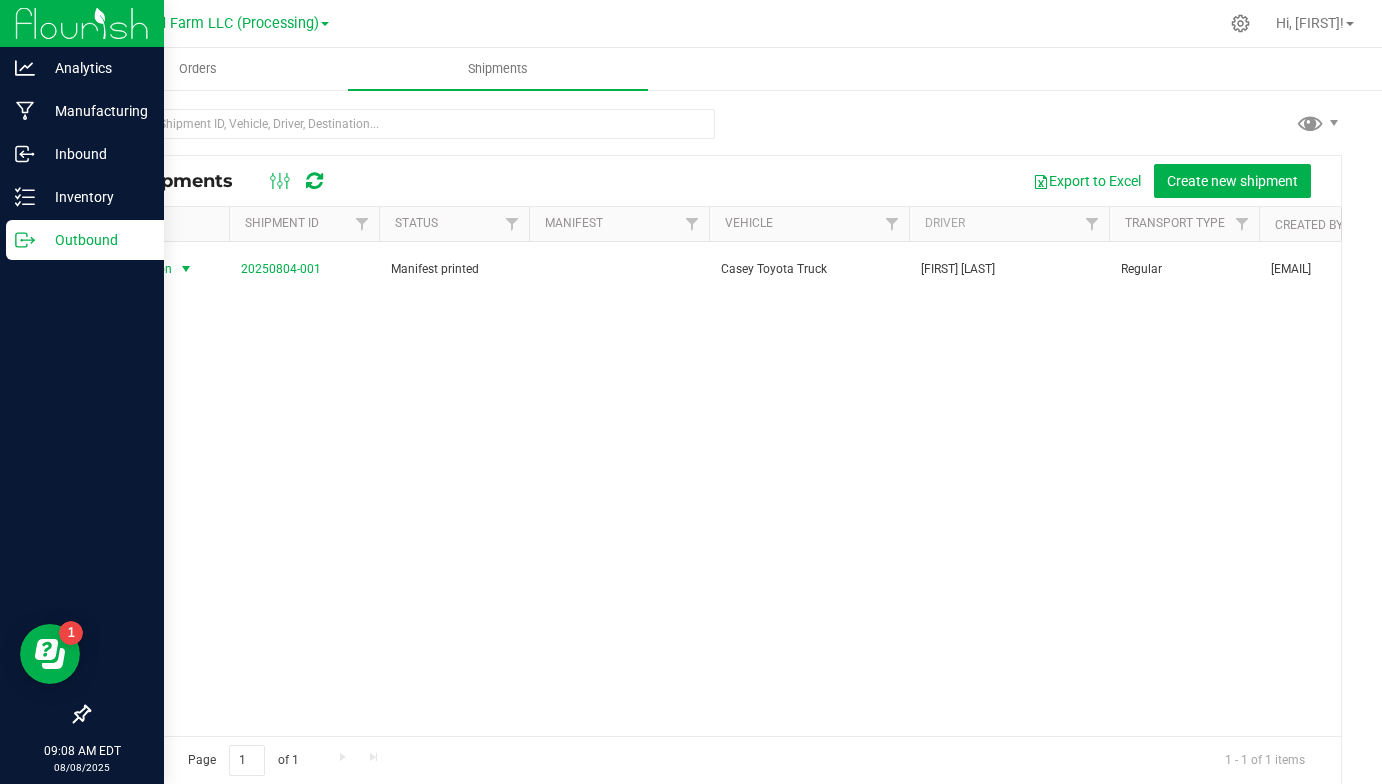 click at bounding box center [186, 269] 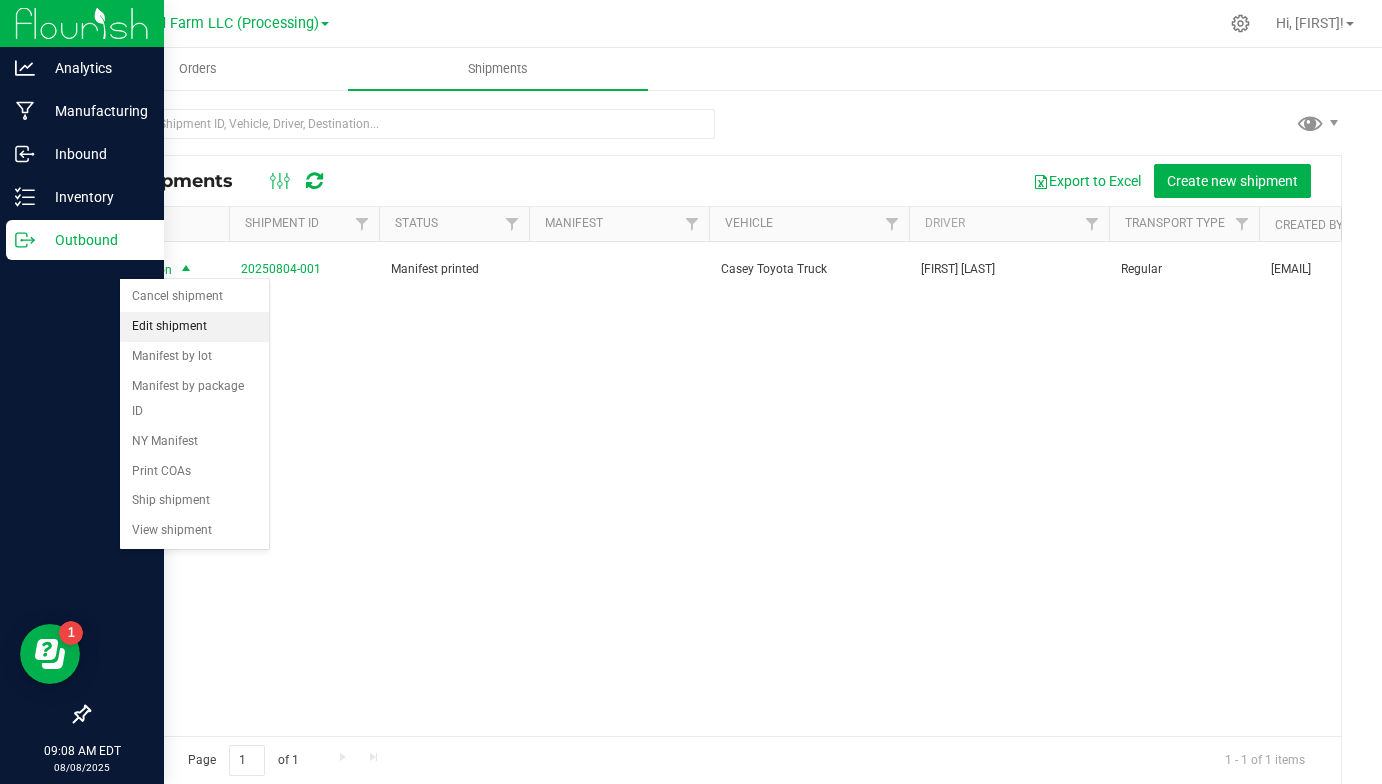 click on "Edit shipment" at bounding box center [194, 327] 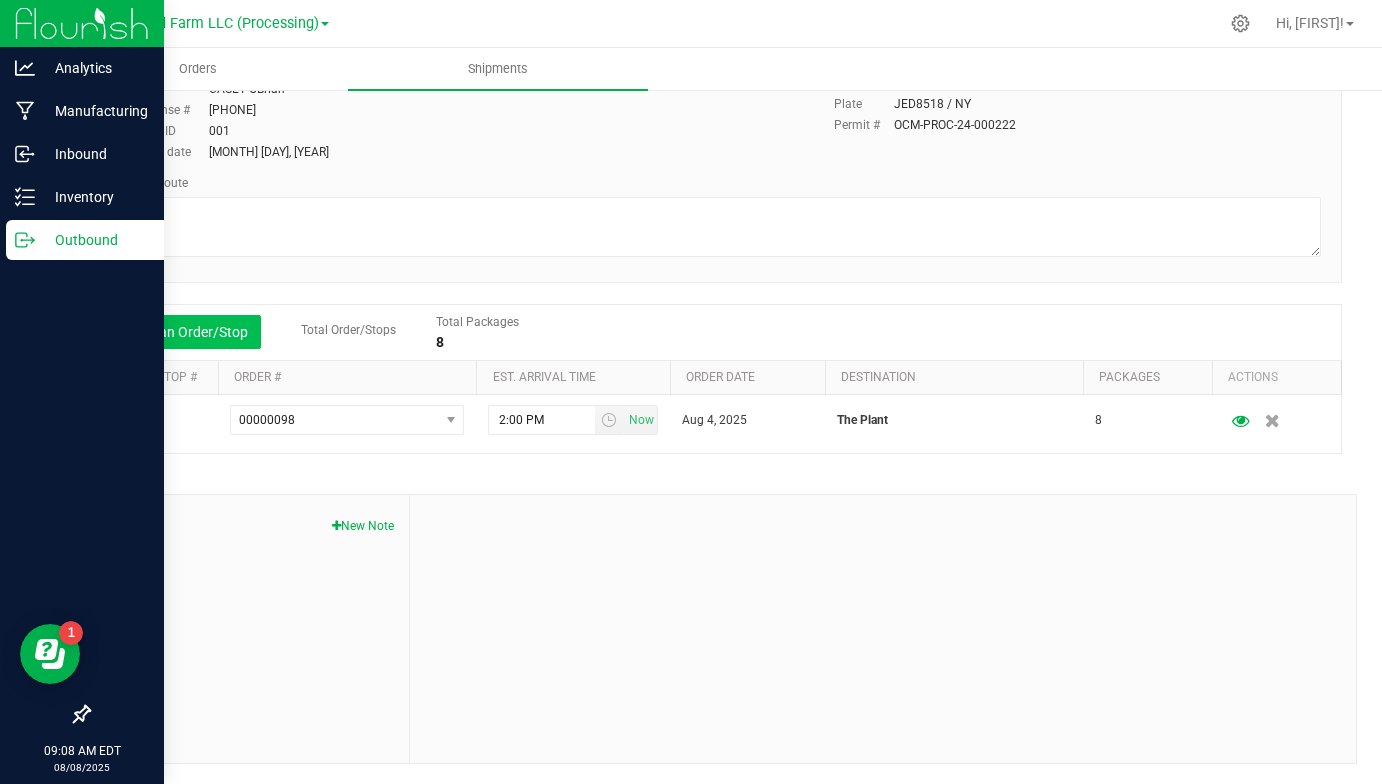 click on "Add an Order/Stop" at bounding box center [182, 332] 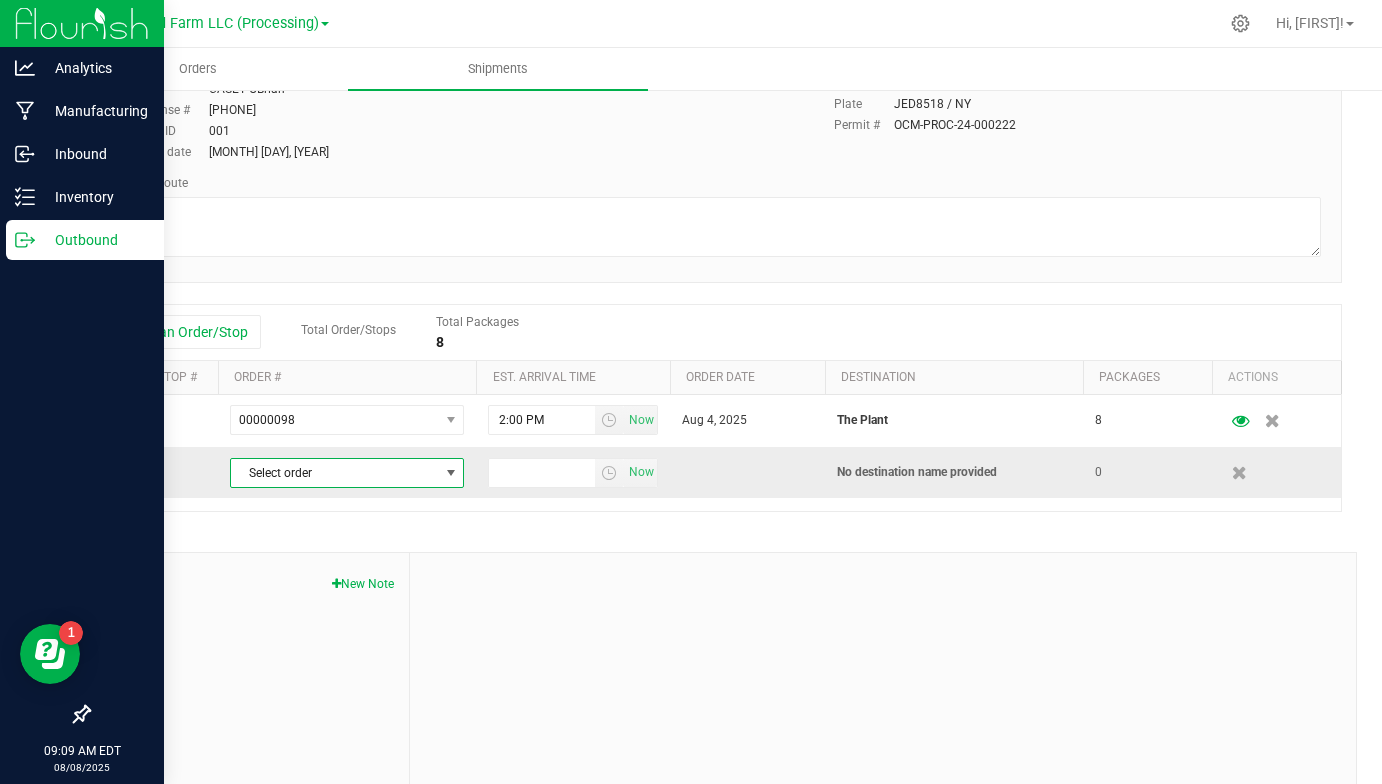 click on "Select order" at bounding box center (334, 473) 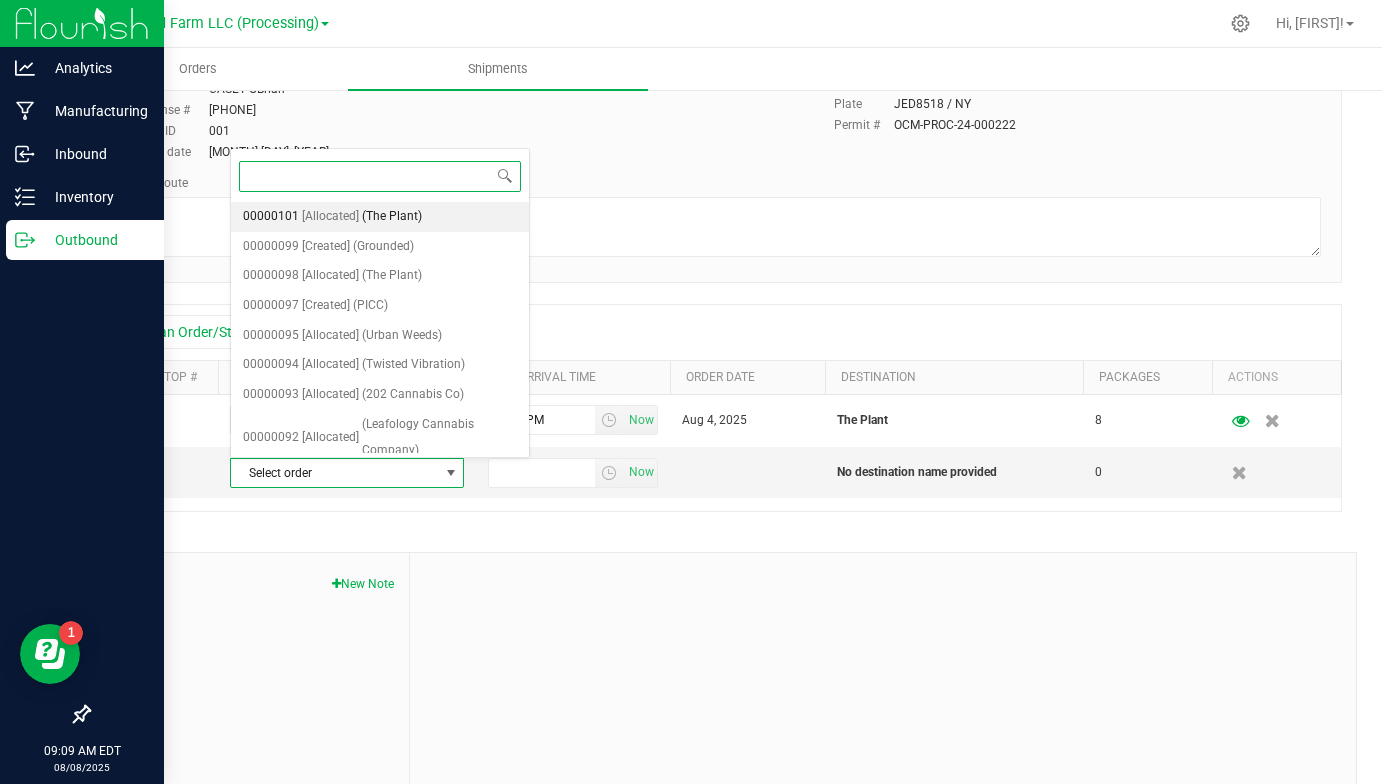click on "(The Plant)" at bounding box center (392, 217) 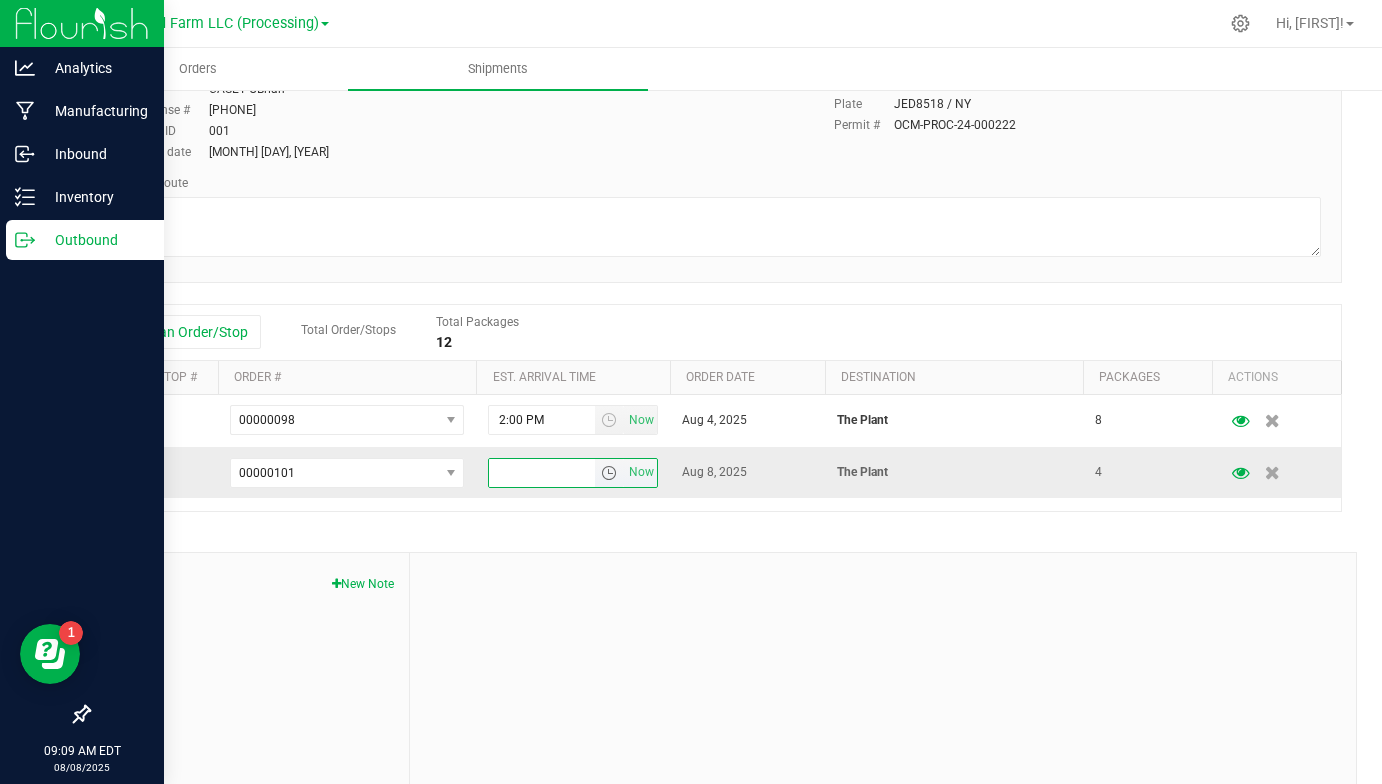 click at bounding box center [542, 473] 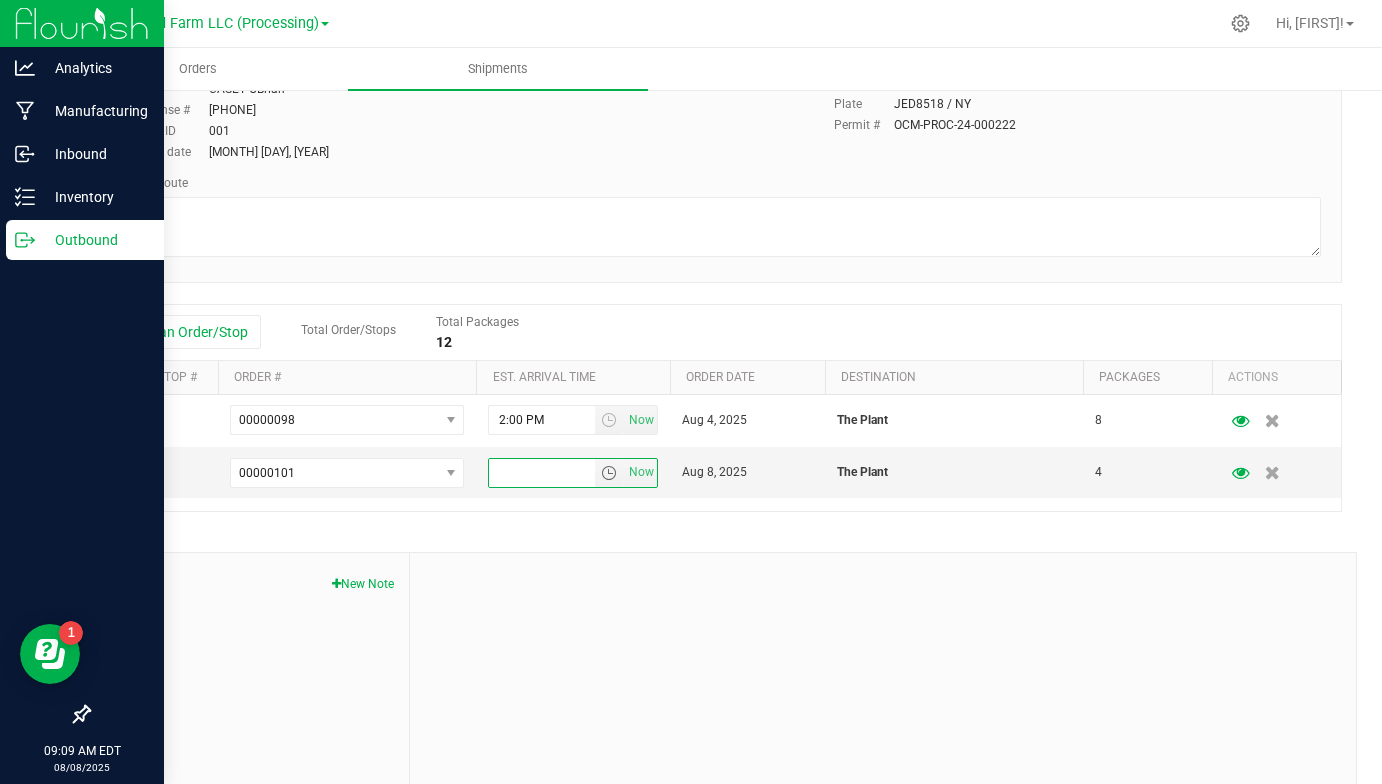 click on "1
00000098 00000101 00000099 00000098 00000097 00000095 00000094 00000093 00000092 00000091 00000090 00000089 00000088 00000087 00000086 00000085 00000084 00000083 00000082 00000081 00000080 00000079 00000078 00000077 00000076 00000075 00000074 00000073 00000072 00000071 00000070 00000069 00000068 00000067 00000066 00000065 00000064 00000063 00000062 00000061 00000060 00000059 00000058 00000057 00000056 00000055 00000054 00000053 00000052 00000051
[HOUR]:00 PM
Now
Aug 4, 2025 The Plant  8
2
00000101 00000101 00000099 00000098 00000097 00000095 00000094 00000093 00000092 00000091 00000090 00000089 00000088 00000087" at bounding box center (715, 453) 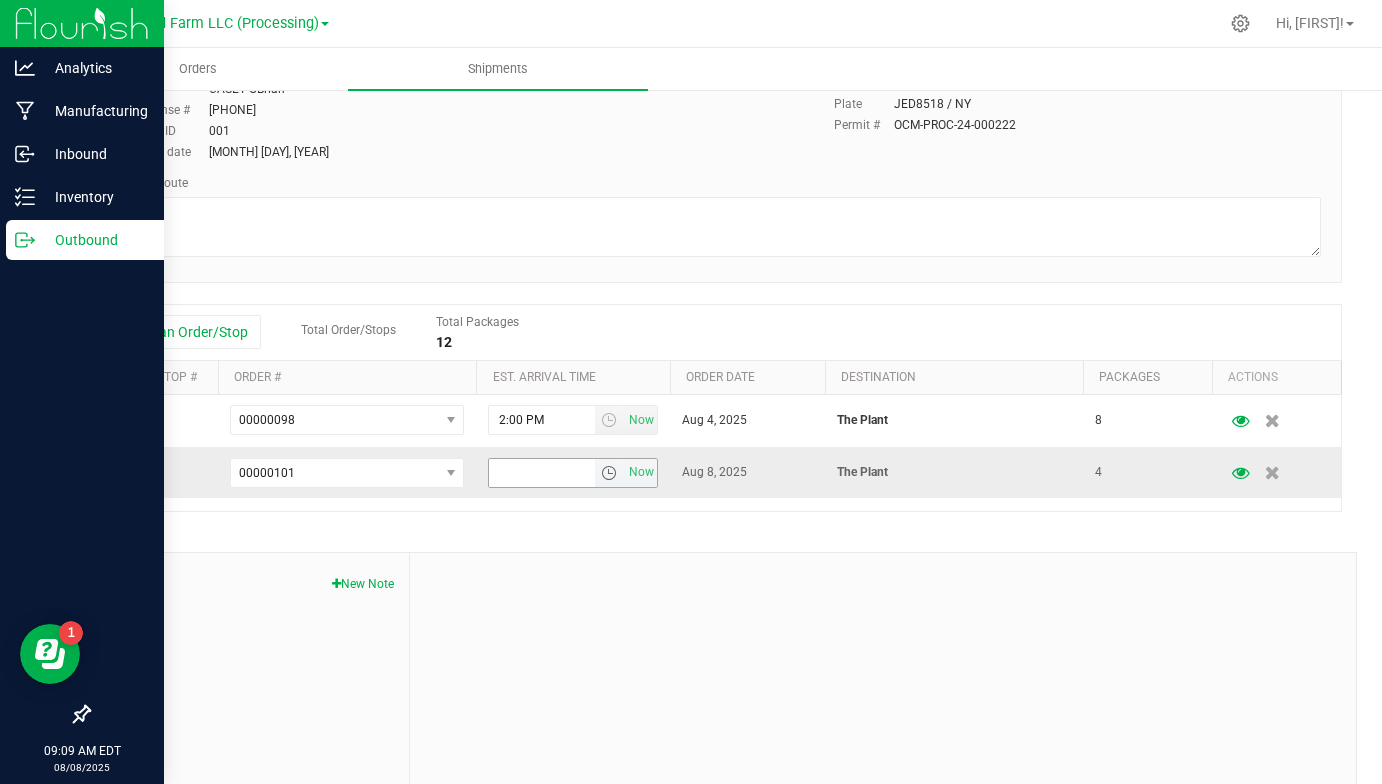 click at bounding box center (542, 473) 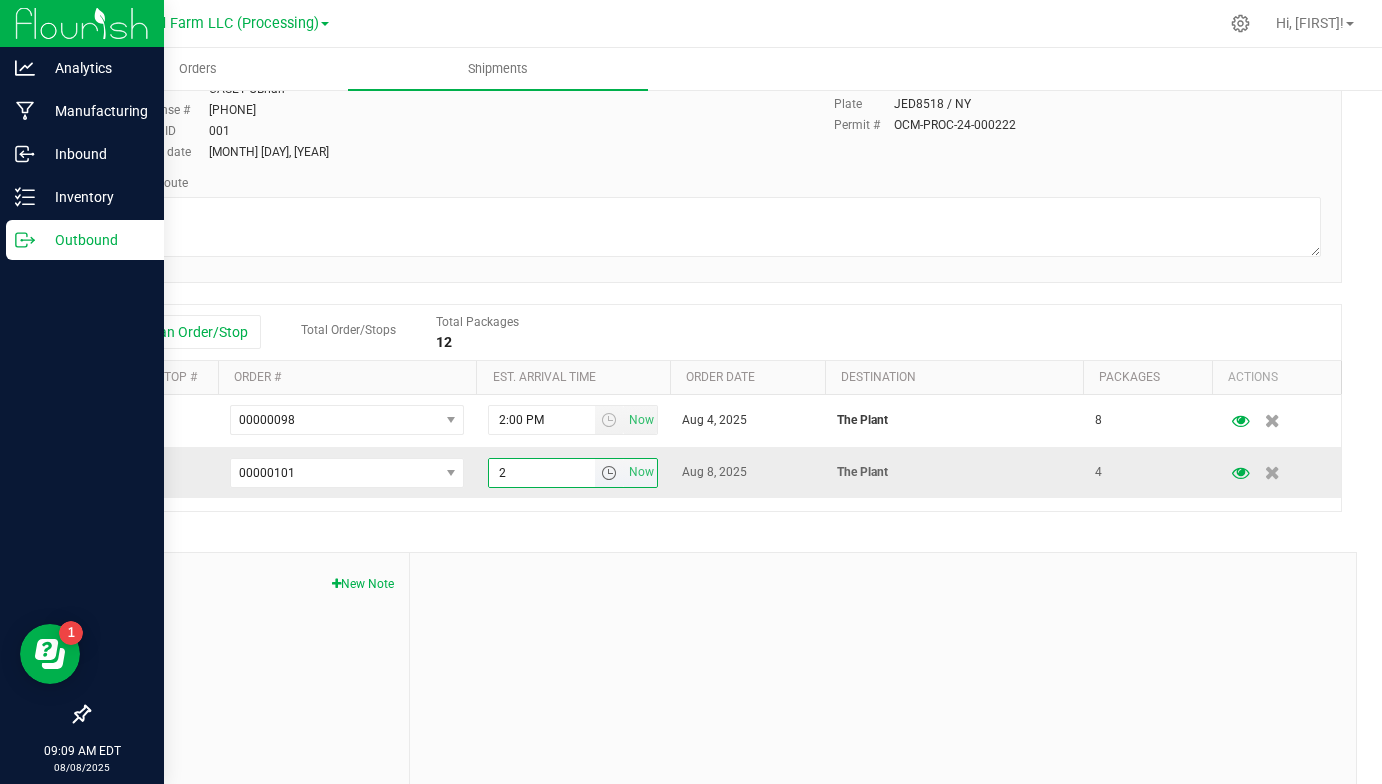 click on "2" at bounding box center (542, 473) 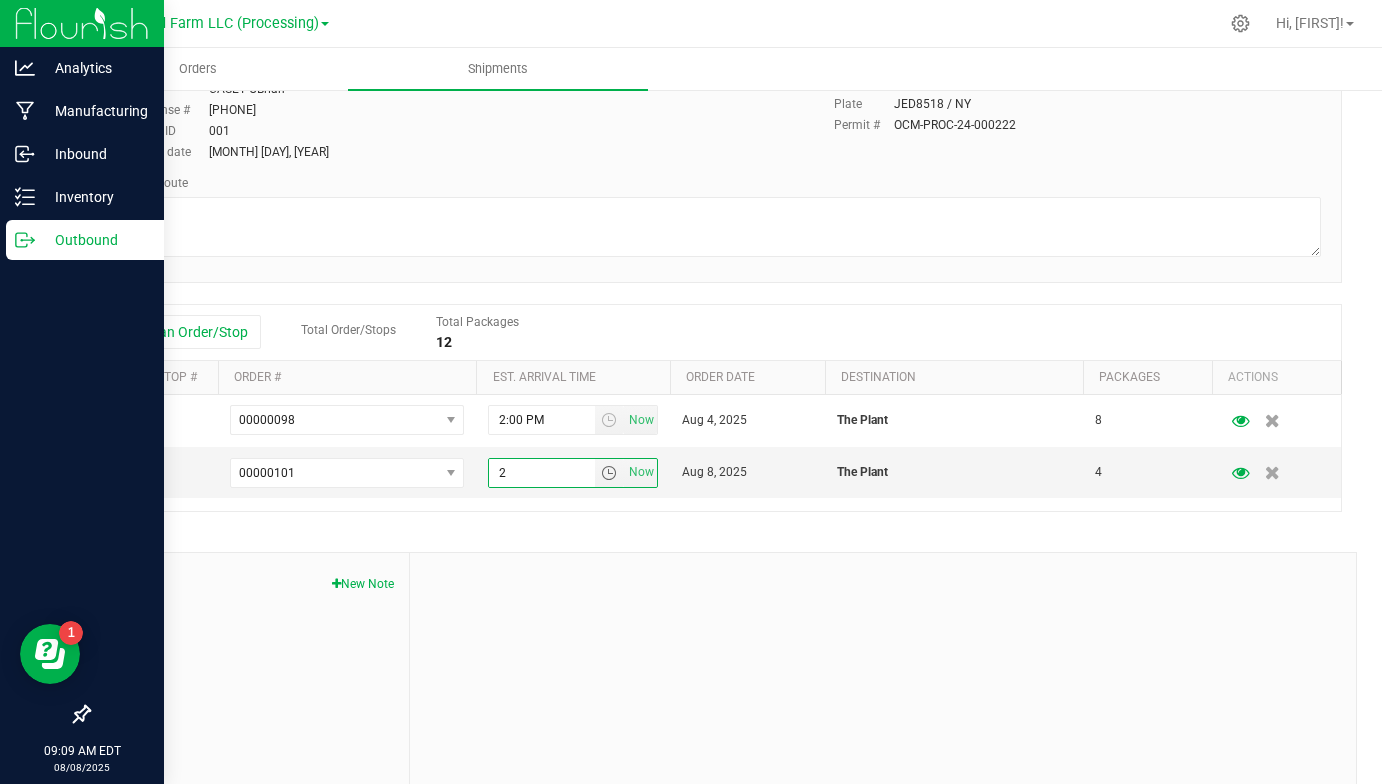 click on "1
00000098 00000101 00000099 00000098 00000097 00000095 00000094 00000093 00000092 00000091 00000090 00000089 00000088 00000087 00000086 00000085 00000084 00000083 00000082 00000081 00000080 00000079 00000078 00000077 00000076 00000075 00000074 00000073 00000072 00000071 00000070 00000069 00000068 00000067 00000066 00000065 00000064 00000063 00000062 00000061 00000060 00000059 00000058 00000057 00000056 00000055 00000054 00000053 00000052 00000051
[HOUR]:00 PM
Now
Aug 4, 2025 The Plant  8
2
00000101 00000101 00000099 00000098 00000097 00000095 00000094 00000093 00000092 00000091 00000090 00000089 00000088 00000087" at bounding box center (715, 453) 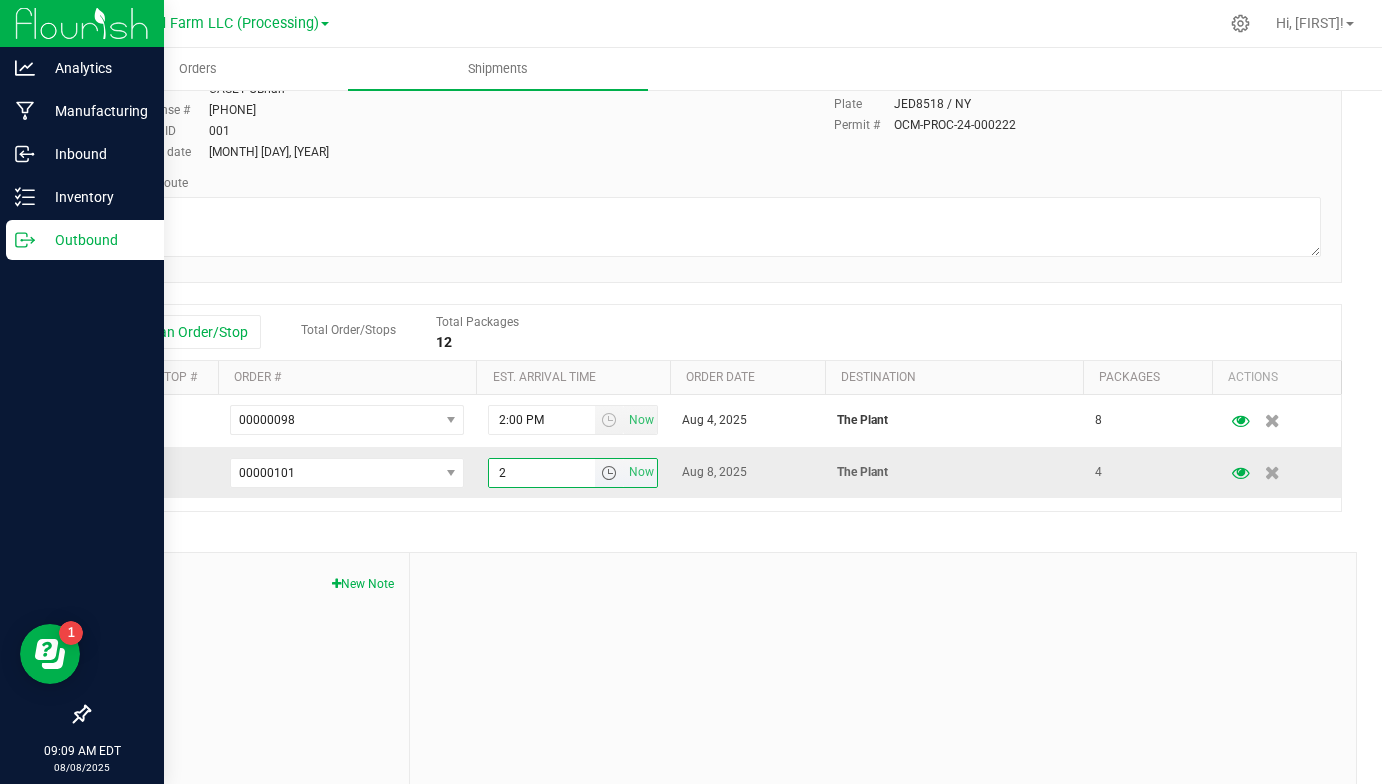 click on "2" at bounding box center [542, 473] 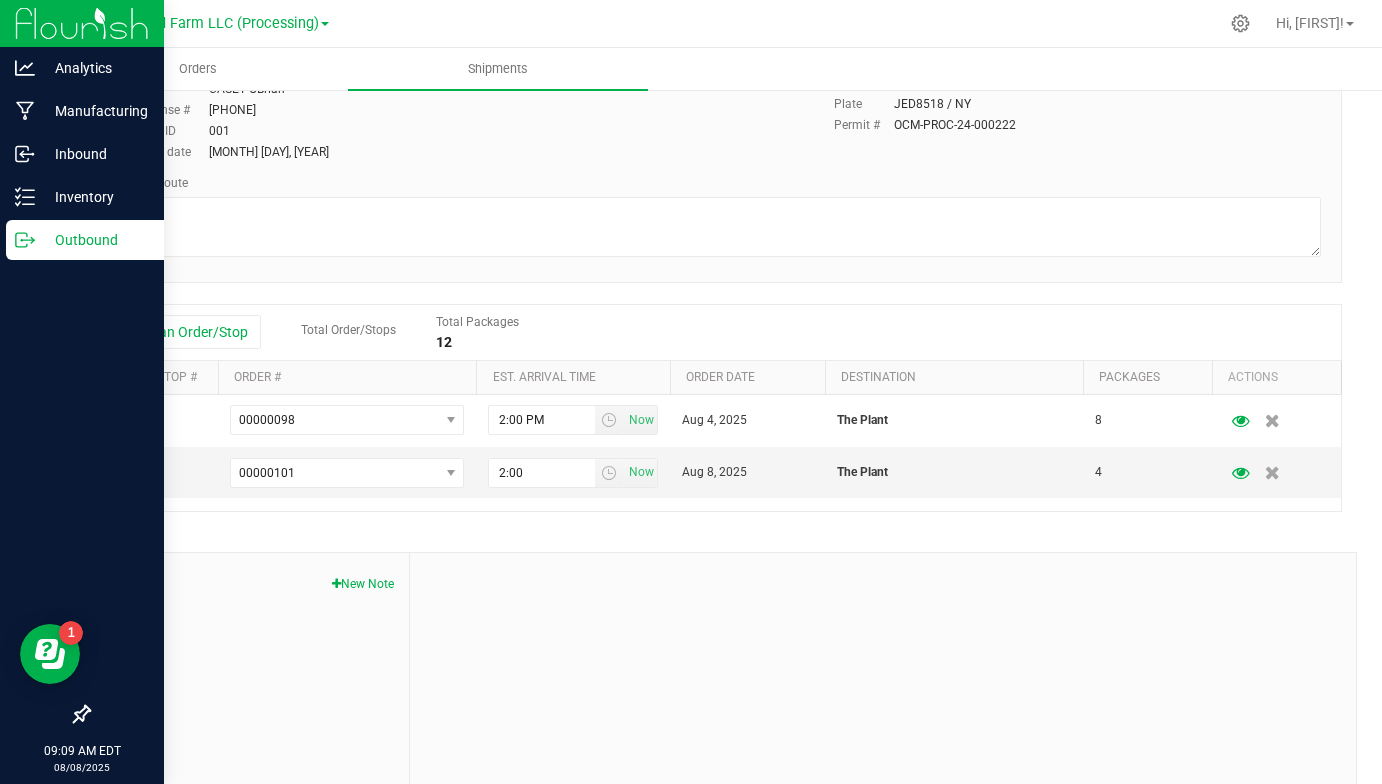 click on "1
00000098 00000101 00000099 00000098 00000097 00000095 00000094 00000093 00000092 00000091 00000090 00000089 00000088 00000087 00000086 00000085 00000084 00000083 00000082 00000081 00000080 00000079 00000078 00000077 00000076 00000075 00000074 00000073 00000072 00000071 00000070 00000069 00000068 00000067 00000066 00000065 00000064 00000063 00000062 00000061 00000060 00000059 00000058 00000057 00000056 00000055 00000054 00000053 00000052 00000051
[HOUR]:00 PM
Now
Aug 4, 2025 The Plant  8
2
00000101 00000101 00000099 00000098 00000097 00000095 00000094 00000093 00000092 00000091 00000090 00000089 00000088 00000087" at bounding box center (715, 453) 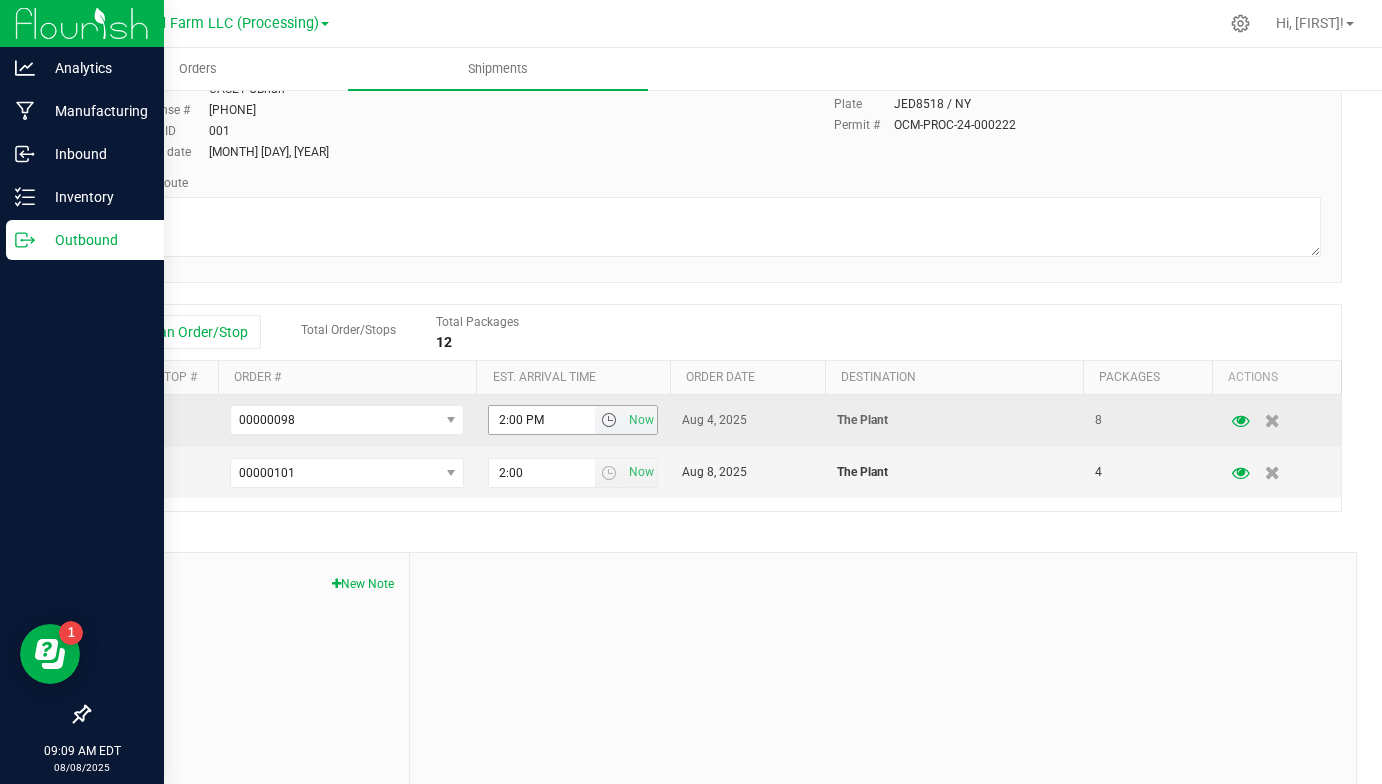 click on "2:00 PM" at bounding box center (542, 420) 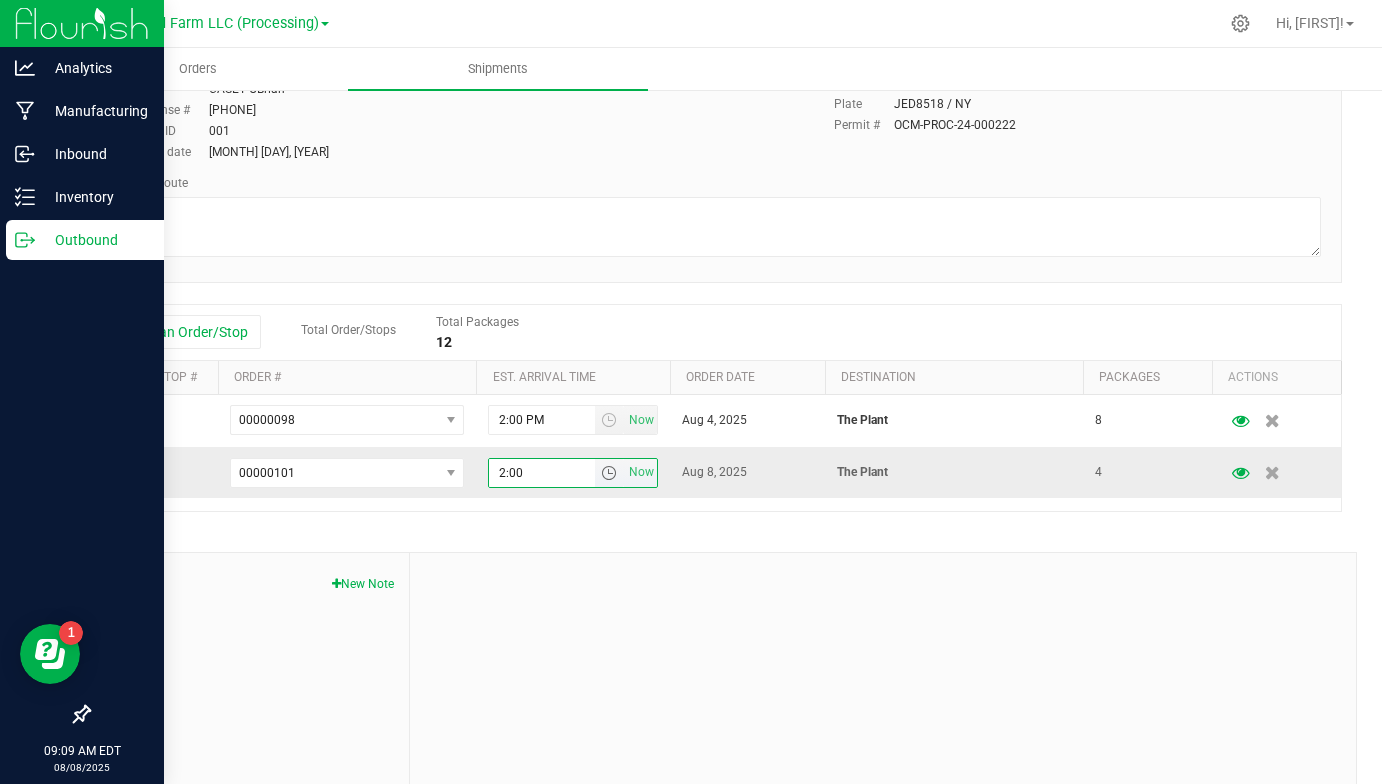 click on "2:00" at bounding box center (542, 473) 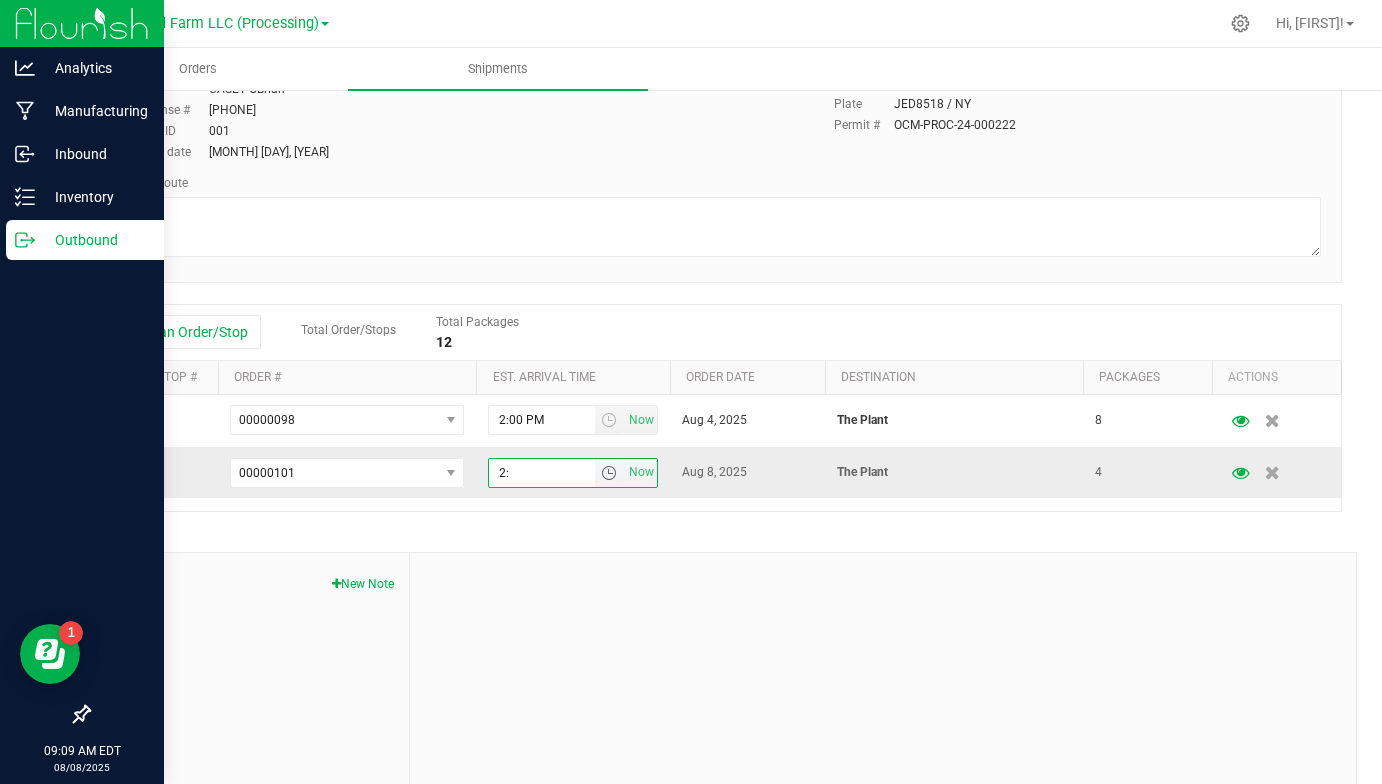 type on "2" 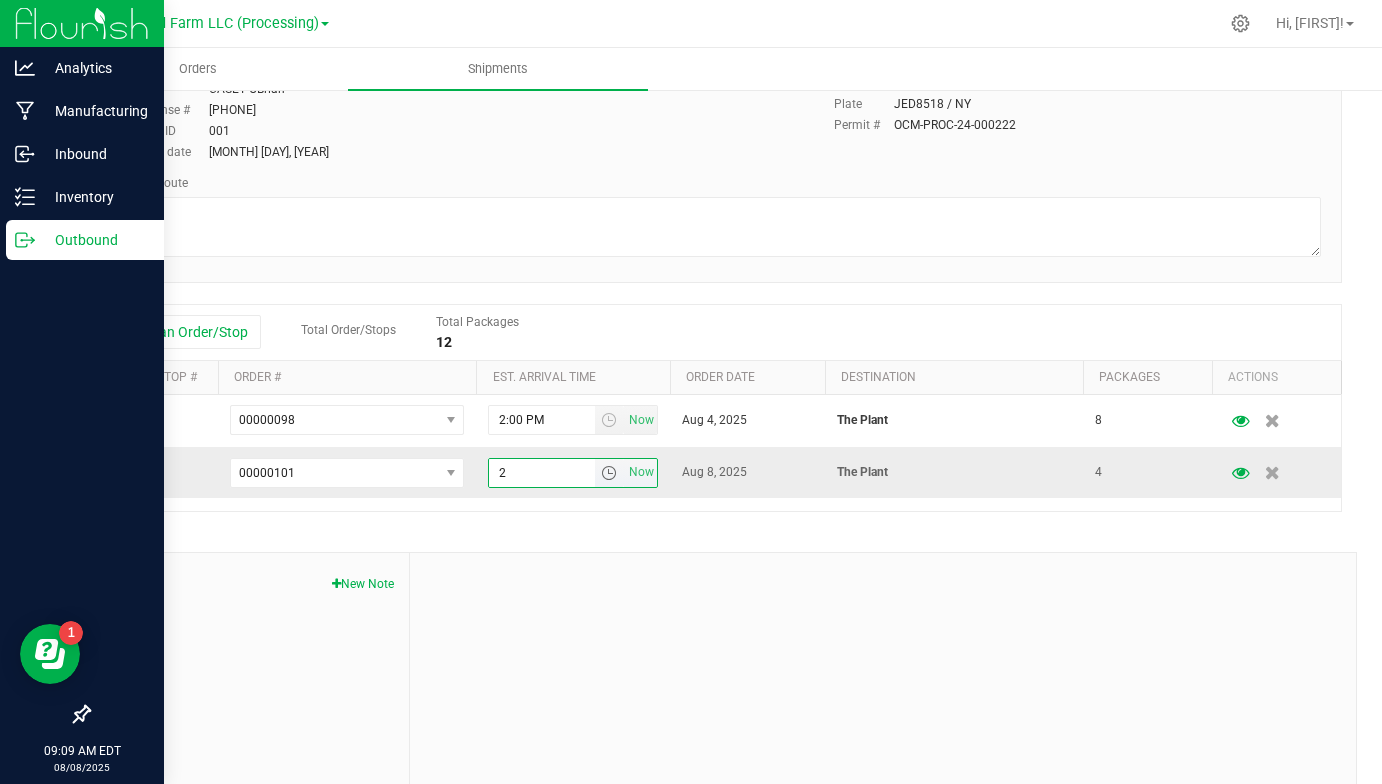 type 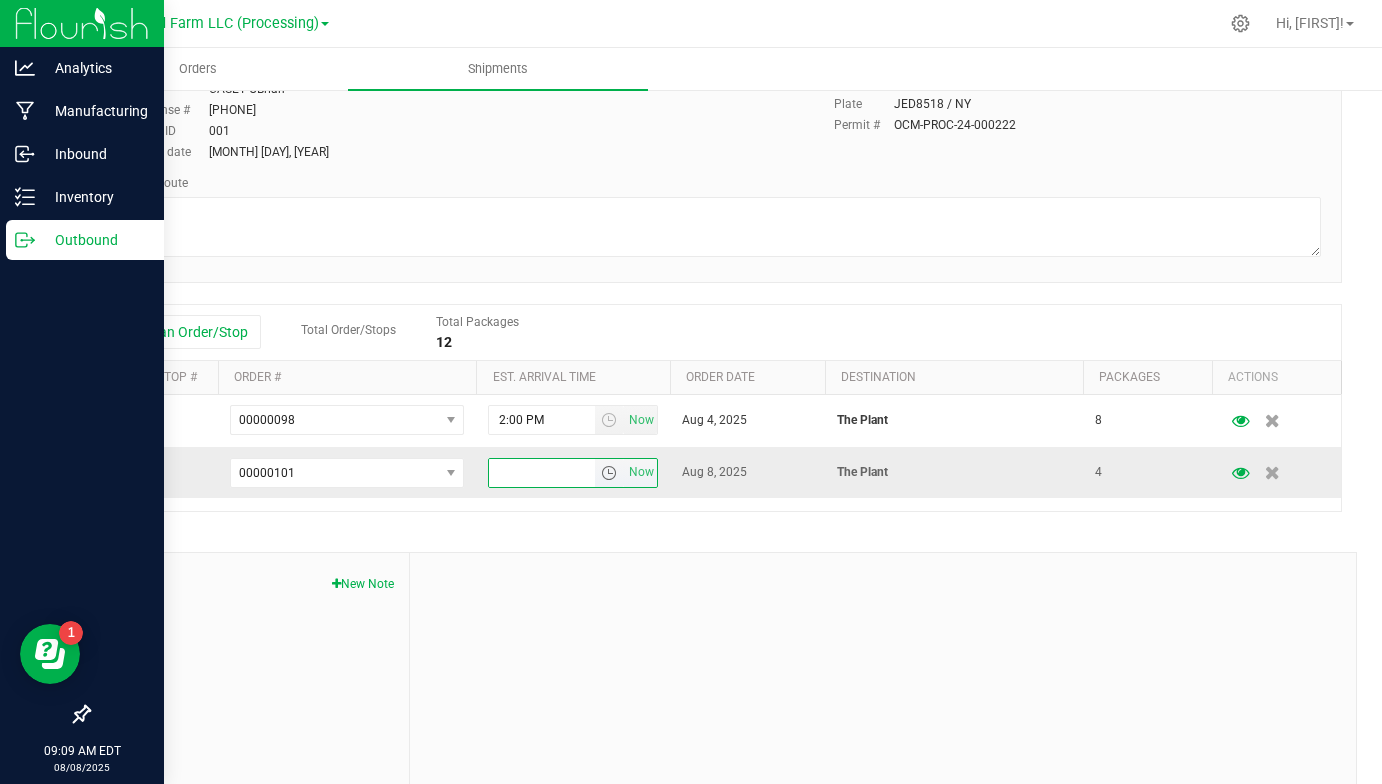 click at bounding box center (609, 473) 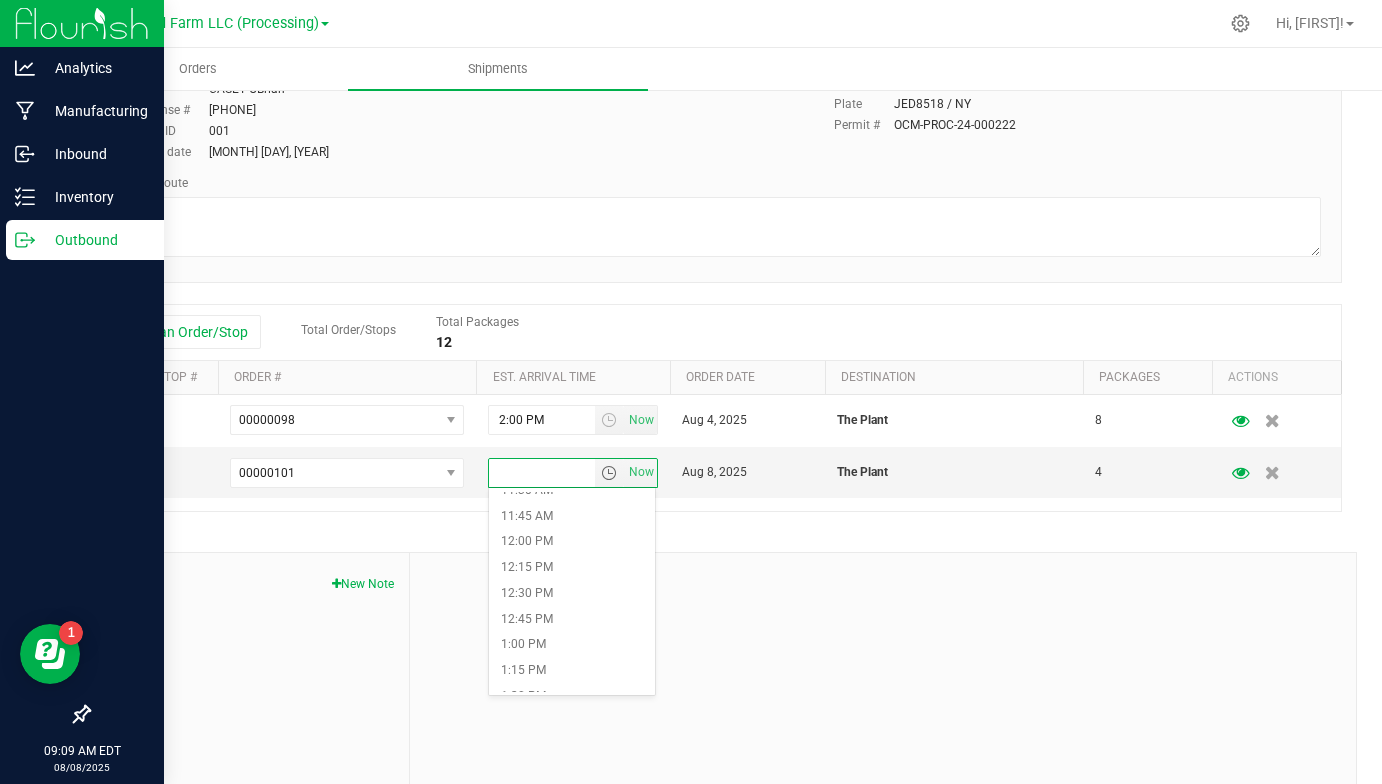 scroll, scrollTop: 1350, scrollLeft: 0, axis: vertical 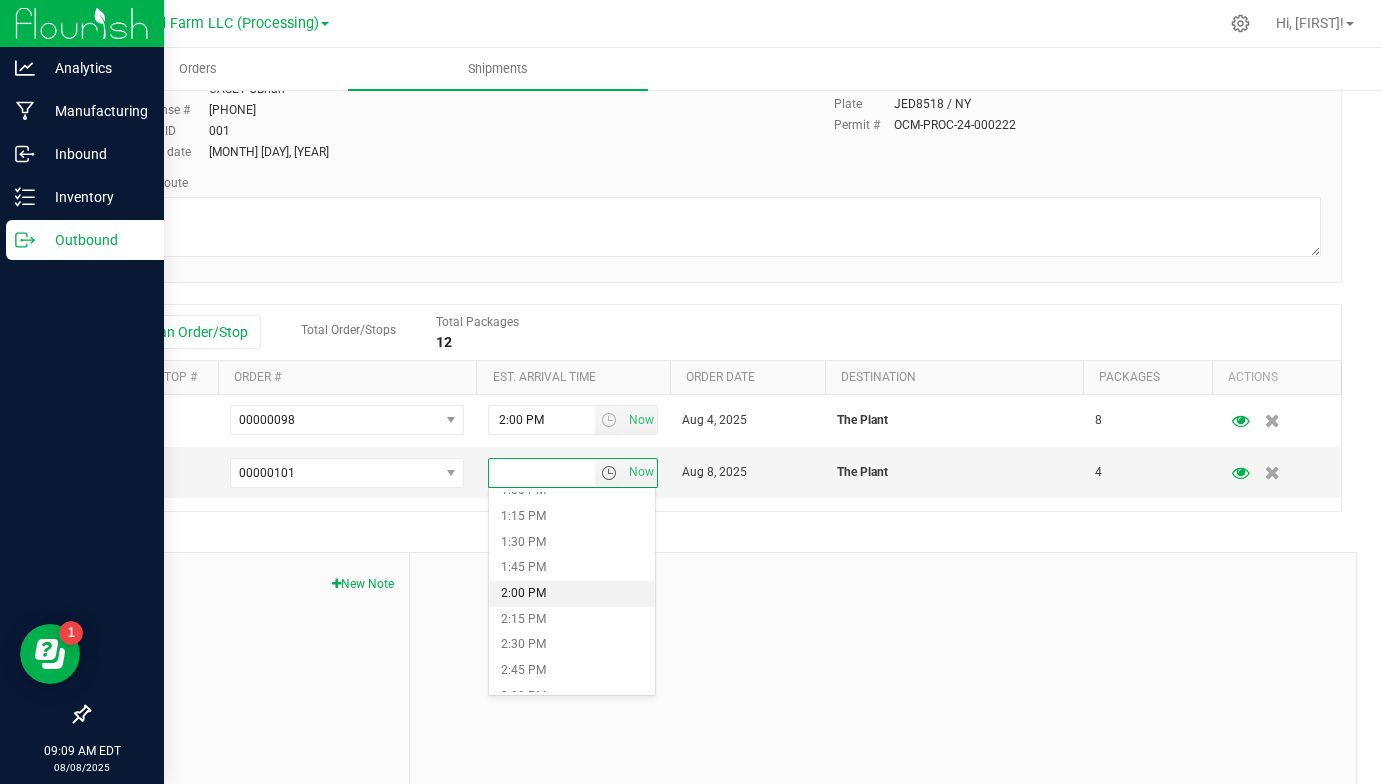 click on "2:00 PM" at bounding box center [572, 594] 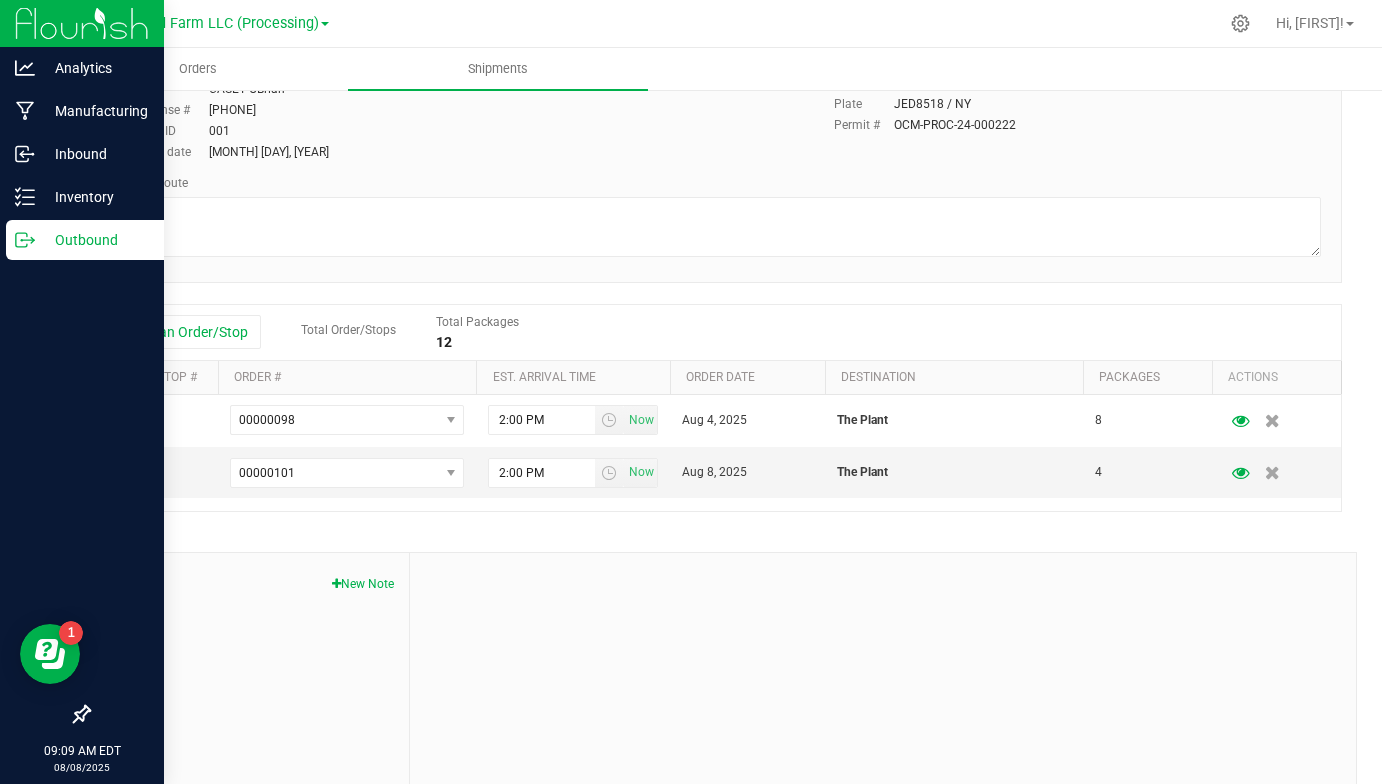click on "Shipment #
[SHIPMENT_ID]
Manifest printed
Shipment Date
[MONTH]/[DAY]/[YEAR] [HOUR]:[MINUTE] [AM/PM]
Now
Distributor
[COMPANY_NAME] (DIST)
Last Modified
[MONTH]/[DAY]/[YEAR] [HOUR]:[MINUTE] [AM/PM] [TIMEZONE]
Driver" at bounding box center [715, 364] 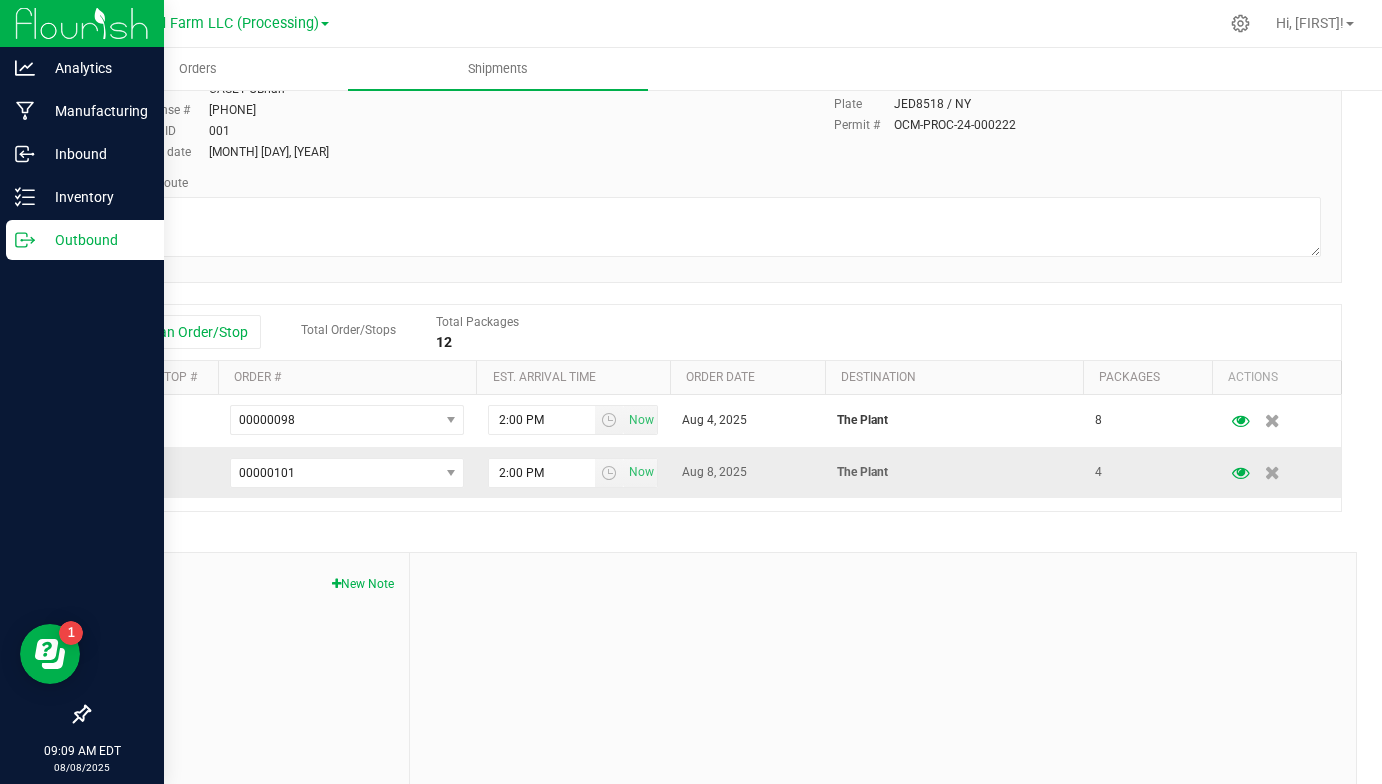 click on "2" at bounding box center [156, 472] 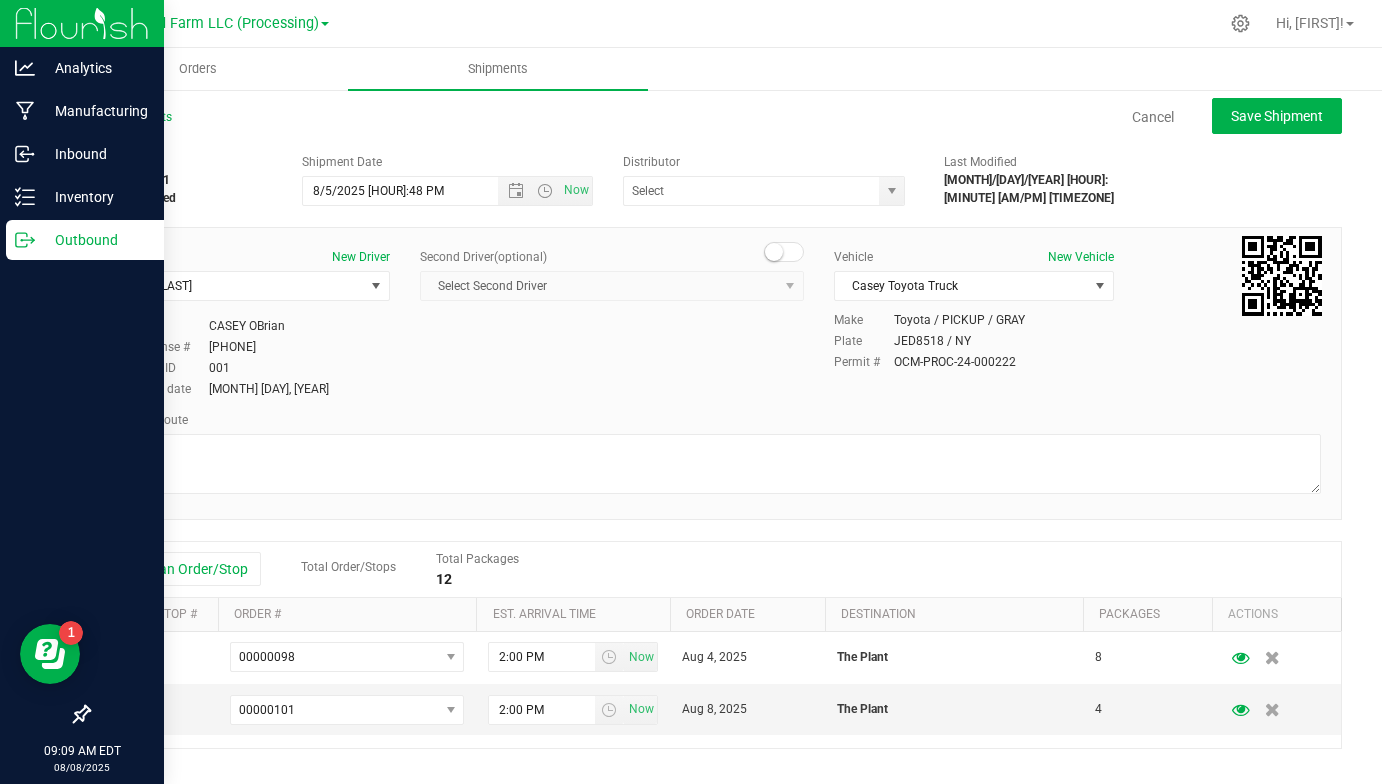 scroll, scrollTop: 0, scrollLeft: 0, axis: both 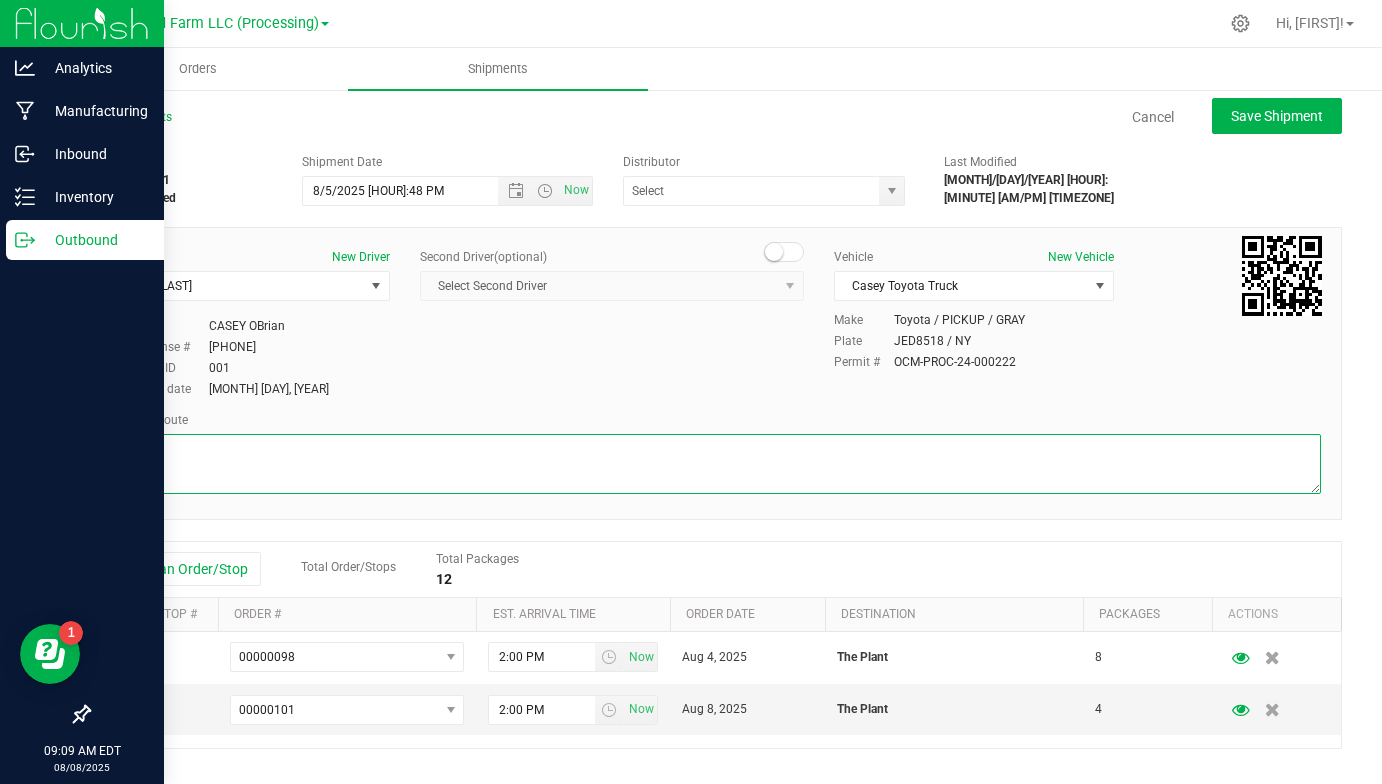 click at bounding box center [715, 464] 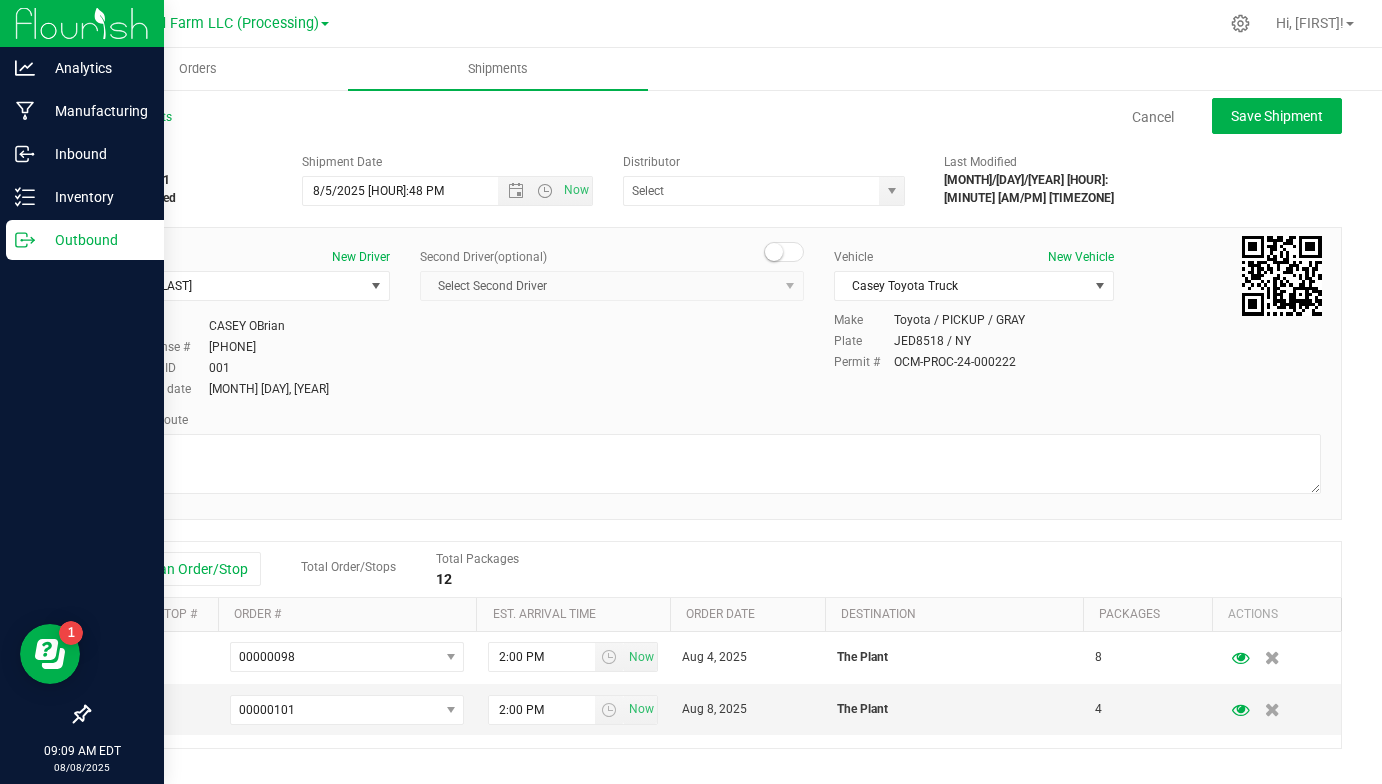 click on "Driver
New Driver
CASEY OBrian Select Driver John Klett JAMES Klett CASEY OBrian
Driver
CASEY OBrian
Driver license #
489 291 932
Employee ID
001
Expiration date
Apr 14, 2029
(optional)" at bounding box center (715, 324) 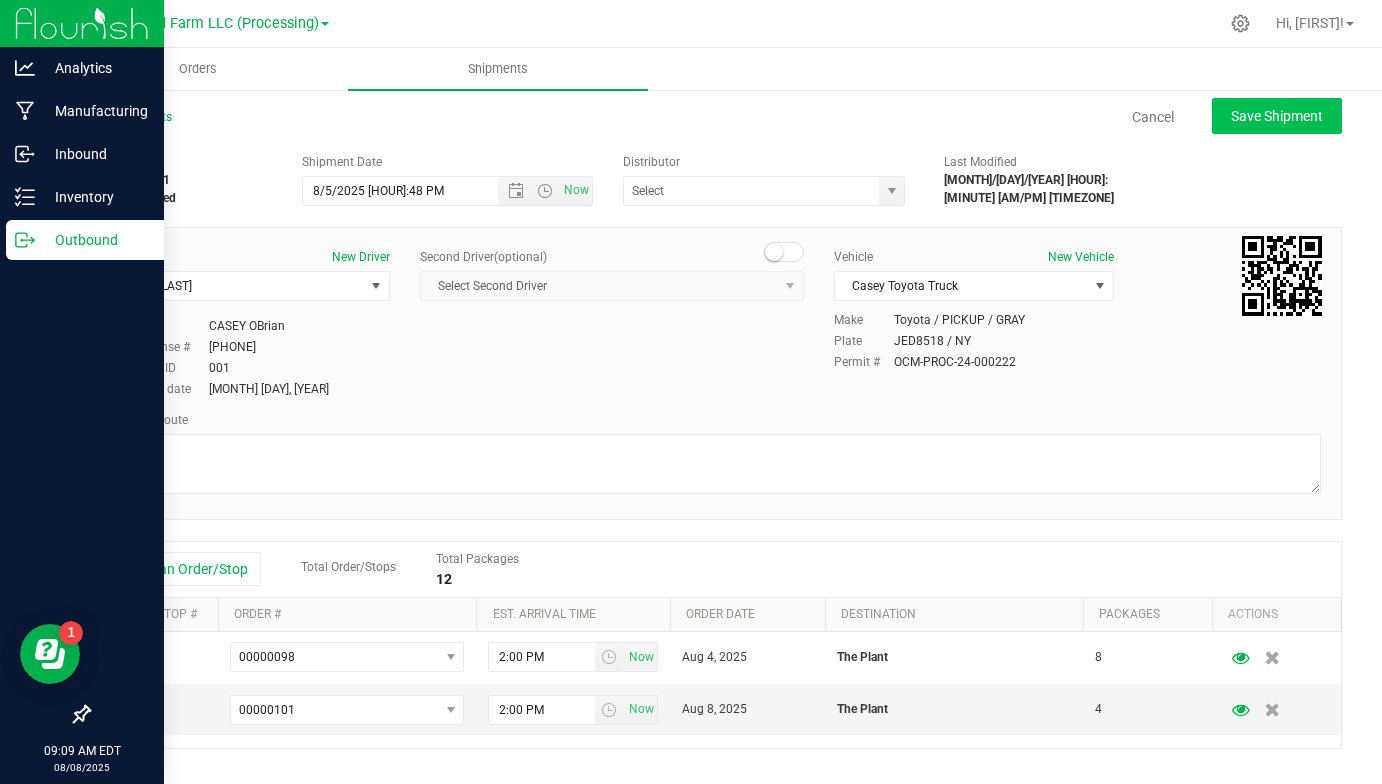 click on "Save Shipment" 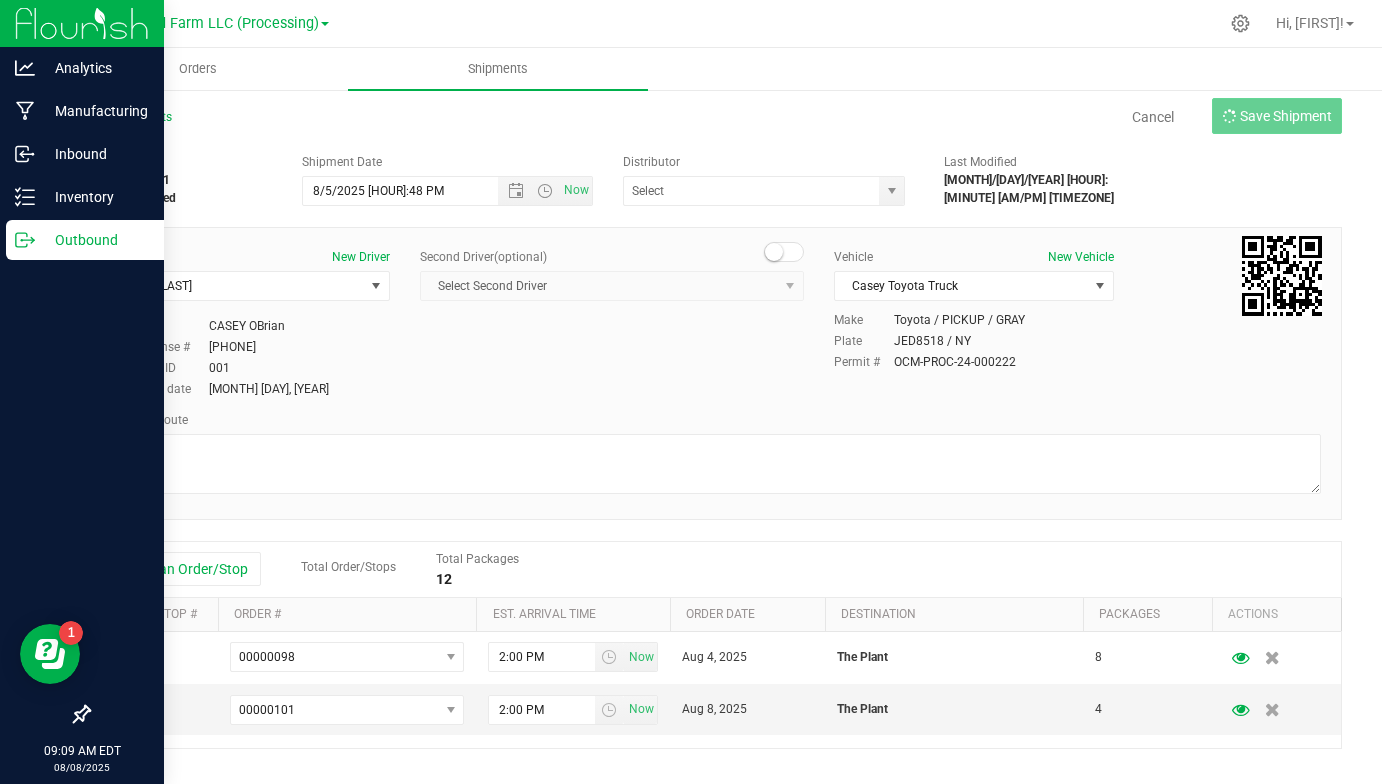type on "[MONTH]/[DAY]/[YEAR] [HOUR]:[MINUTE] [AM/PM]" 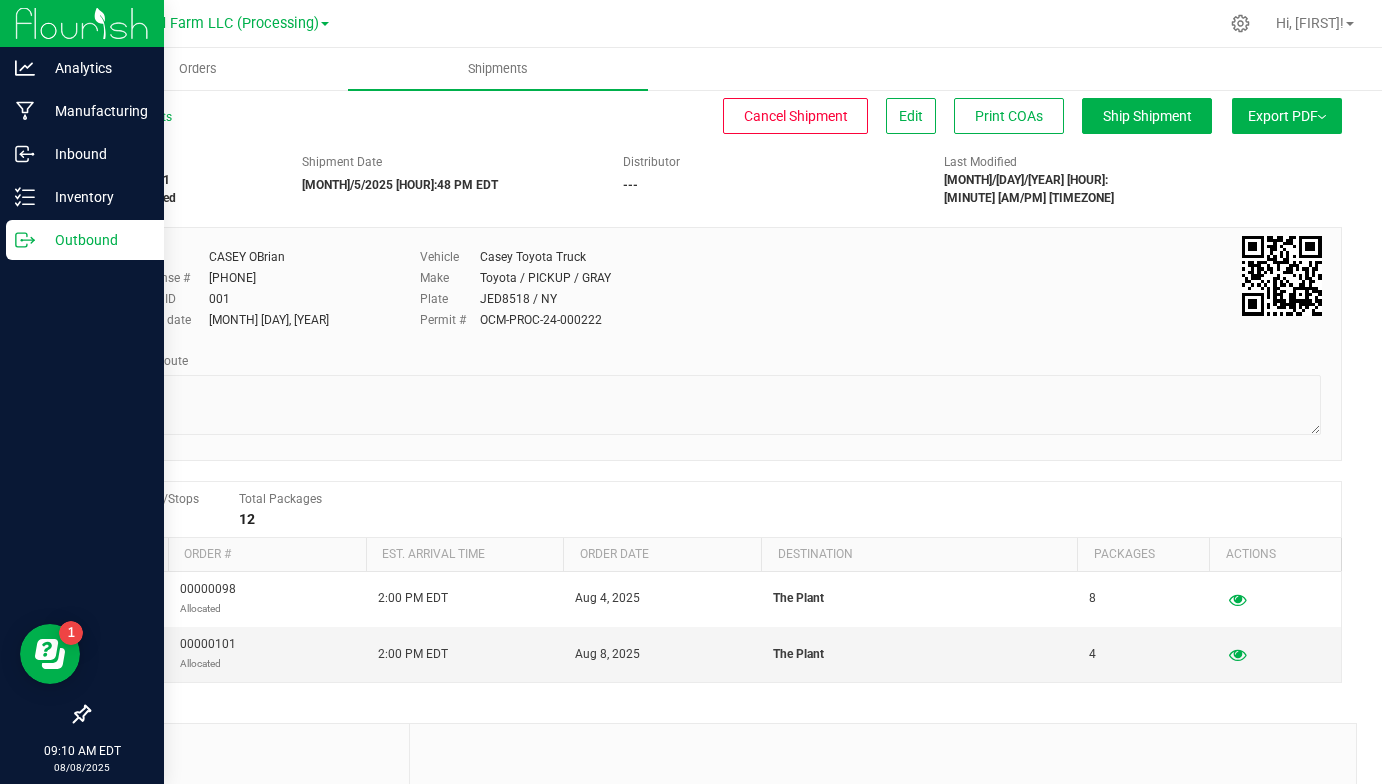 scroll, scrollTop: 0, scrollLeft: 0, axis: both 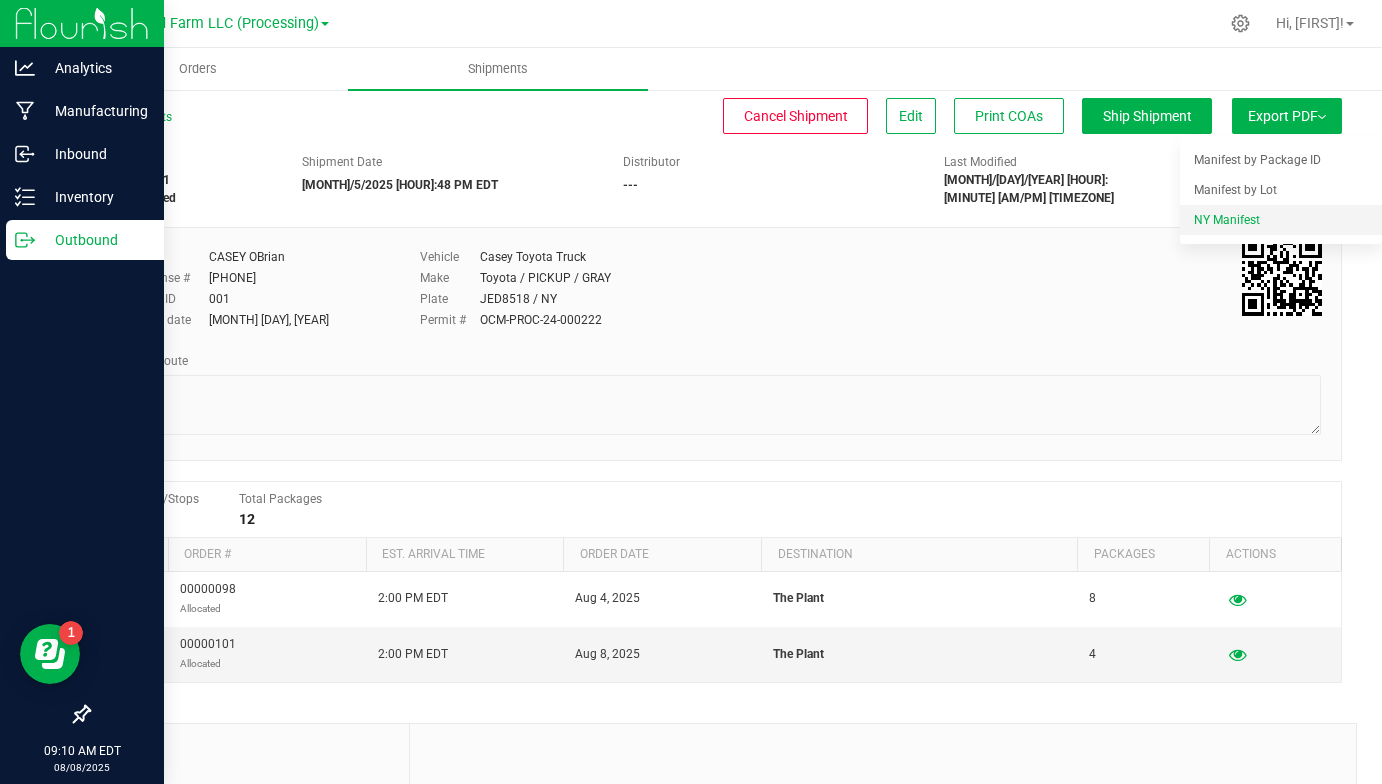 click on "NY Manifest" at bounding box center [1227, 220] 